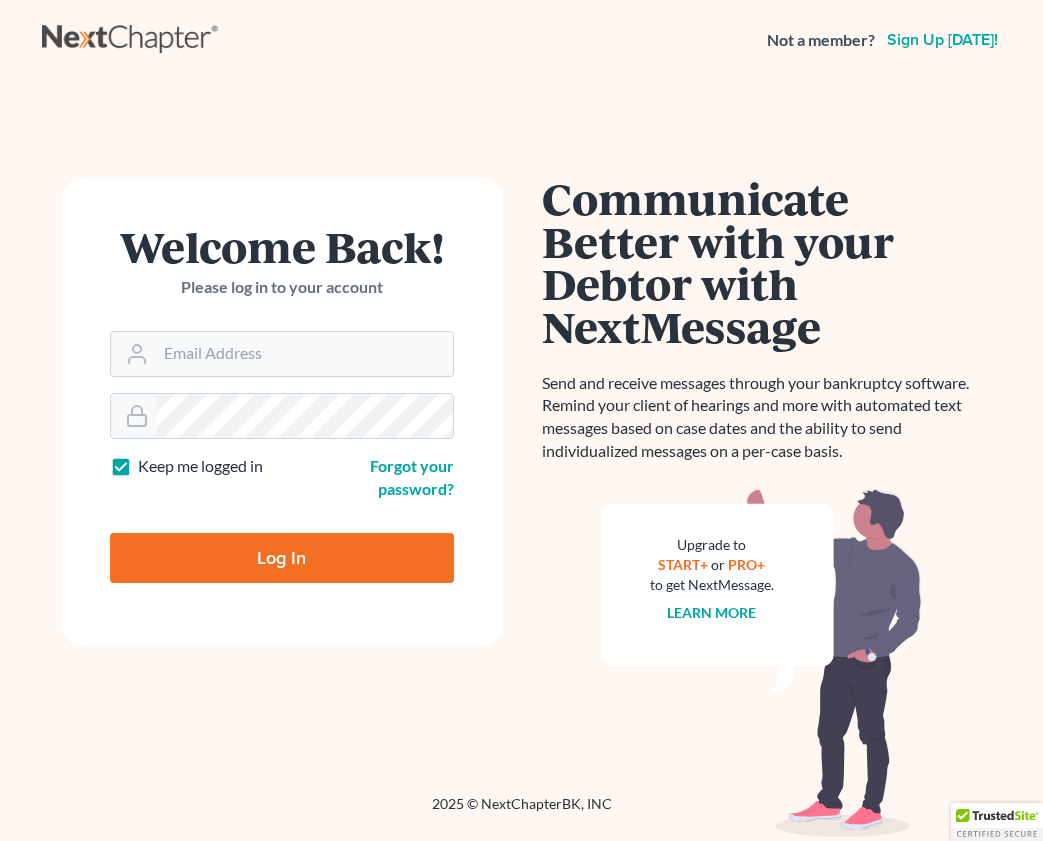 scroll, scrollTop: 0, scrollLeft: 0, axis: both 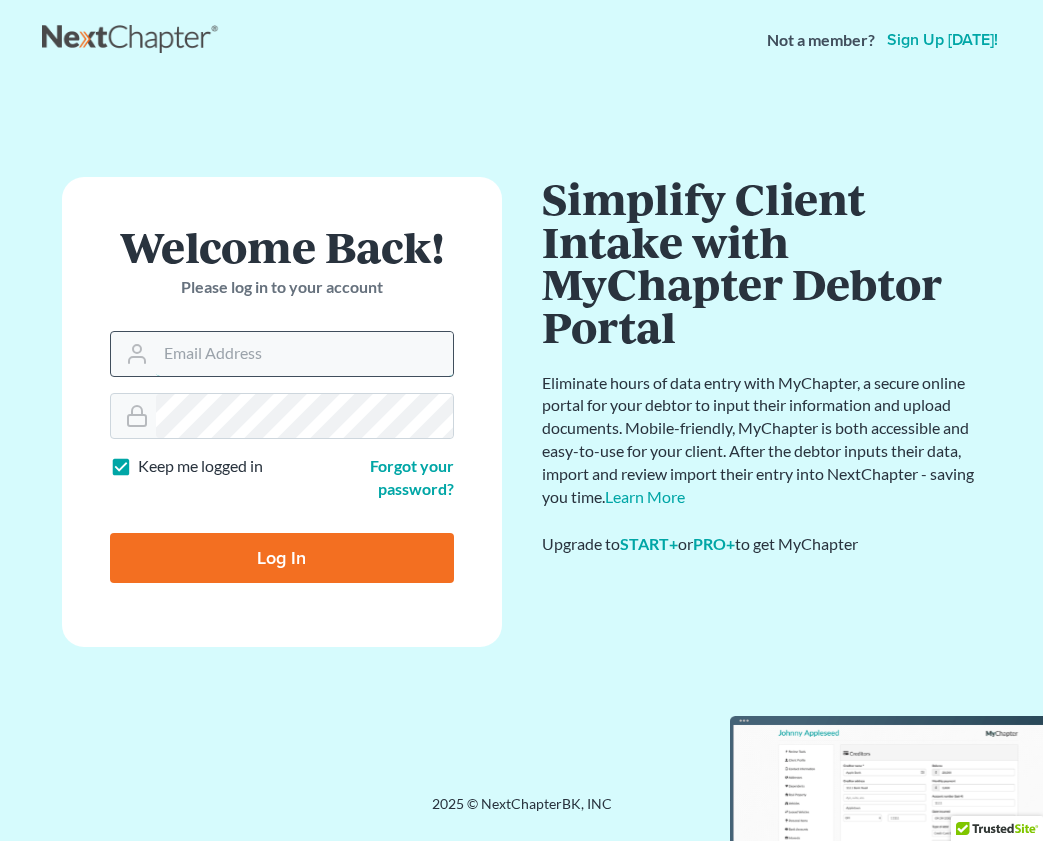 drag, startPoint x: 908, startPoint y: 12, endPoint x: 273, endPoint y: 348, distance: 718.4156 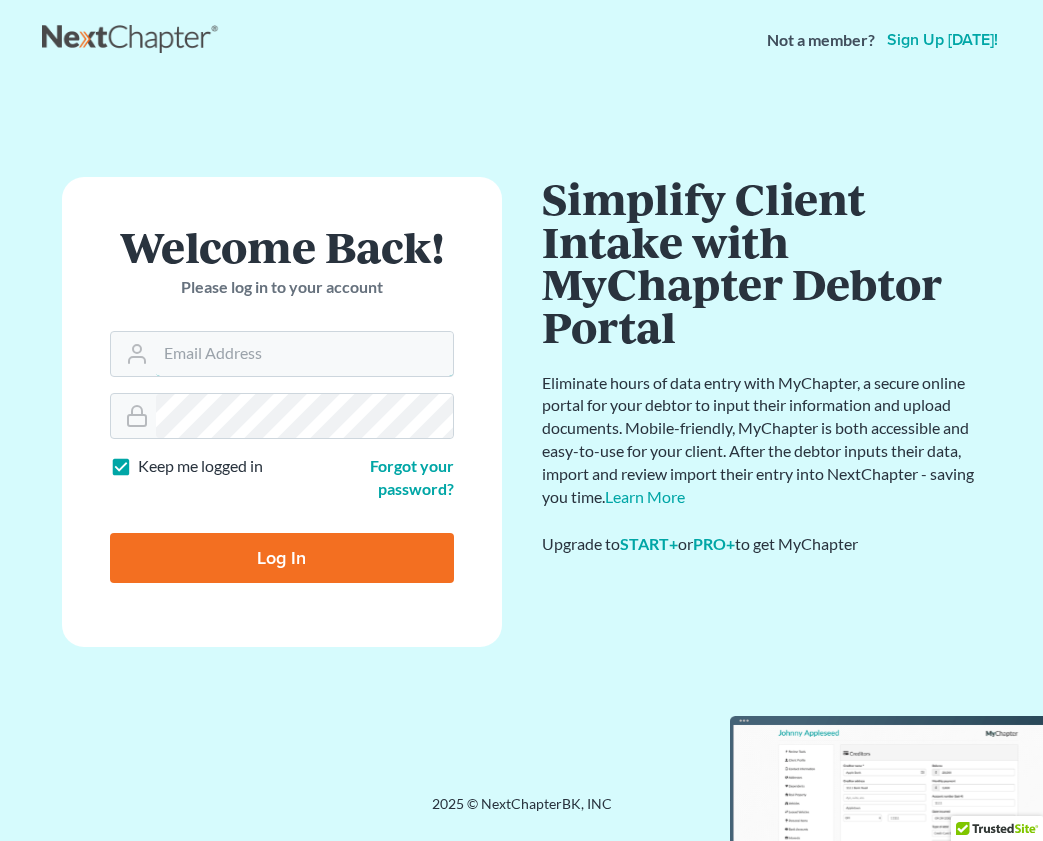 type on "[EMAIL_ADDRESS][DOMAIN_NAME]" 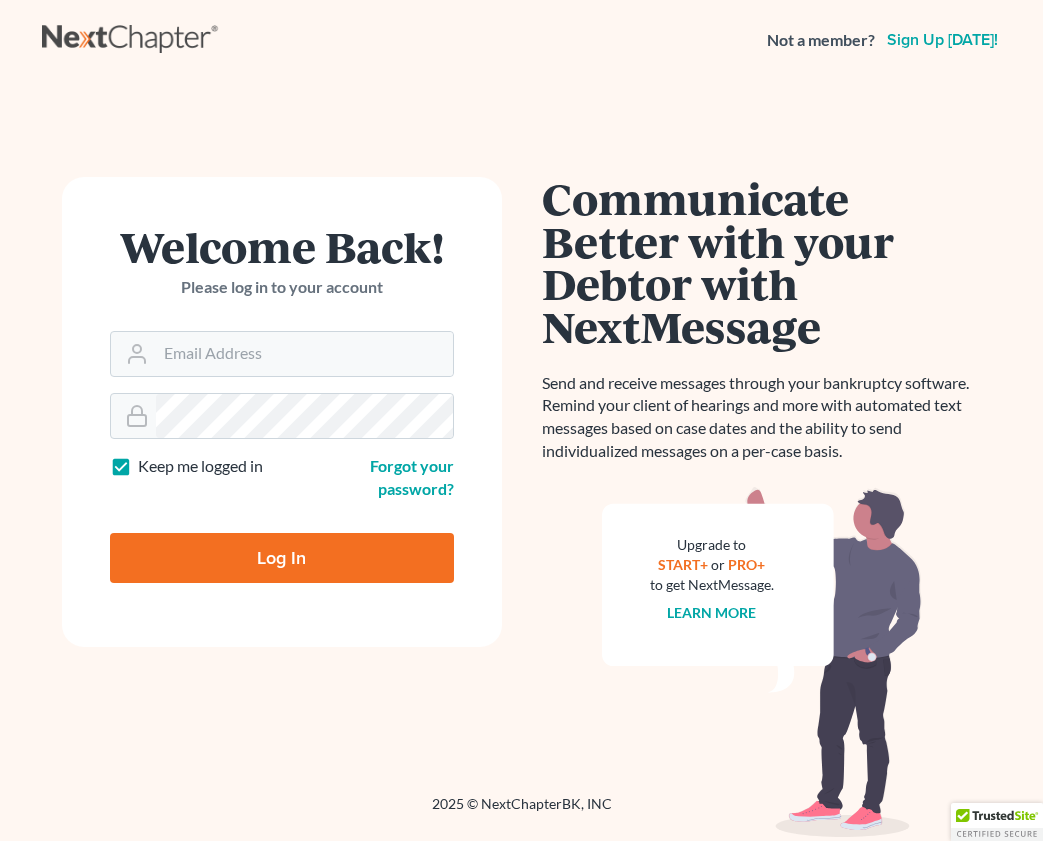 scroll, scrollTop: 0, scrollLeft: 0, axis: both 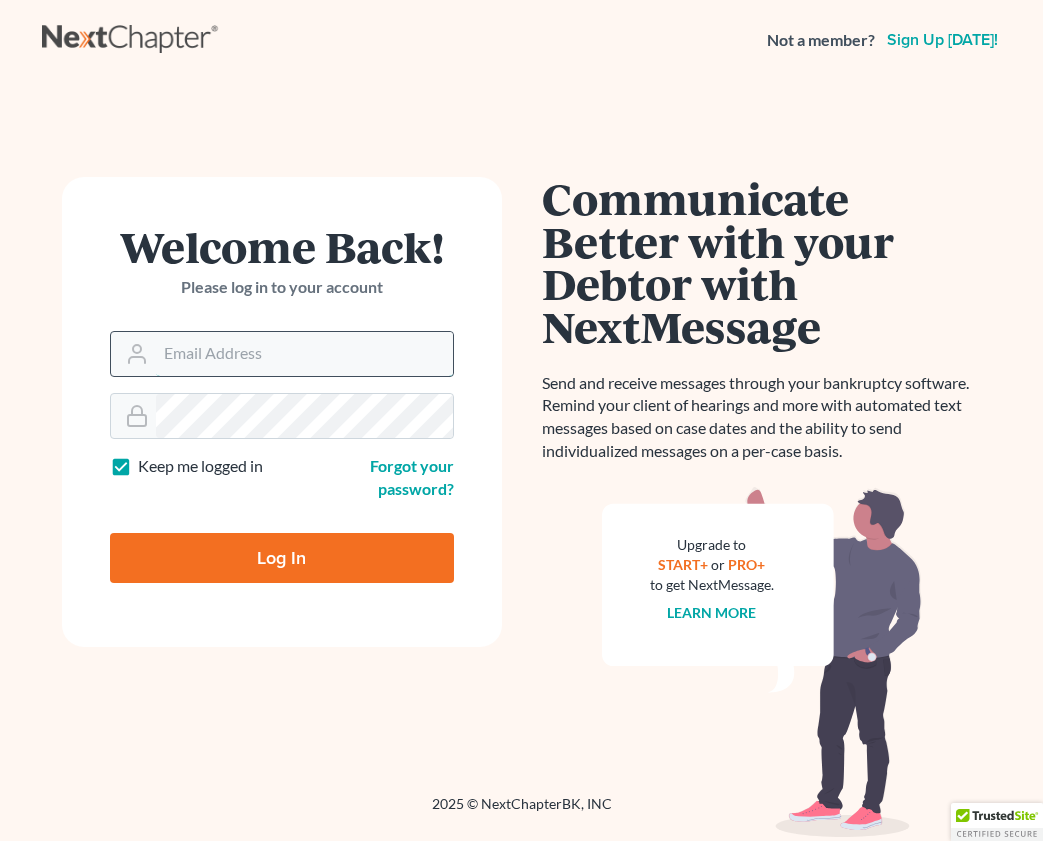 click on "Email Address" at bounding box center (304, 354) 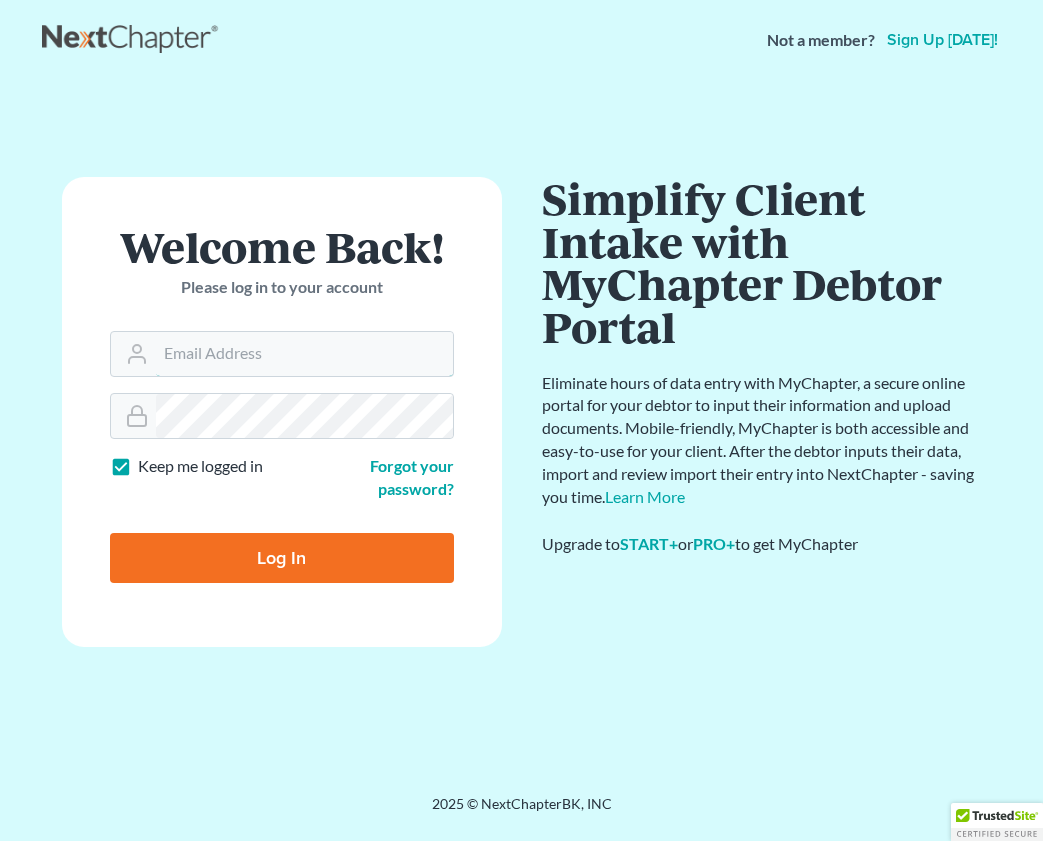 type on "[EMAIL_ADDRESS][DOMAIN_NAME]" 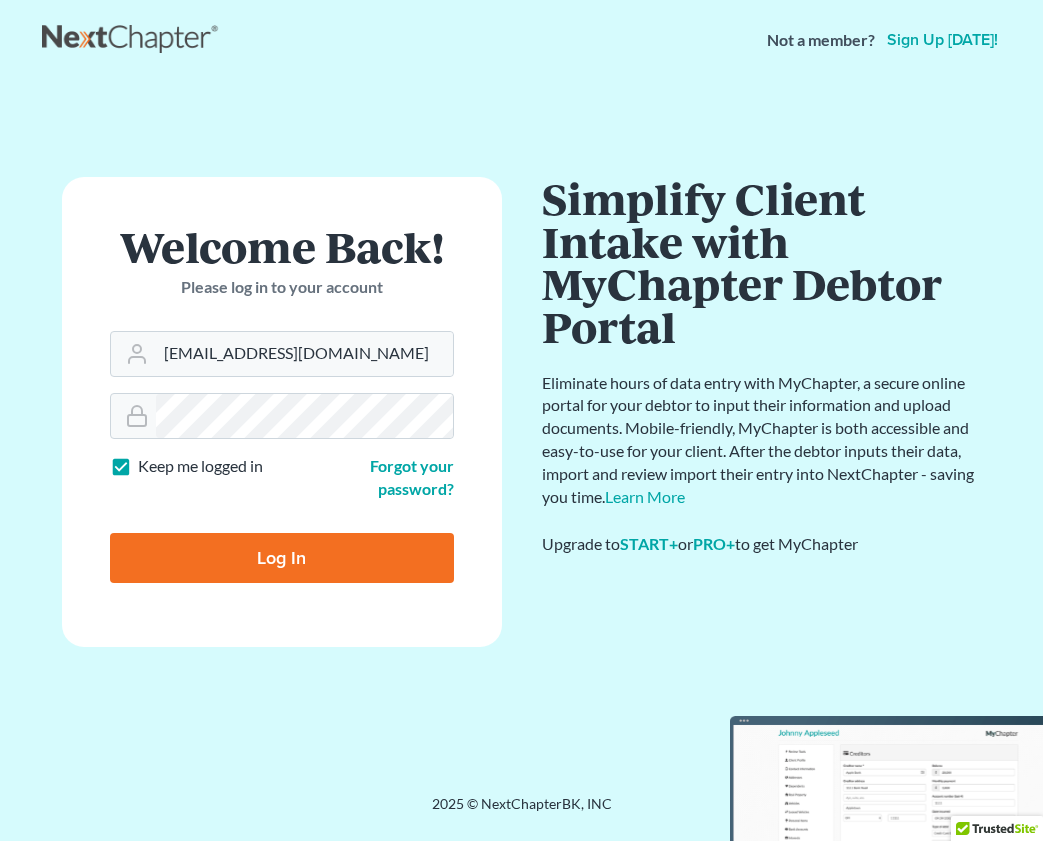 click on "Log In" at bounding box center (282, 558) 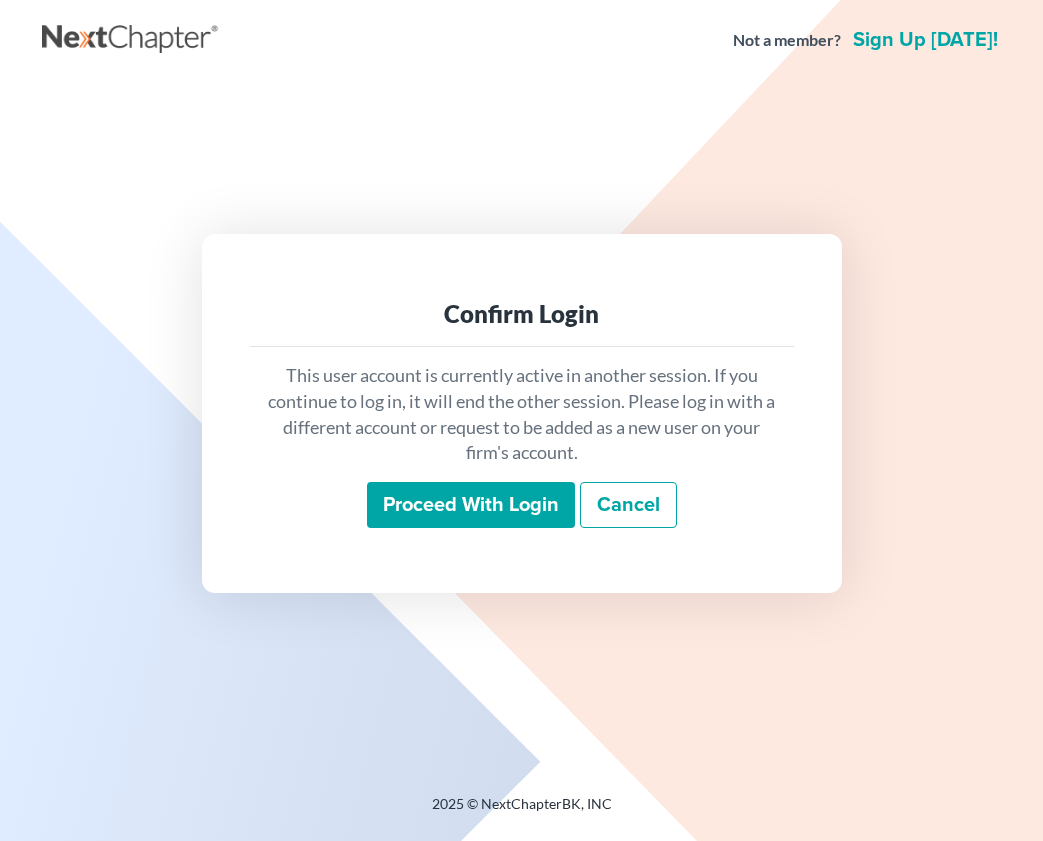 scroll, scrollTop: 0, scrollLeft: 0, axis: both 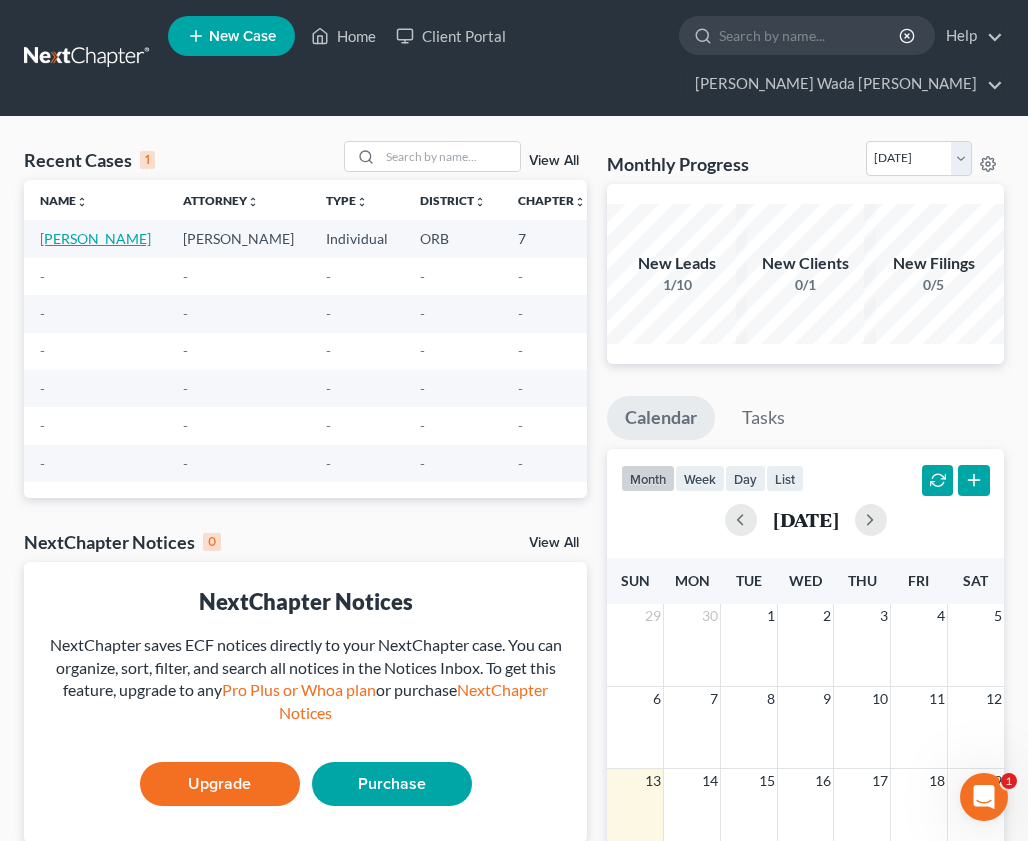 click on "[PERSON_NAME]" at bounding box center [95, 238] 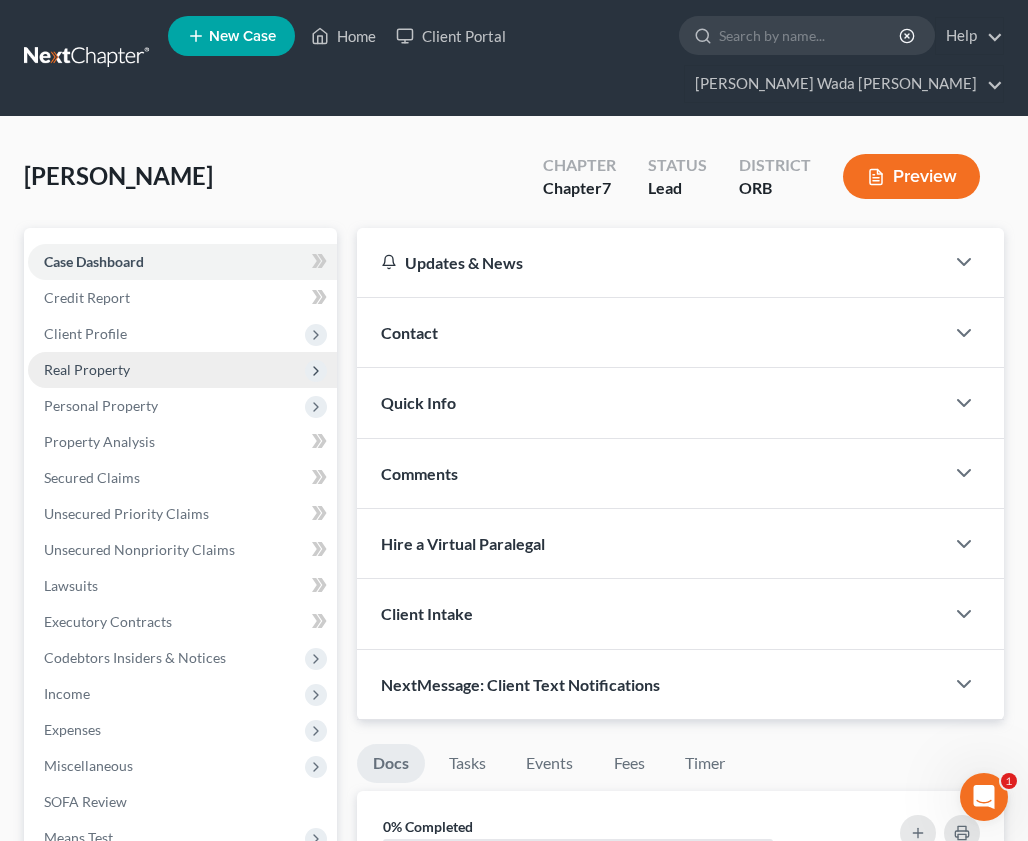 click on "Real Property" at bounding box center (87, 369) 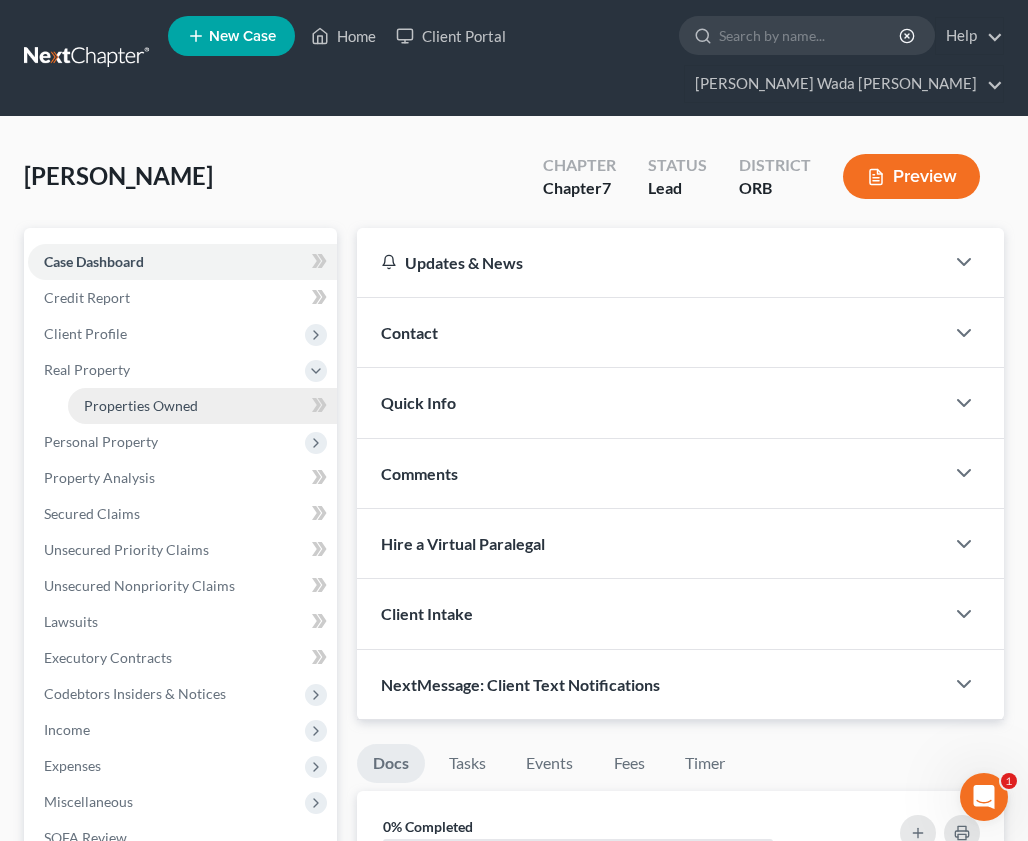 click on "Properties Owned" at bounding box center [141, 405] 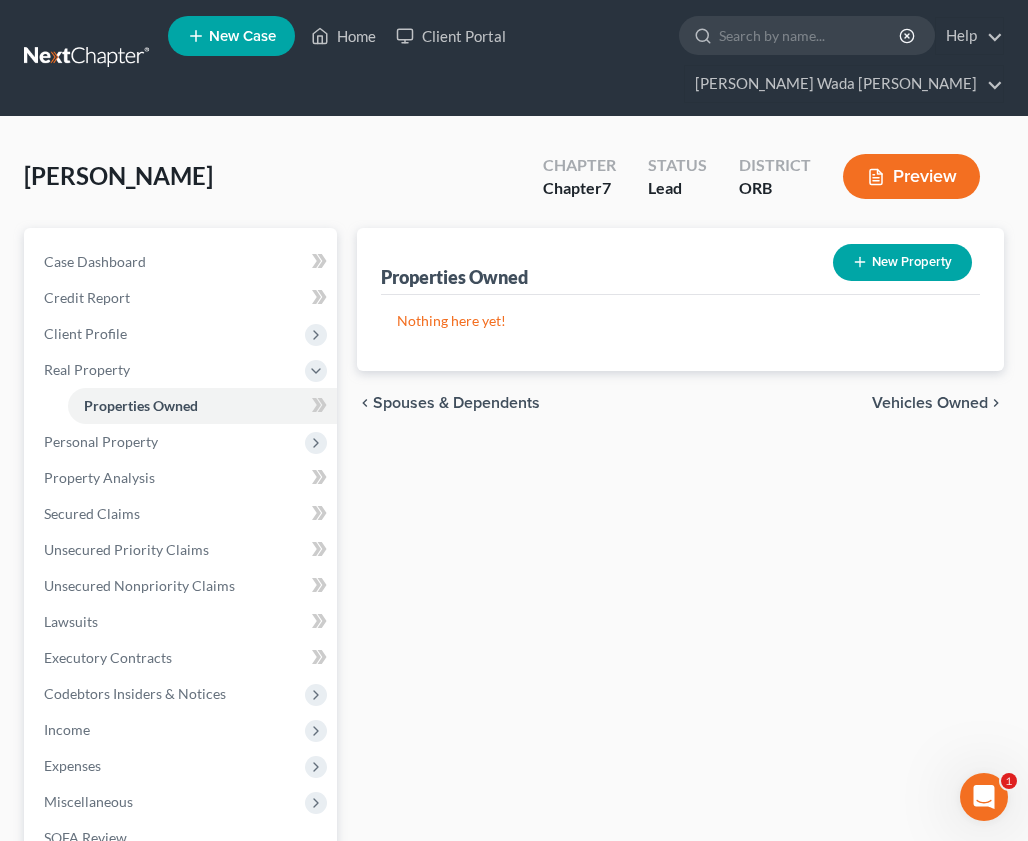 click on "Vehicles Owned" at bounding box center (930, 403) 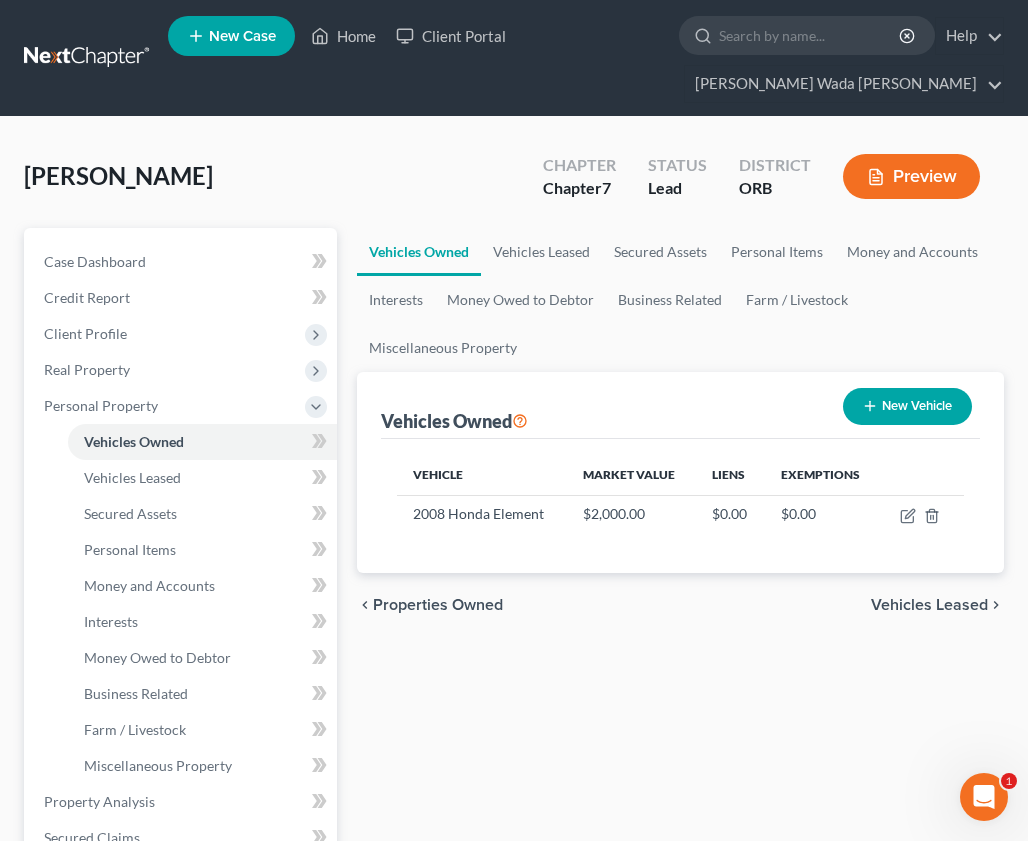 click on "Vehicles Leased" at bounding box center (929, 605) 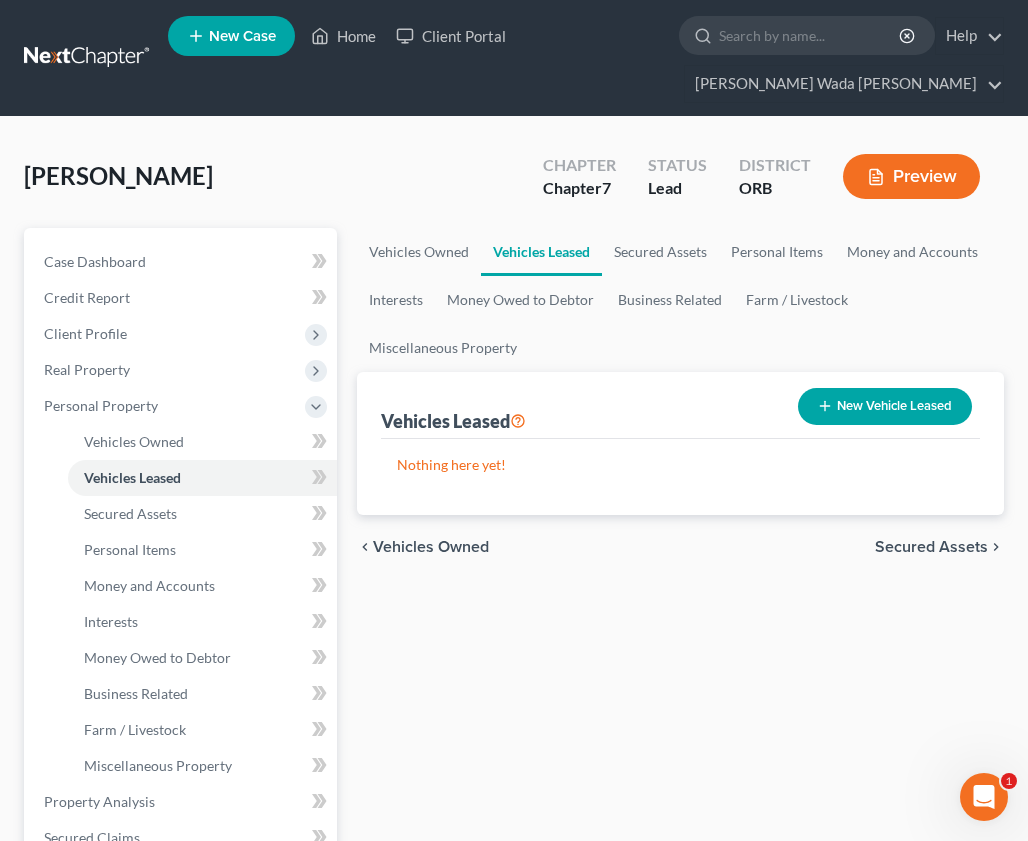 click on "Secured Assets" at bounding box center (931, 547) 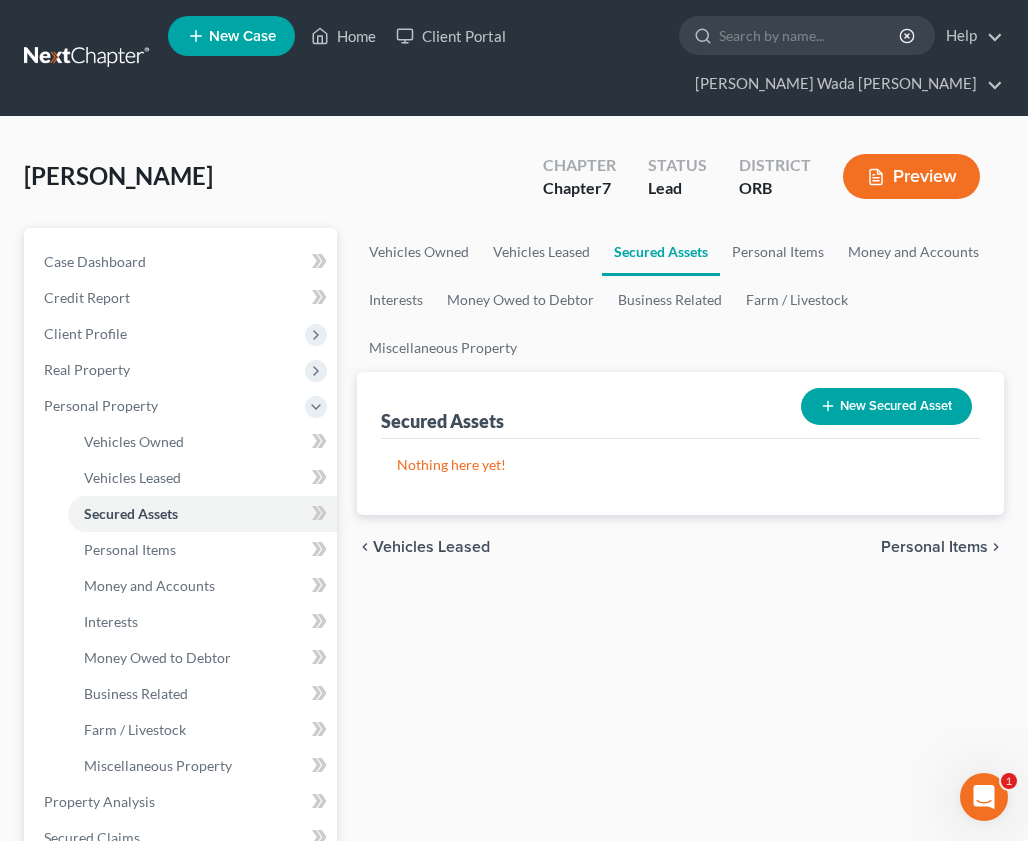 click on "Personal Items" at bounding box center (934, 547) 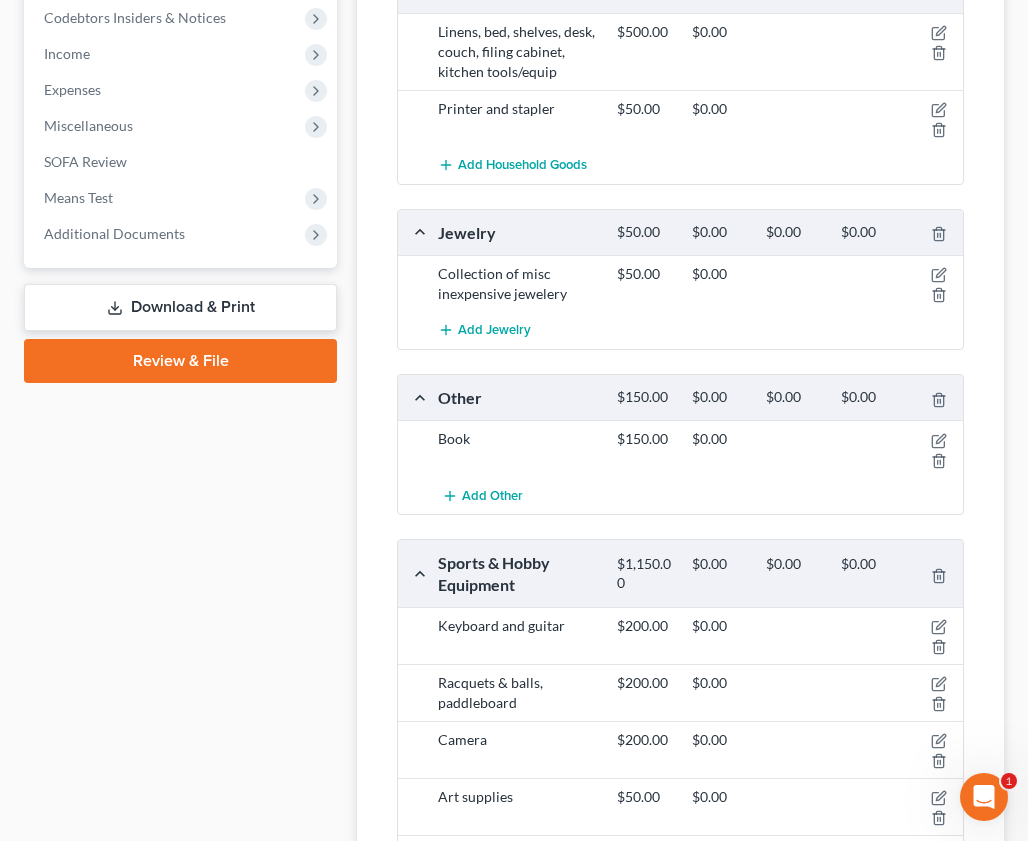 scroll, scrollTop: 1277, scrollLeft: 0, axis: vertical 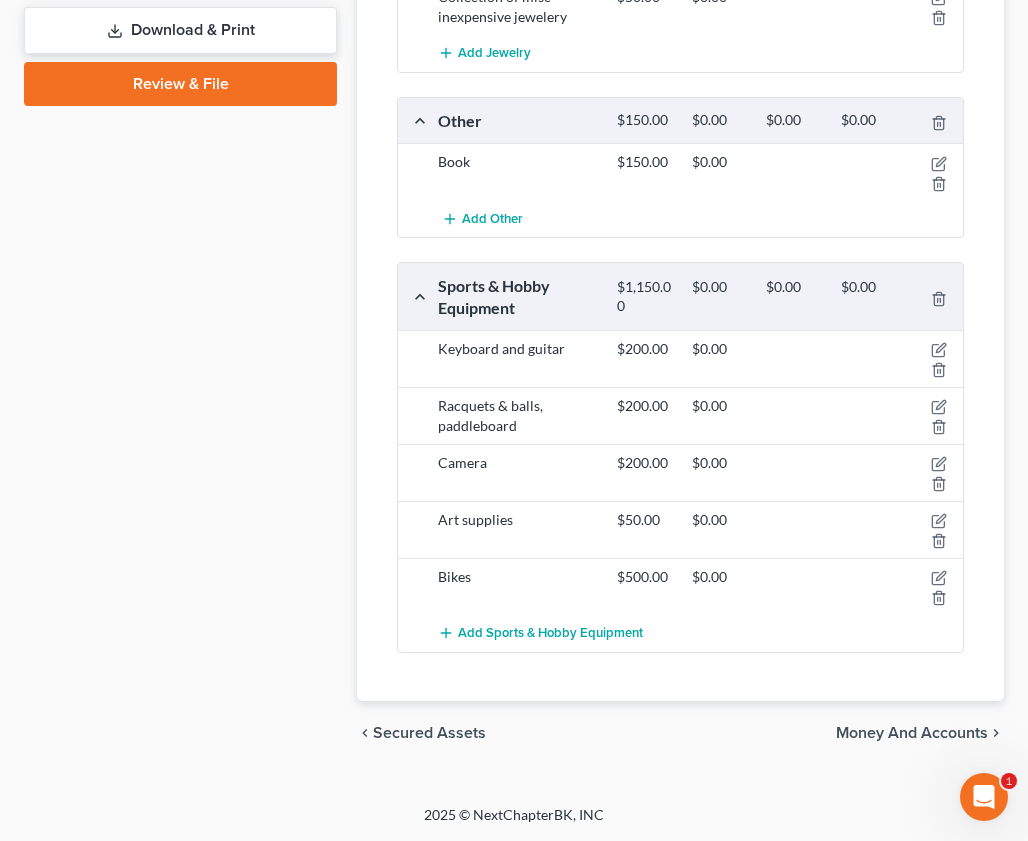 click on "Money and Accounts" at bounding box center (912, 733) 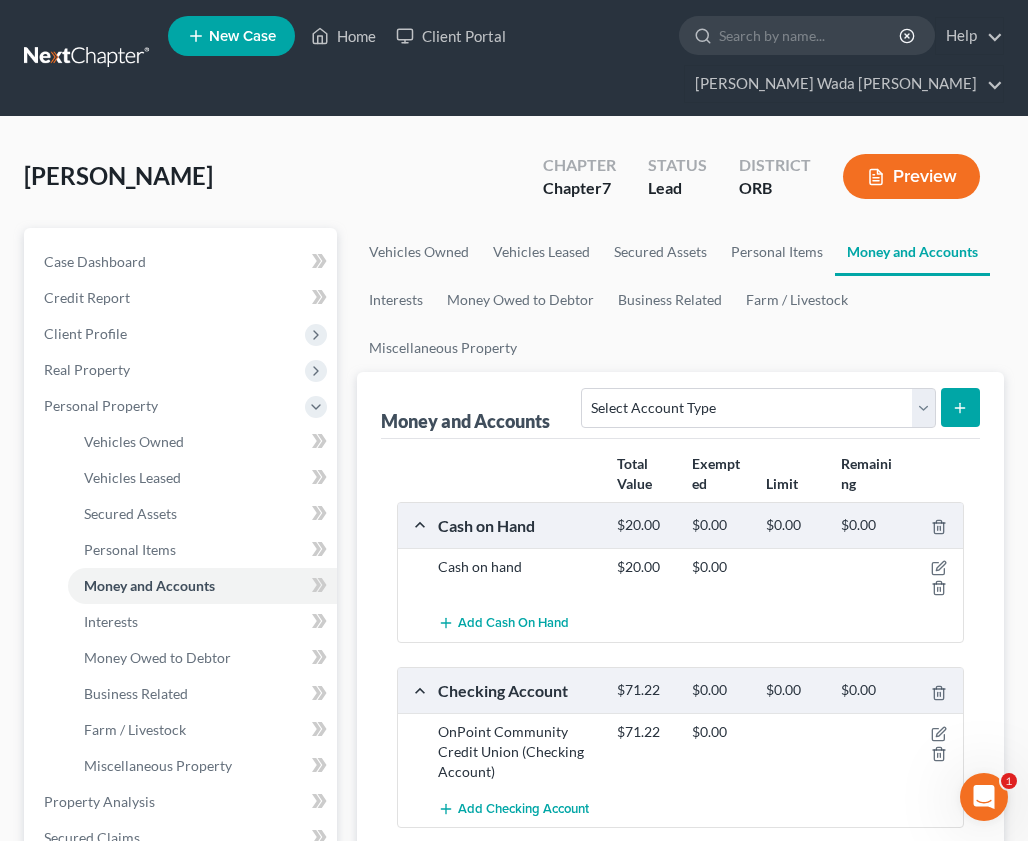 scroll, scrollTop: 400, scrollLeft: 0, axis: vertical 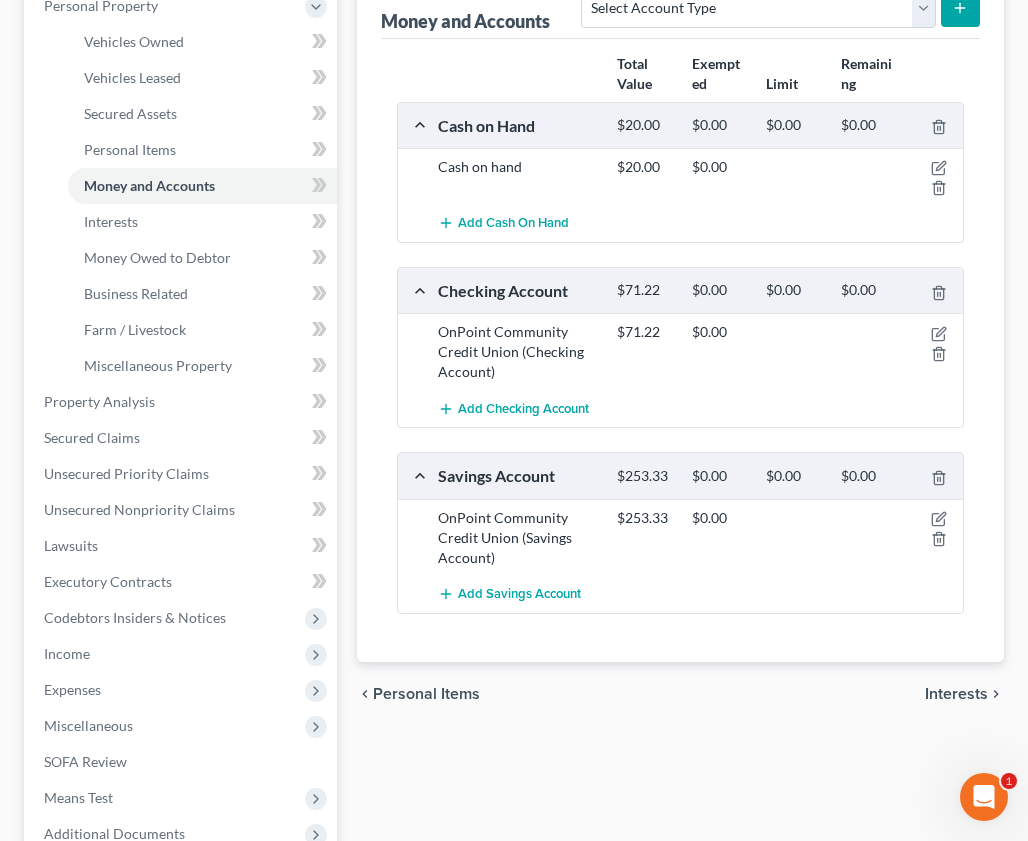 click on "Interests" at bounding box center (956, 694) 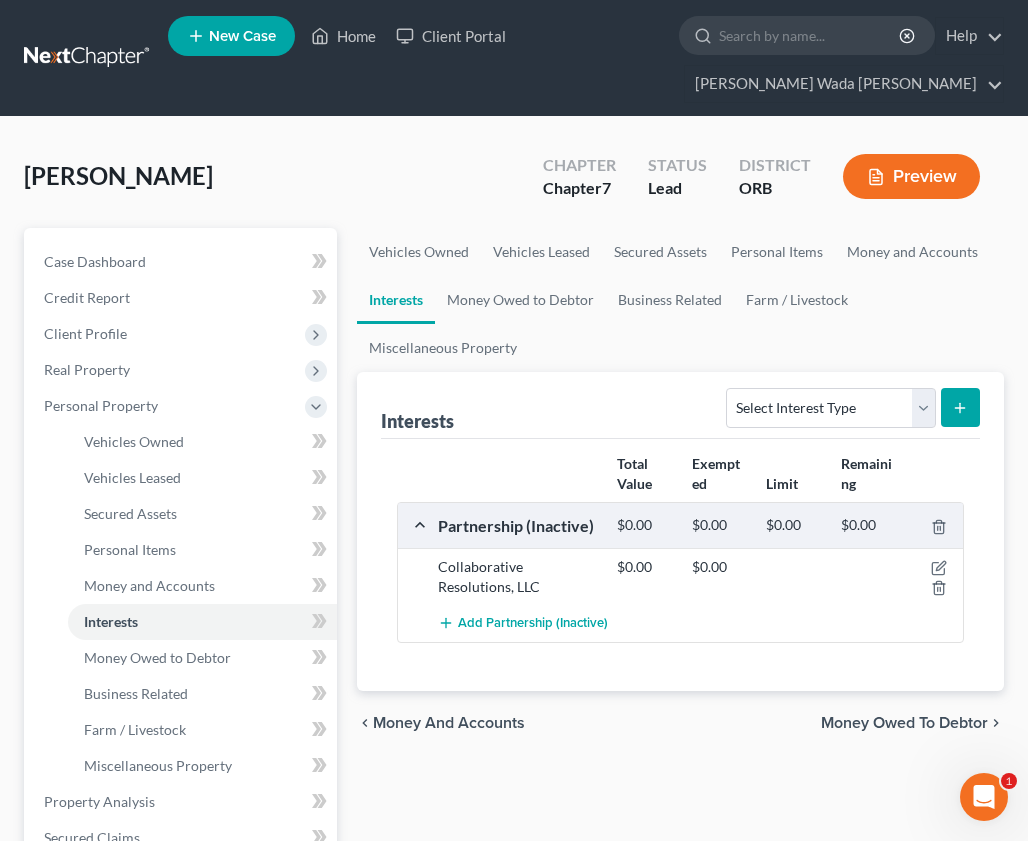 click on "Collaborative Resolutions, LLC" at bounding box center (517, 577) 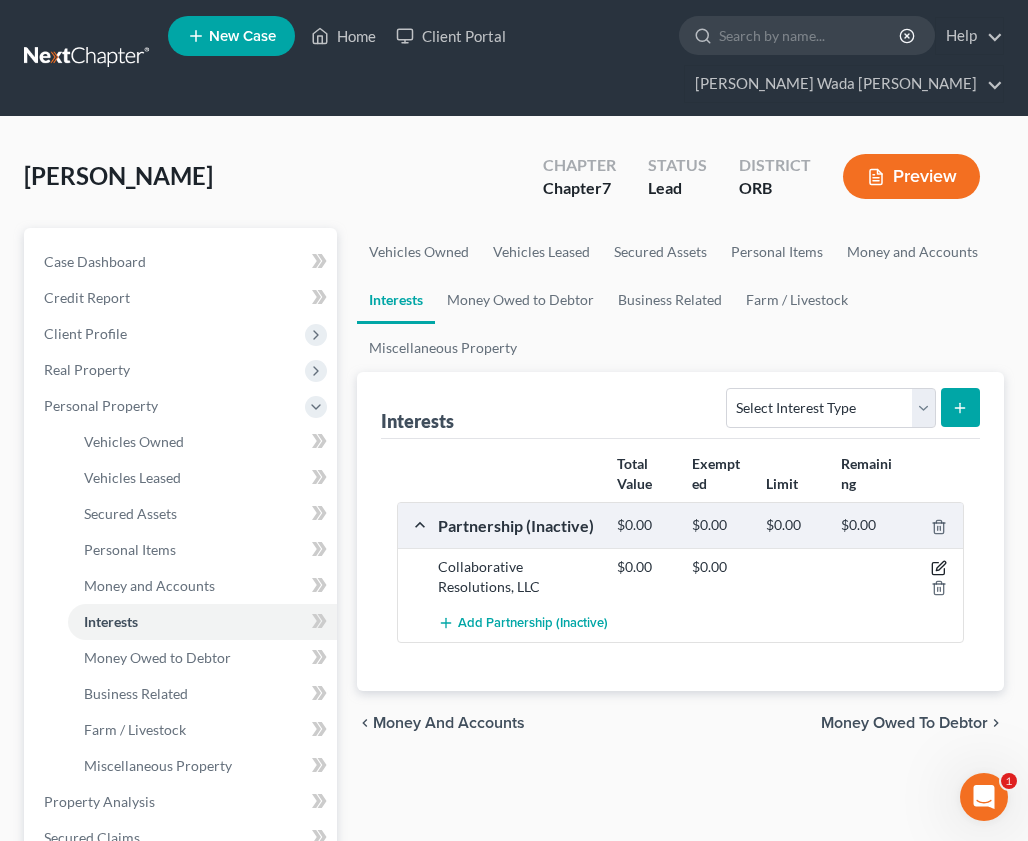 click 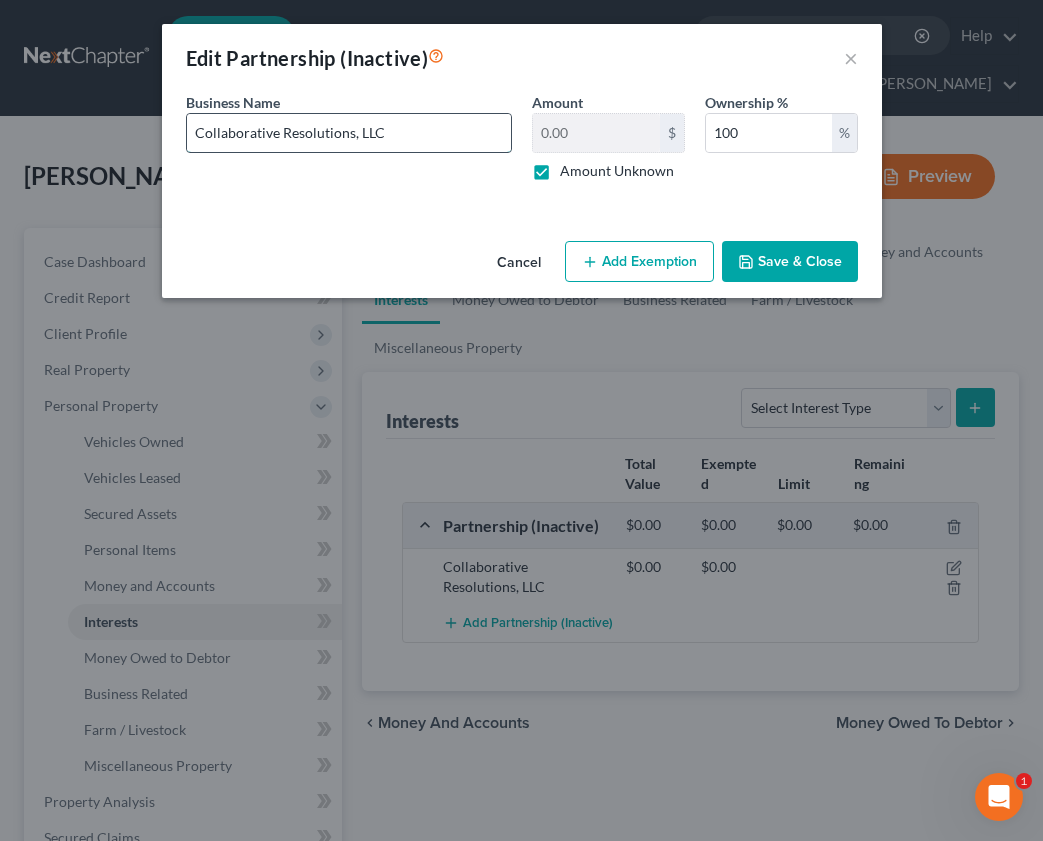 click on "Collaborative Resolutions, LLC" at bounding box center [349, 133] 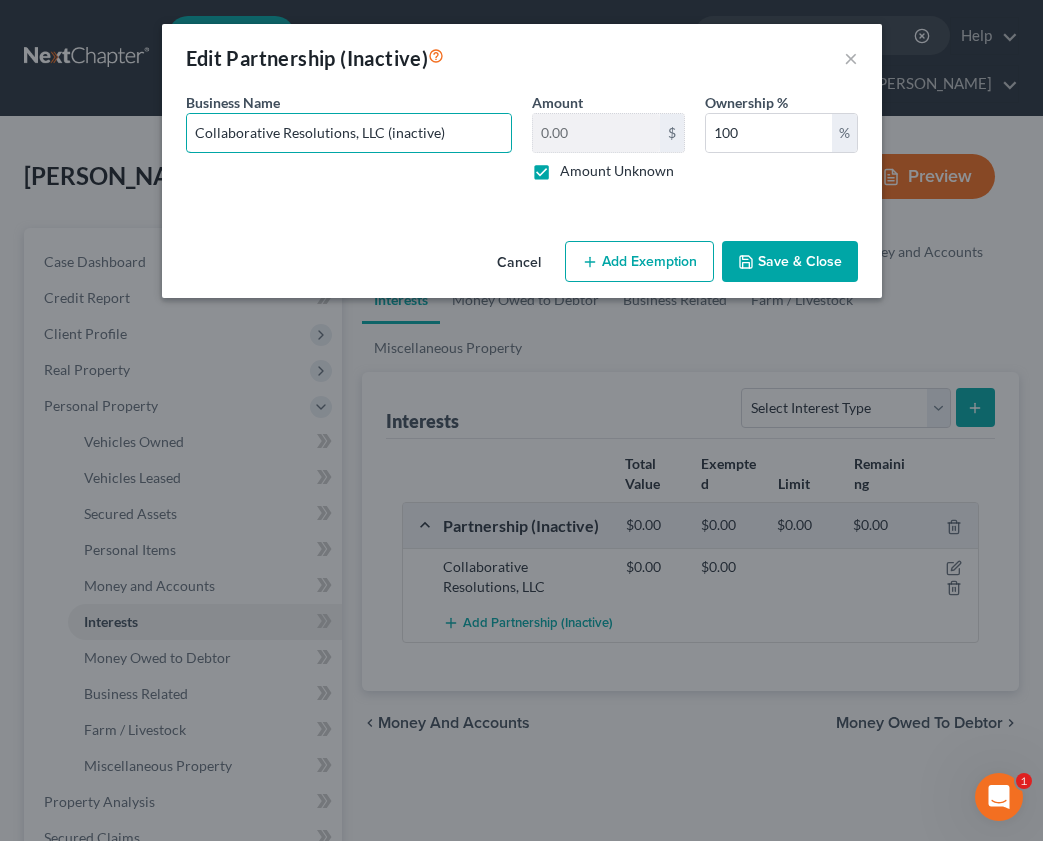 type on "Collaborative Resolutions, LLC (inactive)" 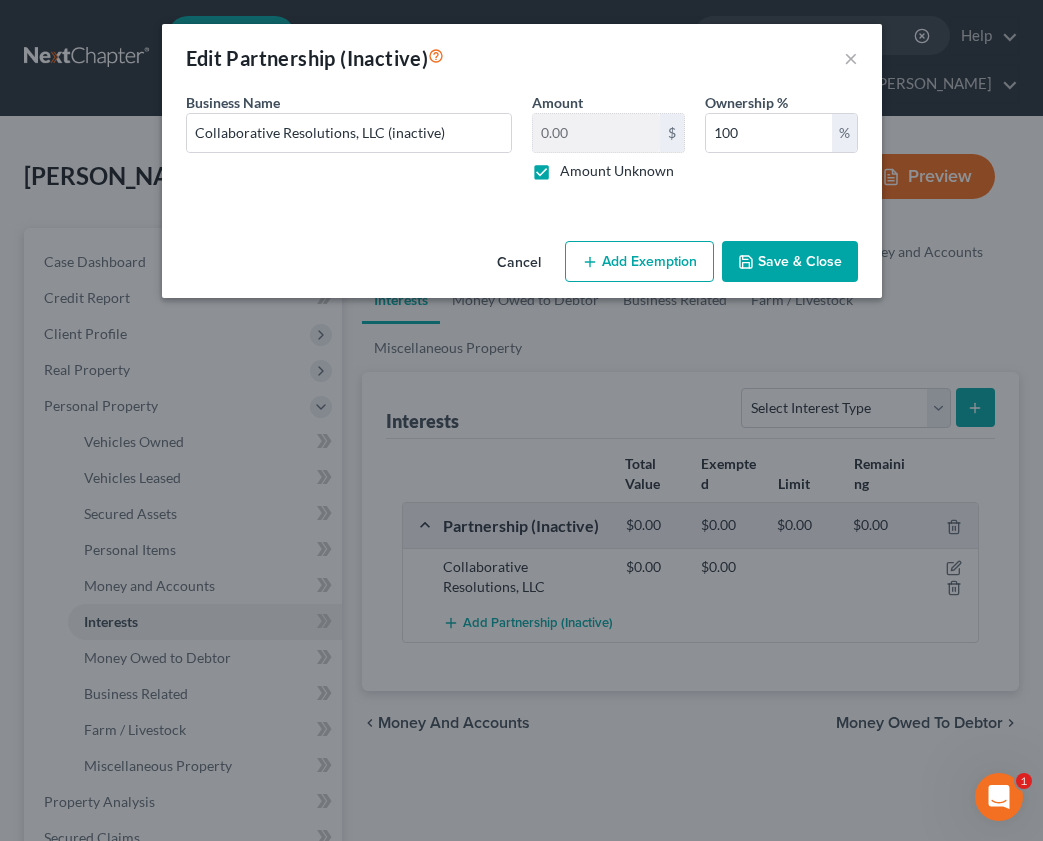 click on "Save & Close" at bounding box center (790, 262) 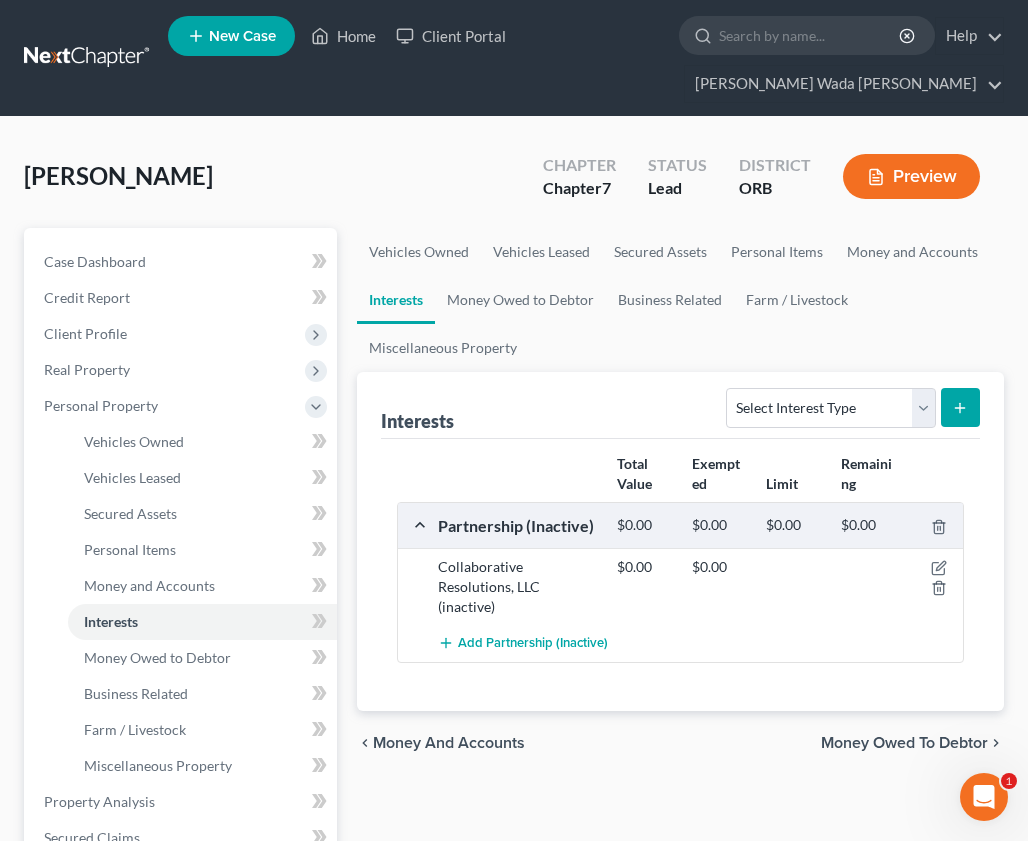 click on "Money Owed to Debtor" at bounding box center (904, 743) 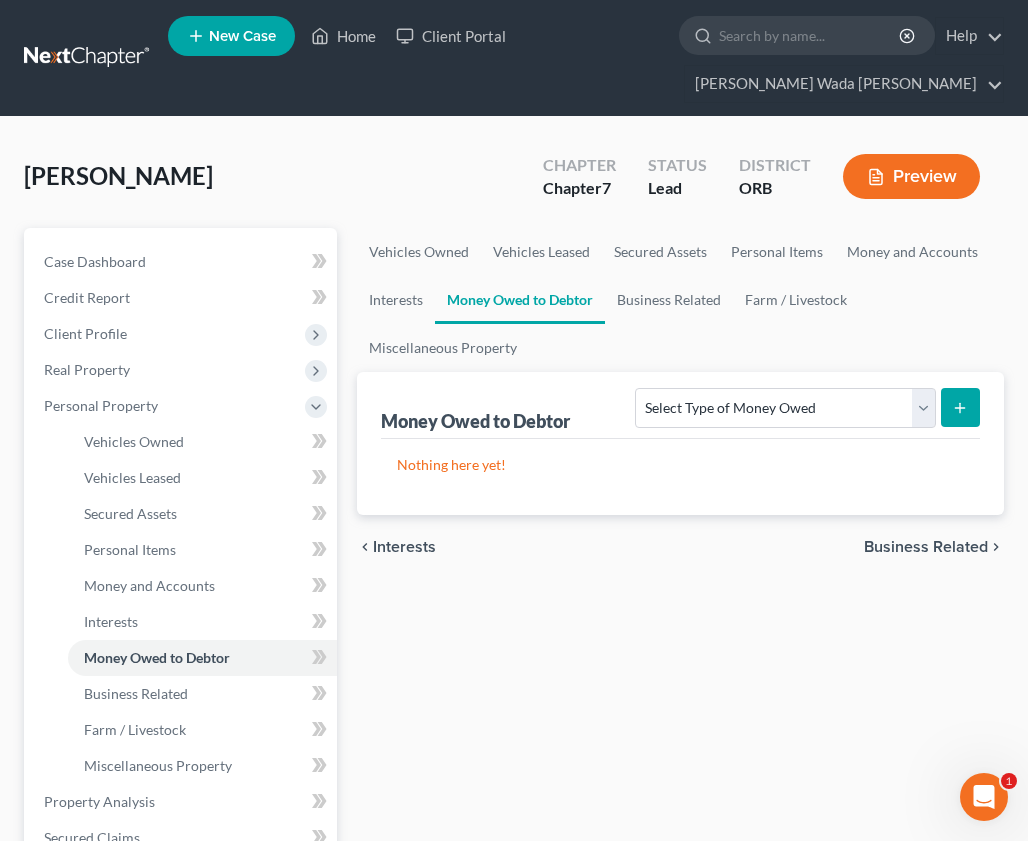 click on "Business Related" at bounding box center (926, 547) 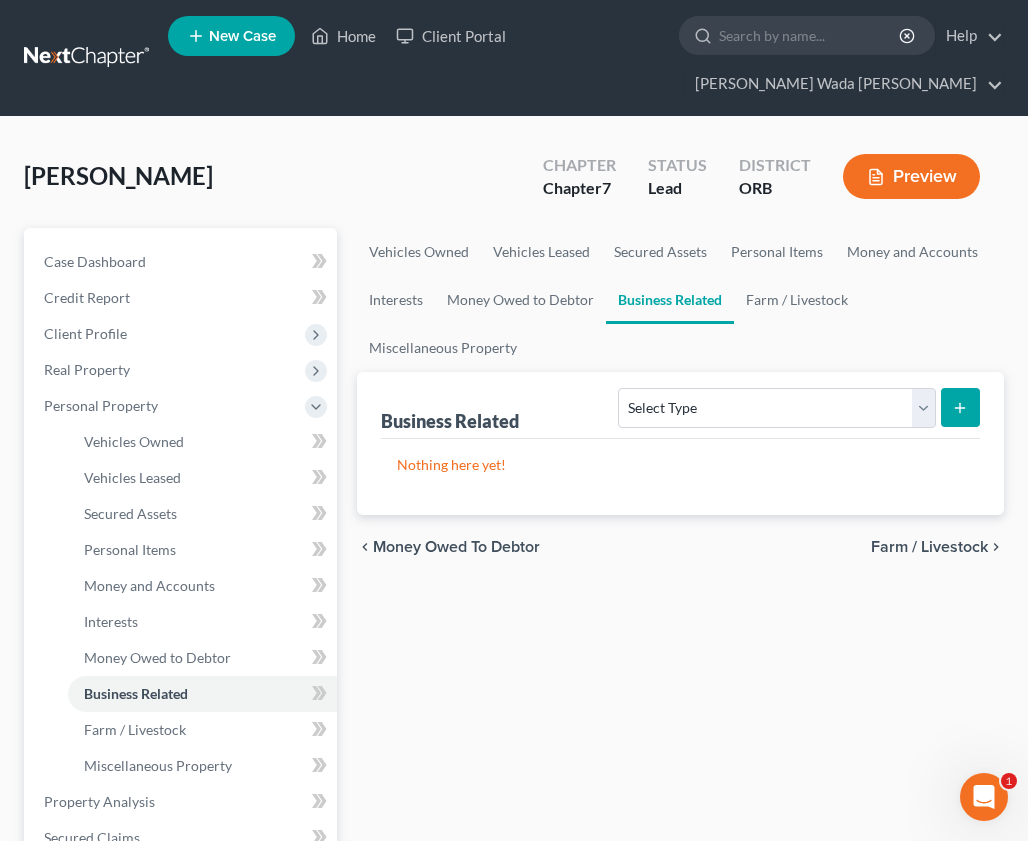click on "Farm / Livestock" at bounding box center (929, 547) 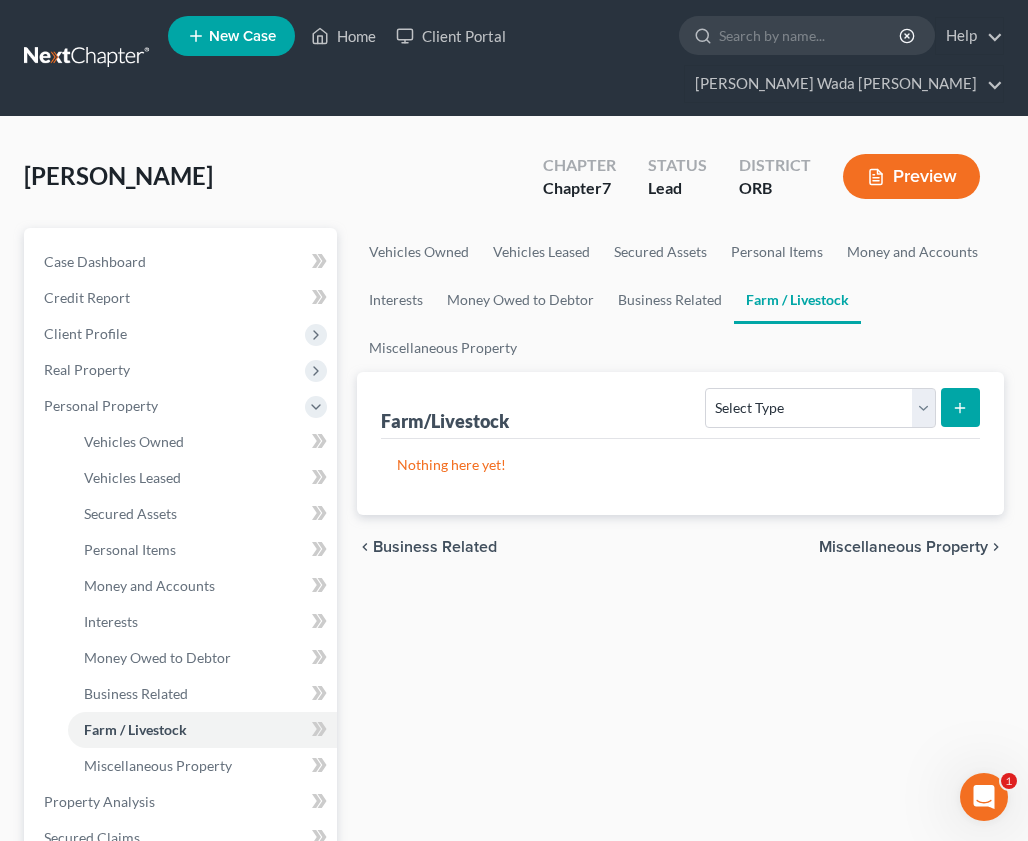 click on "Miscellaneous Property" at bounding box center [903, 547] 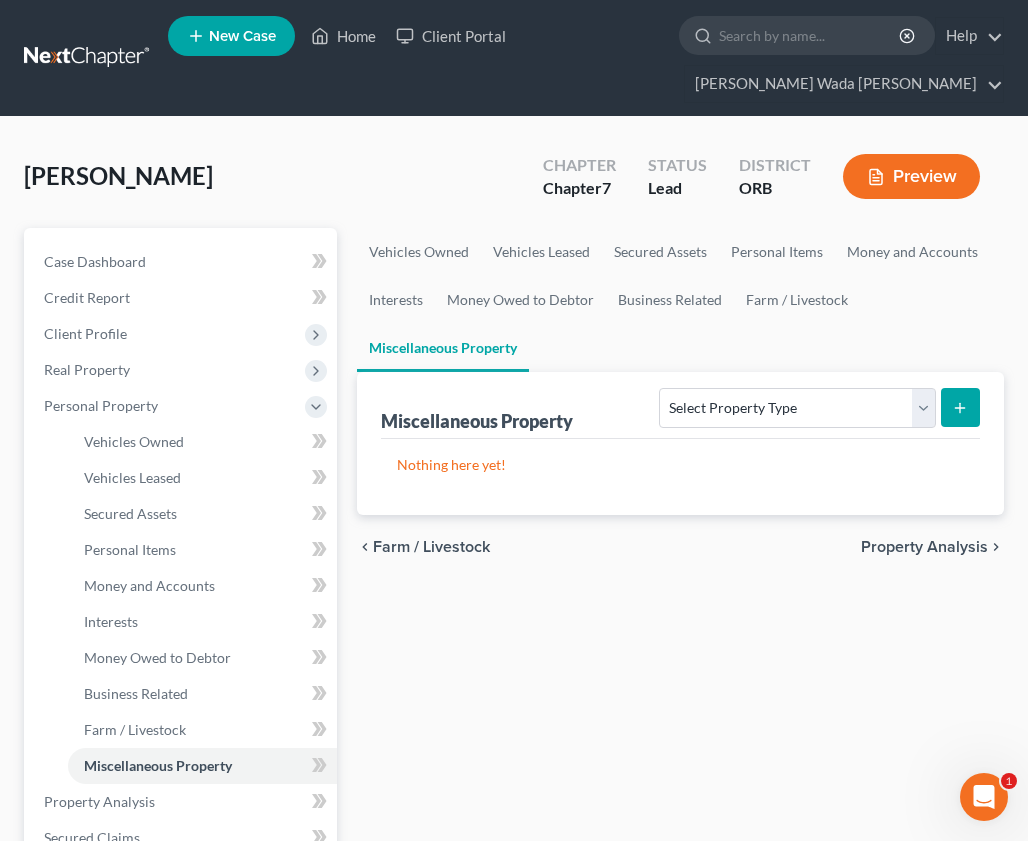 click on "Property Analysis" at bounding box center [924, 547] 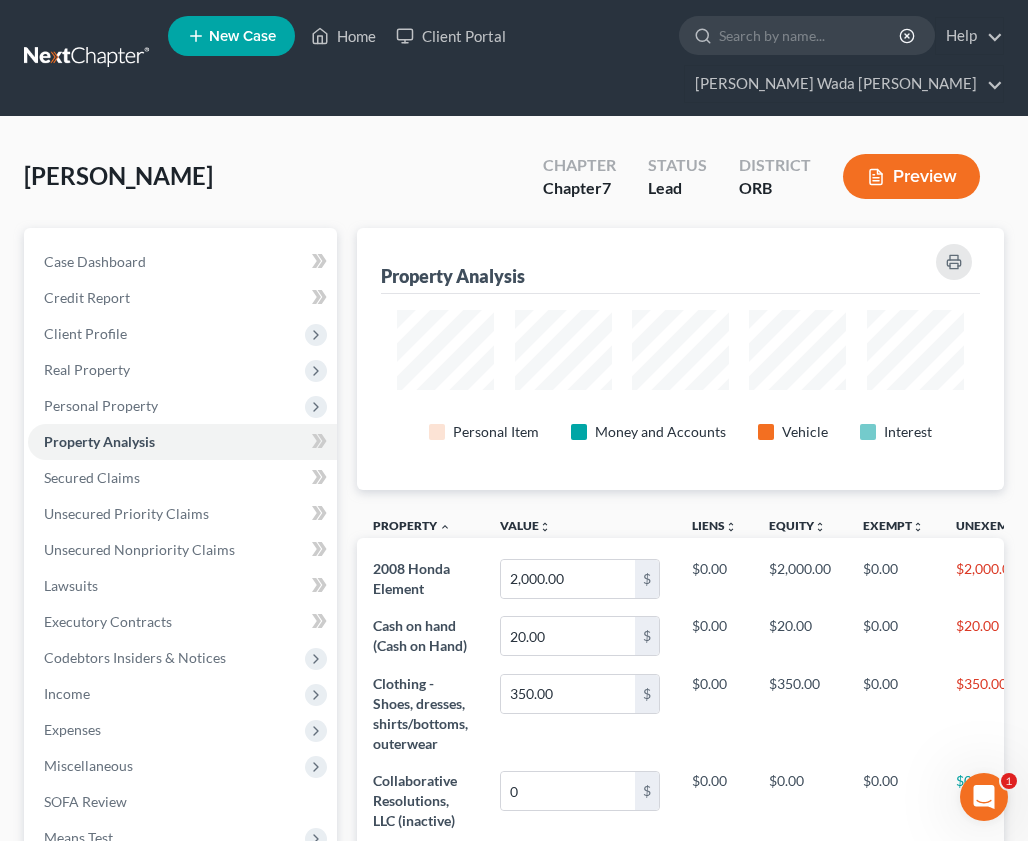scroll, scrollTop: 999738, scrollLeft: 999353, axis: both 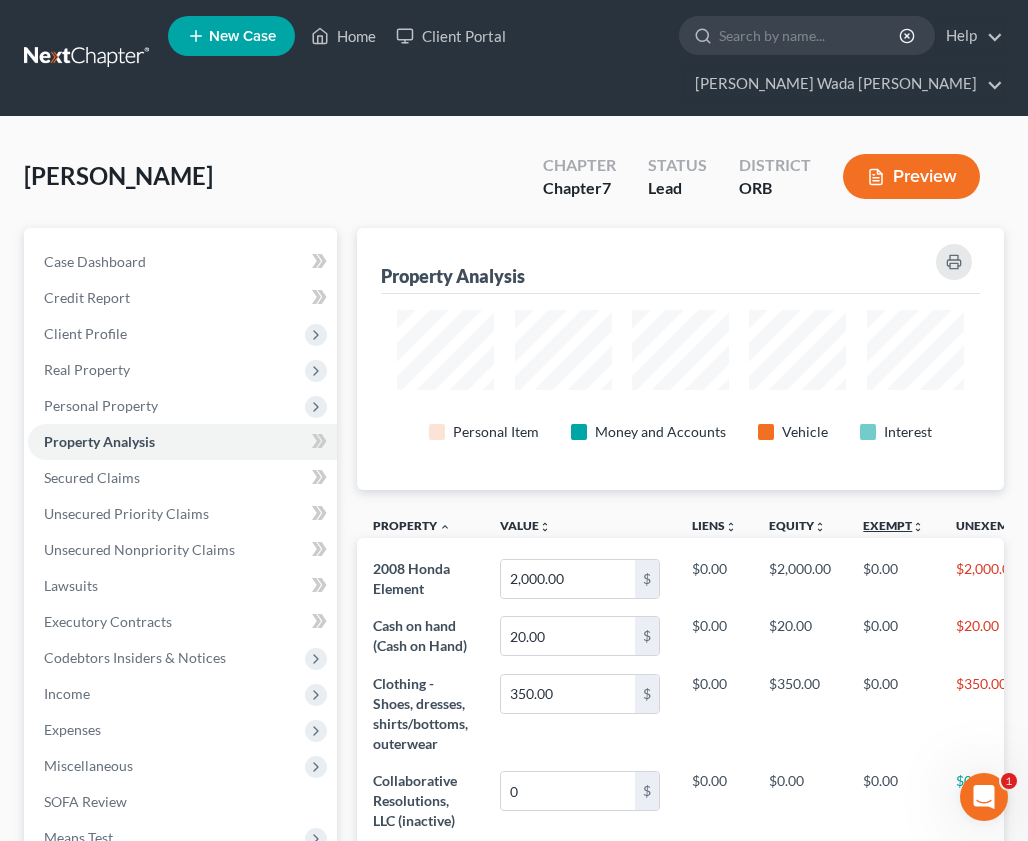 click on "Exempt
unfold_more
expand_more
expand_less" at bounding box center [893, 525] 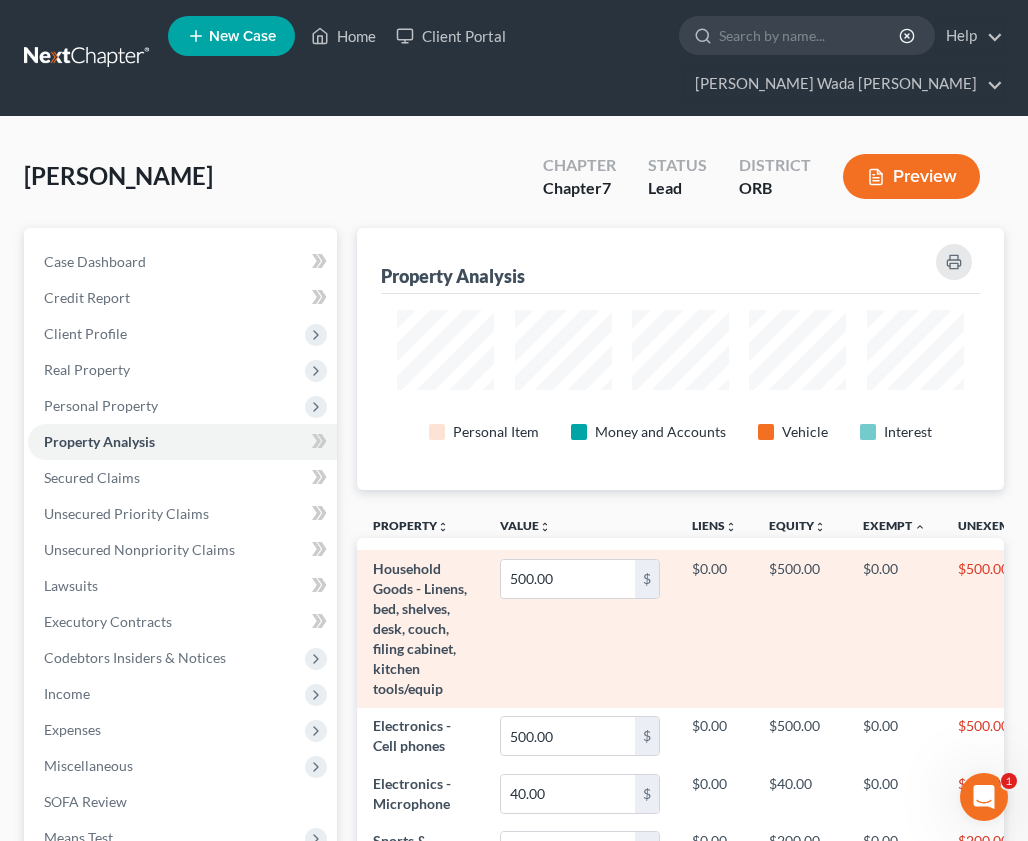 click on "$0.00" at bounding box center (894, 628) 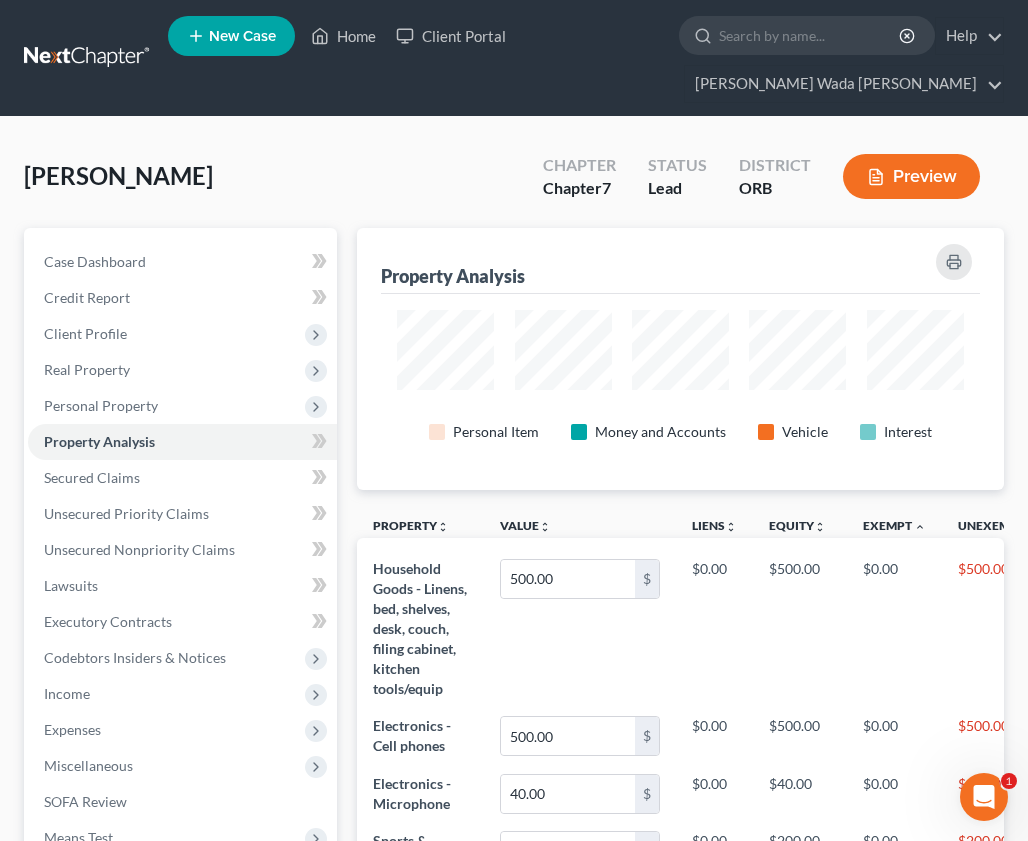 click on "Exempt
unfold_more
expand_more
expand_less" at bounding box center [894, 528] 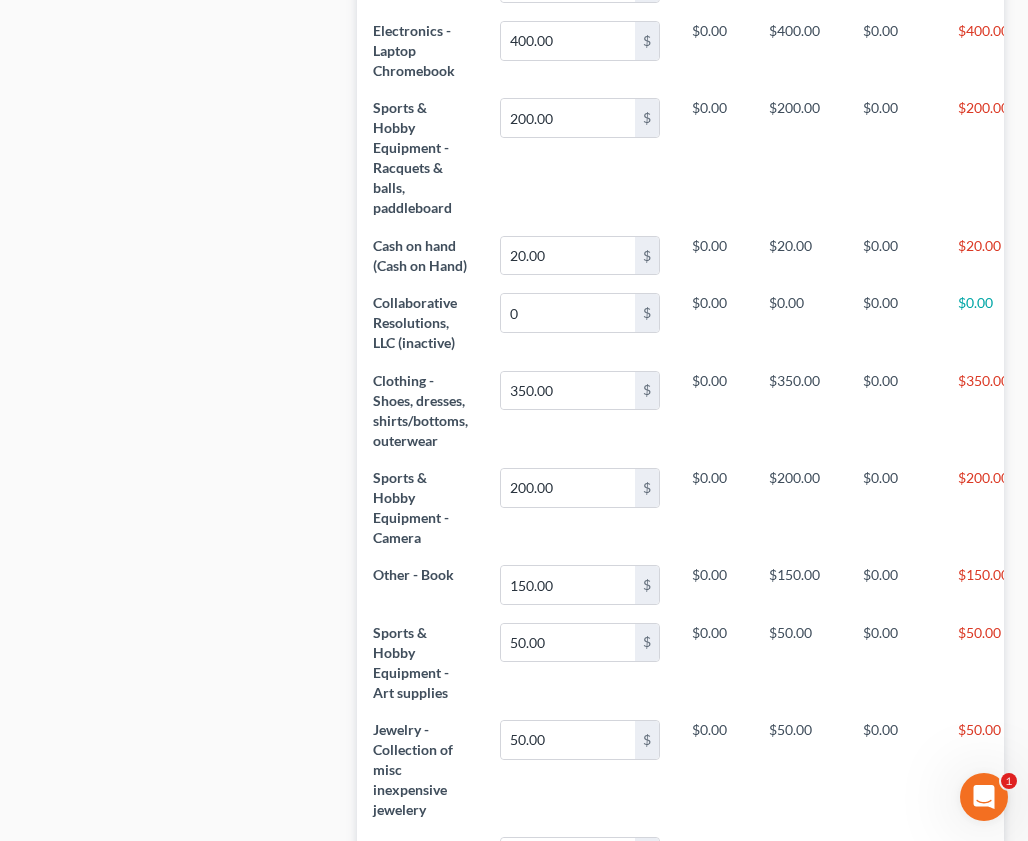 scroll, scrollTop: 1593, scrollLeft: 0, axis: vertical 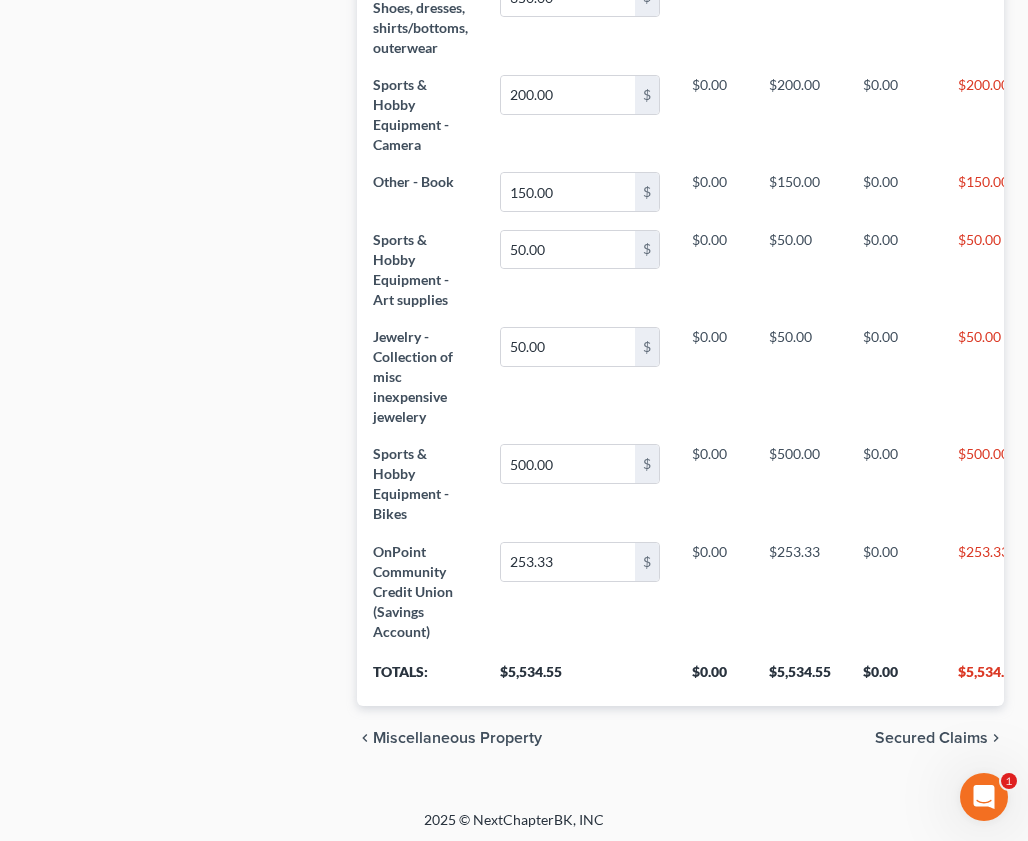 click on "Secured Claims" at bounding box center [931, 738] 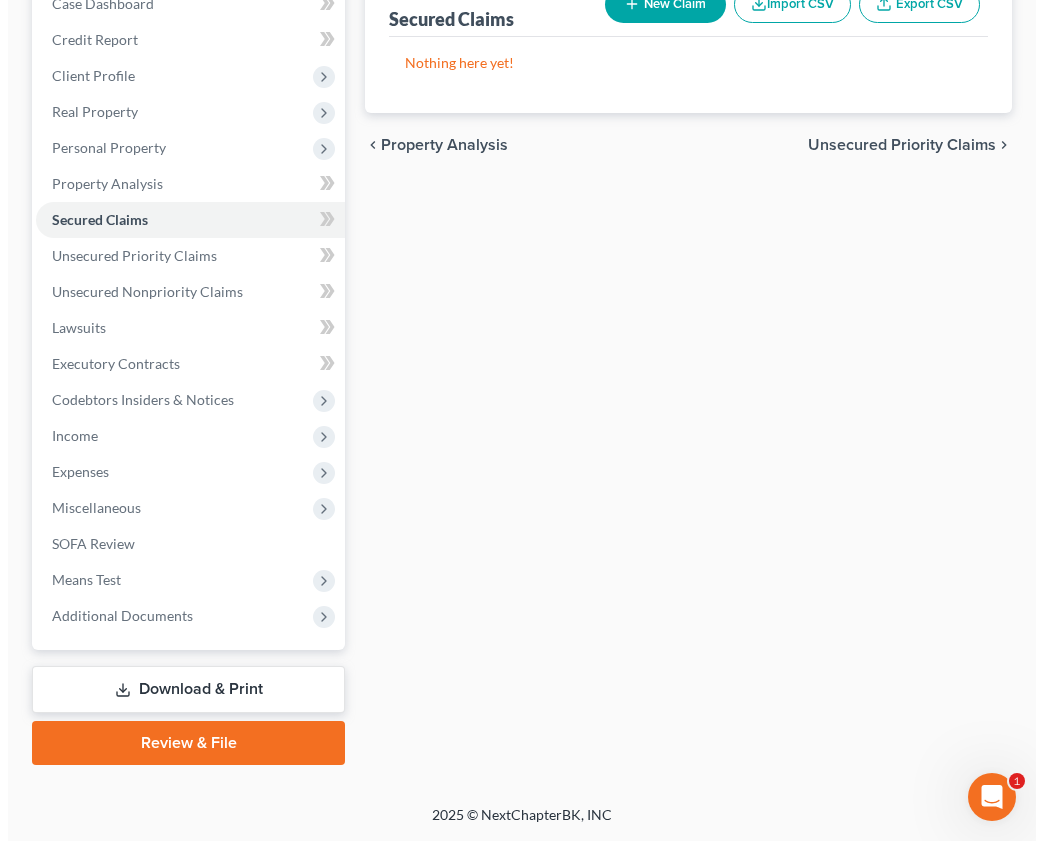 scroll, scrollTop: 0, scrollLeft: 0, axis: both 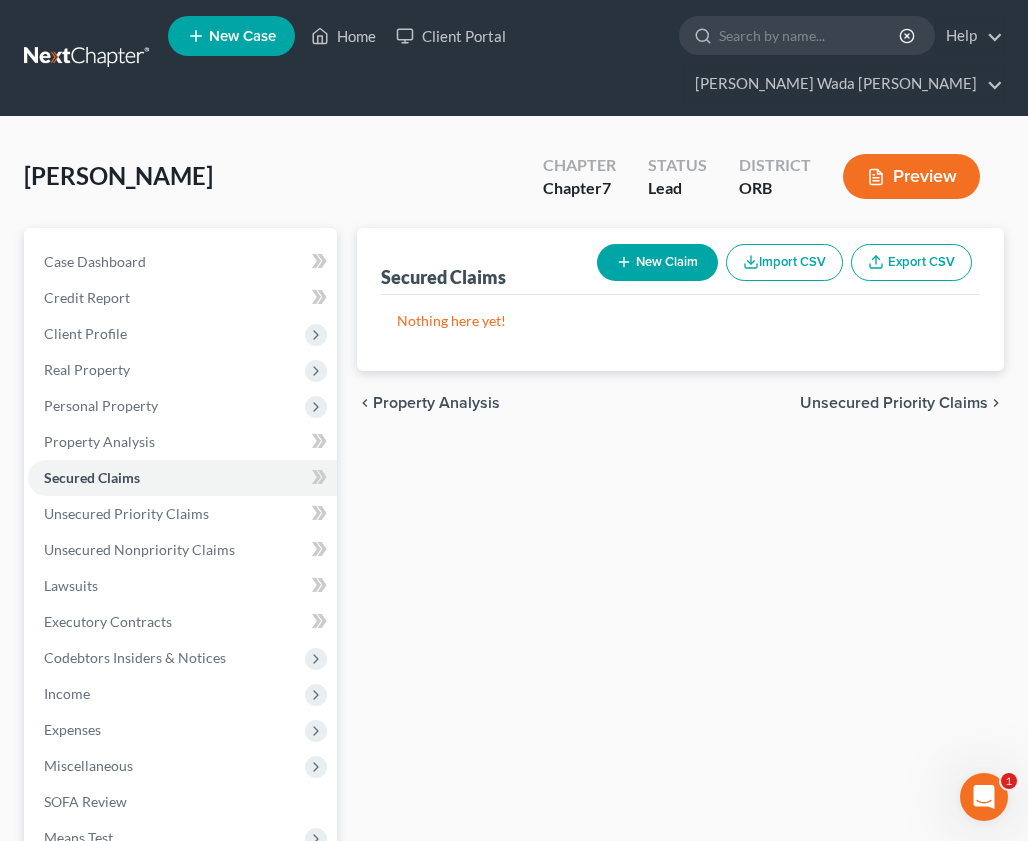 click on "Secured Claims New Claim
Import CSV
Export CSV
Nothing here yet!
Previous
1
Next
chevron_left
Property Analysis
Unsecured Priority Claims
chevron_right" at bounding box center [680, 625] 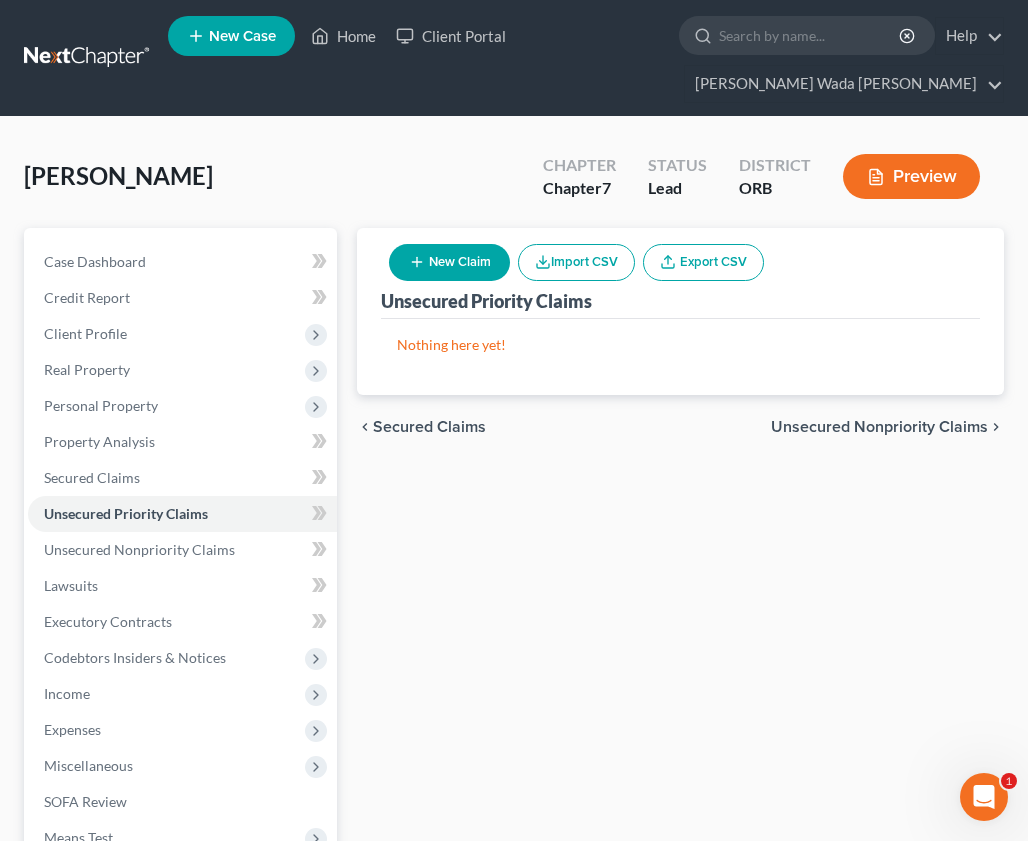 click on "Unsecured Nonpriority Claims" at bounding box center [879, 427] 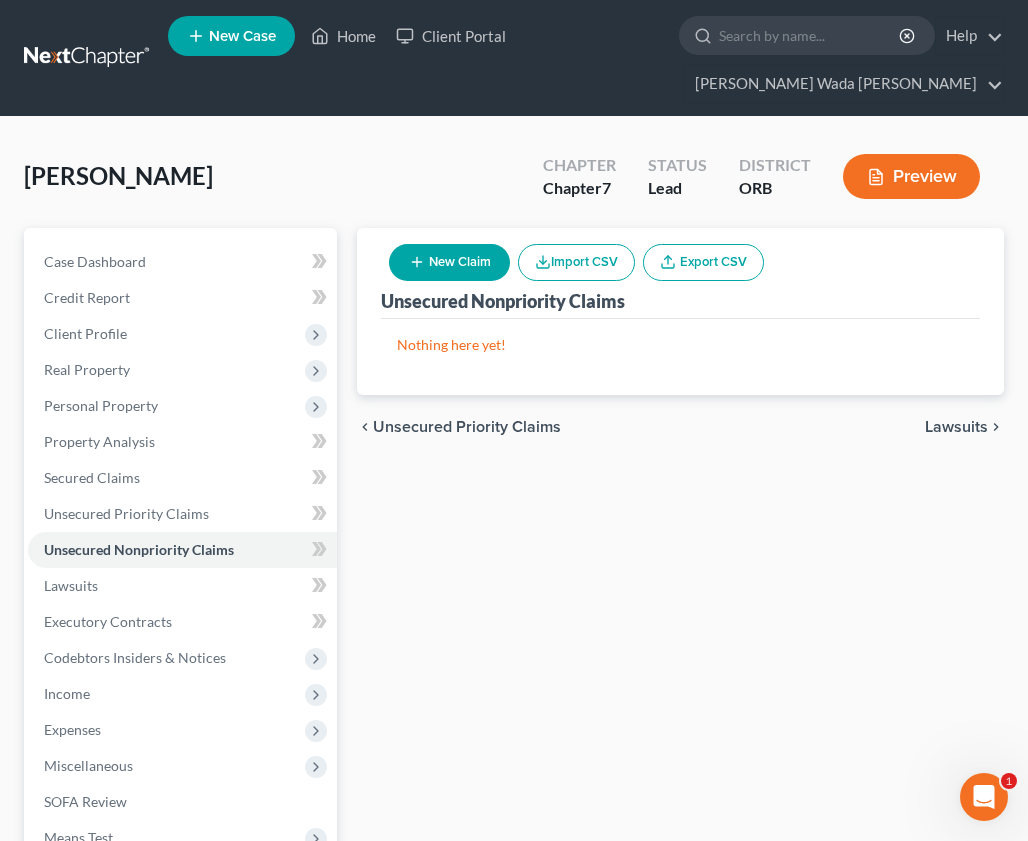 click on "Unsecured Nonpriority Claims New Claim
Import CSV
Export CSV
Nothing here yet!
Previous
1
Next
chevron_left
Unsecured Priority Claims
Lawsuits
chevron_right" at bounding box center (680, 625) 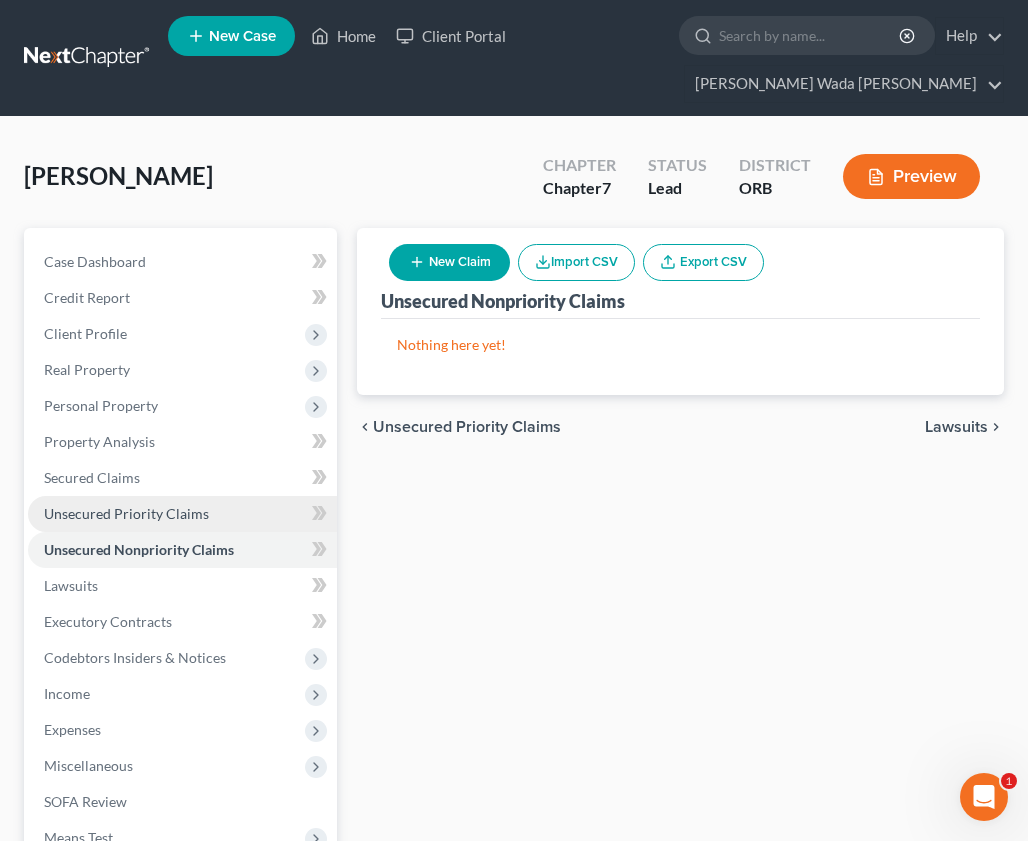 click on "Unsecured Priority Claims" at bounding box center [126, 513] 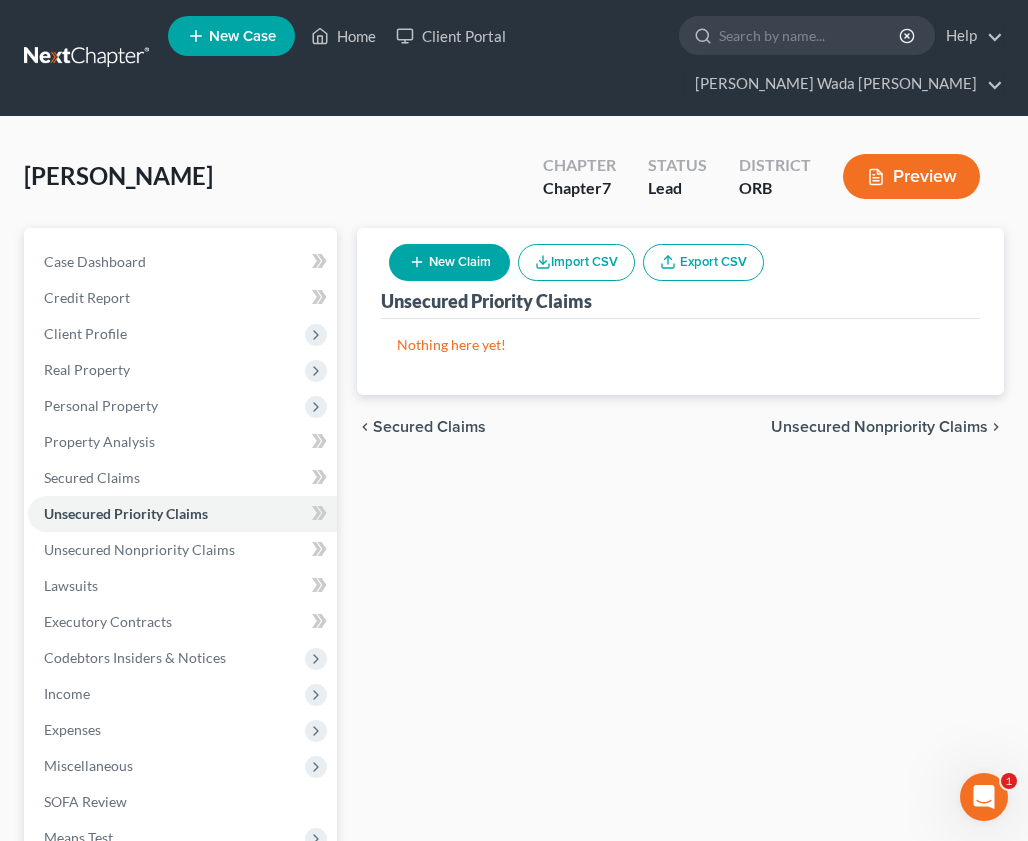 click on "Unsecured Nonpriority Claims" at bounding box center (879, 427) 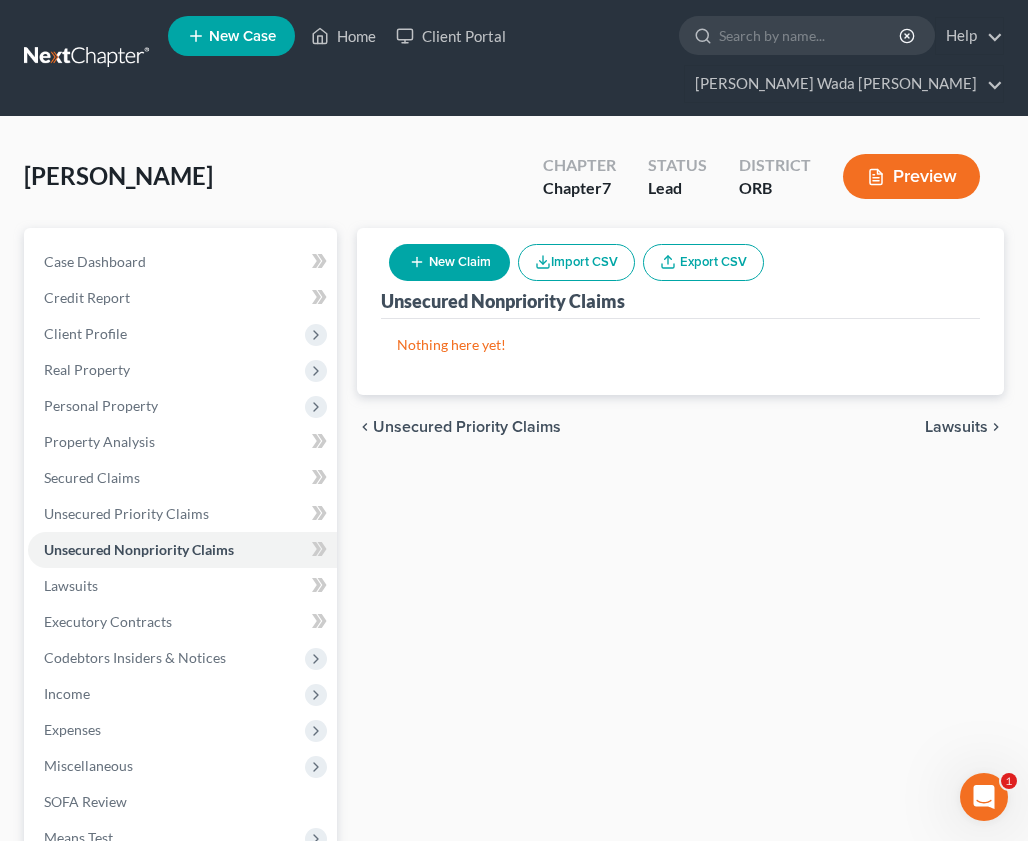 click on "New Claim" at bounding box center [449, 262] 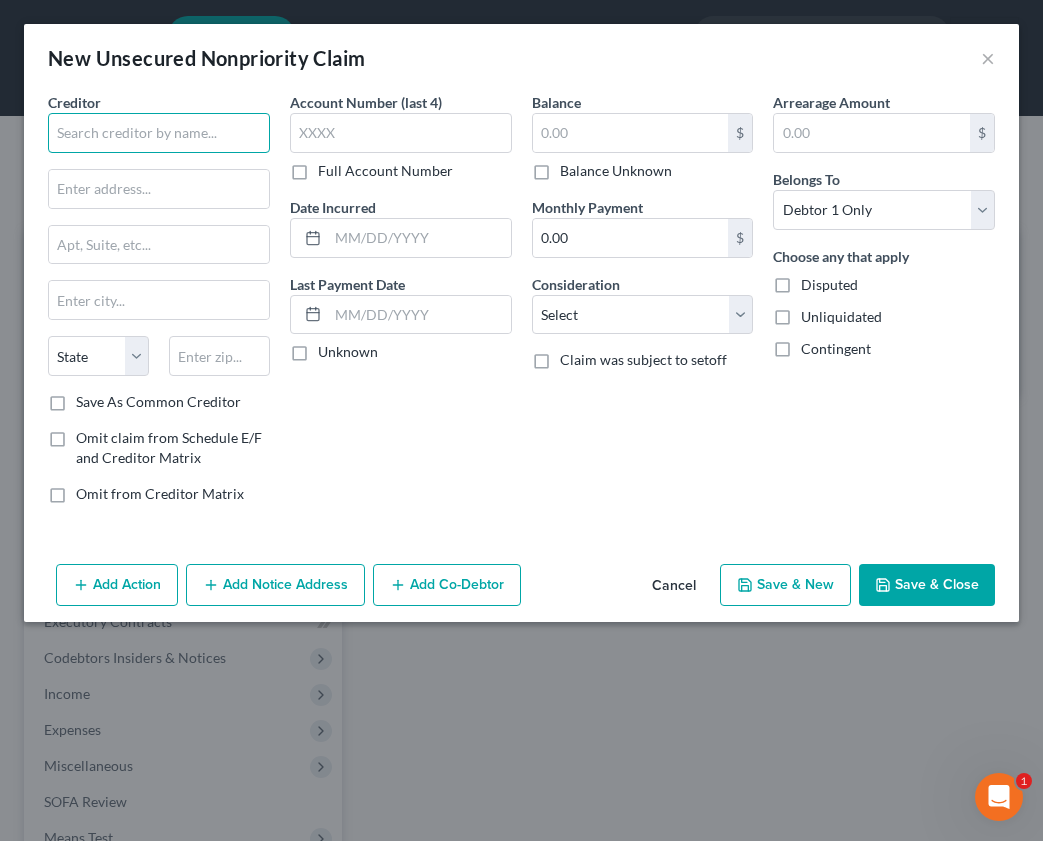 click at bounding box center [159, 133] 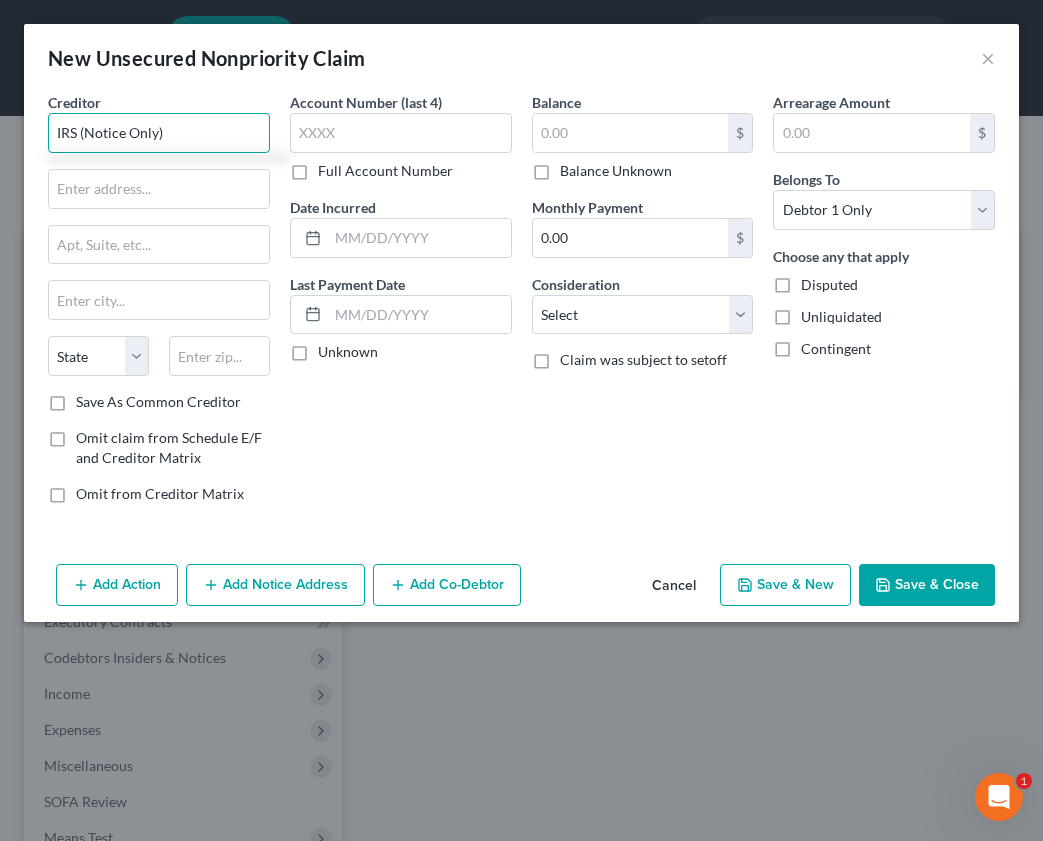 type on "IRS (Notice Only)" 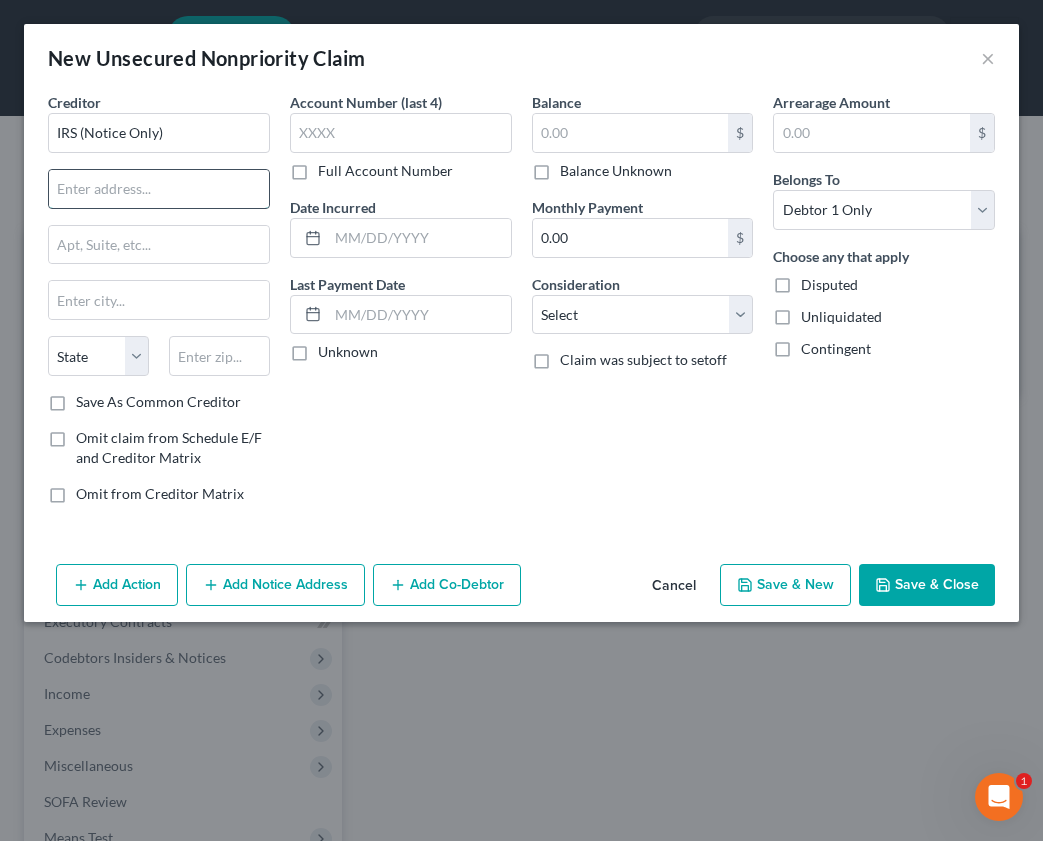click at bounding box center (159, 189) 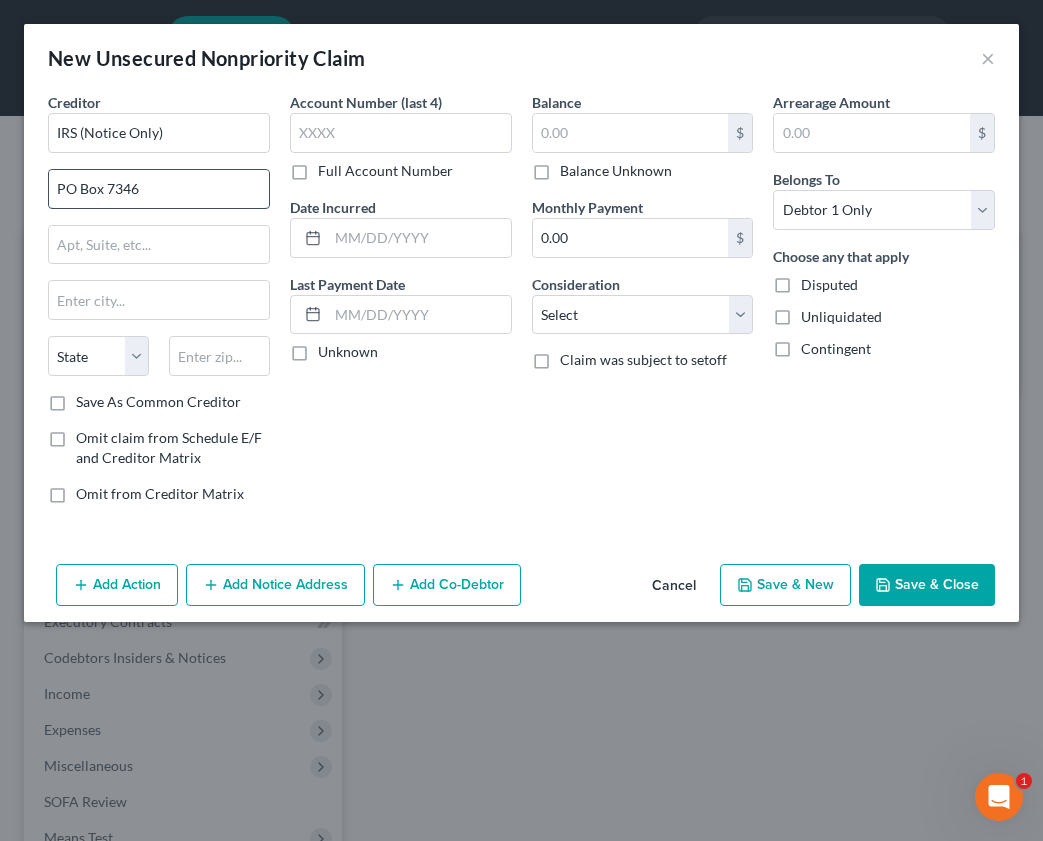 type on "PO Box 7346" 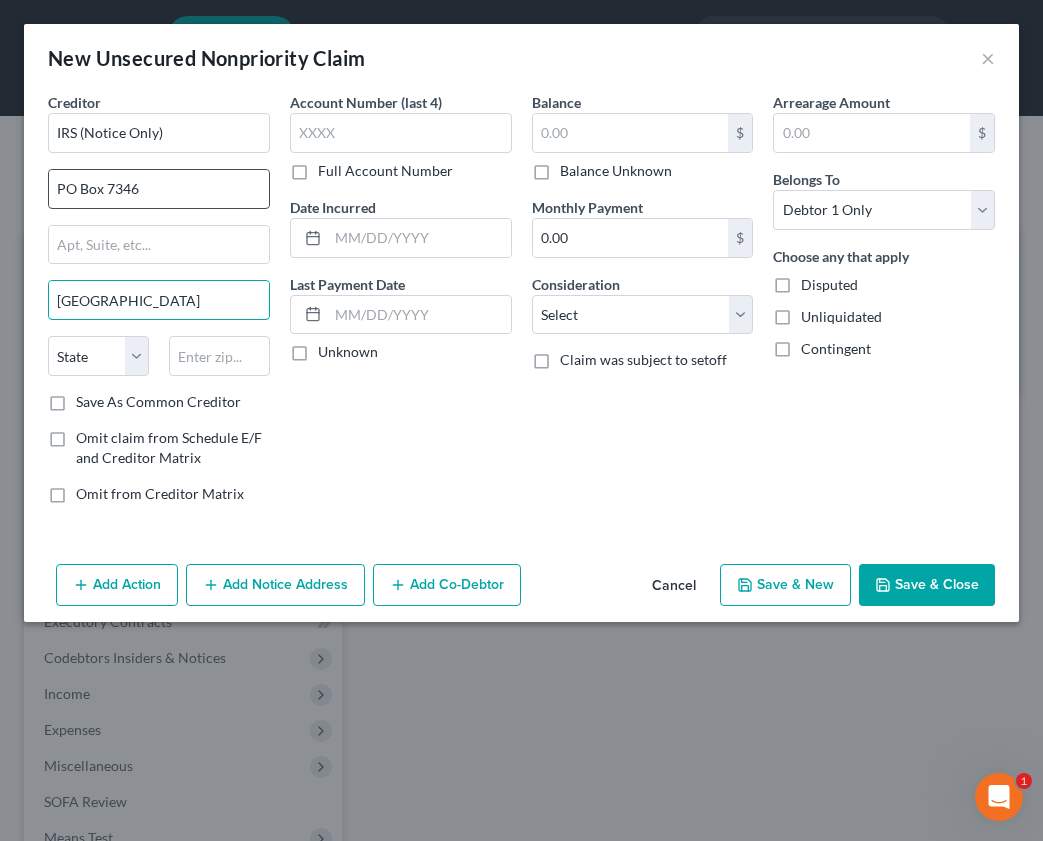 type on "[GEOGRAPHIC_DATA]" 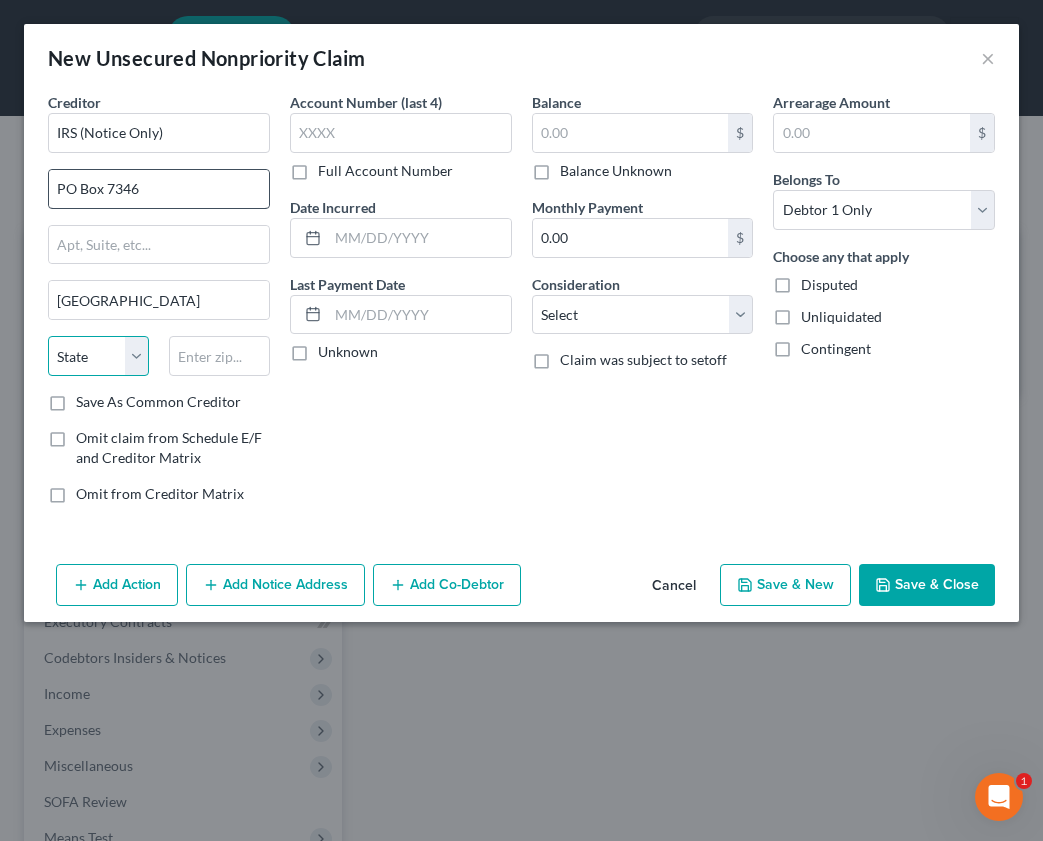 select on "39" 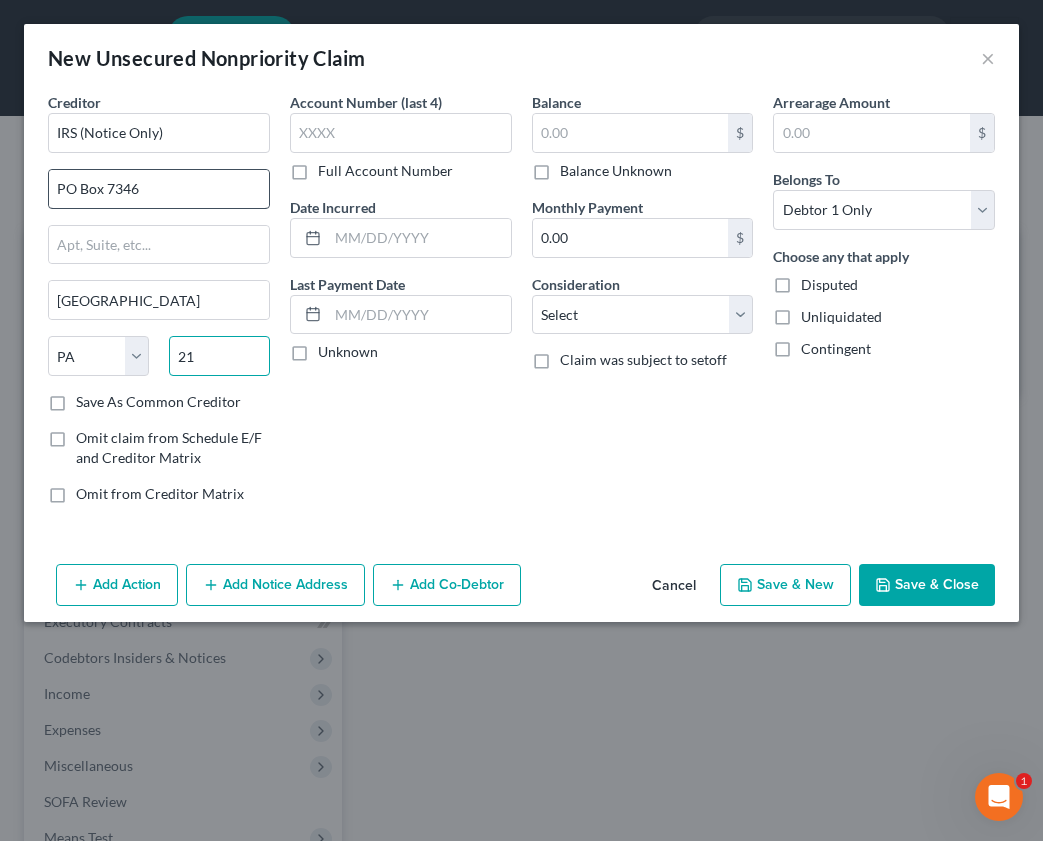 type on "2" 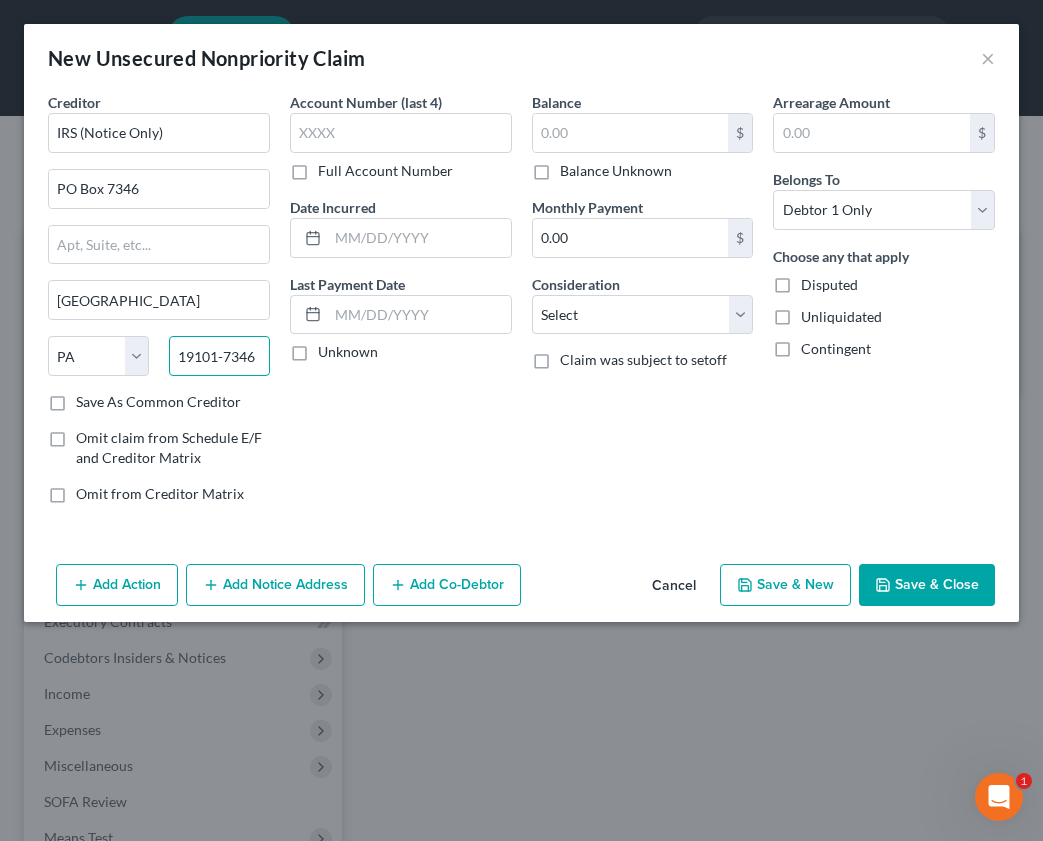 type on "19101-7346" 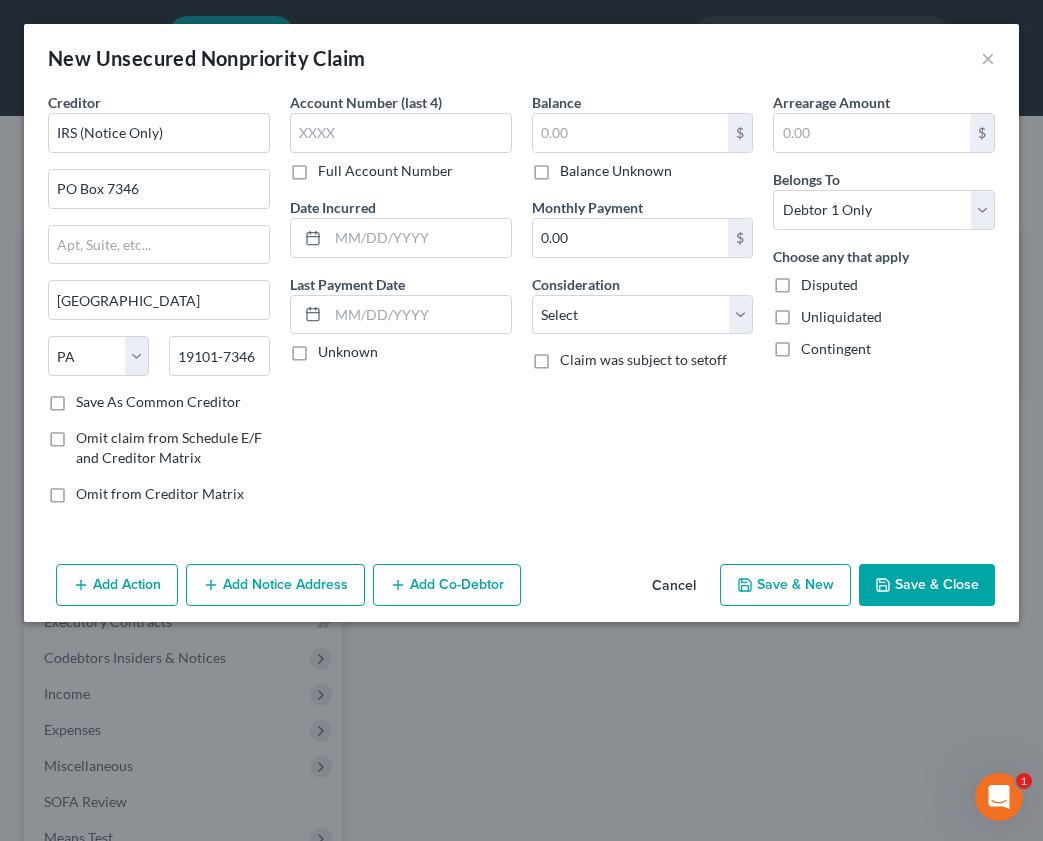 drag, startPoint x: 49, startPoint y: 399, endPoint x: 59, endPoint y: 406, distance: 12.206555 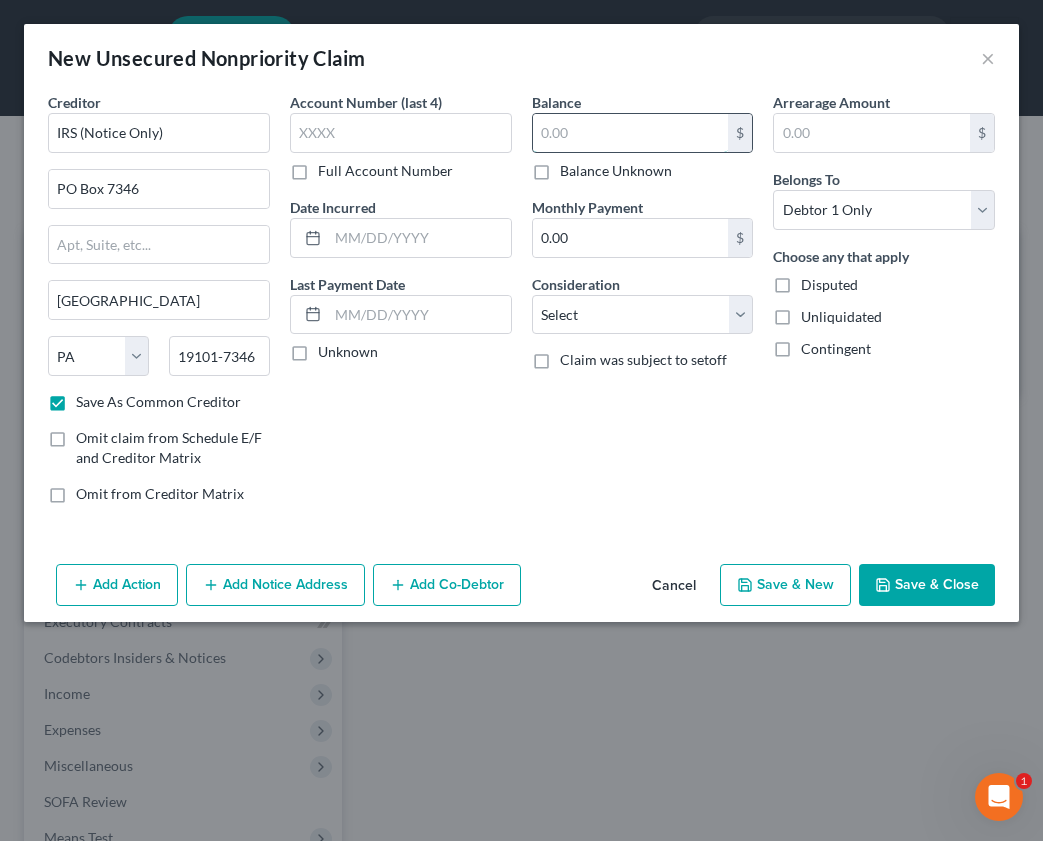 click at bounding box center [631, 133] 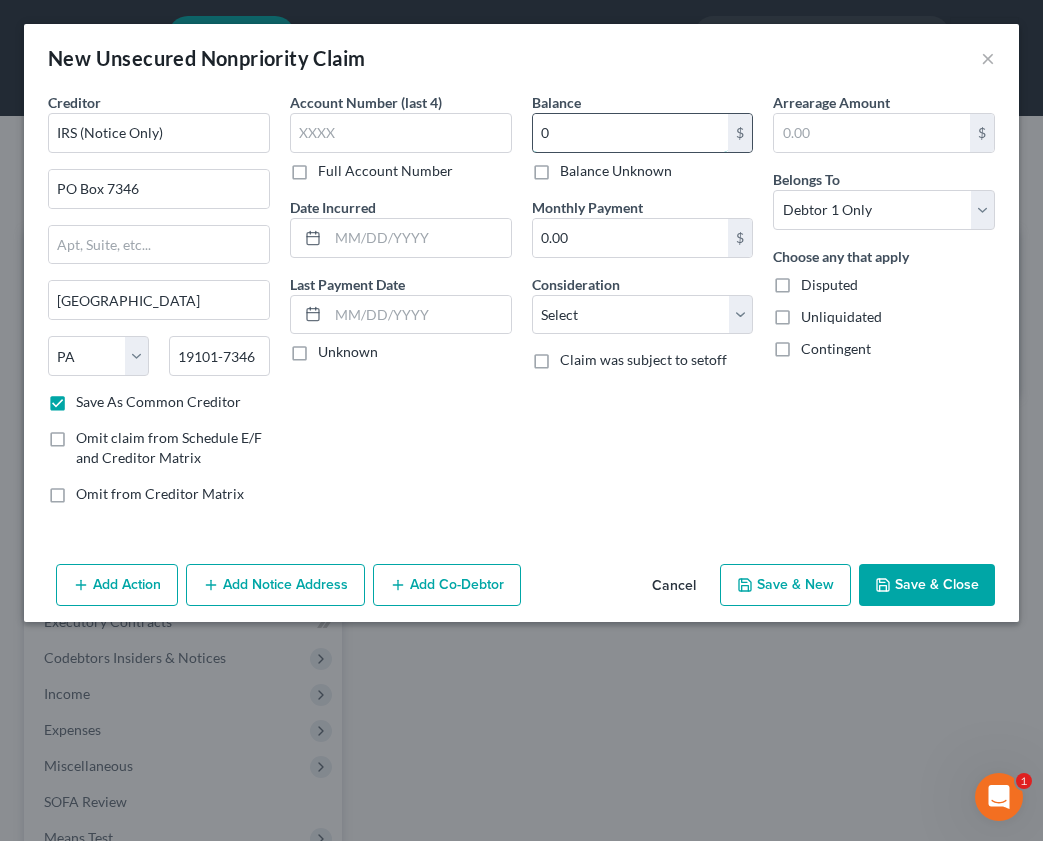 type on "0" 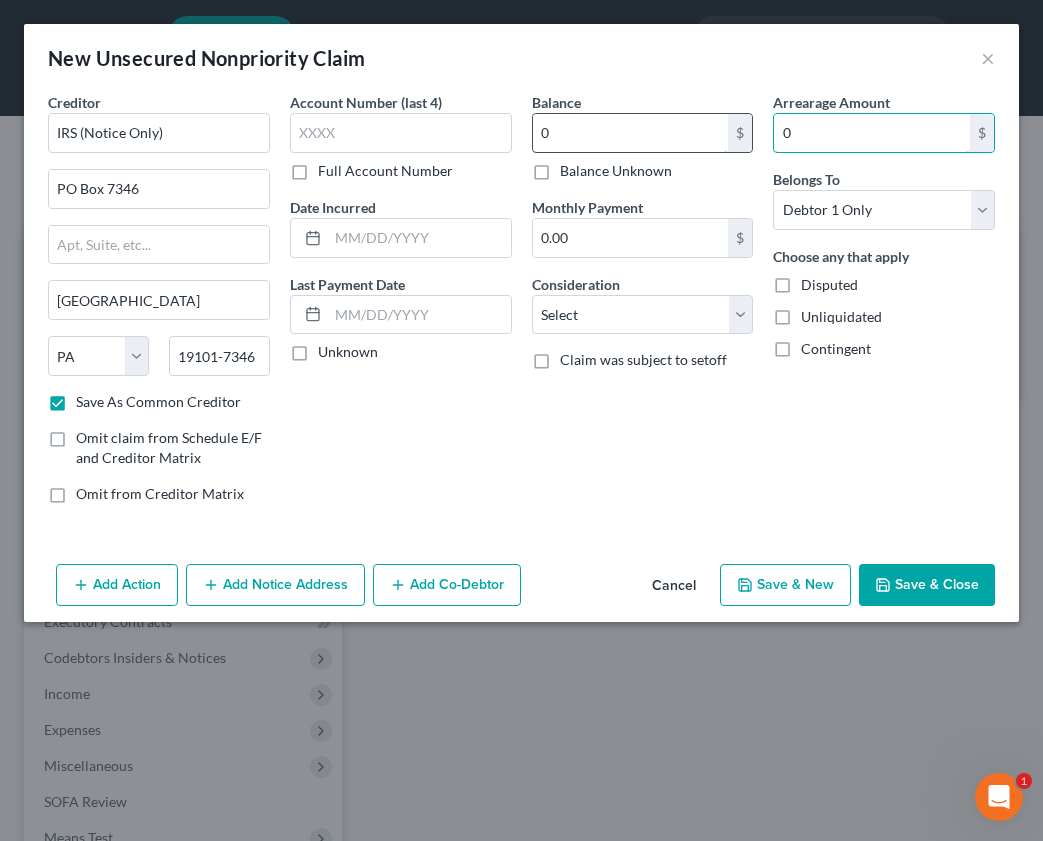 type on "0" 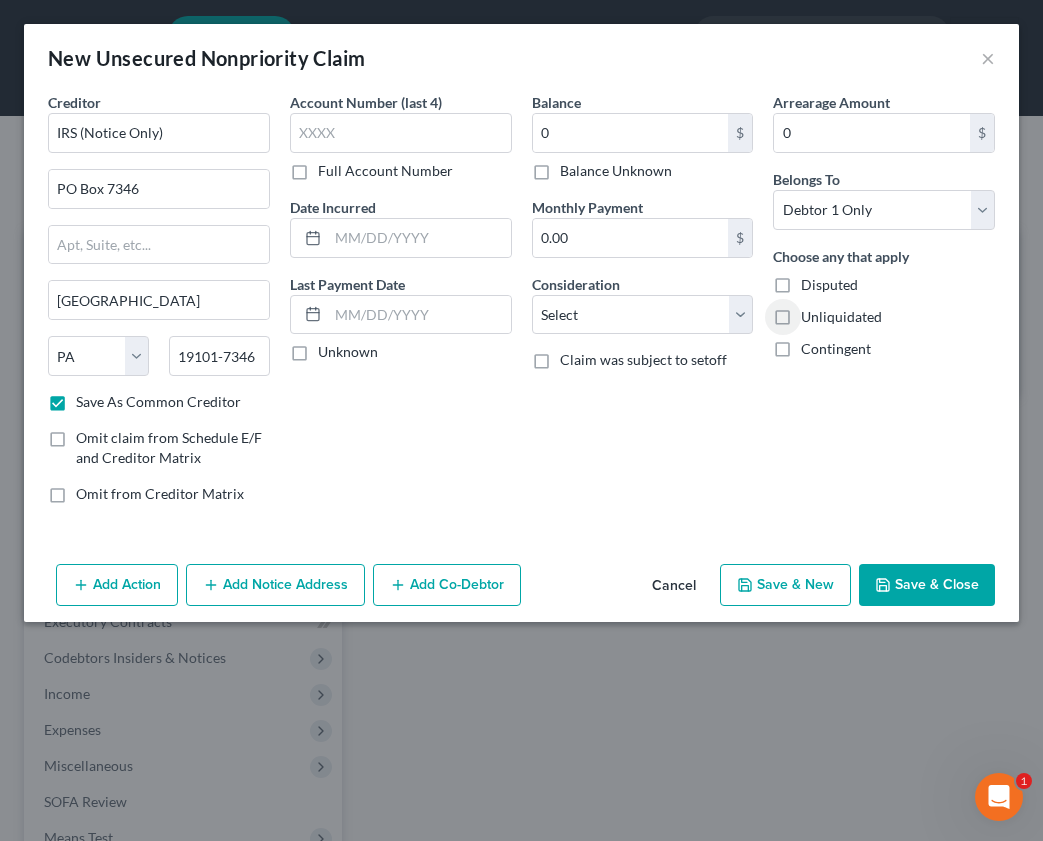 click on "Save & New" at bounding box center [785, 585] 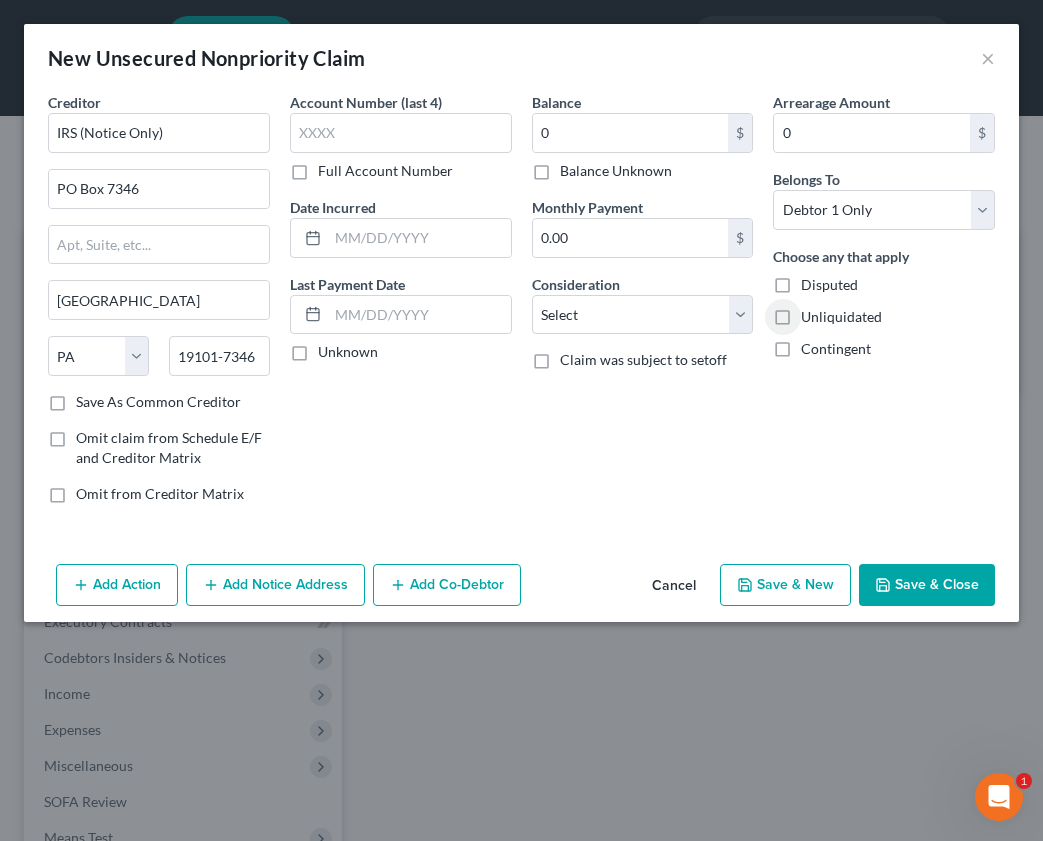 checkbox on "false" 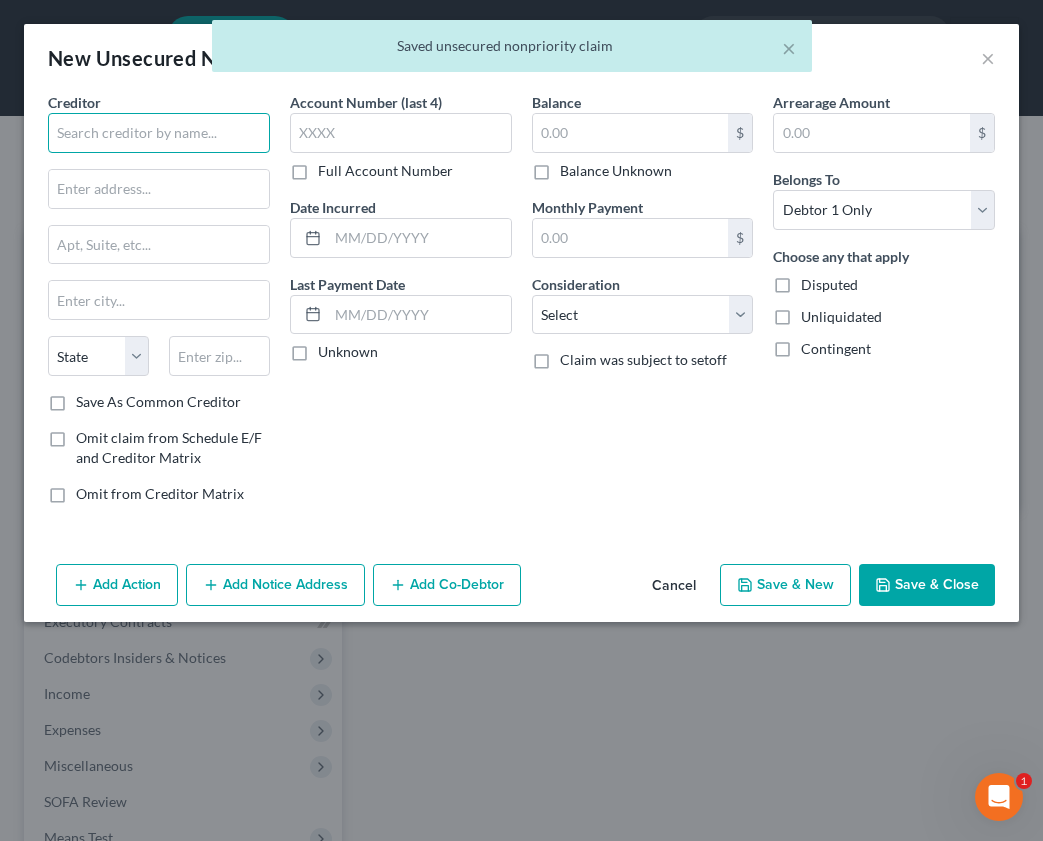 click at bounding box center (159, 133) 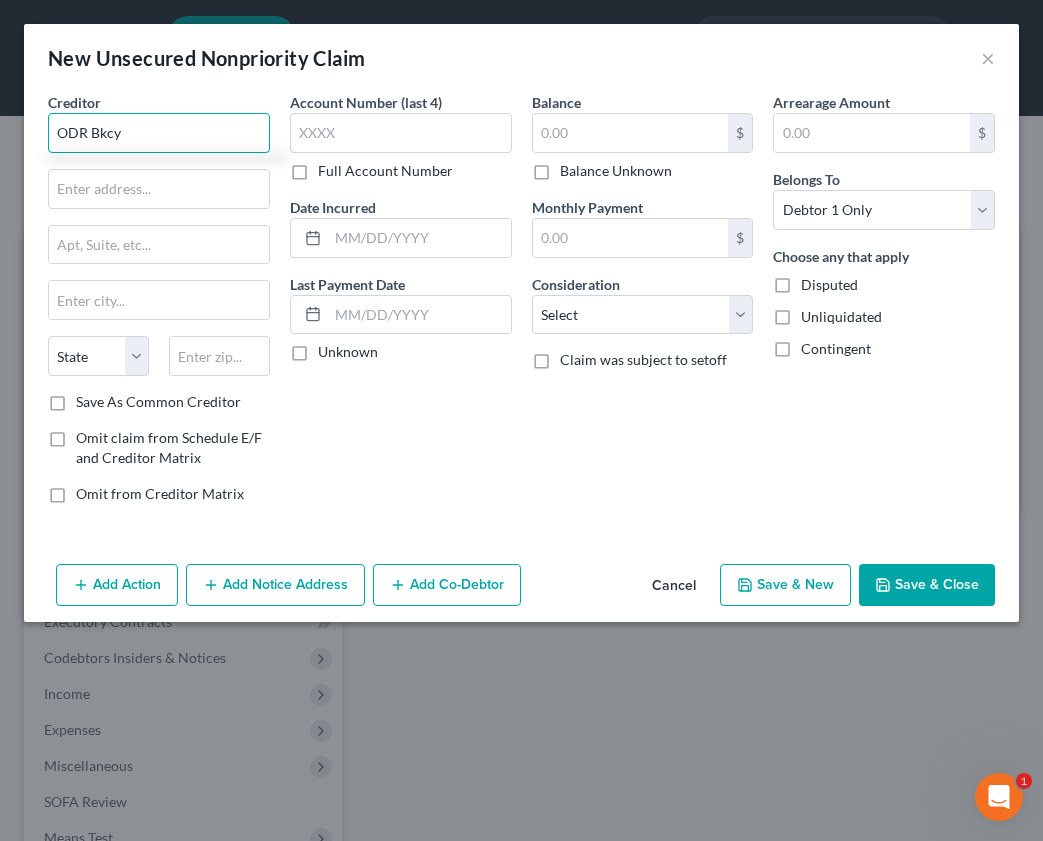 type on "ODR Bkcy" 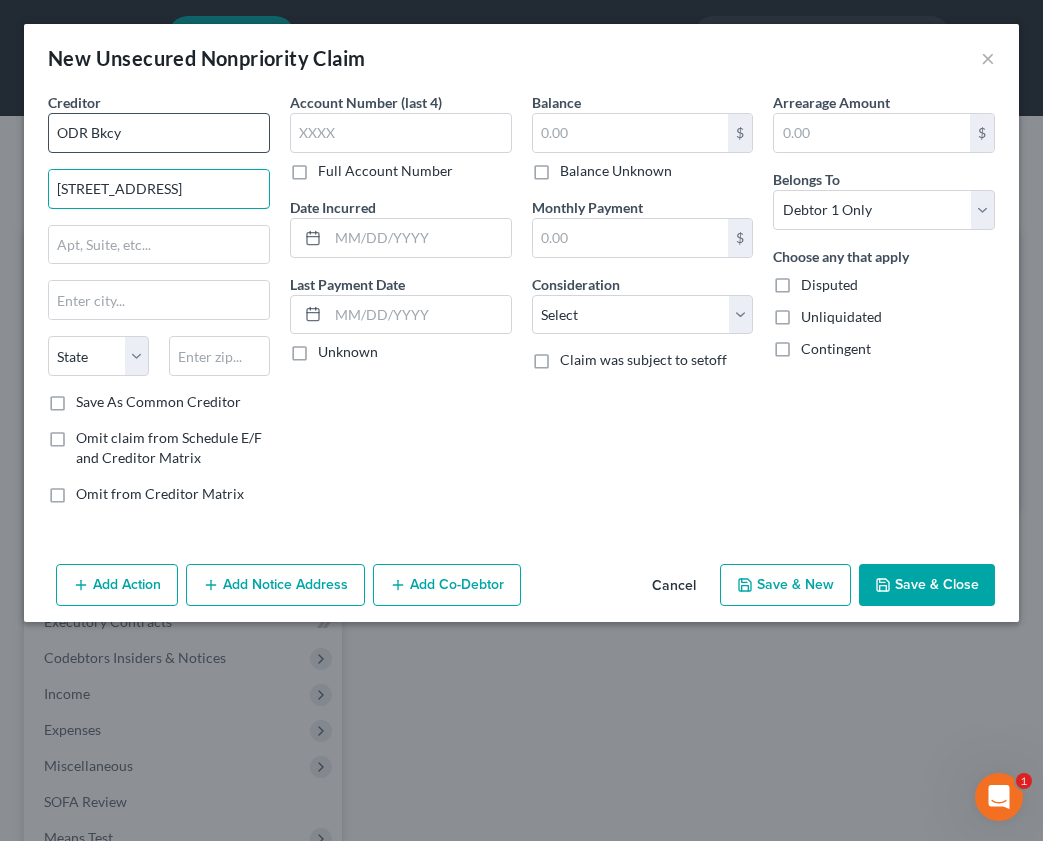 type on "[STREET_ADDRESS]" 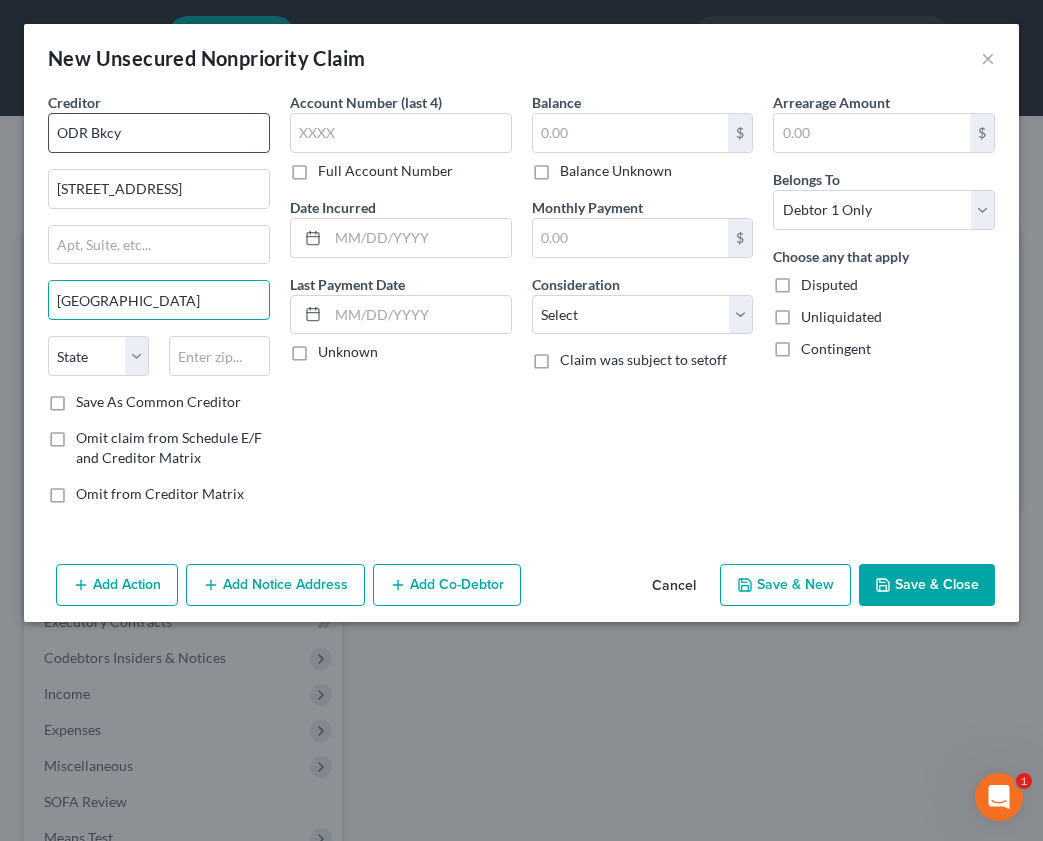 type on "[GEOGRAPHIC_DATA]" 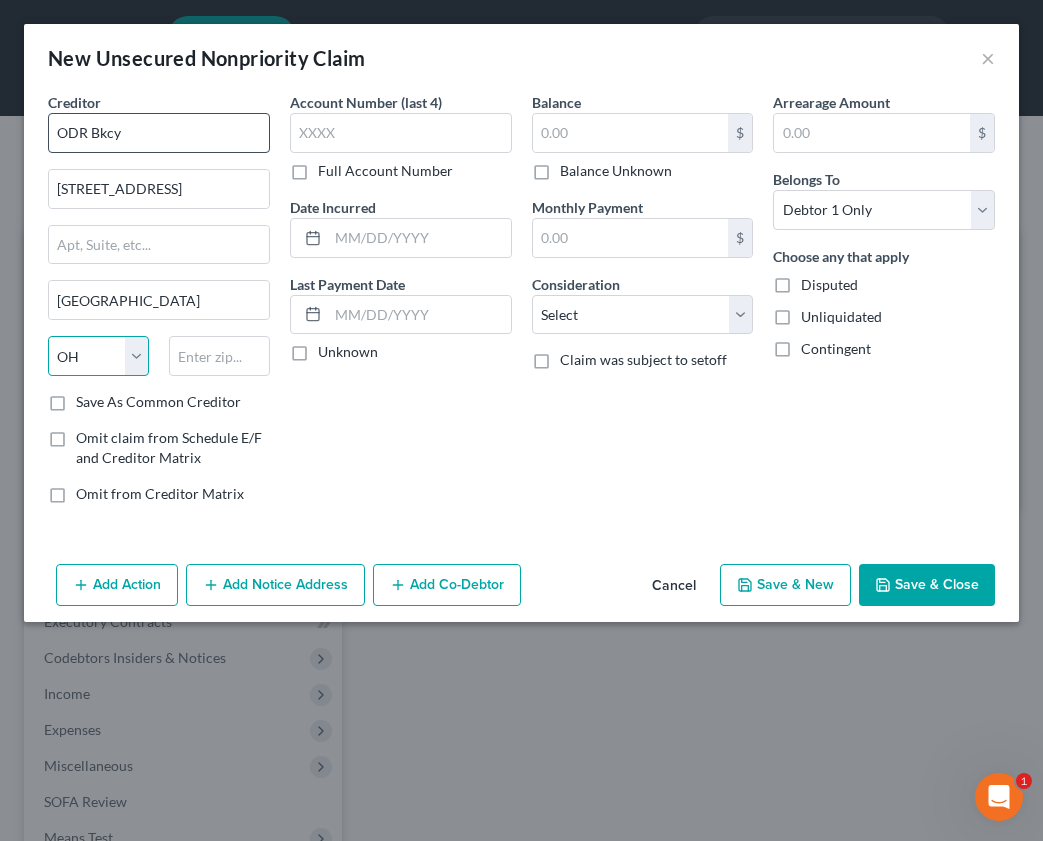 select on "38" 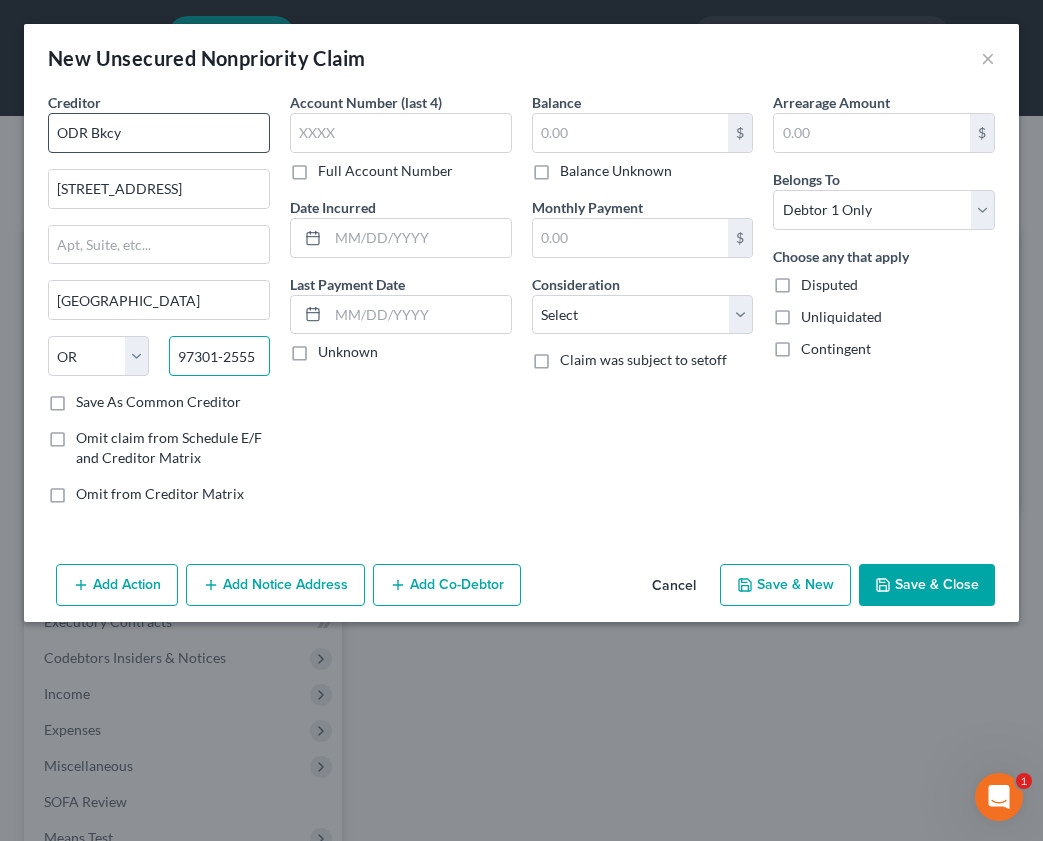 type on "97301-2555" 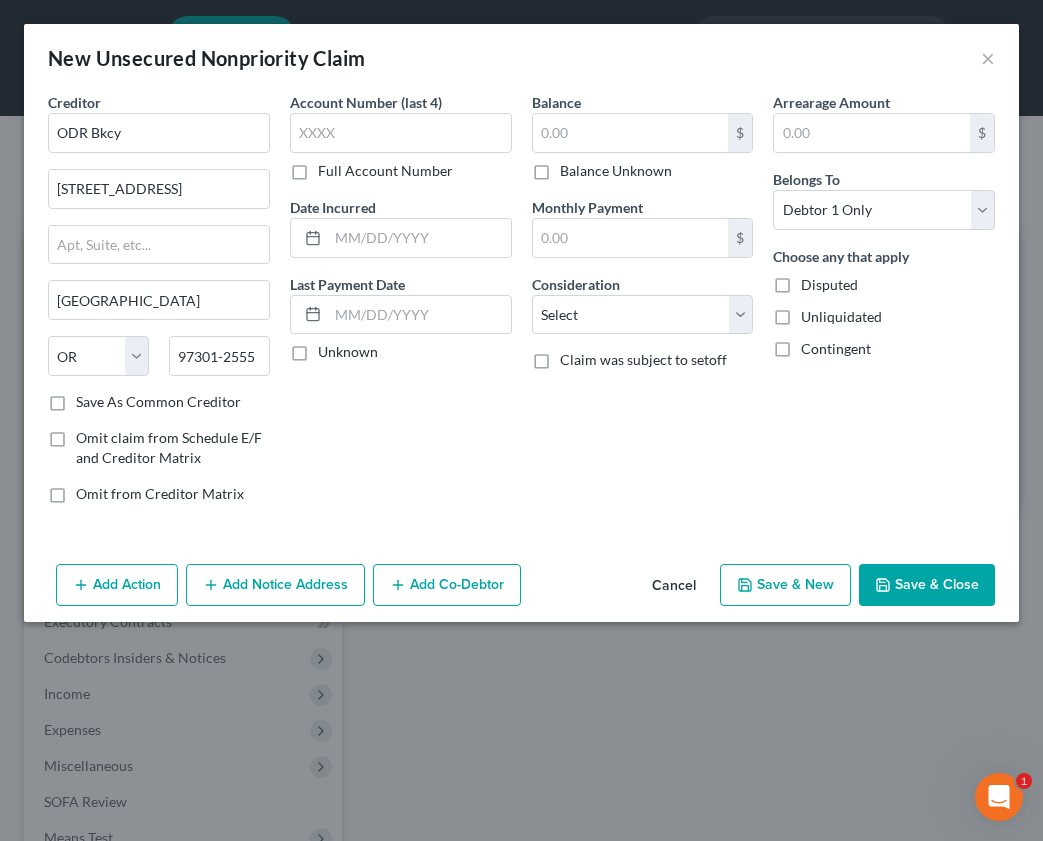 click on "Save As Common Creditor" at bounding box center (158, 402) 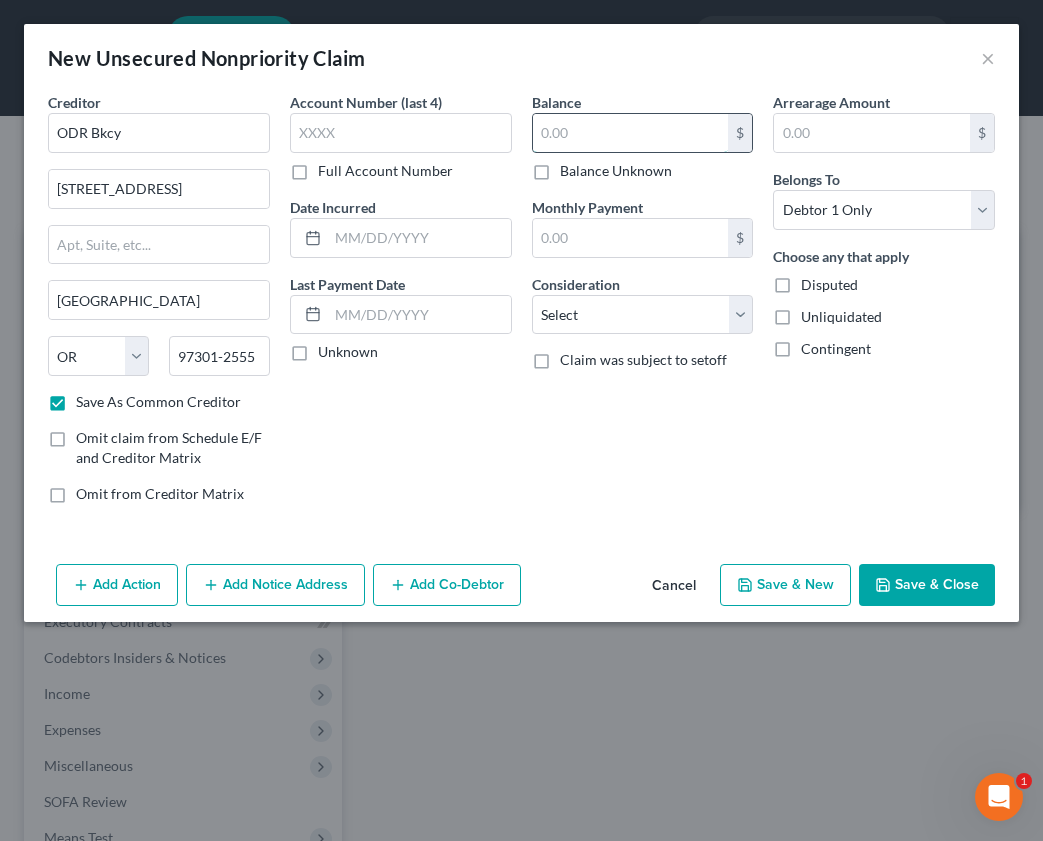 click at bounding box center (631, 133) 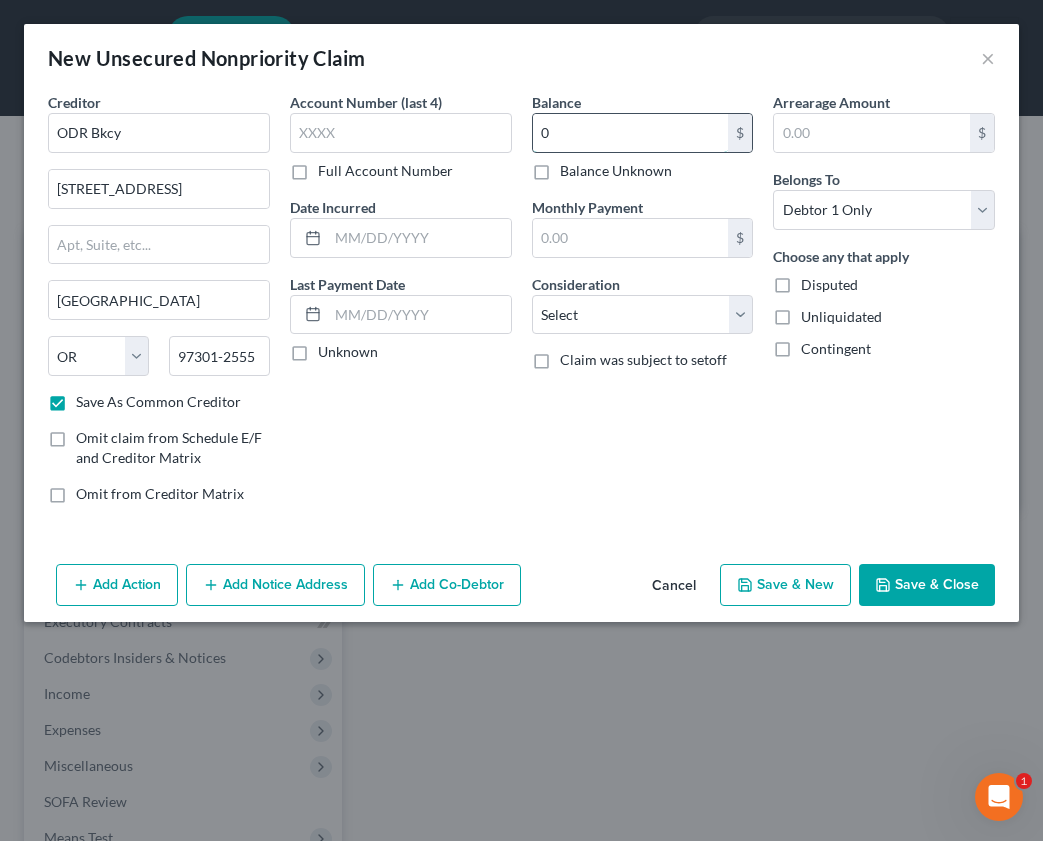 type on "0" 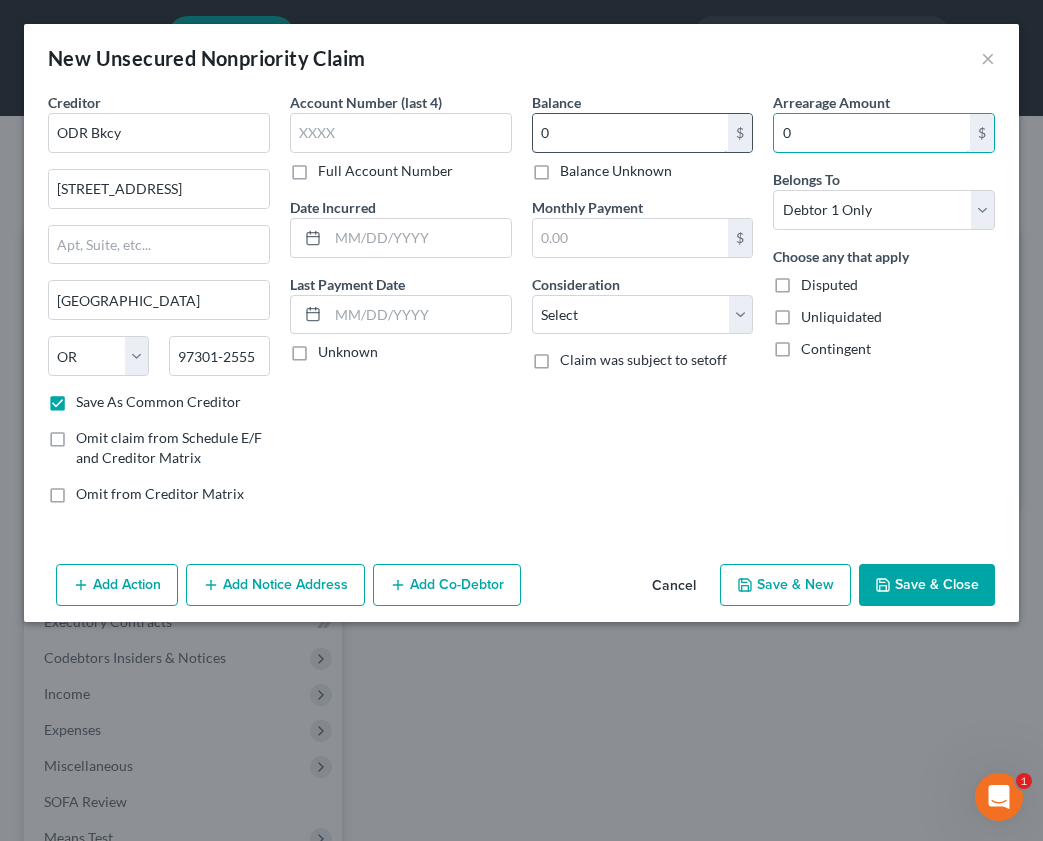 type on "0" 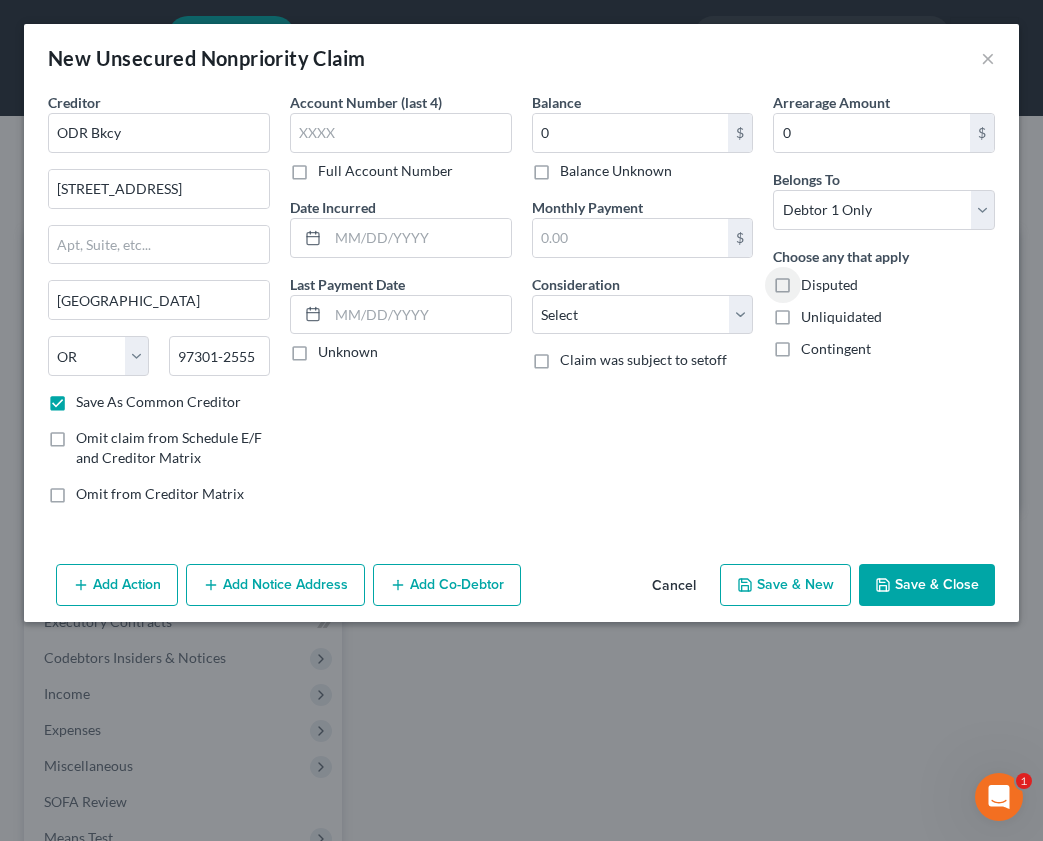 click 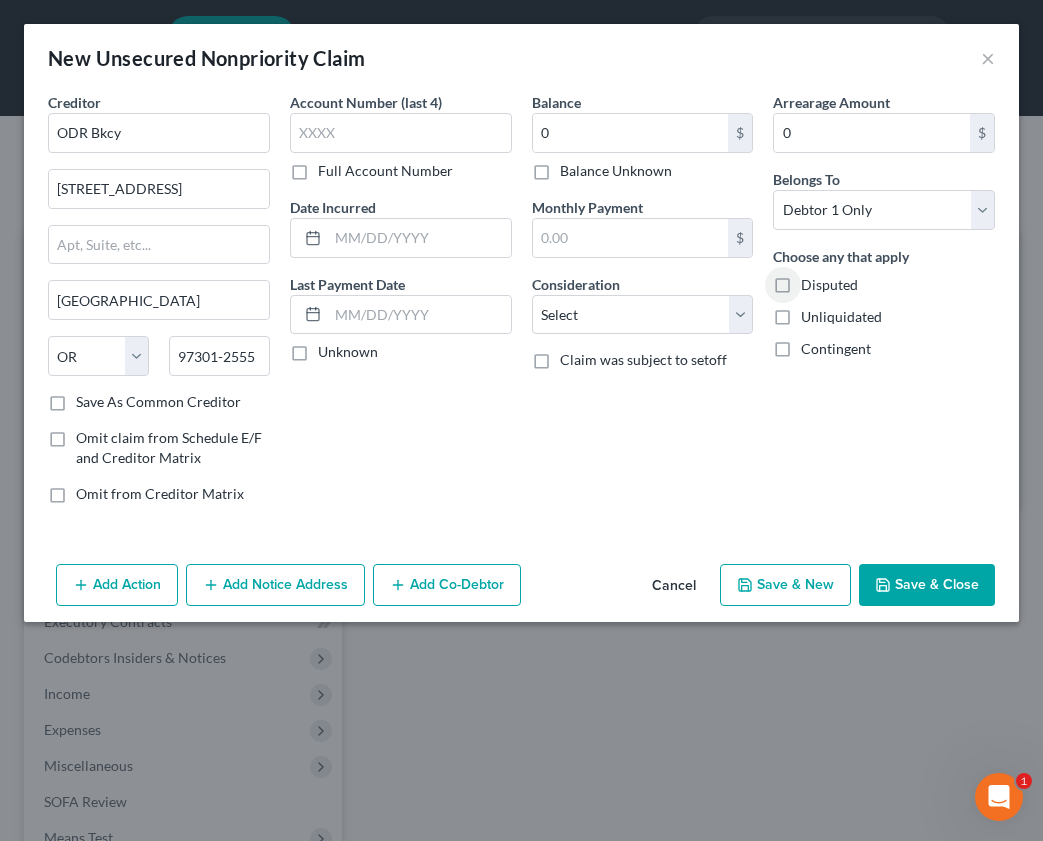 checkbox on "false" 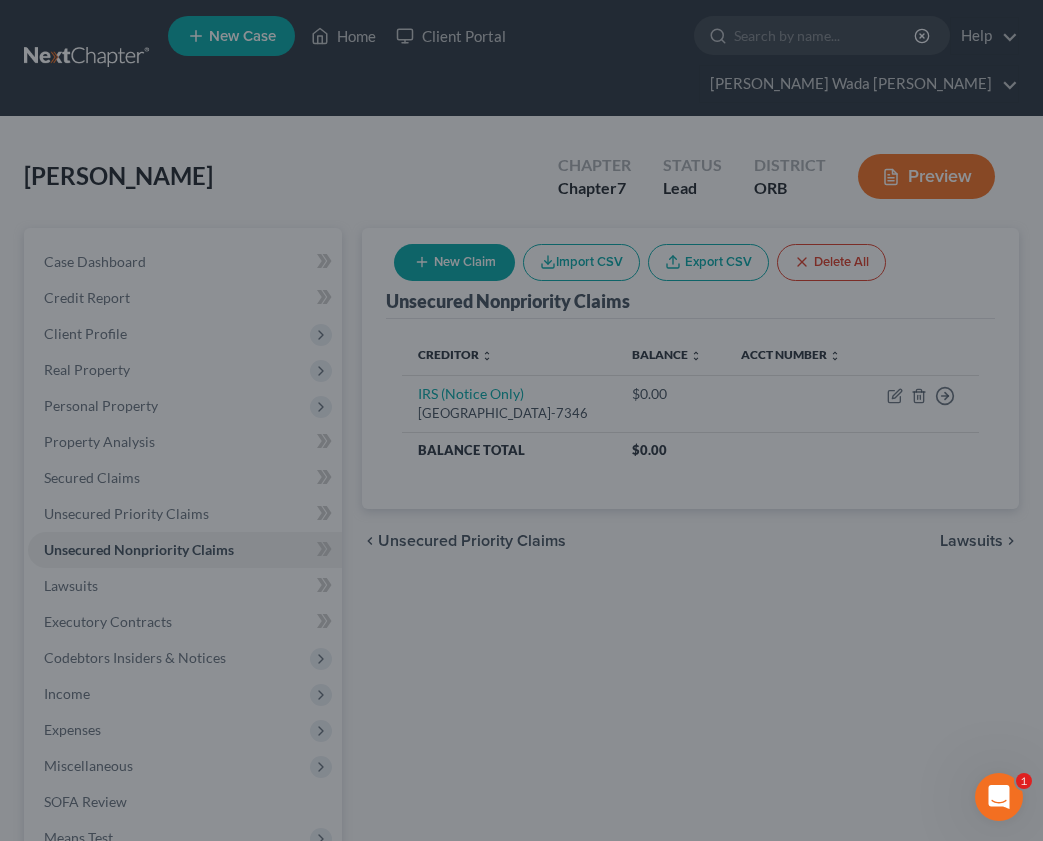 type on "0.00" 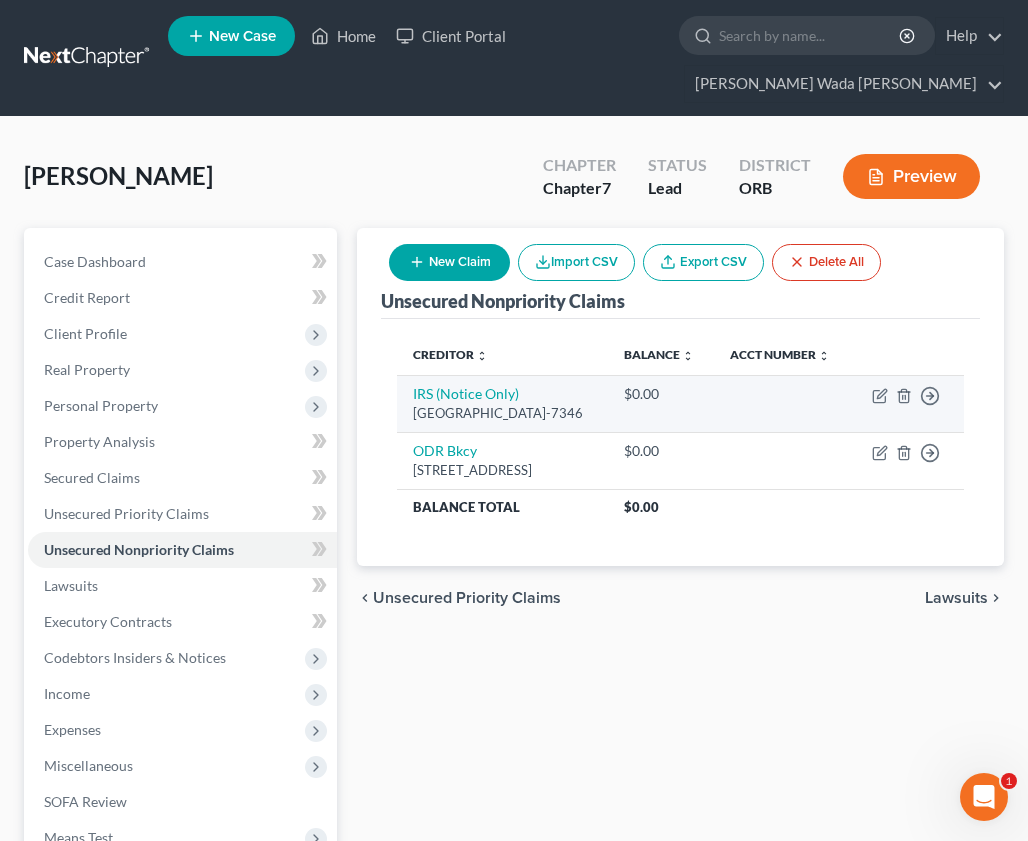 click on "[GEOGRAPHIC_DATA]-7346" at bounding box center (502, 413) 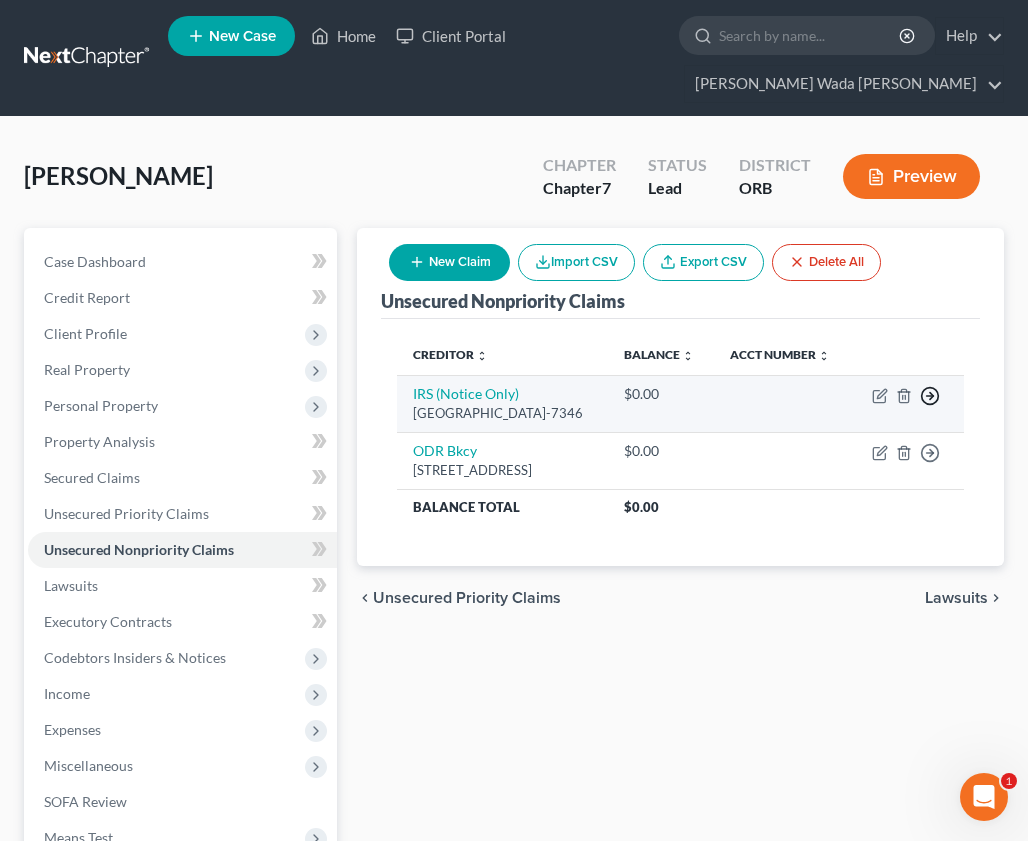 click 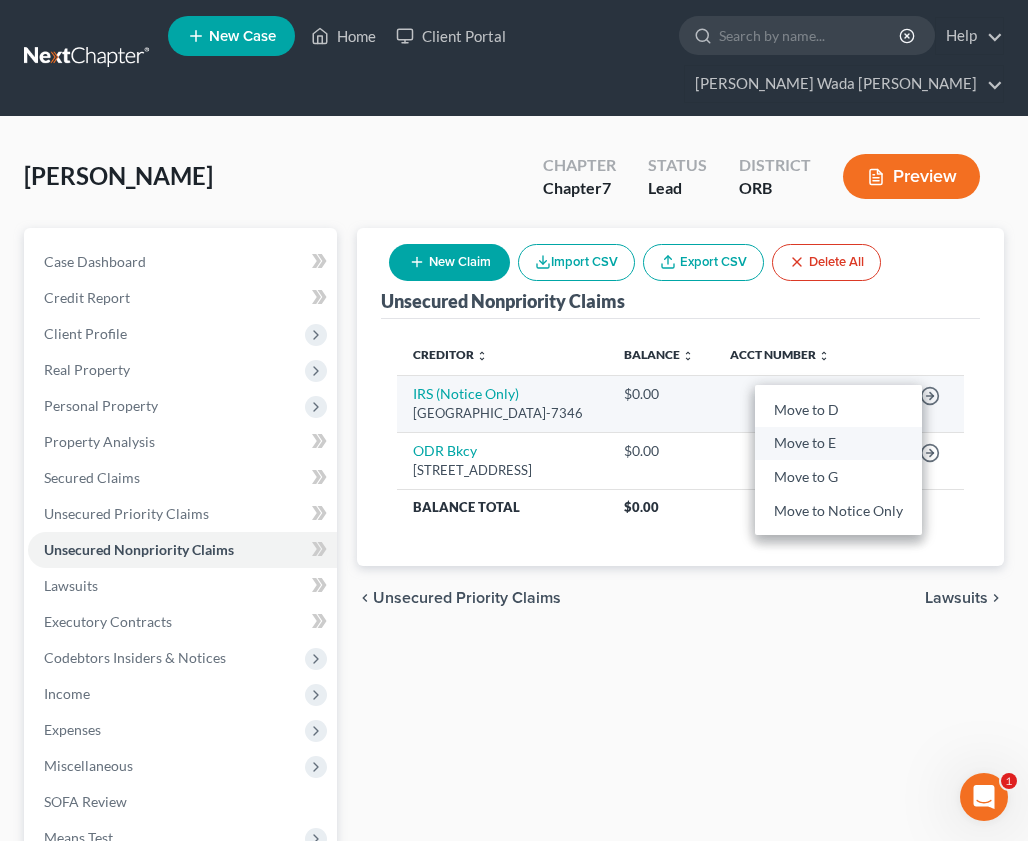 click on "Move to E" at bounding box center [838, 444] 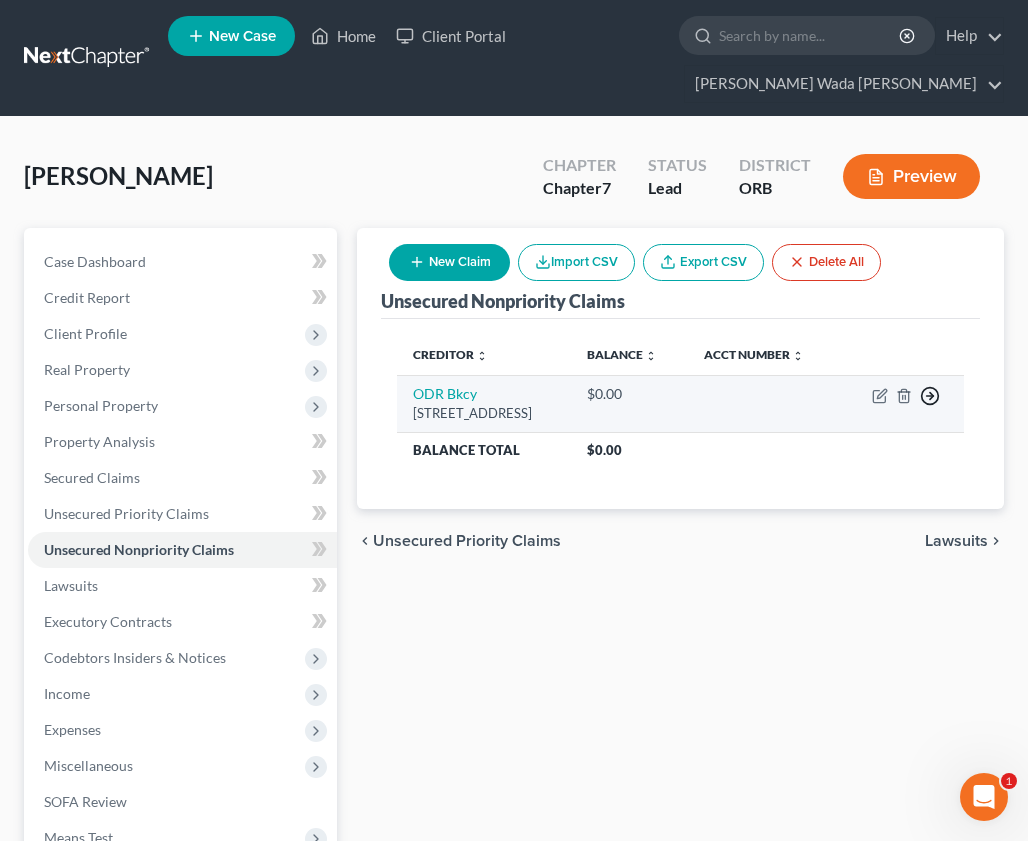 click 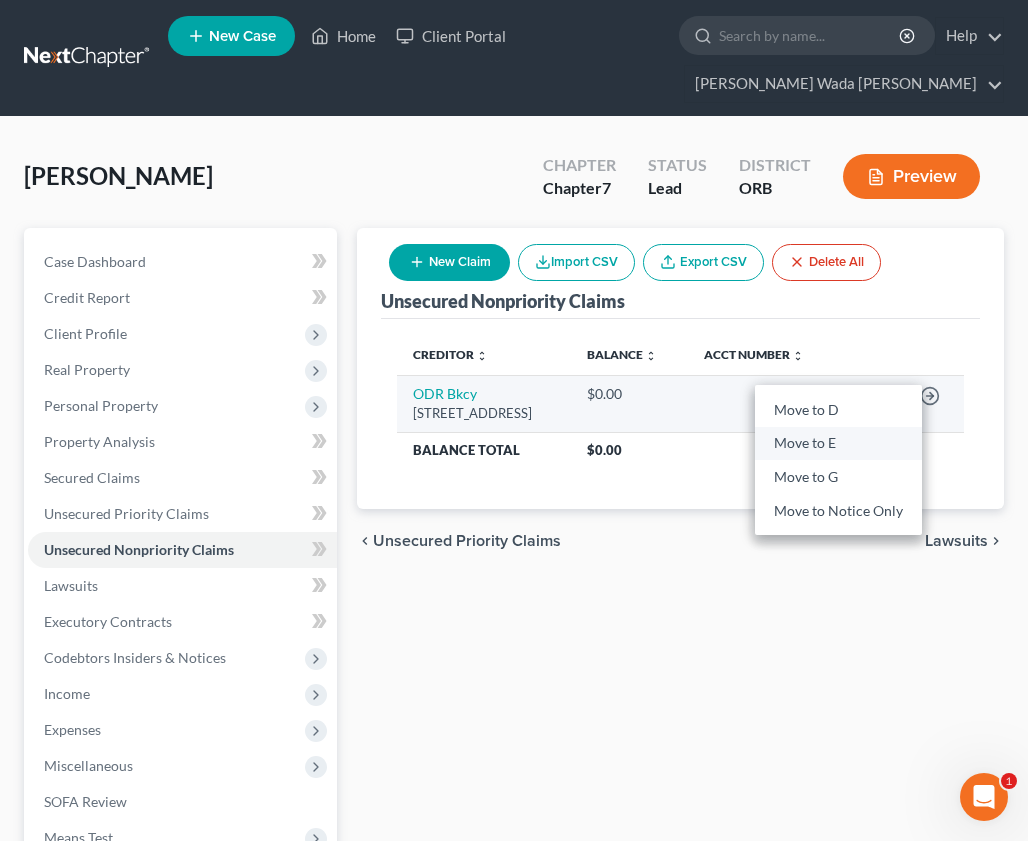 click on "Move to E" at bounding box center [838, 444] 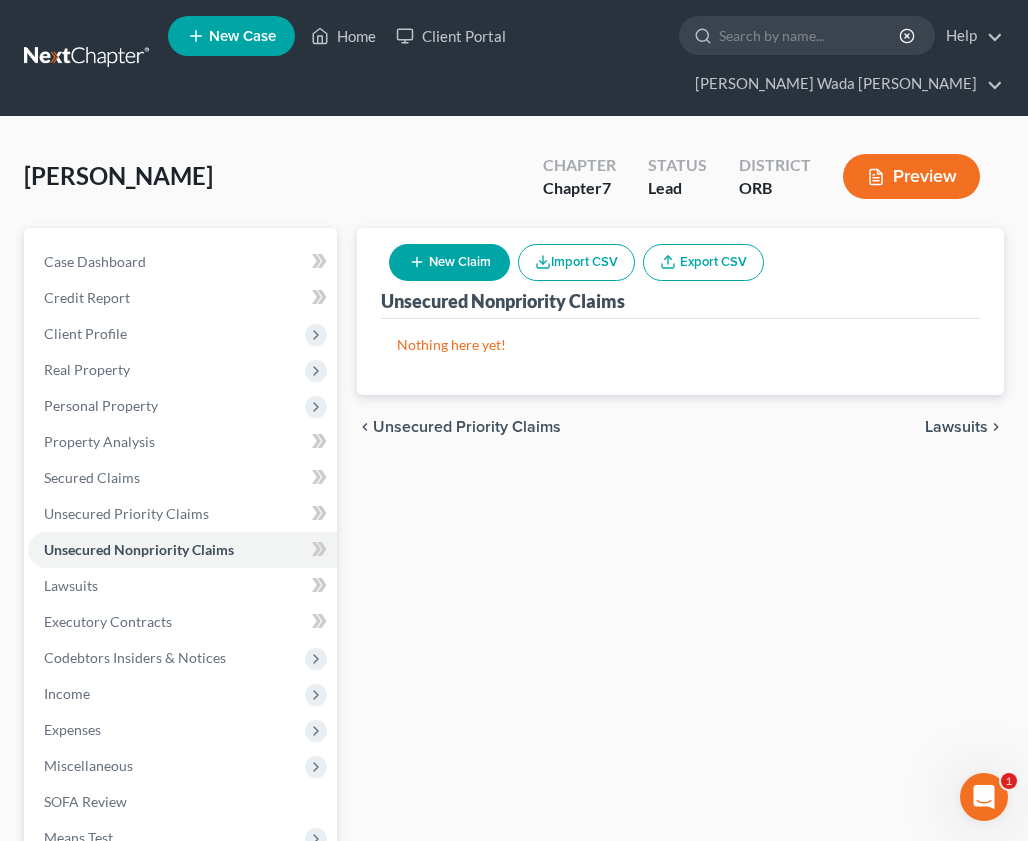 click on "New Claim" at bounding box center (449, 262) 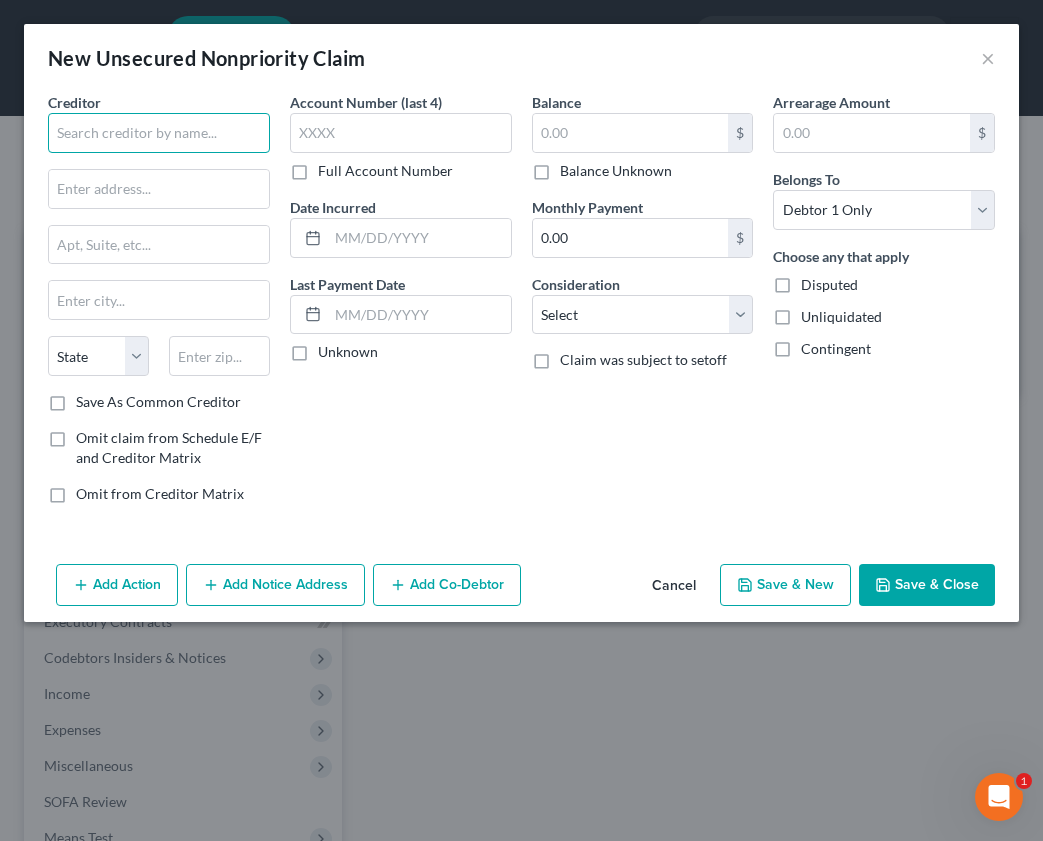 click at bounding box center (159, 133) 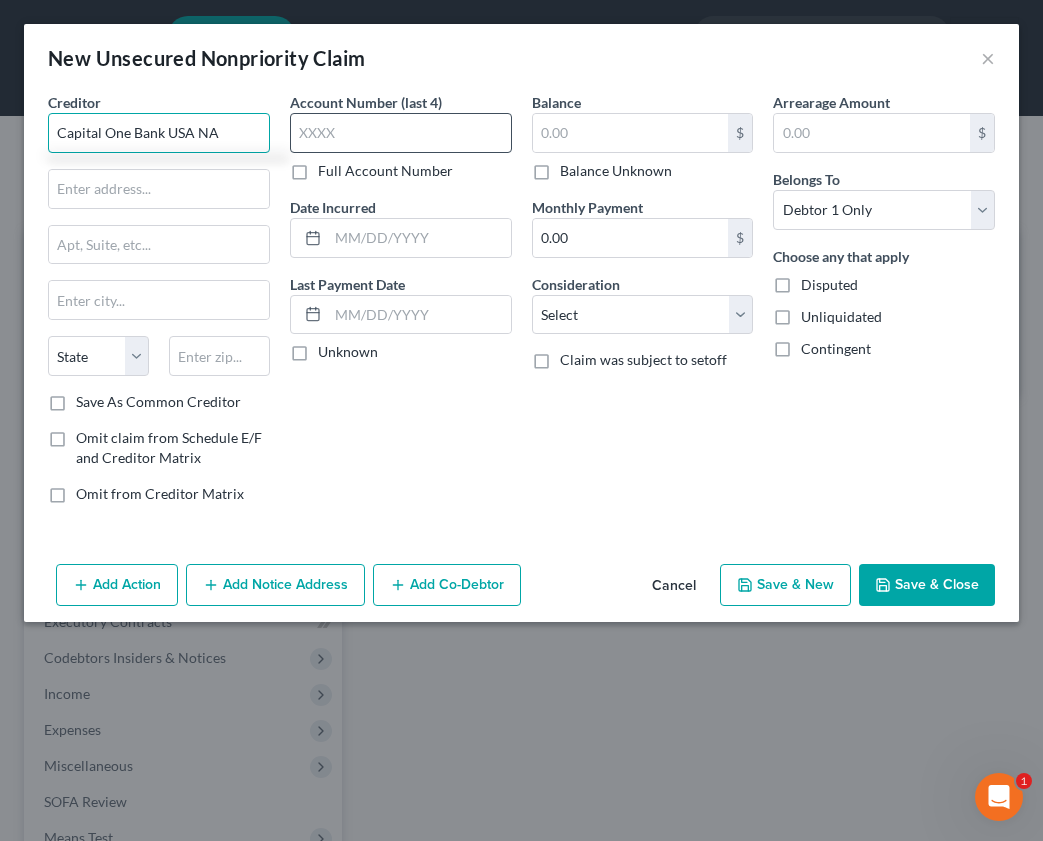 type on "Capital One Bank USA NA" 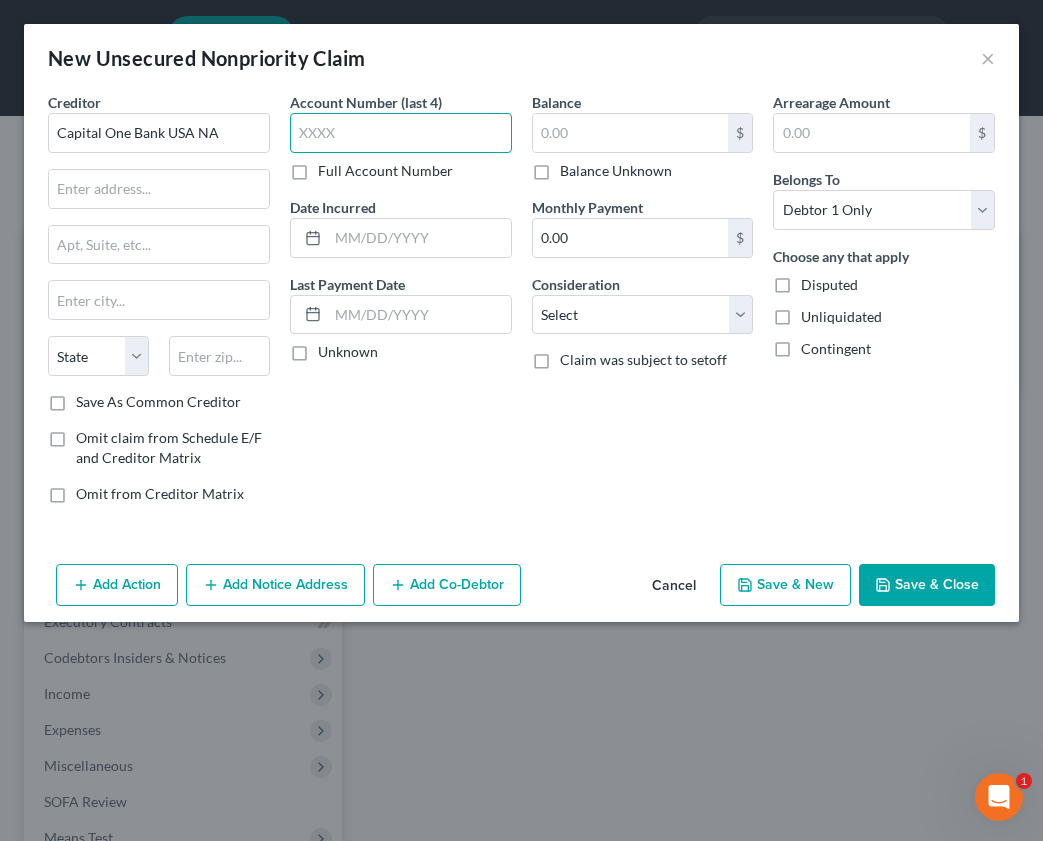 click at bounding box center (401, 133) 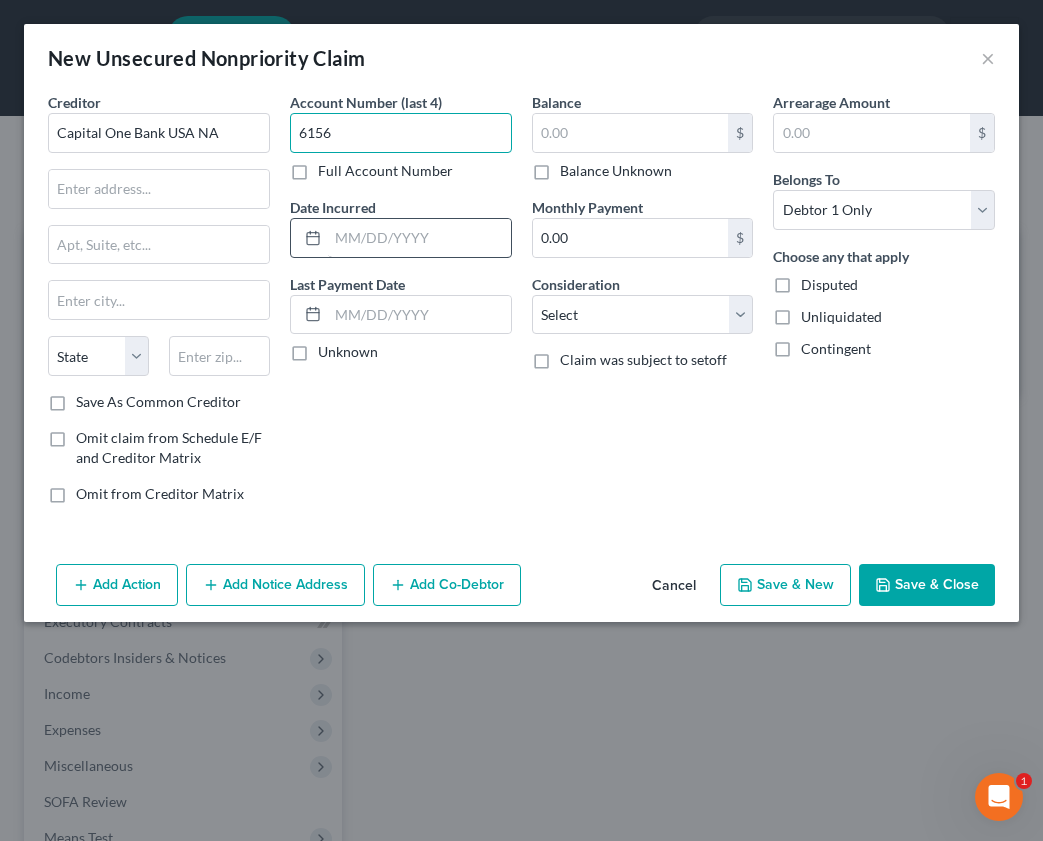 type on "6156" 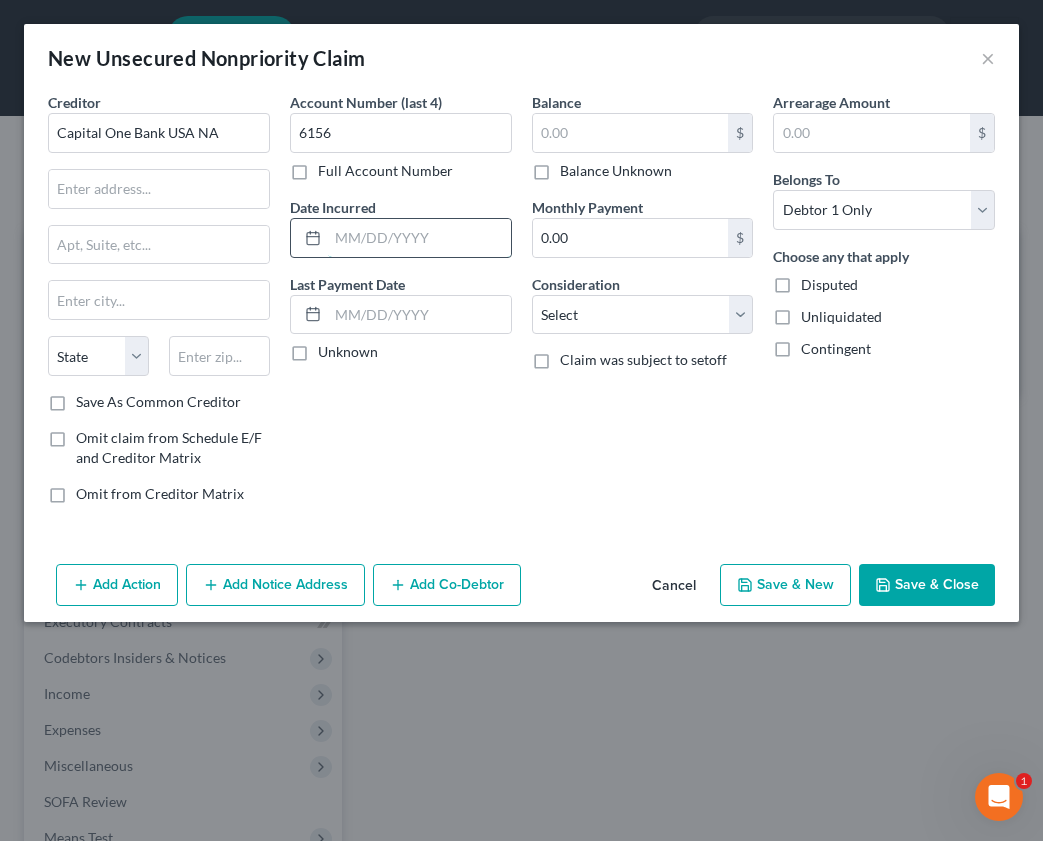 click at bounding box center [419, 238] 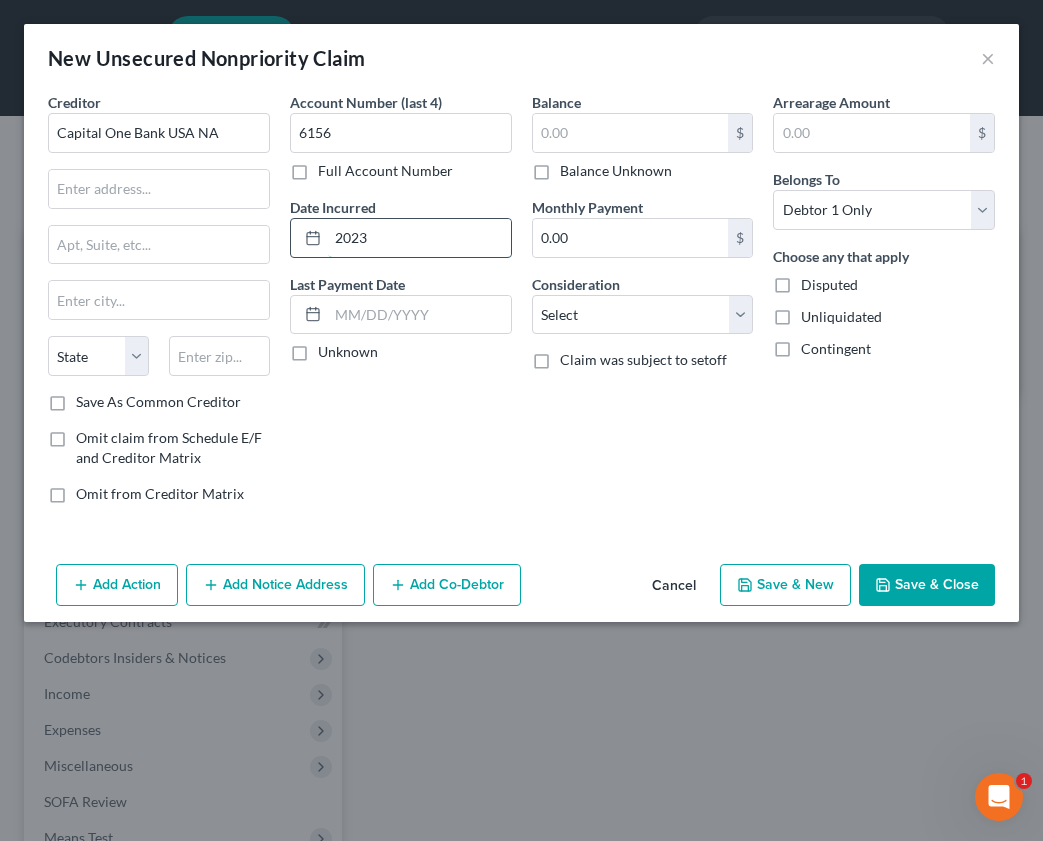 type on "2023" 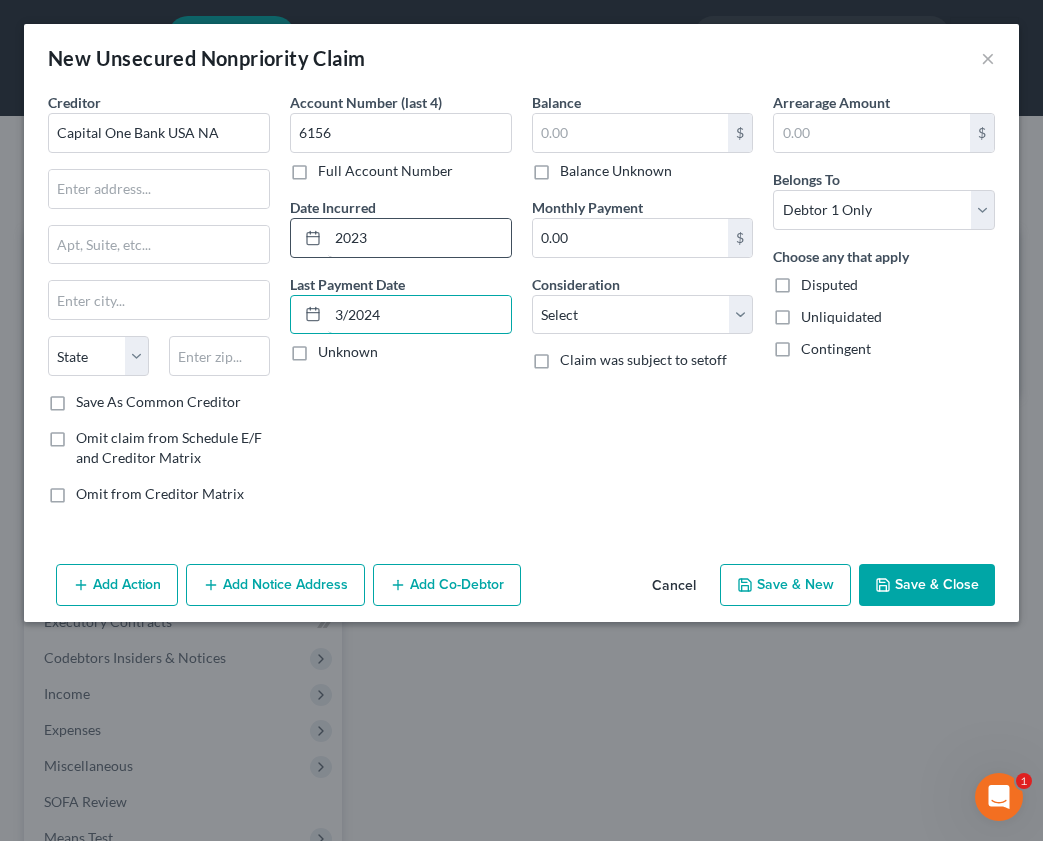 type on "3/2024" 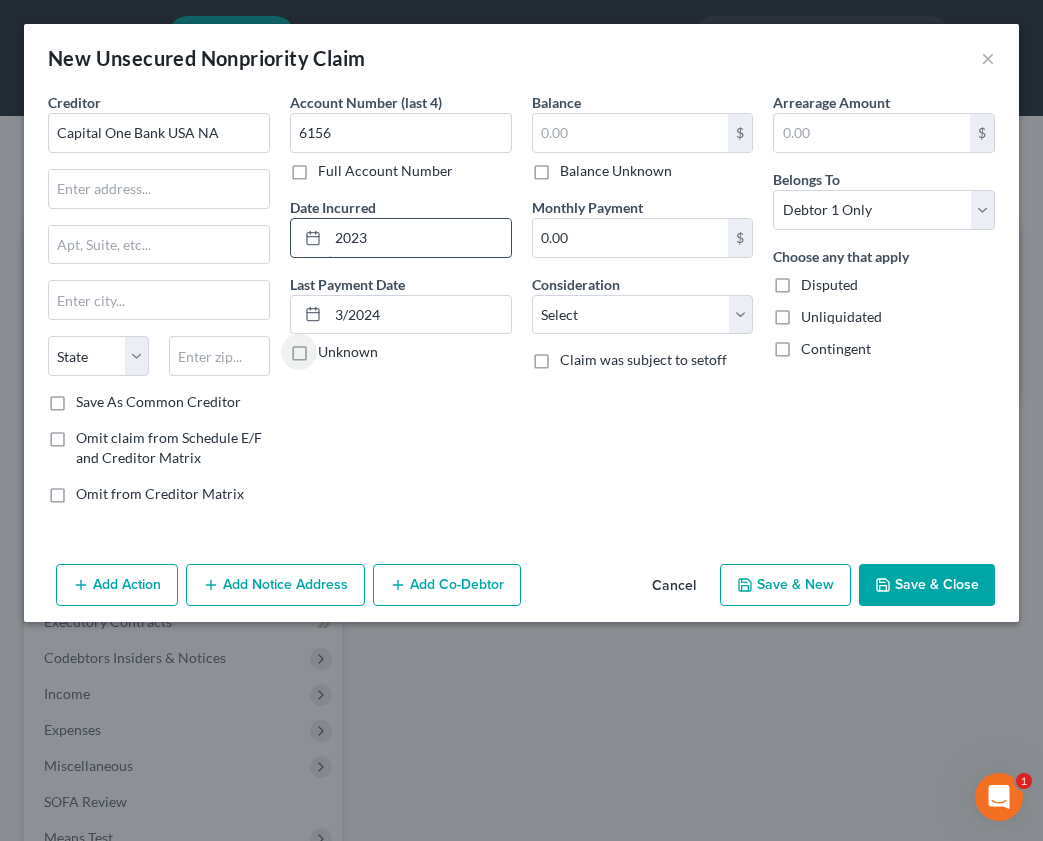 click on "2023" at bounding box center (419, 238) 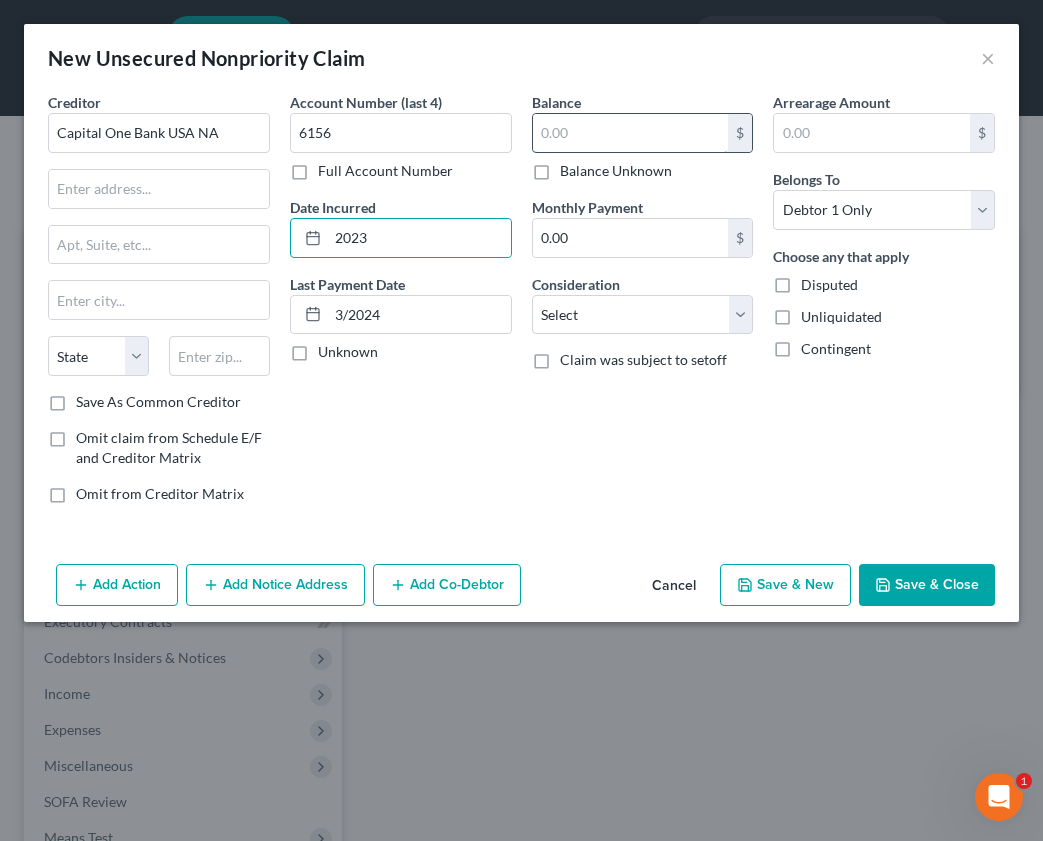 click at bounding box center [631, 133] 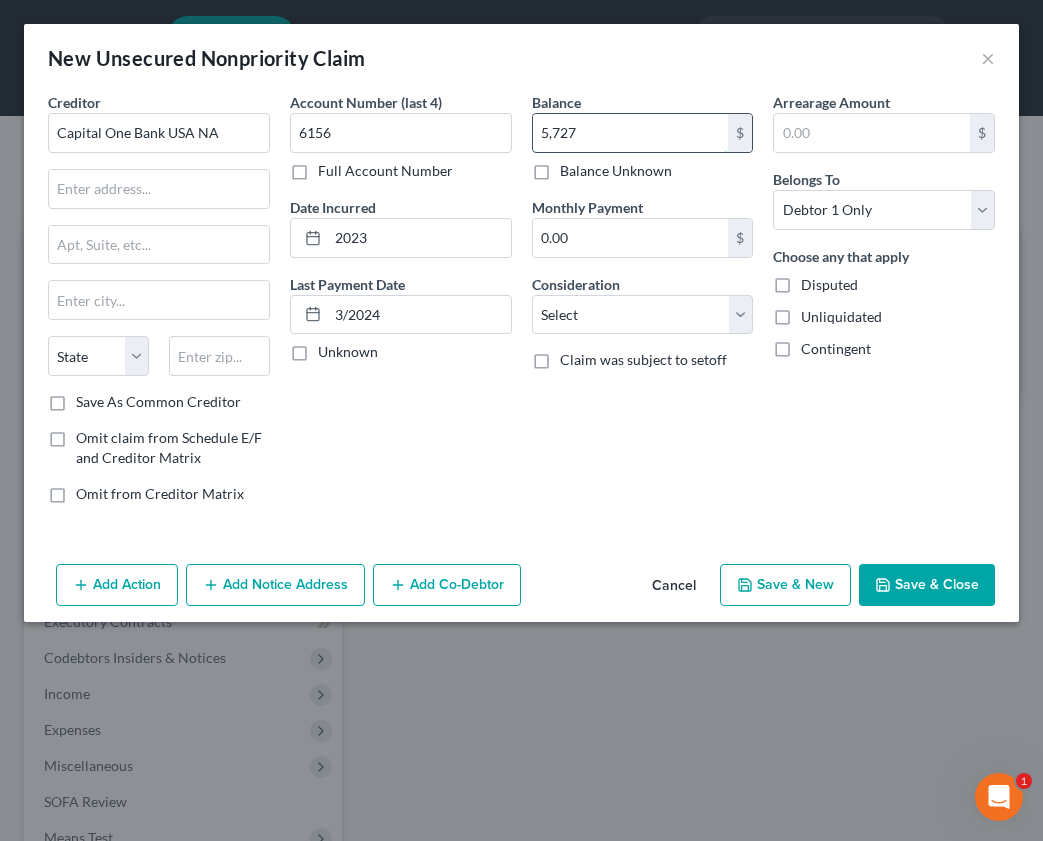 type on "5,727" 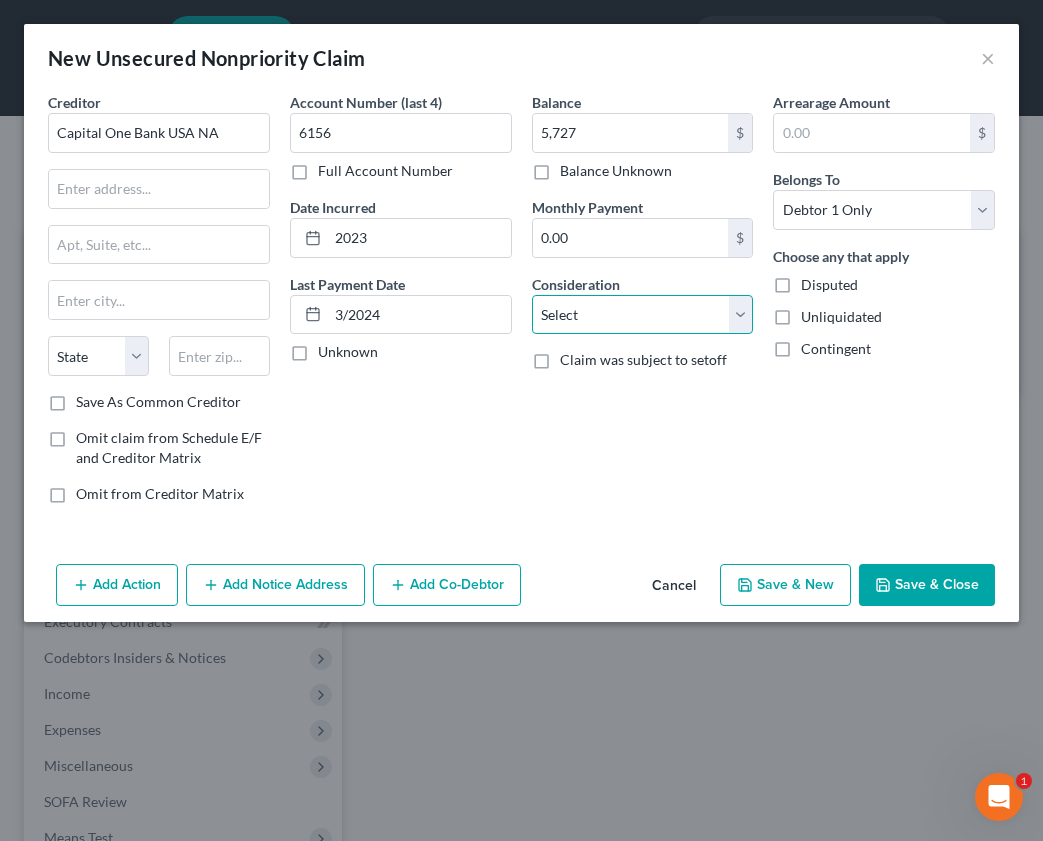 click on "Select Cable / Satellite Services Collection Agency Credit Card Debt Debt Counseling / Attorneys Deficiency Balance Domestic Support Obligations Home / Car Repairs Income Taxes Judgment Liens Medical Services Monies Loaned / Advanced Mortgage Obligation From Divorce Or Separation Obligation To Pensions Other Overdrawn Bank Account Promised To Help Pay Creditors Student Loans Suppliers And Vendors Telephone / Internet Services Utility Services" at bounding box center [643, 315] 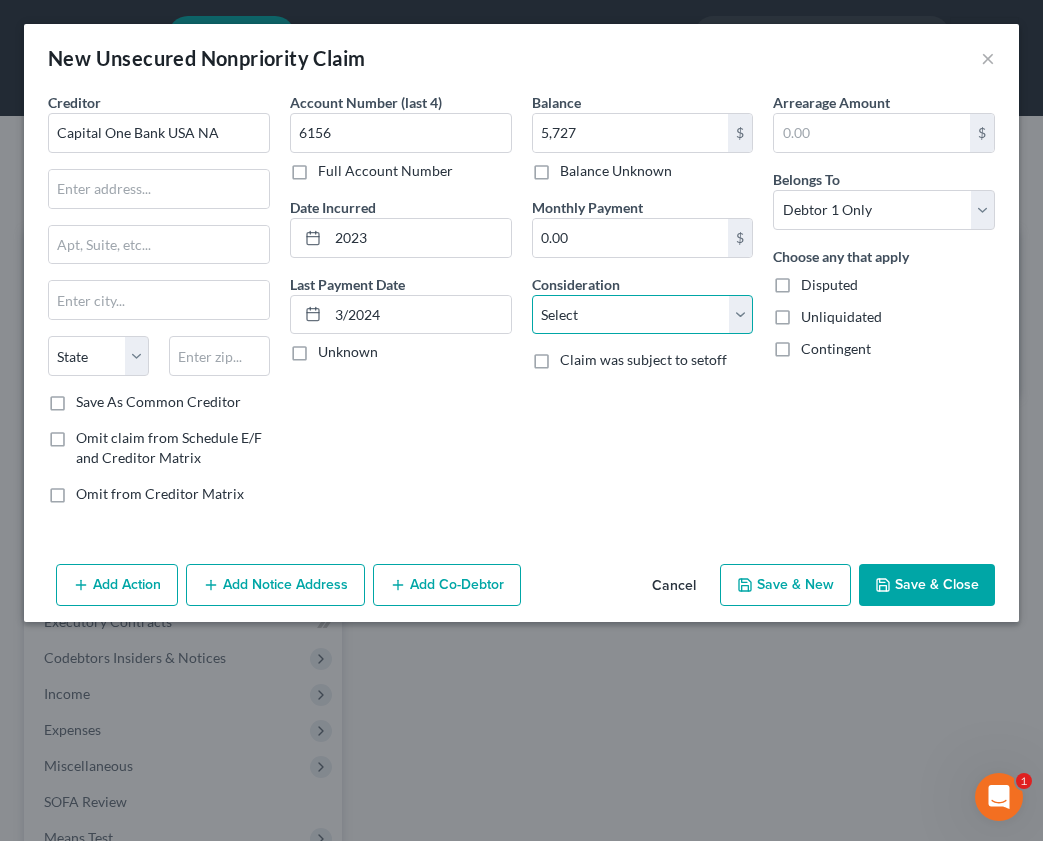 select on "2" 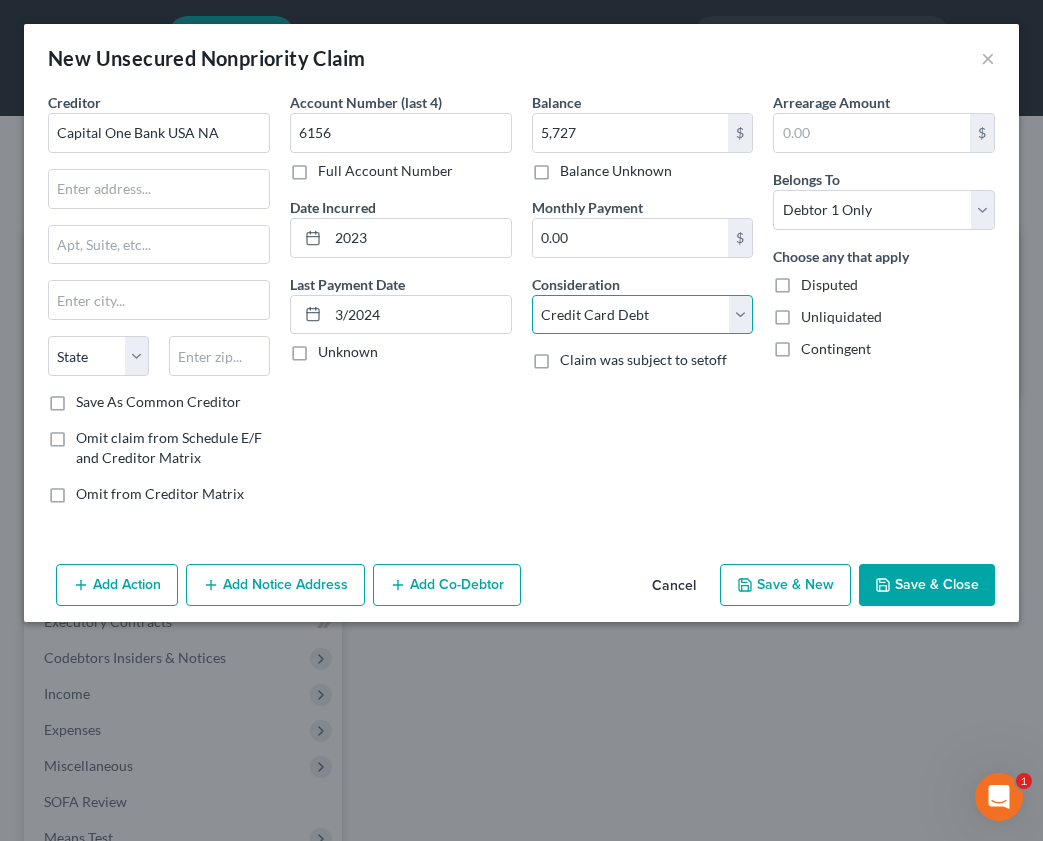 click on "Select Cable / Satellite Services Collection Agency Credit Card Debt Debt Counseling / Attorneys Deficiency Balance Domestic Support Obligations Home / Car Repairs Income Taxes Judgment Liens Medical Services Monies Loaned / Advanced Mortgage Obligation From Divorce Or Separation Obligation To Pensions Other Overdrawn Bank Account Promised To Help Pay Creditors Student Loans Suppliers And Vendors Telephone / Internet Services Utility Services" at bounding box center (643, 315) 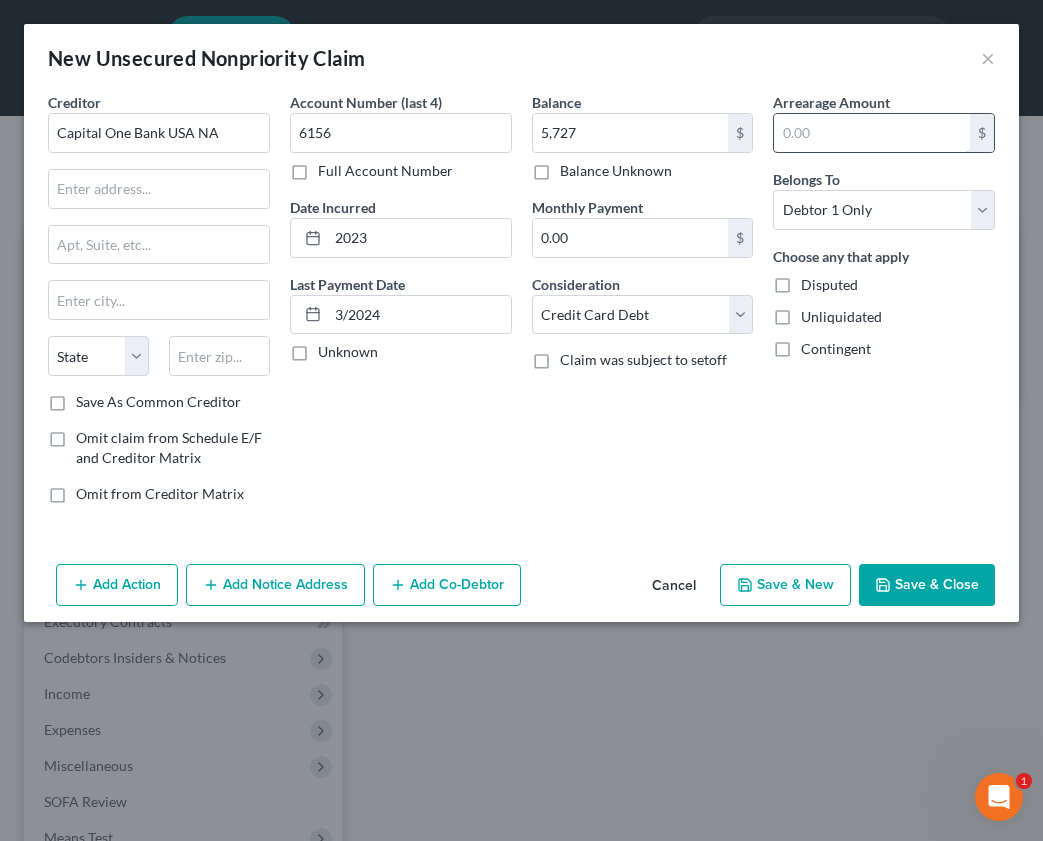 click at bounding box center (872, 133) 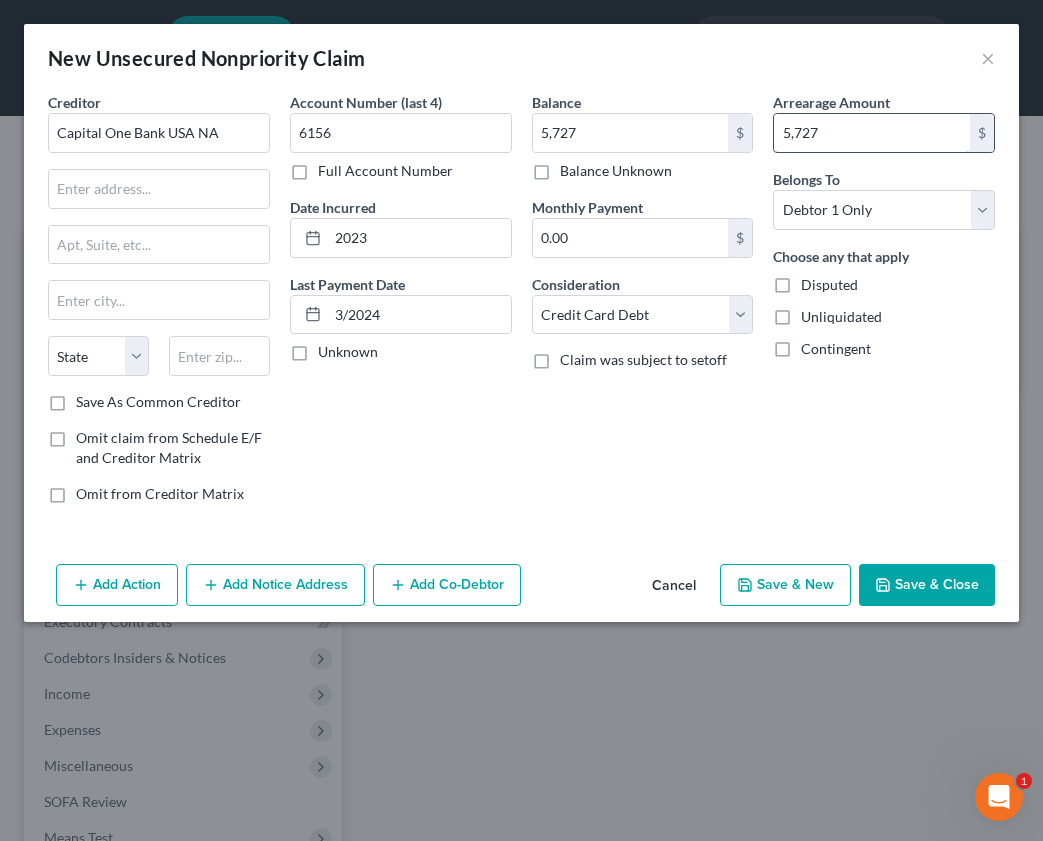 type on "5,727" 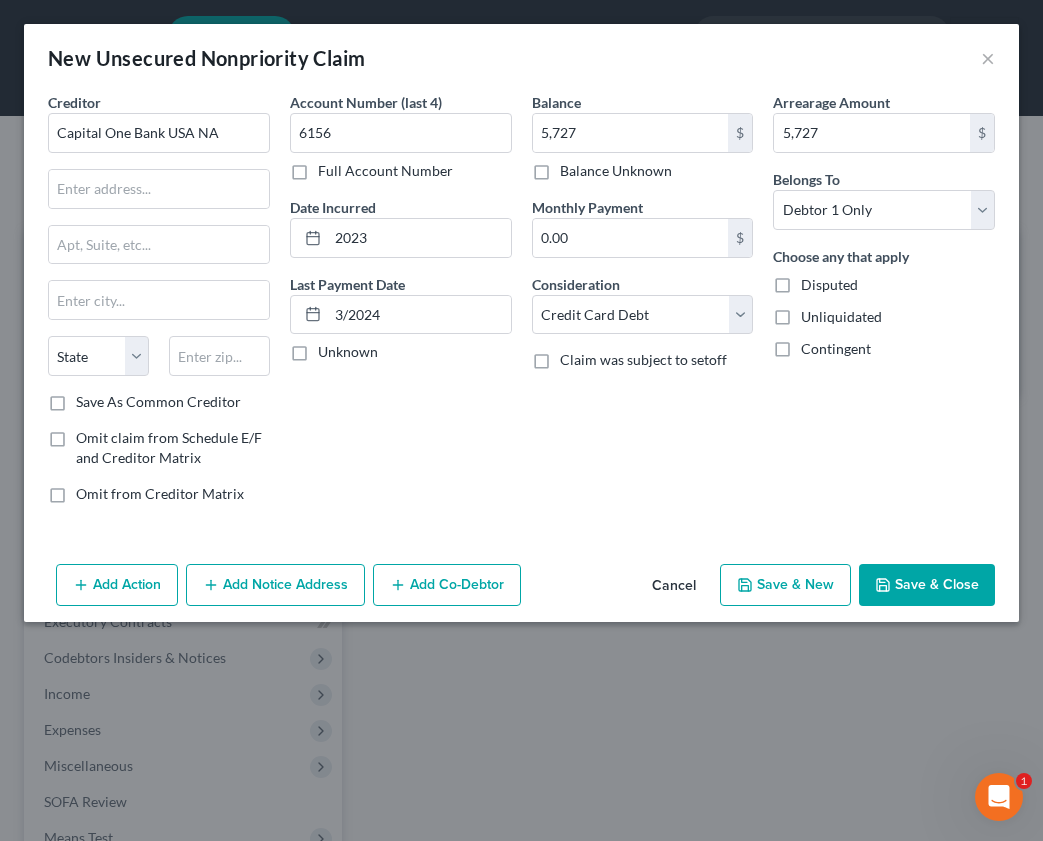 click on "Save & New" at bounding box center (785, 585) 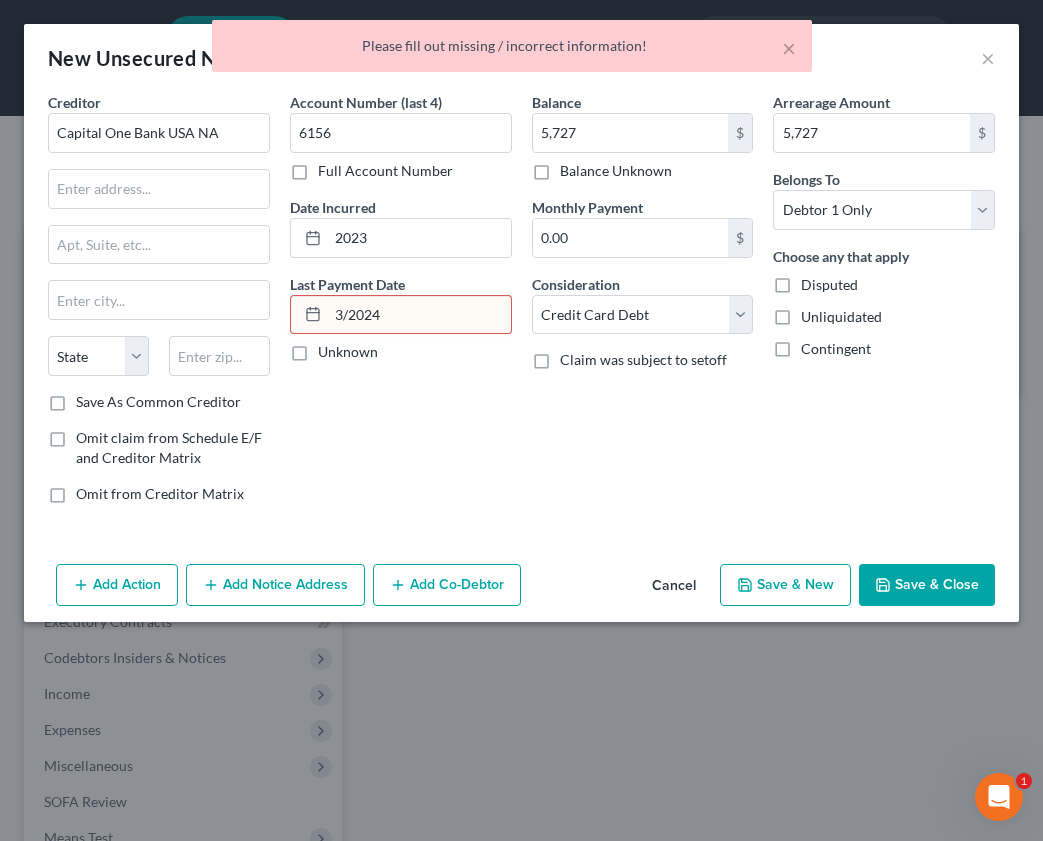 click on "3/2024" at bounding box center (419, 315) 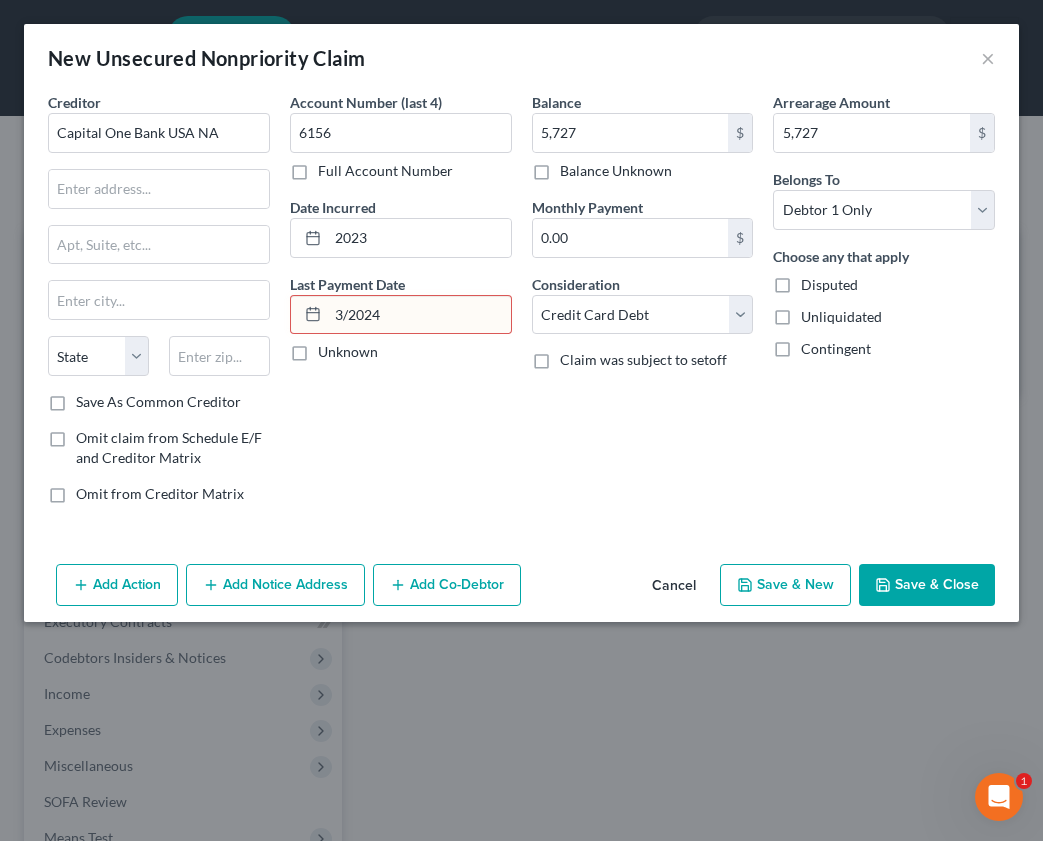 click on "3/2024" at bounding box center [419, 315] 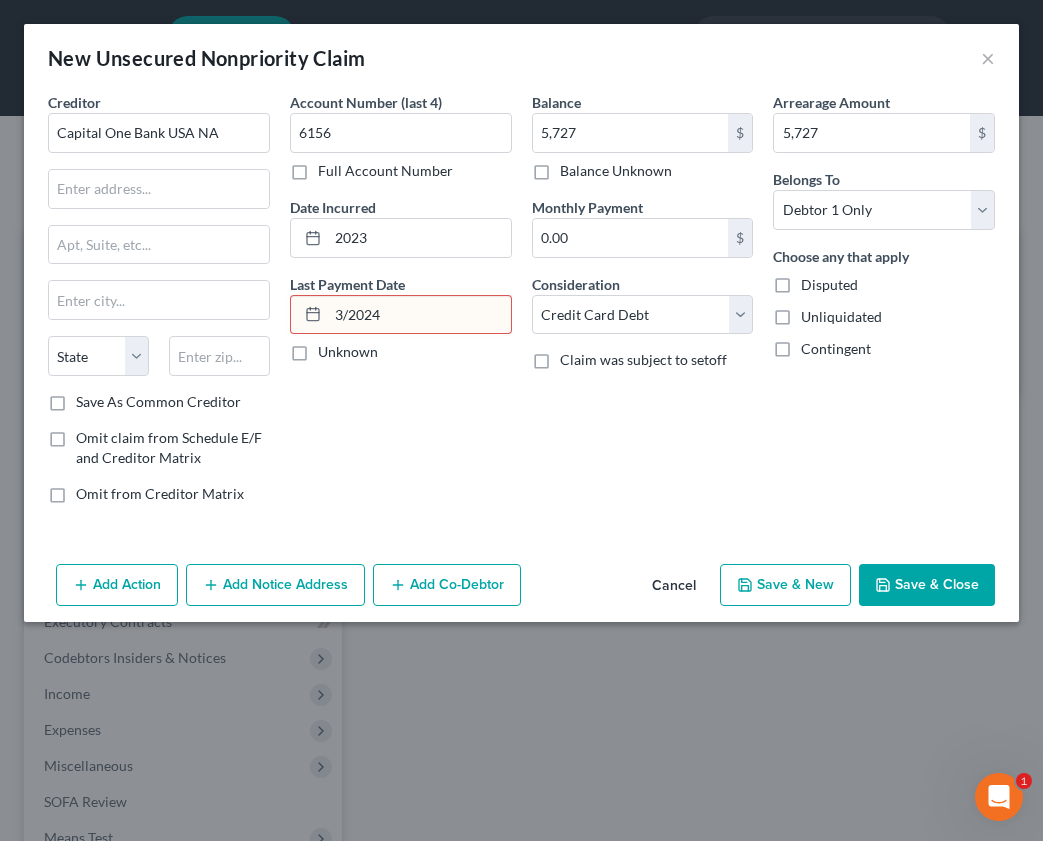 click 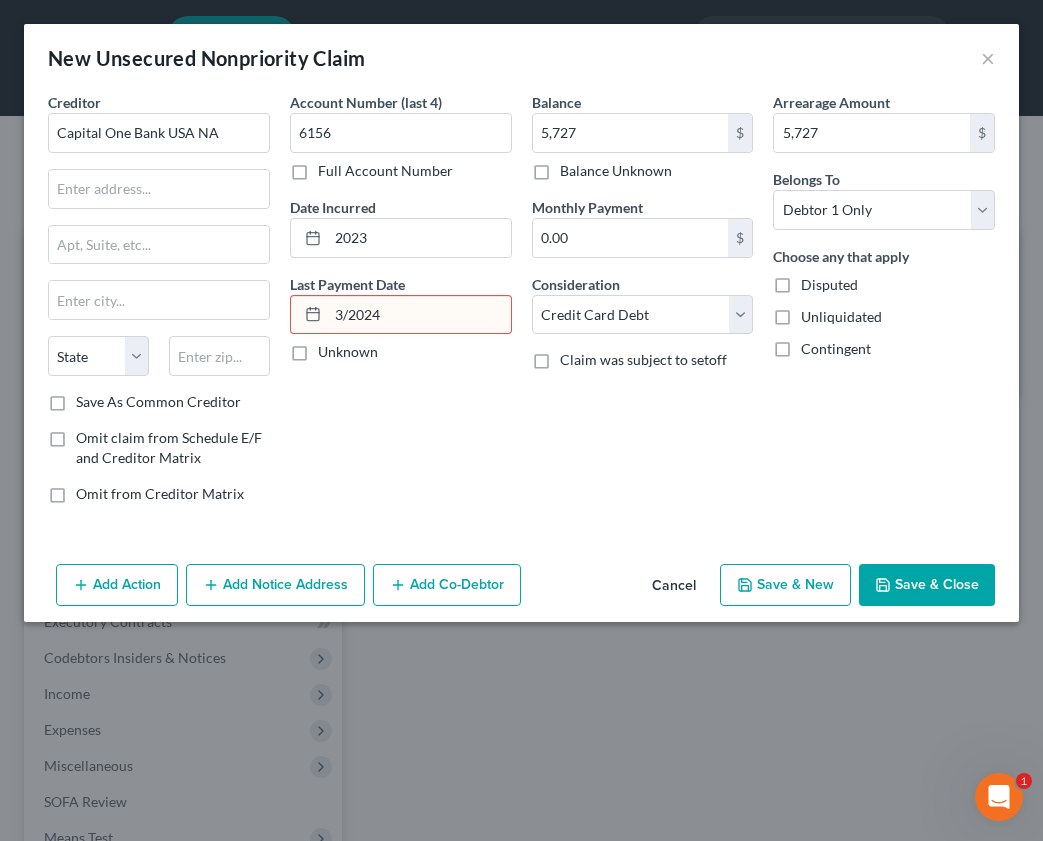 click on "3/2024" at bounding box center (419, 315) 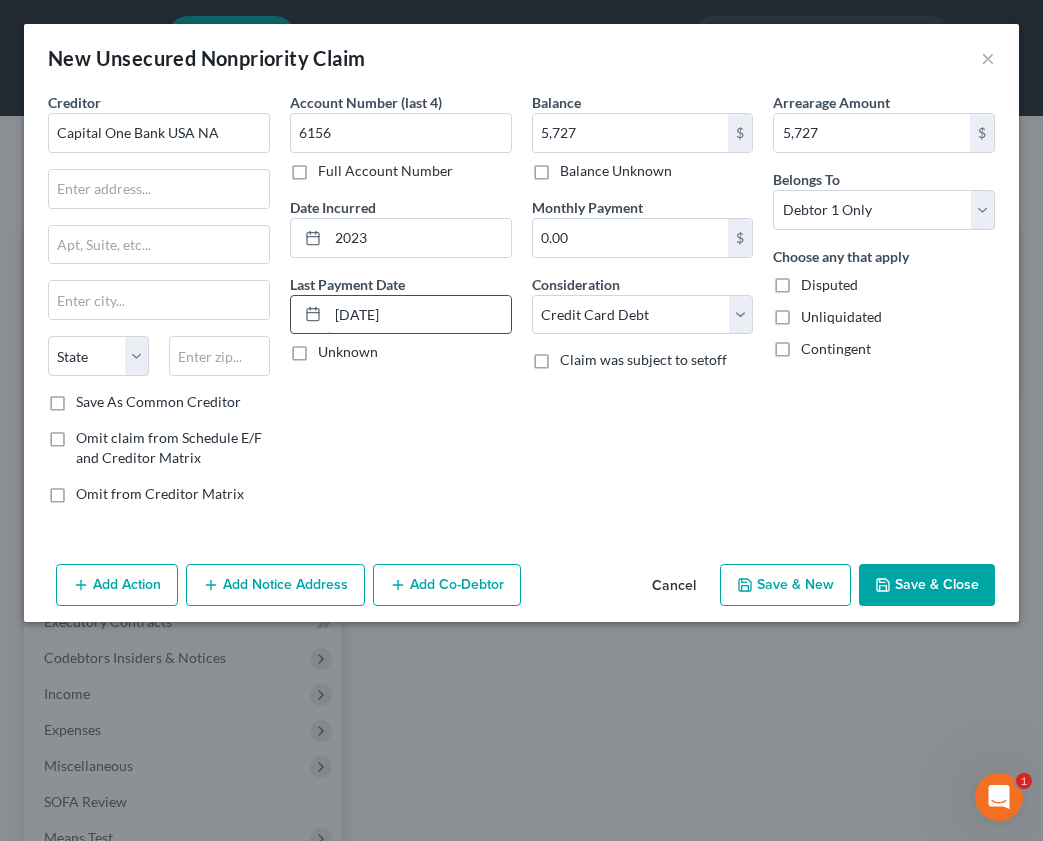 type on "[DATE]" 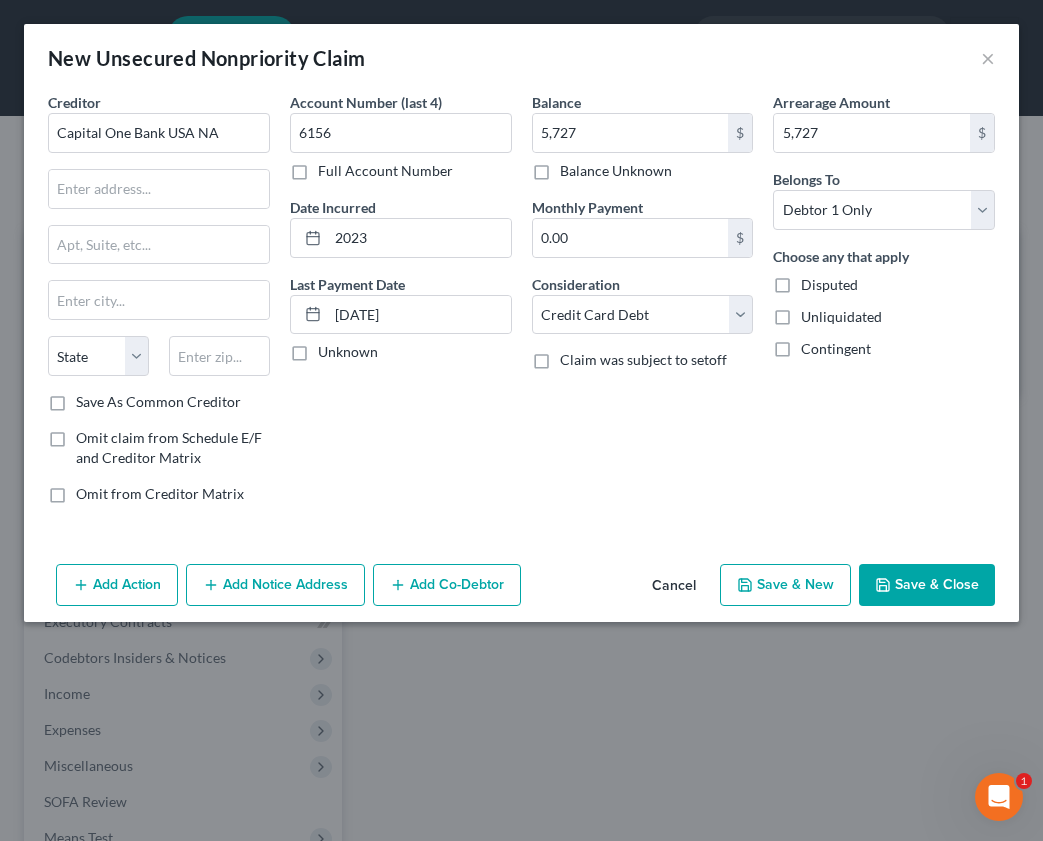 click on "Save & New" at bounding box center (785, 585) 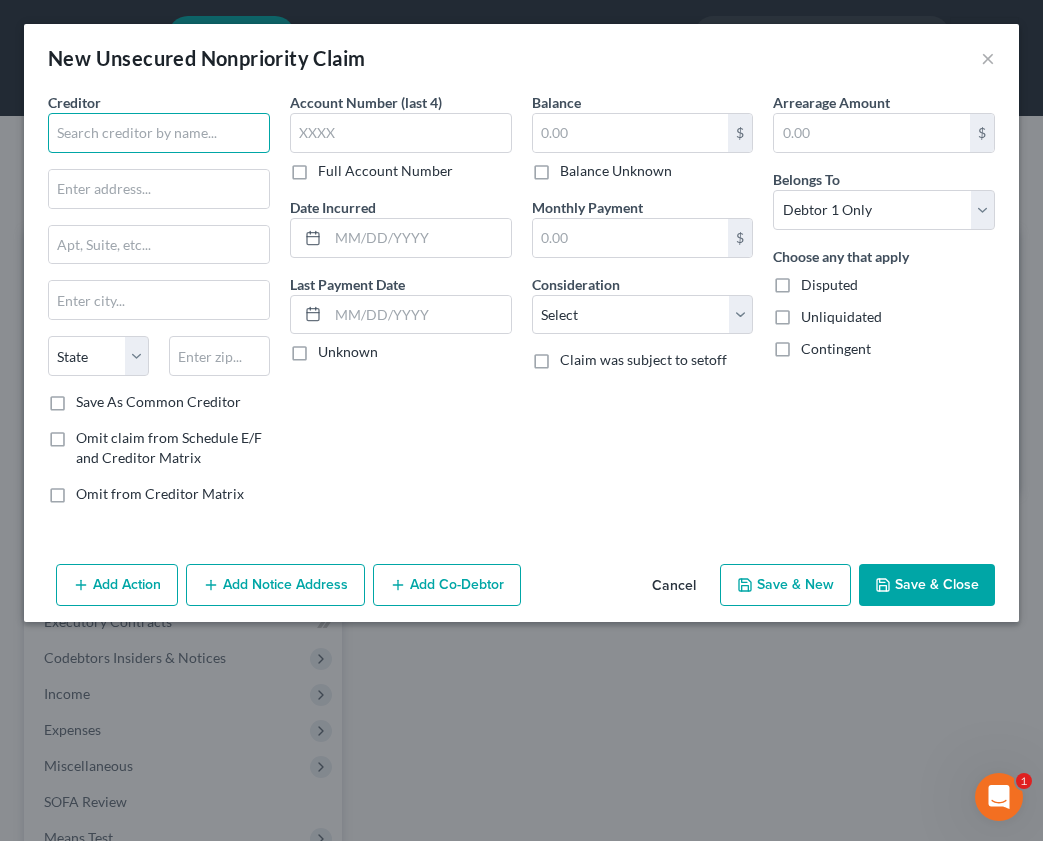 click at bounding box center (159, 133) 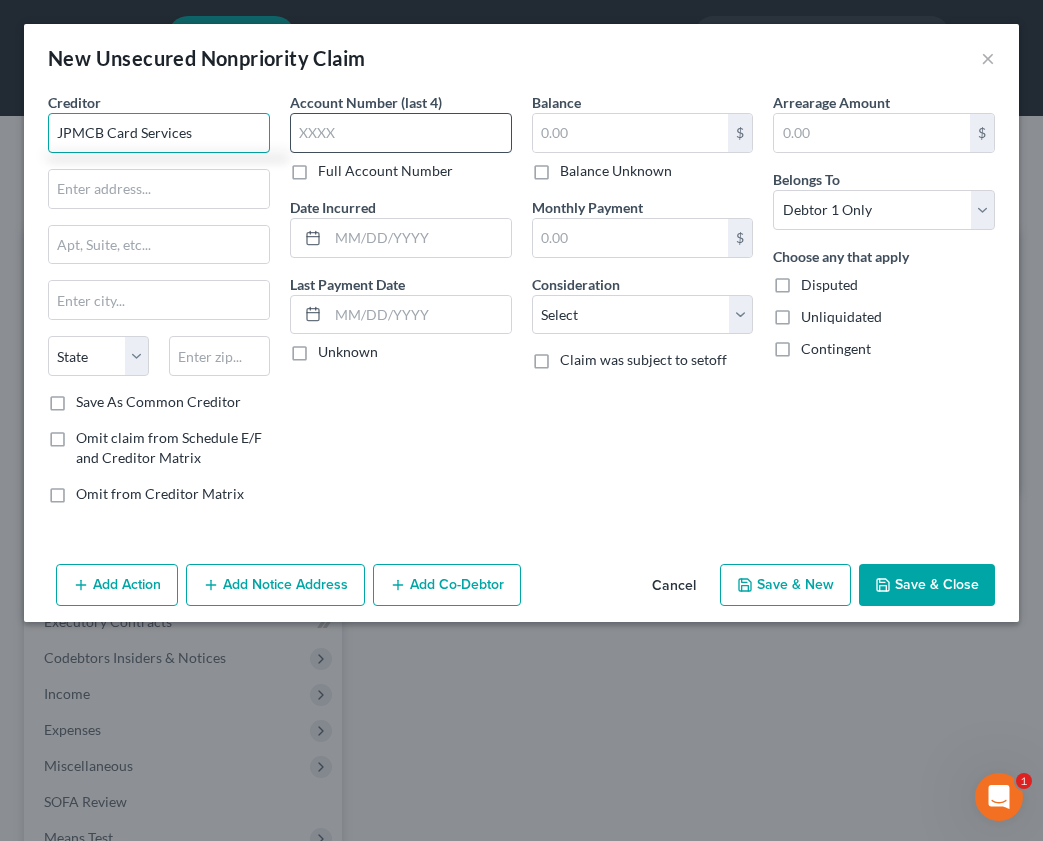 type on "JPMCB Card Services" 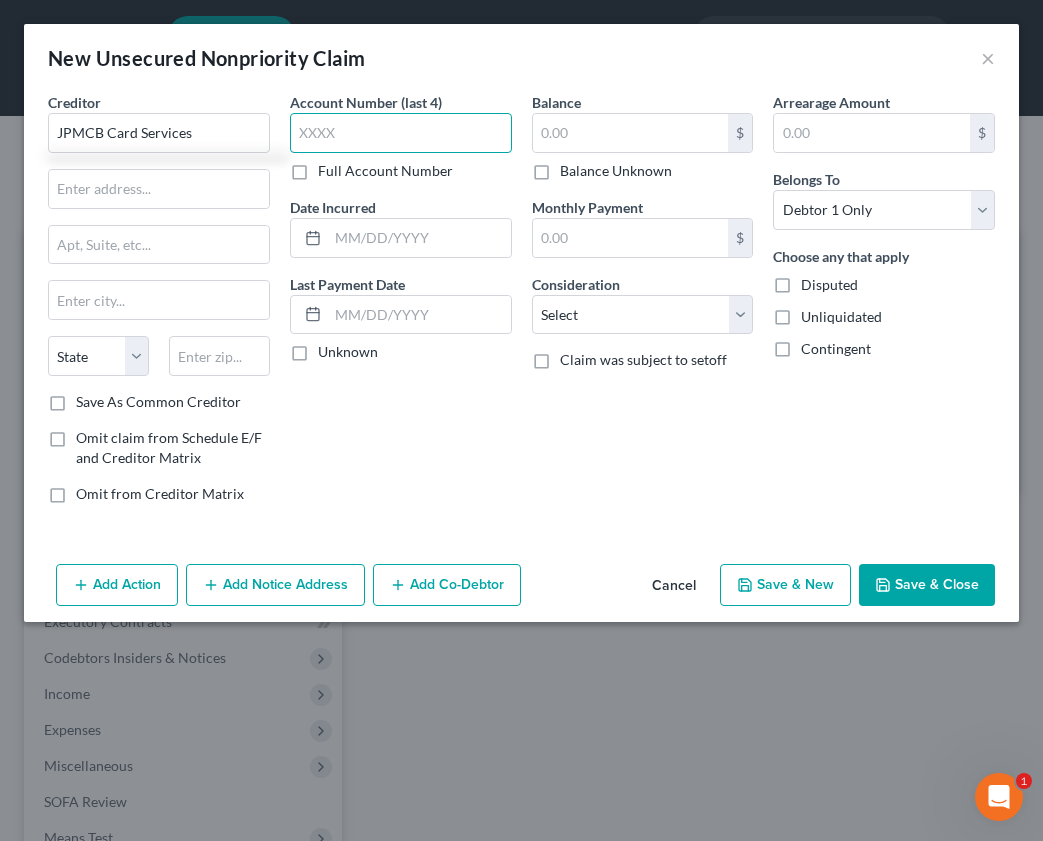 click at bounding box center [401, 133] 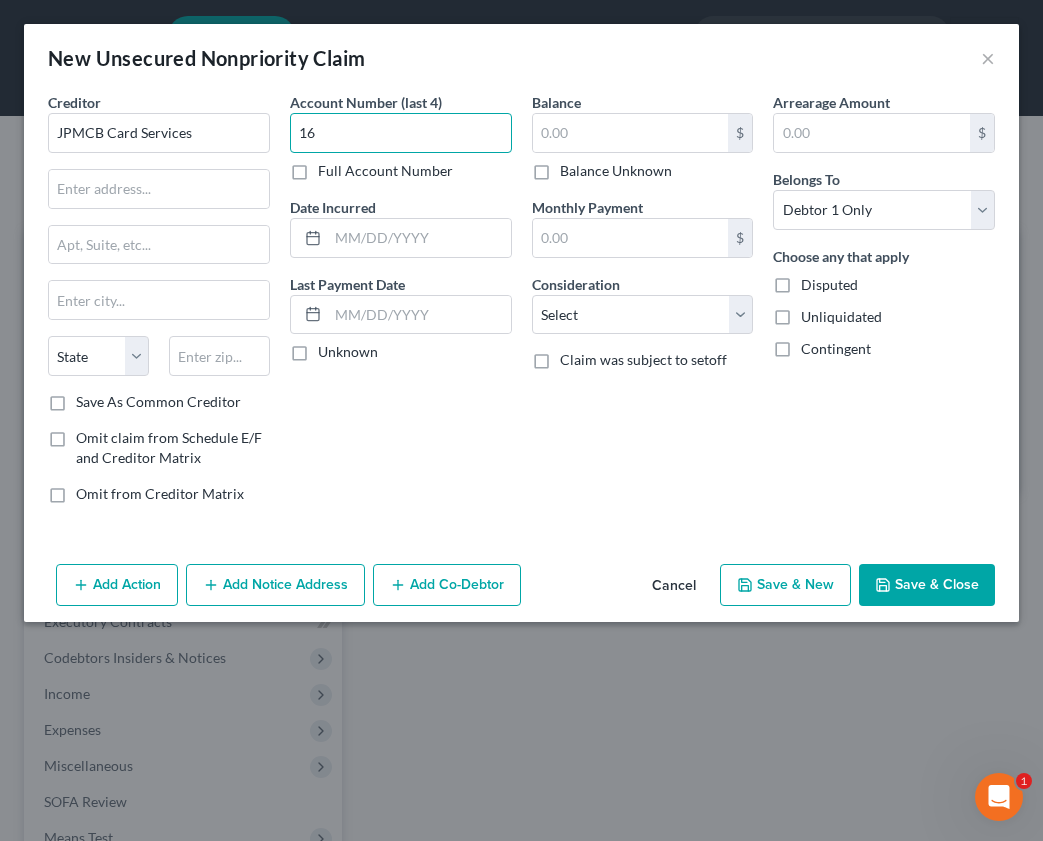 type on "1" 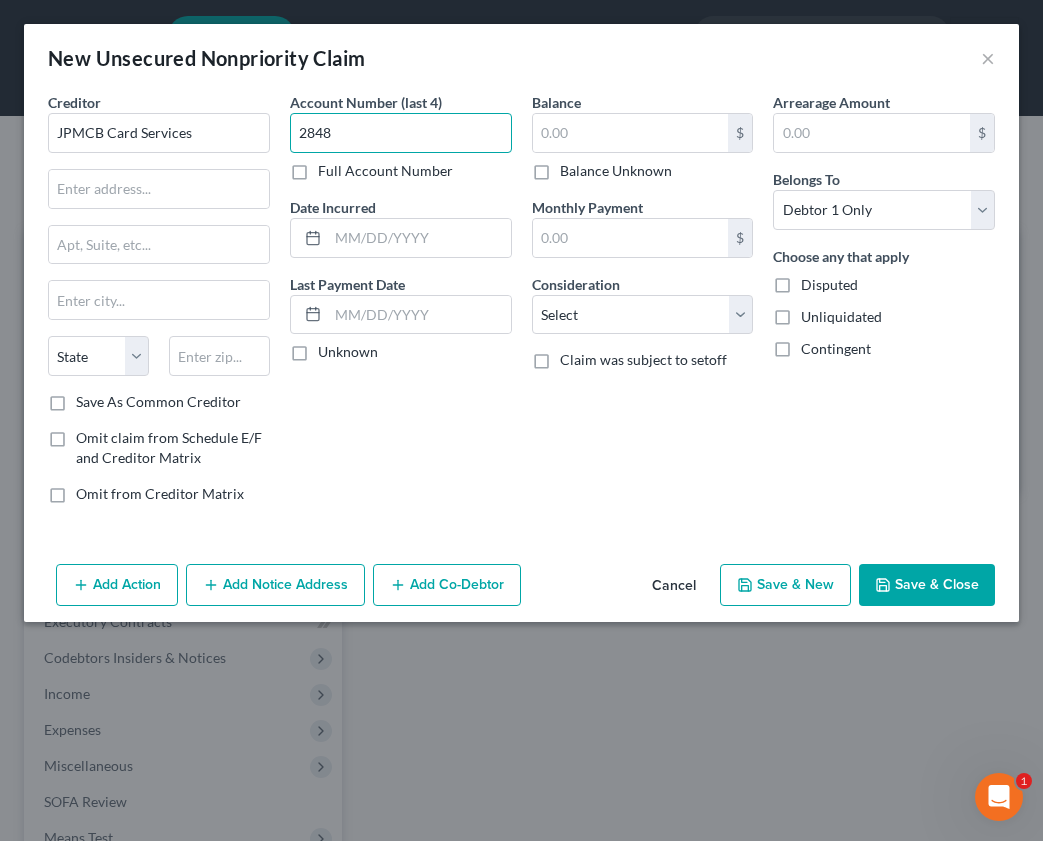 type on "2848" 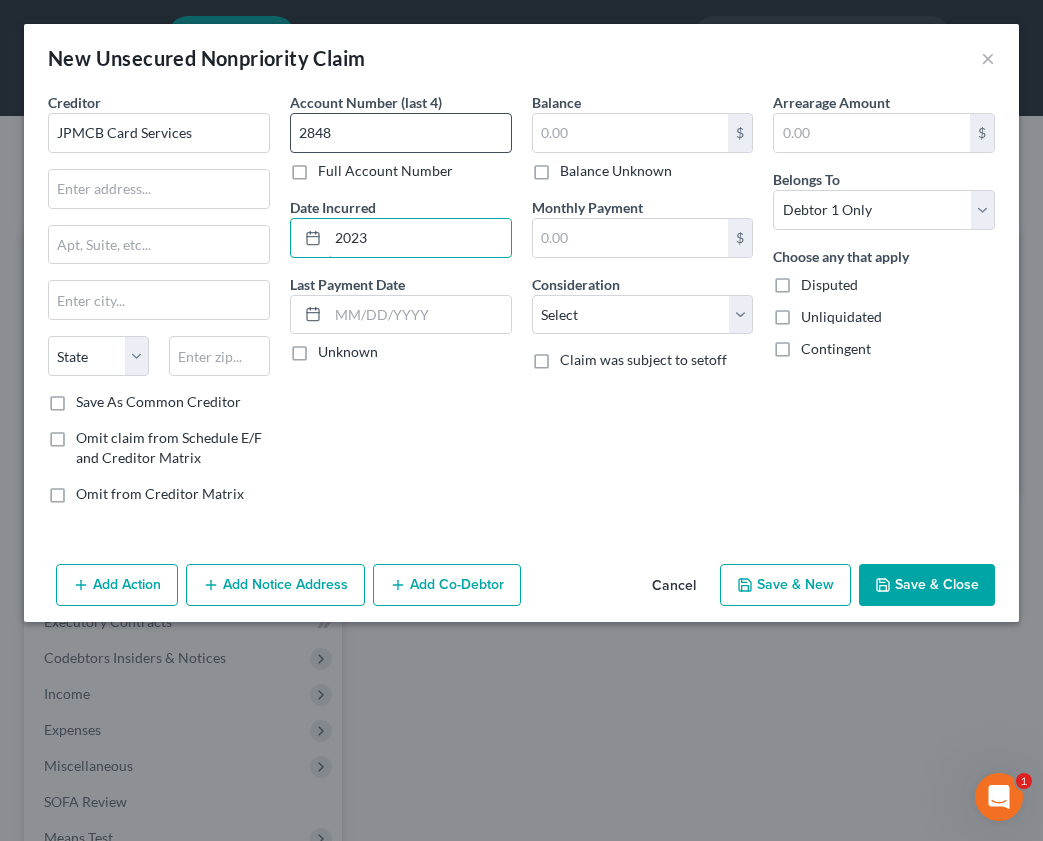 type on "2023" 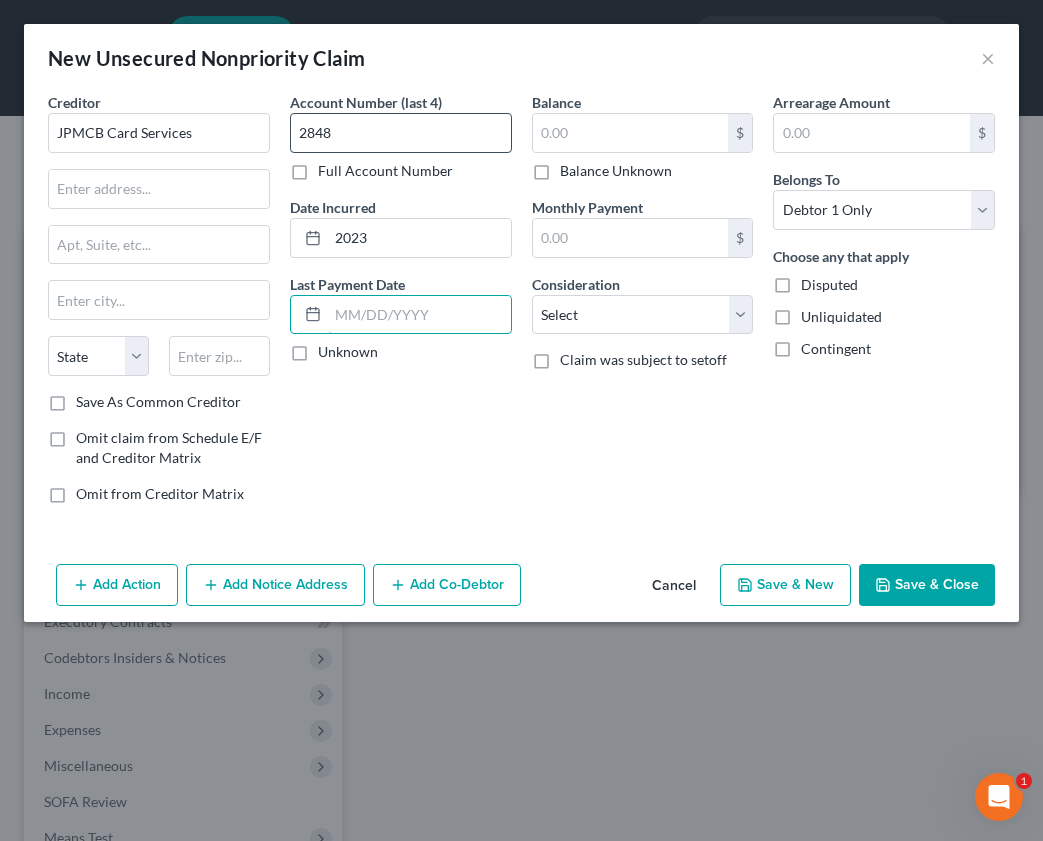 type on "3" 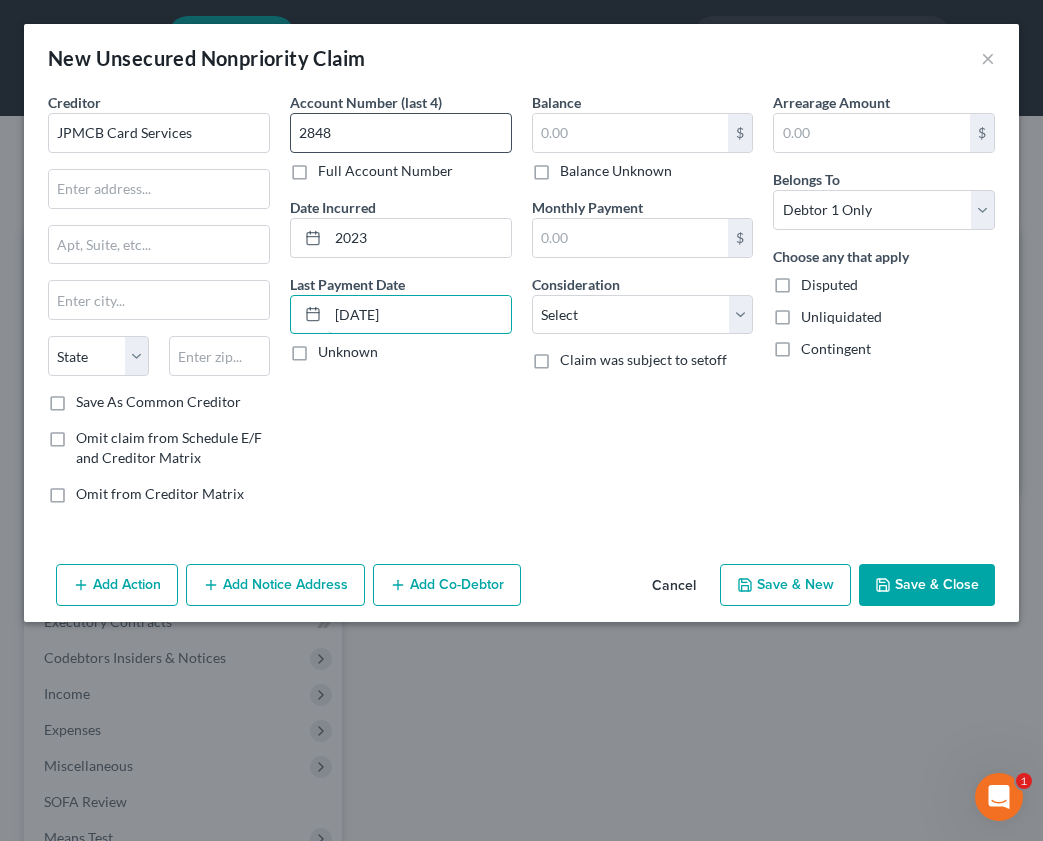 type on "[DATE]" 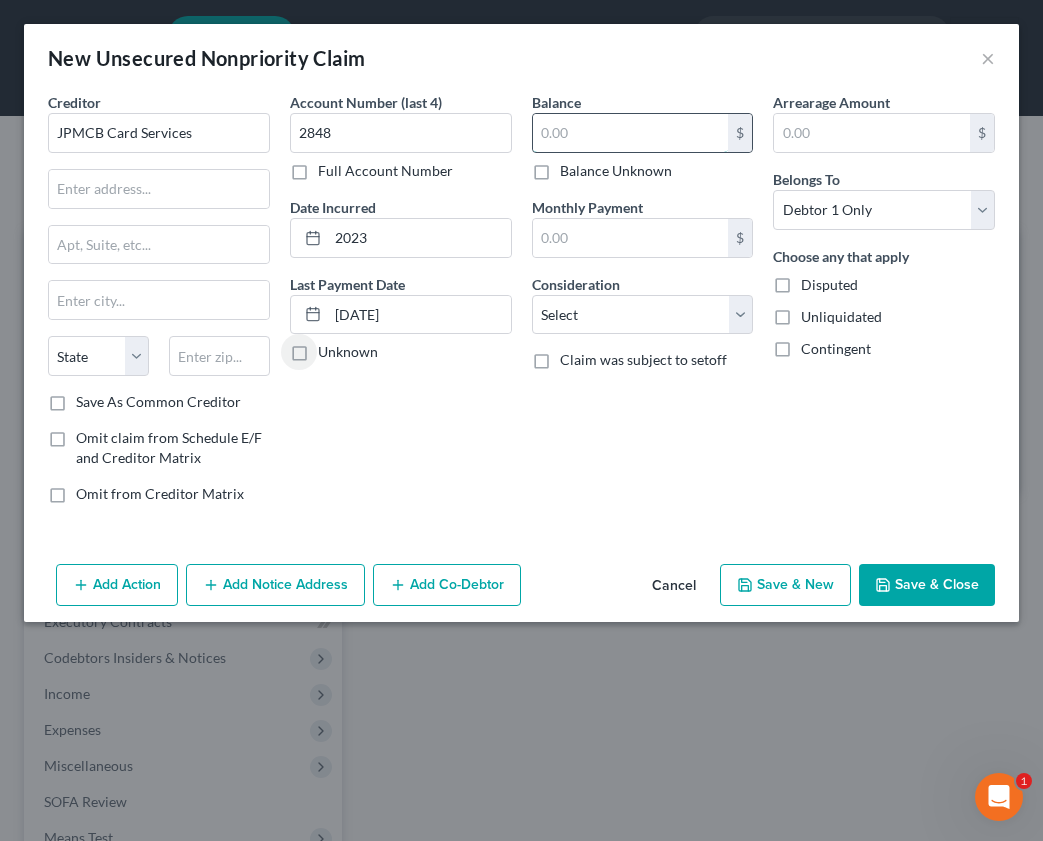click at bounding box center (631, 133) 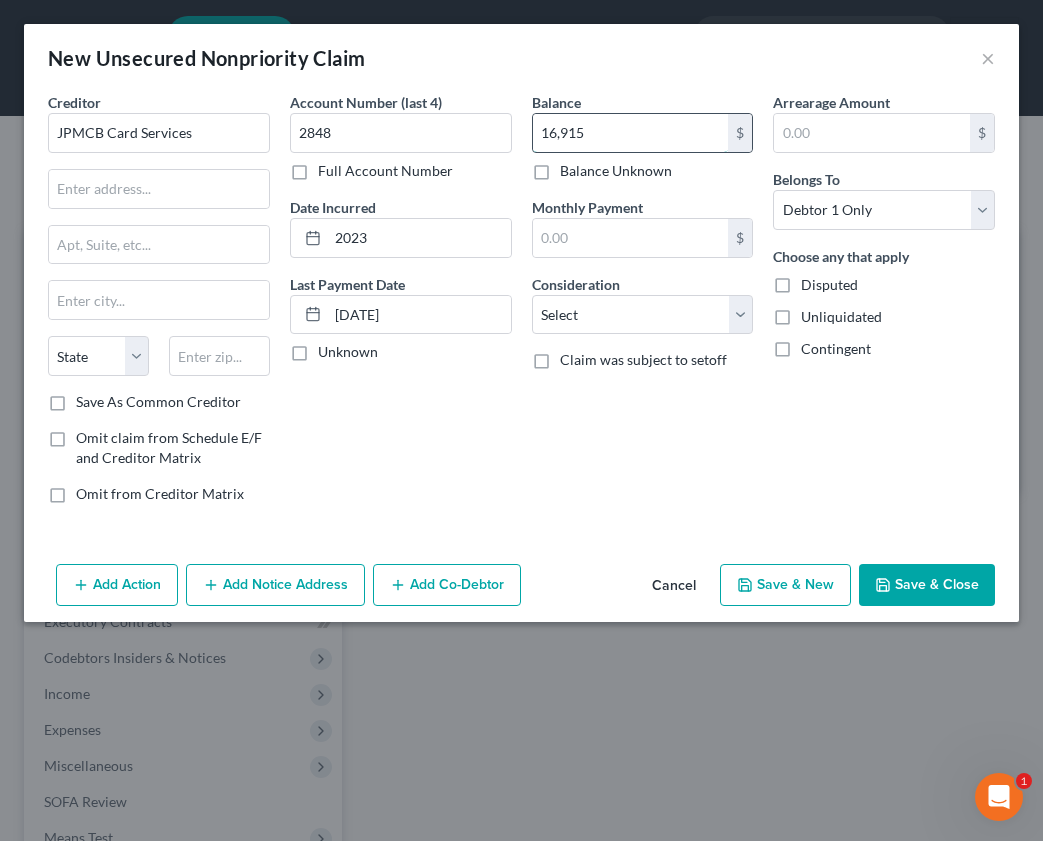 type on "16,915" 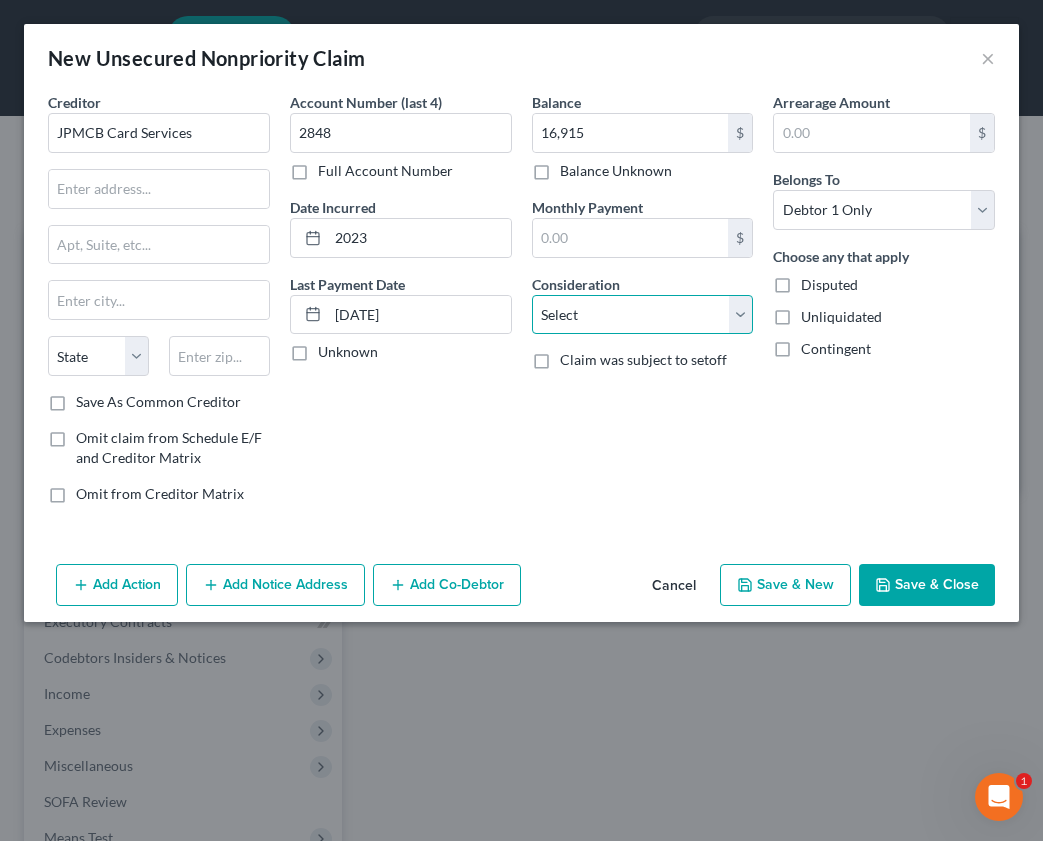 click on "Select Cable / Satellite Services Collection Agency Credit Card Debt Debt Counseling / Attorneys Deficiency Balance Domestic Support Obligations Home / Car Repairs Income Taxes Judgment Liens Medical Services Monies Loaned / Advanced Mortgage Obligation From Divorce Or Separation Obligation To Pensions Other Overdrawn Bank Account Promised To Help Pay Creditors Student Loans Suppliers And Vendors Telephone / Internet Services Utility Services" at bounding box center (643, 315) 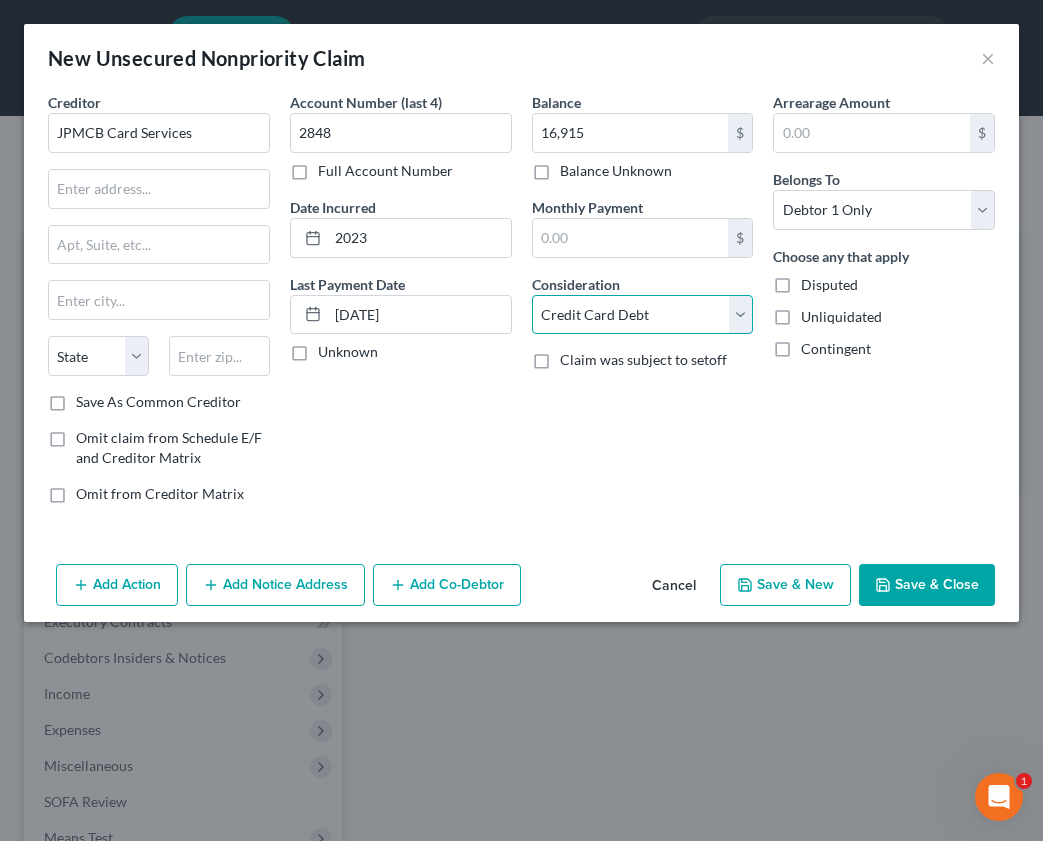 click on "Select Cable / Satellite Services Collection Agency Credit Card Debt Debt Counseling / Attorneys Deficiency Balance Domestic Support Obligations Home / Car Repairs Income Taxes Judgment Liens Medical Services Monies Loaned / Advanced Mortgage Obligation From Divorce Or Separation Obligation To Pensions Other Overdrawn Bank Account Promised To Help Pay Creditors Student Loans Suppliers And Vendors Telephone / Internet Services Utility Services" at bounding box center (643, 315) 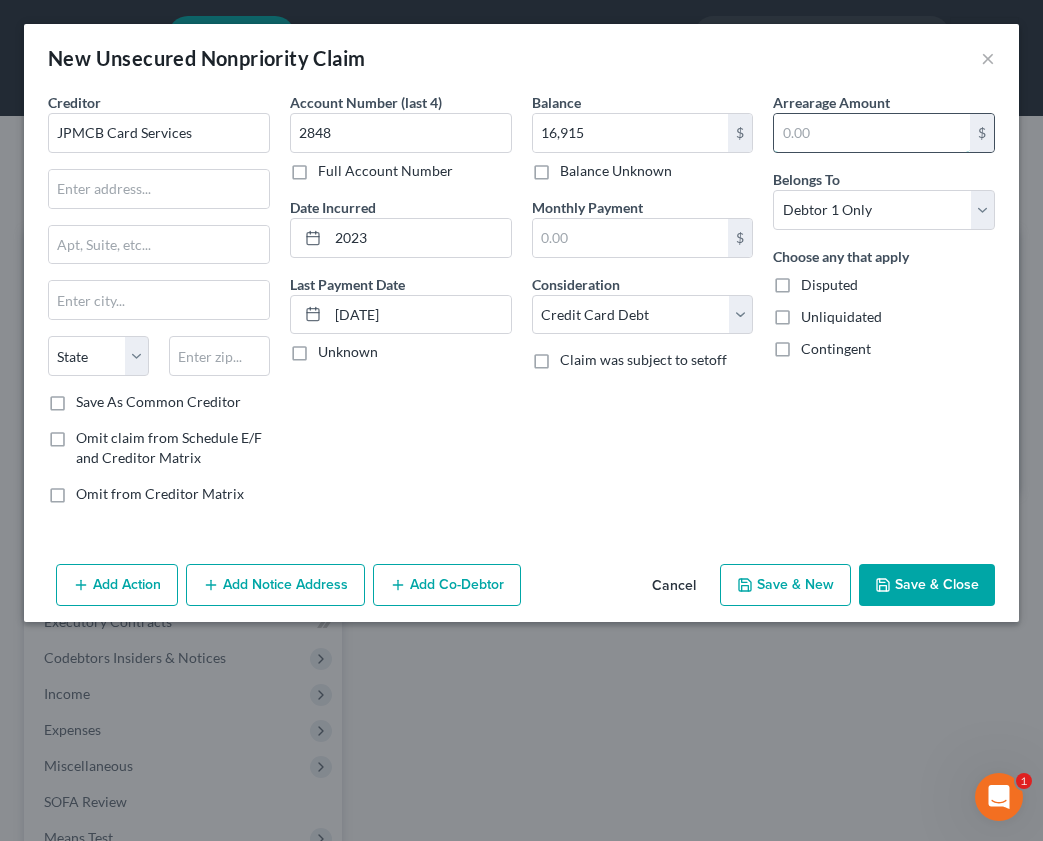 click at bounding box center (872, 133) 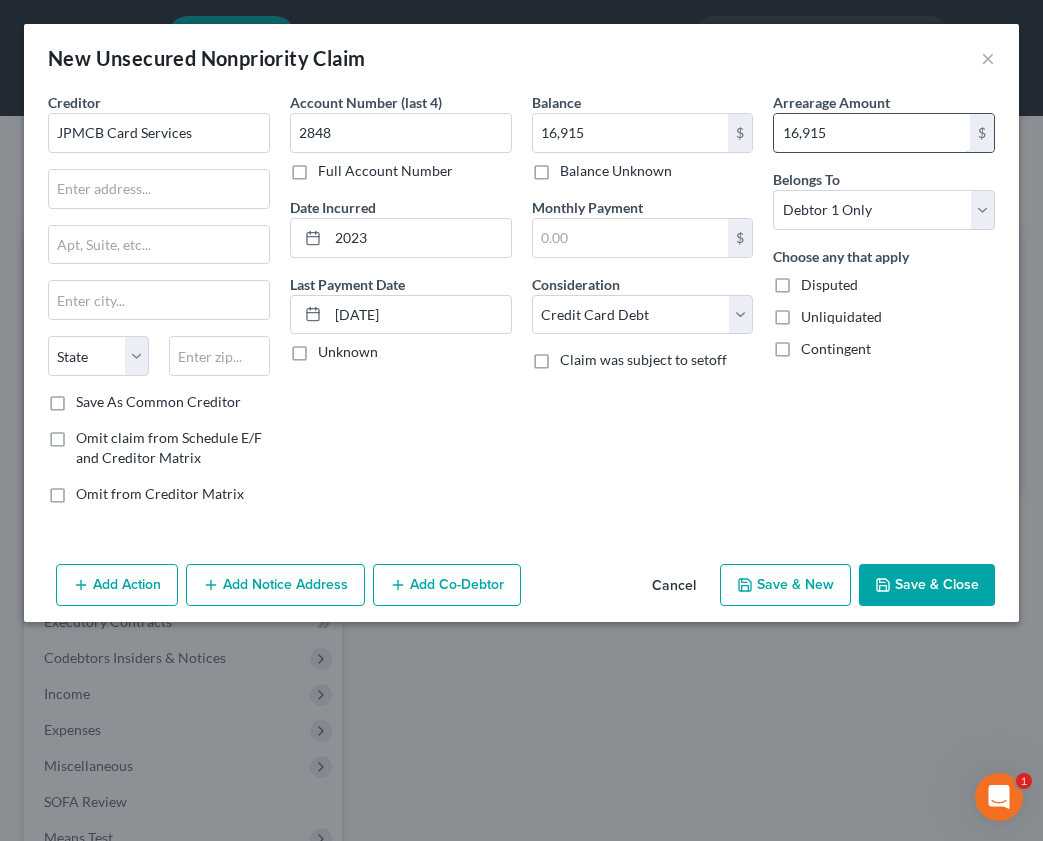 type on "16,915" 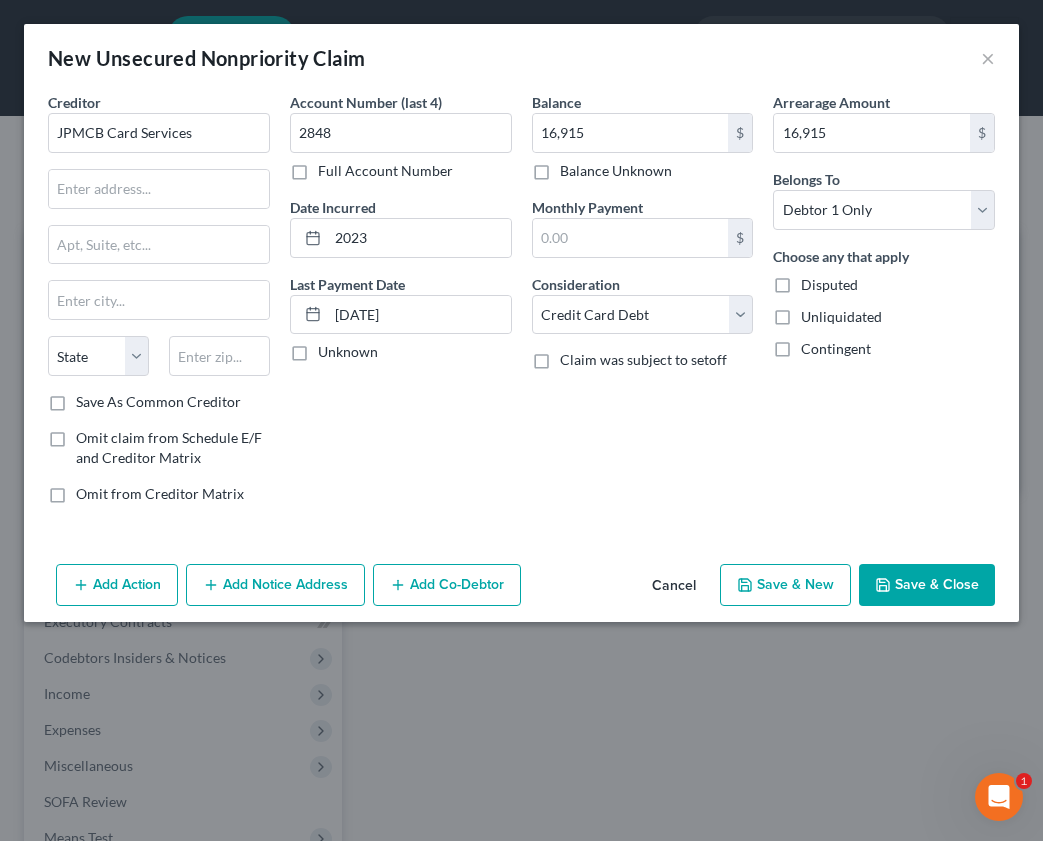 click on "Save & New" at bounding box center [785, 585] 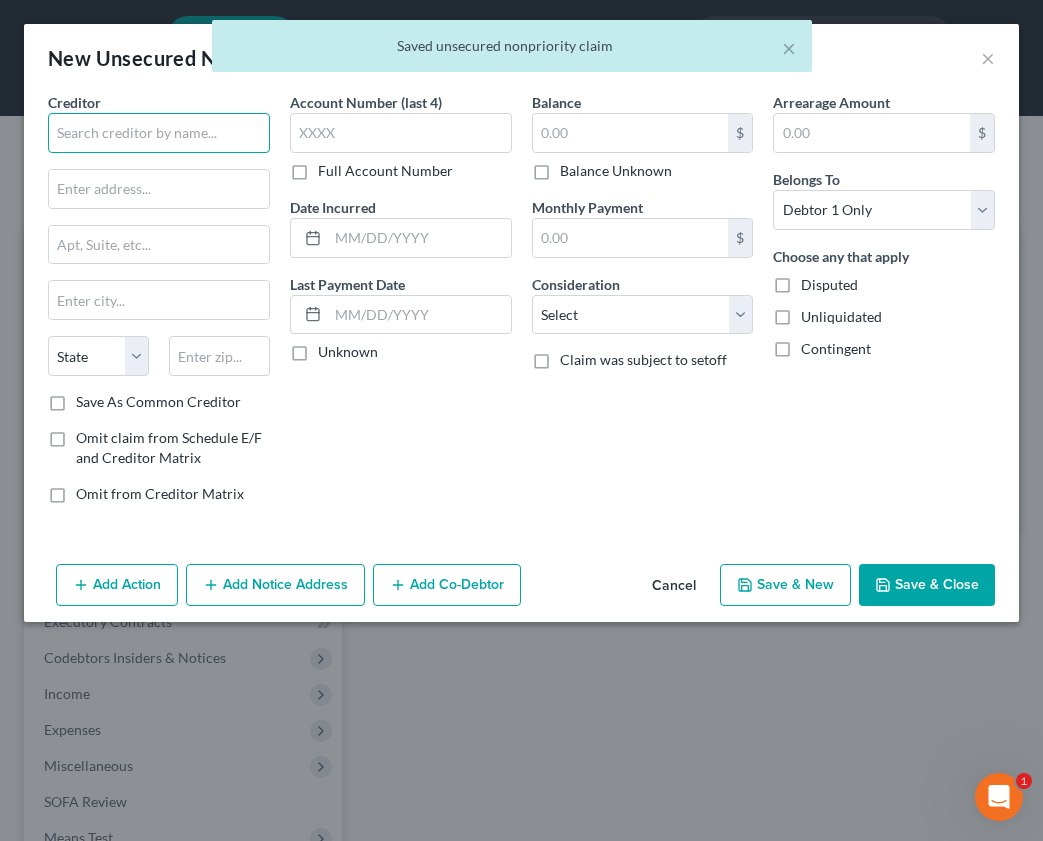 click at bounding box center (159, 133) 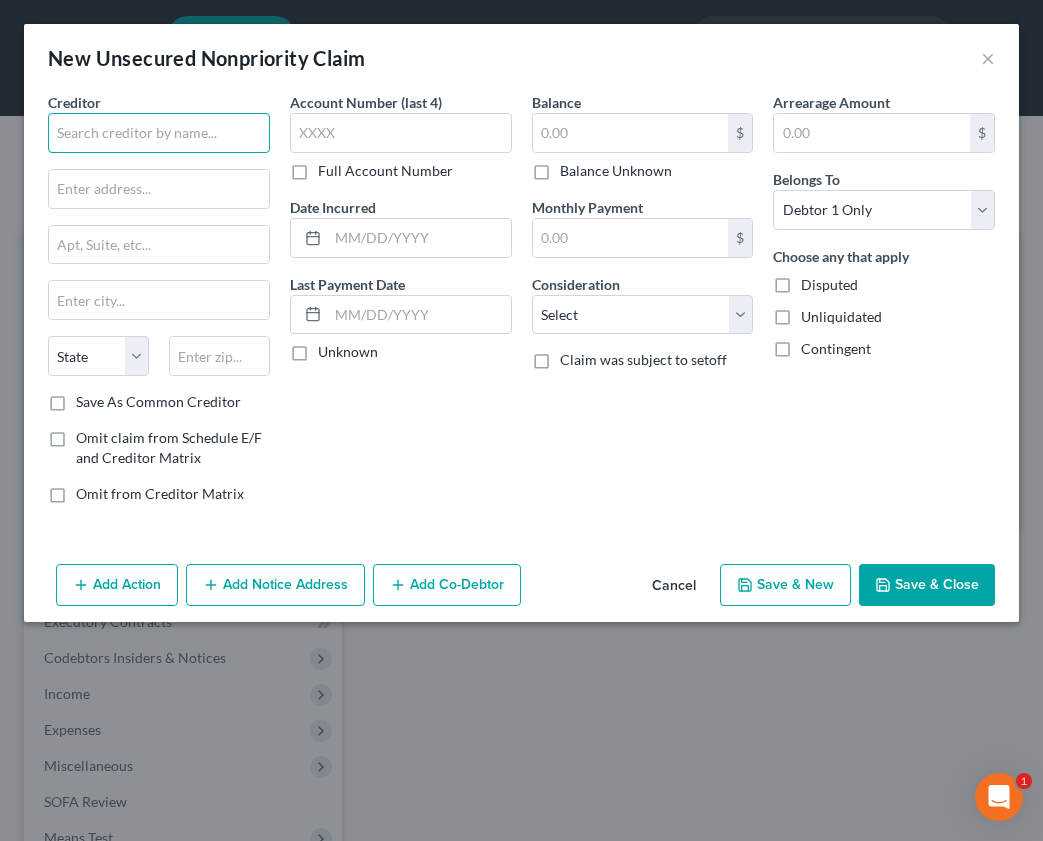 click at bounding box center (159, 133) 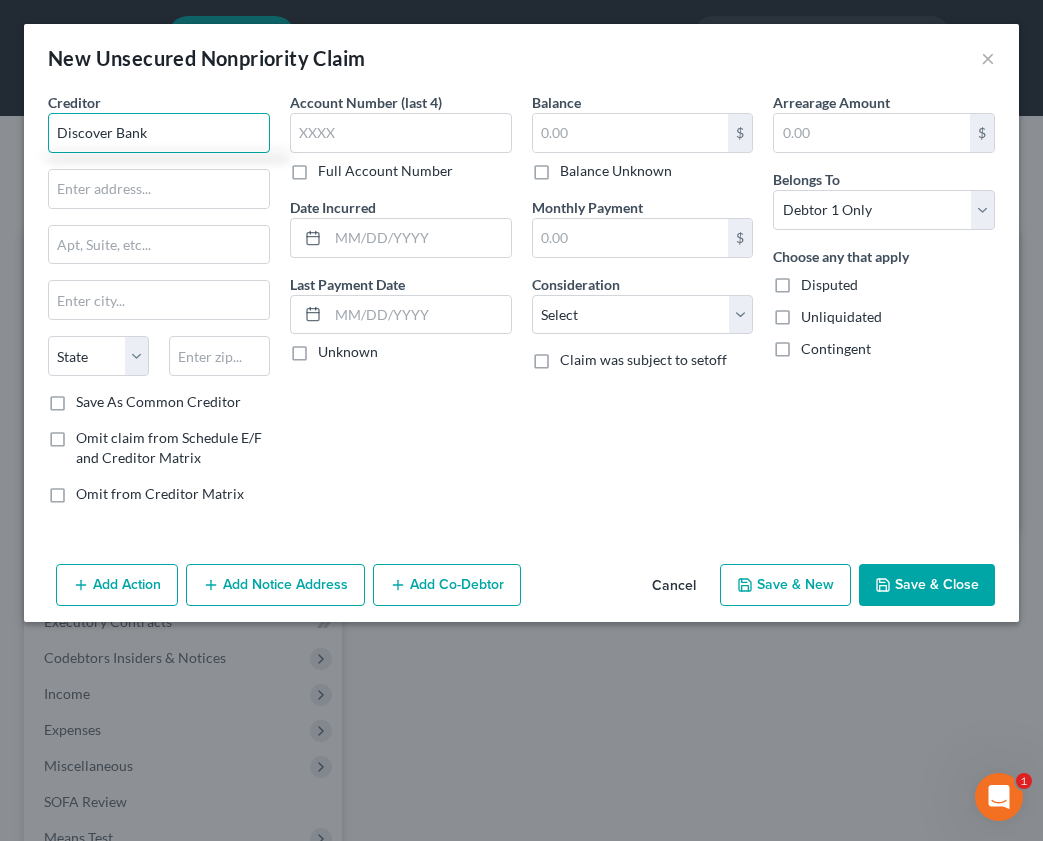 type on "Discover Bank" 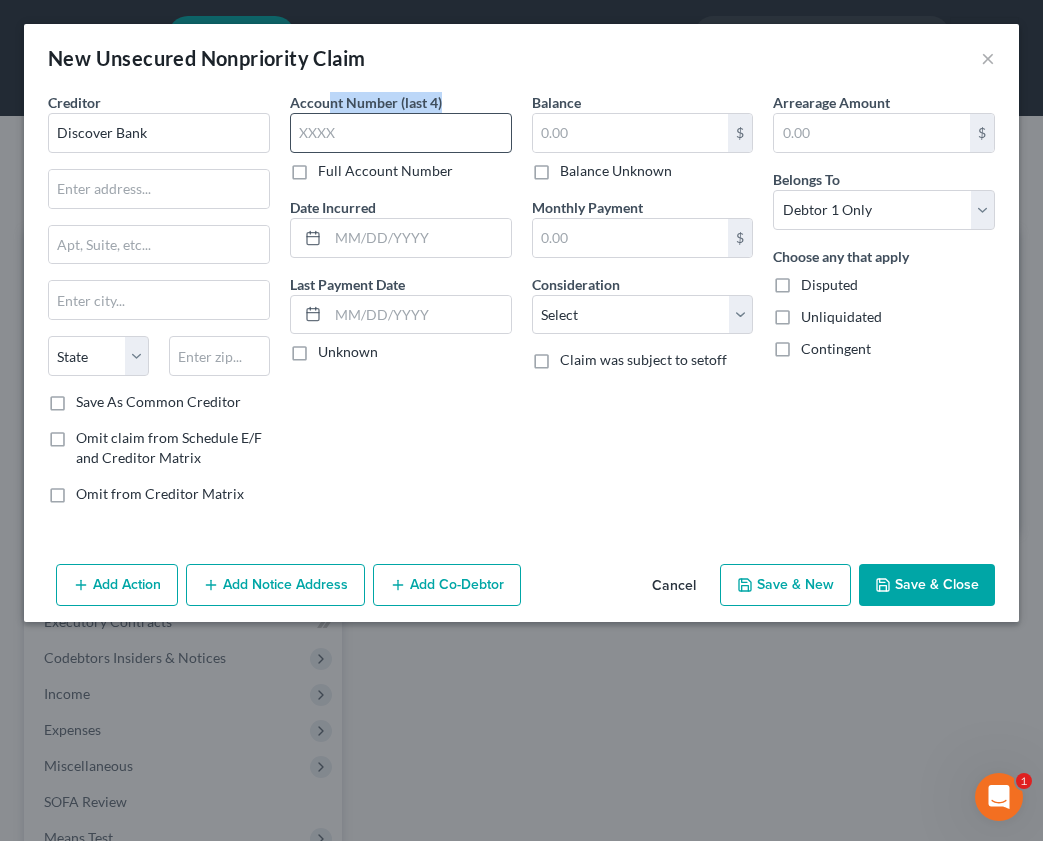 drag, startPoint x: 327, startPoint y: 111, endPoint x: 333, endPoint y: 129, distance: 18.973665 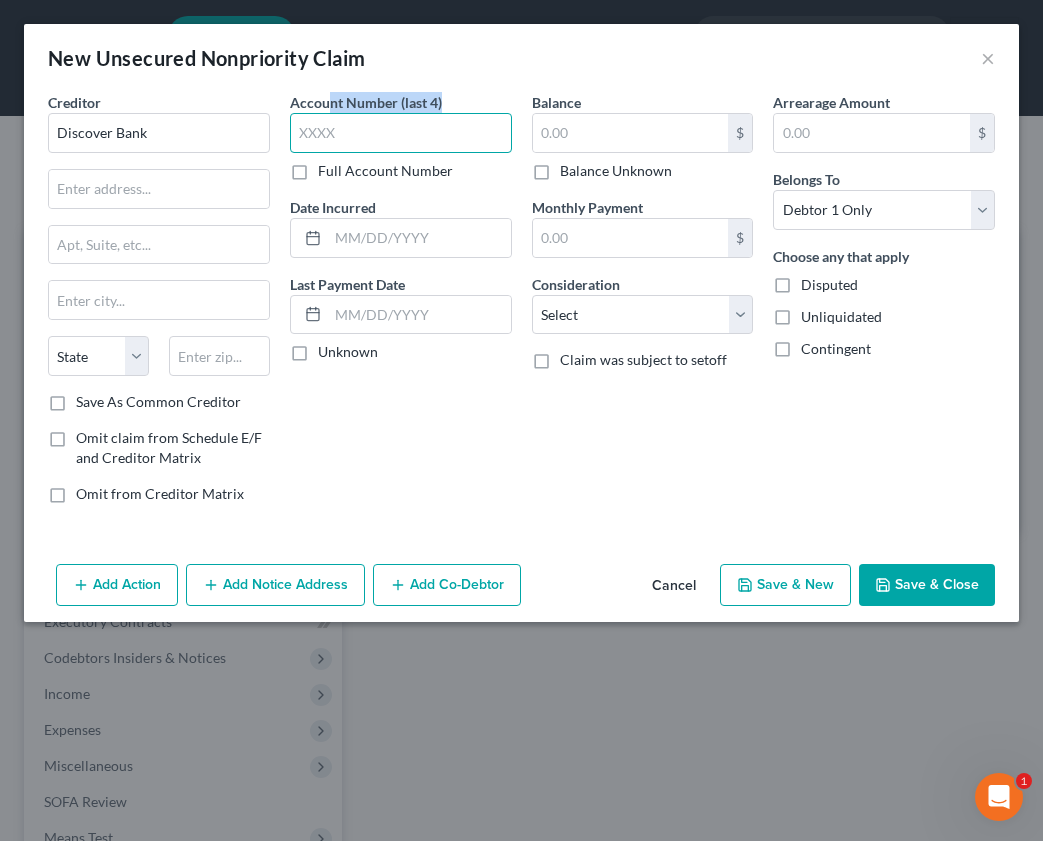 click at bounding box center [401, 133] 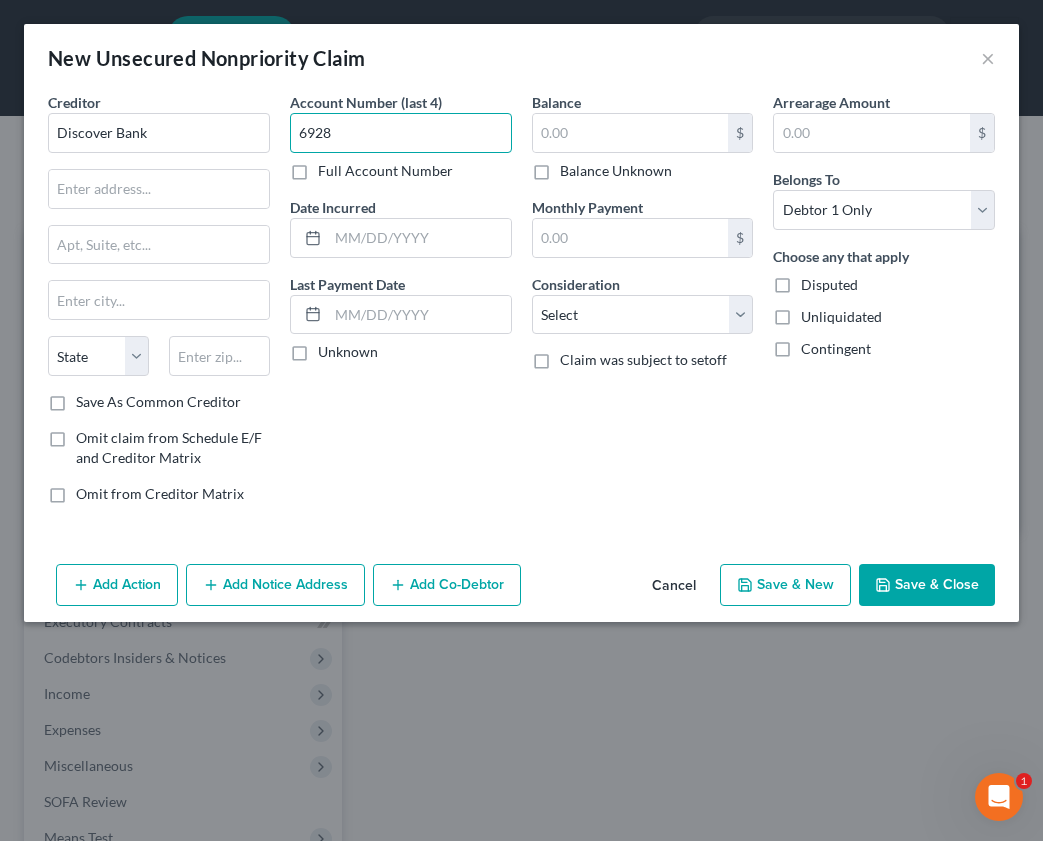 type on "6928" 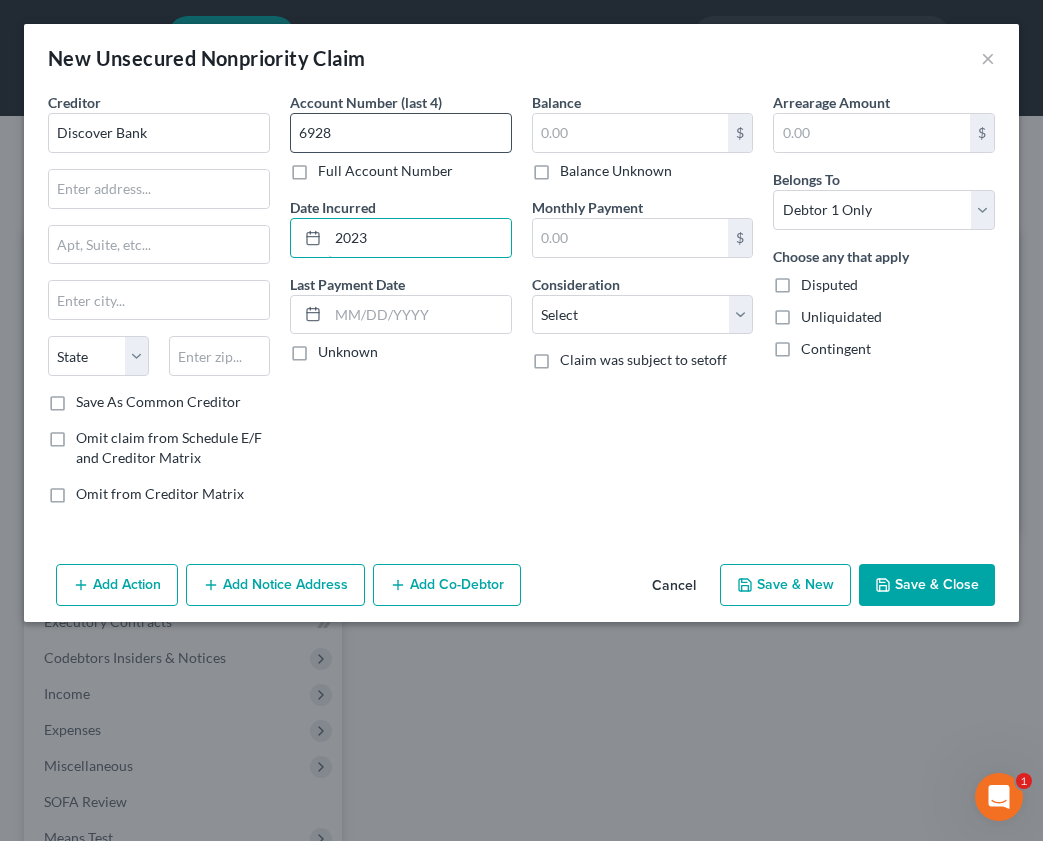 type on "2023" 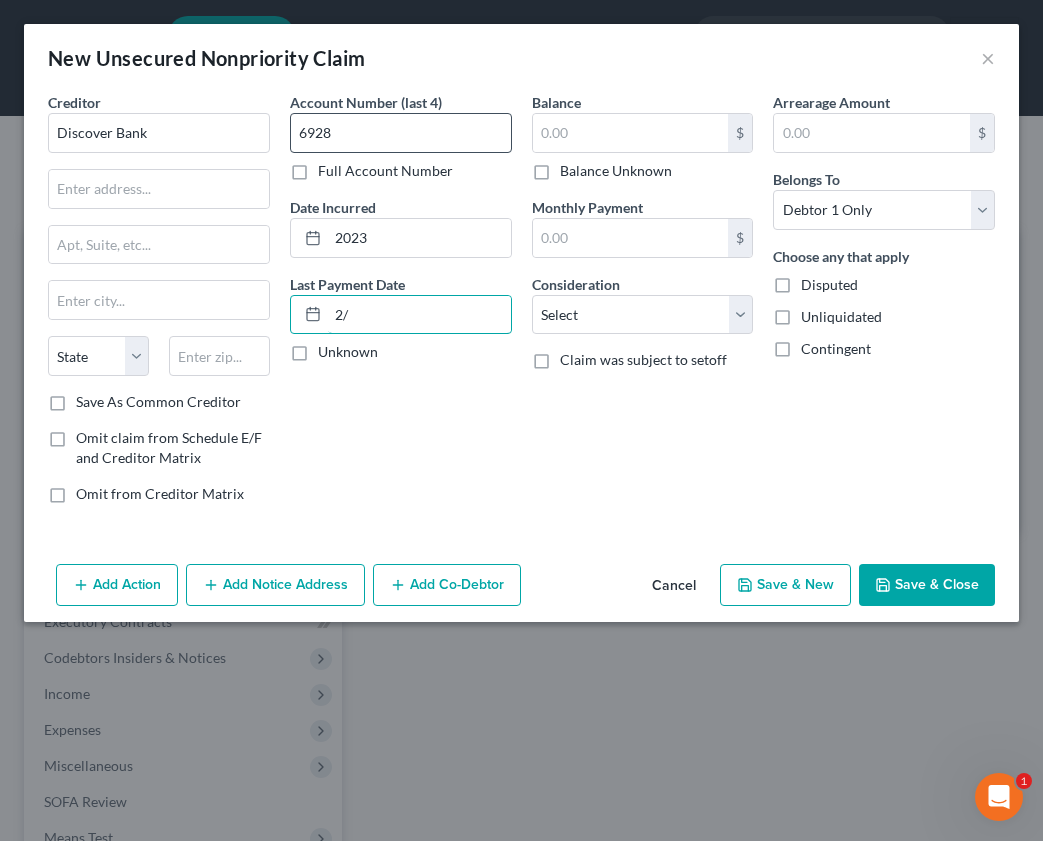 type on "2" 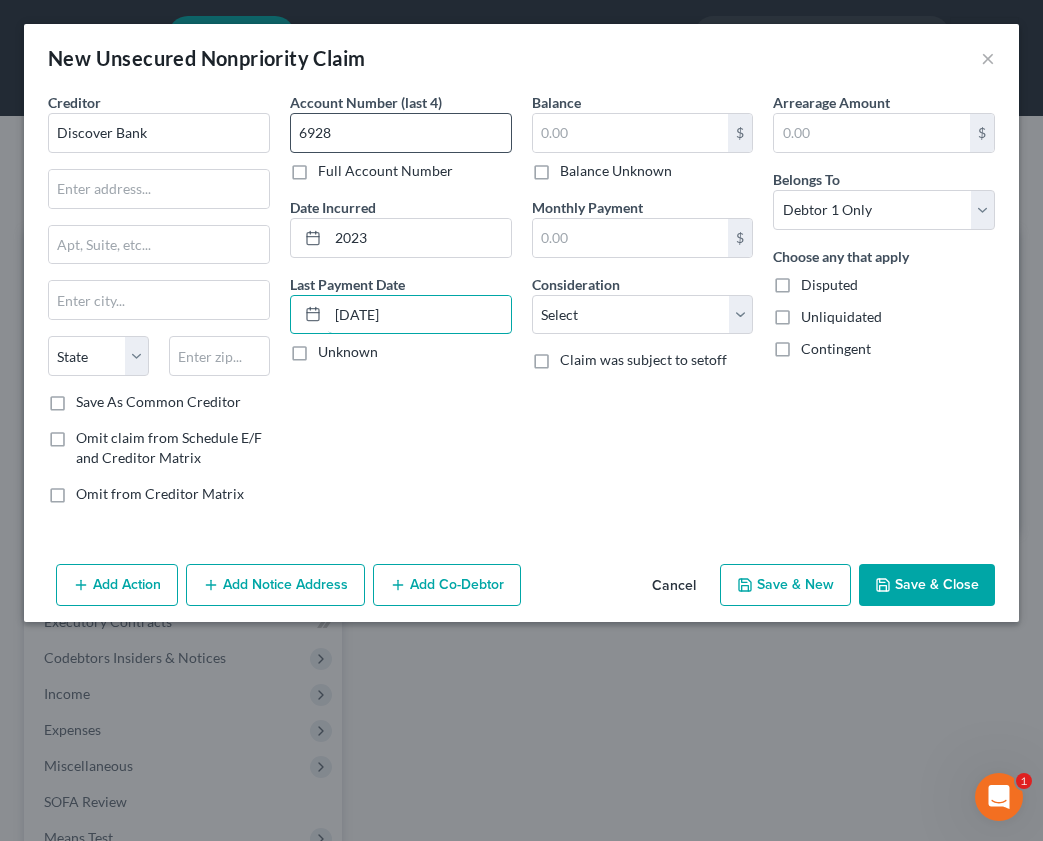 type on "[DATE]" 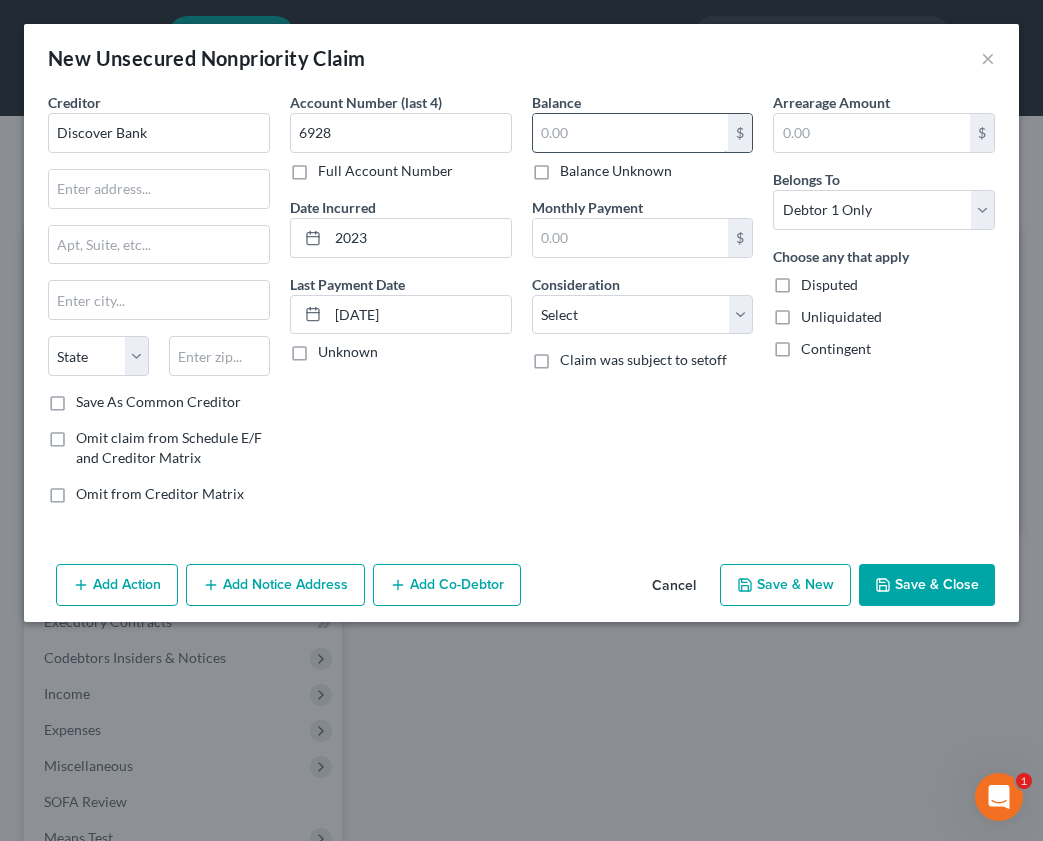 click at bounding box center (631, 133) 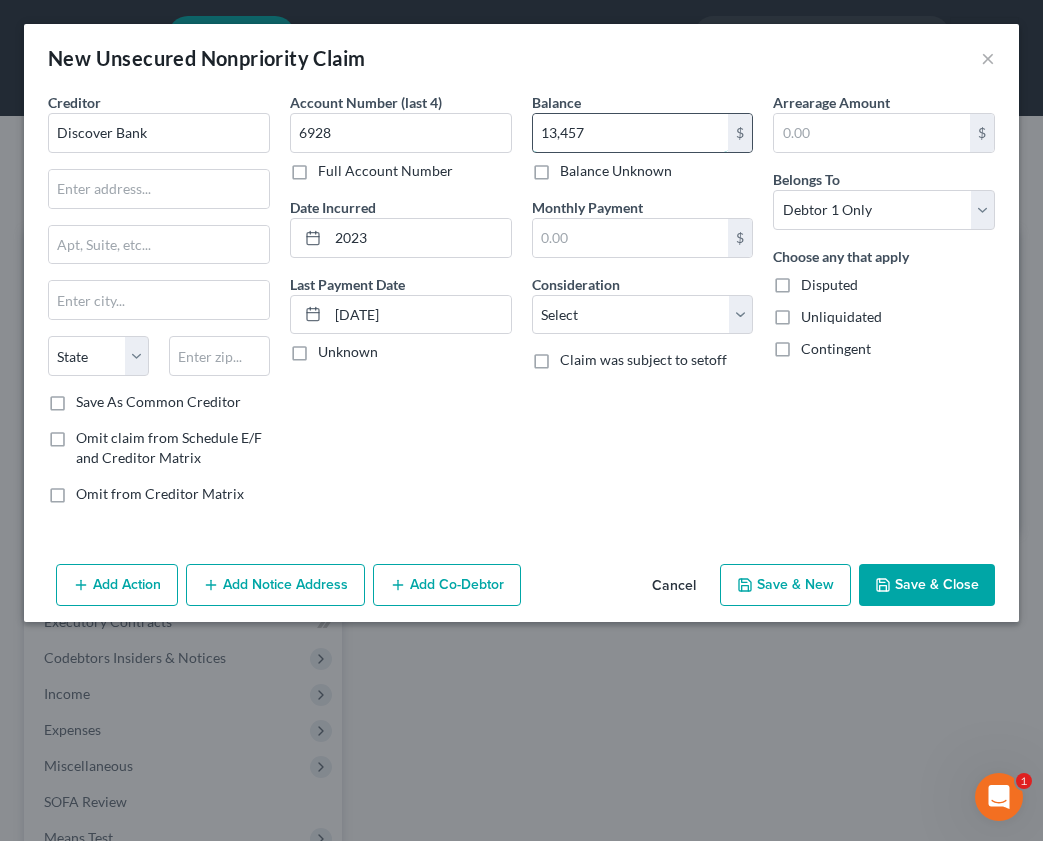 type on "13,457" 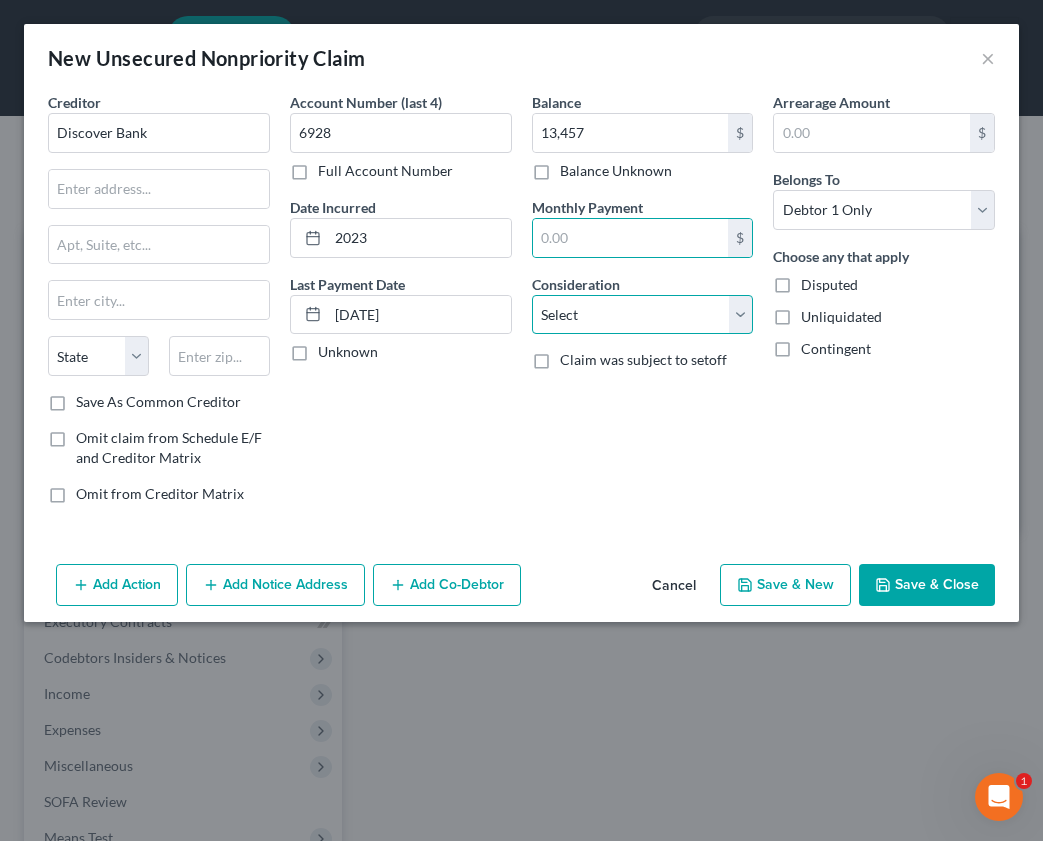 click on "Select Cable / Satellite Services Collection Agency Credit Card Debt Debt Counseling / Attorneys Deficiency Balance Domestic Support Obligations Home / Car Repairs Income Taxes Judgment Liens Medical Services Monies Loaned / Advanced Mortgage Obligation From Divorce Or Separation Obligation To Pensions Other Overdrawn Bank Account Promised To Help Pay Creditors Student Loans Suppliers And Vendors Telephone / Internet Services Utility Services" at bounding box center (643, 315) 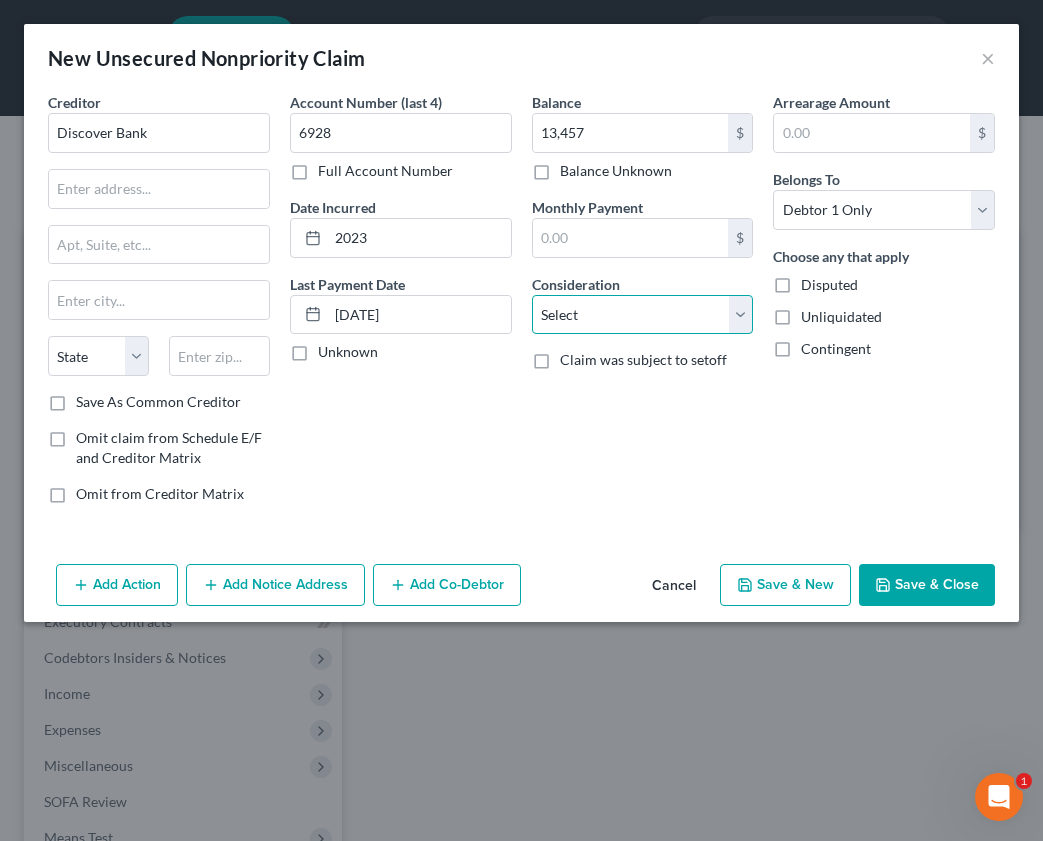select on "2" 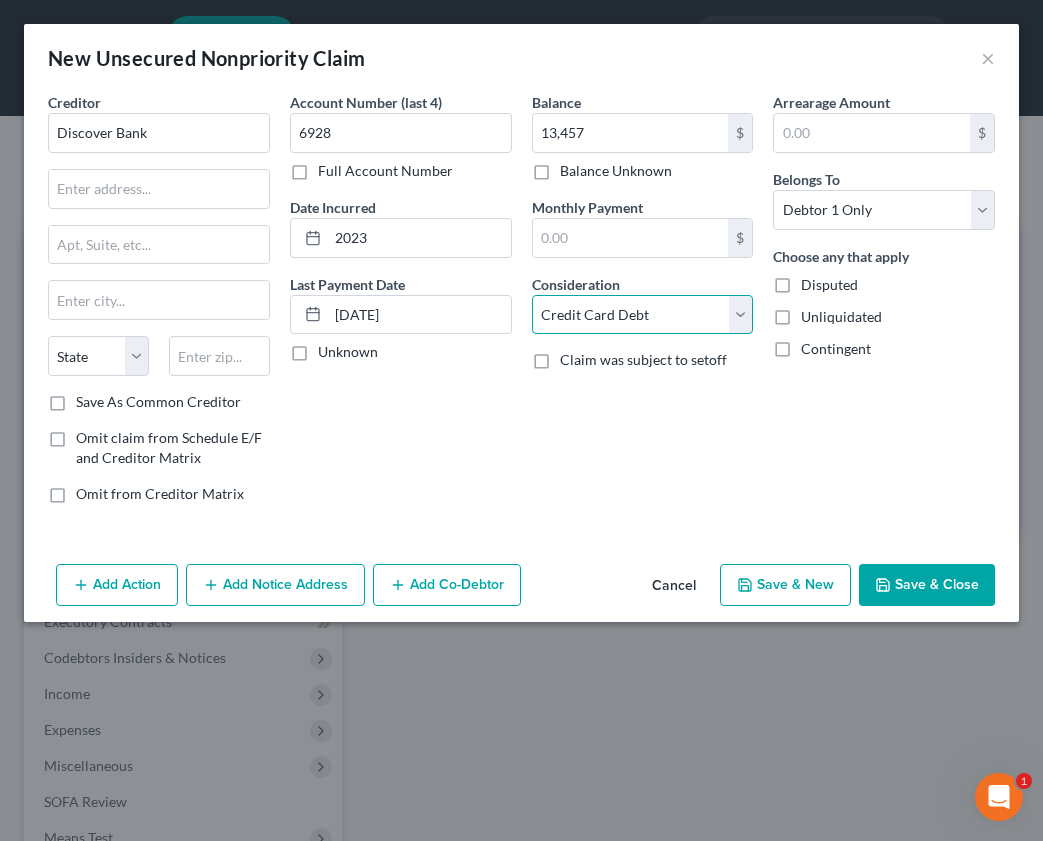 click on "Select Cable / Satellite Services Collection Agency Credit Card Debt Debt Counseling / Attorneys Deficiency Balance Domestic Support Obligations Home / Car Repairs Income Taxes Judgment Liens Medical Services Monies Loaned / Advanced Mortgage Obligation From Divorce Or Separation Obligation To Pensions Other Overdrawn Bank Account Promised To Help Pay Creditors Student Loans Suppliers And Vendors Telephone / Internet Services Utility Services" at bounding box center [643, 315] 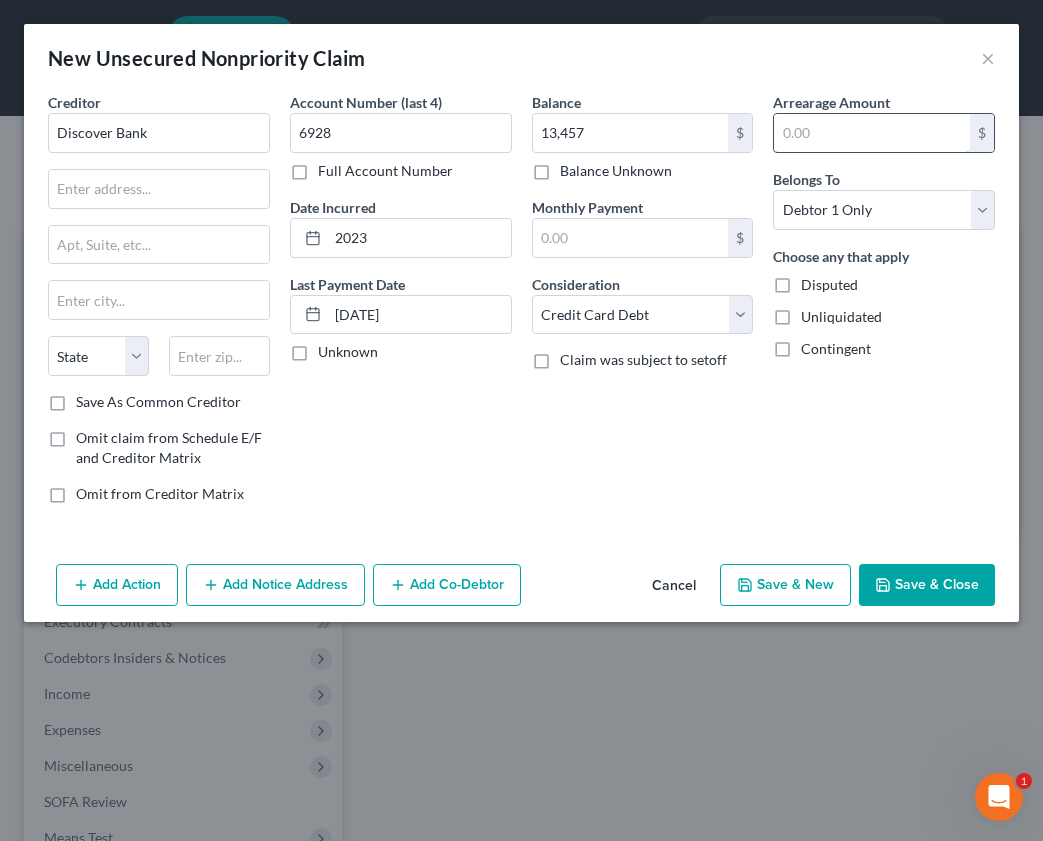 click at bounding box center (872, 133) 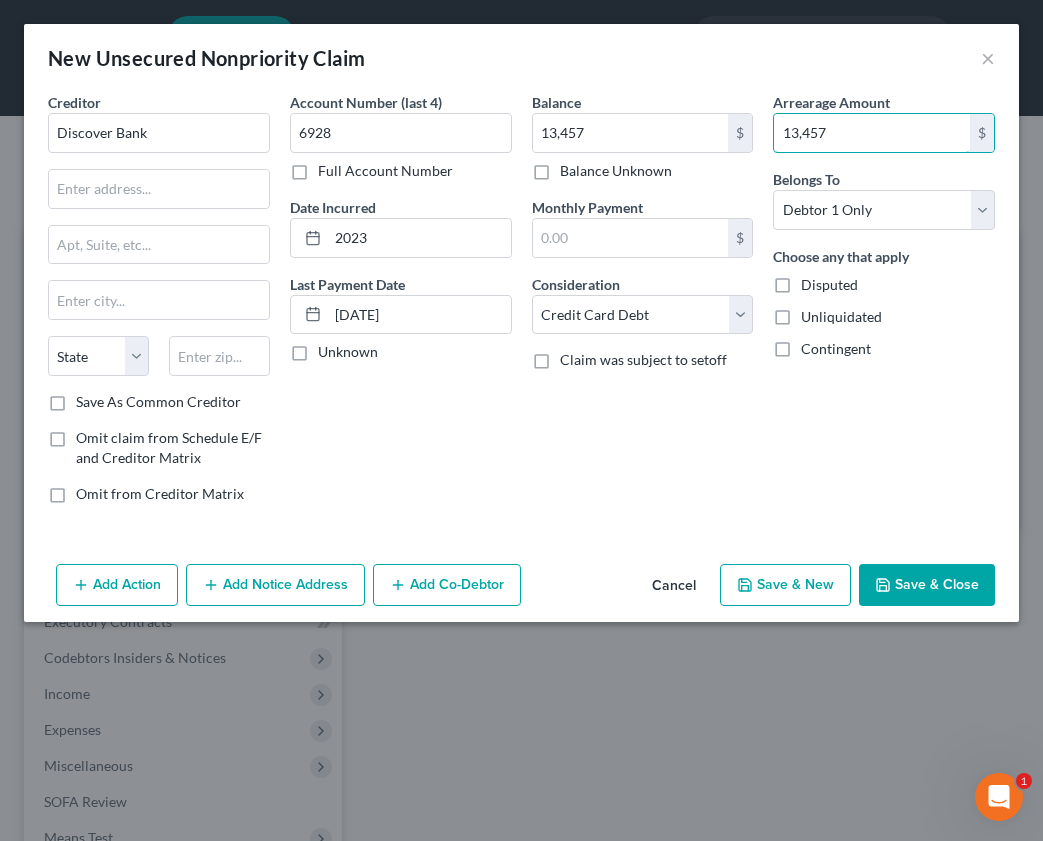 type on "13,457" 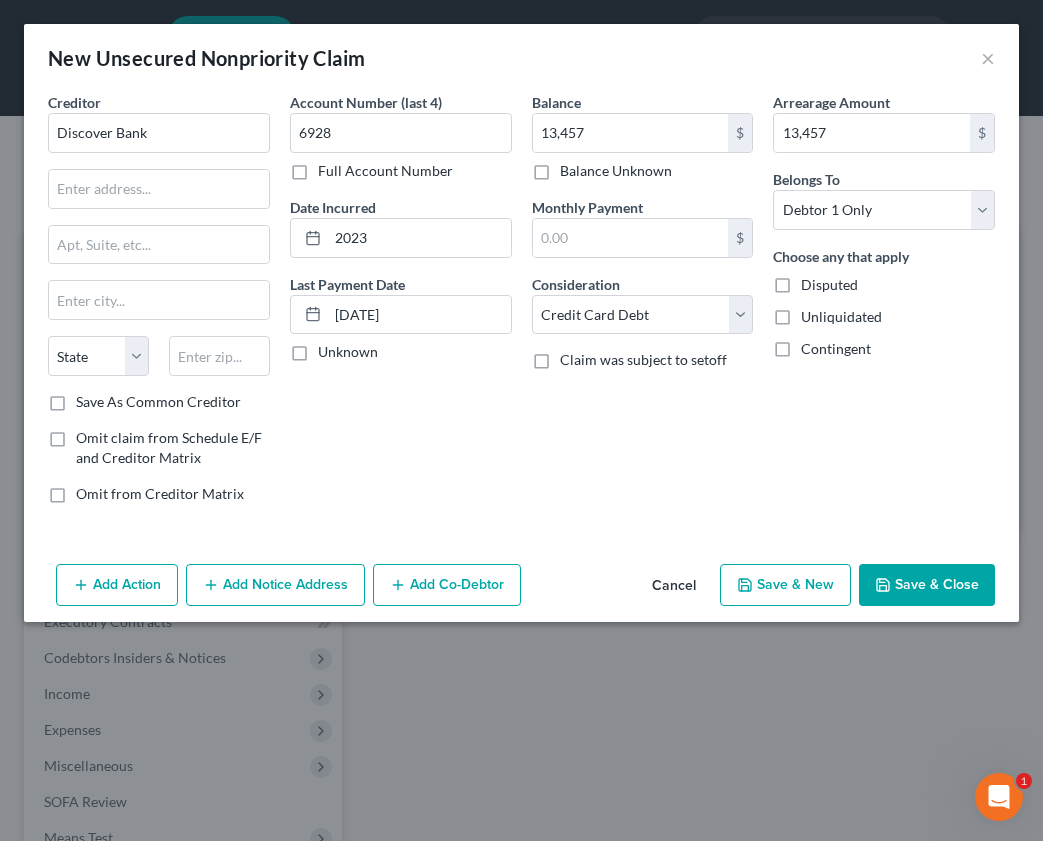 click on "Save & New" at bounding box center [785, 585] 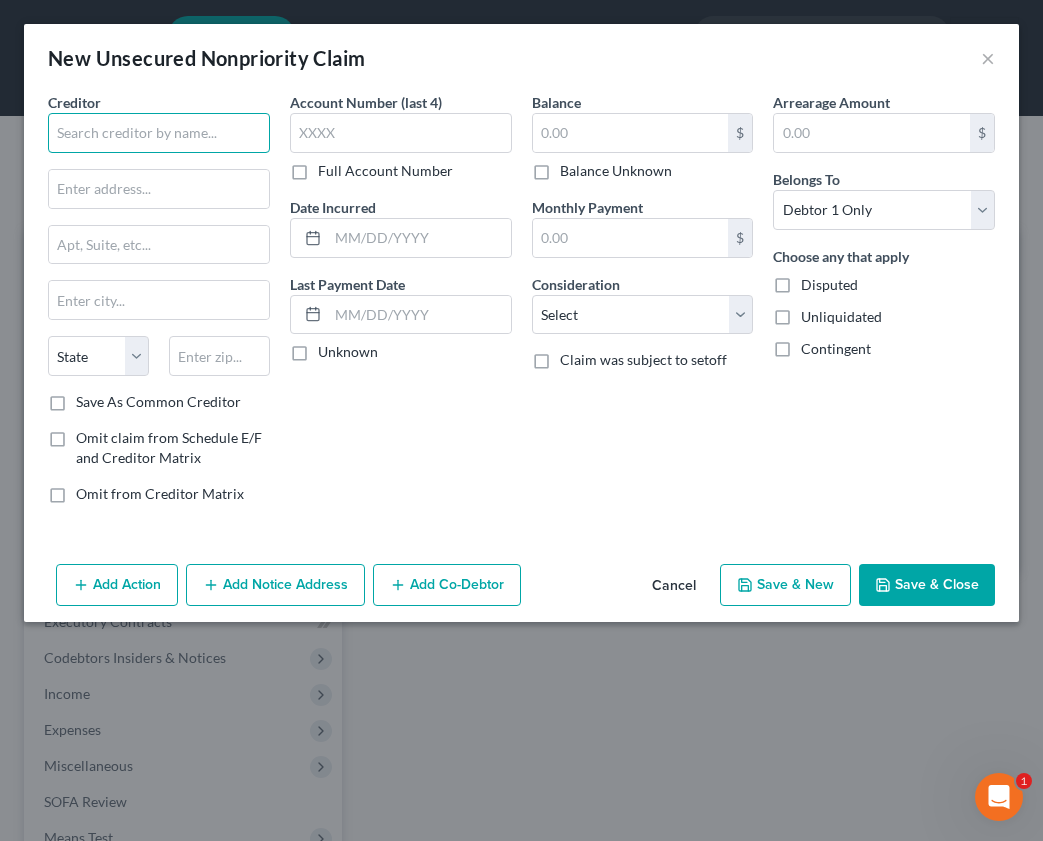 click at bounding box center (159, 133) 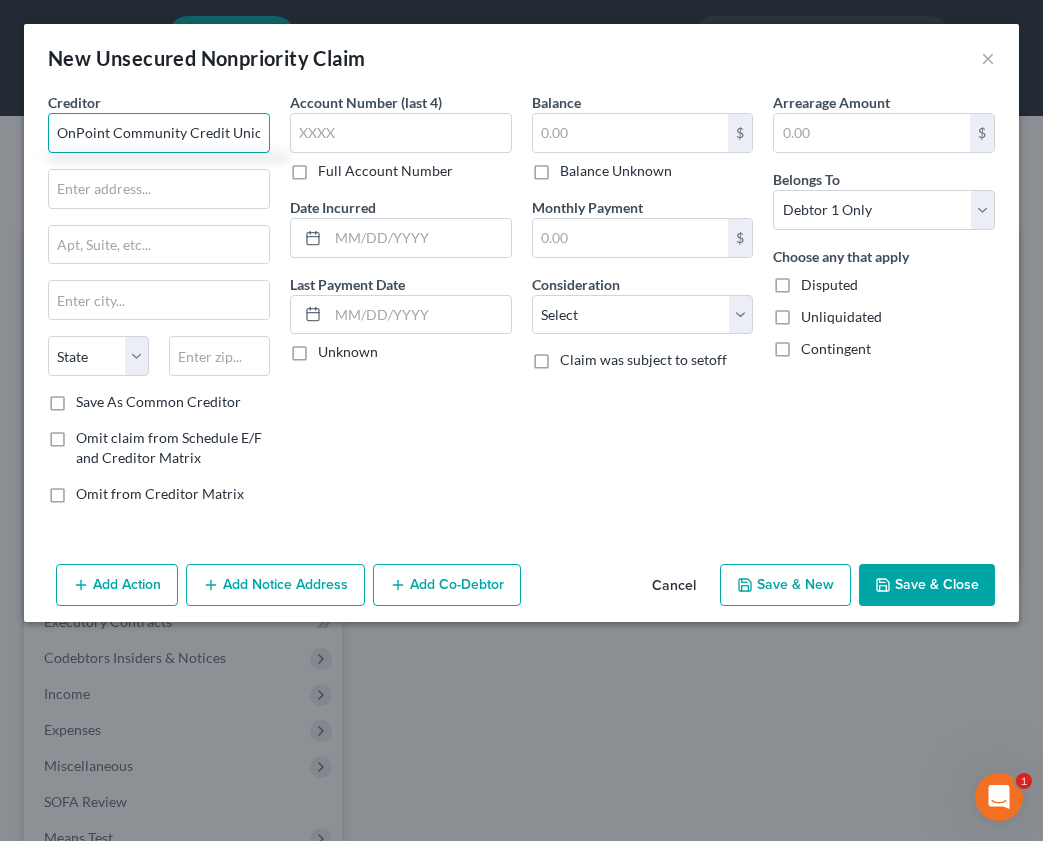scroll, scrollTop: 0, scrollLeft: 5, axis: horizontal 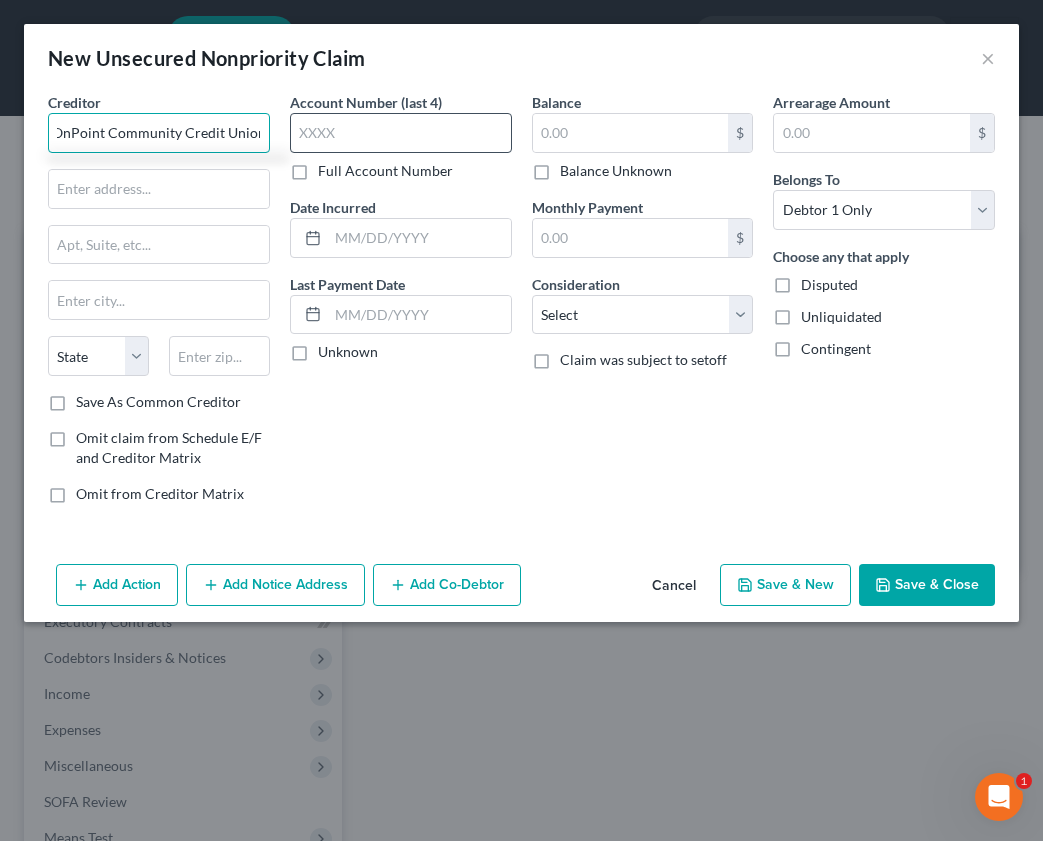 type on "OnPoint Community Credit Union" 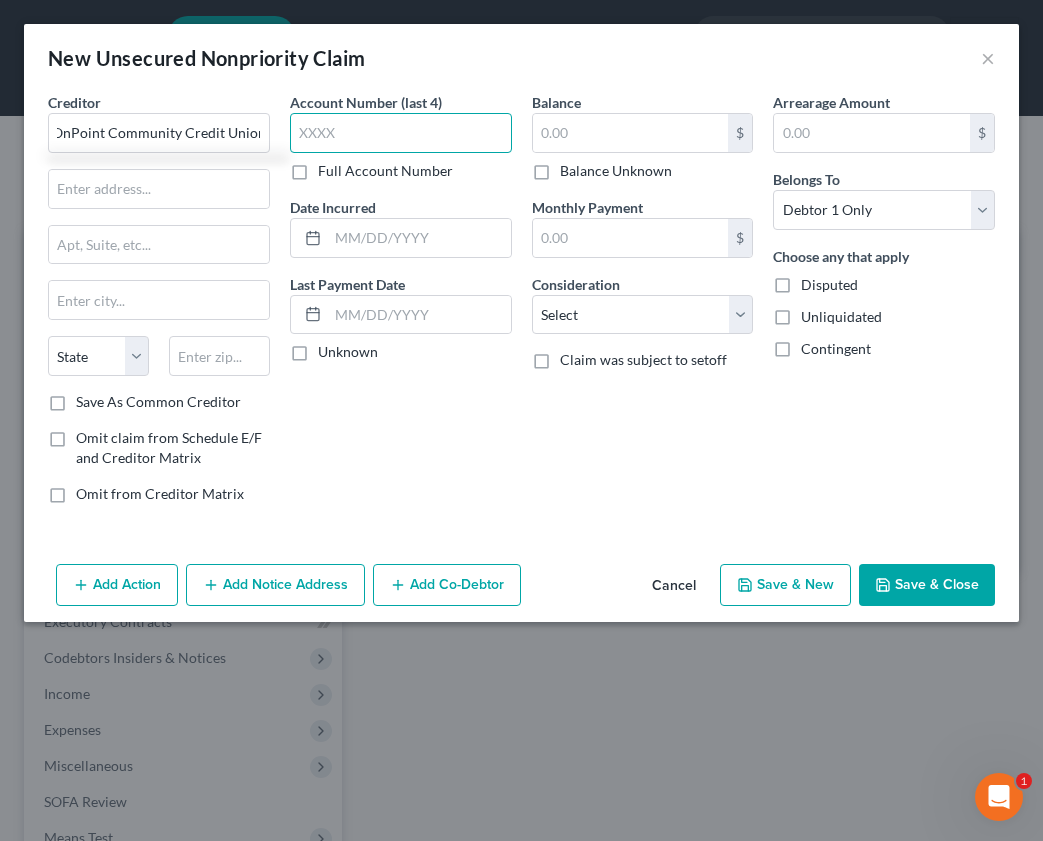 click at bounding box center (401, 133) 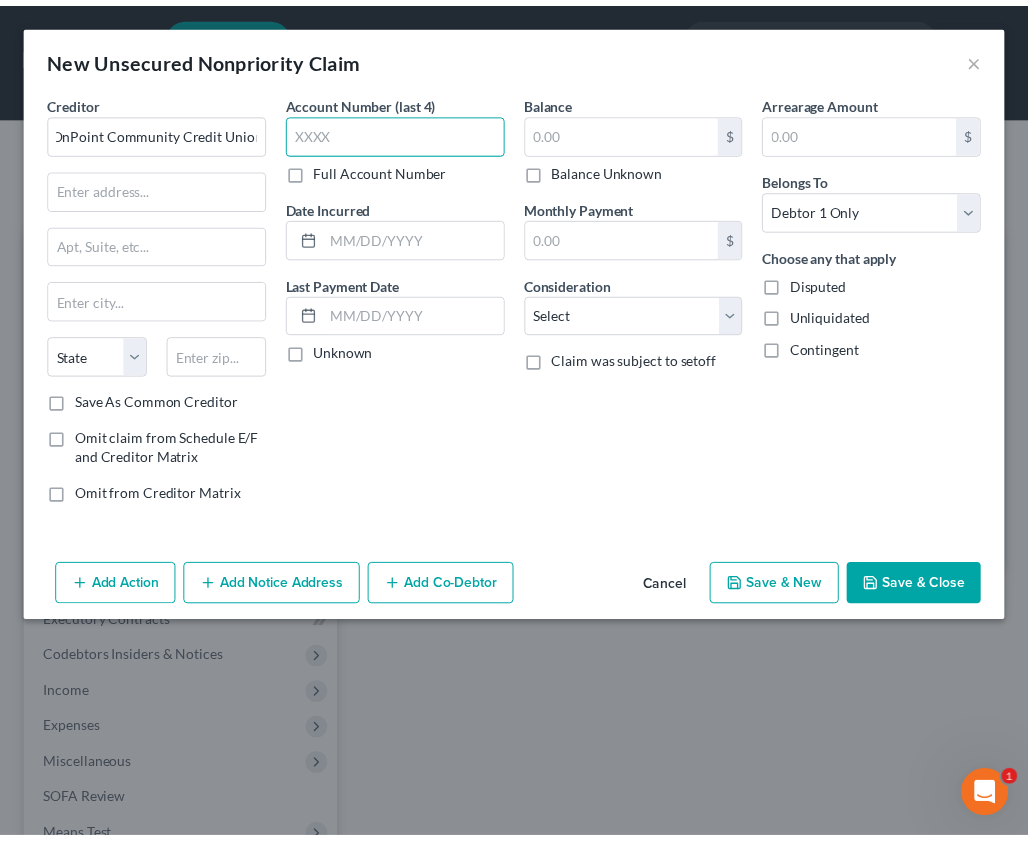 scroll, scrollTop: 0, scrollLeft: 0, axis: both 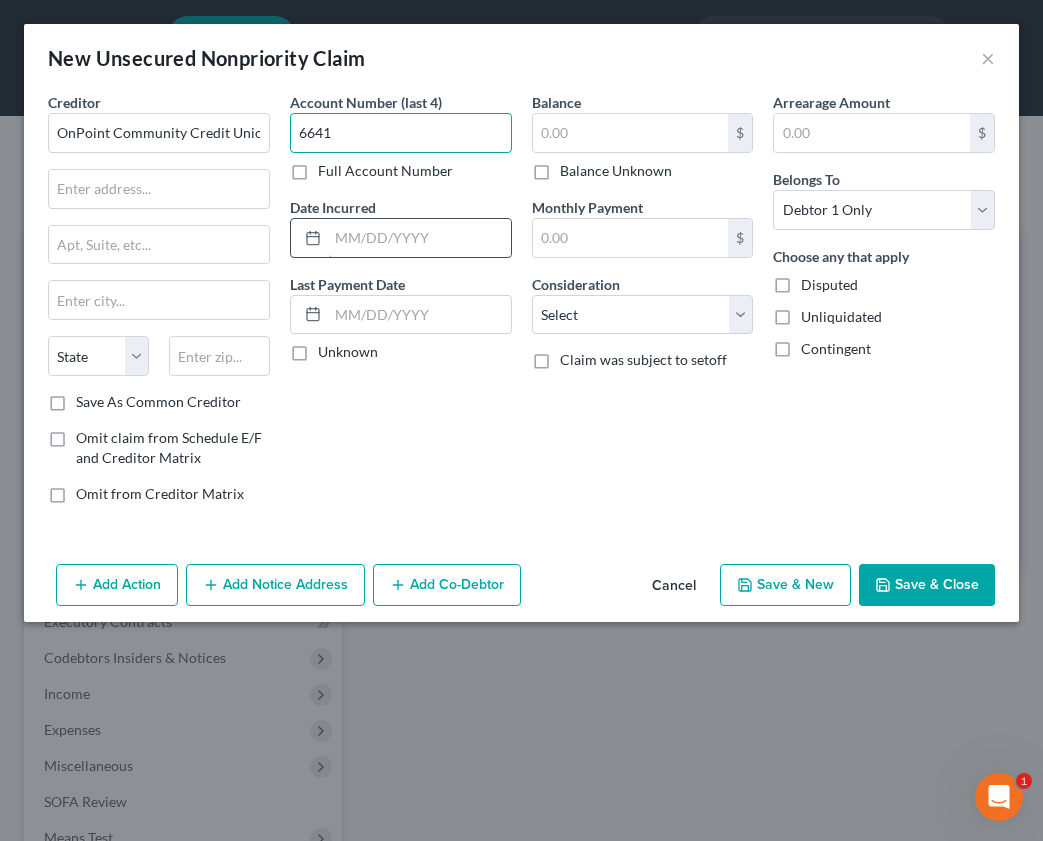 type on "6641" 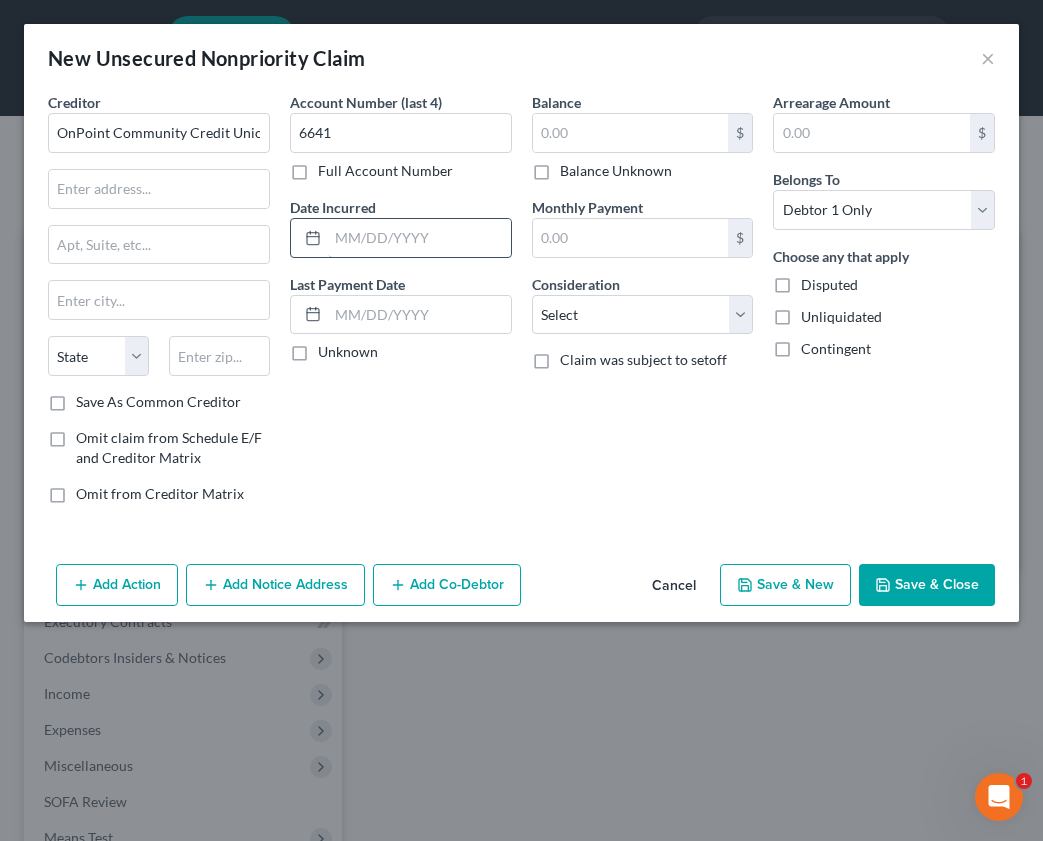 click at bounding box center (419, 238) 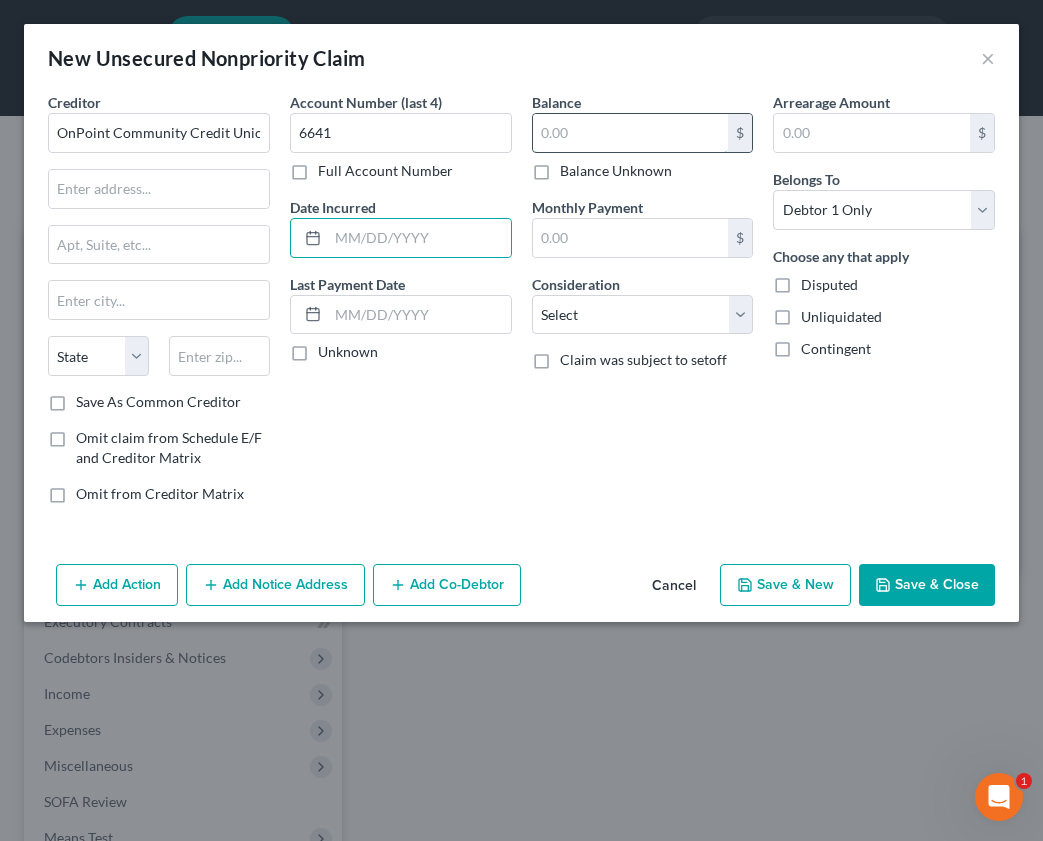 click at bounding box center [631, 133] 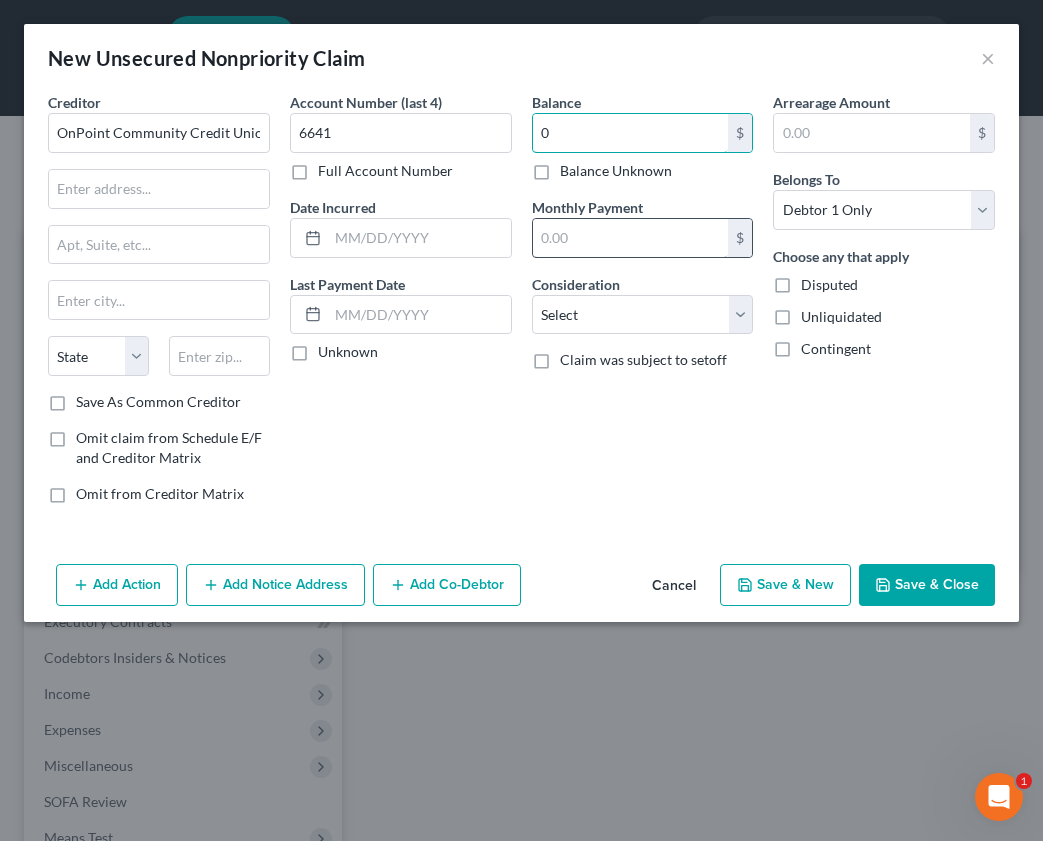 type on "0" 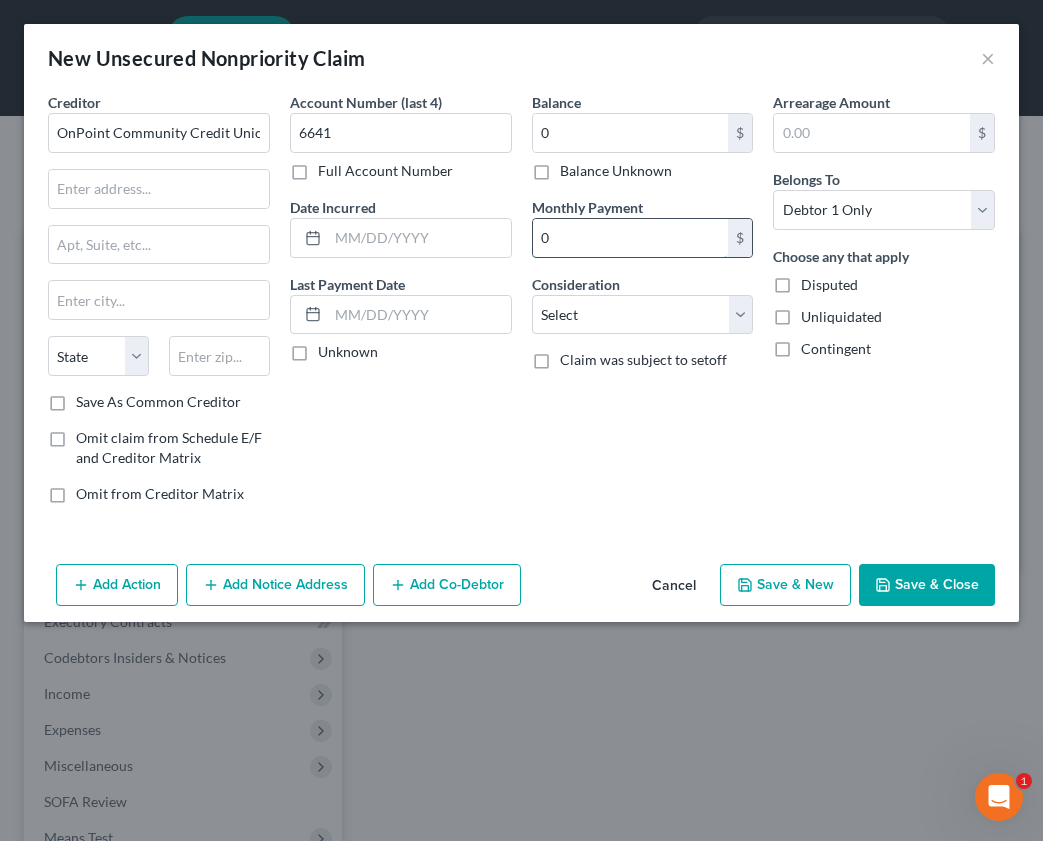 type on "0" 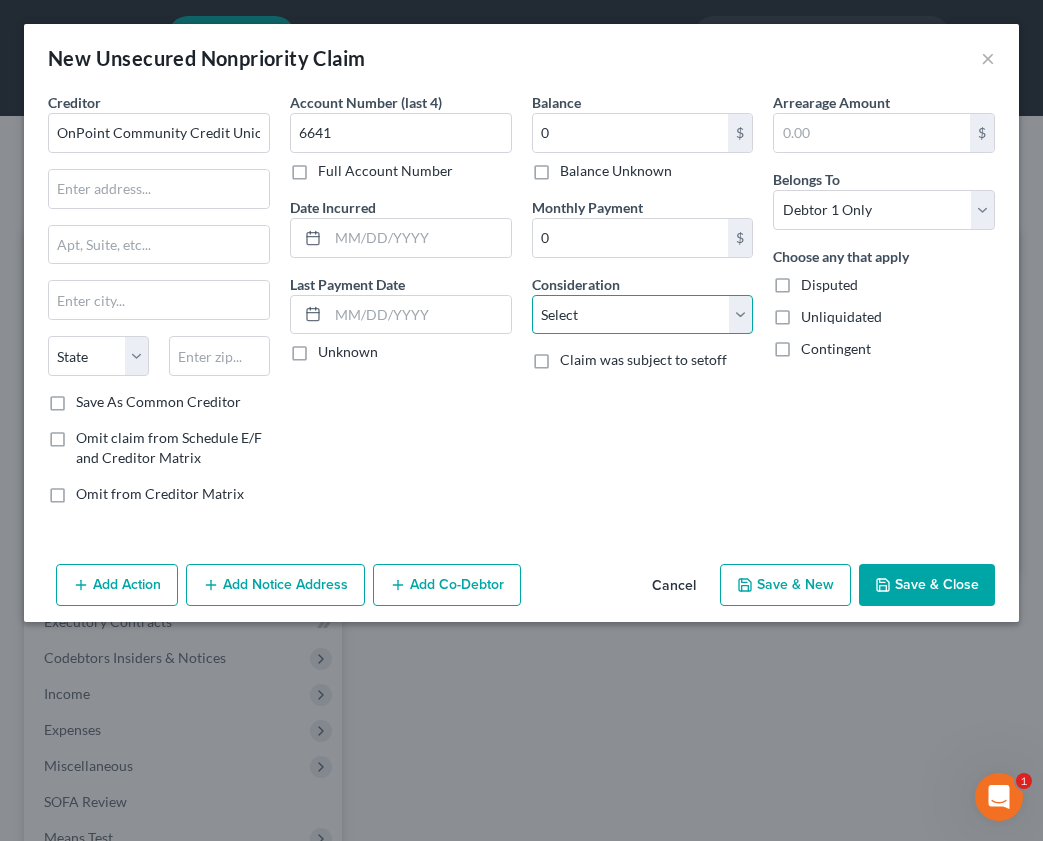 click on "Select Cable / Satellite Services Collection Agency Credit Card Debt Debt Counseling / Attorneys Deficiency Balance Domestic Support Obligations Home / Car Repairs Income Taxes Judgment Liens Medical Services Monies Loaned / Advanced Mortgage Obligation From Divorce Or Separation Obligation To Pensions Other Overdrawn Bank Account Promised To Help Pay Creditors Student Loans Suppliers And Vendors Telephone / Internet Services Utility Services" at bounding box center [643, 315] 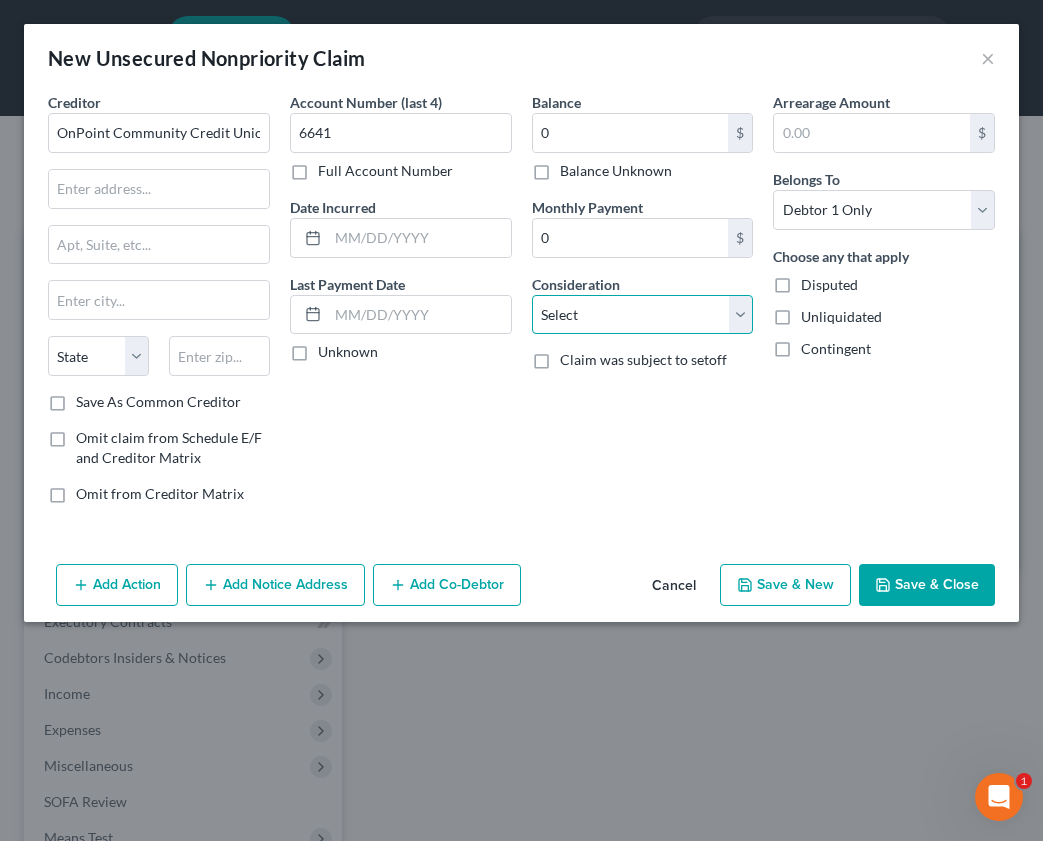 select on "14" 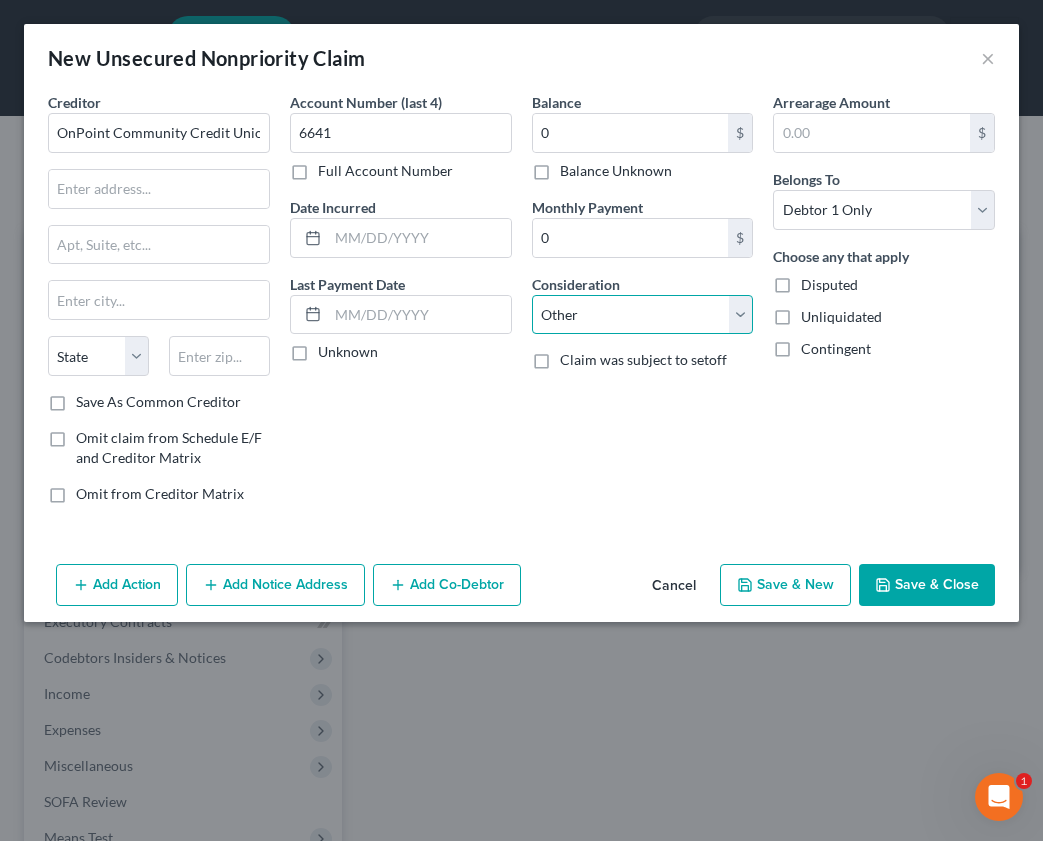 click on "Select Cable / Satellite Services Collection Agency Credit Card Debt Debt Counseling / Attorneys Deficiency Balance Domestic Support Obligations Home / Car Repairs Income Taxes Judgment Liens Medical Services Monies Loaned / Advanced Mortgage Obligation From Divorce Or Separation Obligation To Pensions Other Overdrawn Bank Account Promised To Help Pay Creditors Student Loans Suppliers And Vendors Telephone / Internet Services Utility Services" at bounding box center [643, 315] 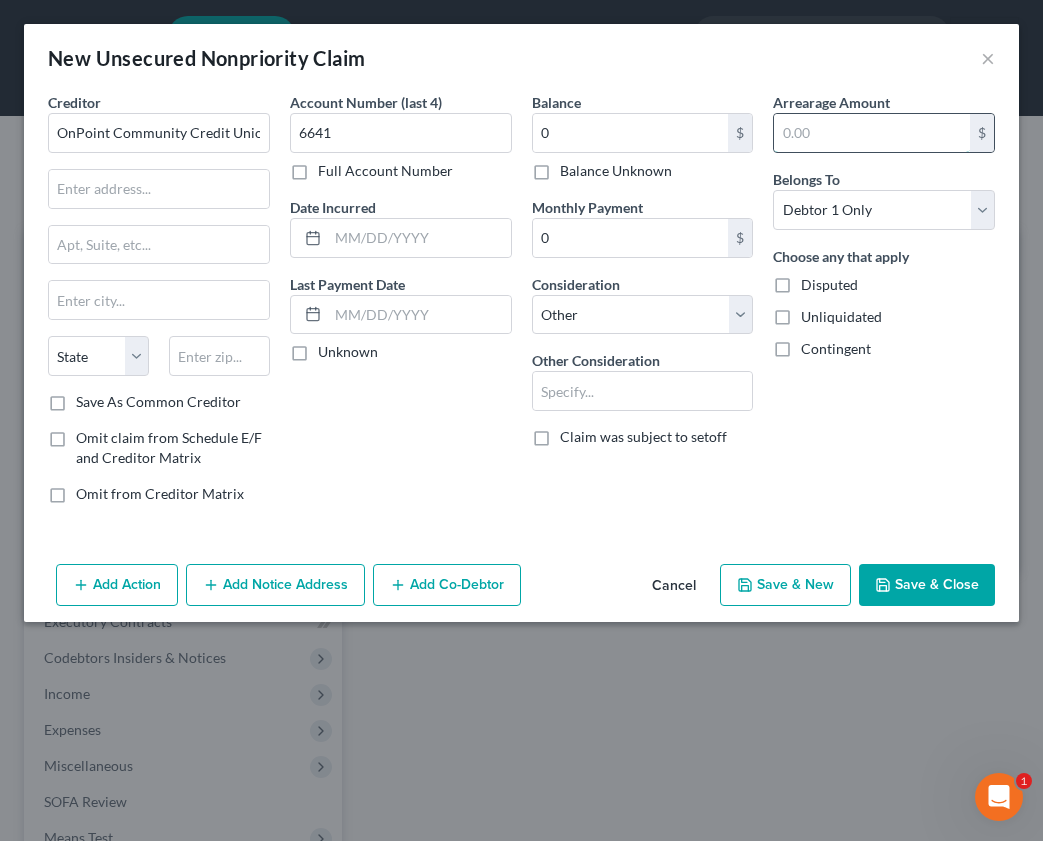 click at bounding box center (872, 133) 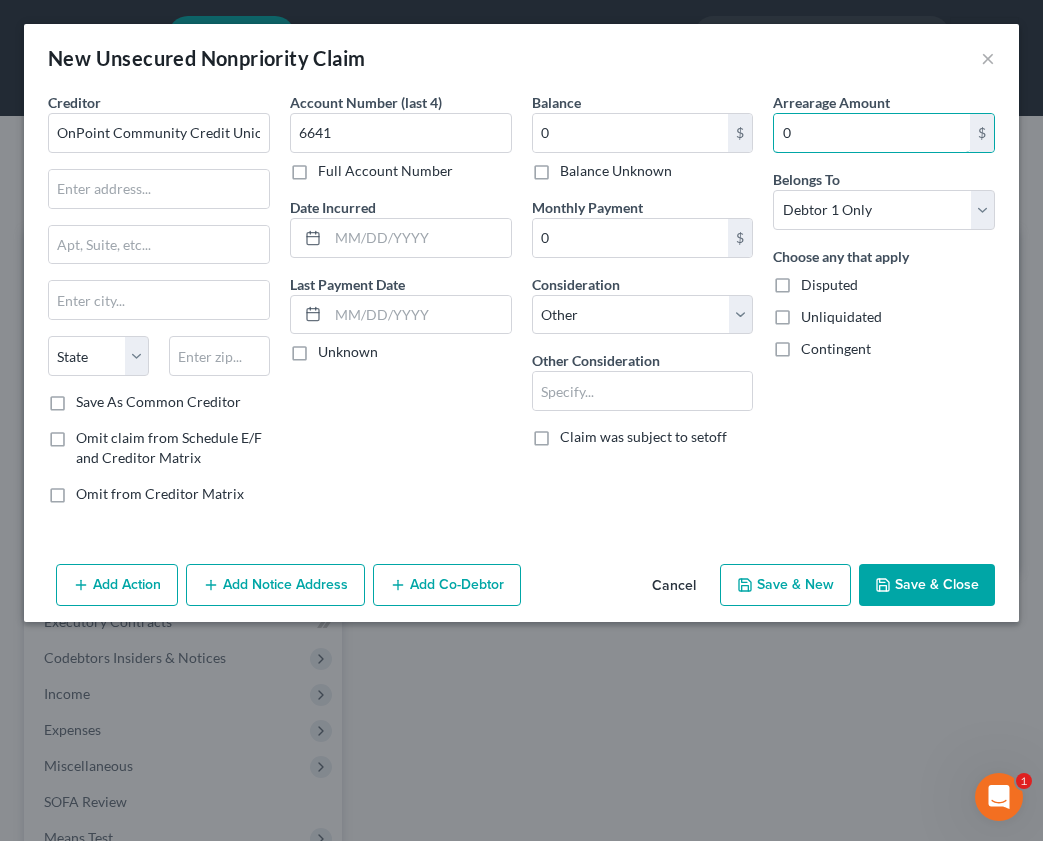 type on "0" 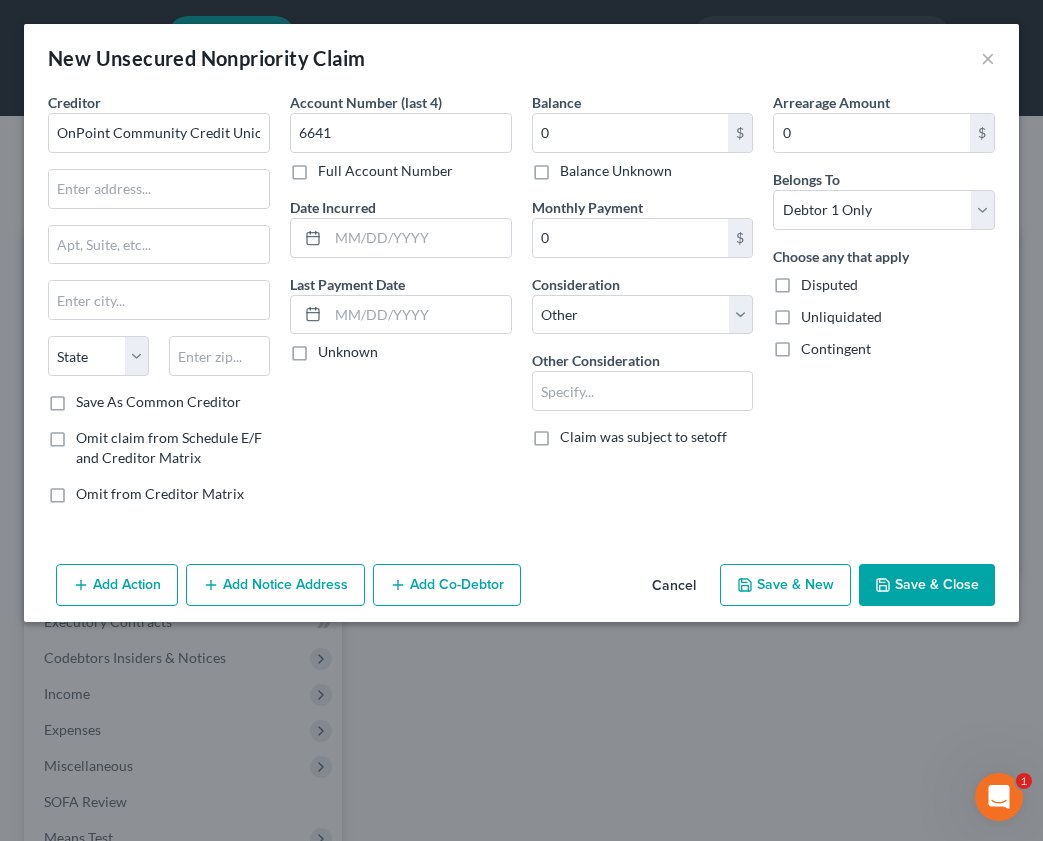 click on "Save & New" at bounding box center (785, 585) 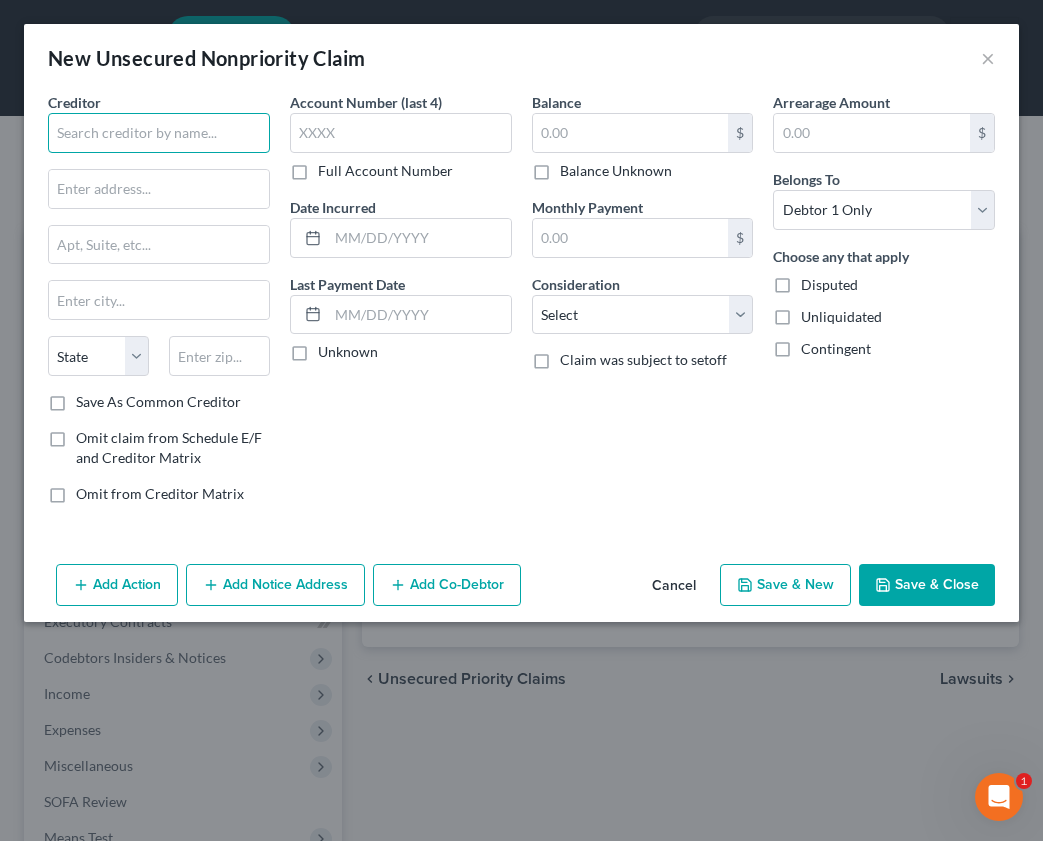 click at bounding box center [159, 133] 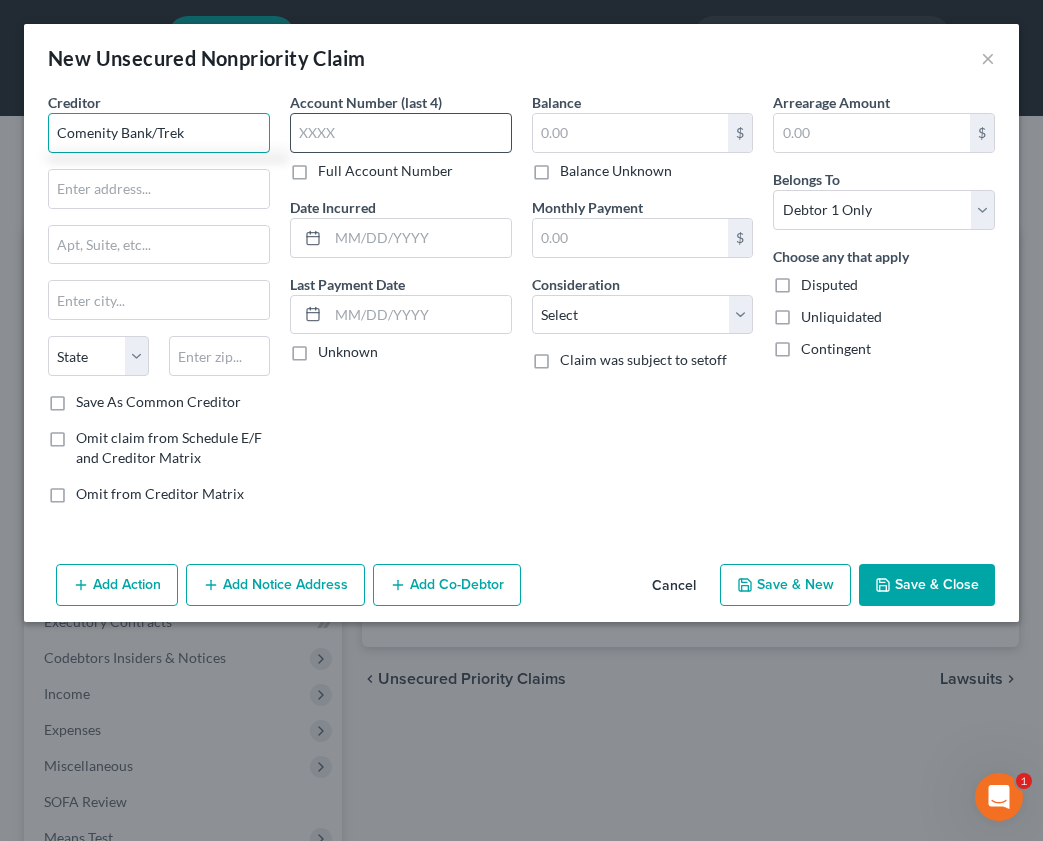 type on "Comenity Bank/Trek" 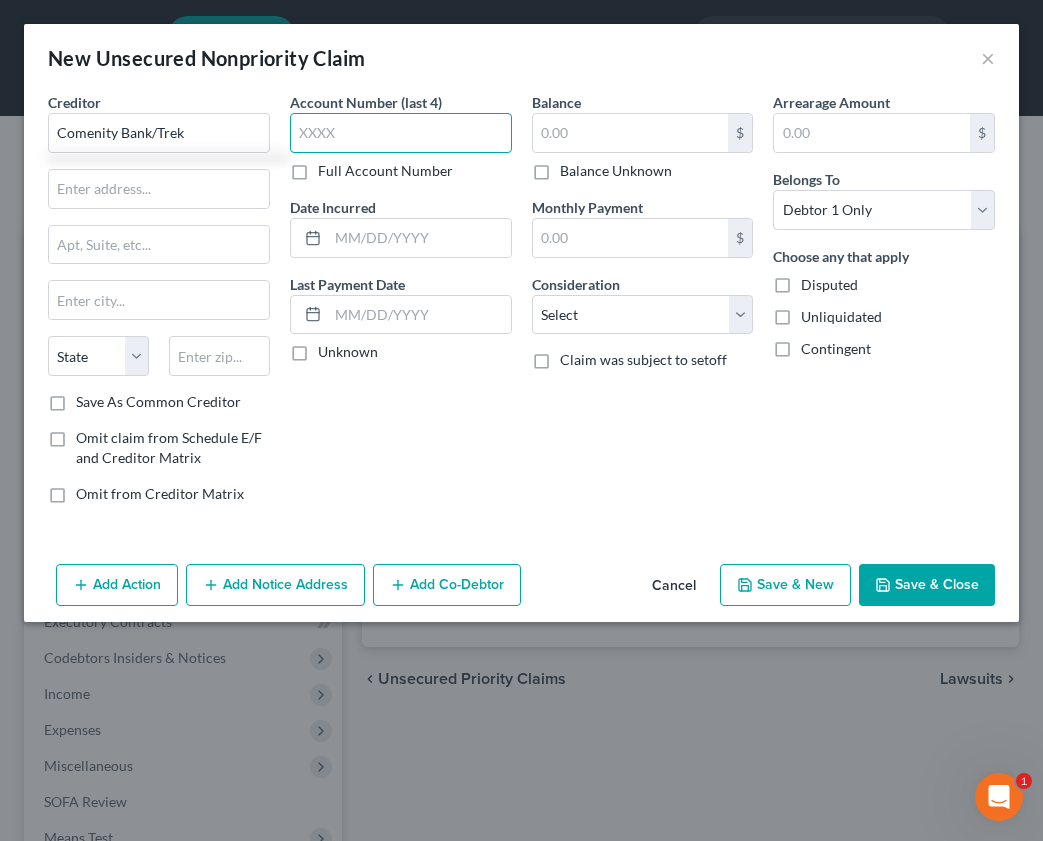 click at bounding box center (401, 133) 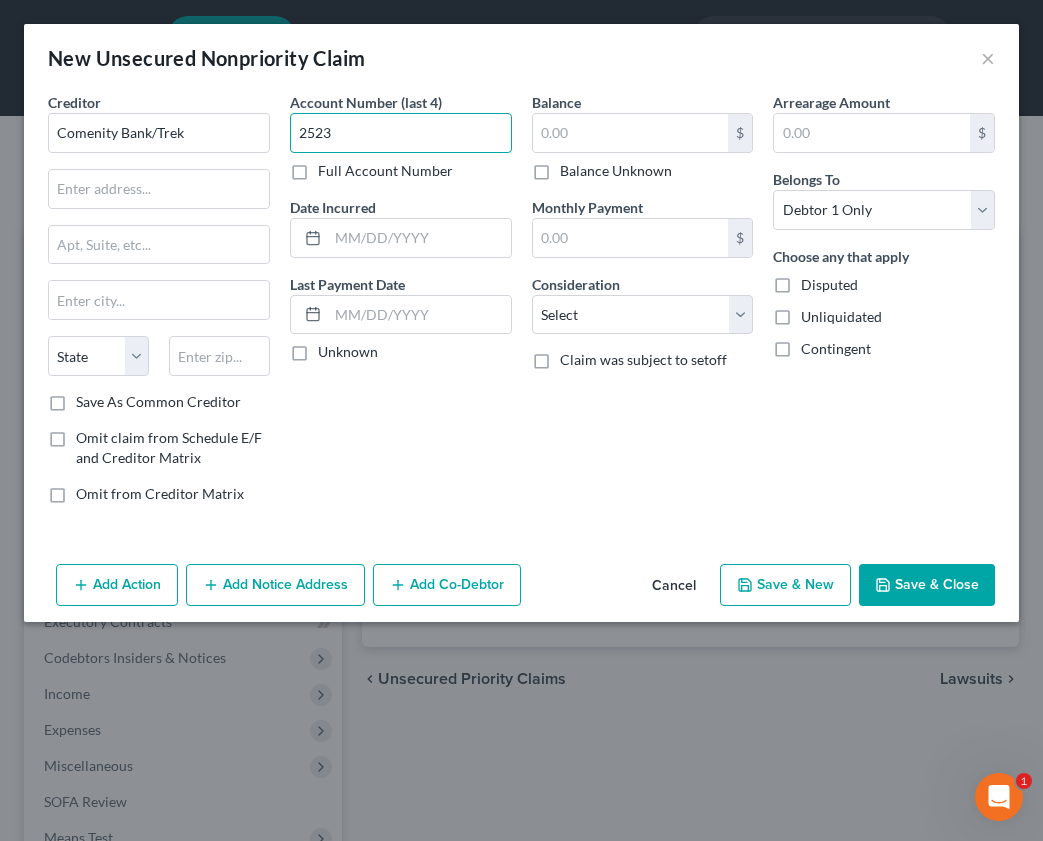 type on "2523" 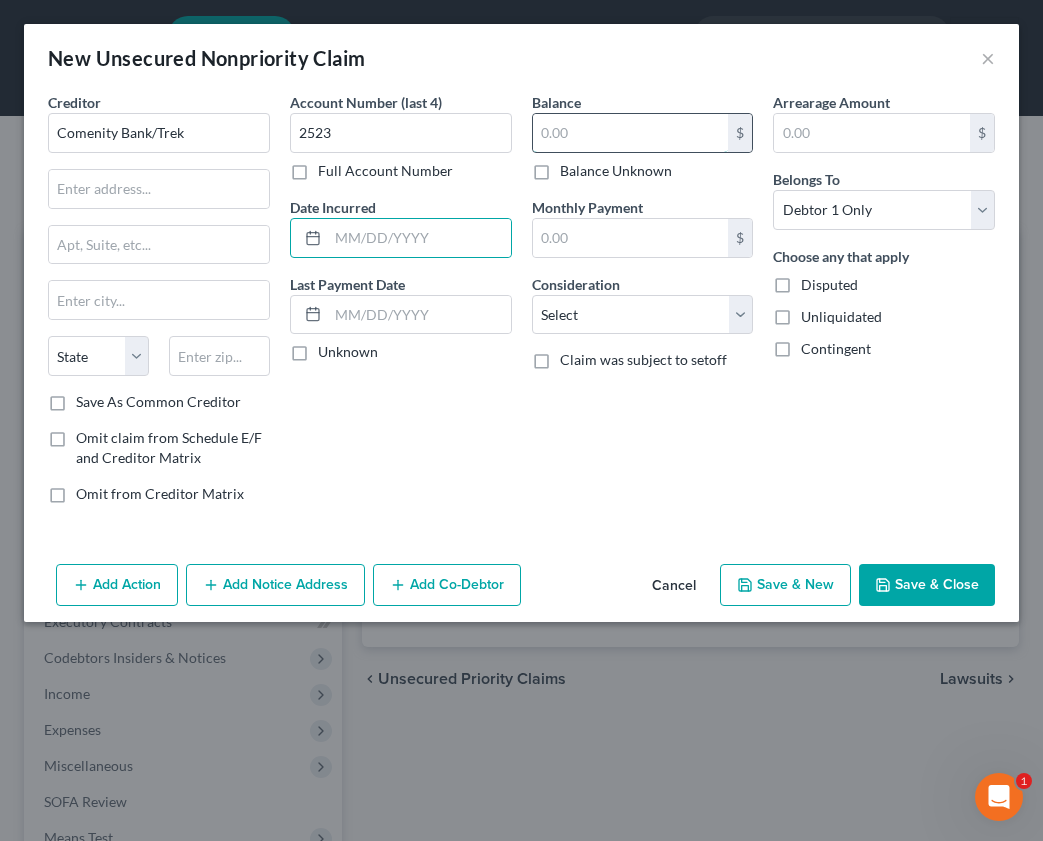 click at bounding box center [631, 133] 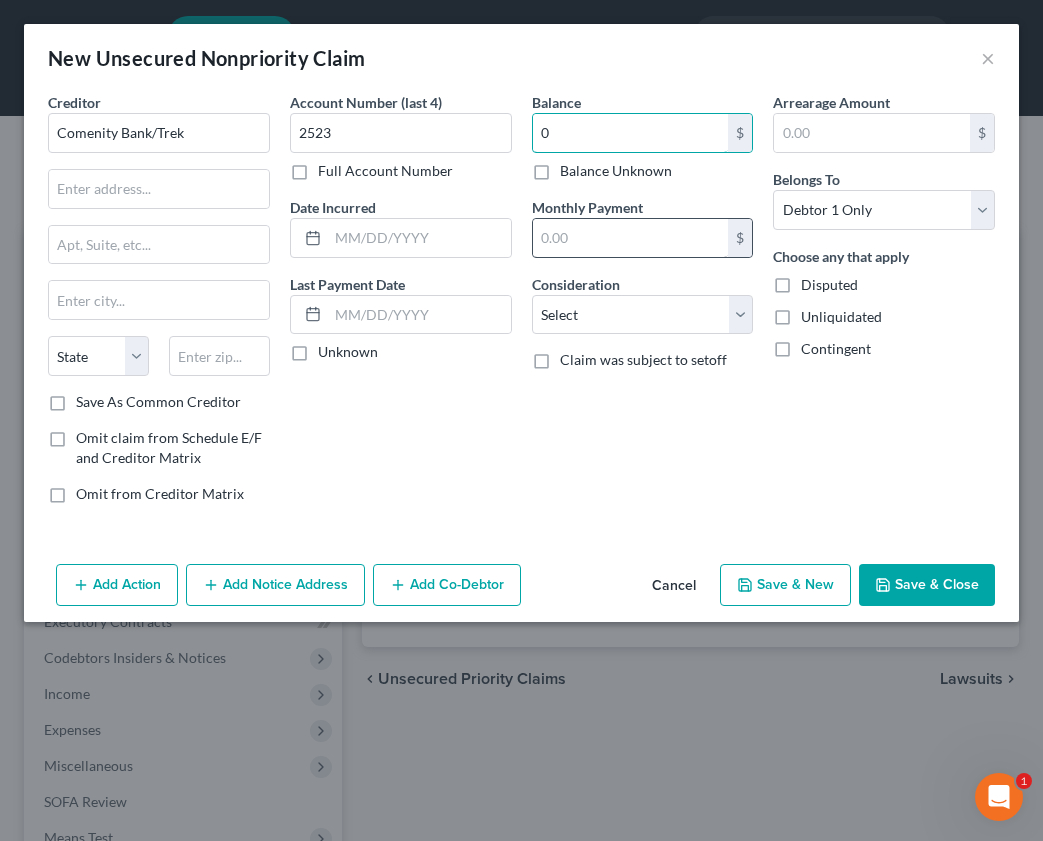 type on "0" 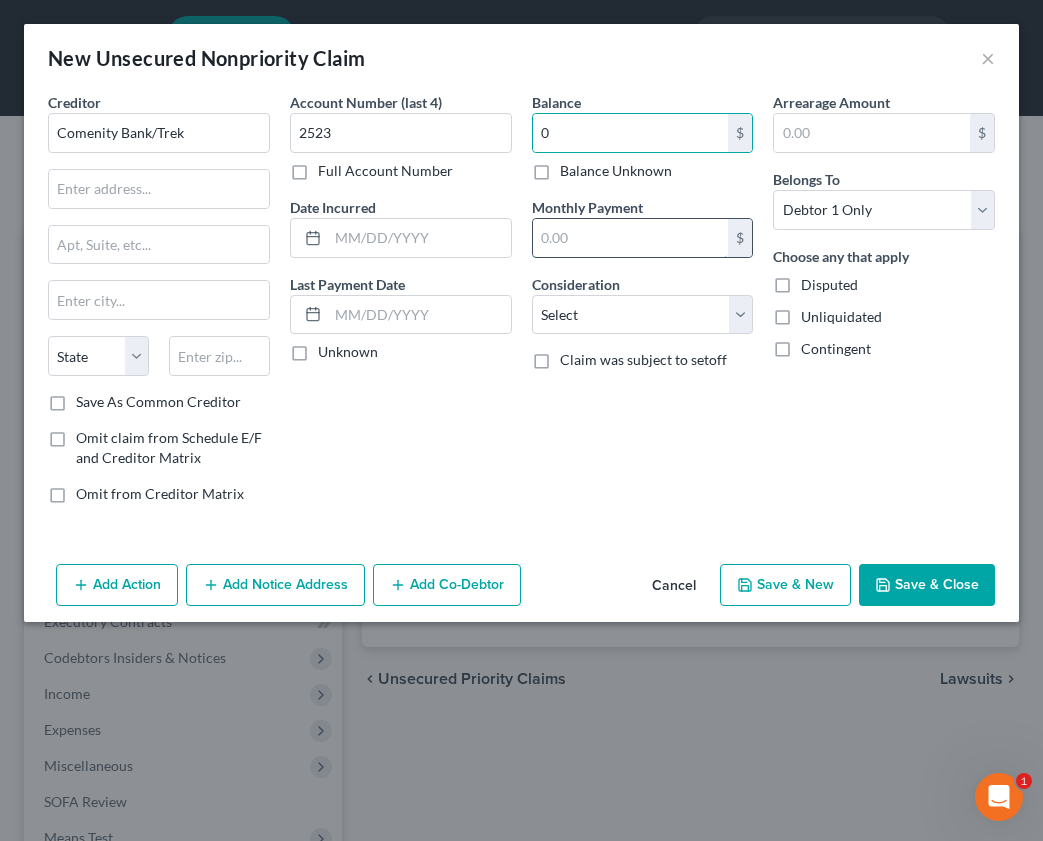 click at bounding box center (631, 238) 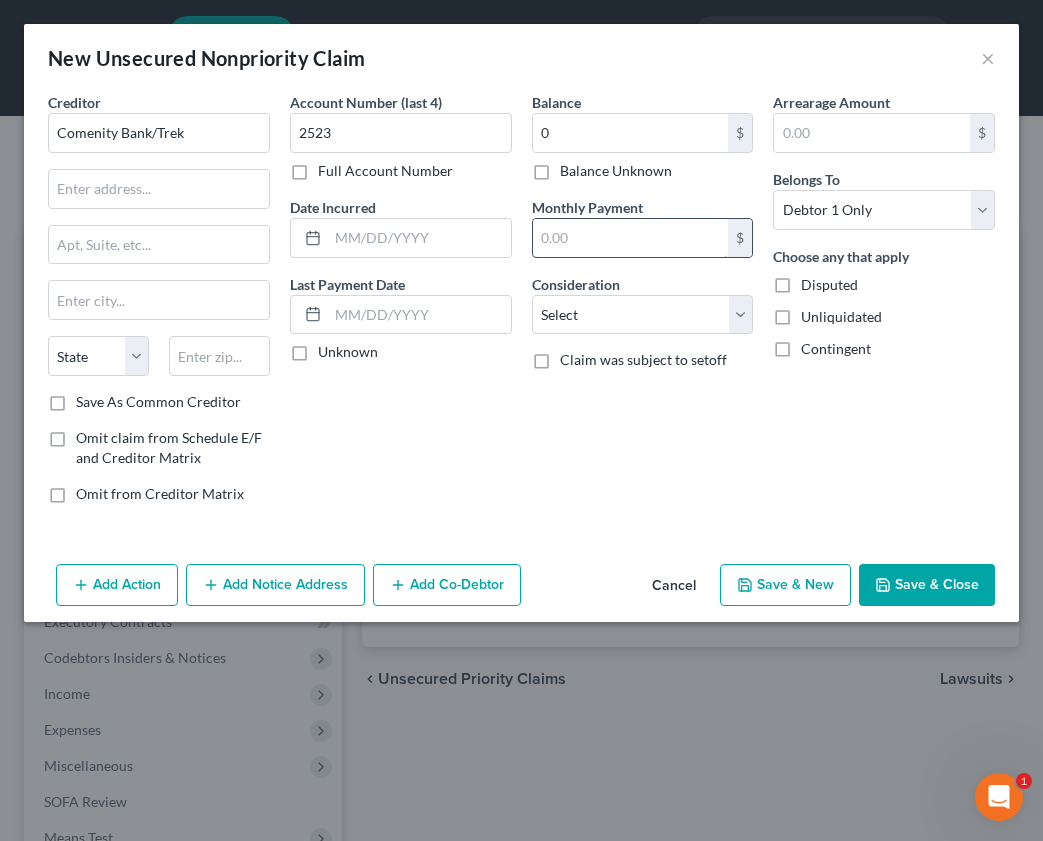 click on "$" at bounding box center (643, 238) 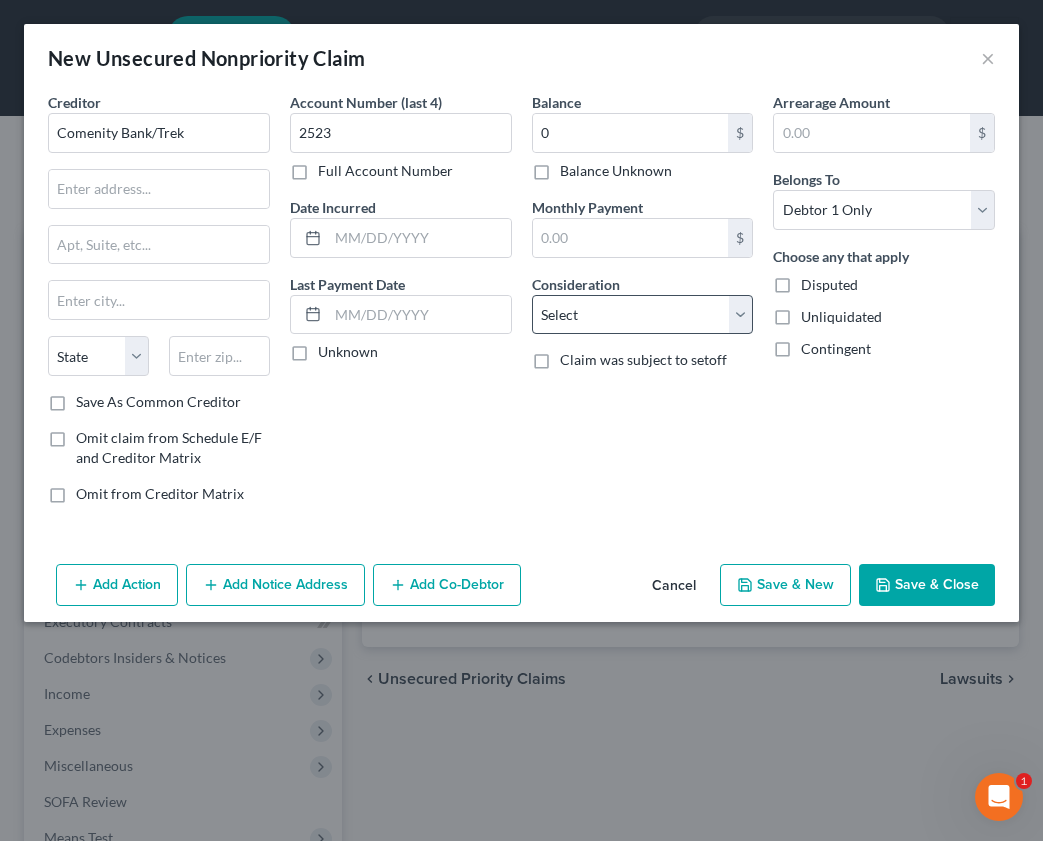 drag, startPoint x: 661, startPoint y: 342, endPoint x: 635, endPoint y: 305, distance: 45.221676 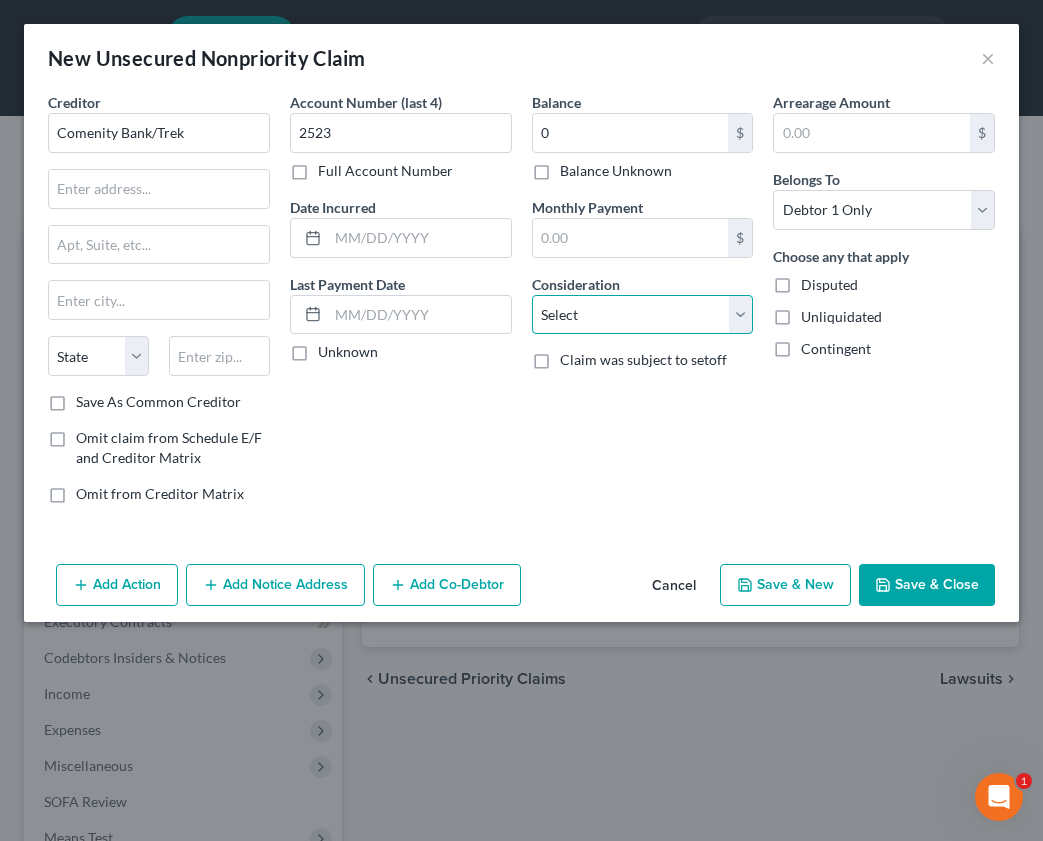 click on "Select Cable / Satellite Services Collection Agency Credit Card Debt Debt Counseling / Attorneys Deficiency Balance Domestic Support Obligations Home / Car Repairs Income Taxes Judgment Liens Medical Services Monies Loaned / Advanced Mortgage Obligation From Divorce Or Separation Obligation To Pensions Other Overdrawn Bank Account Promised To Help Pay Creditors Student Loans Suppliers And Vendors Telephone / Internet Services Utility Services" at bounding box center [643, 315] 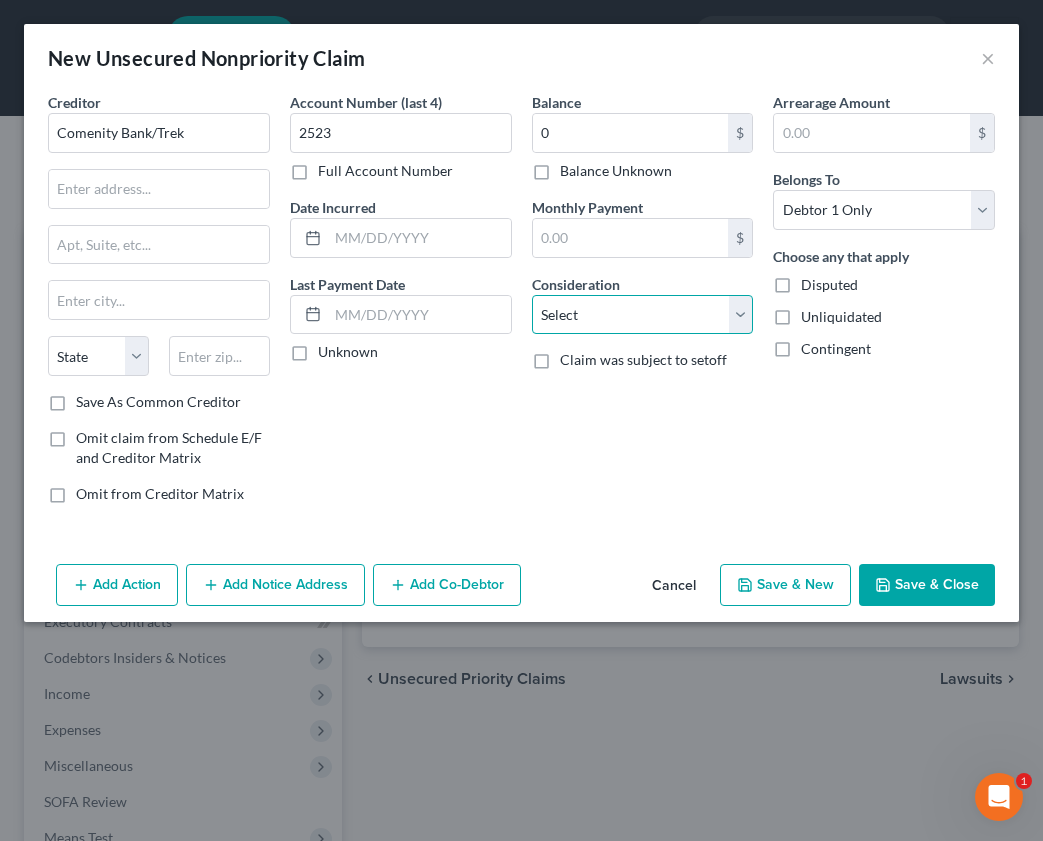 select on "14" 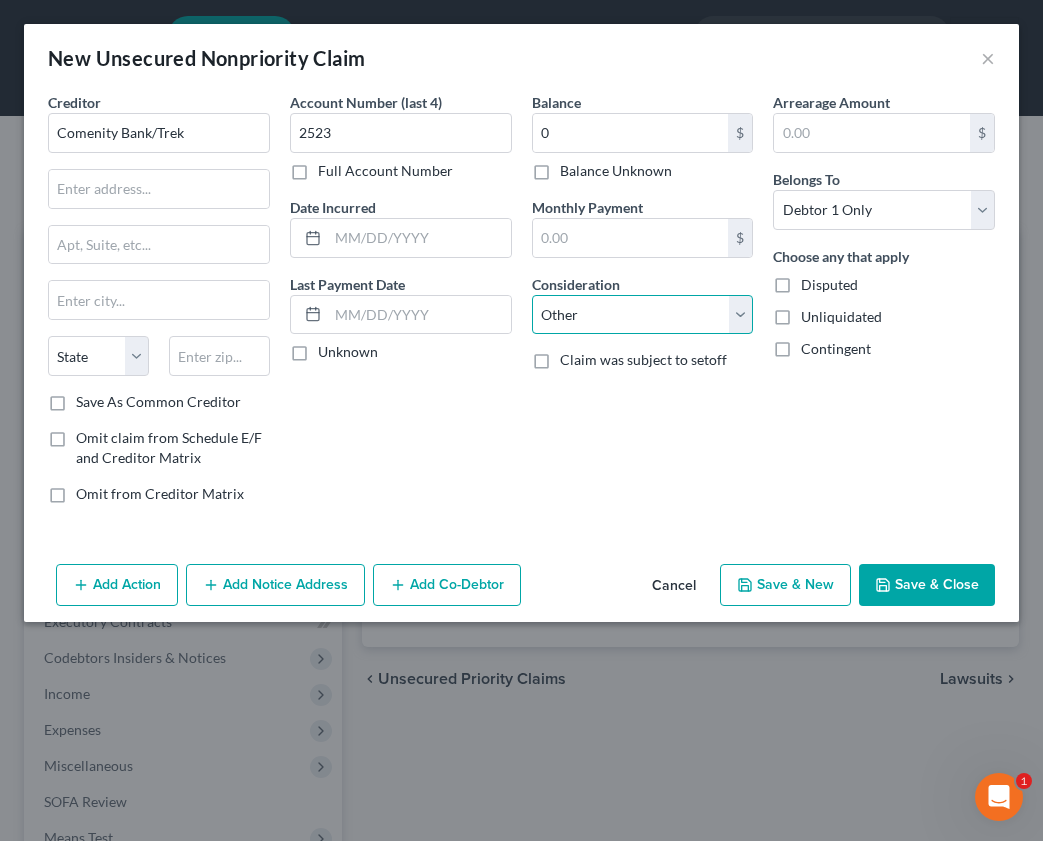 click on "Select Cable / Satellite Services Collection Agency Credit Card Debt Debt Counseling / Attorneys Deficiency Balance Domestic Support Obligations Home / Car Repairs Income Taxes Judgment Liens Medical Services Monies Loaned / Advanced Mortgage Obligation From Divorce Or Separation Obligation To Pensions Other Overdrawn Bank Account Promised To Help Pay Creditors Student Loans Suppliers And Vendors Telephone / Internet Services Utility Services" at bounding box center [643, 315] 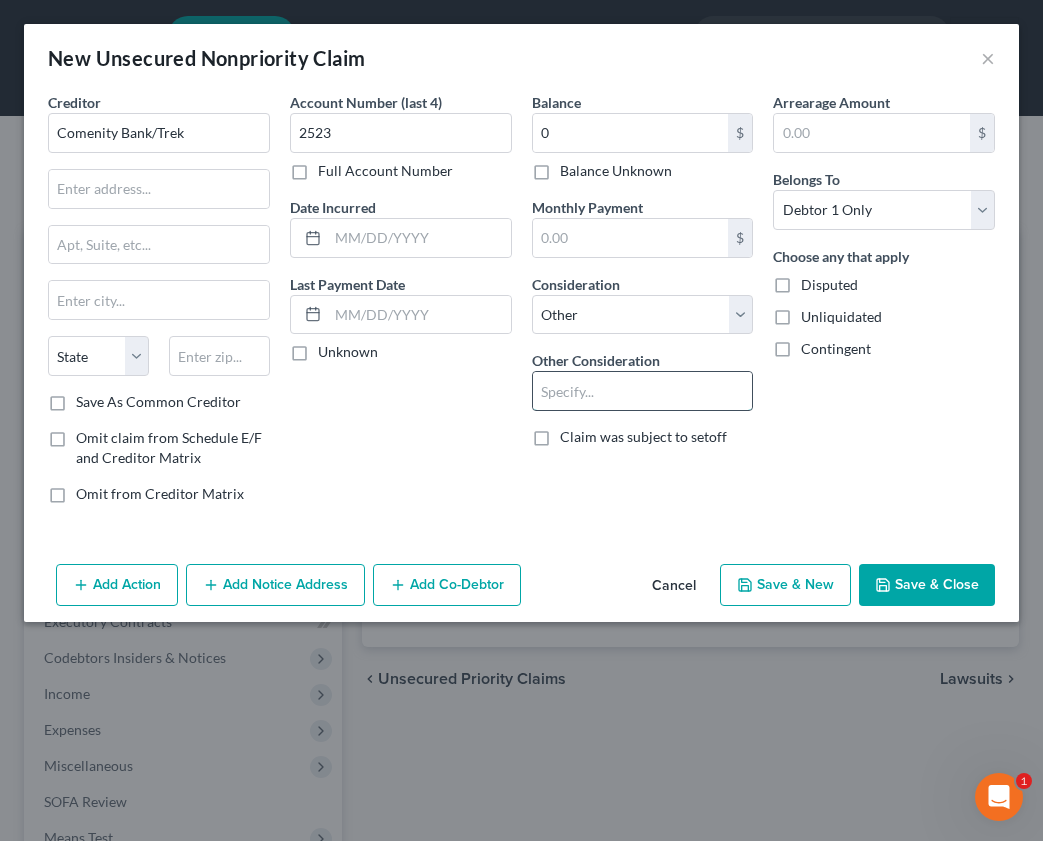 click at bounding box center (643, 391) 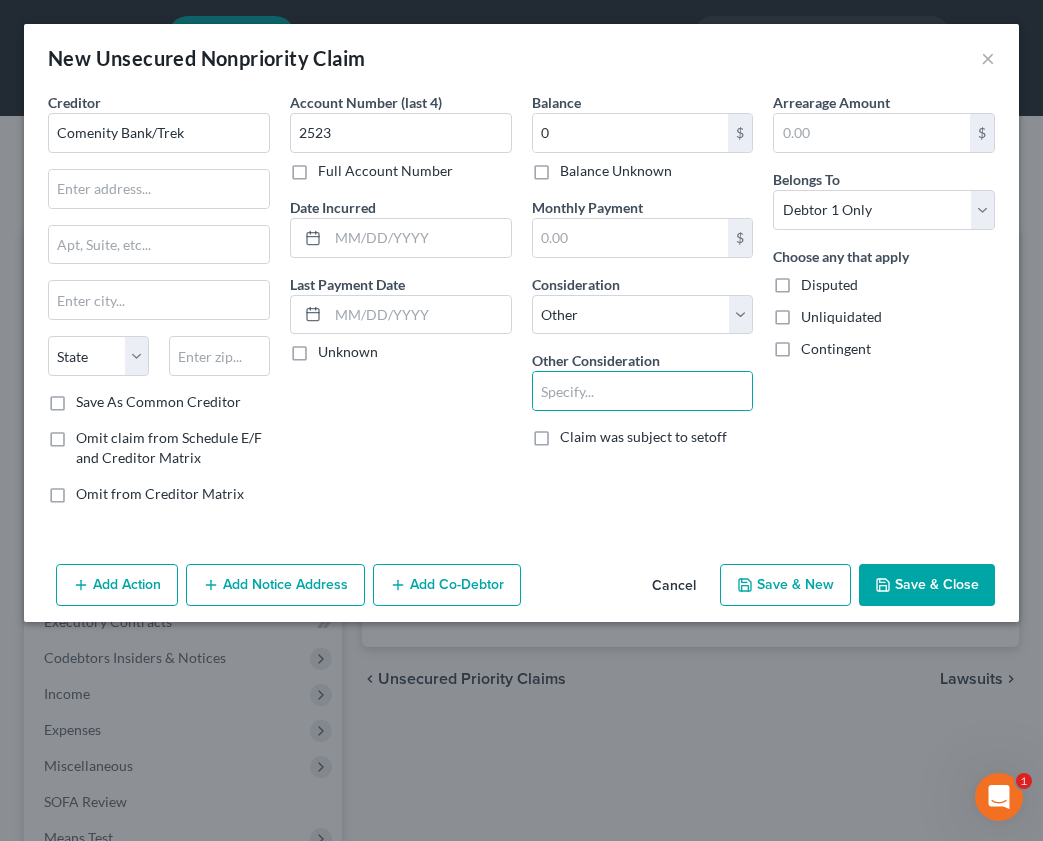 click on "Arrearage Amount $" at bounding box center [884, 122] 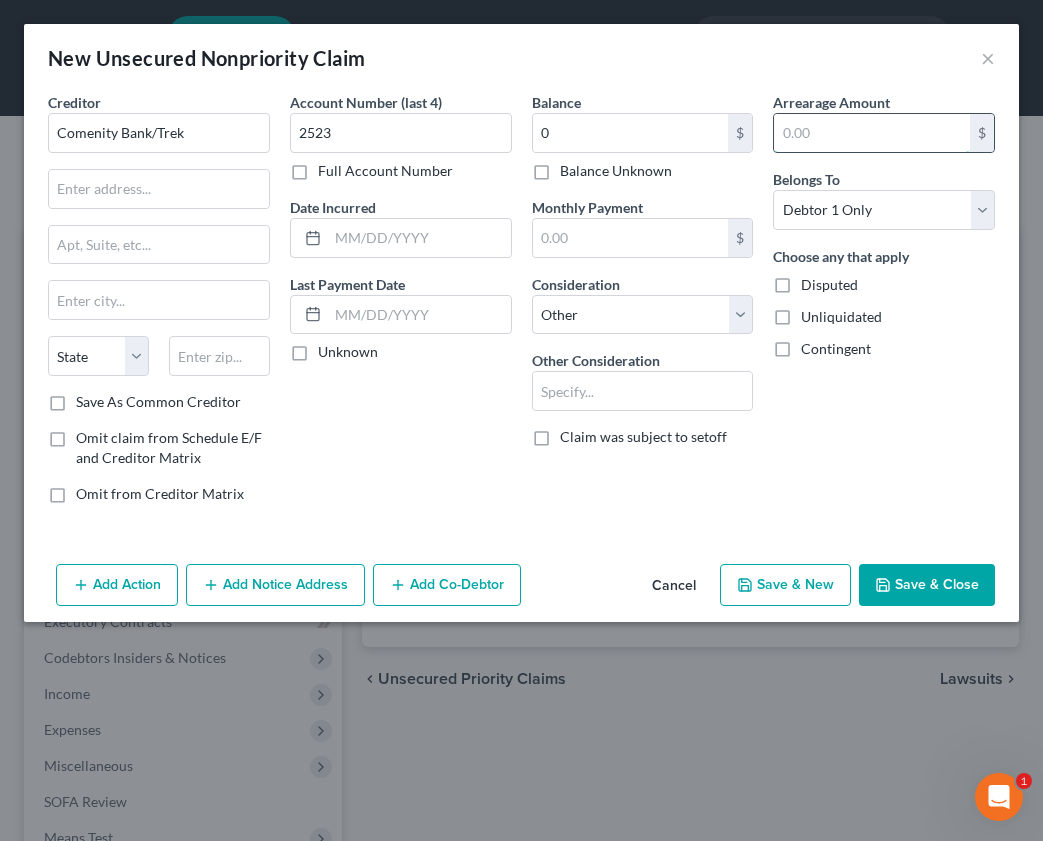 click at bounding box center [872, 133] 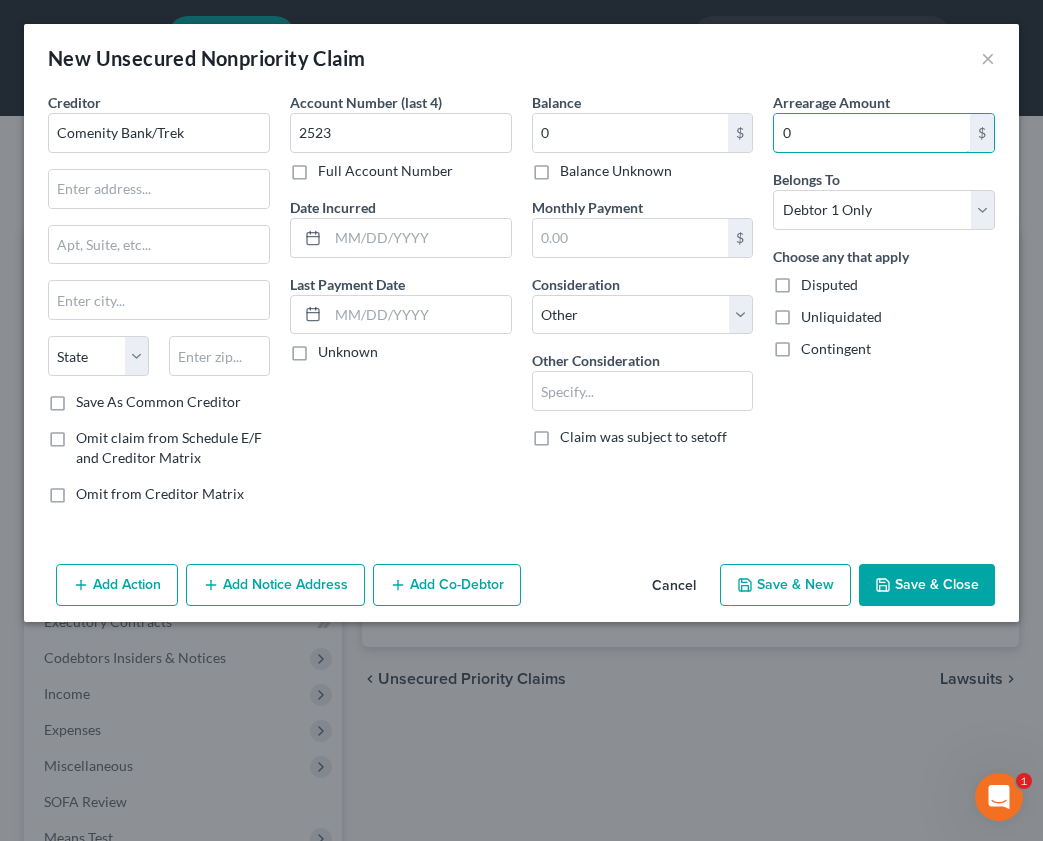 type on "0" 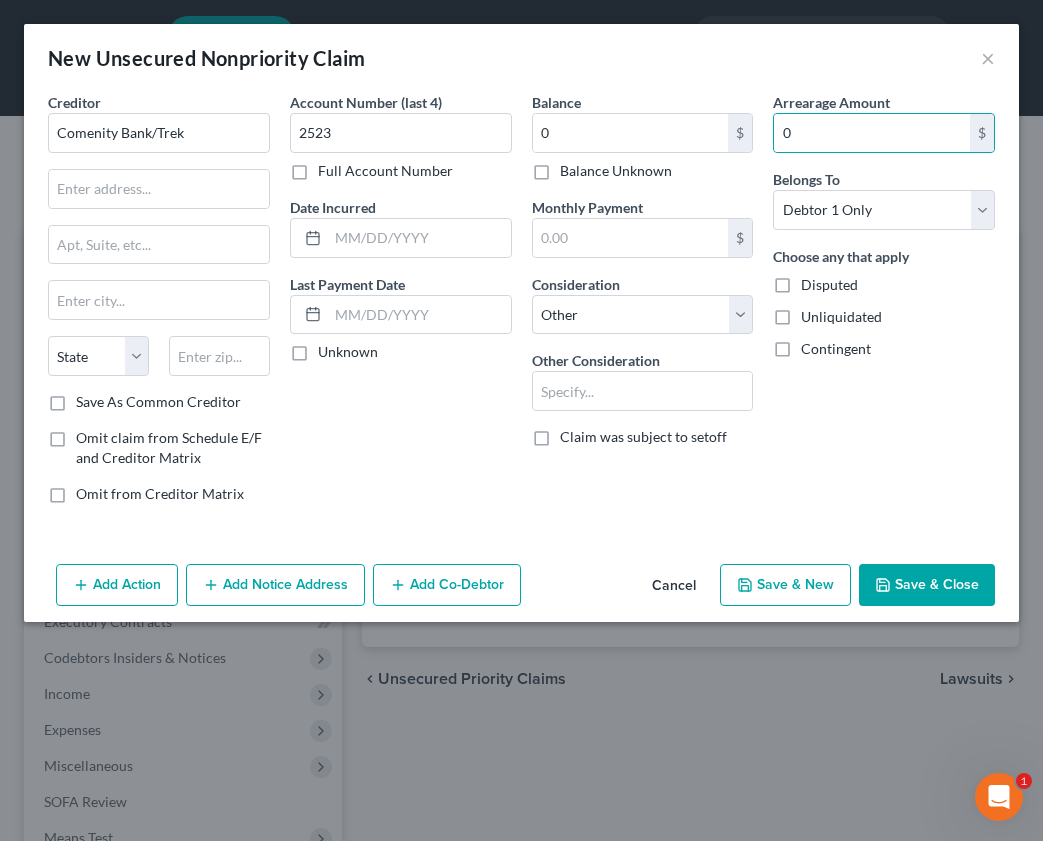 click on "Save & New" at bounding box center (785, 585) 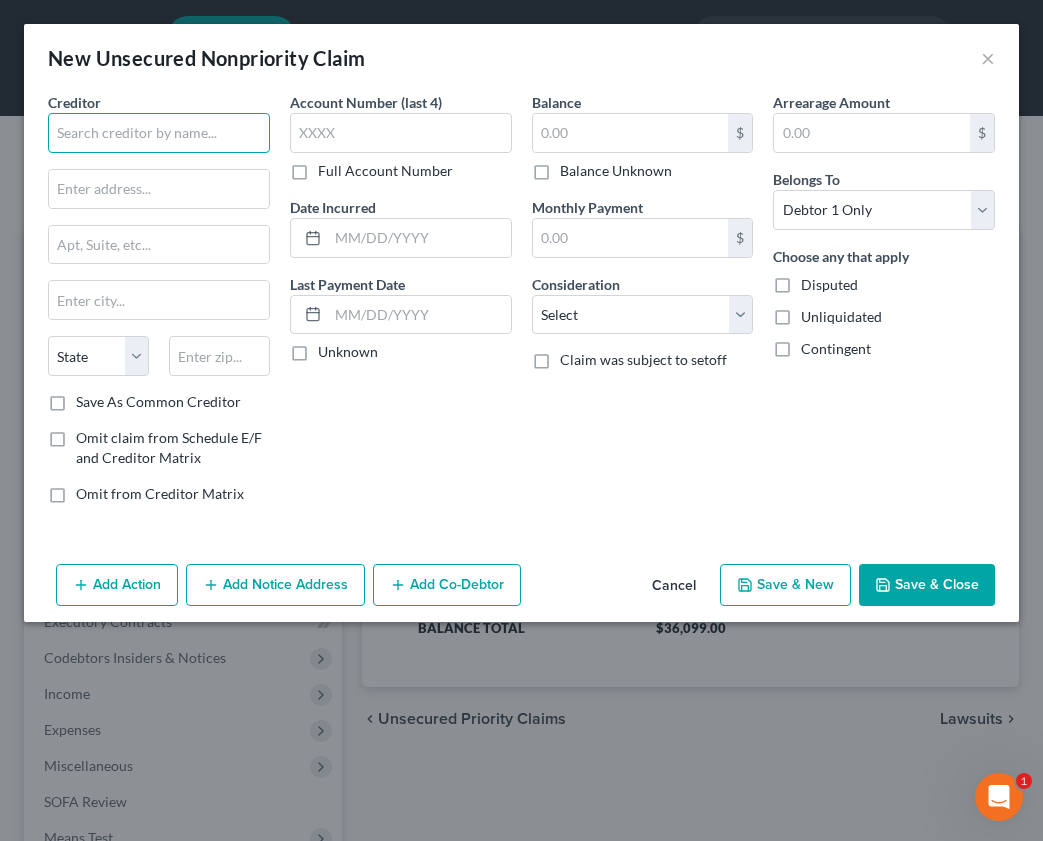 click at bounding box center (159, 133) 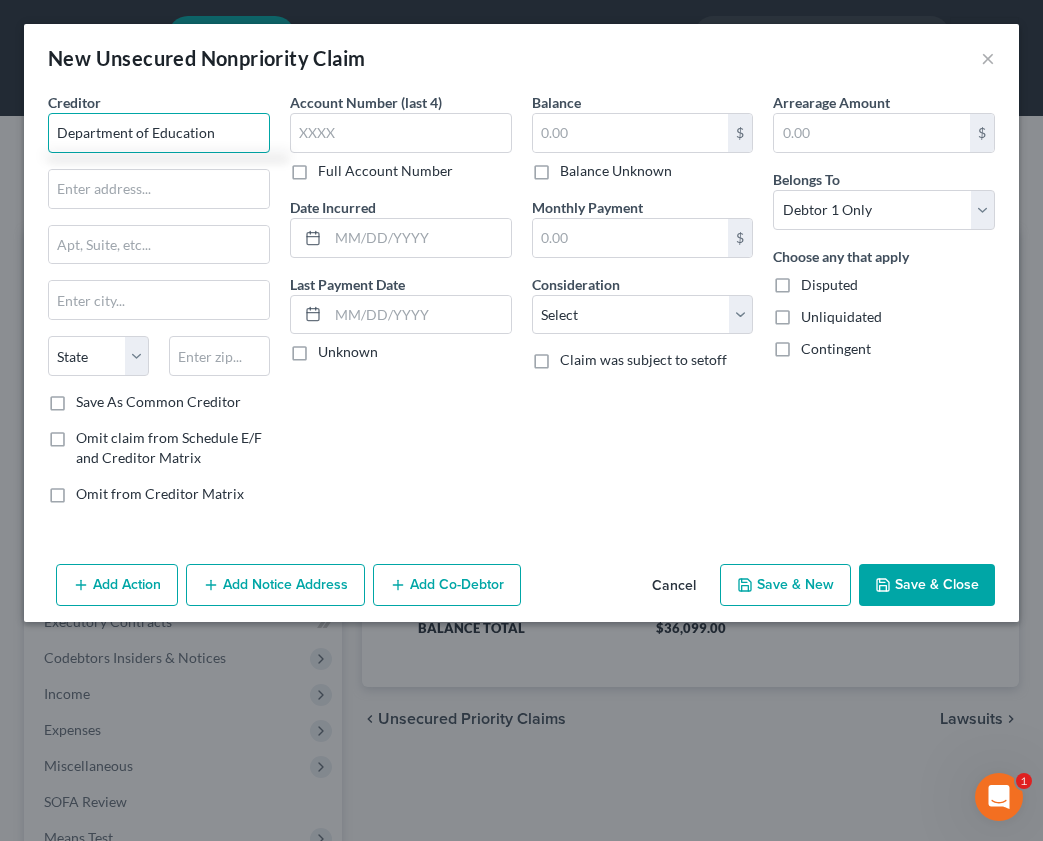 type on "Department of Education" 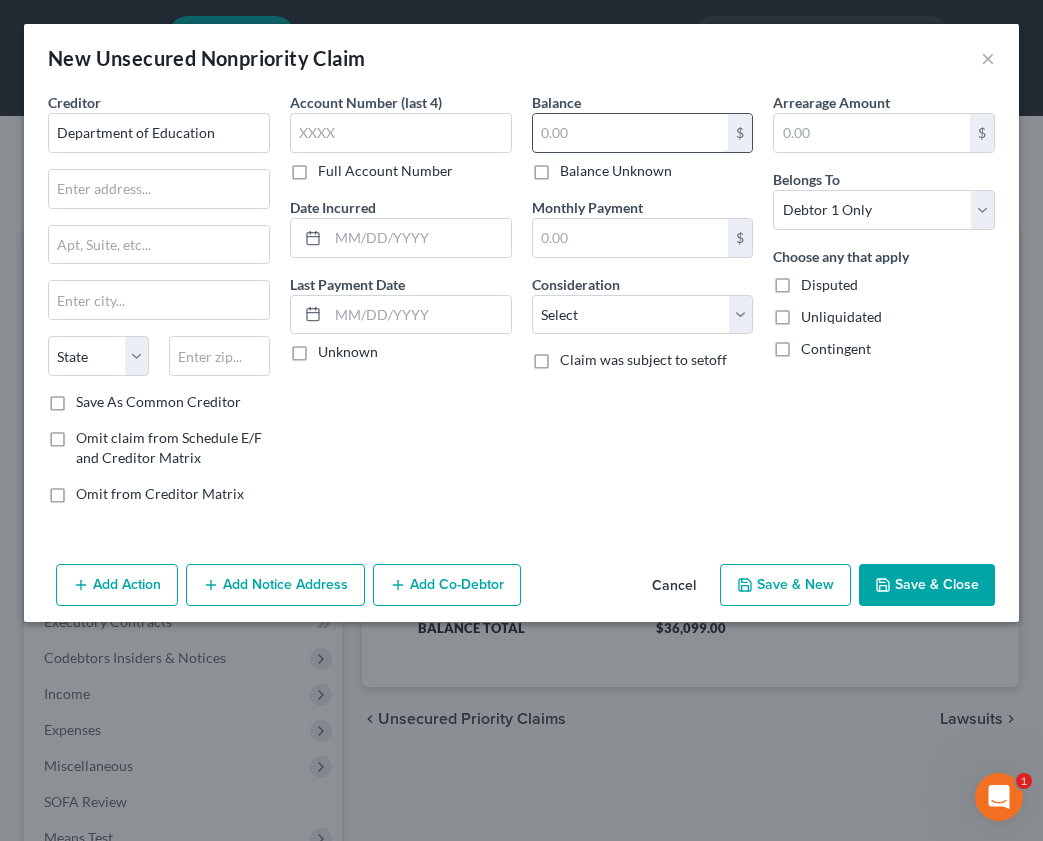 drag, startPoint x: 602, startPoint y: 121, endPoint x: 639, endPoint y: 138, distance: 40.718548 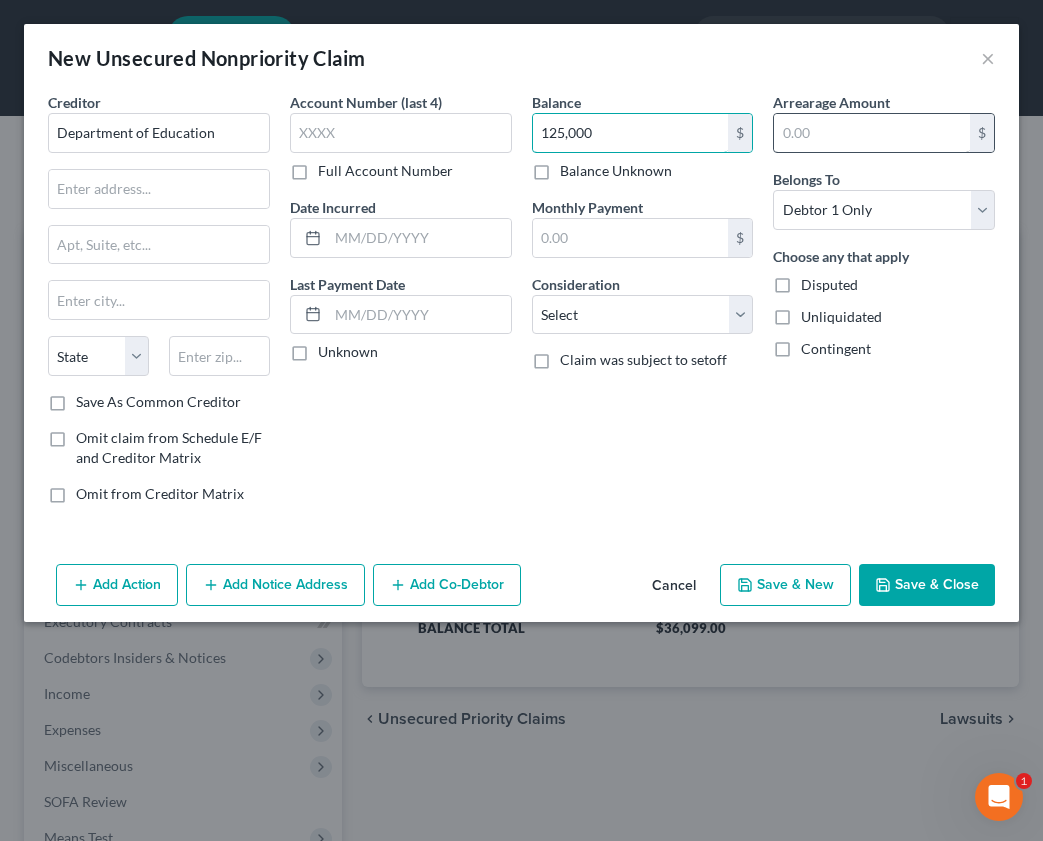 type on "125,000" 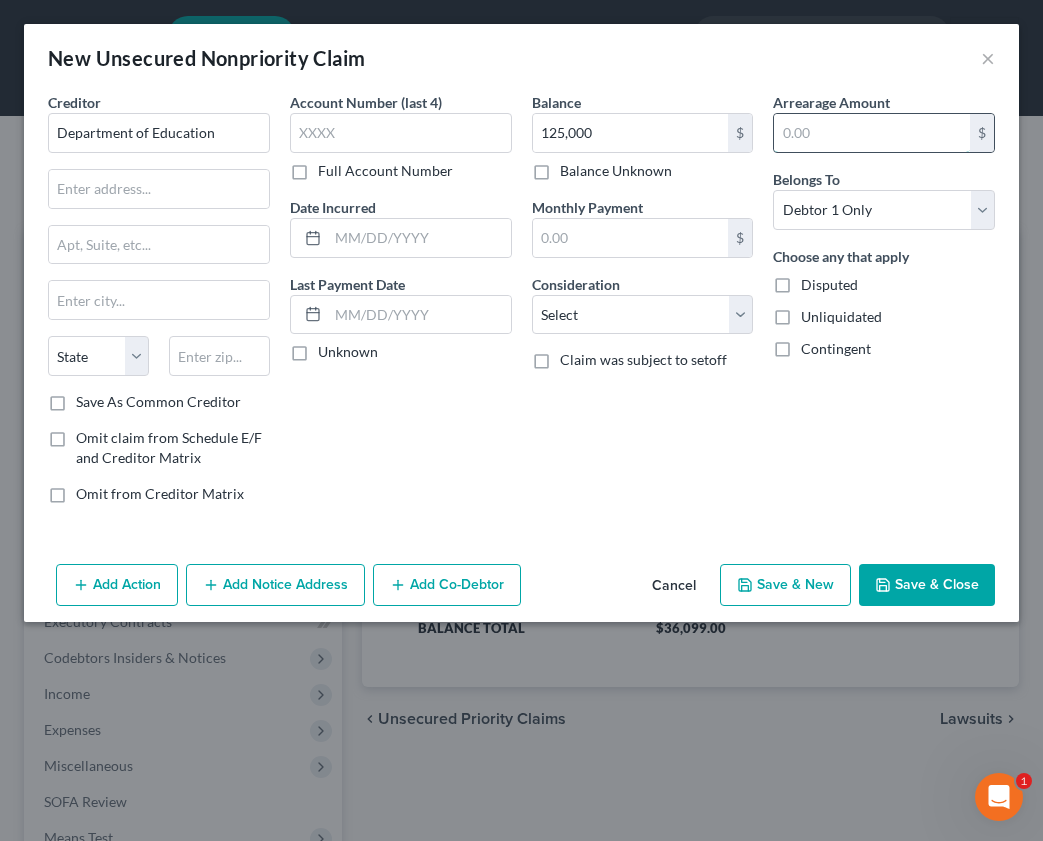 click at bounding box center [872, 133] 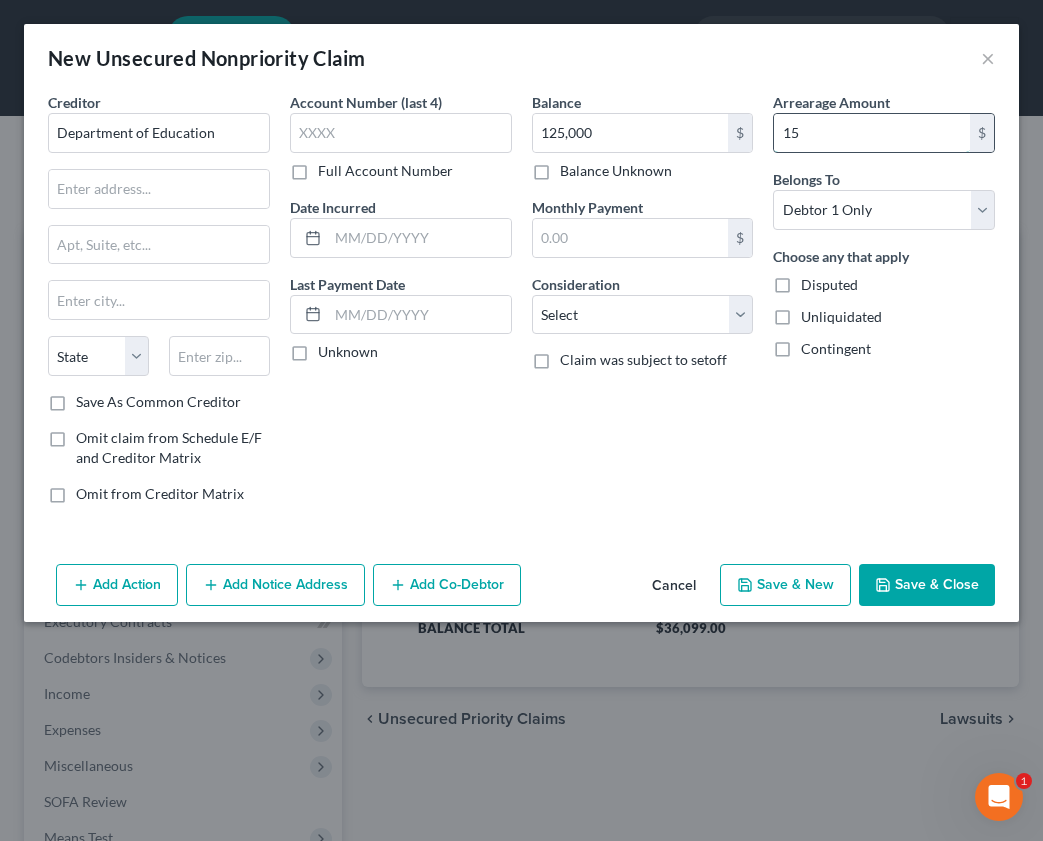 type on "1" 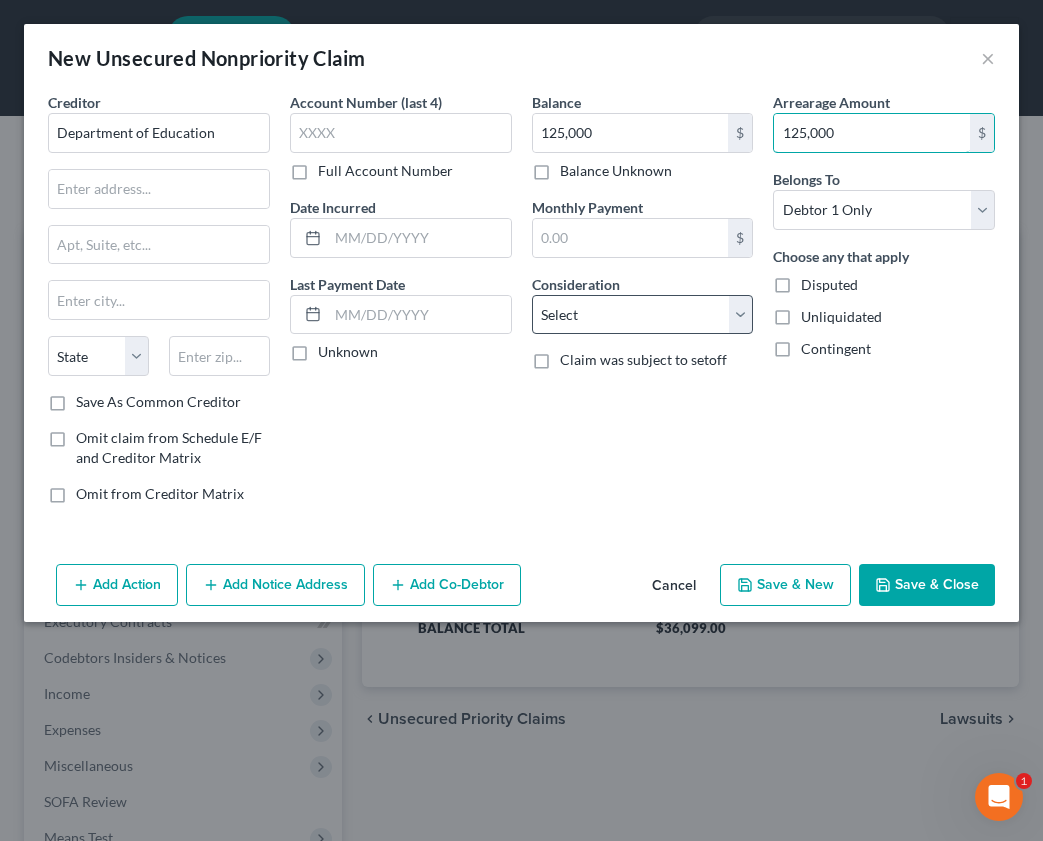 type on "125,000" 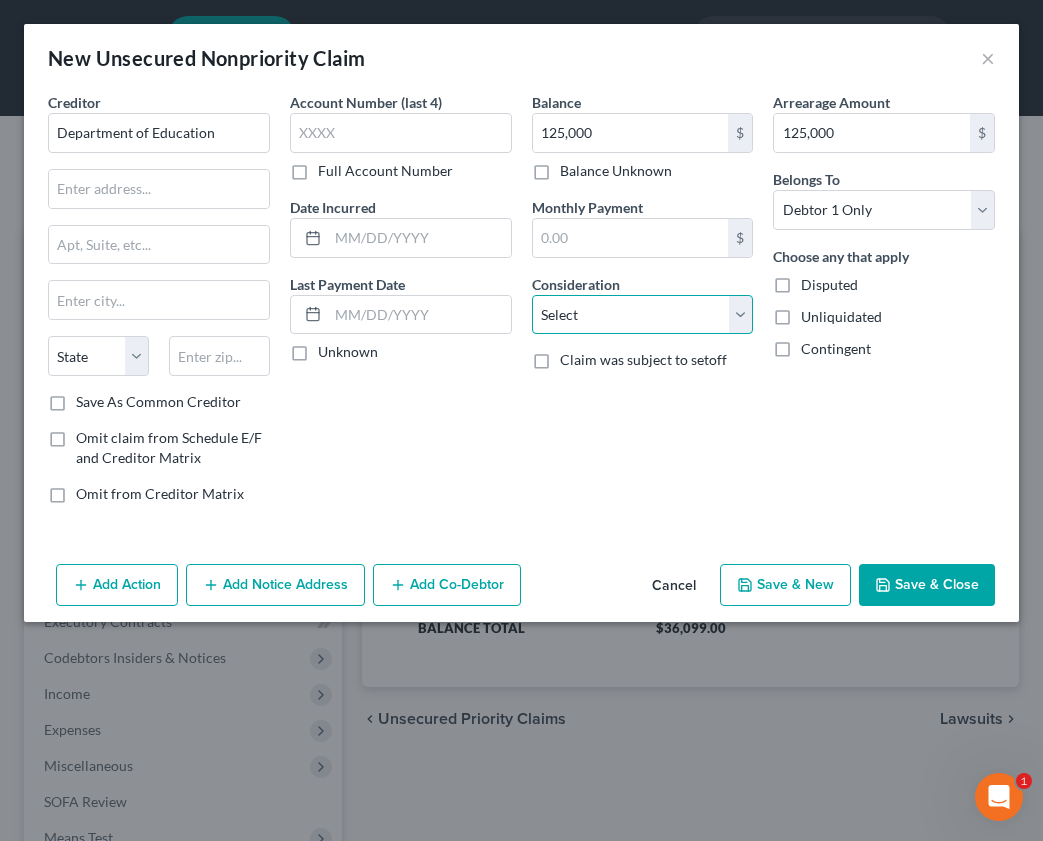 click on "Select Cable / Satellite Services Collection Agency Credit Card Debt Debt Counseling / Attorneys Deficiency Balance Domestic Support Obligations Home / Car Repairs Income Taxes Judgment Liens Medical Services Monies Loaned / Advanced Mortgage Obligation From Divorce Or Separation Obligation To Pensions Other Overdrawn Bank Account Promised To Help Pay Creditors Student Loans Suppliers And Vendors Telephone / Internet Services Utility Services" at bounding box center [643, 315] 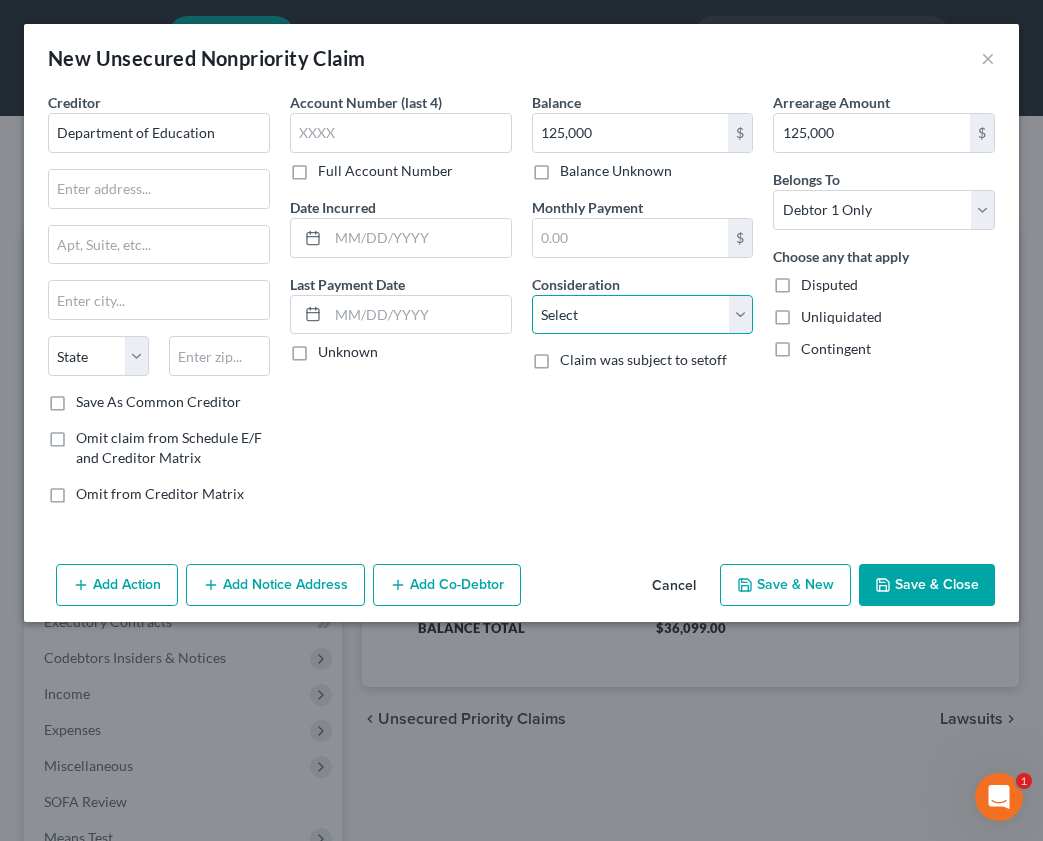 select on "17" 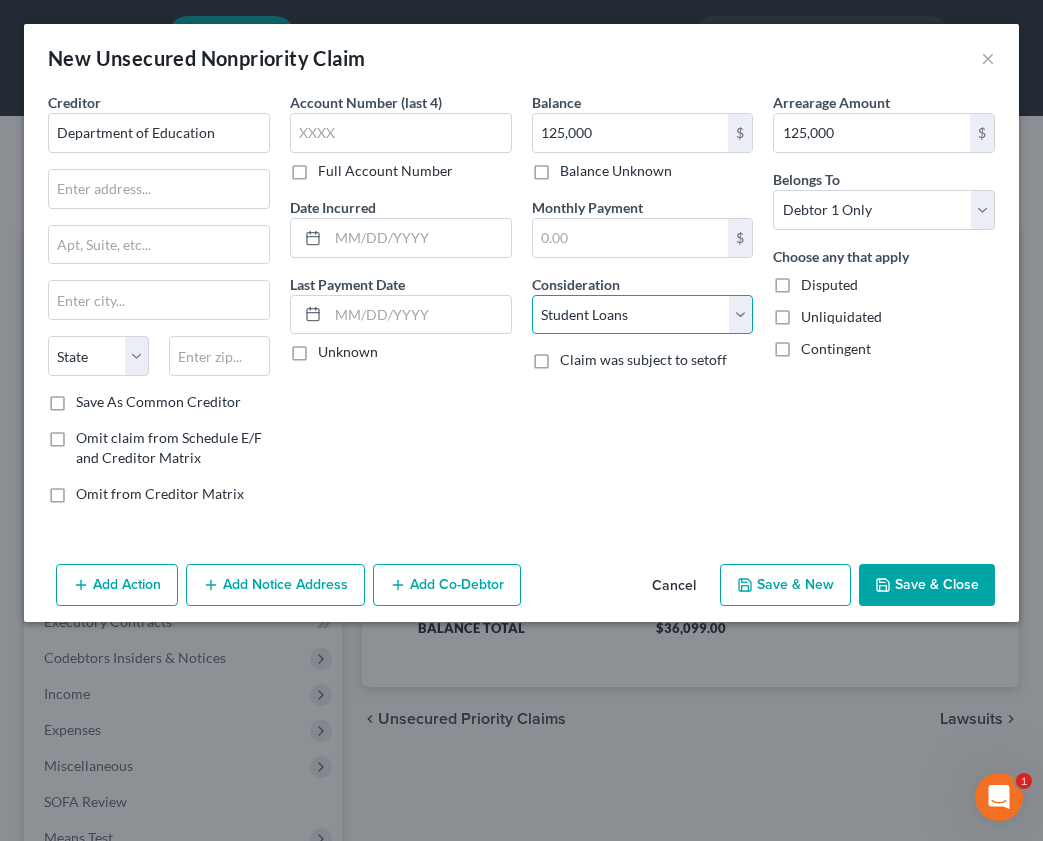 click on "Select Cable / Satellite Services Collection Agency Credit Card Debt Debt Counseling / Attorneys Deficiency Balance Domestic Support Obligations Home / Car Repairs Income Taxes Judgment Liens Medical Services Monies Loaned / Advanced Mortgage Obligation From Divorce Or Separation Obligation To Pensions Other Overdrawn Bank Account Promised To Help Pay Creditors Student Loans Suppliers And Vendors Telephone / Internet Services Utility Services" at bounding box center (643, 315) 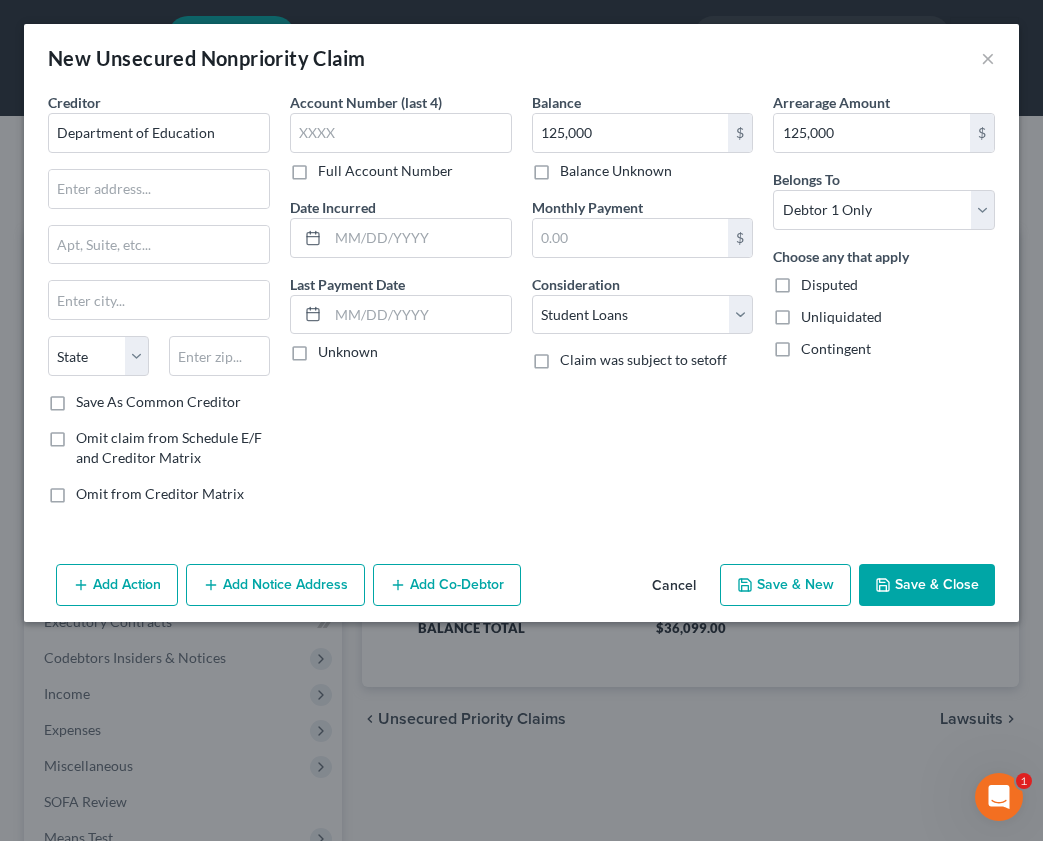 click on "Save & New" at bounding box center [785, 585] 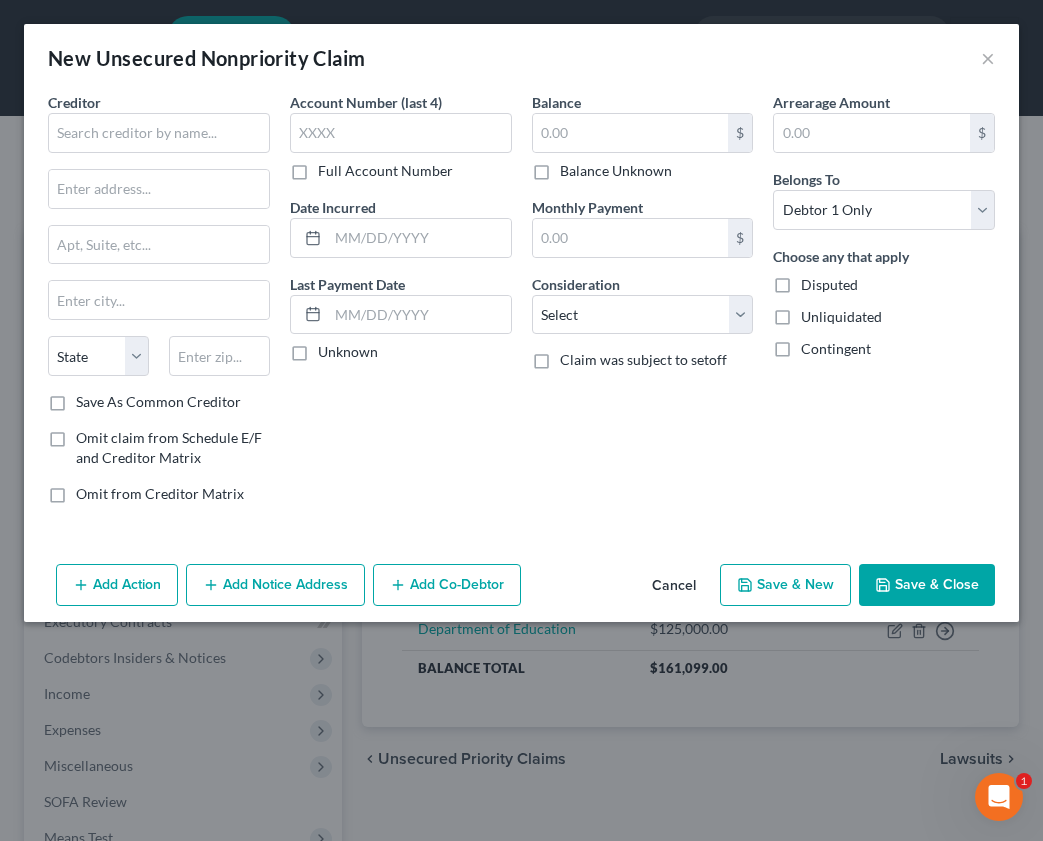 click on "Save & Close" at bounding box center (927, 585) 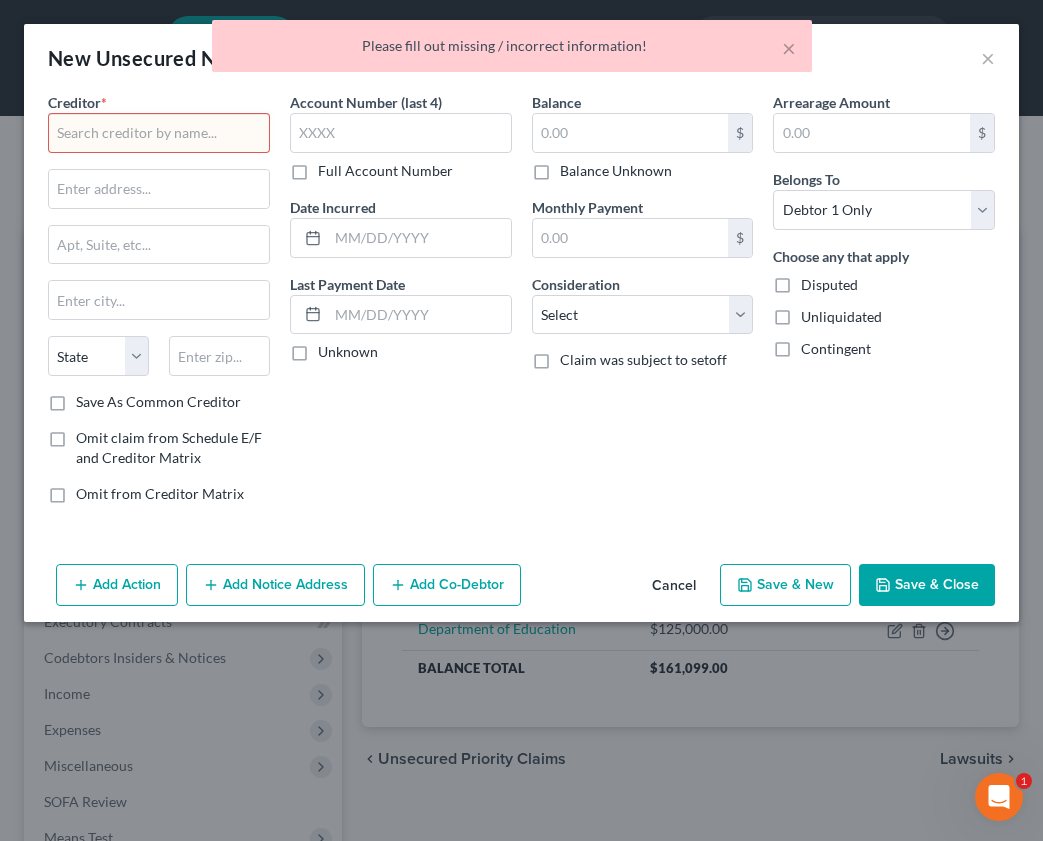 click on "Cancel" at bounding box center (674, 586) 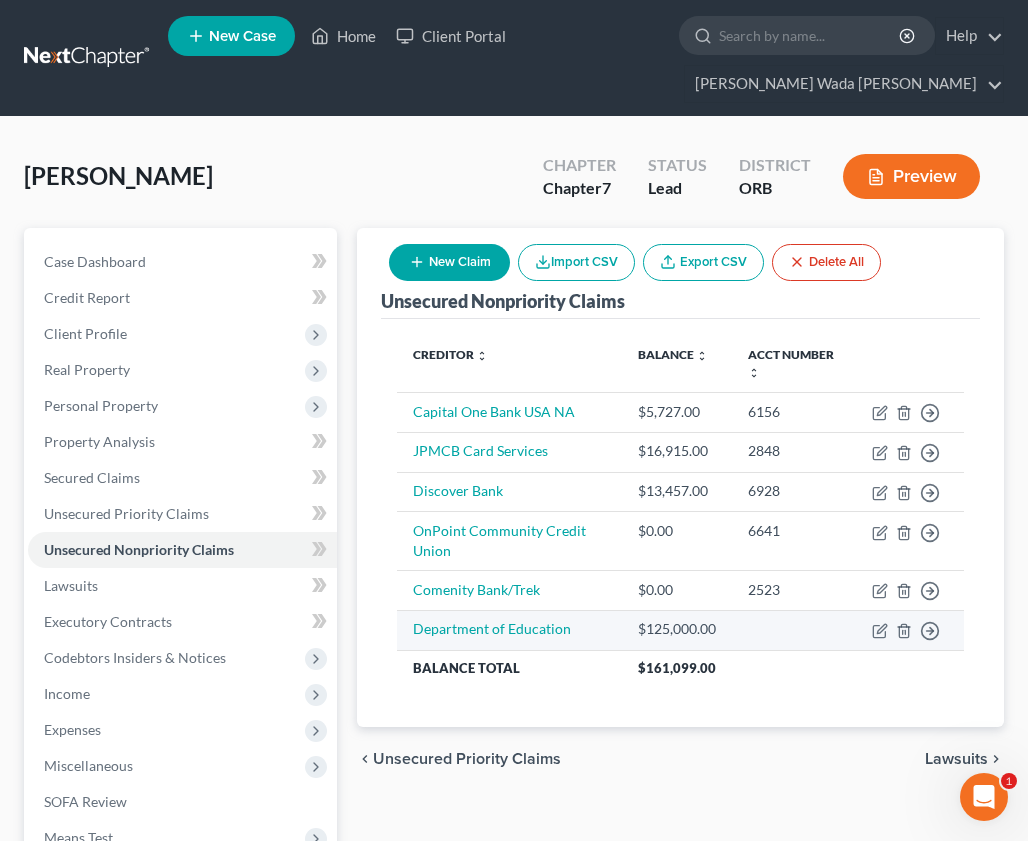 scroll, scrollTop: 258, scrollLeft: 0, axis: vertical 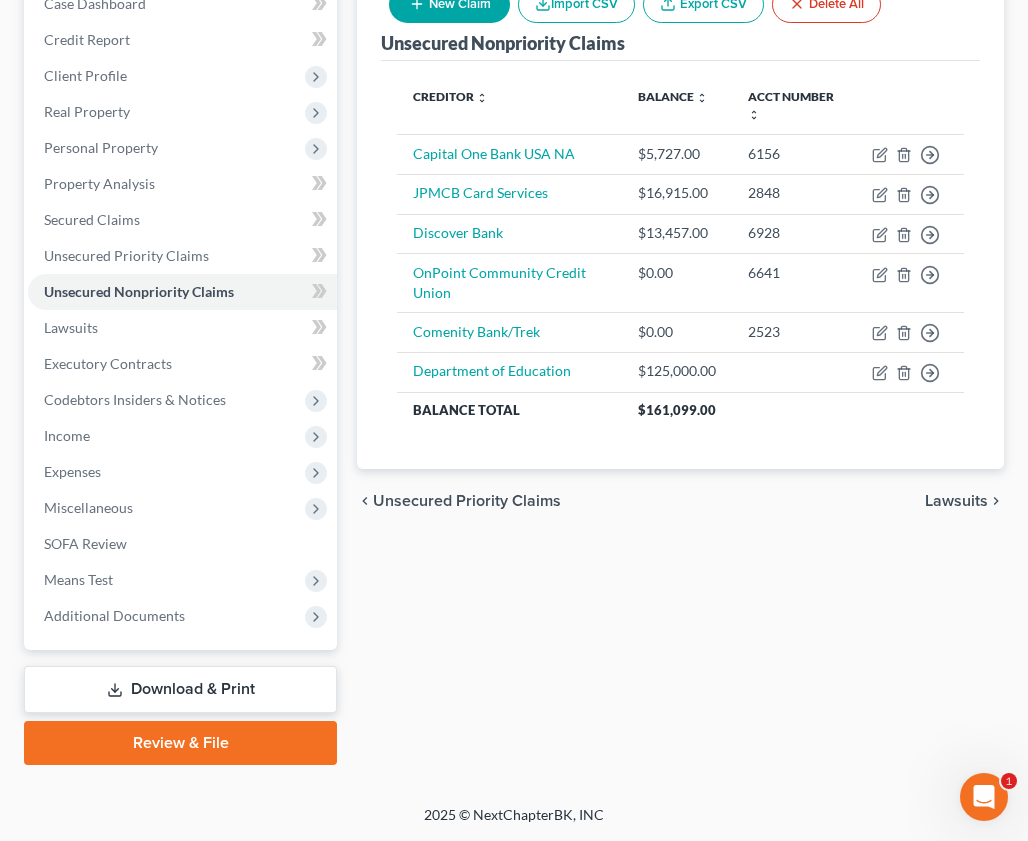 click on "Lawsuits" at bounding box center (956, 501) 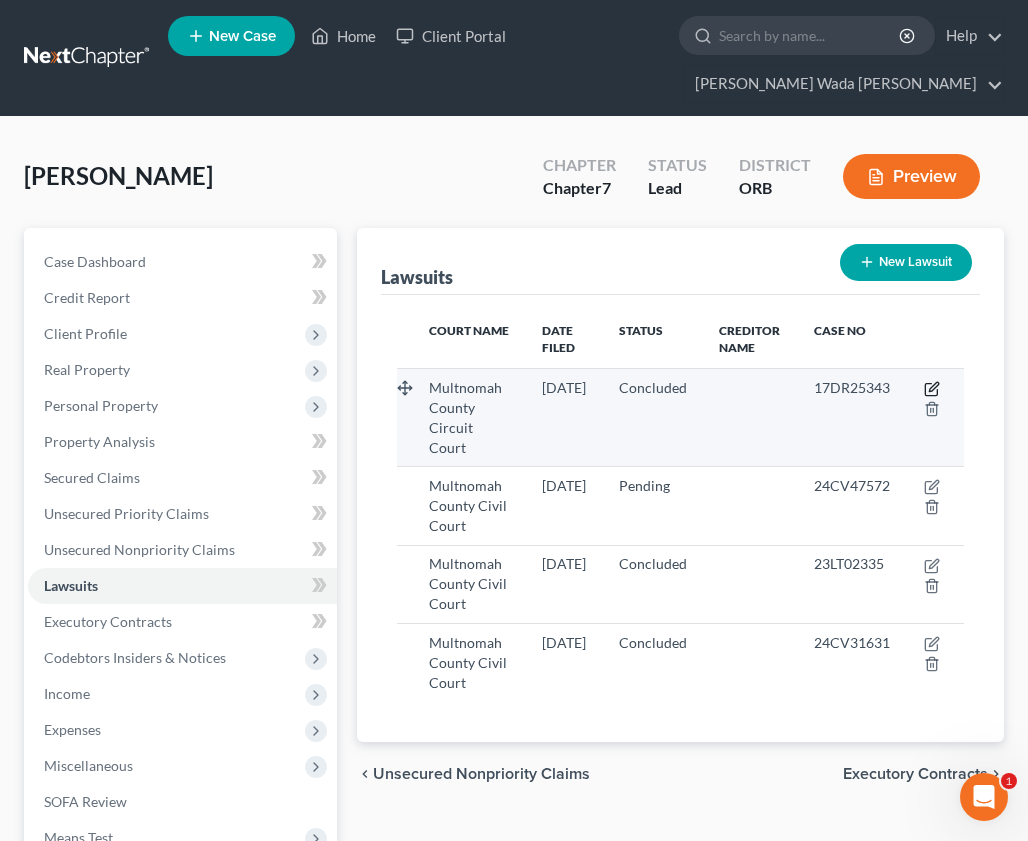 click 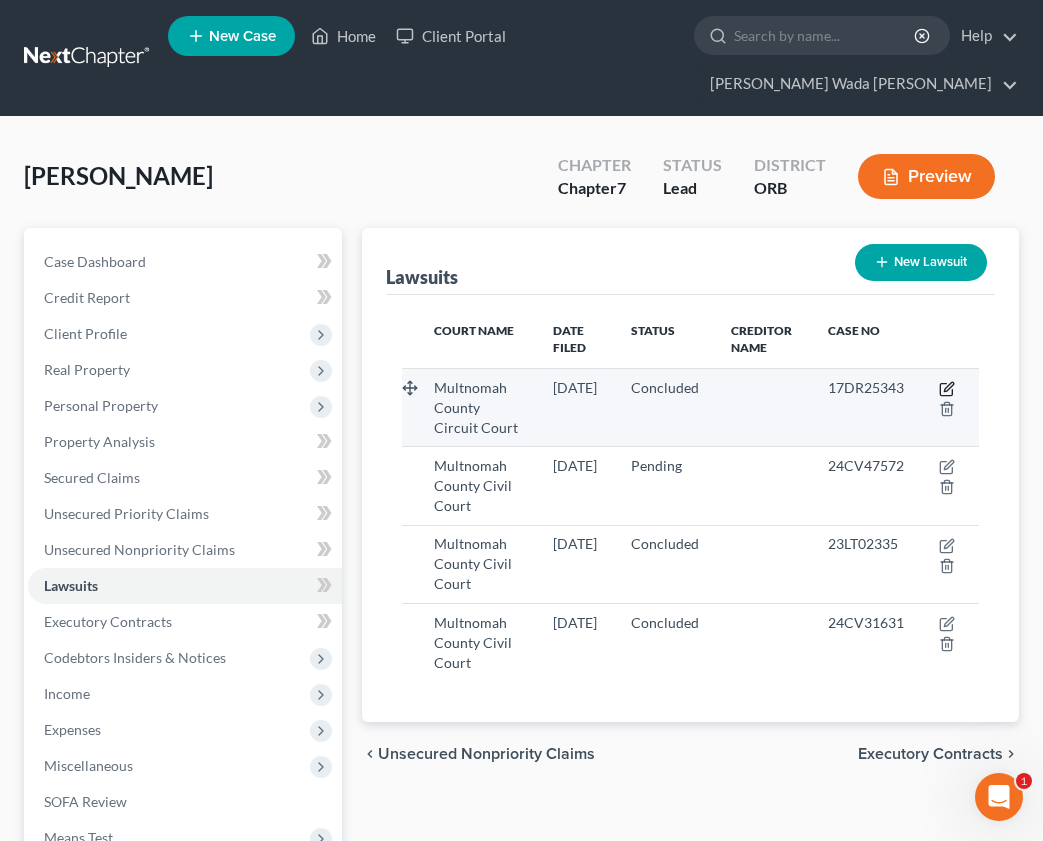 select on "38" 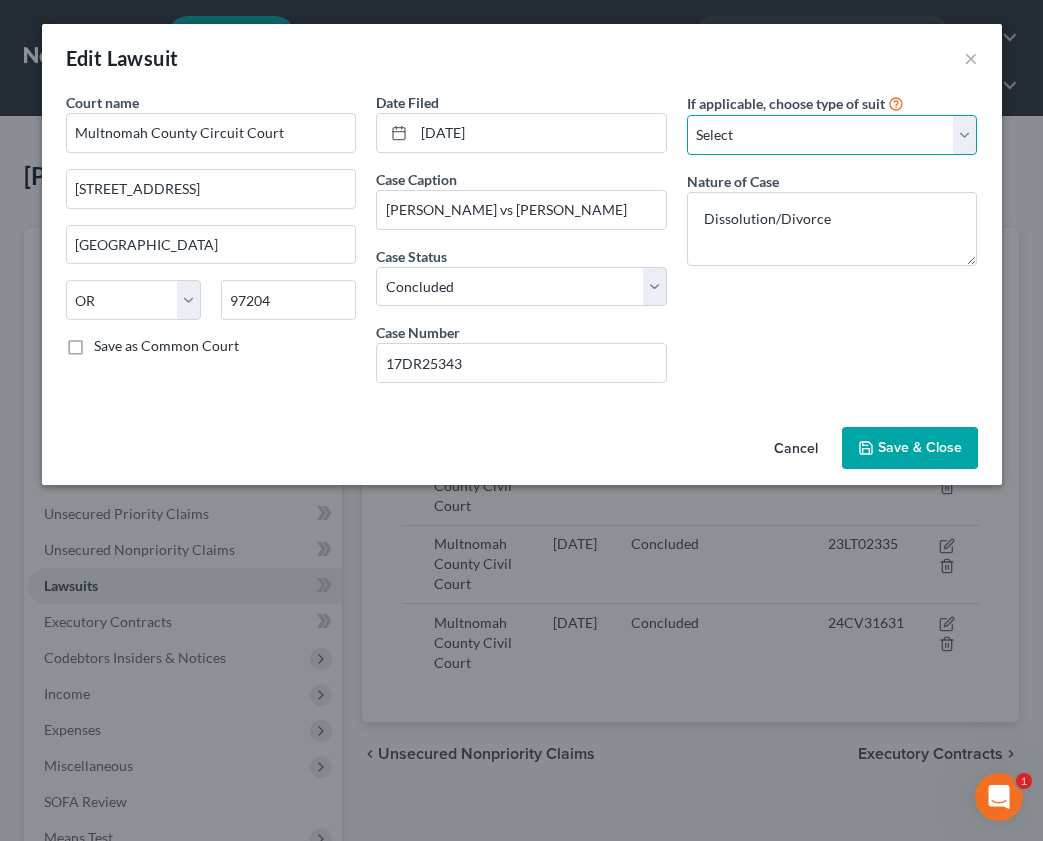 click on "Select Repossession Garnishment Foreclosure Attached, Seized, Or Levied Other" at bounding box center (832, 135) 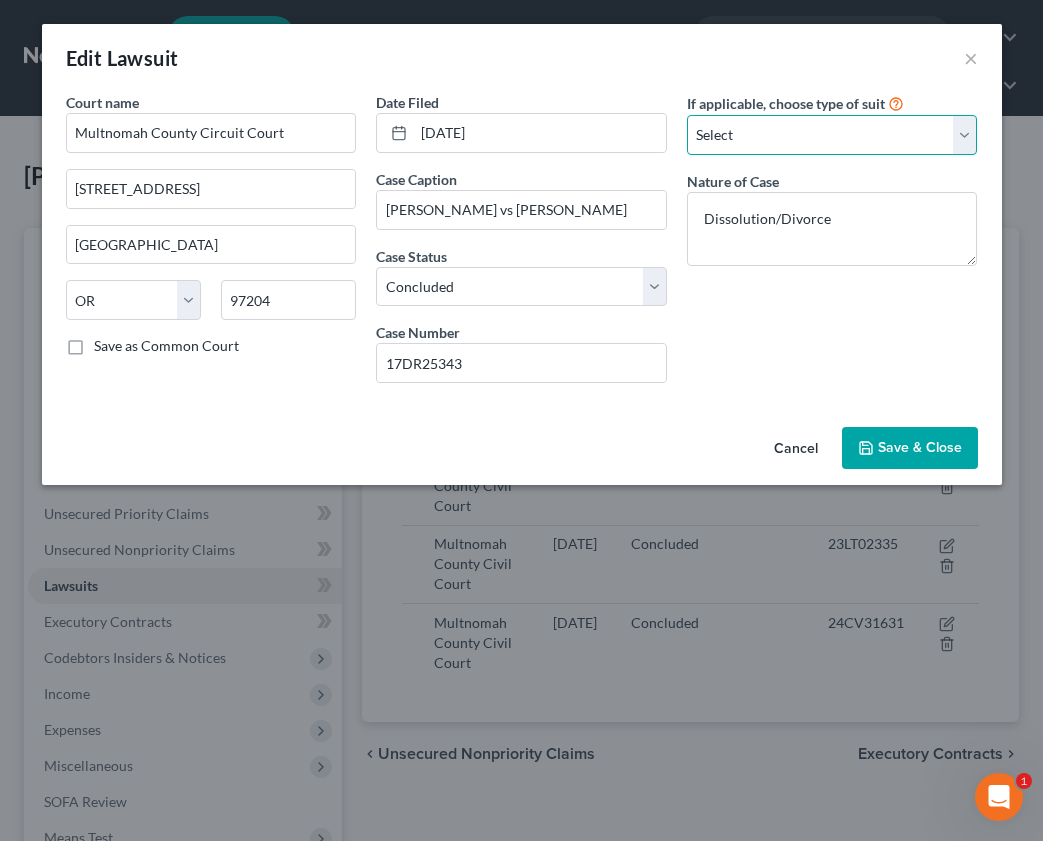 select on "4" 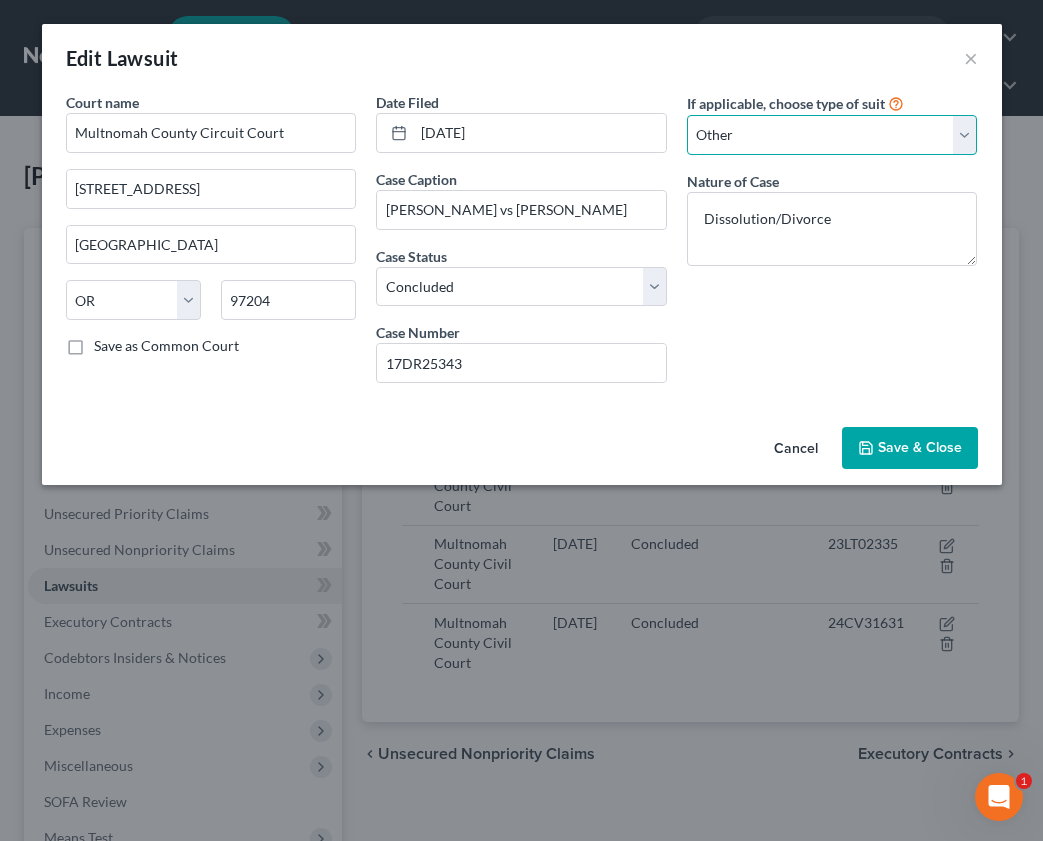 click on "Select Repossession Garnishment Foreclosure Attached, Seized, Or Levied Other" at bounding box center (832, 135) 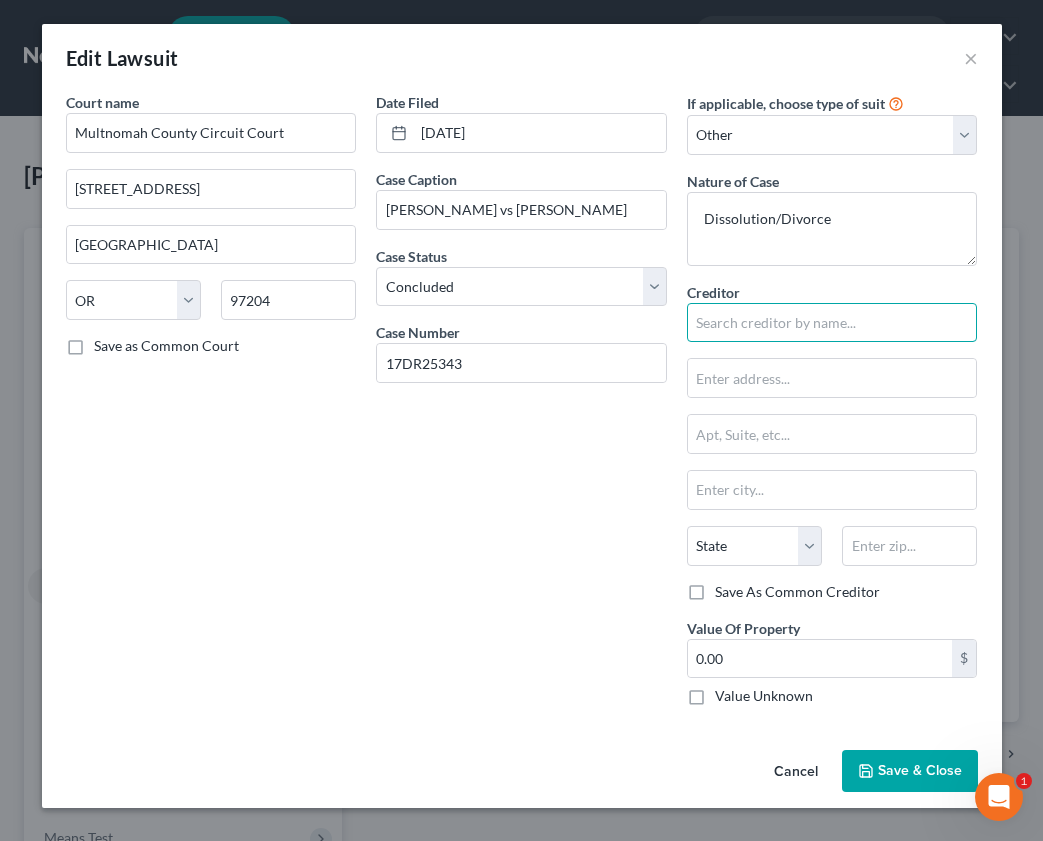 click at bounding box center [832, 323] 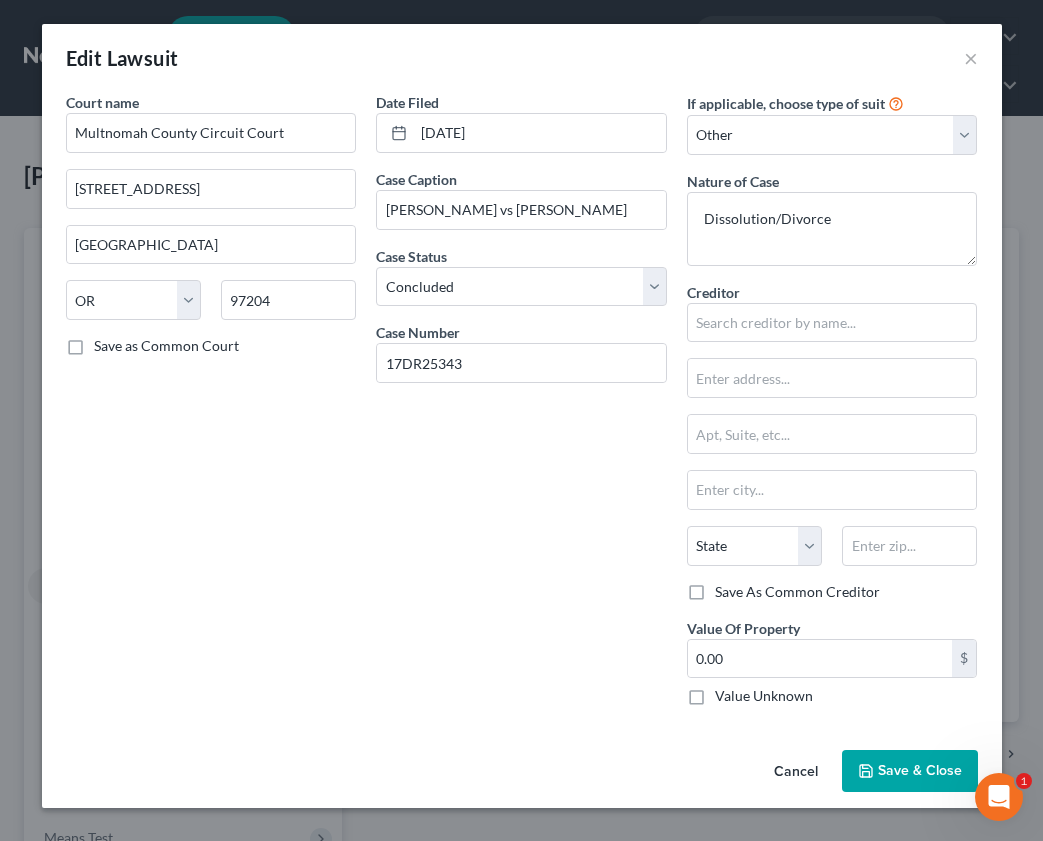 click on "Save & Close" at bounding box center (920, 770) 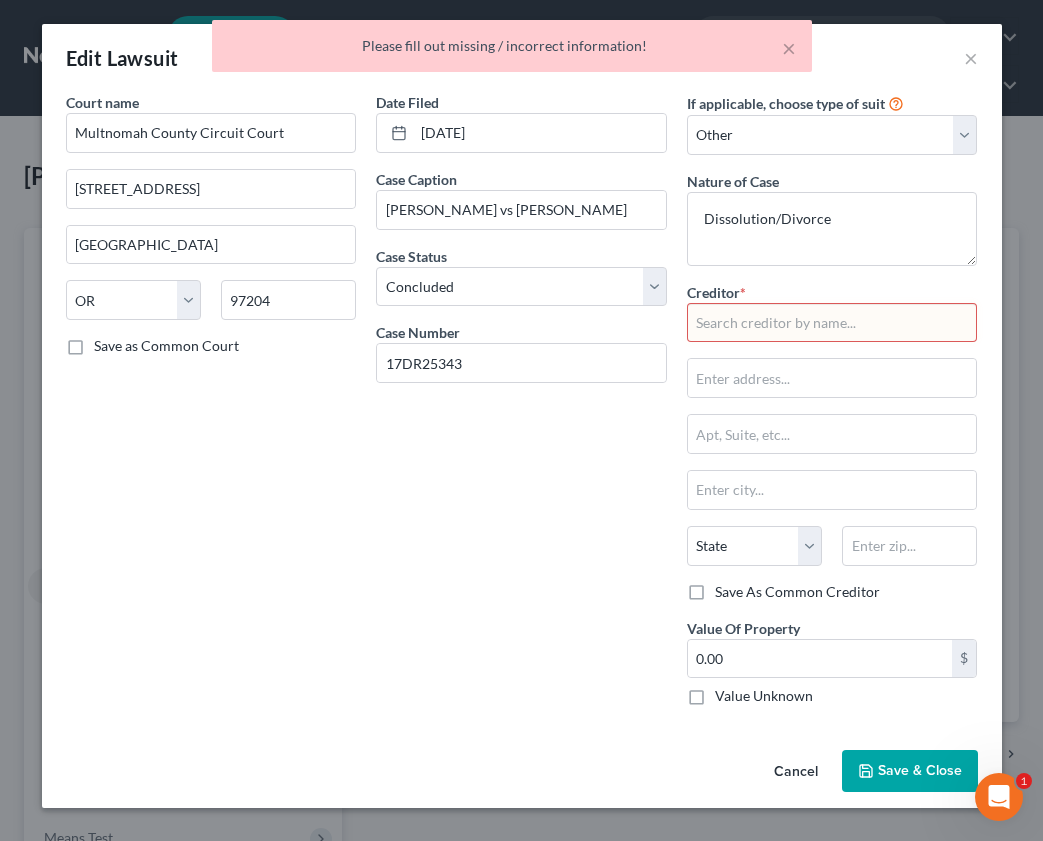 click at bounding box center [832, 323] 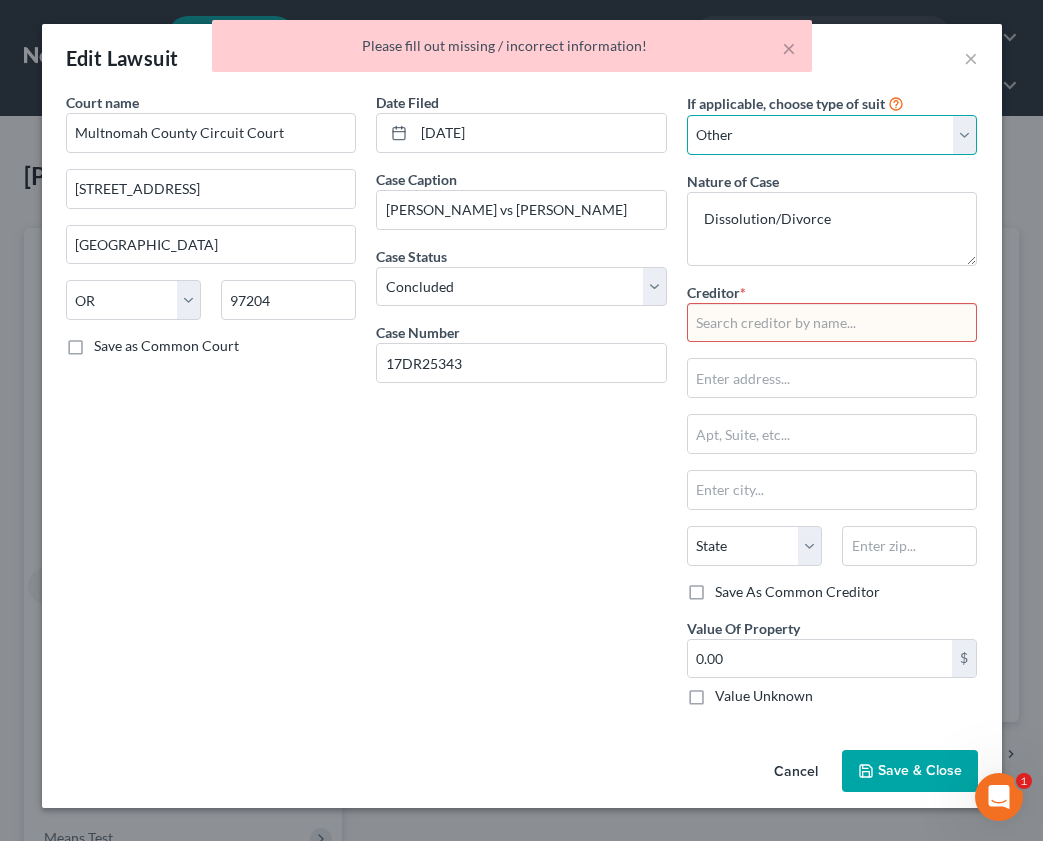click on "Select Repossession Garnishment Foreclosure Attached, Seized, Or Levied Other" at bounding box center [832, 135] 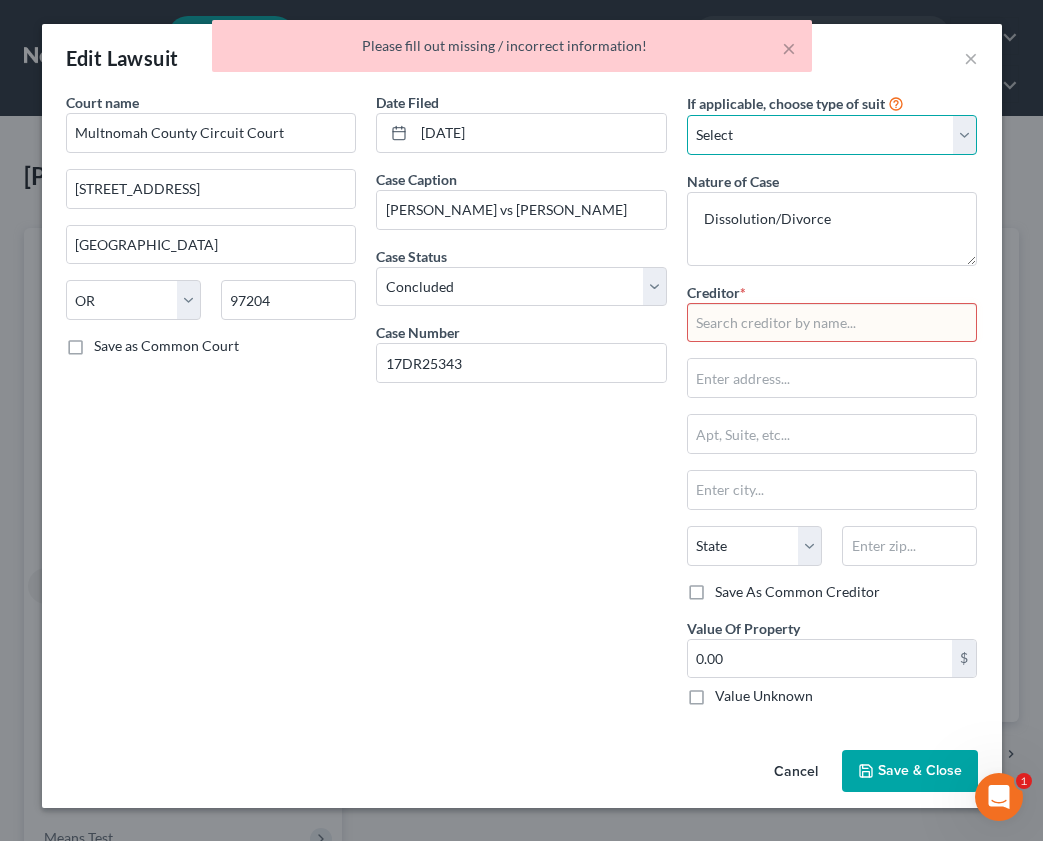 click on "Select Repossession Garnishment Foreclosure Attached, Seized, Or Levied Other" at bounding box center (832, 135) 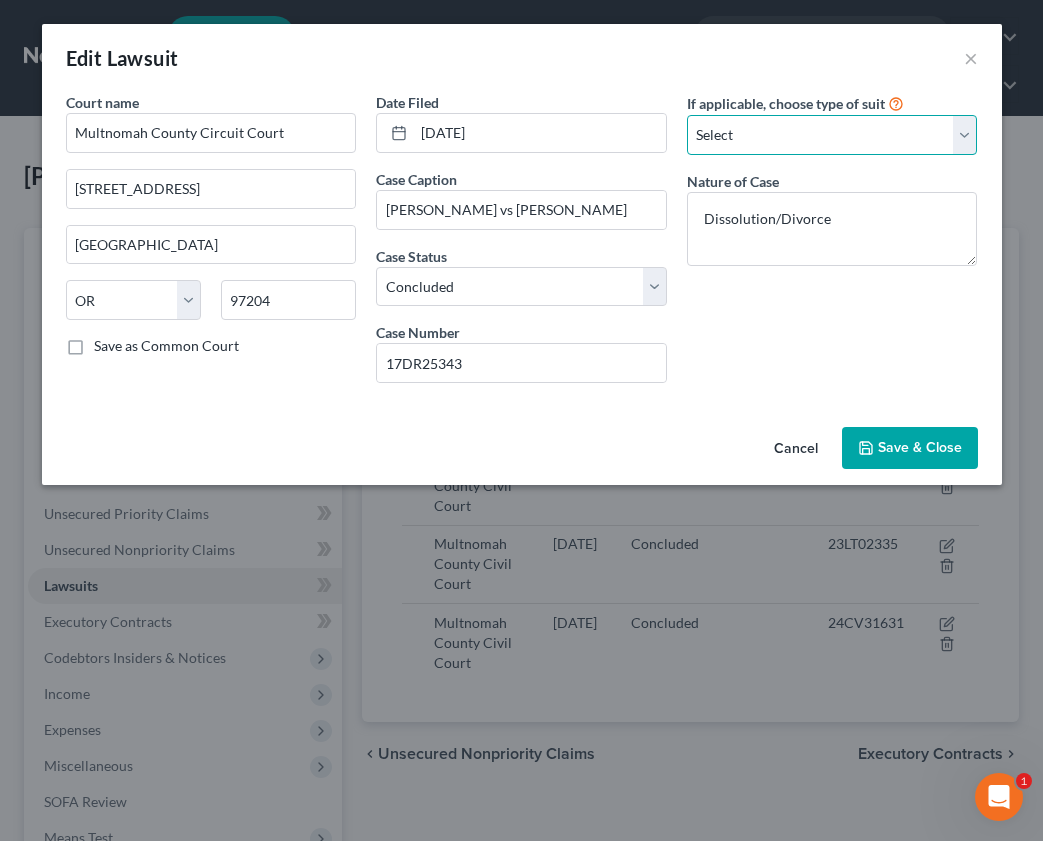 click on "Select Repossession Garnishment Foreclosure Attached, Seized, Or Levied Other" at bounding box center [832, 135] 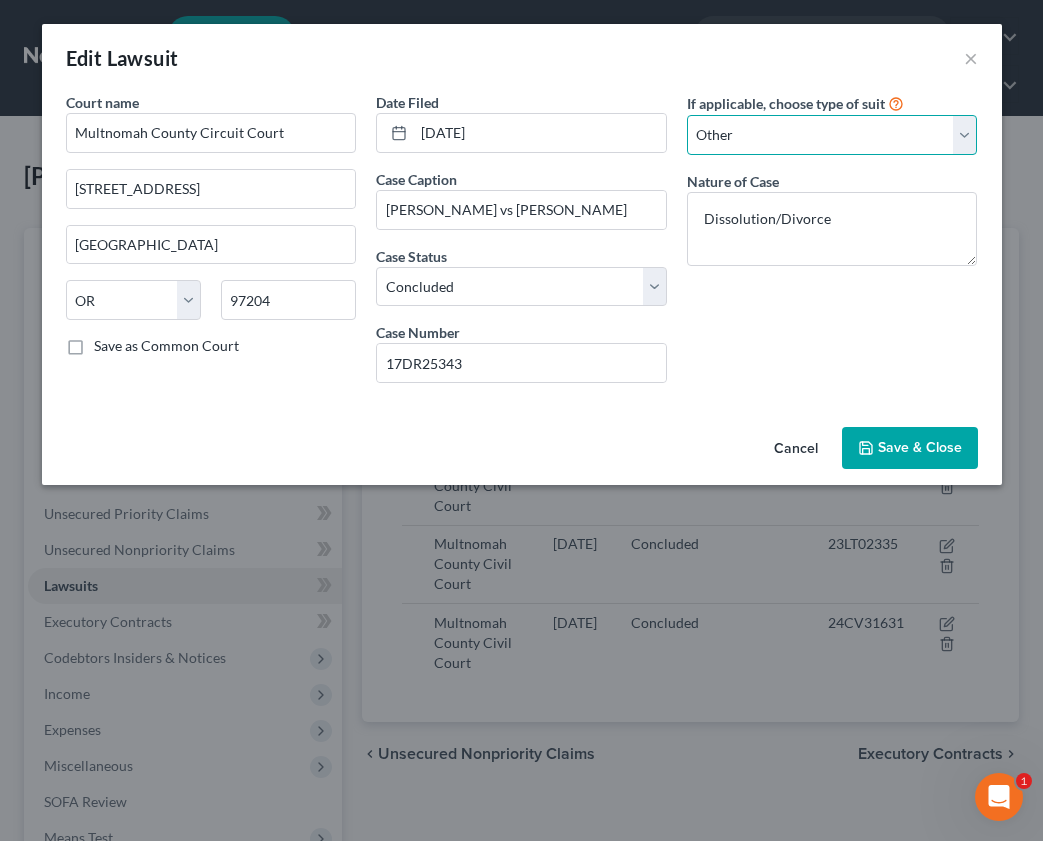 click on "Select Repossession Garnishment Foreclosure Attached, Seized, Or Levied Other" at bounding box center (832, 135) 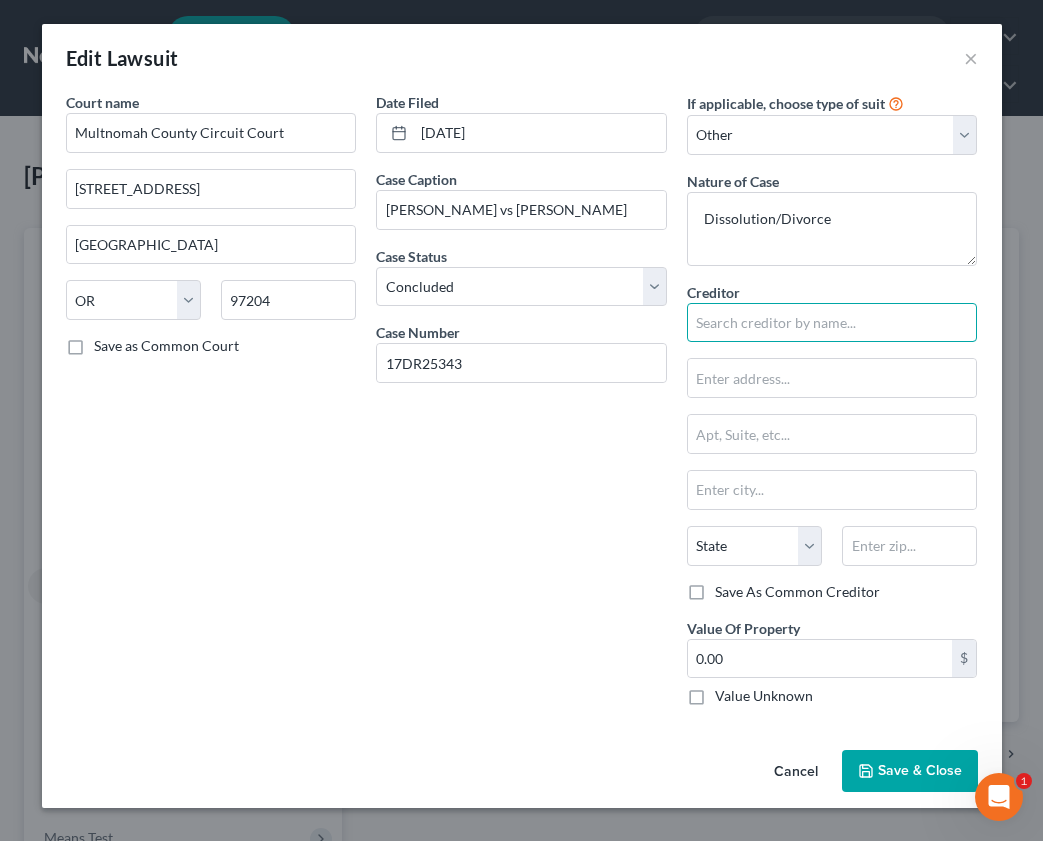 click at bounding box center (832, 323) 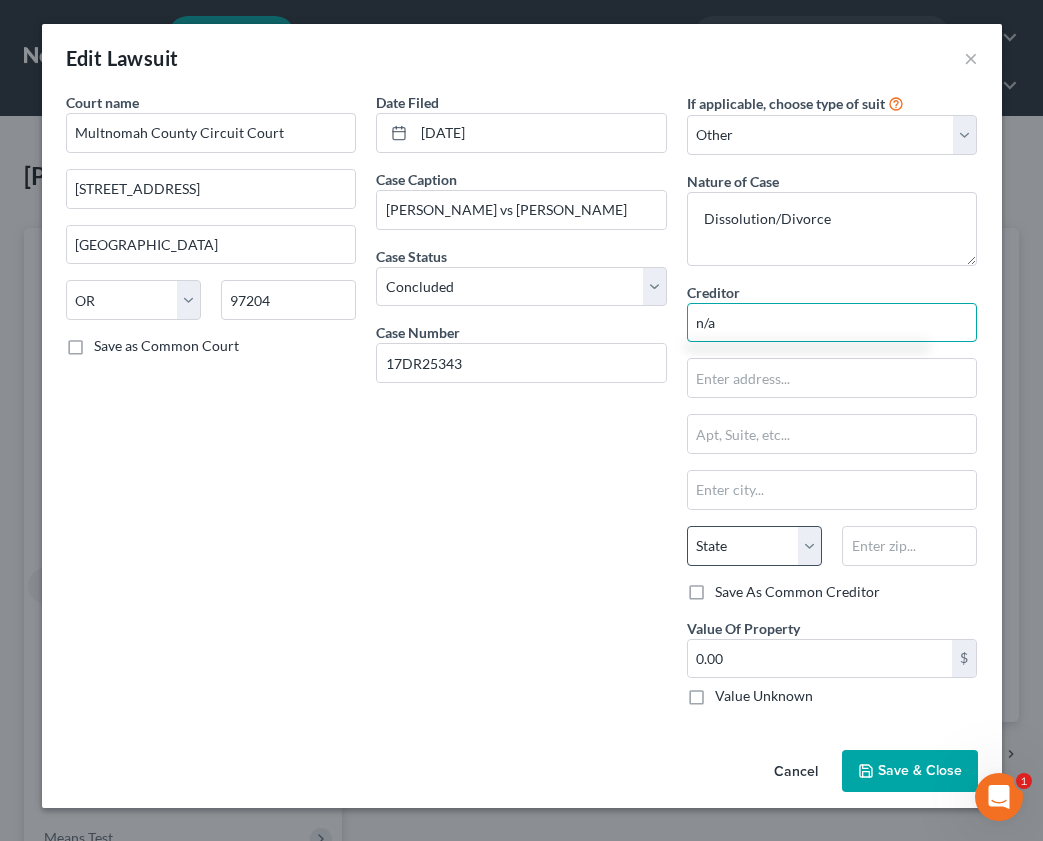 type on "n/a" 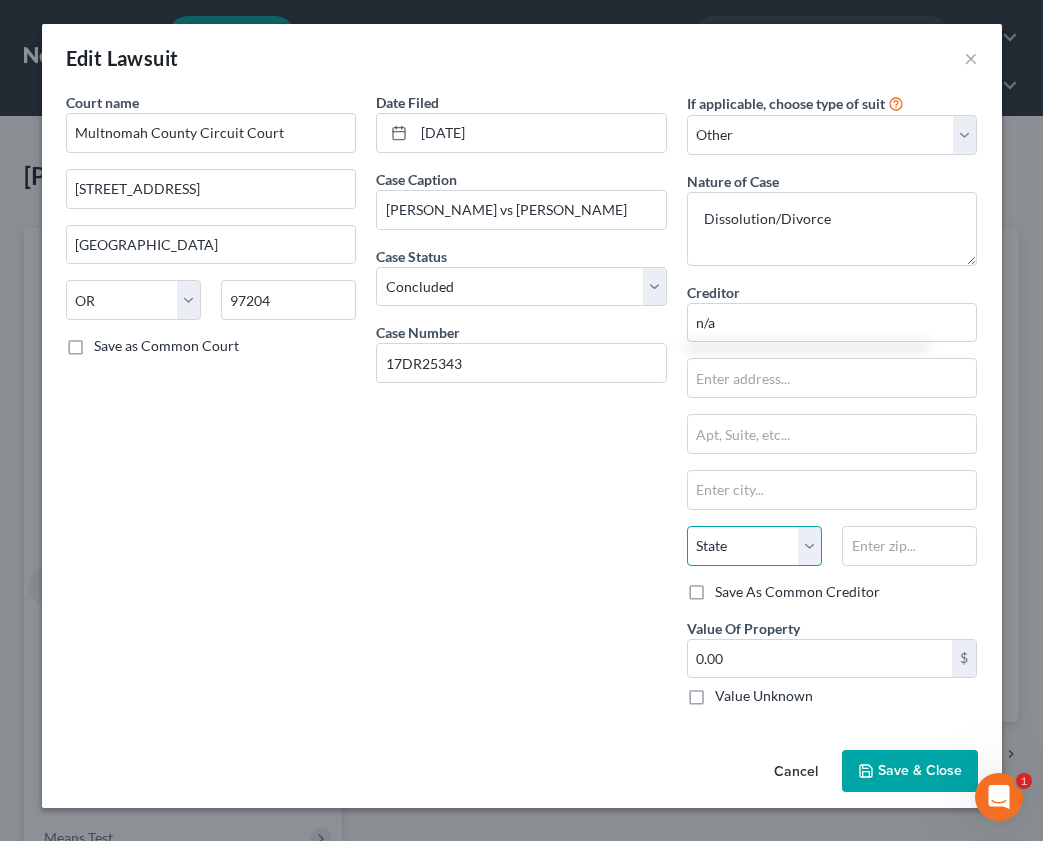 click on "State [US_STATE] AK AR AZ CA CO CT DE DC [GEOGRAPHIC_DATA] [GEOGRAPHIC_DATA] GU HI ID IL IN [GEOGRAPHIC_DATA] [GEOGRAPHIC_DATA] [GEOGRAPHIC_DATA] LA ME MD [GEOGRAPHIC_DATA] [GEOGRAPHIC_DATA] [GEOGRAPHIC_DATA] [GEOGRAPHIC_DATA] [GEOGRAPHIC_DATA] MT NC [GEOGRAPHIC_DATA] [GEOGRAPHIC_DATA] [GEOGRAPHIC_DATA] NH [GEOGRAPHIC_DATA] [GEOGRAPHIC_DATA] [GEOGRAPHIC_DATA] [GEOGRAPHIC_DATA] [GEOGRAPHIC_DATA] [GEOGRAPHIC_DATA] [GEOGRAPHIC_DATA] PR RI SC SD [GEOGRAPHIC_DATA] [GEOGRAPHIC_DATA] [GEOGRAPHIC_DATA] VI [GEOGRAPHIC_DATA] [GEOGRAPHIC_DATA] [GEOGRAPHIC_DATA] WV WI WY" at bounding box center (754, 546) 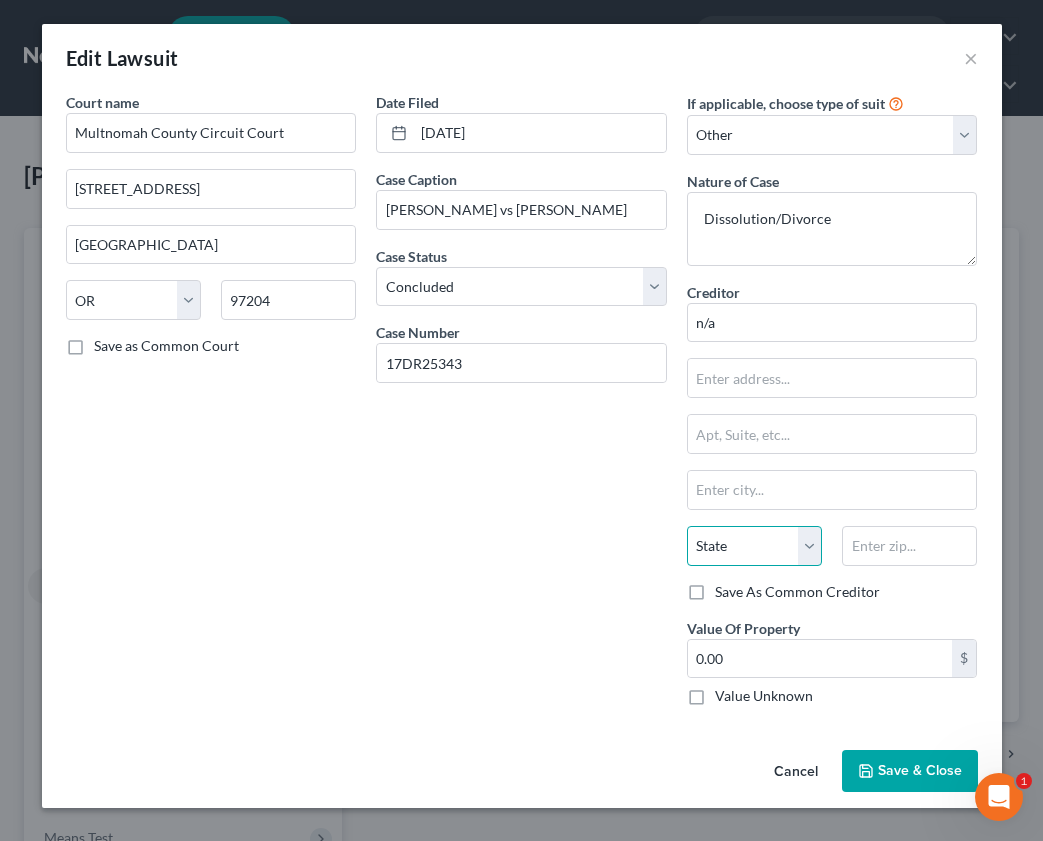 select on "38" 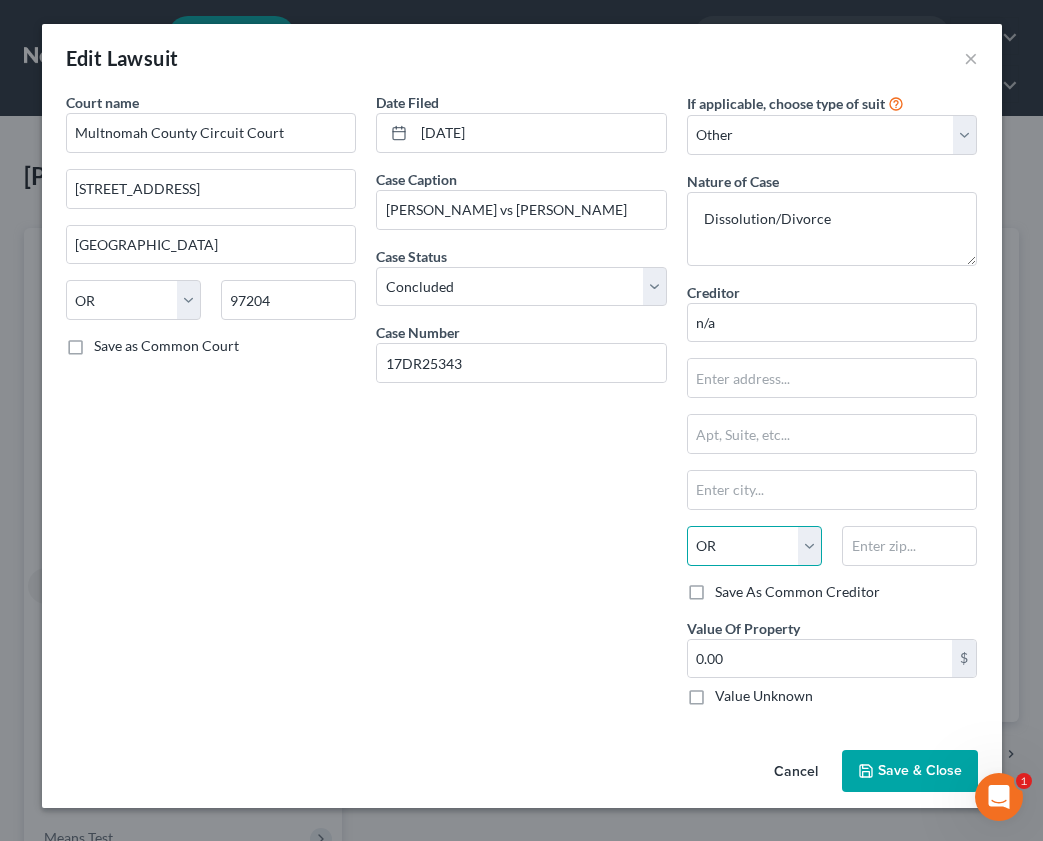 click on "State [US_STATE] AK AR AZ CA CO CT DE DC [GEOGRAPHIC_DATA] [GEOGRAPHIC_DATA] GU HI ID IL IN [GEOGRAPHIC_DATA] [GEOGRAPHIC_DATA] [GEOGRAPHIC_DATA] LA ME MD [GEOGRAPHIC_DATA] [GEOGRAPHIC_DATA] [GEOGRAPHIC_DATA] [GEOGRAPHIC_DATA] [GEOGRAPHIC_DATA] MT NC [GEOGRAPHIC_DATA] [GEOGRAPHIC_DATA] [GEOGRAPHIC_DATA] NH [GEOGRAPHIC_DATA] [GEOGRAPHIC_DATA] [GEOGRAPHIC_DATA] [GEOGRAPHIC_DATA] [GEOGRAPHIC_DATA] [GEOGRAPHIC_DATA] [GEOGRAPHIC_DATA] PR RI SC SD [GEOGRAPHIC_DATA] [GEOGRAPHIC_DATA] [GEOGRAPHIC_DATA] VI [GEOGRAPHIC_DATA] [GEOGRAPHIC_DATA] [GEOGRAPHIC_DATA] WV WI WY" at bounding box center (754, 546) 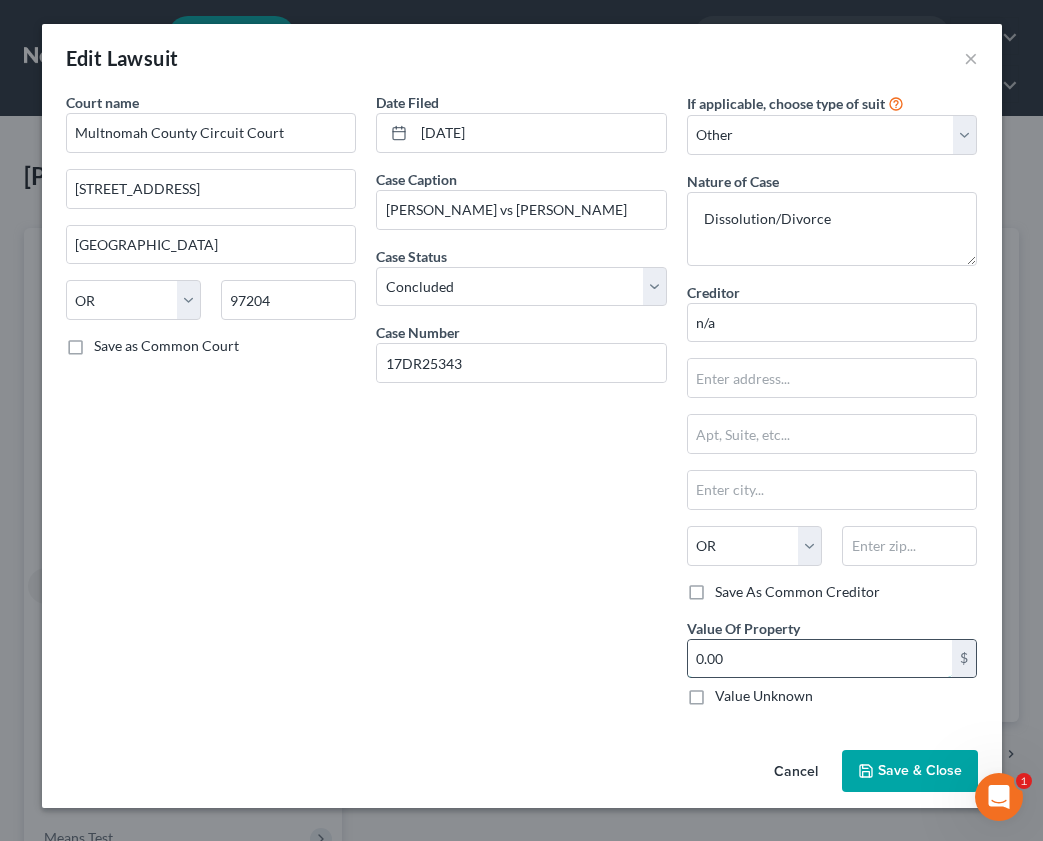 click on "0.00" at bounding box center [820, 659] 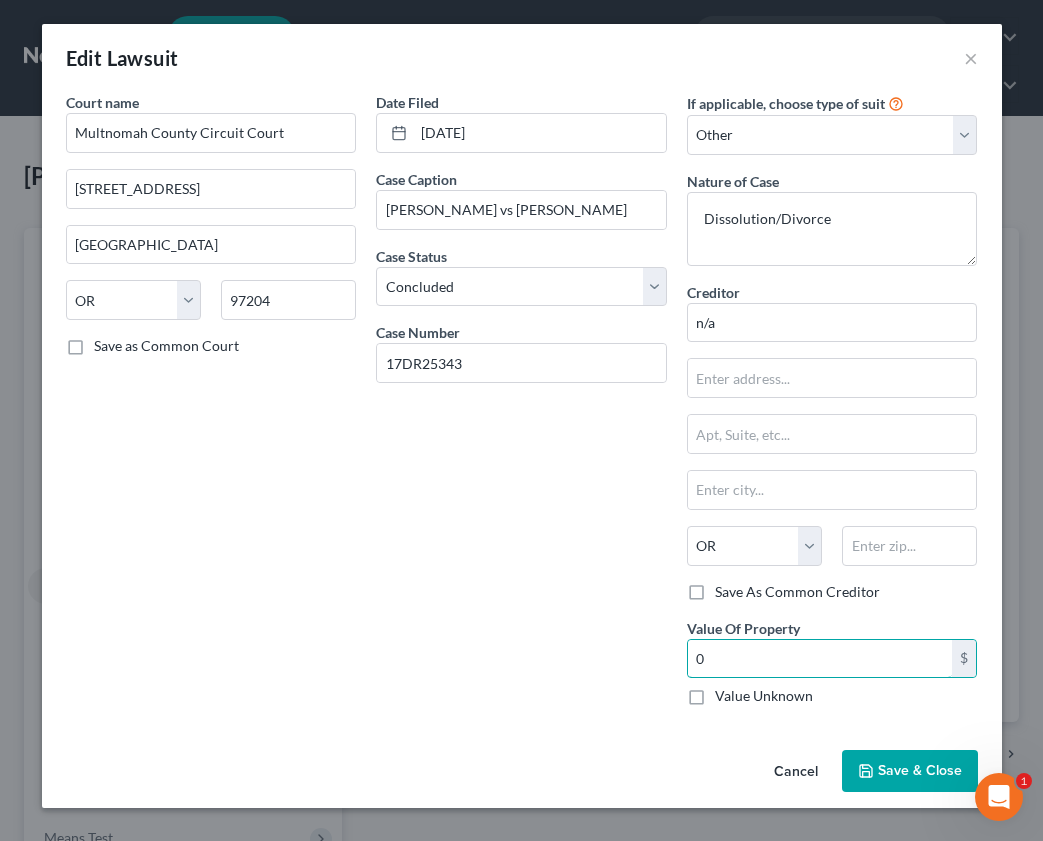 type on "0" 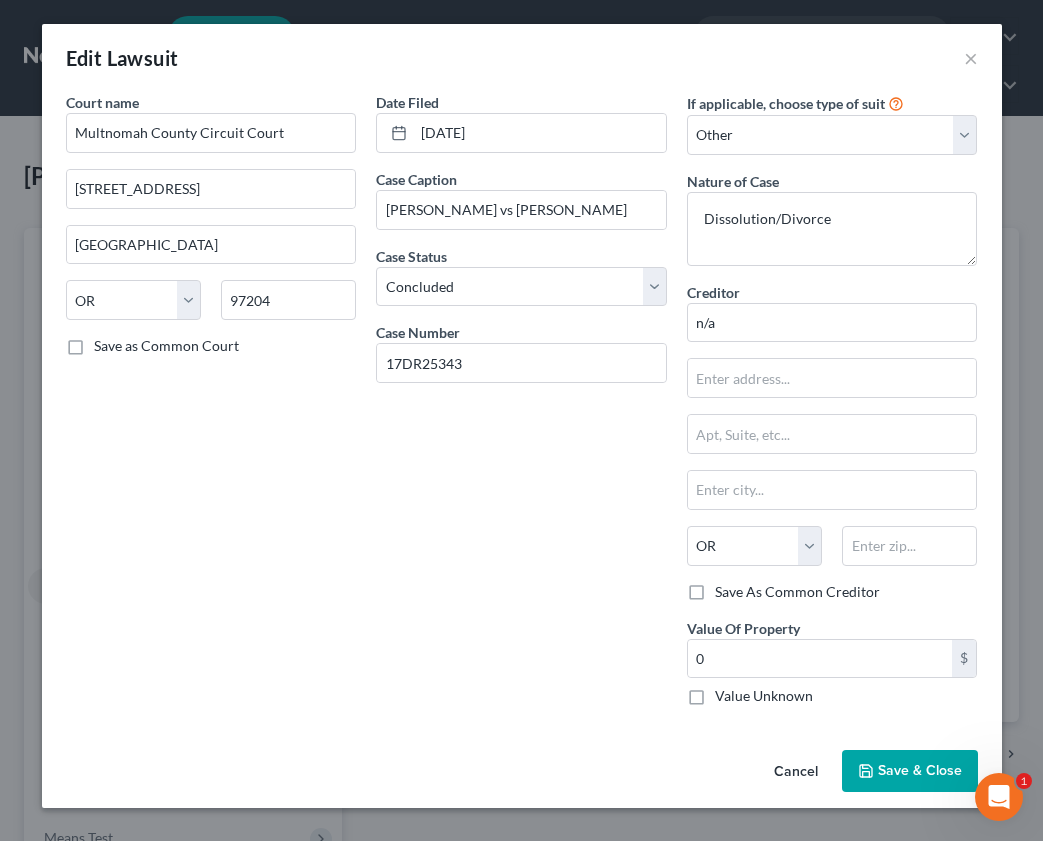 click on "Save & Close" at bounding box center [910, 771] 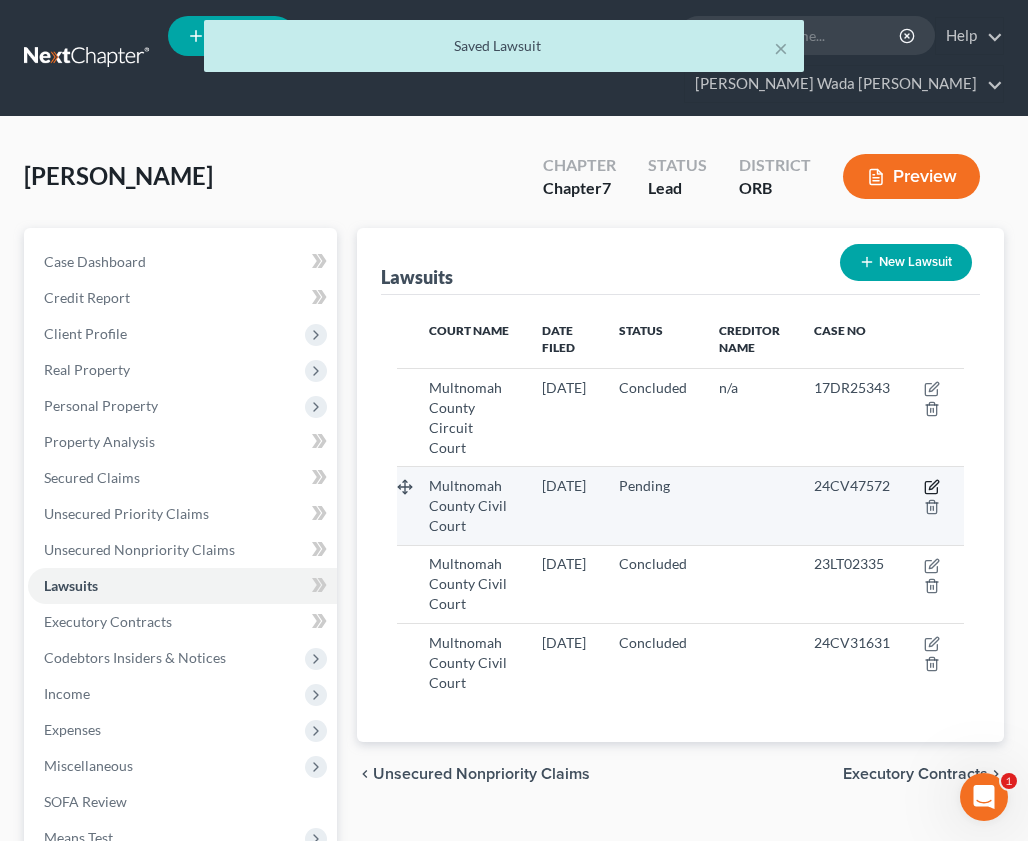 click 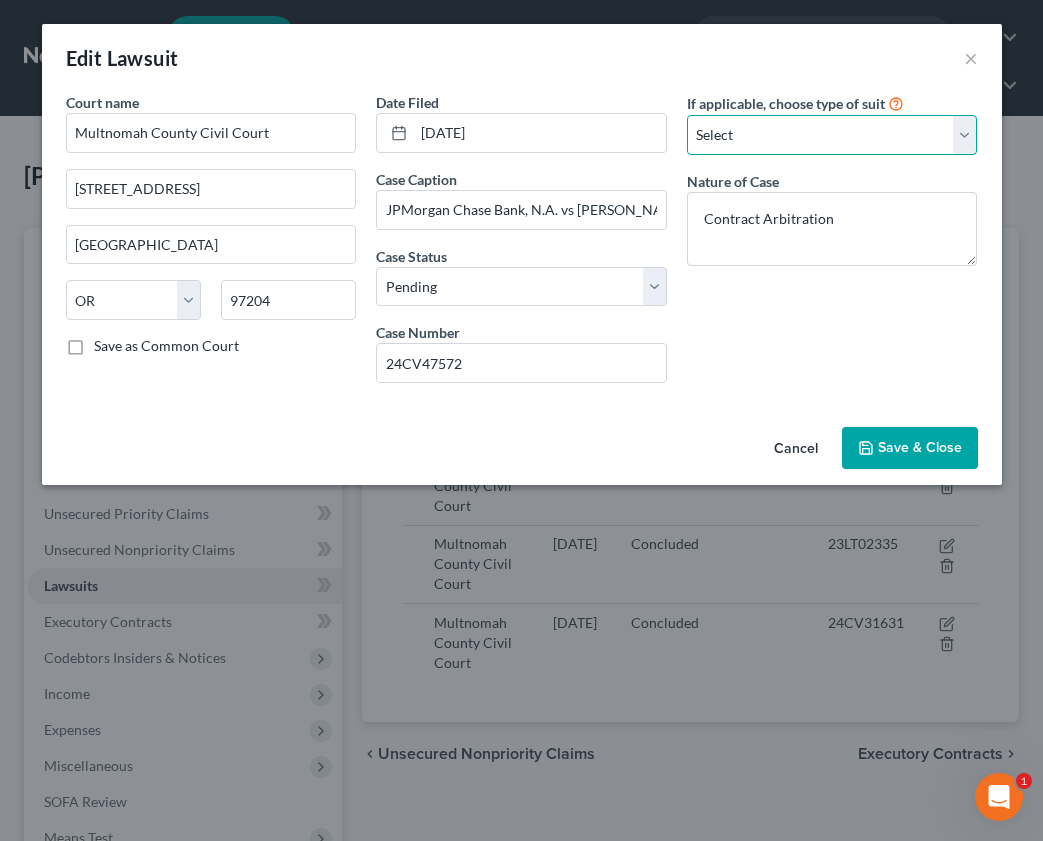 click on "Select Repossession Garnishment Foreclosure Attached, Seized, Or Levied Other" at bounding box center (832, 135) 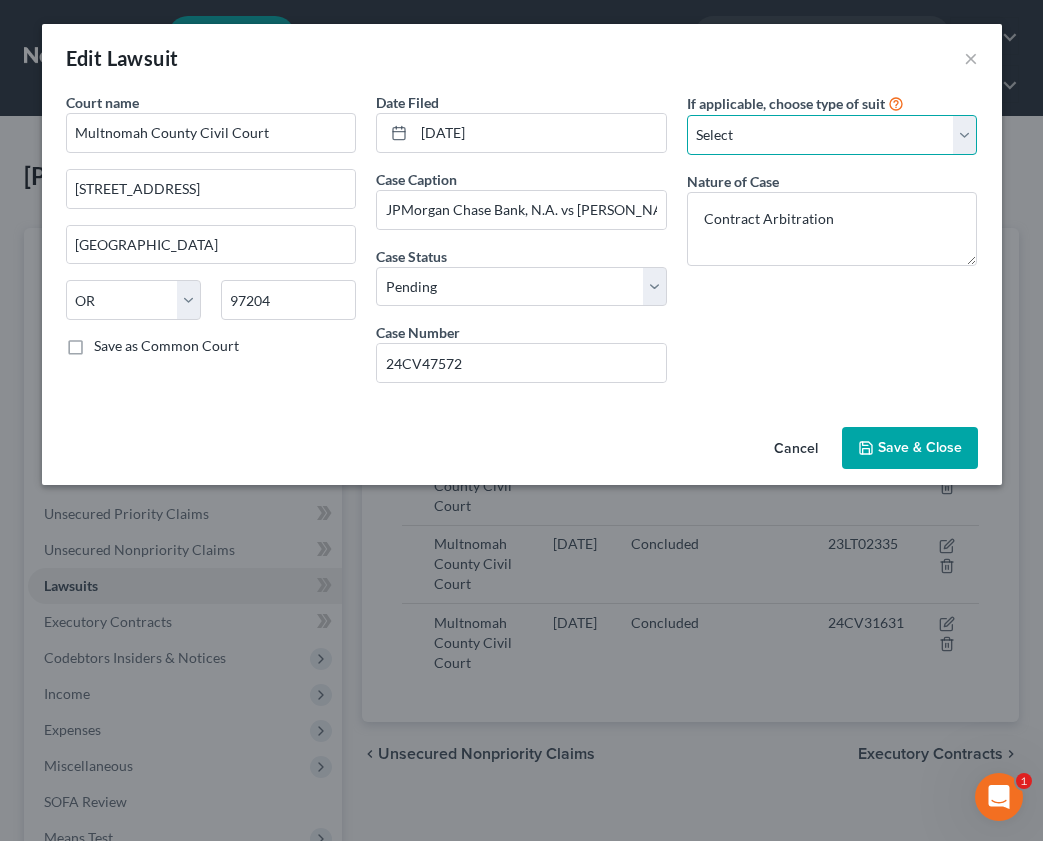 select on "4" 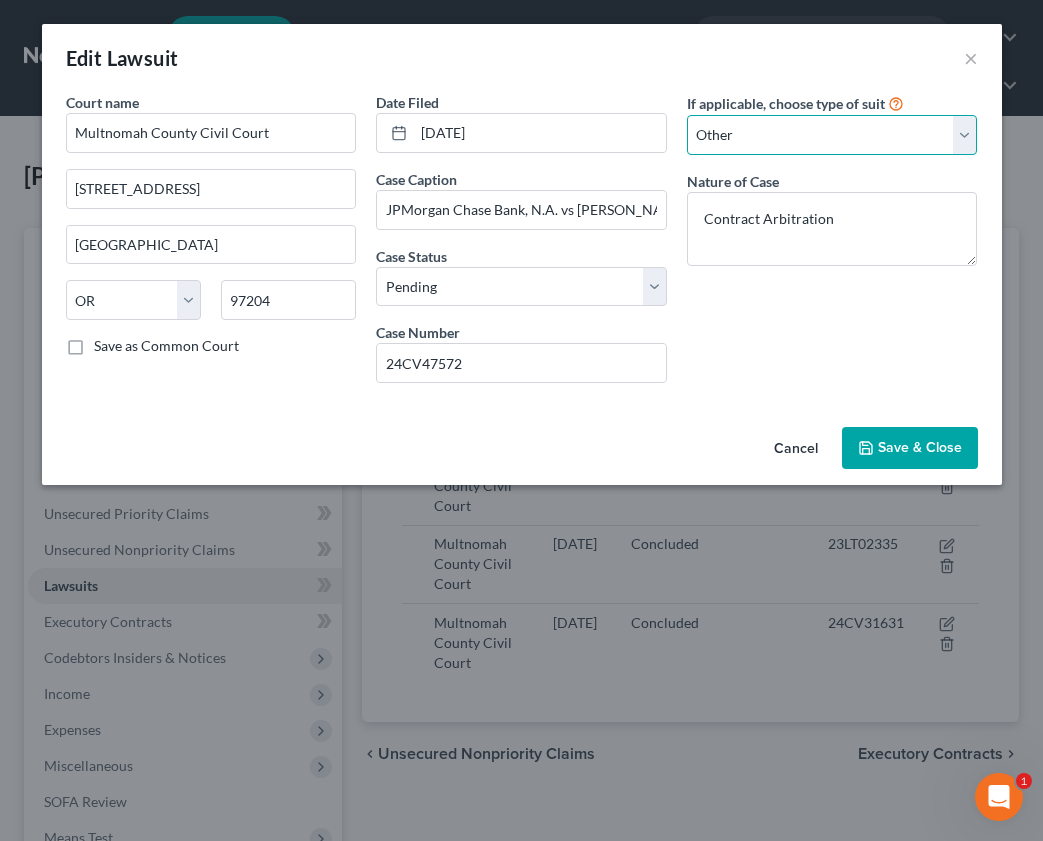 click on "Select Repossession Garnishment Foreclosure Attached, Seized, Or Levied Other" at bounding box center [832, 135] 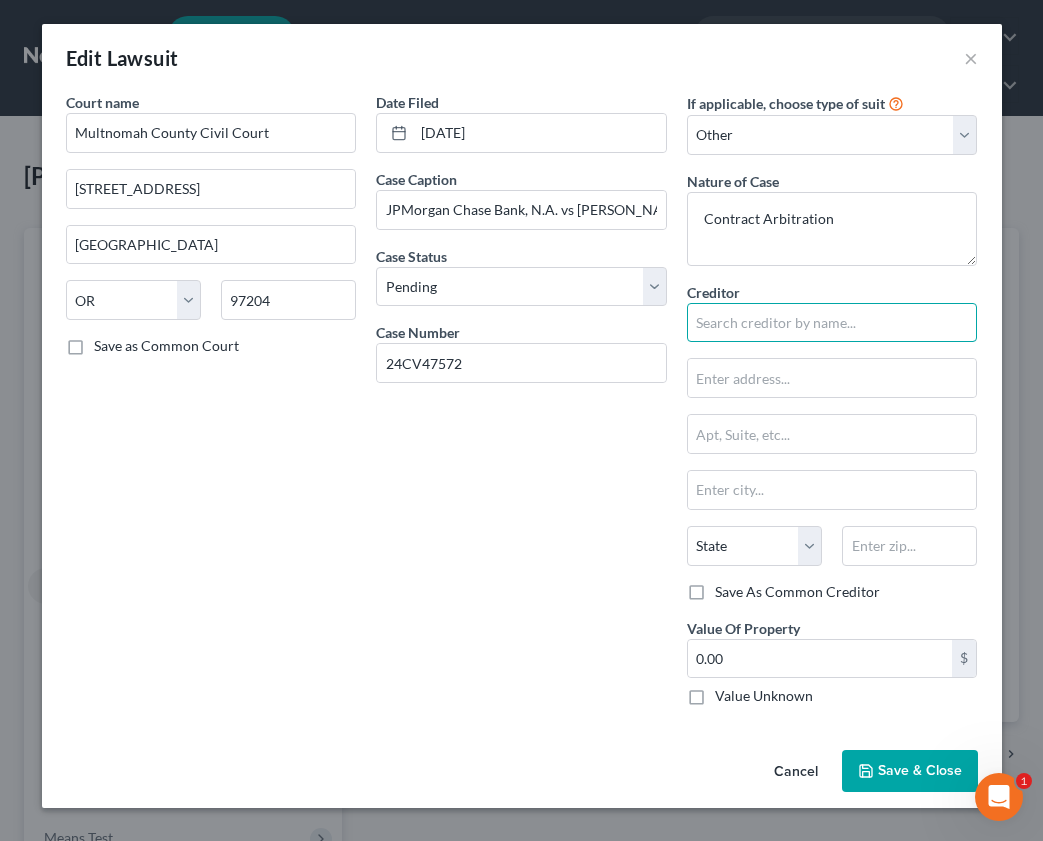 click at bounding box center [832, 323] 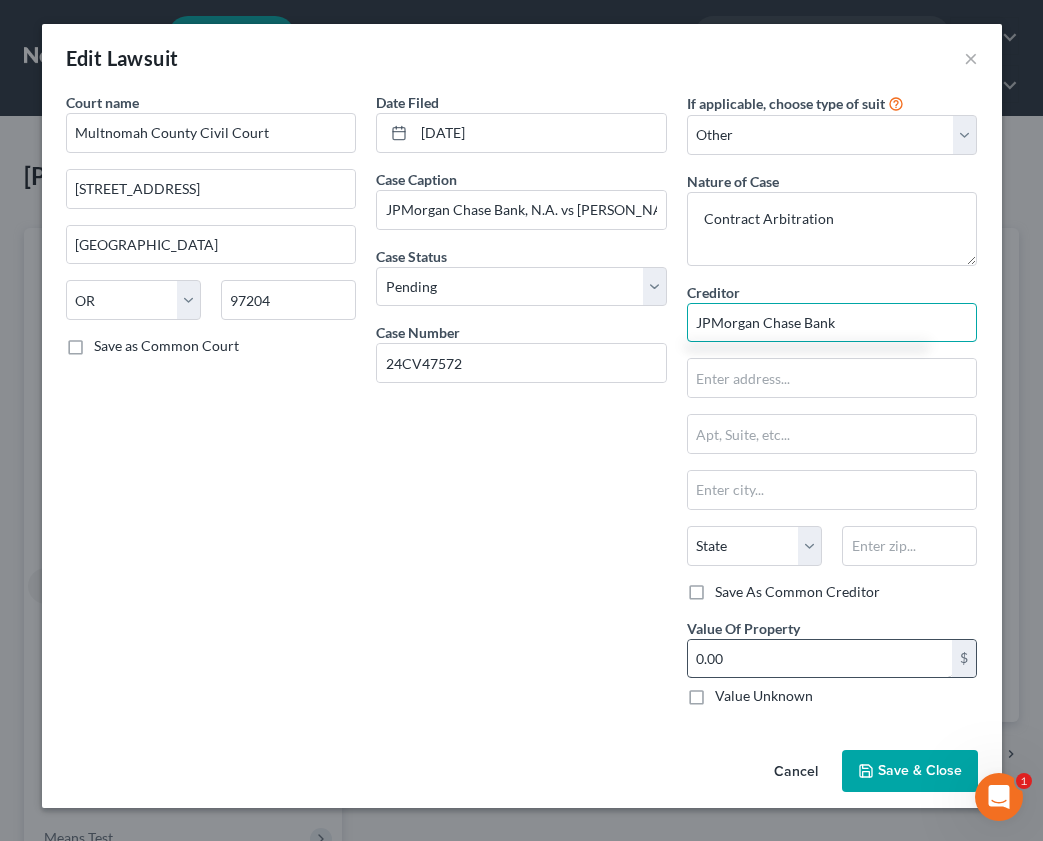 type on "JPMorgan Chase Bank" 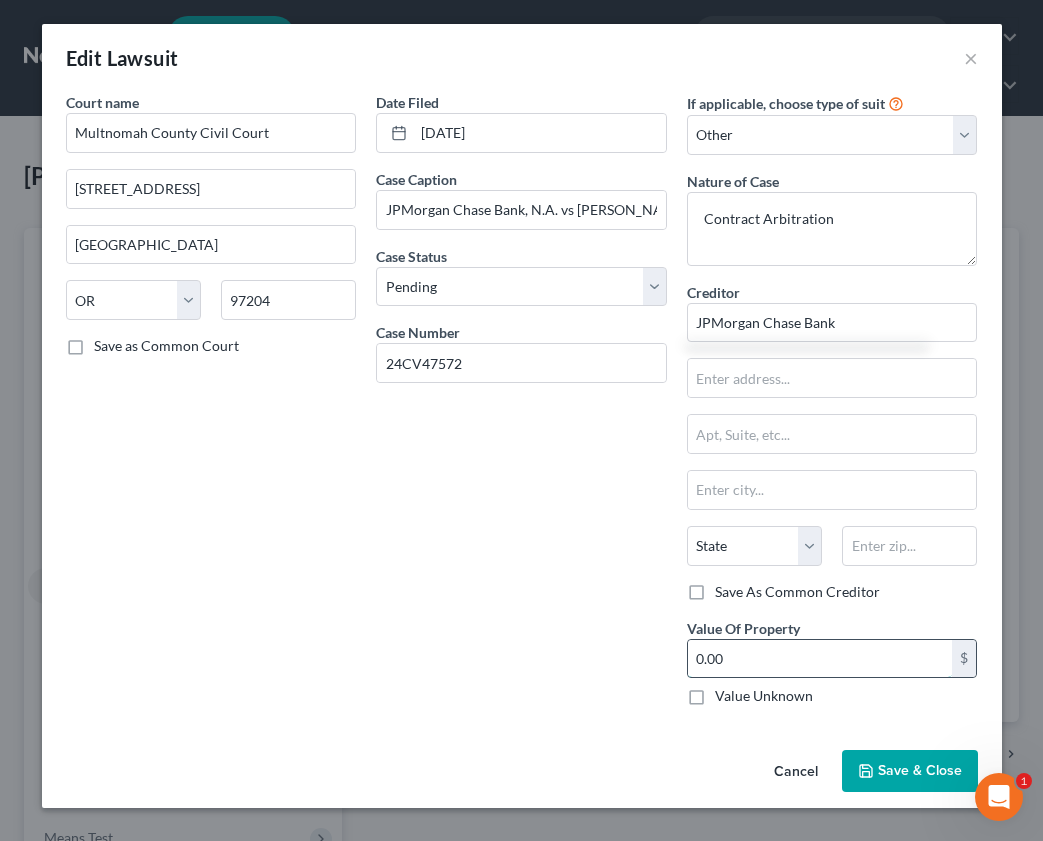 click on "0.00" at bounding box center [820, 659] 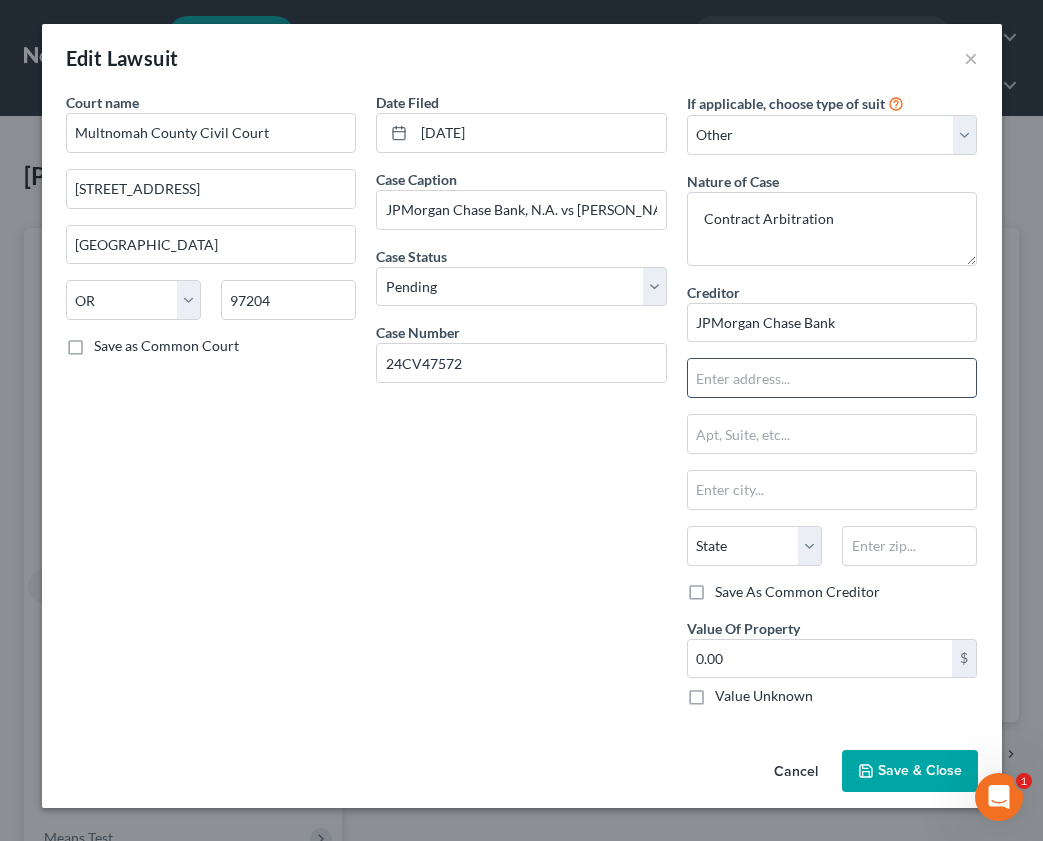 click at bounding box center (832, 378) 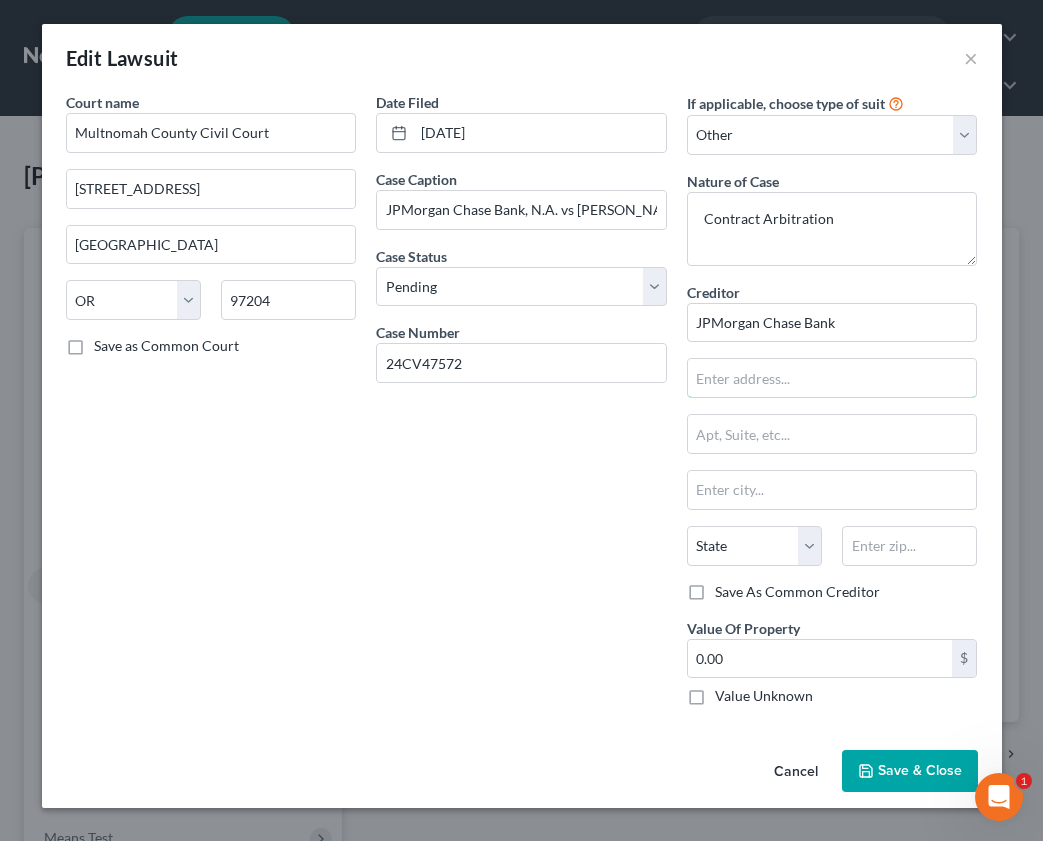 drag, startPoint x: 767, startPoint y: 390, endPoint x: 774, endPoint y: 399, distance: 11.401754 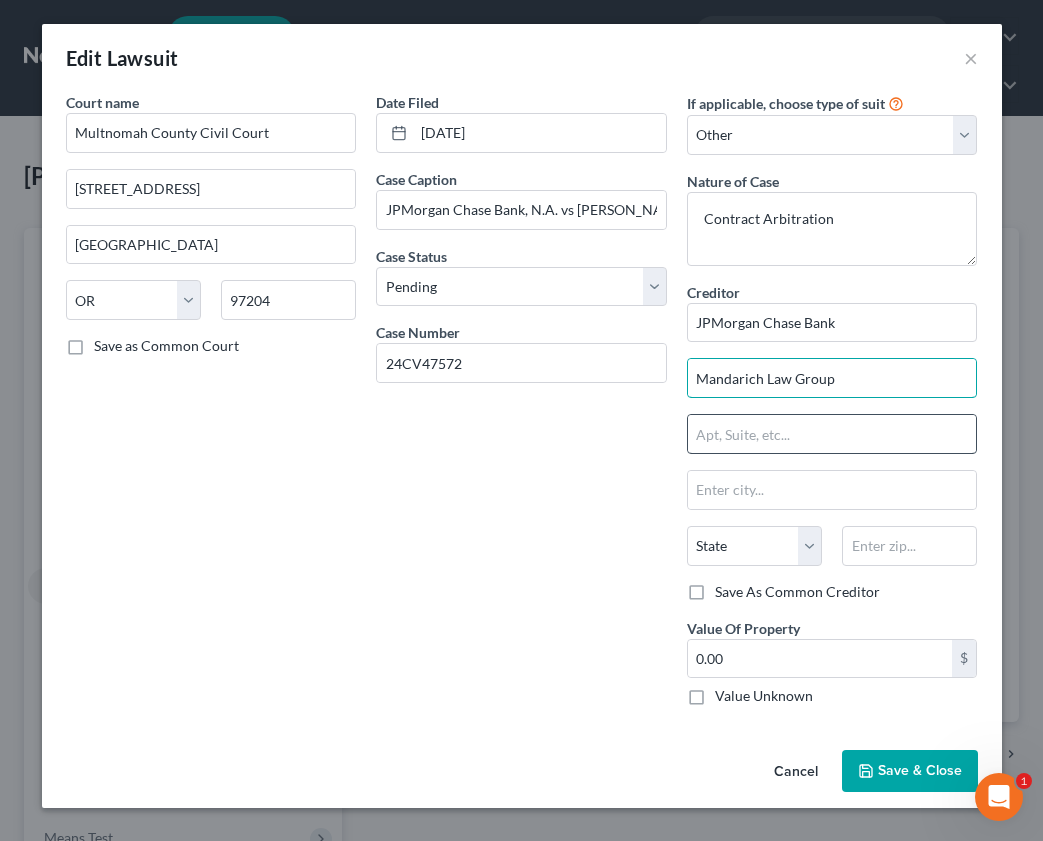 type on "Mandarich Law Group" 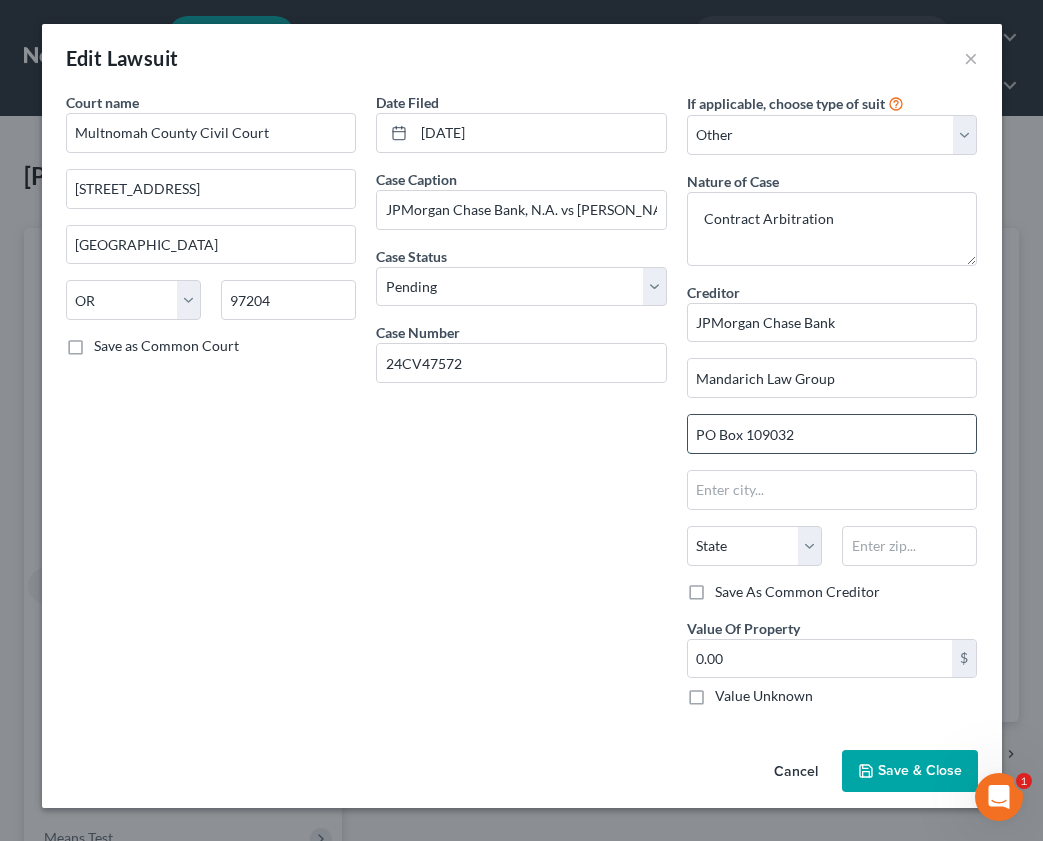 type on "PO Box 109032" 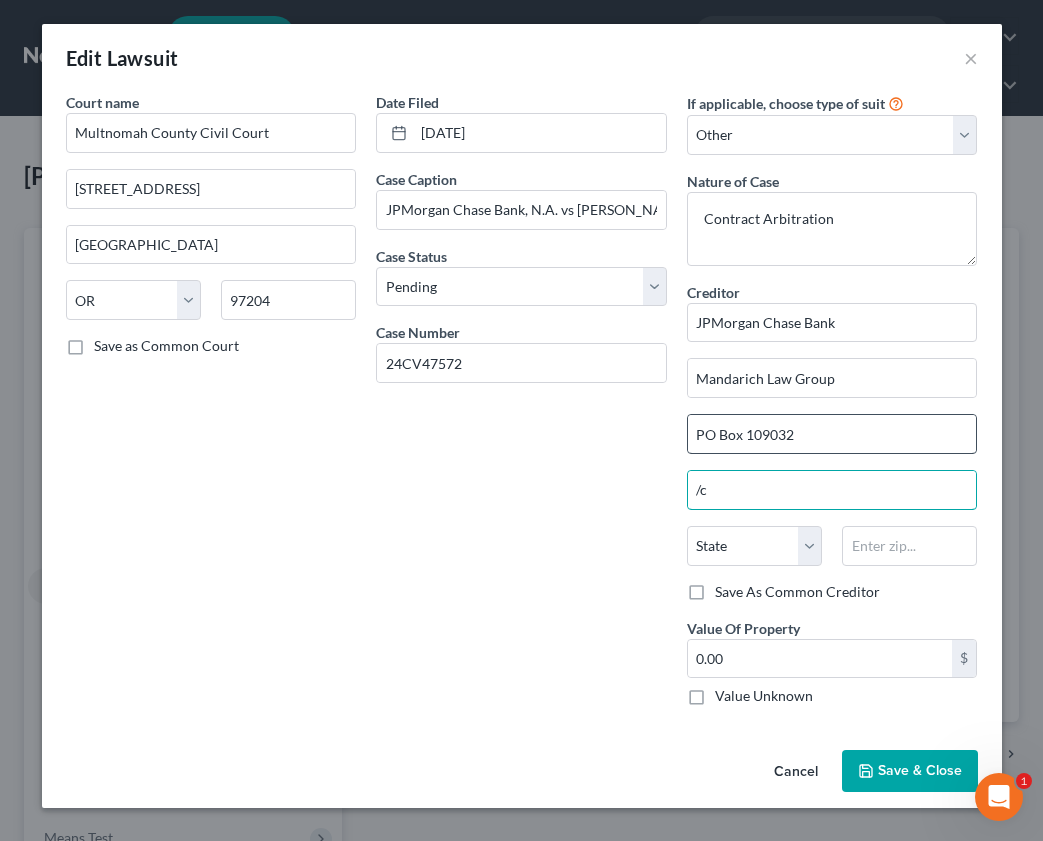 type on "/" 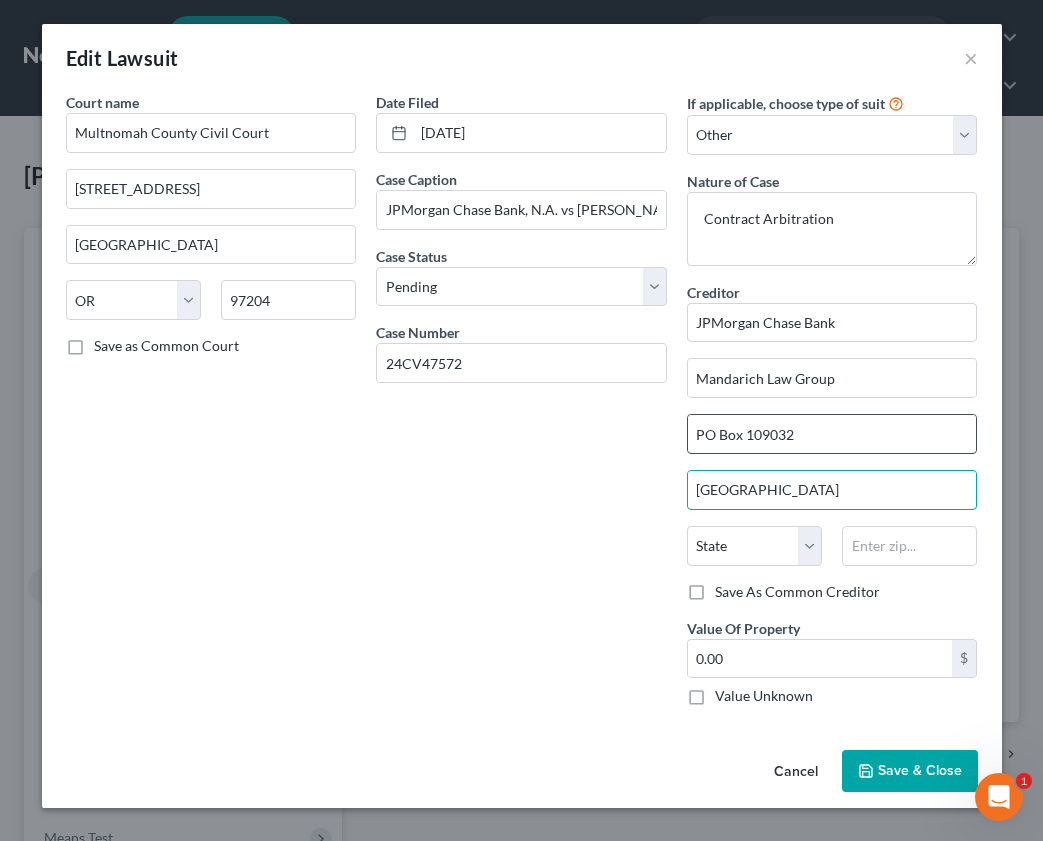 type on "[GEOGRAPHIC_DATA]" 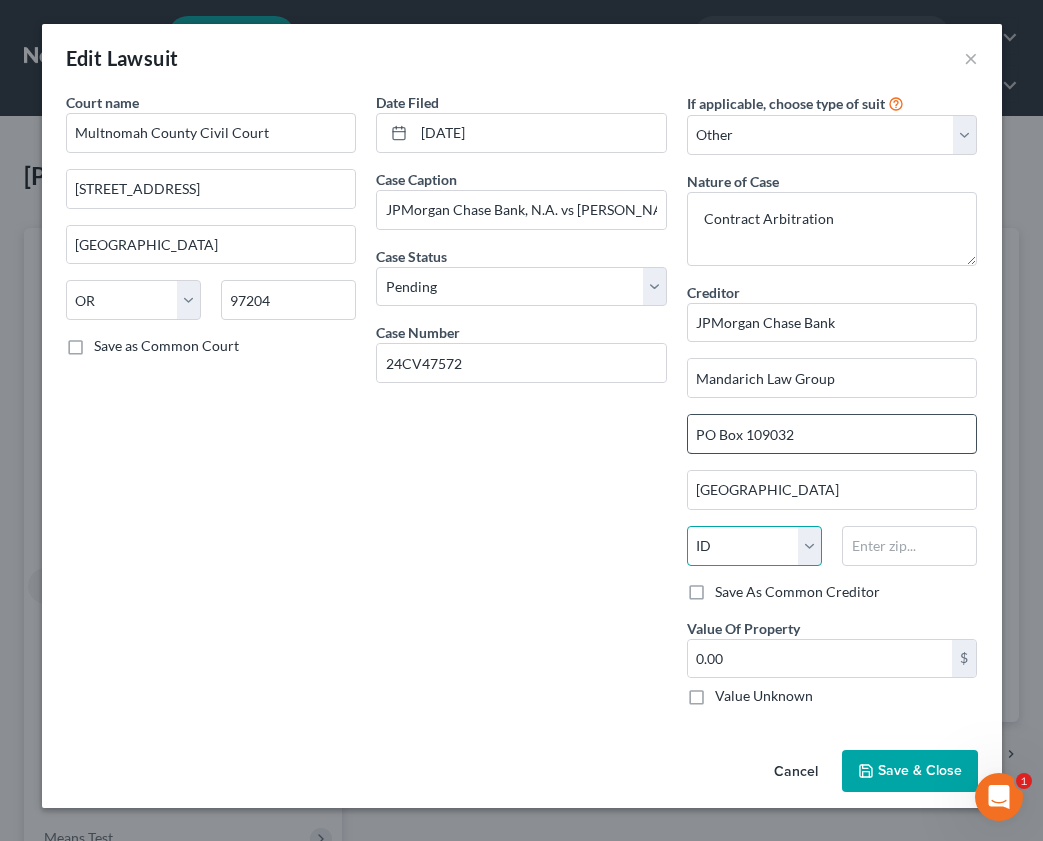 select on "14" 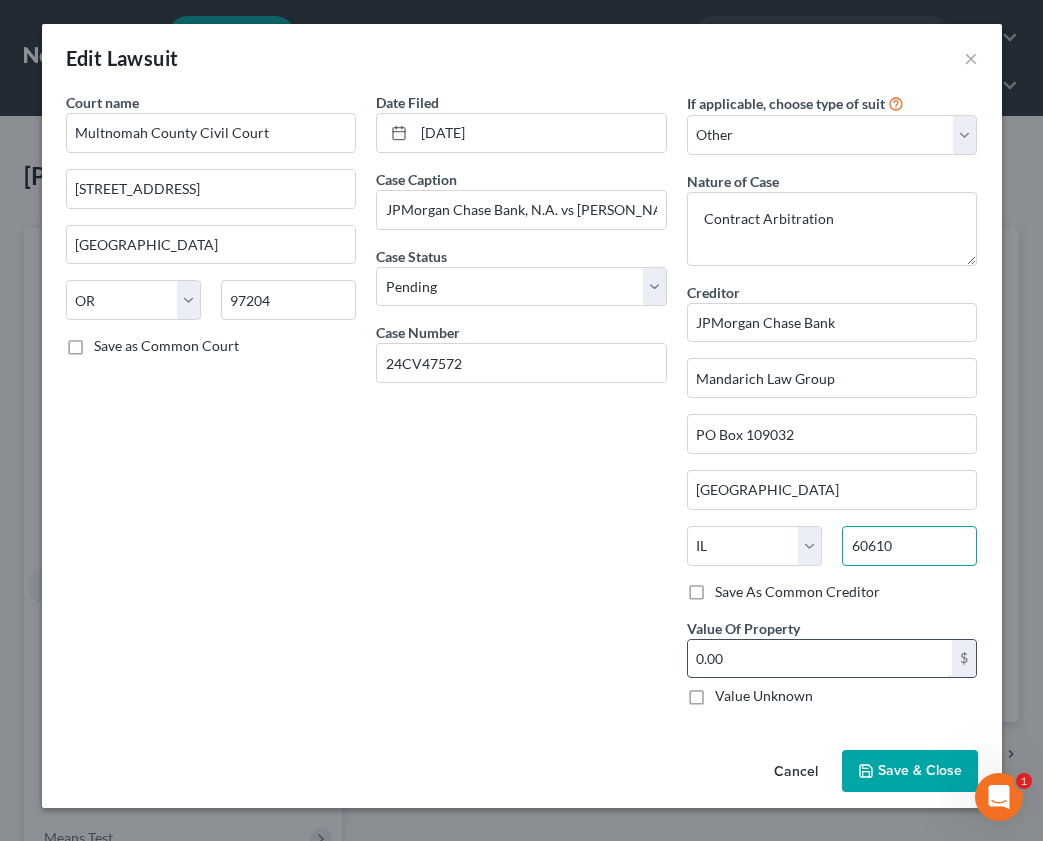 type on "60610" 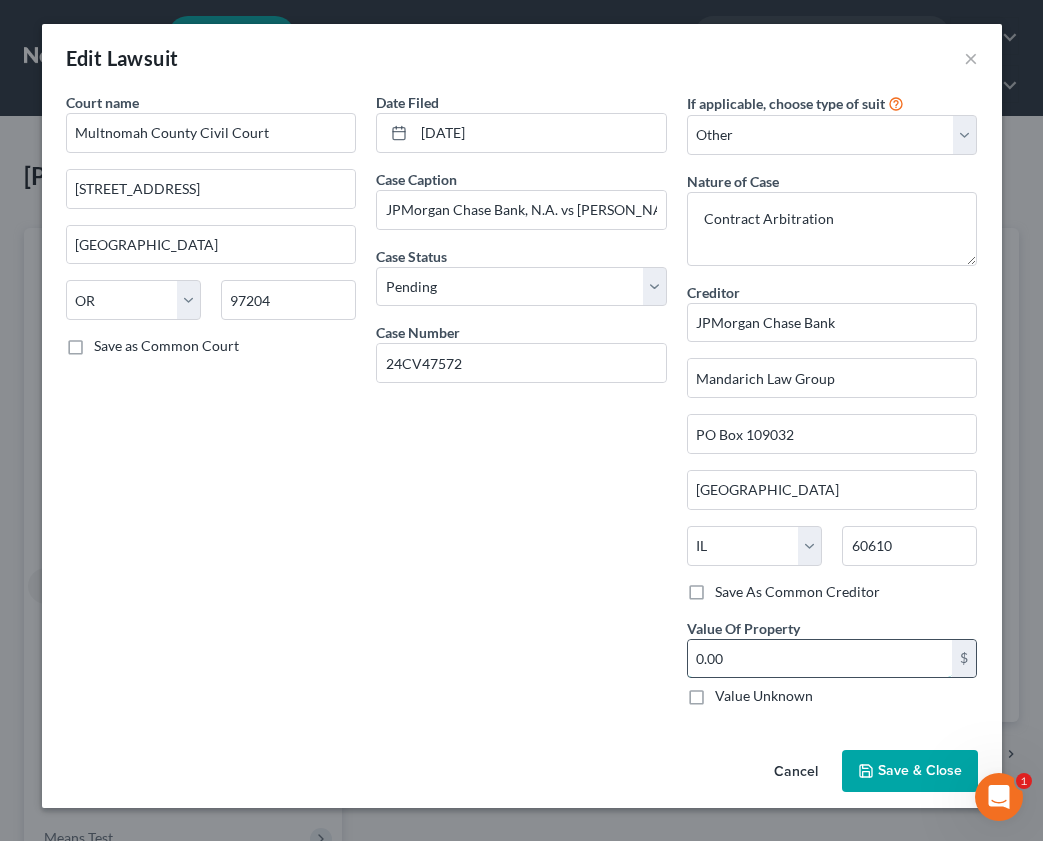 click on "0.00" at bounding box center (820, 659) 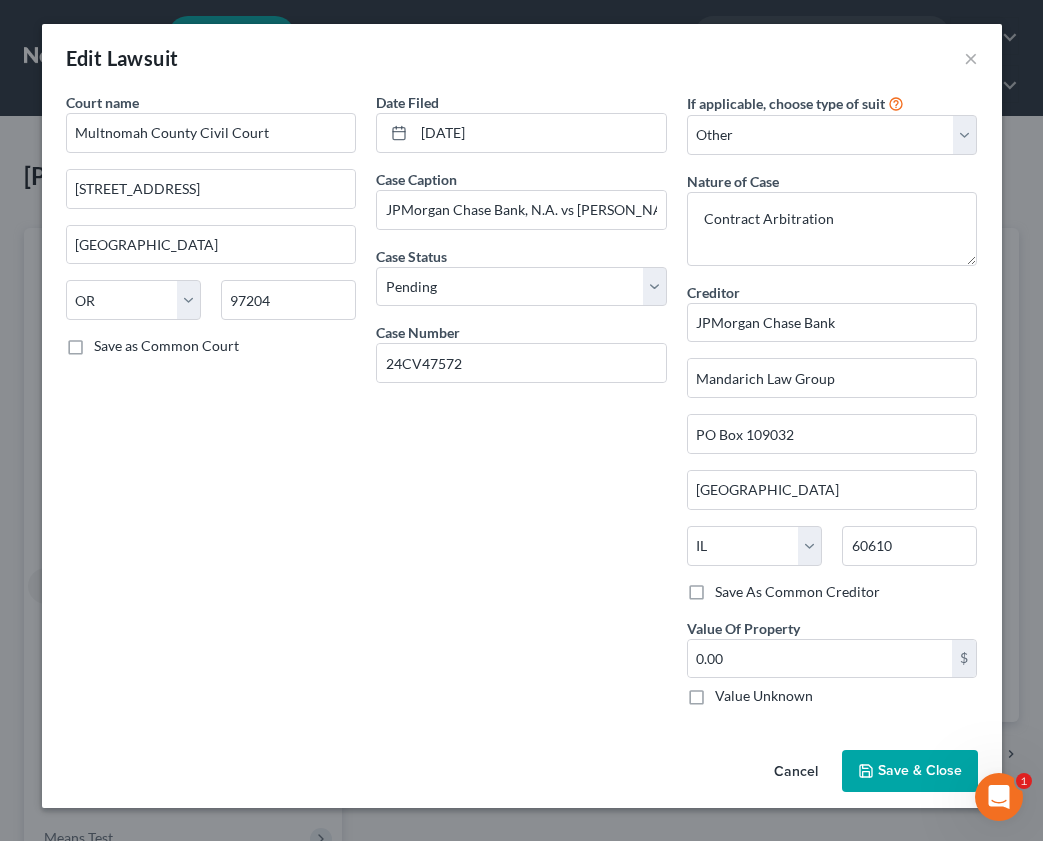 click on "Save & Close" at bounding box center (920, 770) 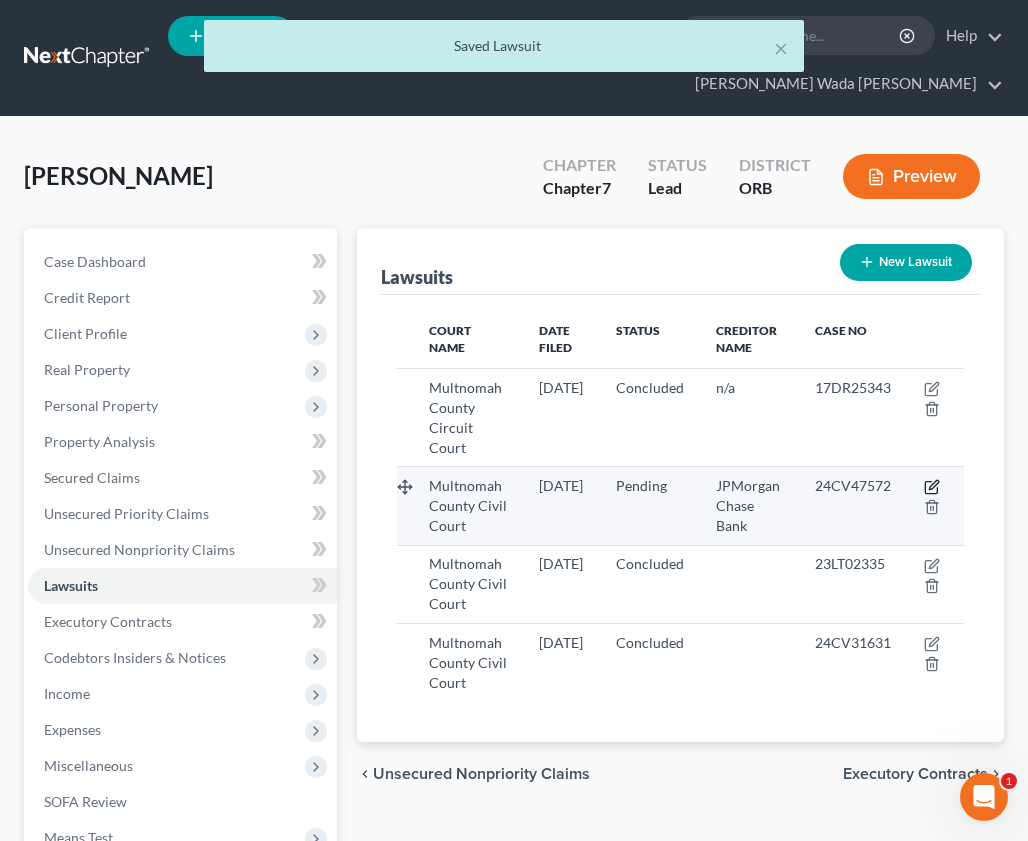 click 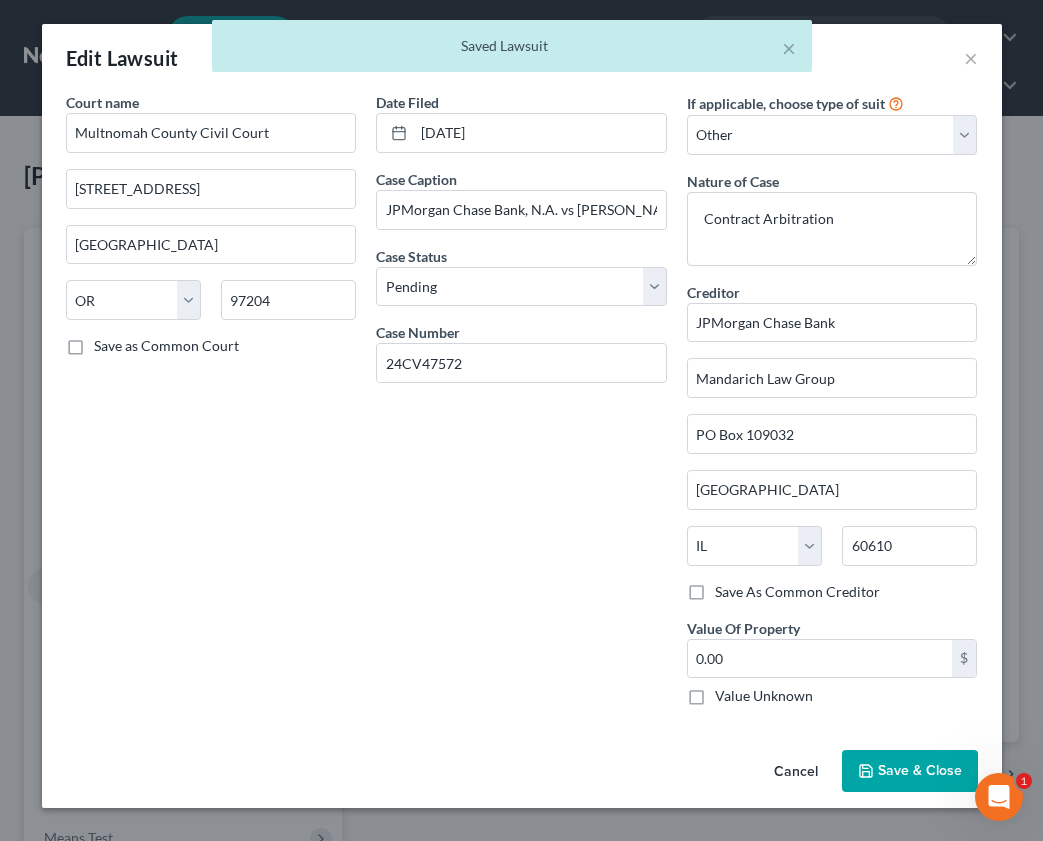 click on "Value Unknown" at bounding box center [764, 696] 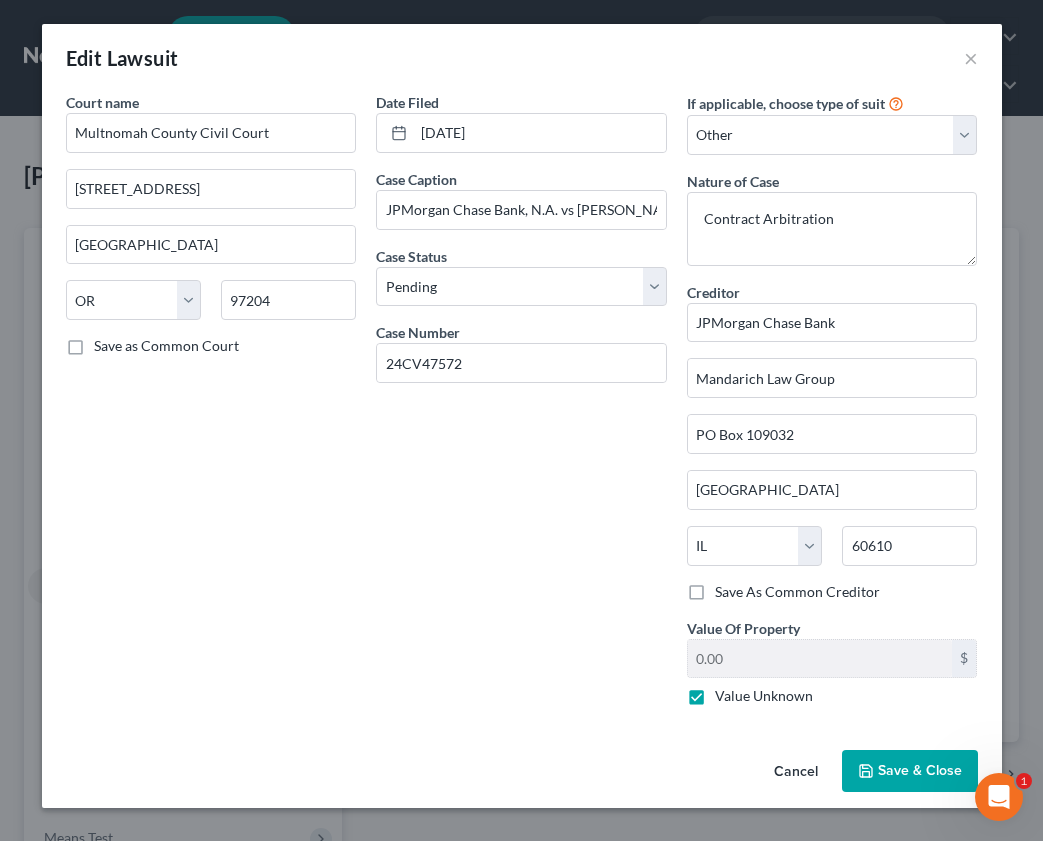 click on "Save & Close" at bounding box center (920, 770) 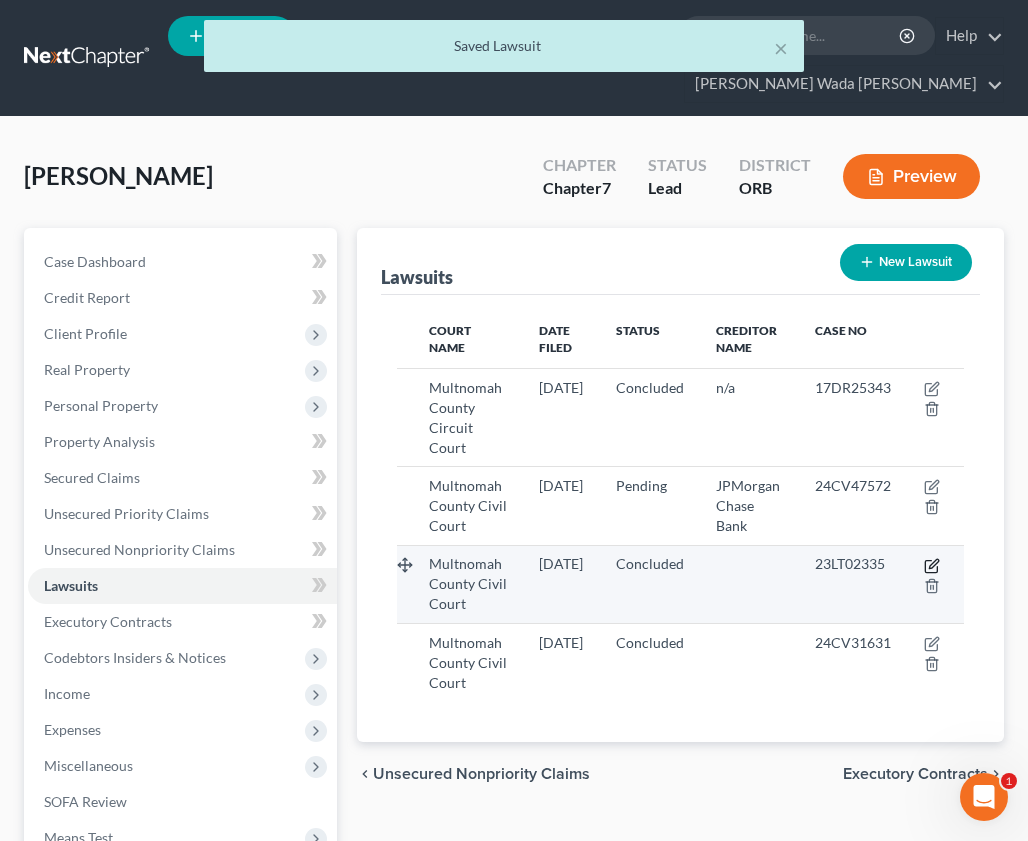 click 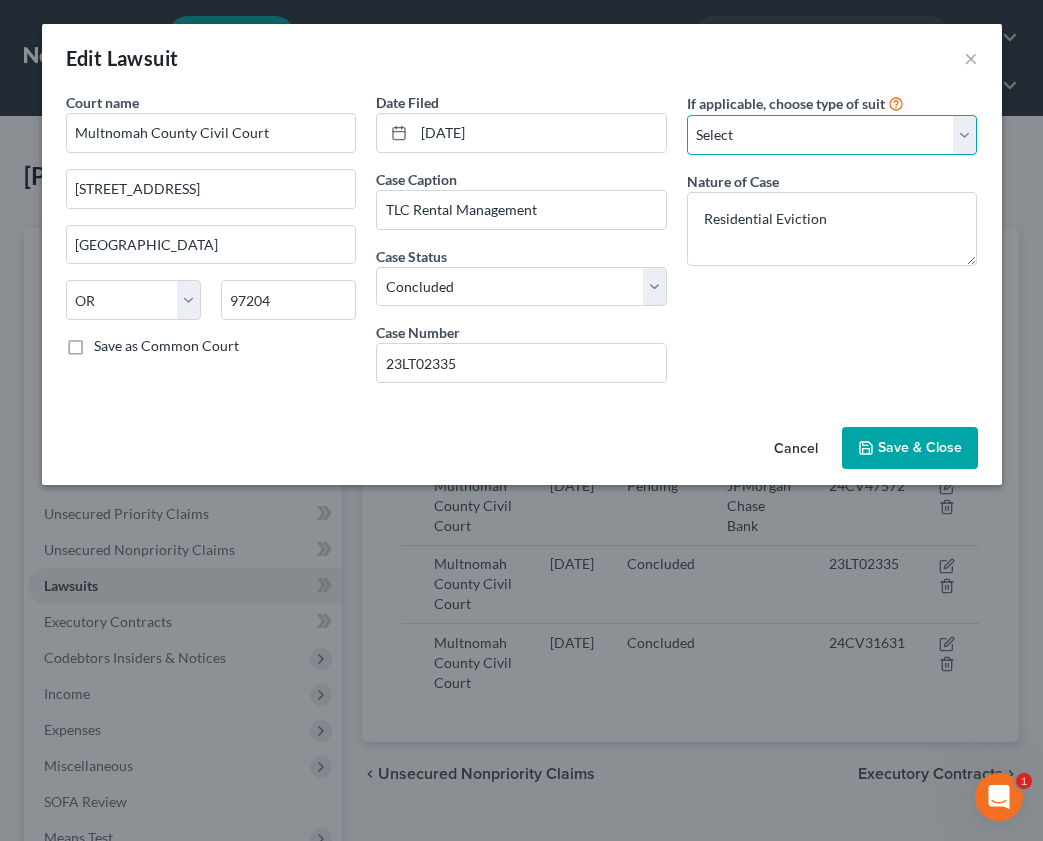click on "Select Repossession Garnishment Foreclosure Attached, Seized, Or Levied Other" at bounding box center [832, 135] 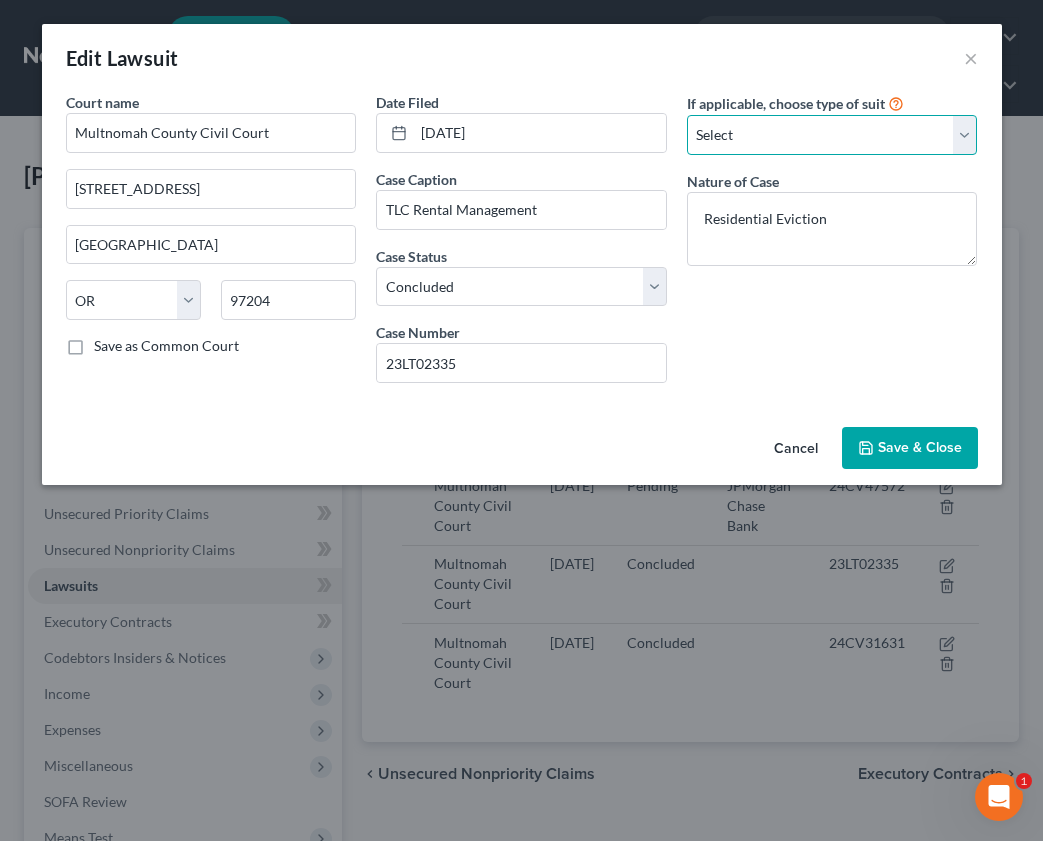 select on "4" 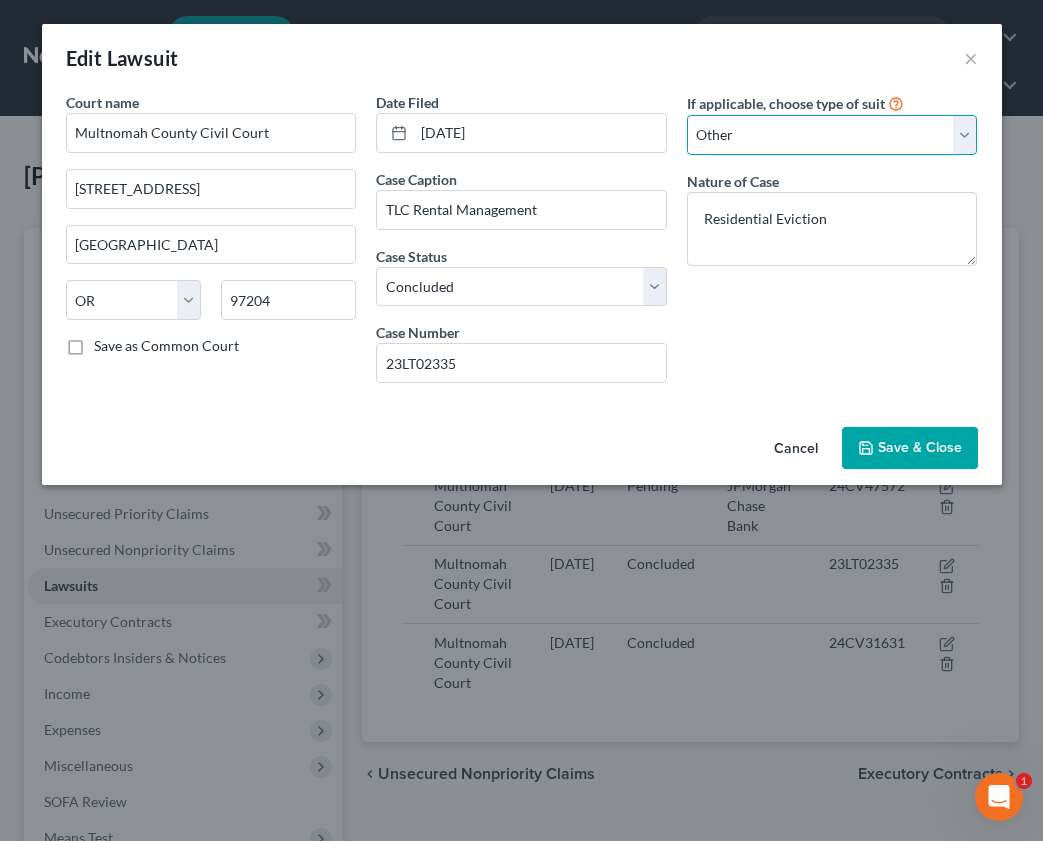 click on "Select Repossession Garnishment Foreclosure Attached, Seized, Or Levied Other" at bounding box center (832, 135) 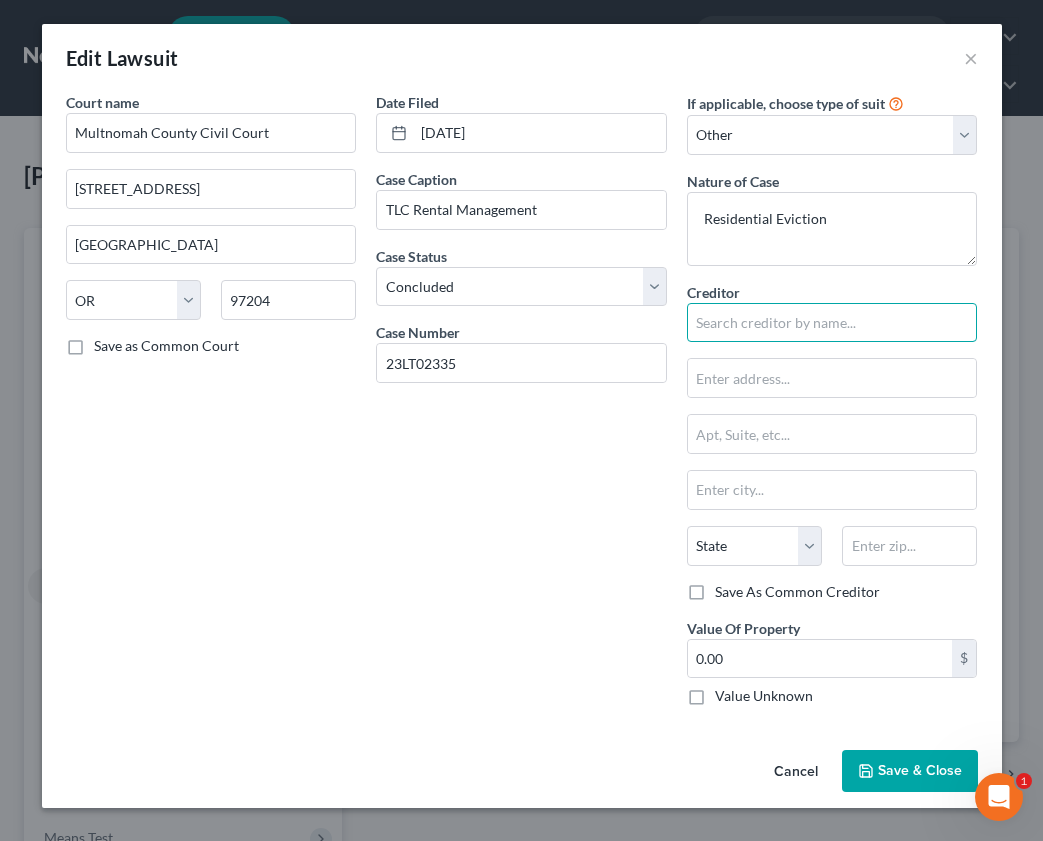 click at bounding box center (832, 323) 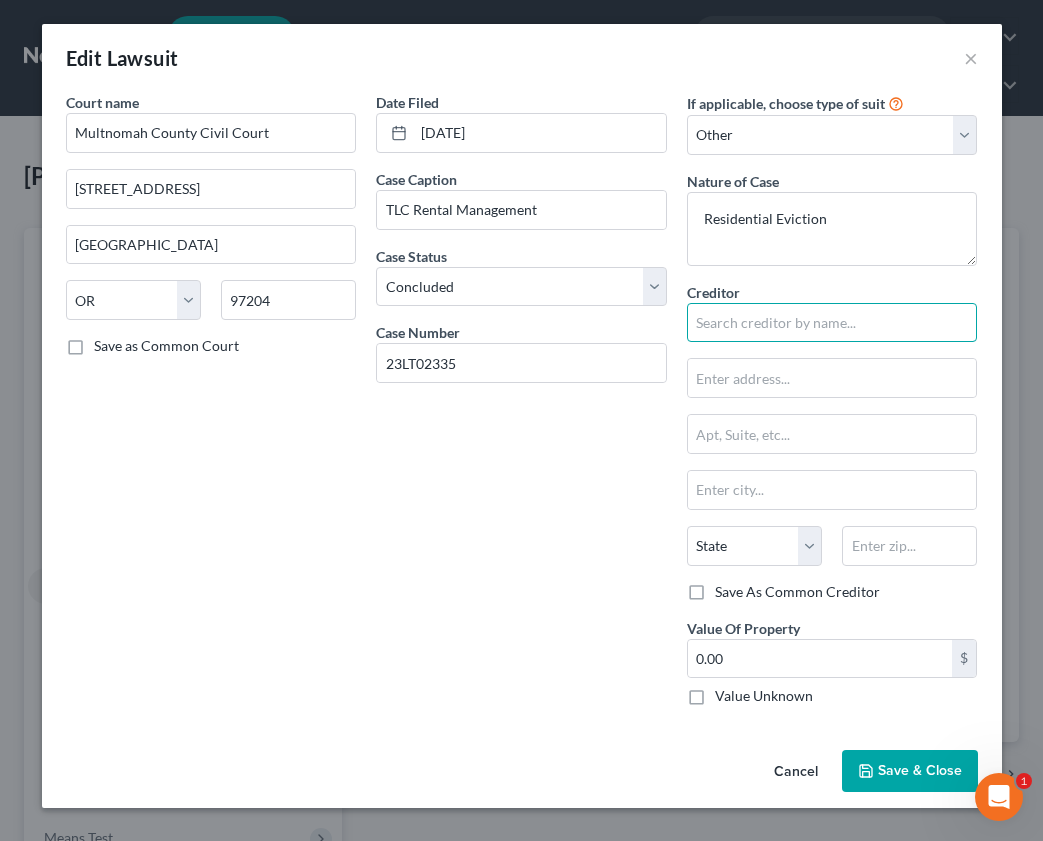 click at bounding box center [832, 323] 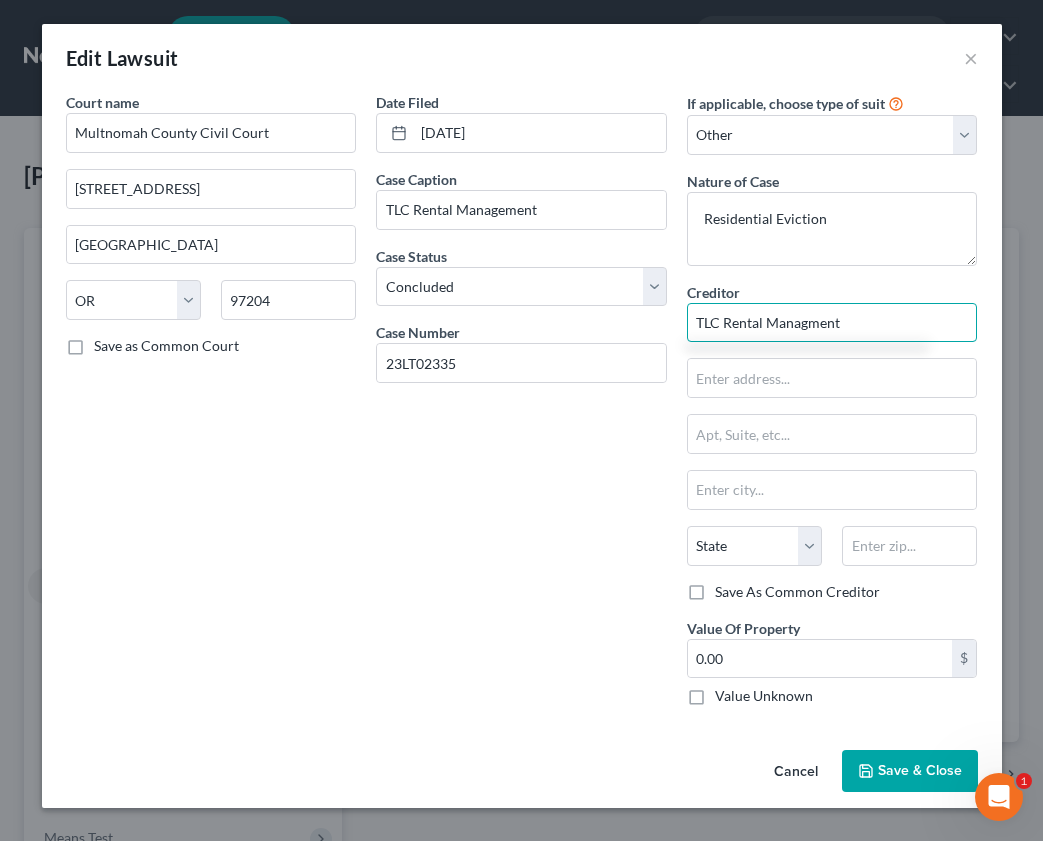 type on "TLC Rental Managment" 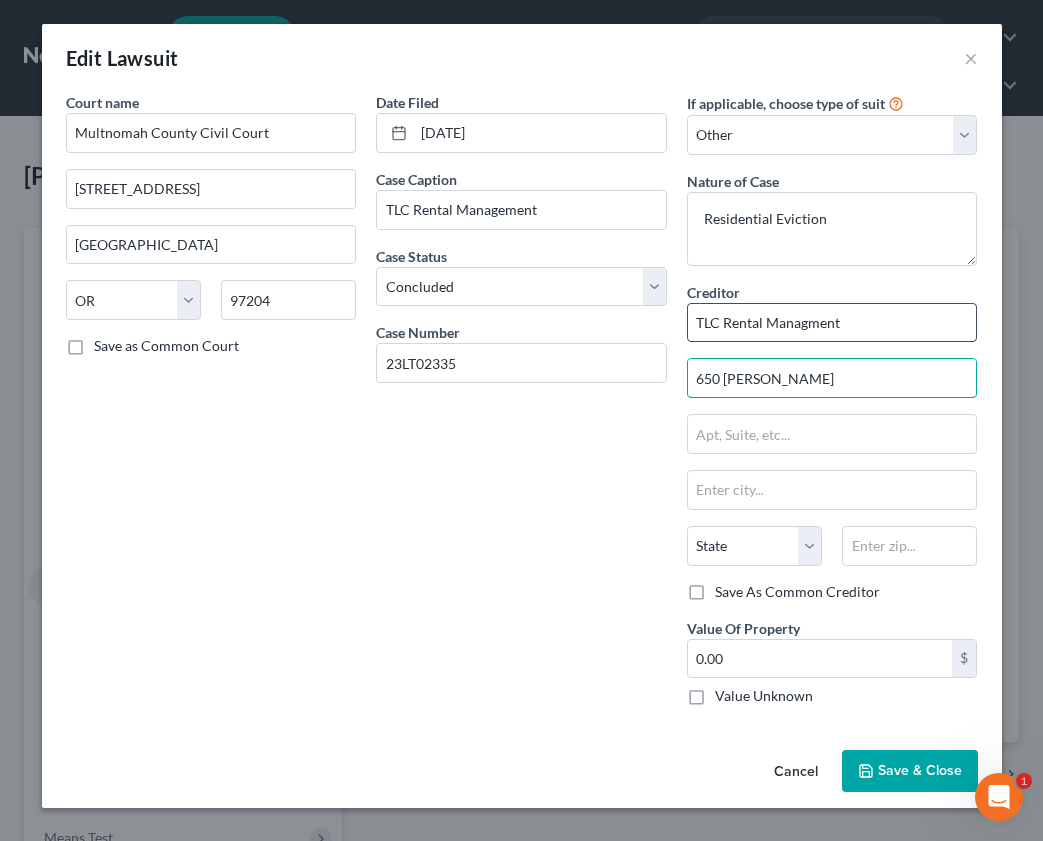 type on "650 [PERSON_NAME]" 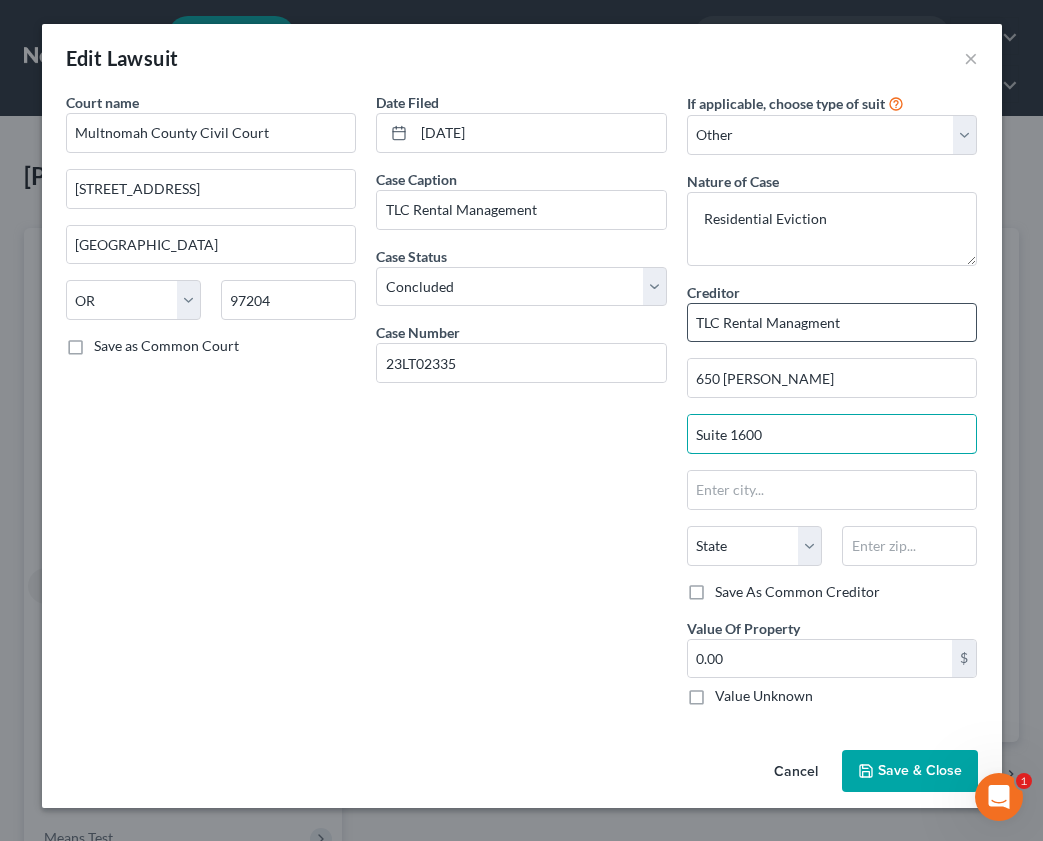 type on "Suite 1600" 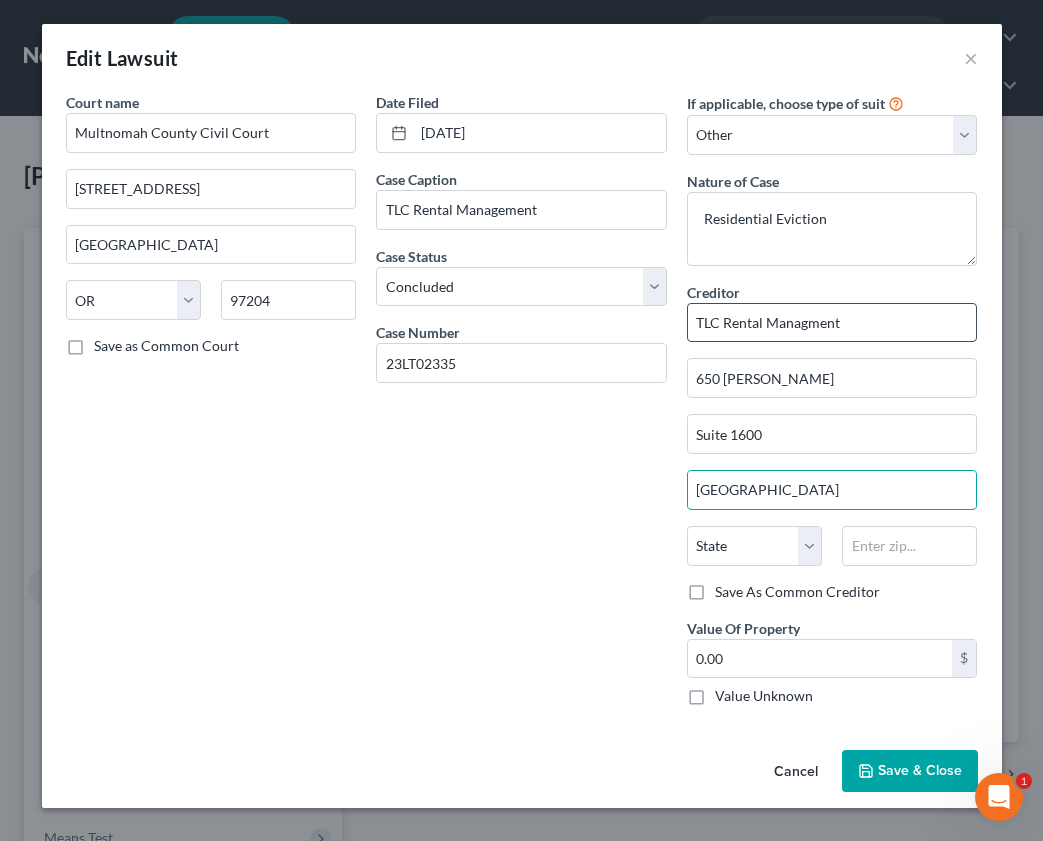 type on "[GEOGRAPHIC_DATA]" 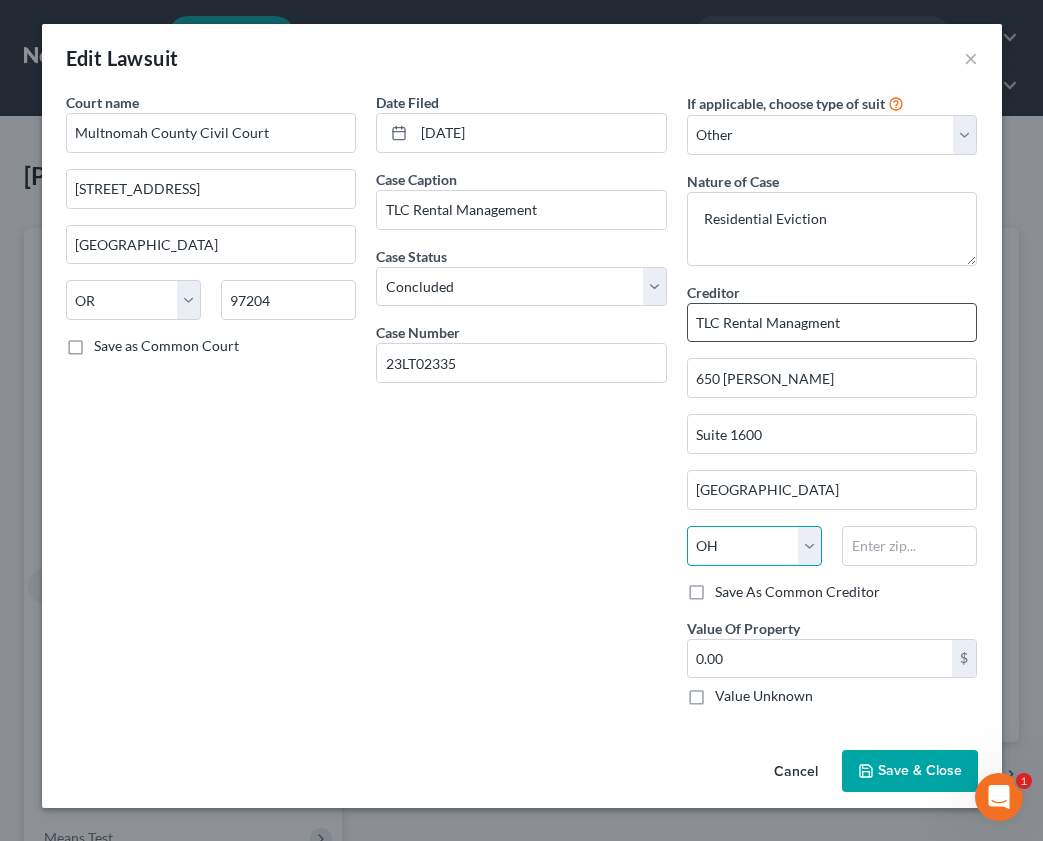 select on "38" 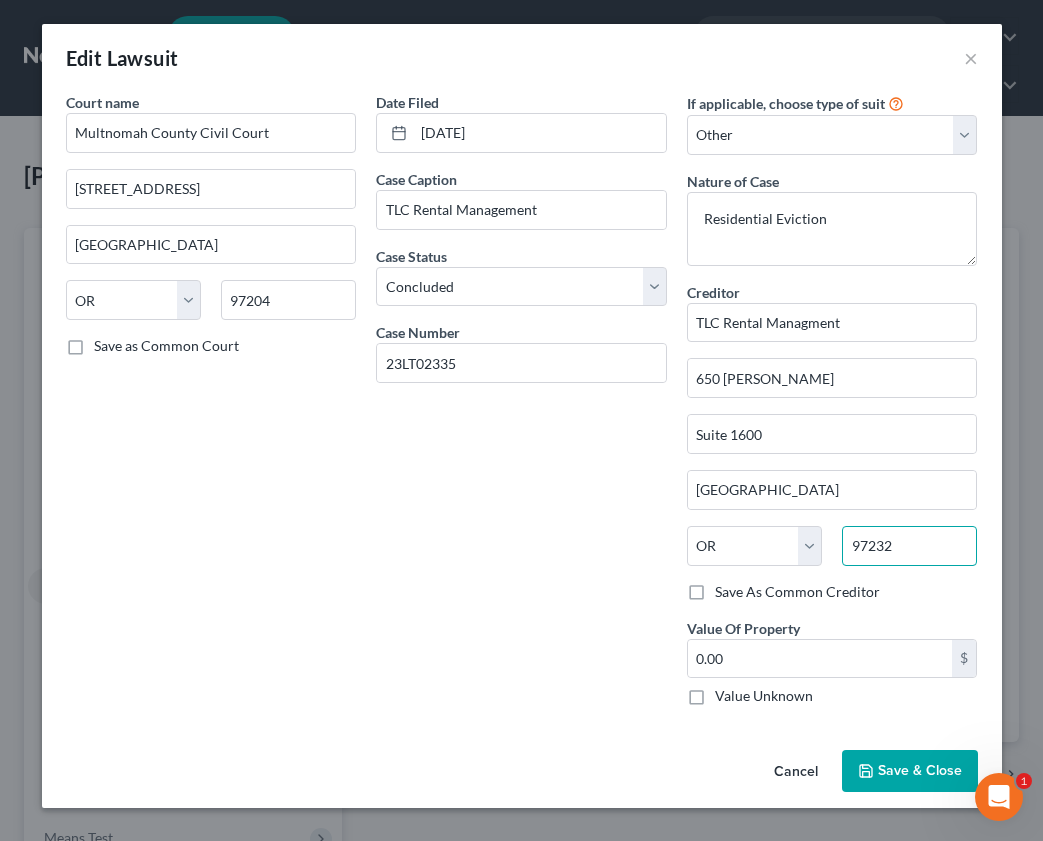 type on "97232" 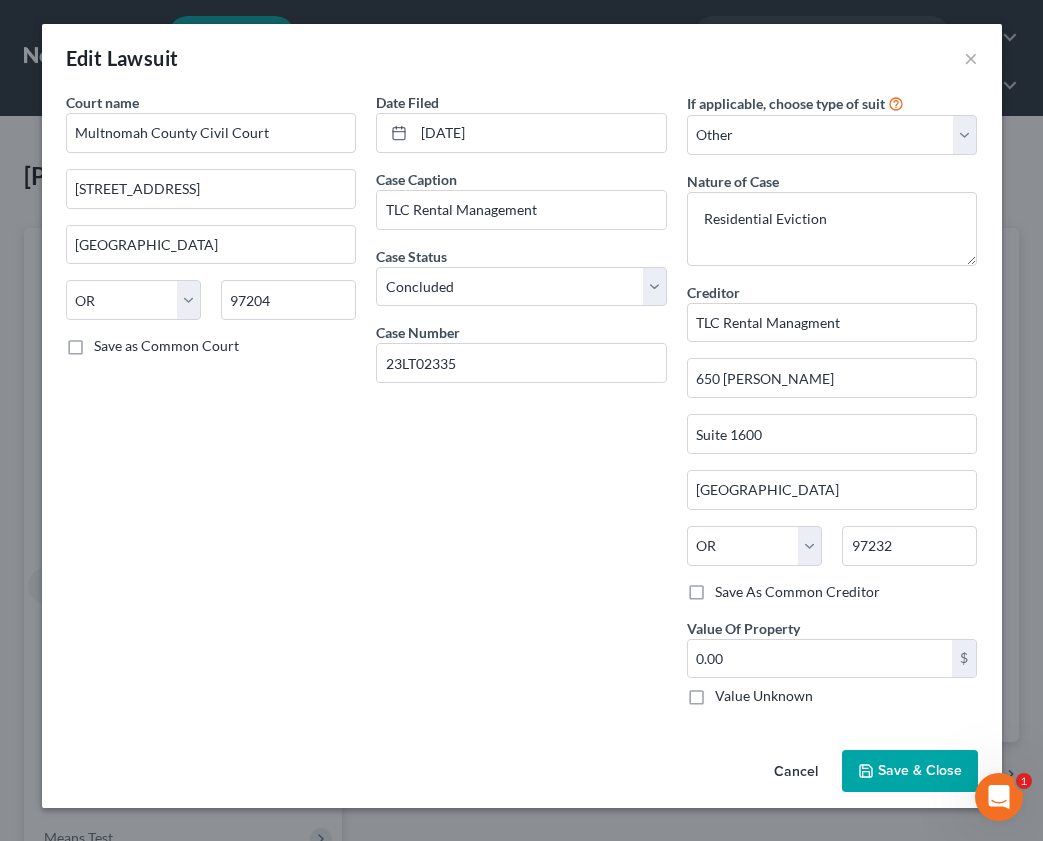 drag, startPoint x: 695, startPoint y: 700, endPoint x: 856, endPoint y: 761, distance: 172.16852 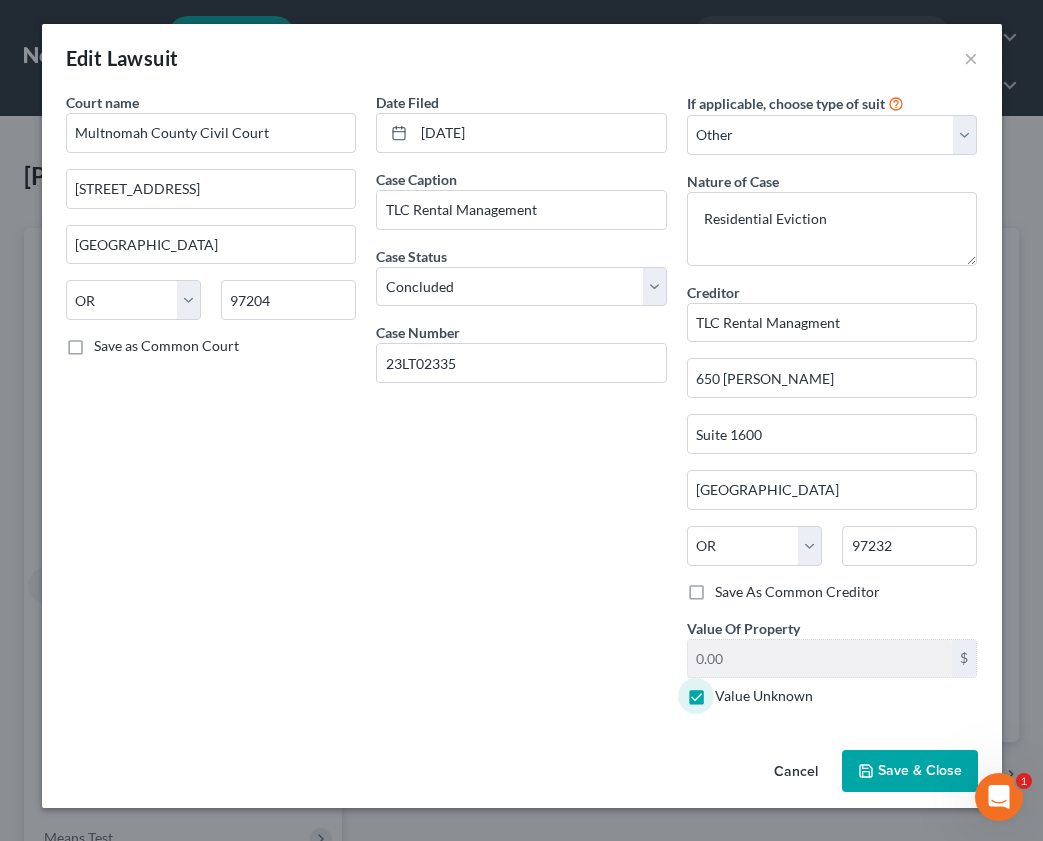 click on "Save & Close" at bounding box center (910, 771) 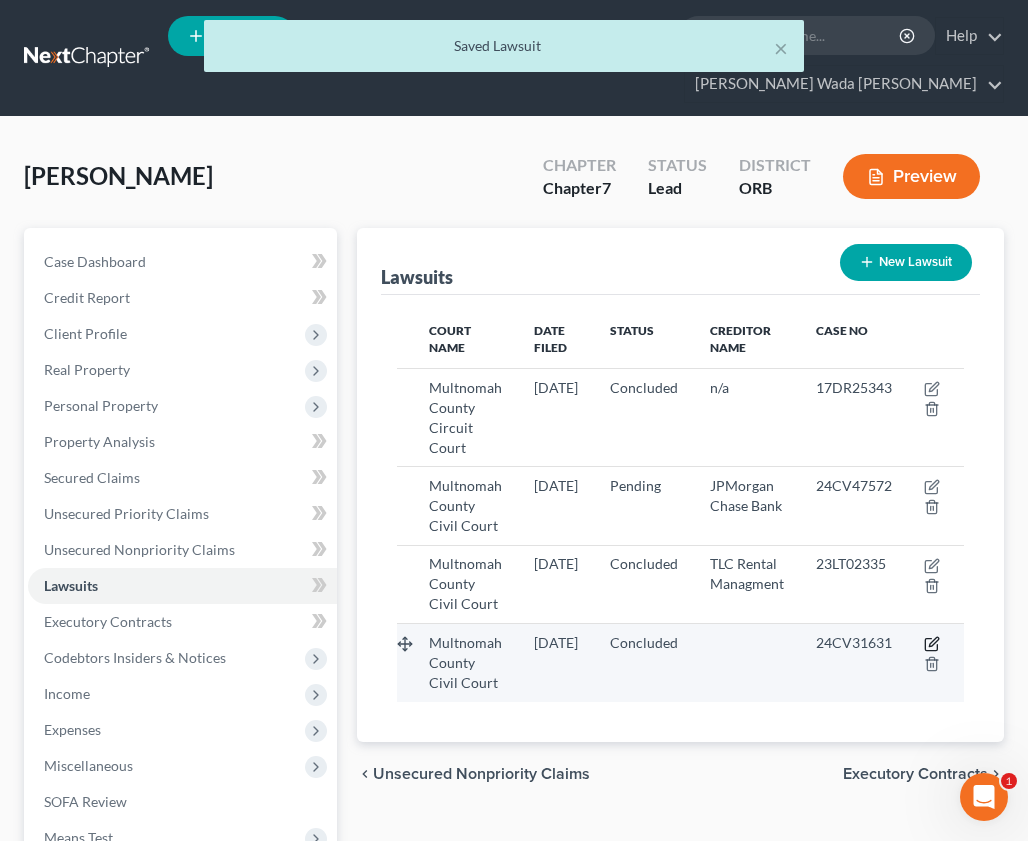 click 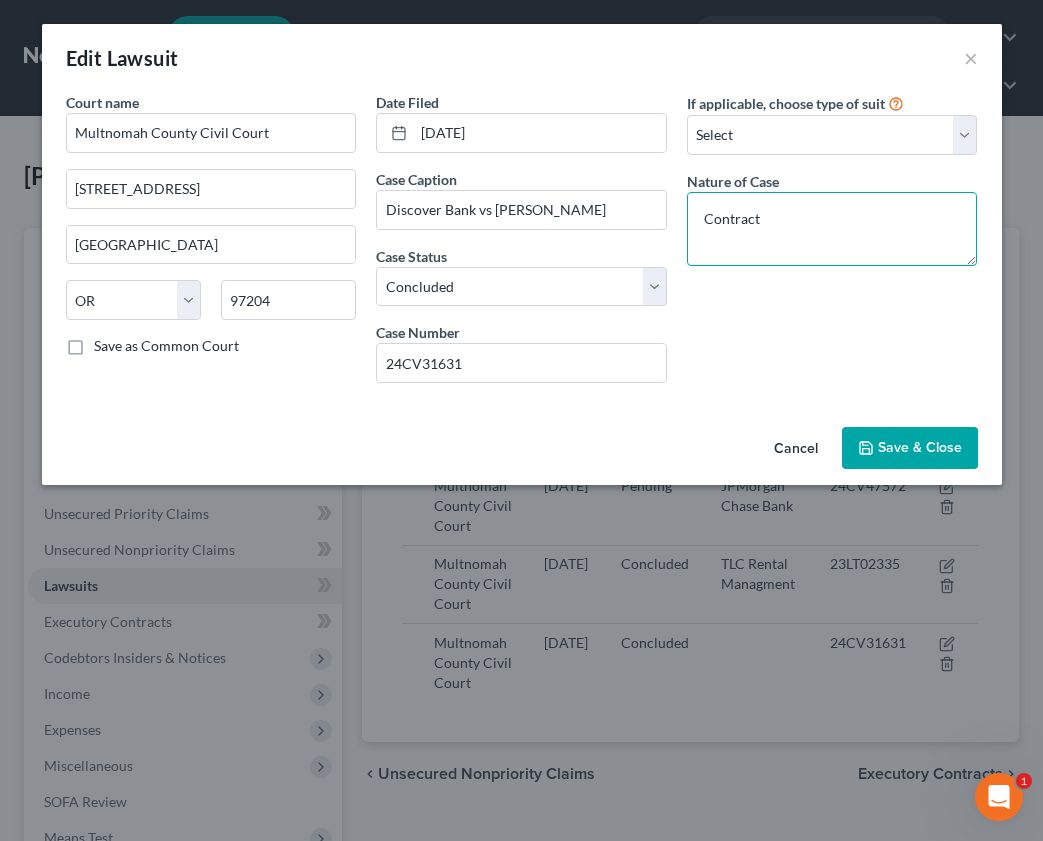 click on "Contract" at bounding box center (832, 229) 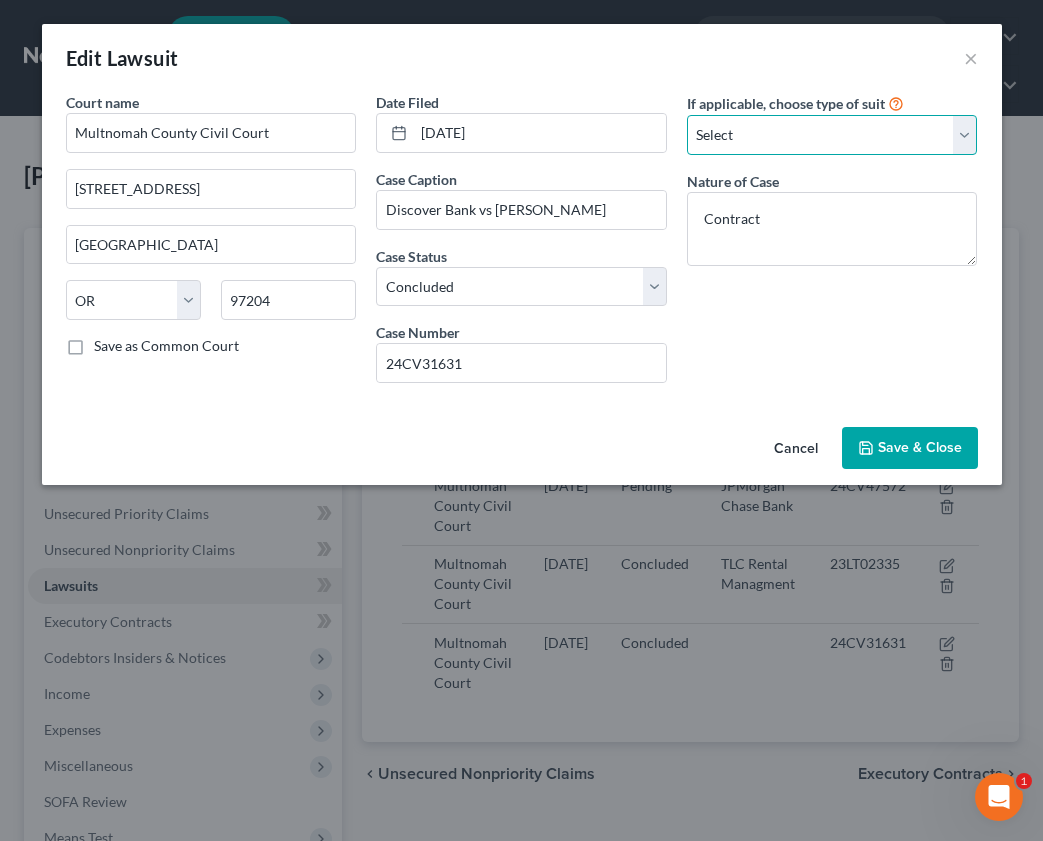 click on "Select Repossession Garnishment Foreclosure Attached, Seized, Or Levied Other" at bounding box center [832, 135] 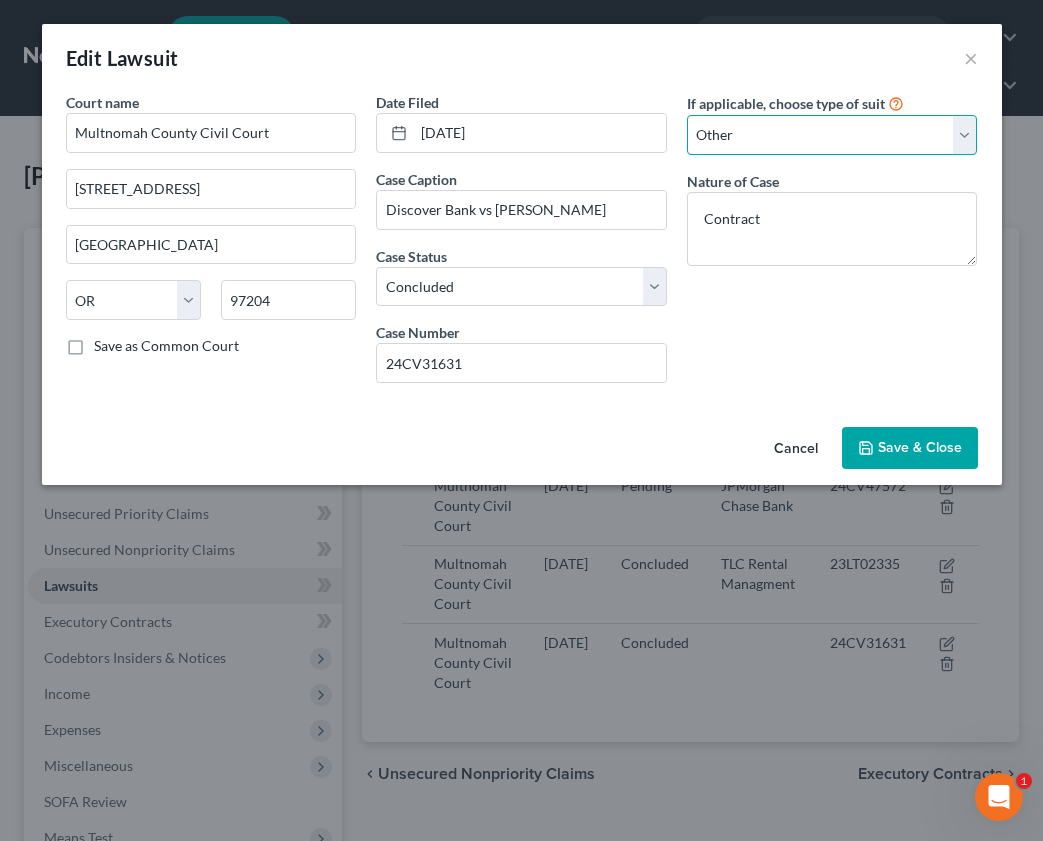 click on "Select Repossession Garnishment Foreclosure Attached, Seized, Or Levied Other" at bounding box center (832, 135) 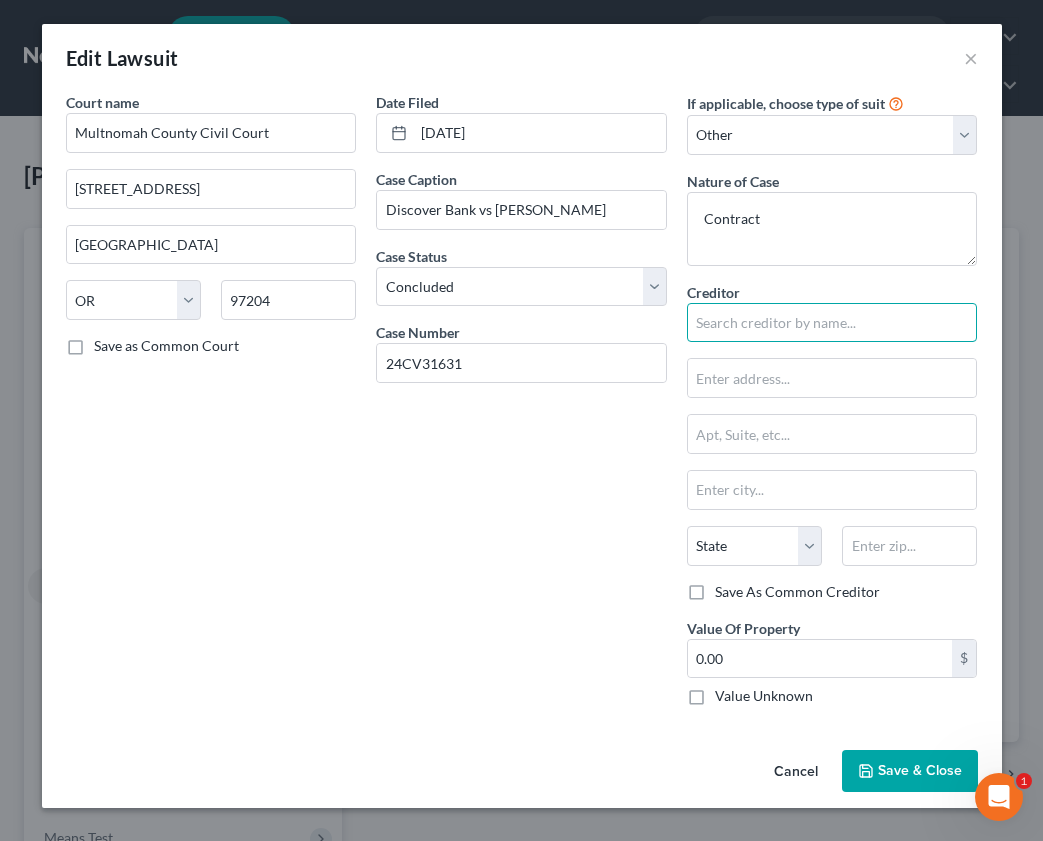 click at bounding box center [832, 323] 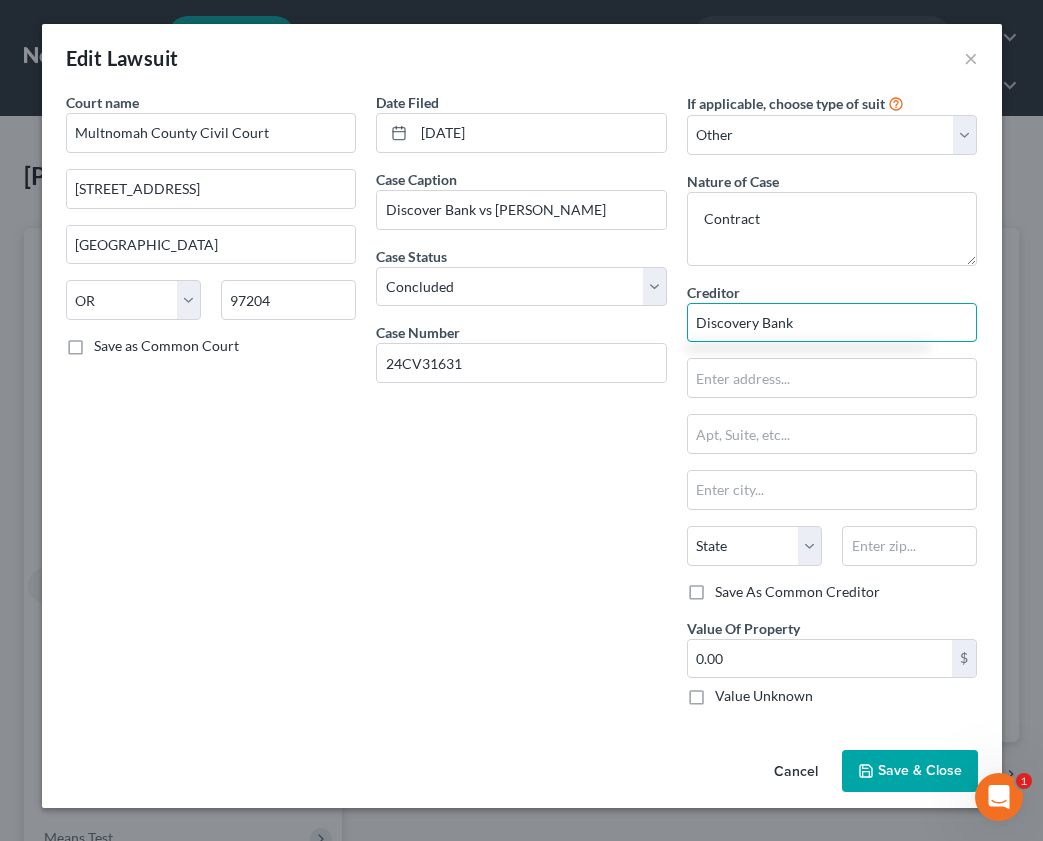 type on "Discovery Bank" 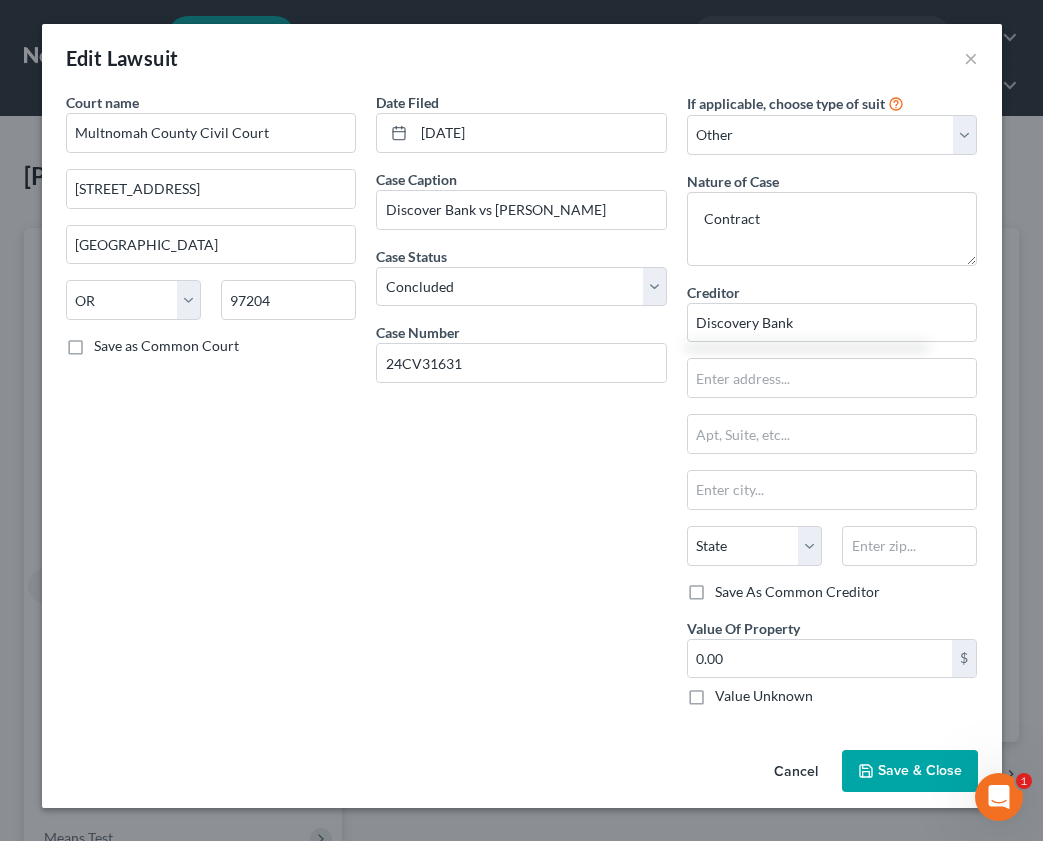 click on "Value Unknown" at bounding box center [764, 696] 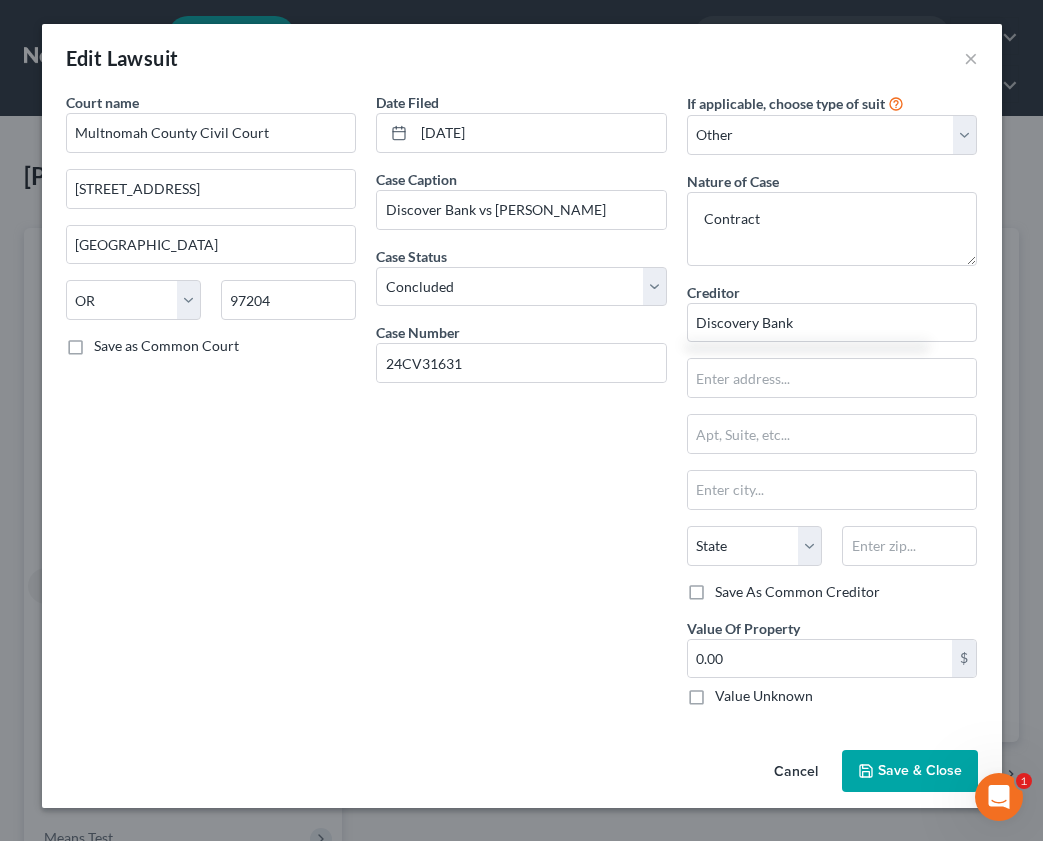 click on "Value Unknown" at bounding box center (729, 692) 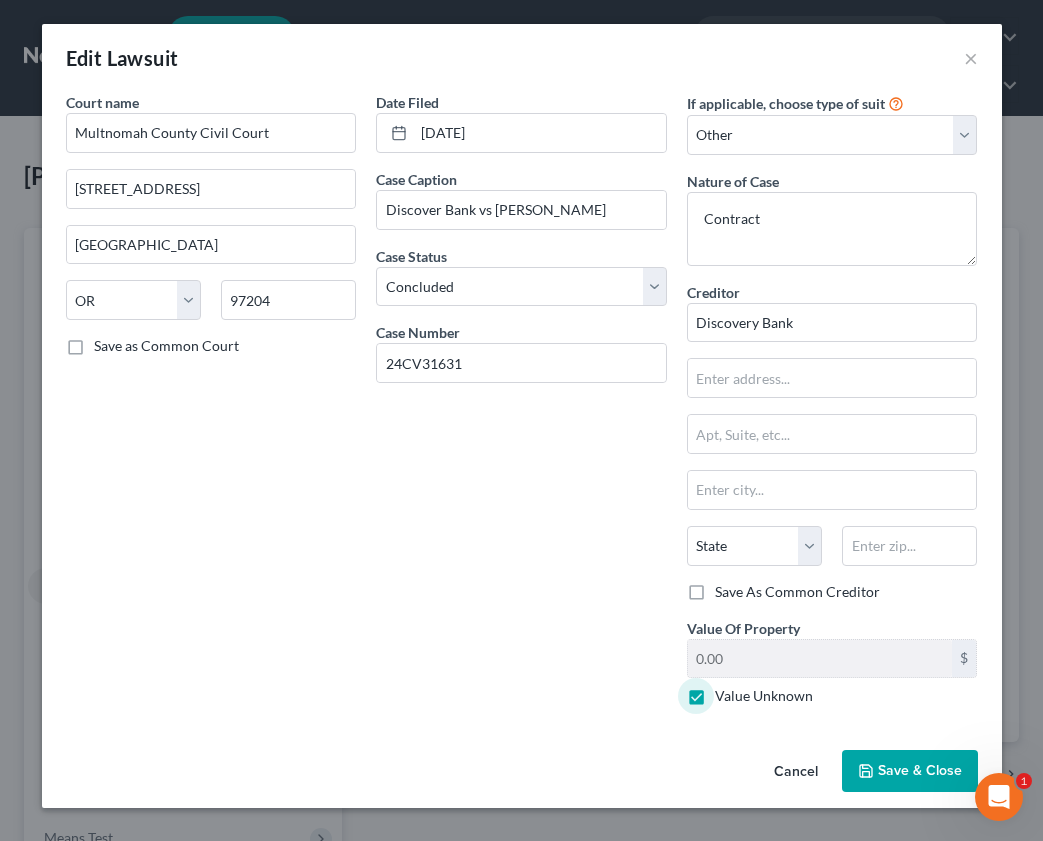 click on "Save & Close" at bounding box center [920, 770] 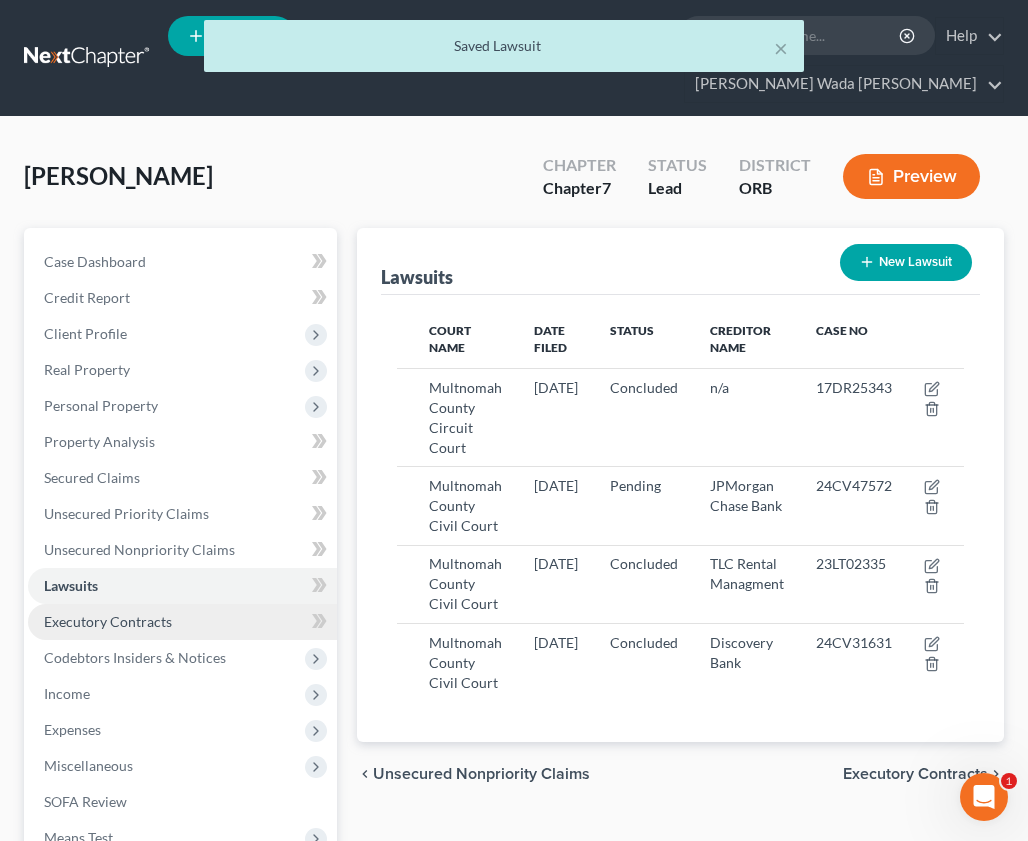 click on "Executory Contracts" at bounding box center (182, 622) 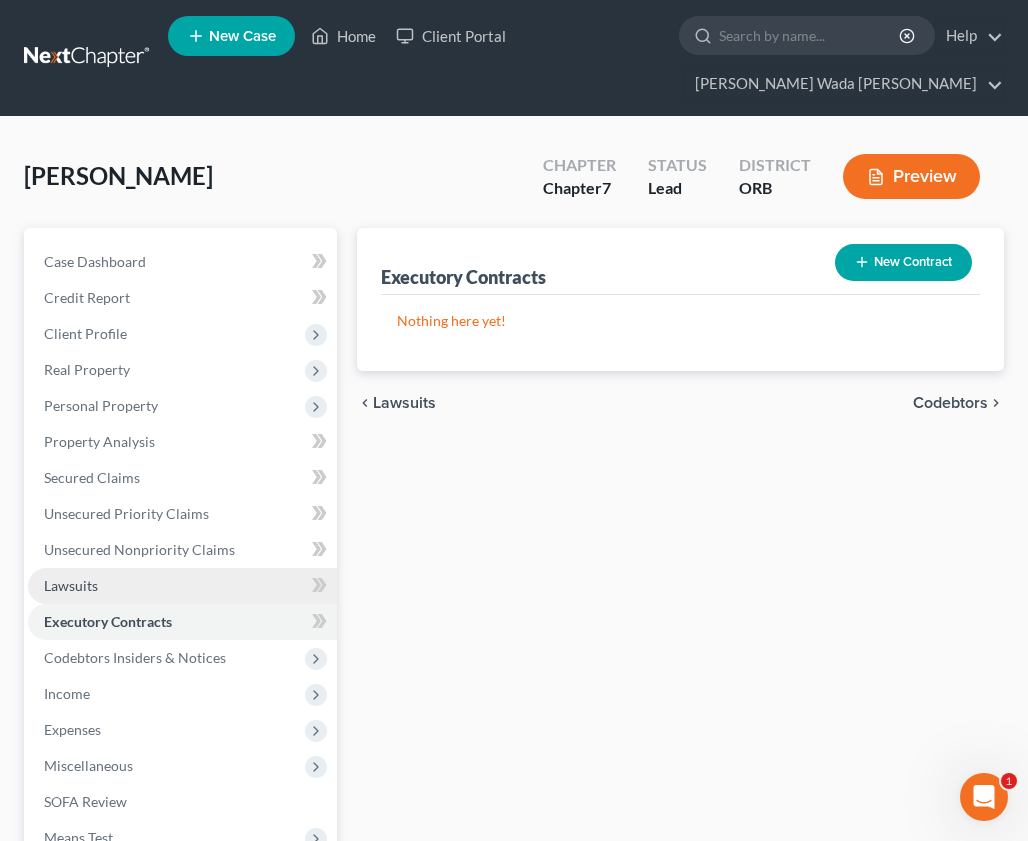 click on "Lawsuits" at bounding box center [182, 586] 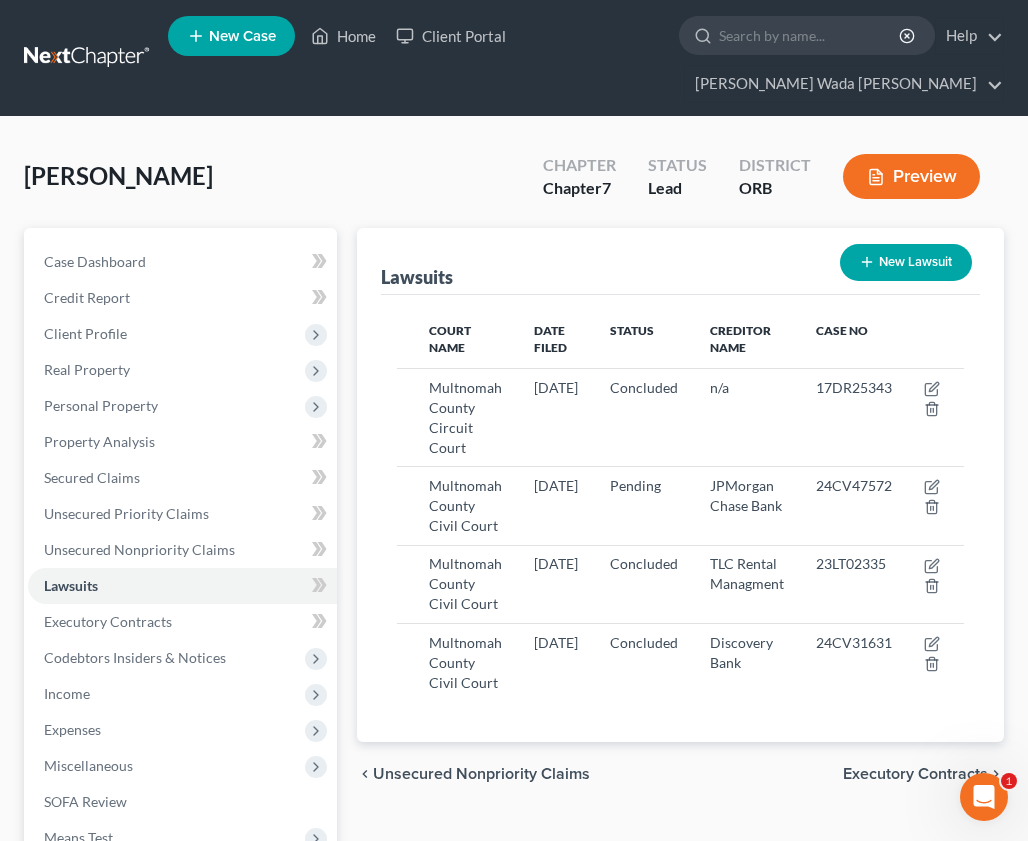 click on "Executory Contracts" at bounding box center [915, 774] 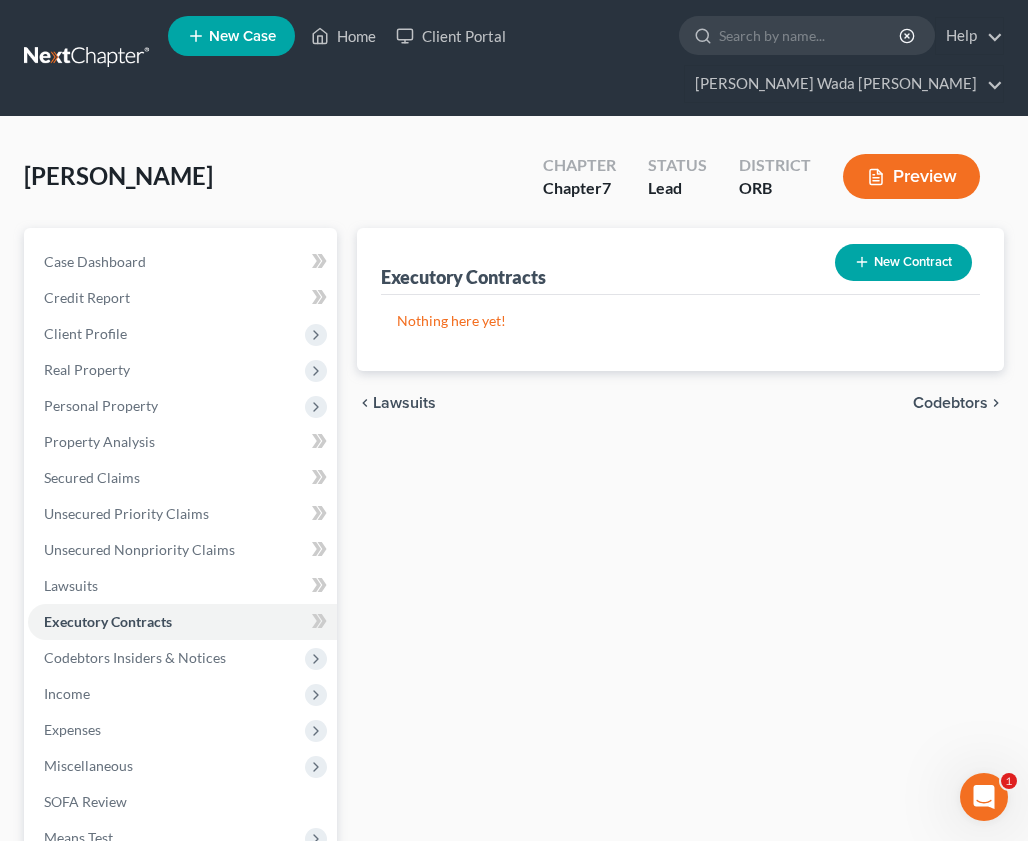 click on "Codebtors" at bounding box center (950, 403) 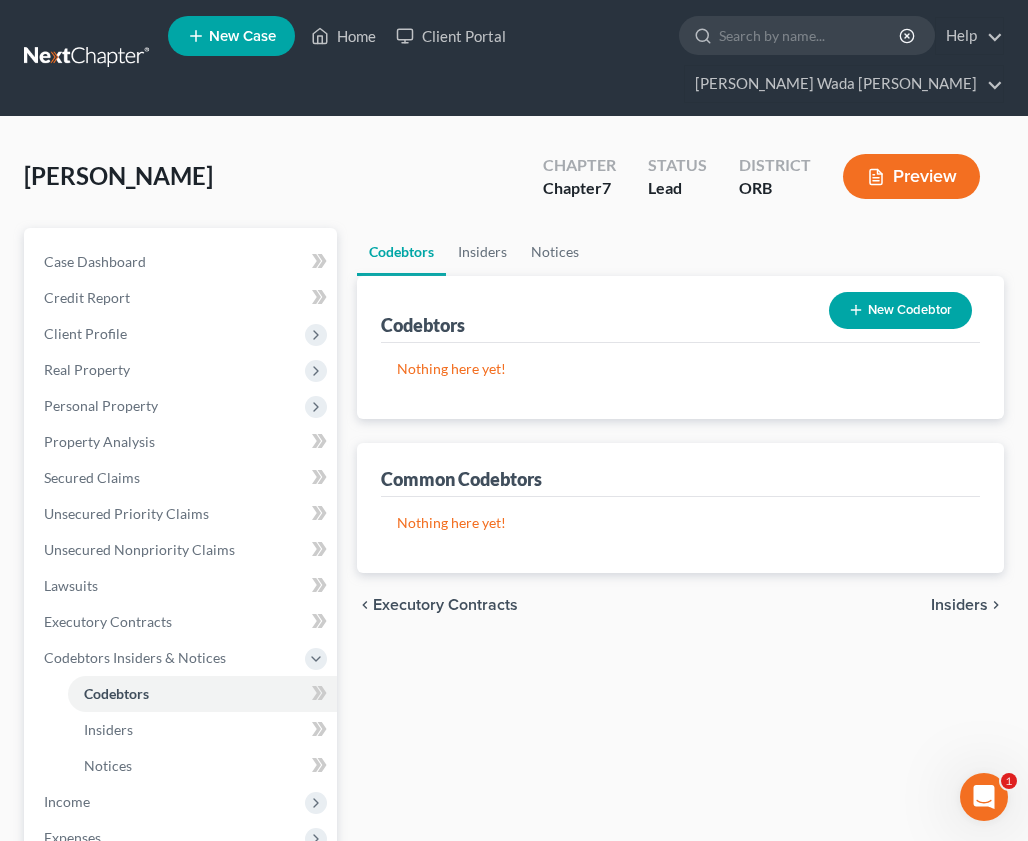 click on "Insiders" at bounding box center (959, 605) 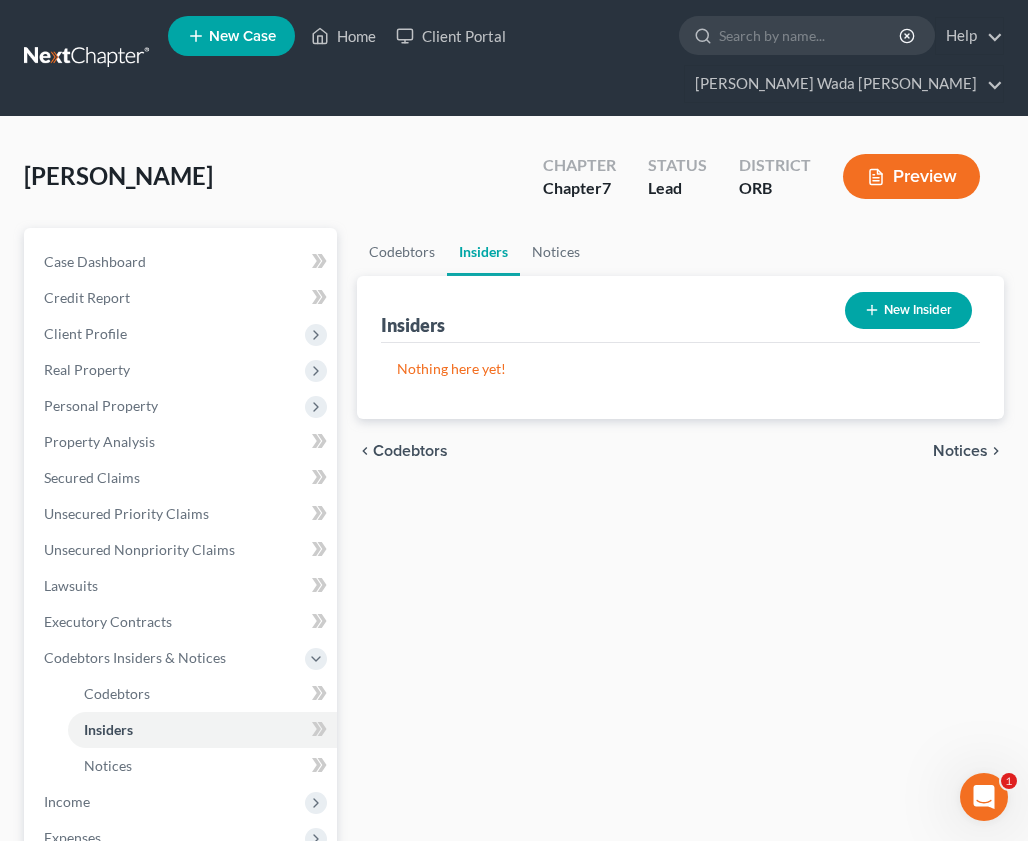 click on "Notices" at bounding box center (960, 451) 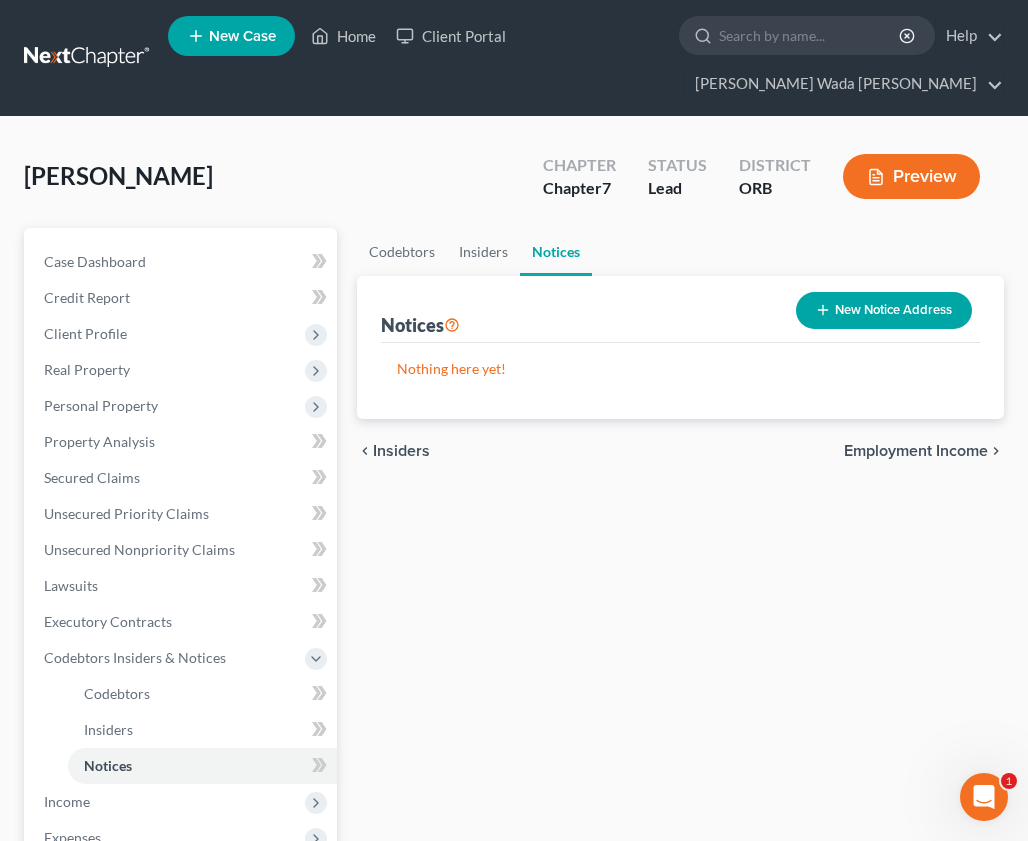click on "New Notice Address" at bounding box center (884, 310) 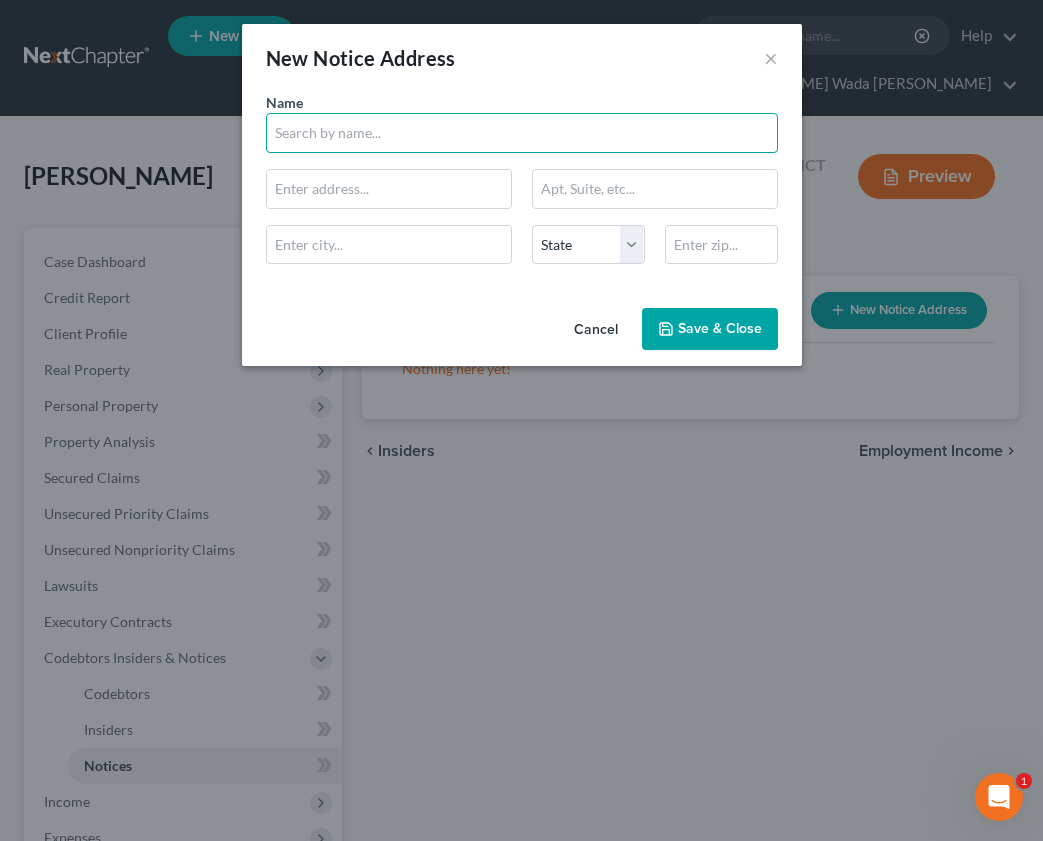click at bounding box center [522, 133] 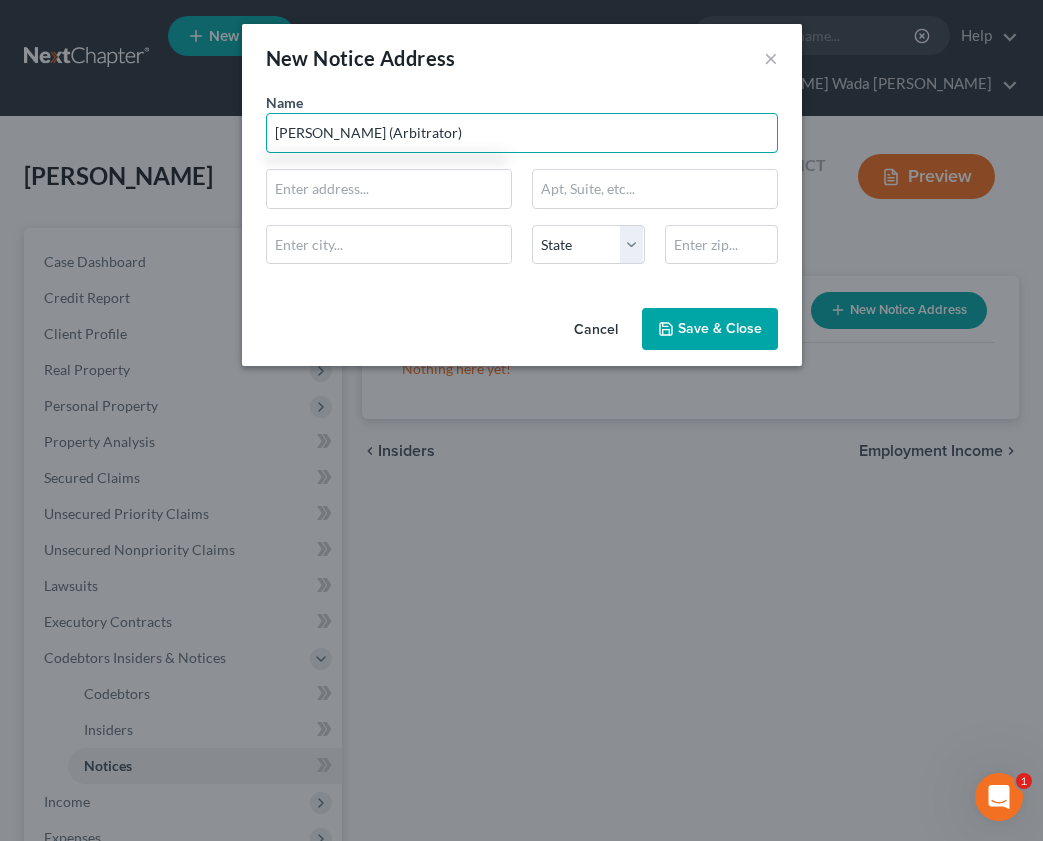 type on "[PERSON_NAME] (Arbitrator)" 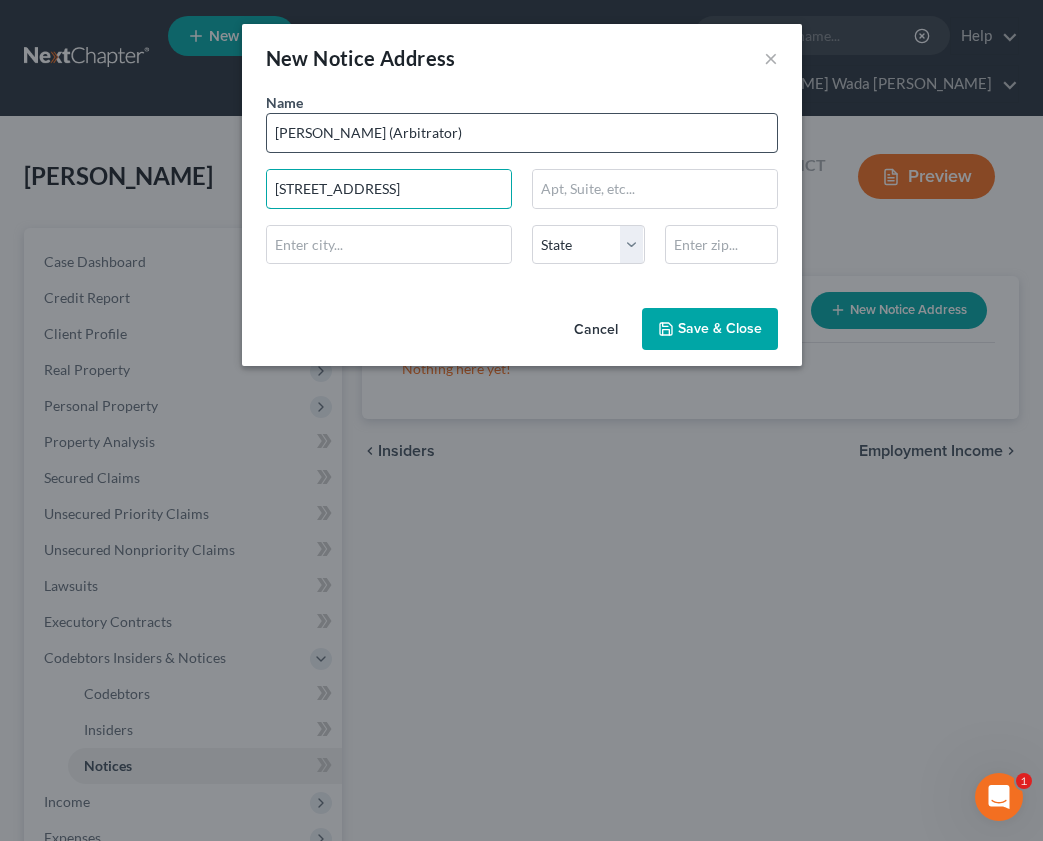 type on "[STREET_ADDRESS]" 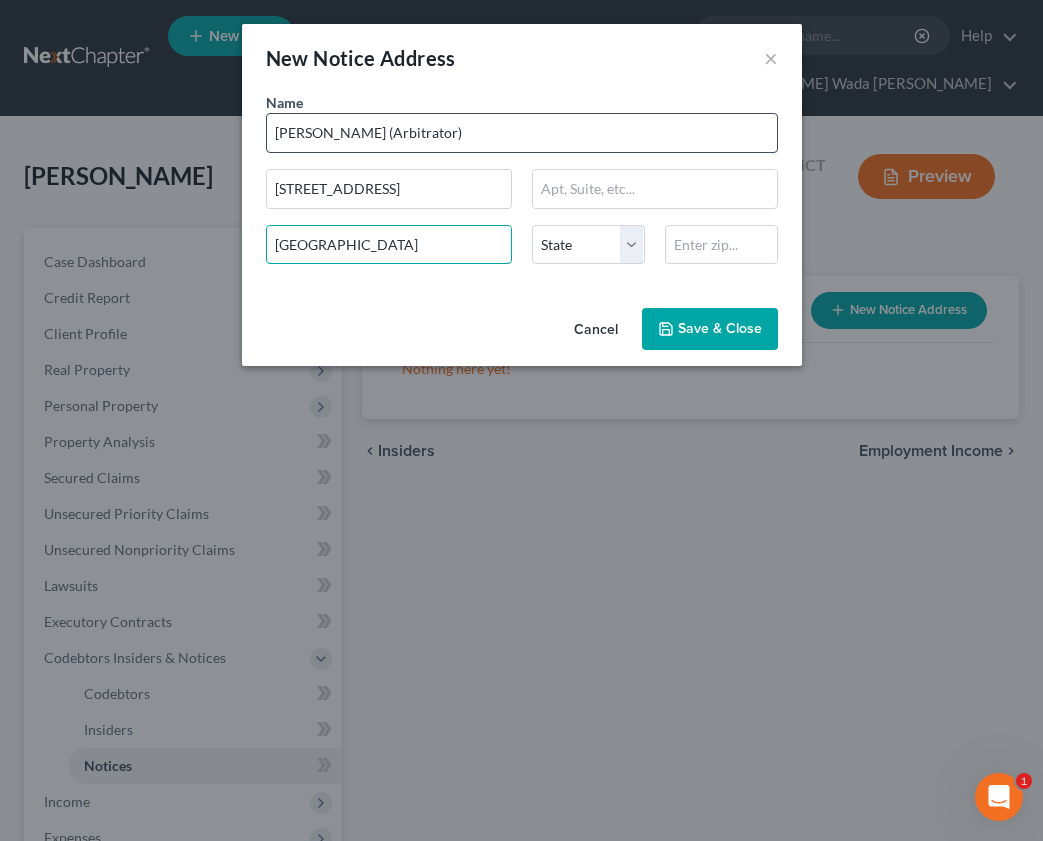 type on "[GEOGRAPHIC_DATA]" 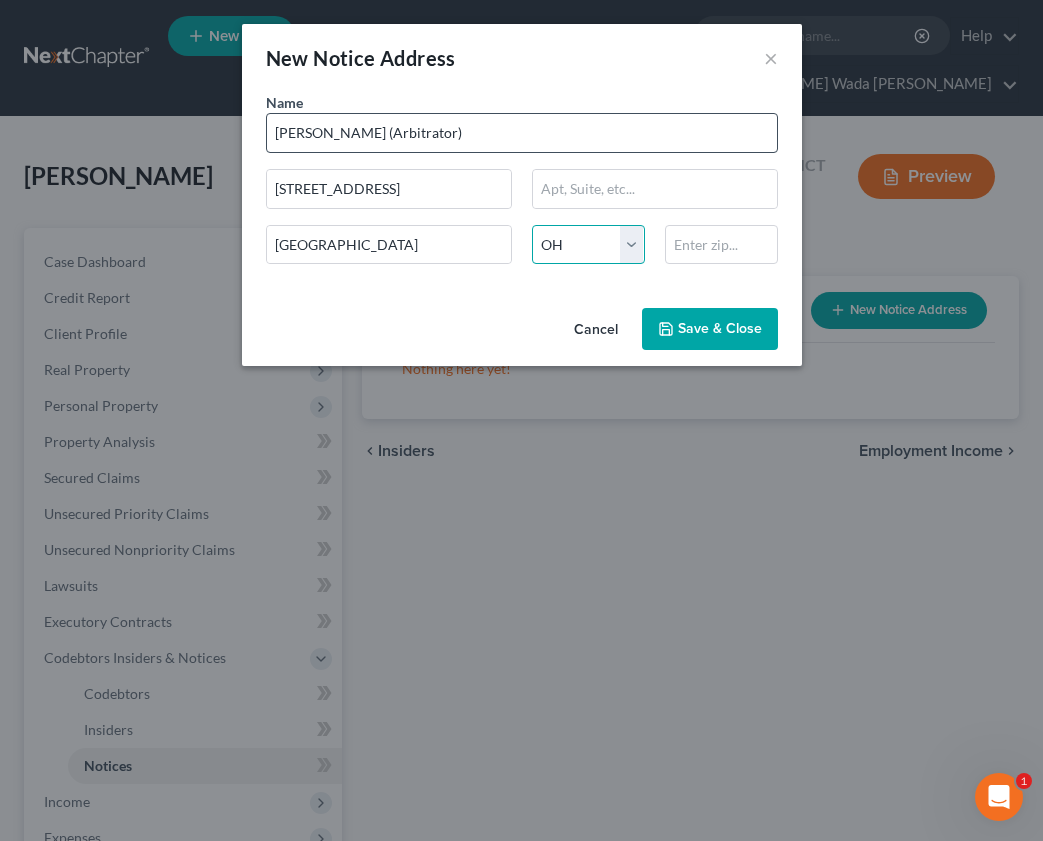 select on "38" 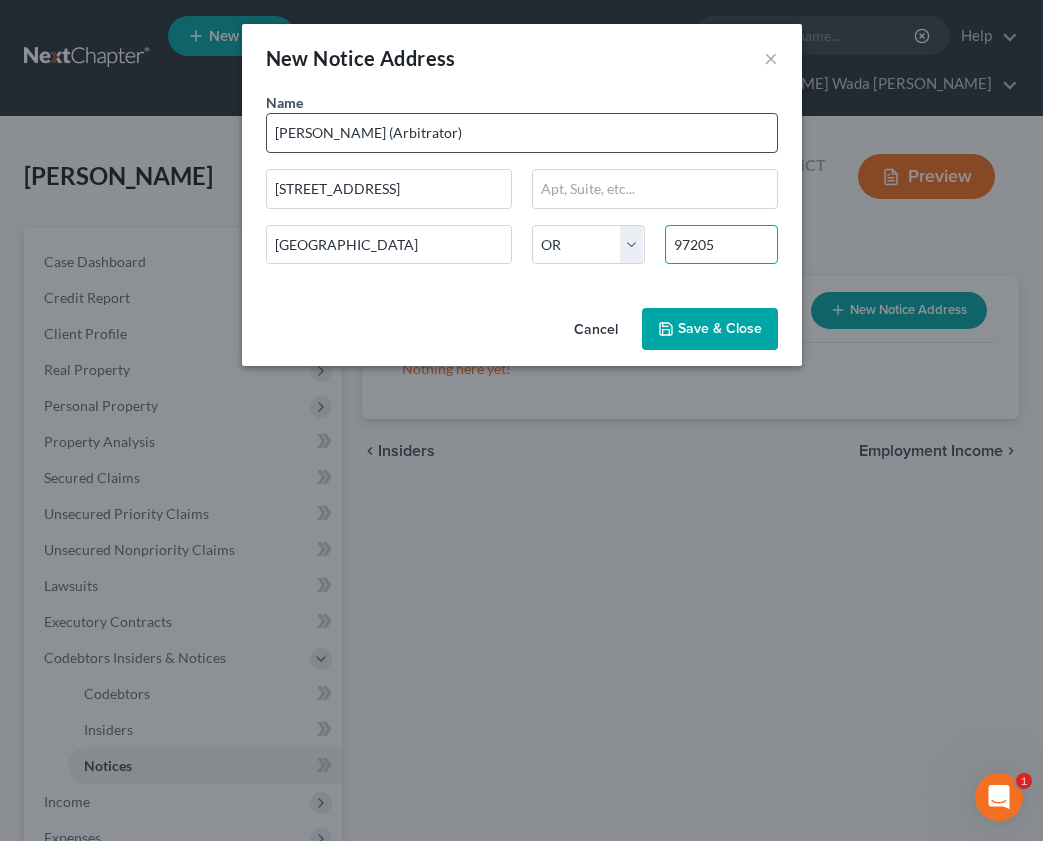 type on "97205" 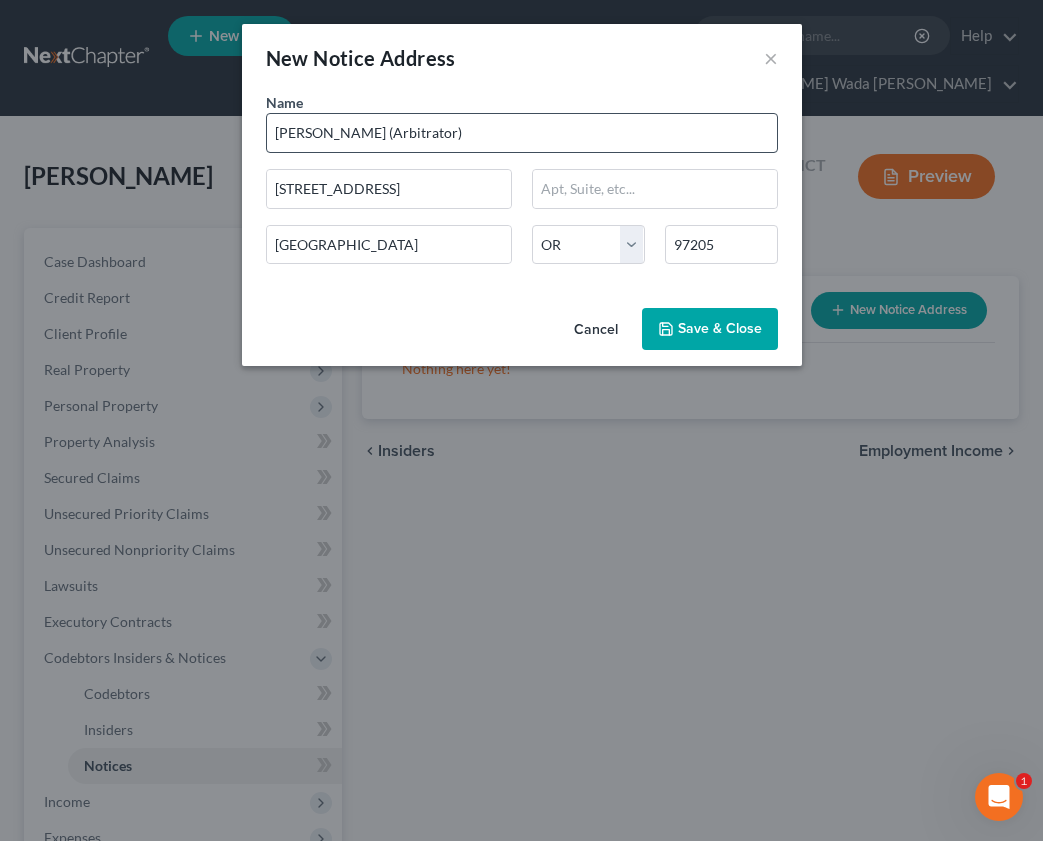 type 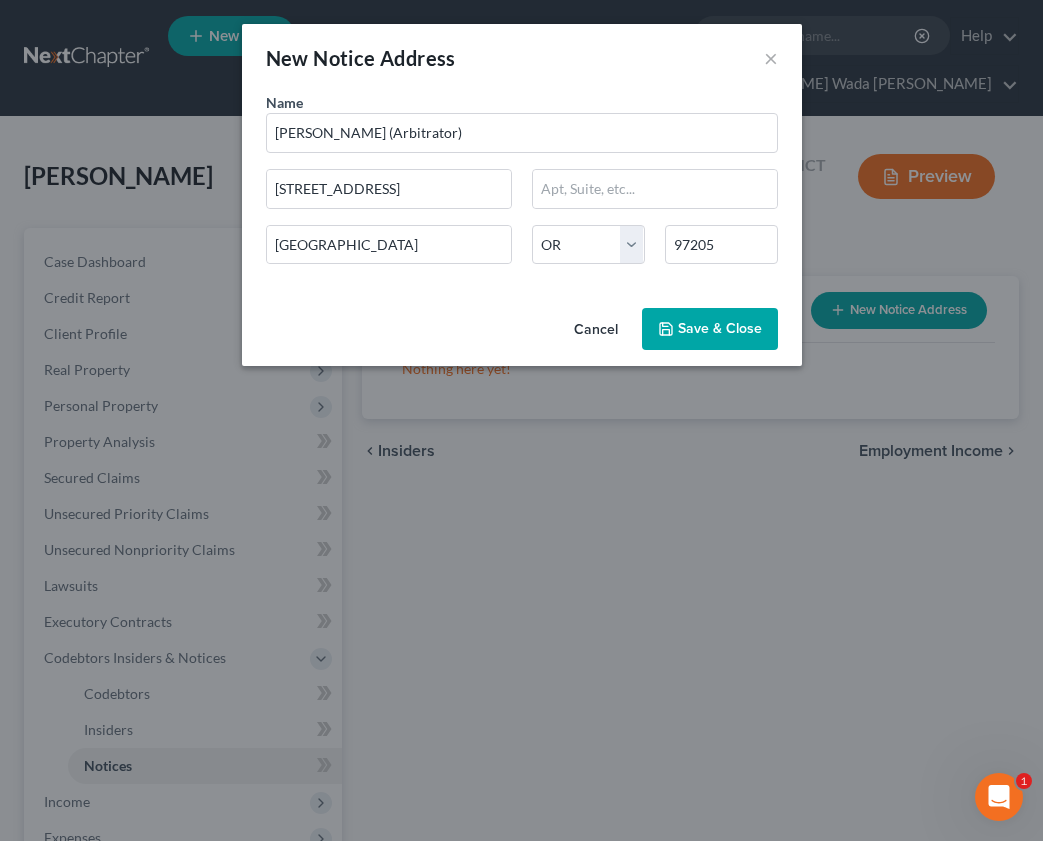 click on "Save & Close" at bounding box center (720, 328) 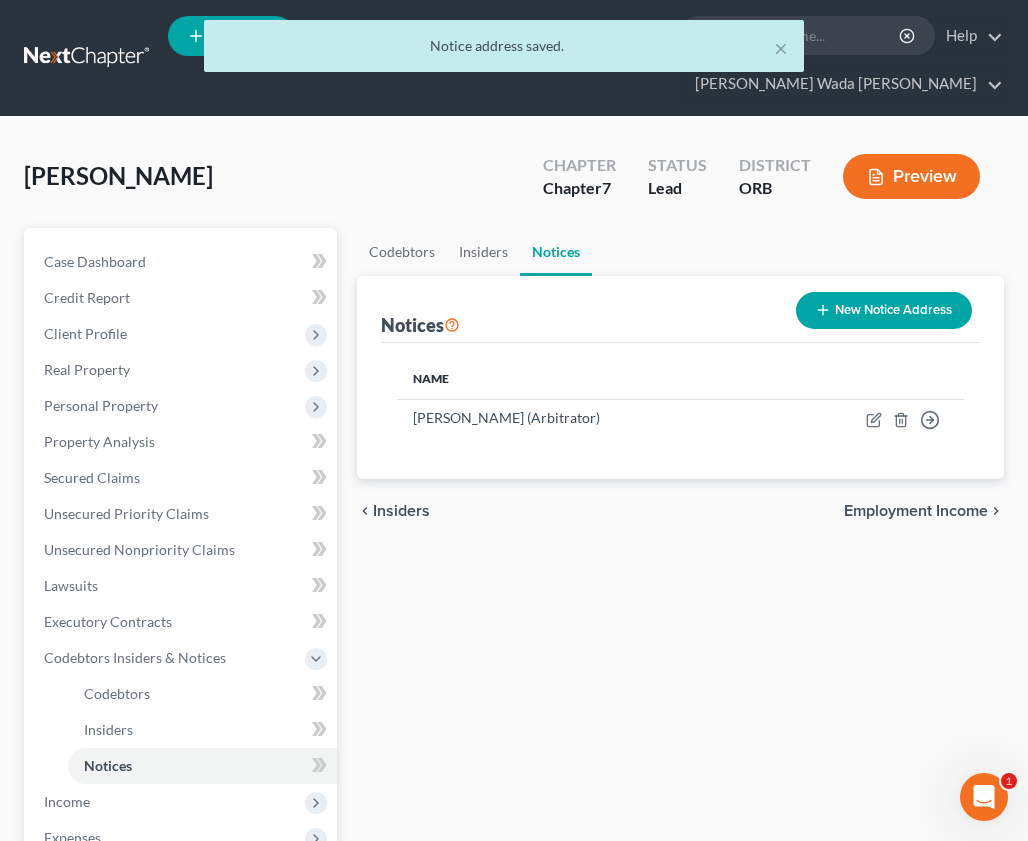 click on "Employment Income" at bounding box center [916, 511] 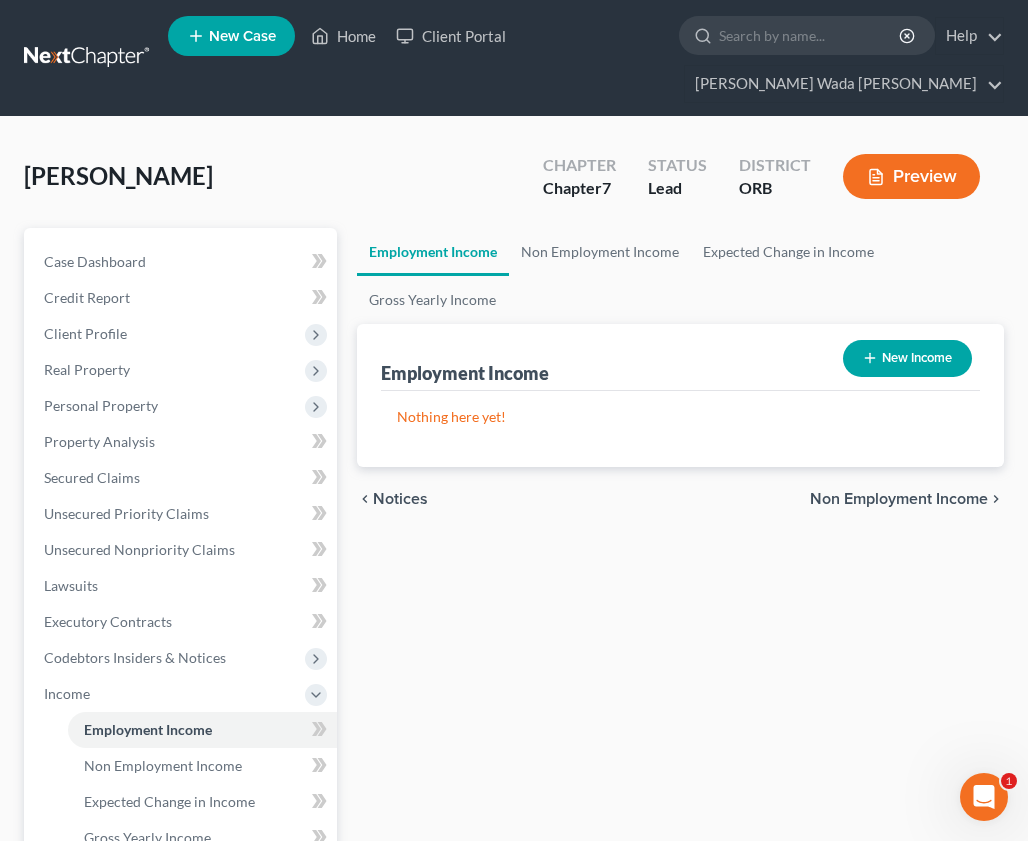 click on "Non Employment Income" at bounding box center [899, 499] 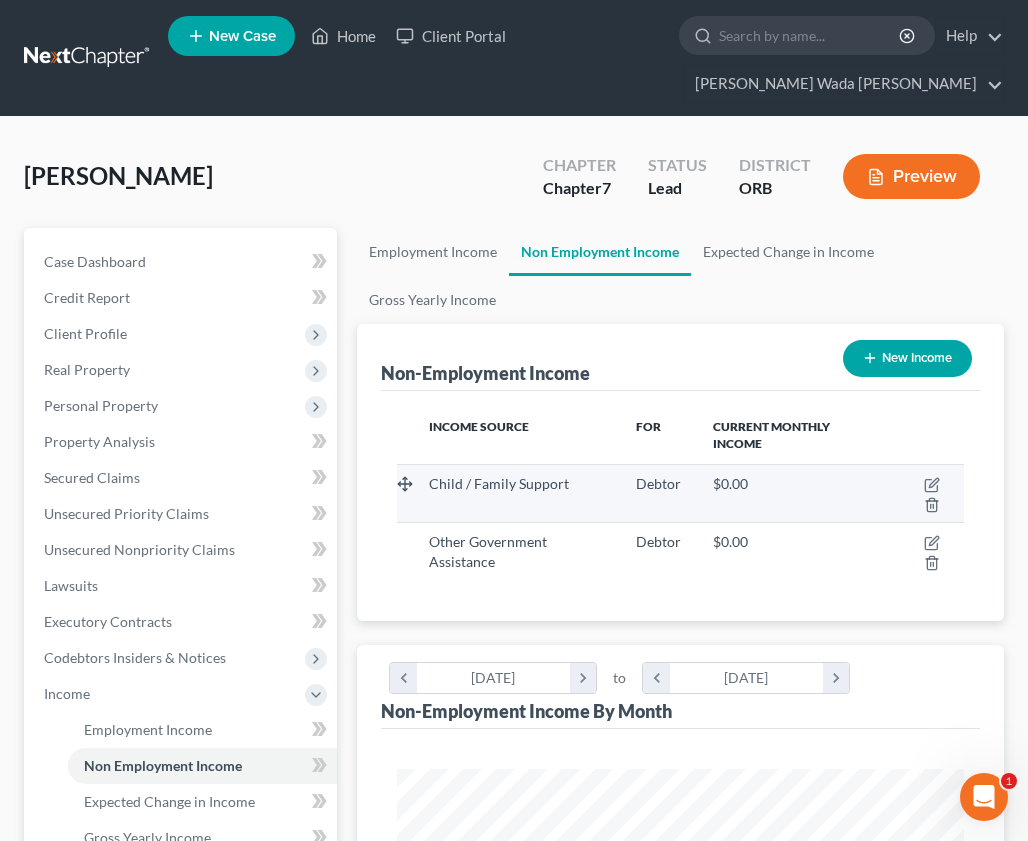 scroll, scrollTop: 999717, scrollLeft: 999393, axis: both 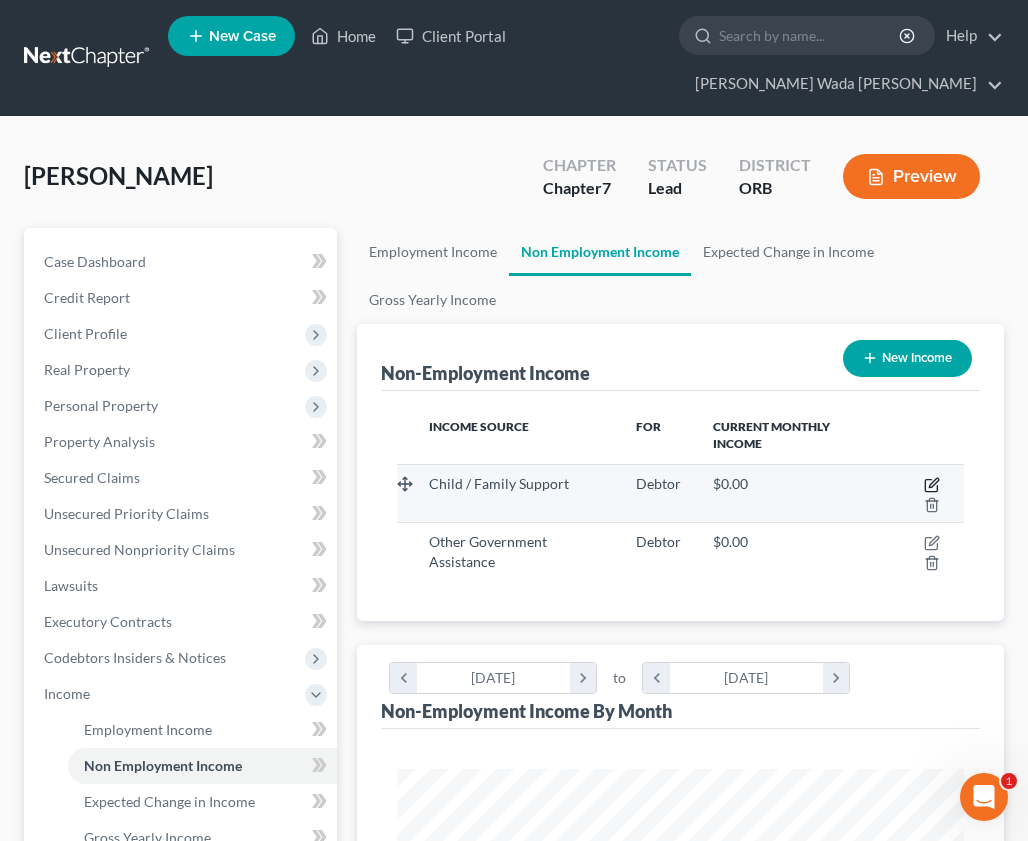 click 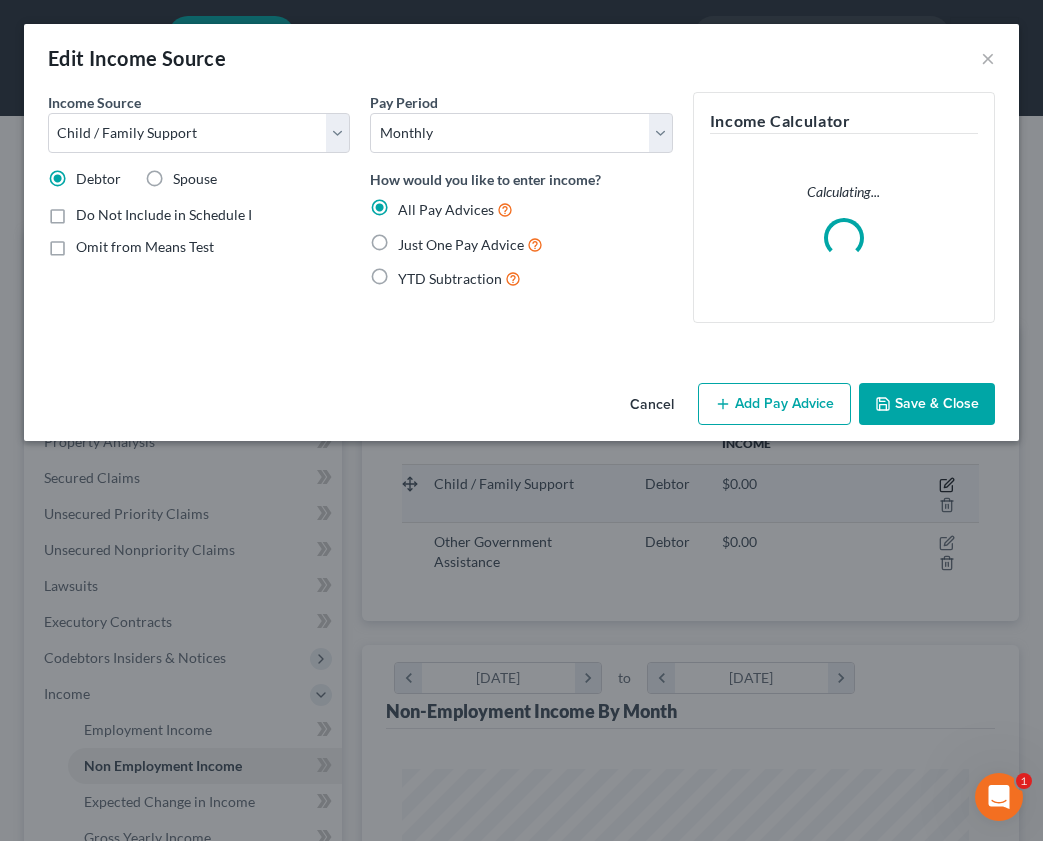 scroll, scrollTop: 999712, scrollLeft: 999383, axis: both 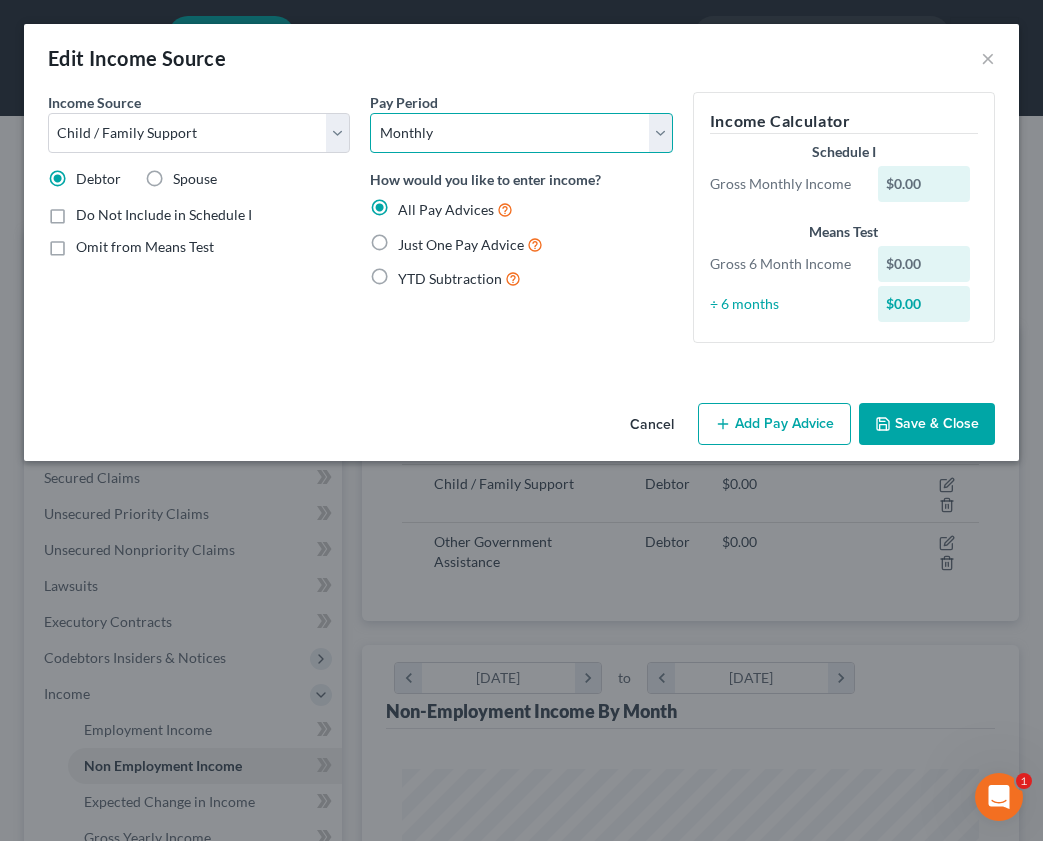 click on "Select Monthly Twice Monthly Every Other Week Weekly" at bounding box center [521, 133] 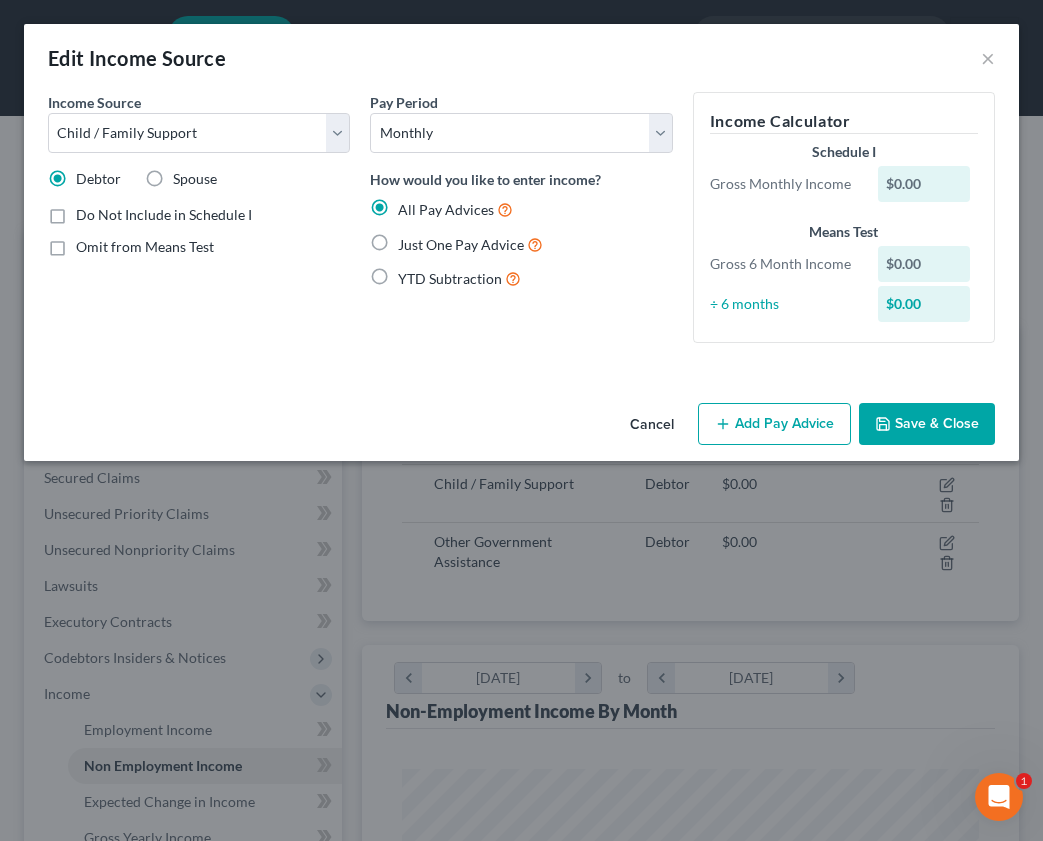 drag, startPoint x: 909, startPoint y: 179, endPoint x: 973, endPoint y: 196, distance: 66.21933 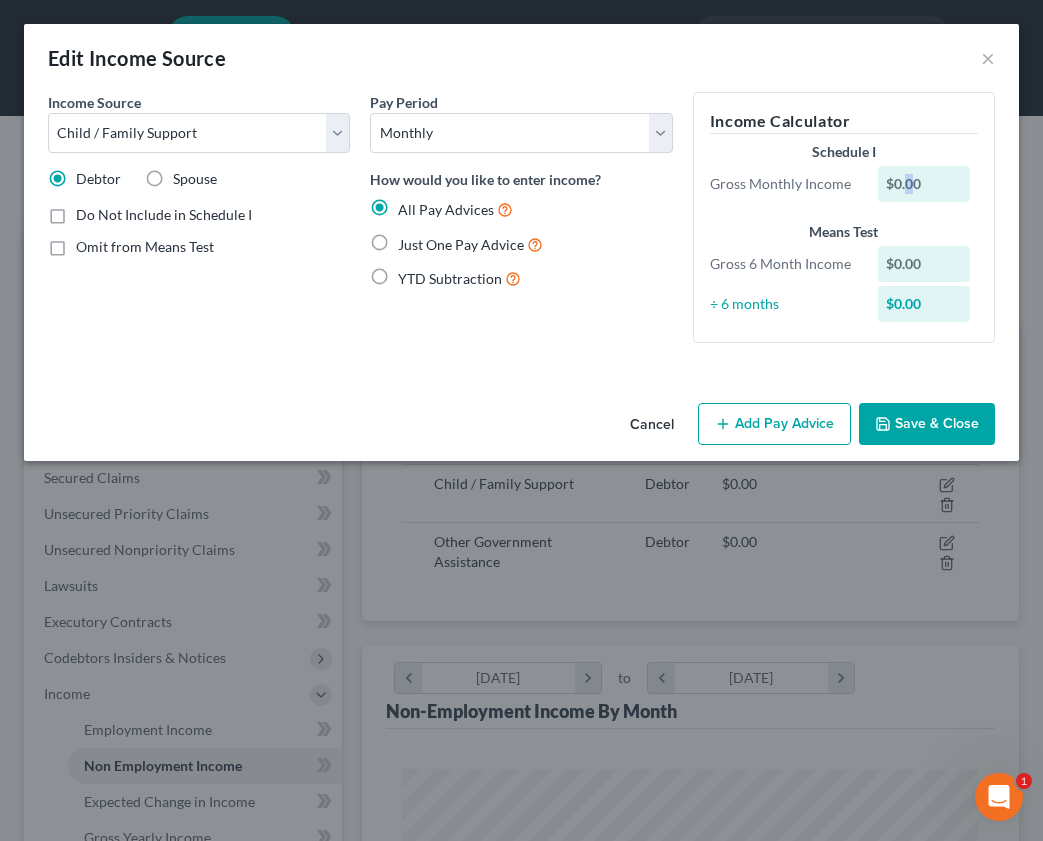 click on "$0.00" at bounding box center [924, 184] 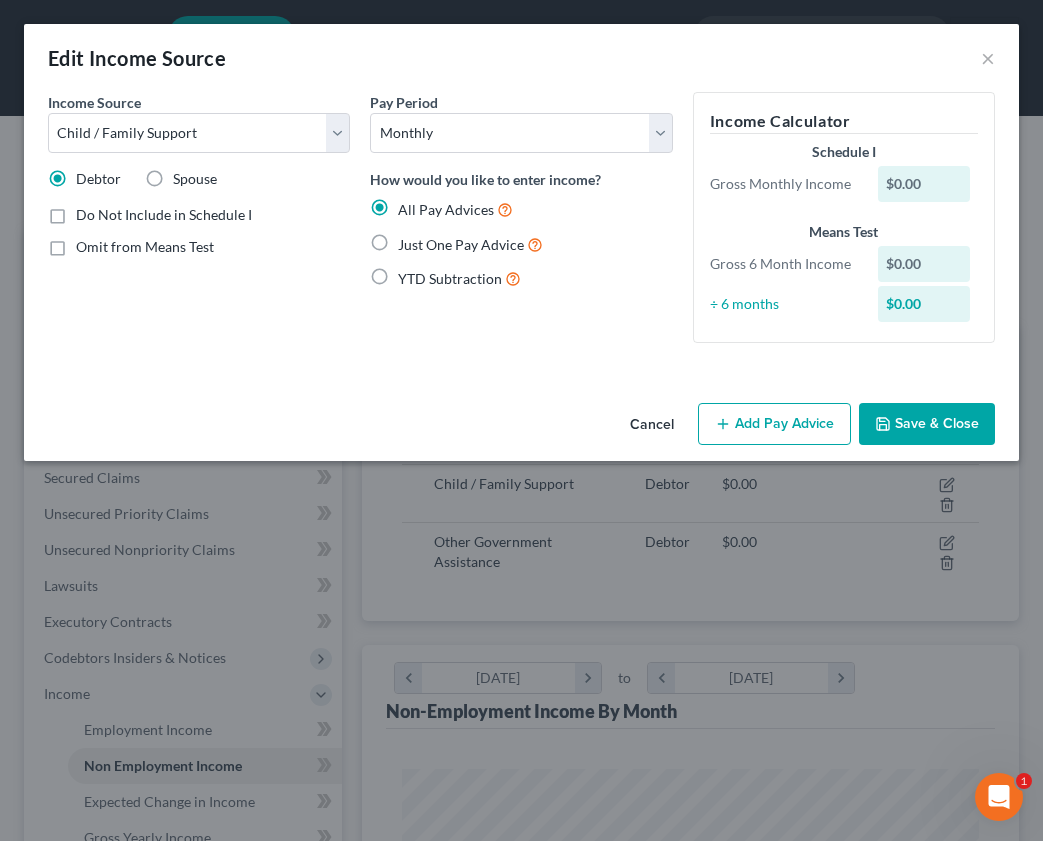 click on "YTD Subtraction" at bounding box center [450, 278] 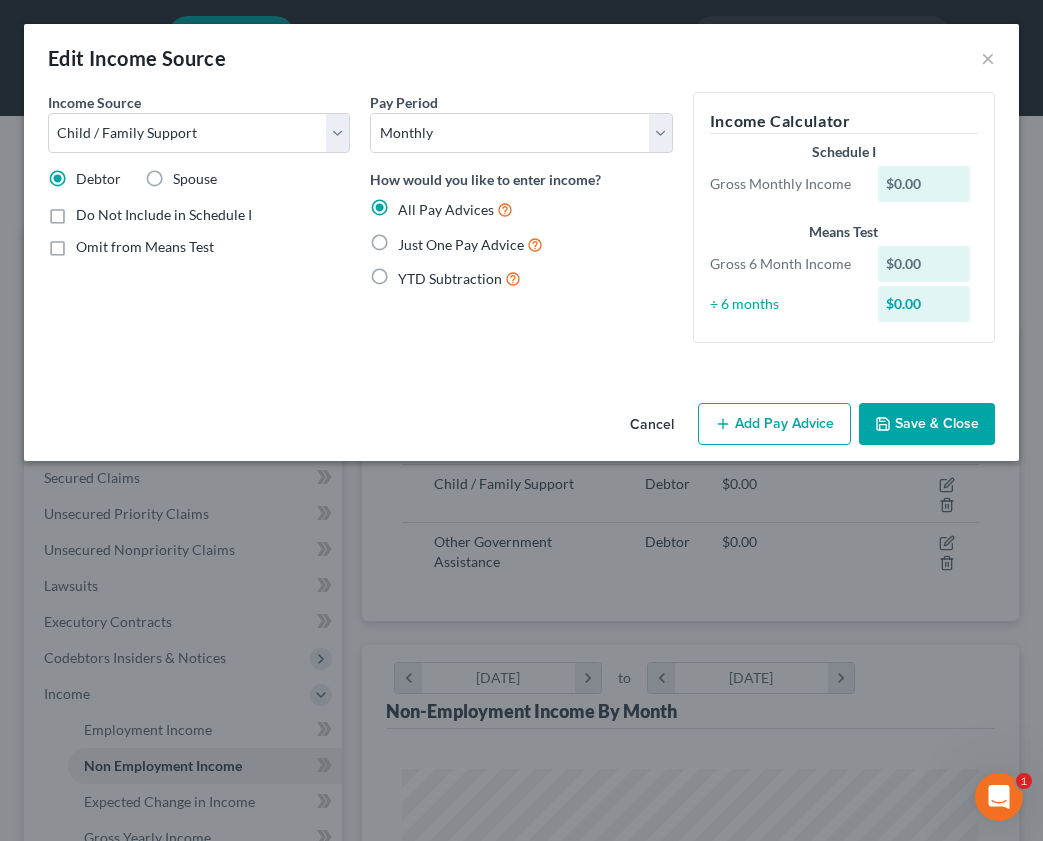 radio on "true" 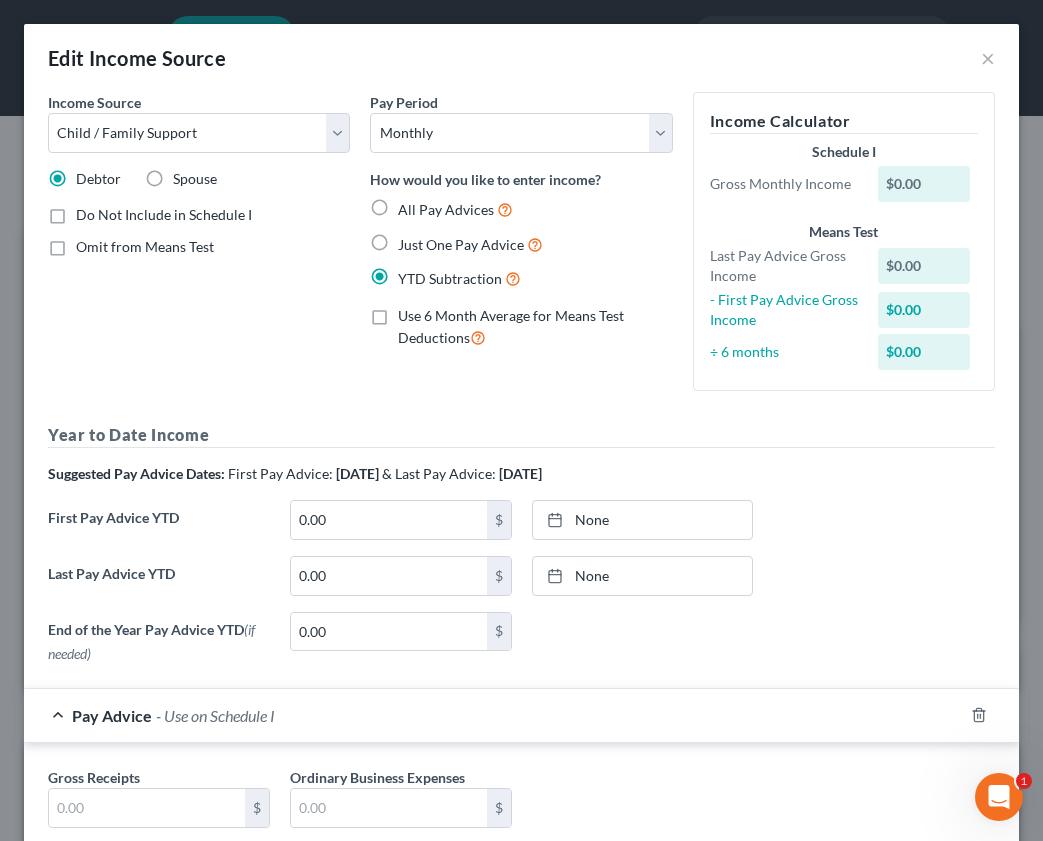 click on "Use 6 Month Average for Means Test Deductions" at bounding box center (535, 327) 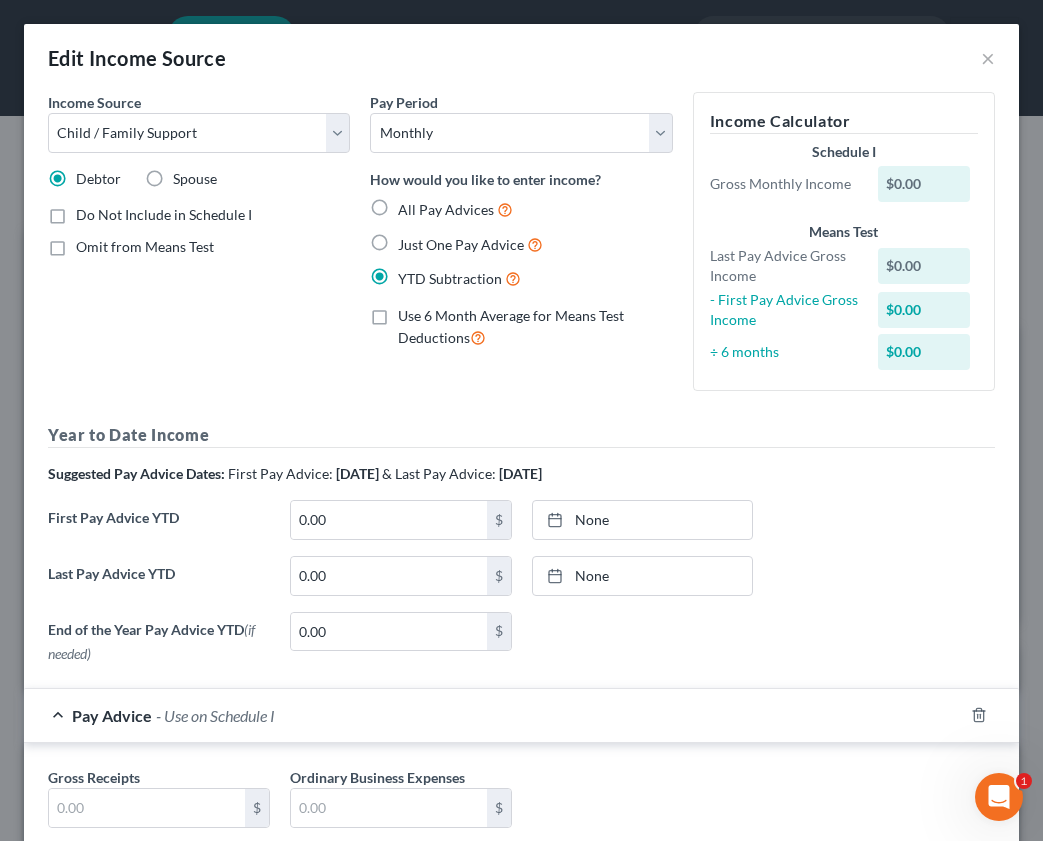 click on "Use 6 Month Average for Means Test Deductions" at bounding box center (412, 312) 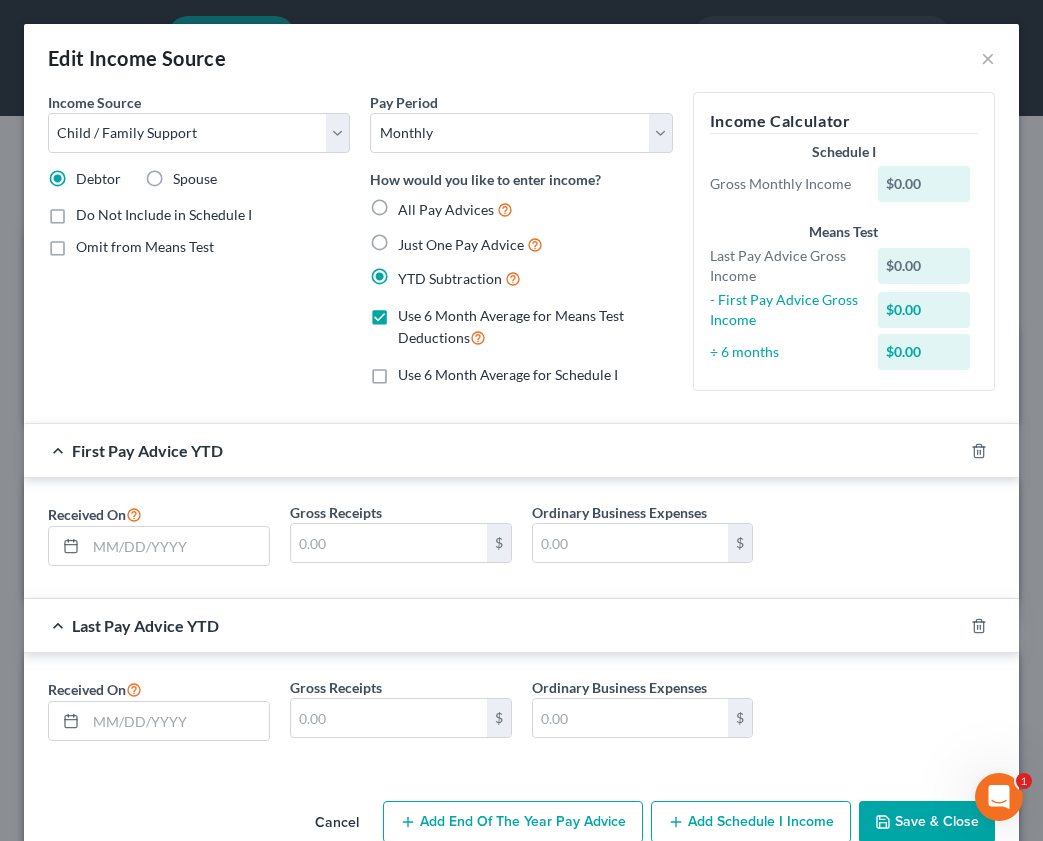 click on "$0.00" at bounding box center (924, 184) 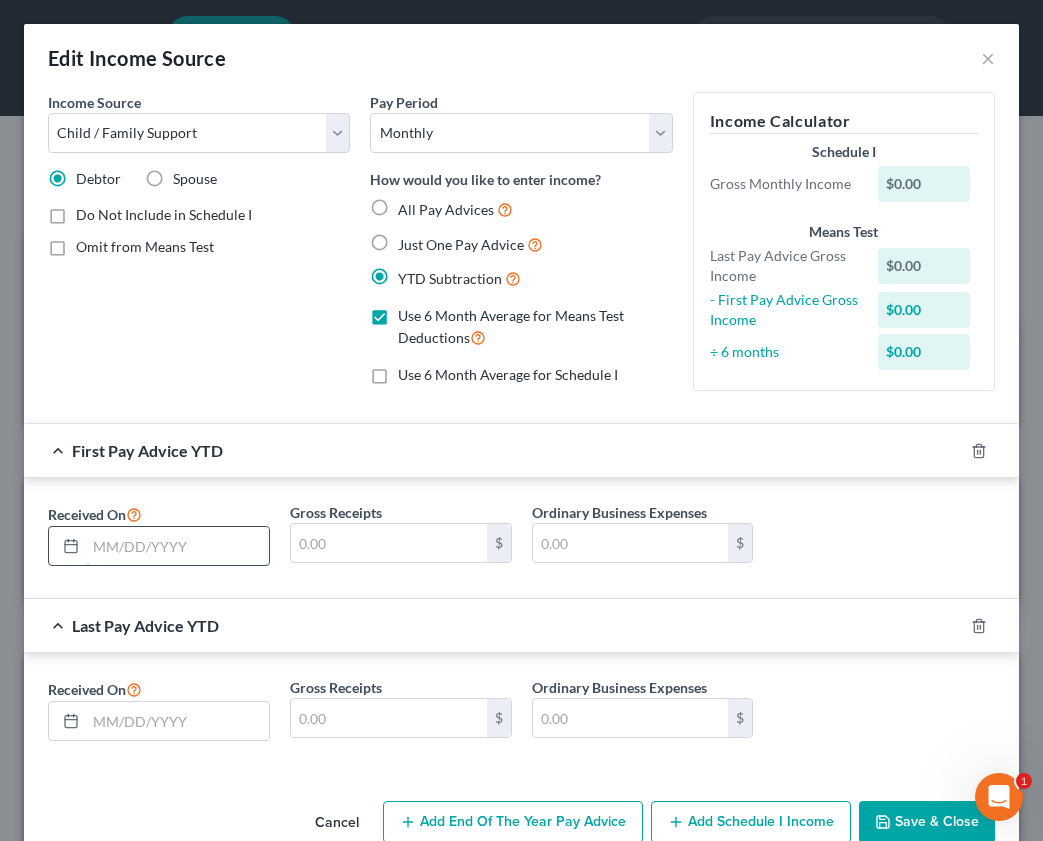 click at bounding box center [177, 546] 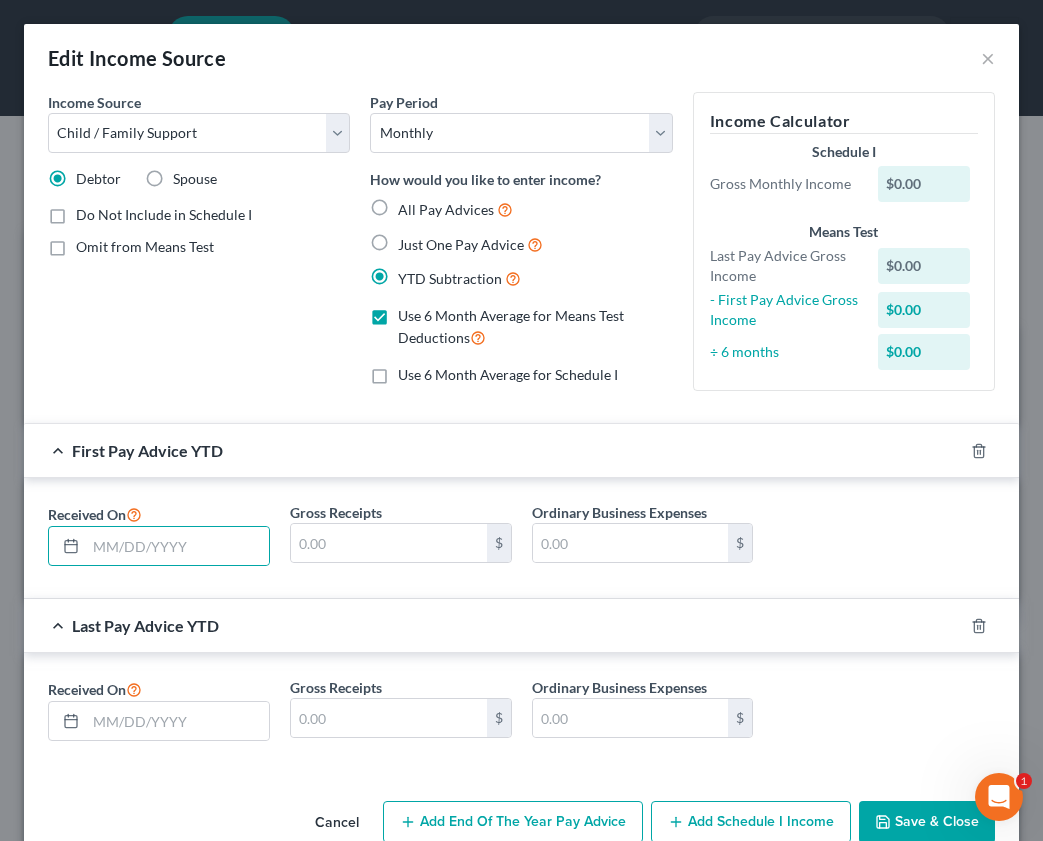 click on "Just One Pay Advice" at bounding box center (470, 244) 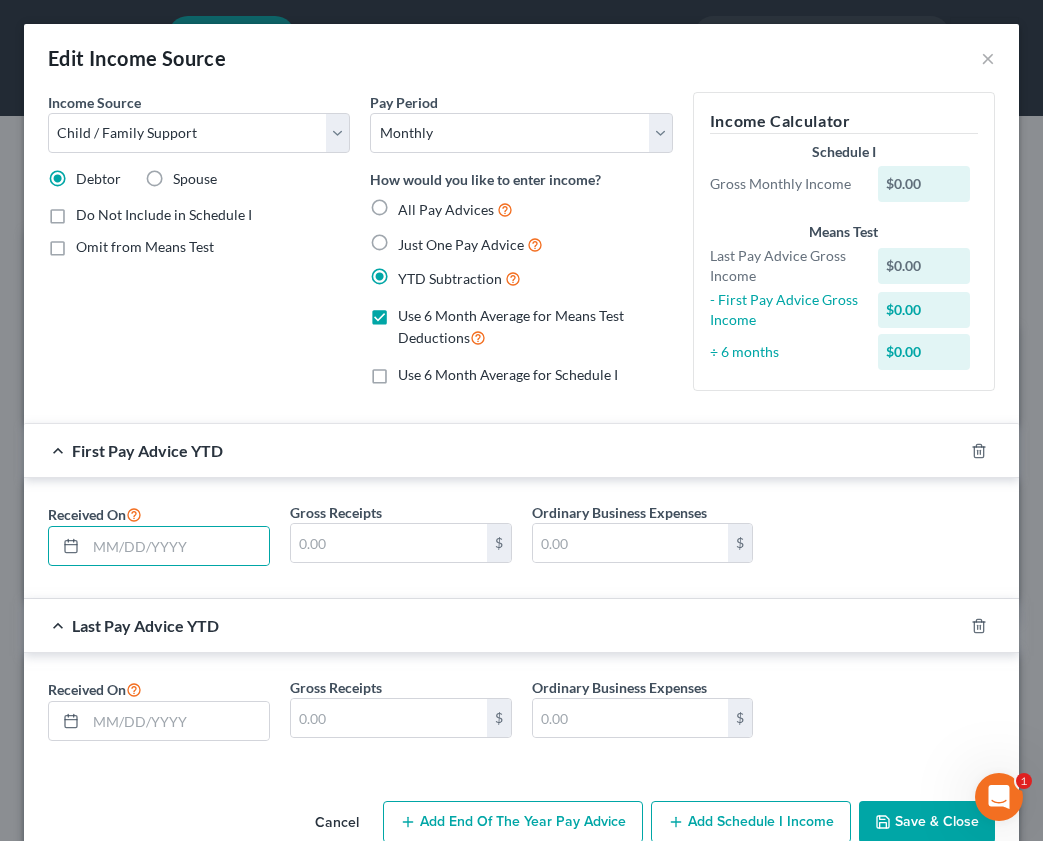 click on "Just One Pay Advice" at bounding box center (412, 239) 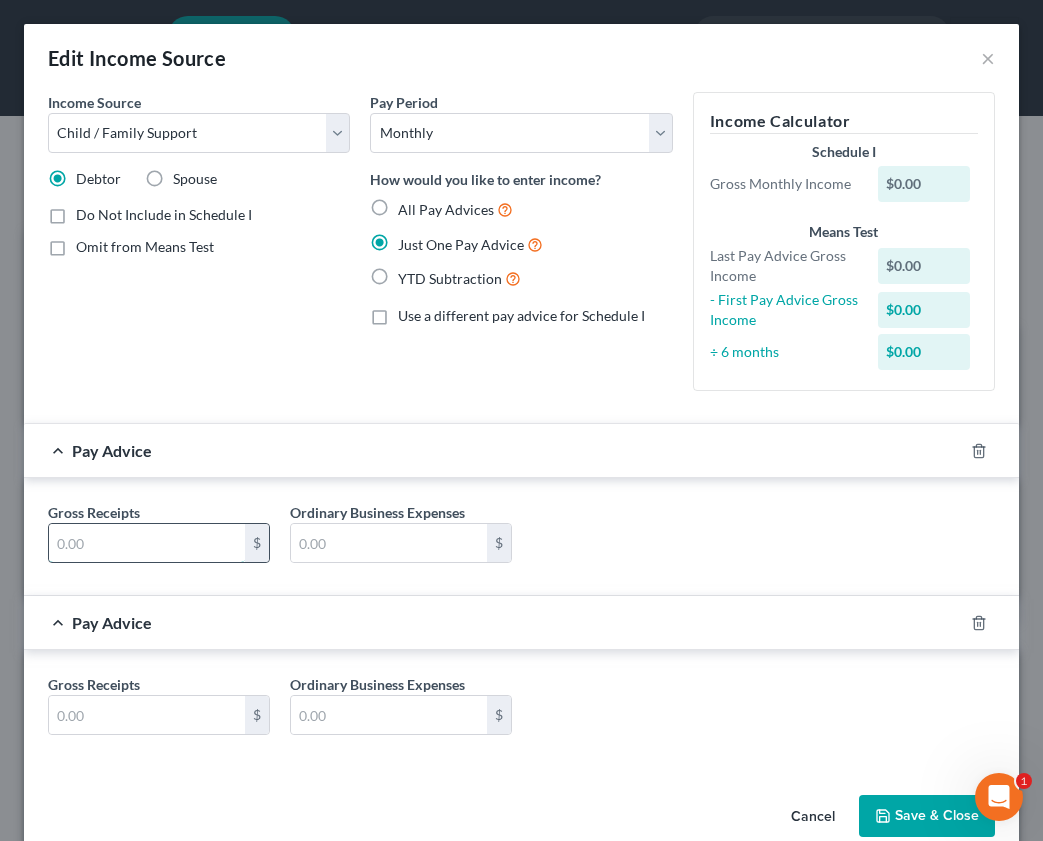 click at bounding box center [147, 543] 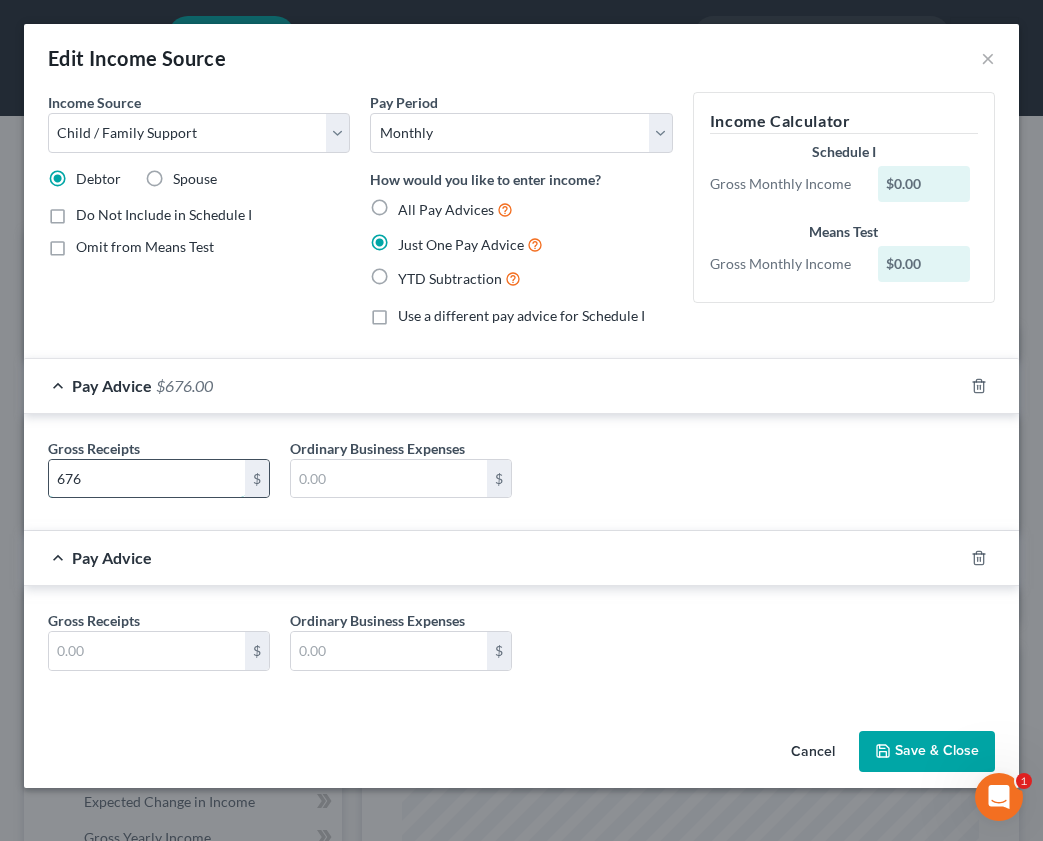 type on "676" 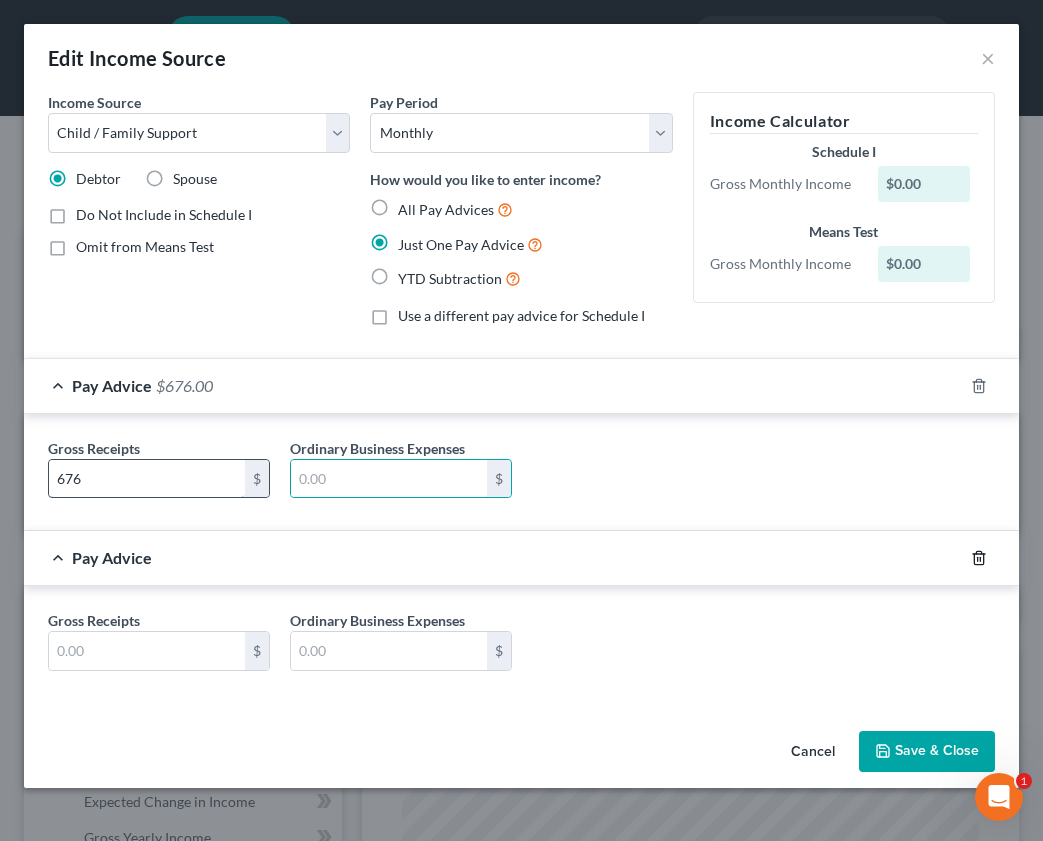 type 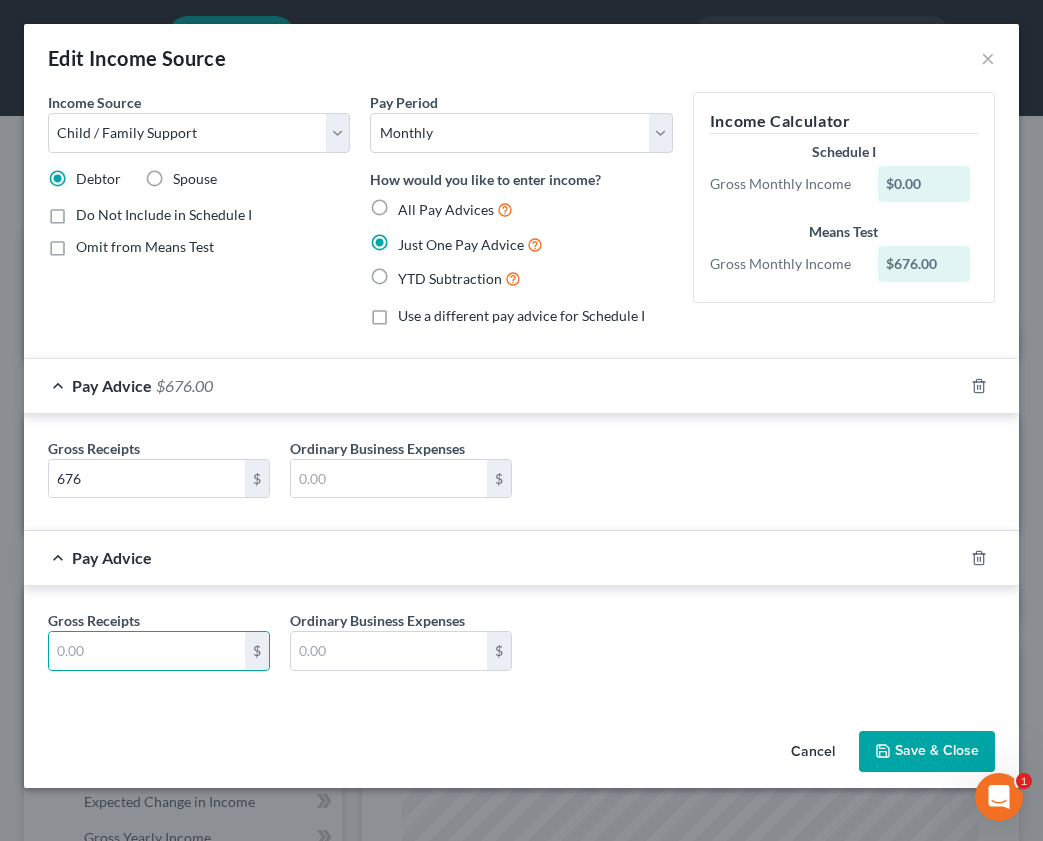 click on "Save & Close" at bounding box center (927, 752) 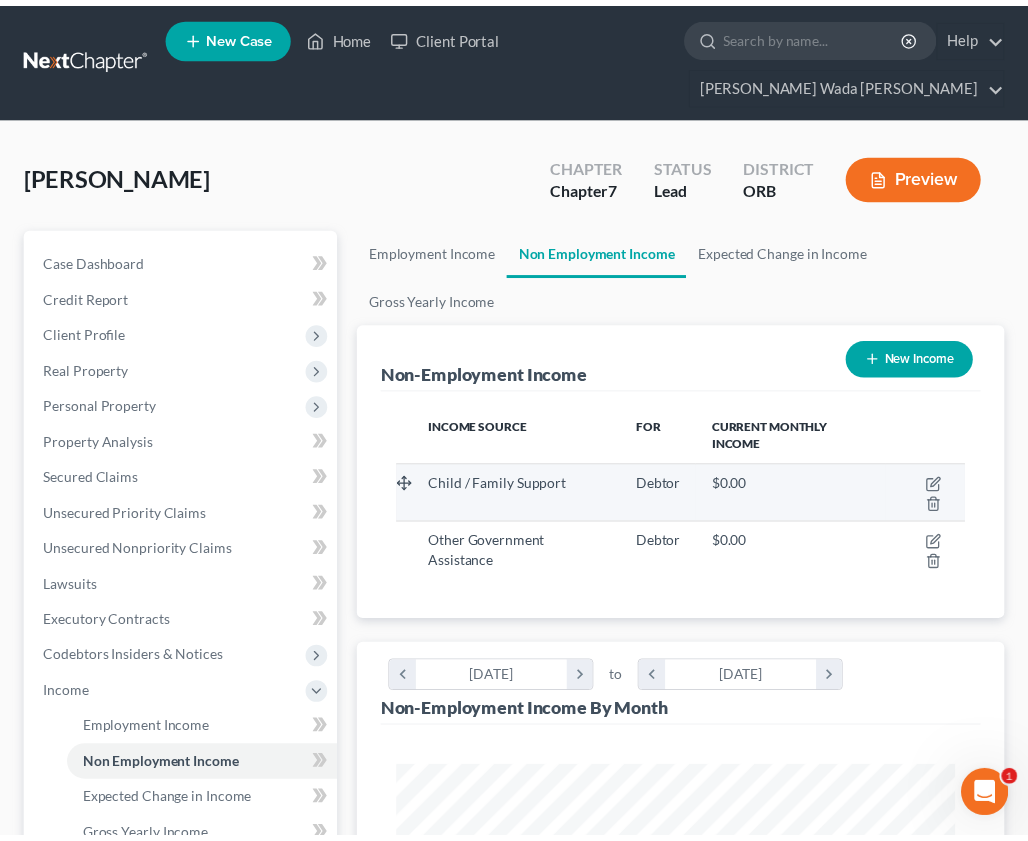 scroll, scrollTop: 283, scrollLeft: 606, axis: both 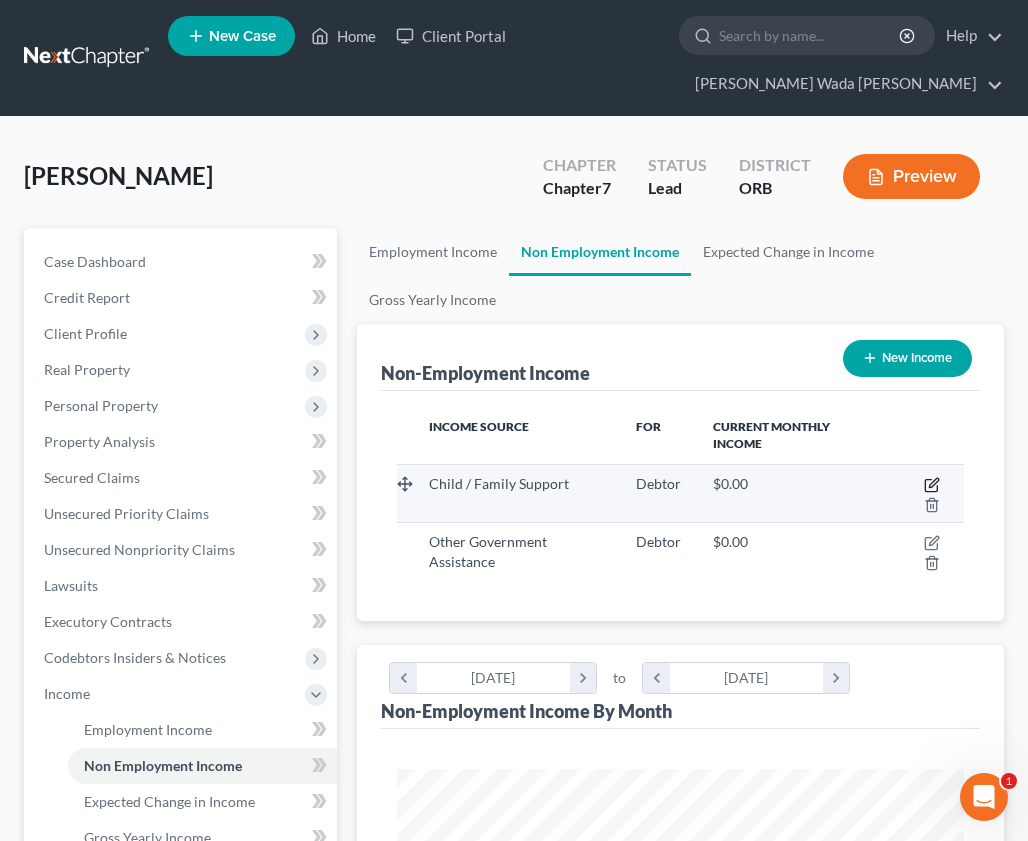 click 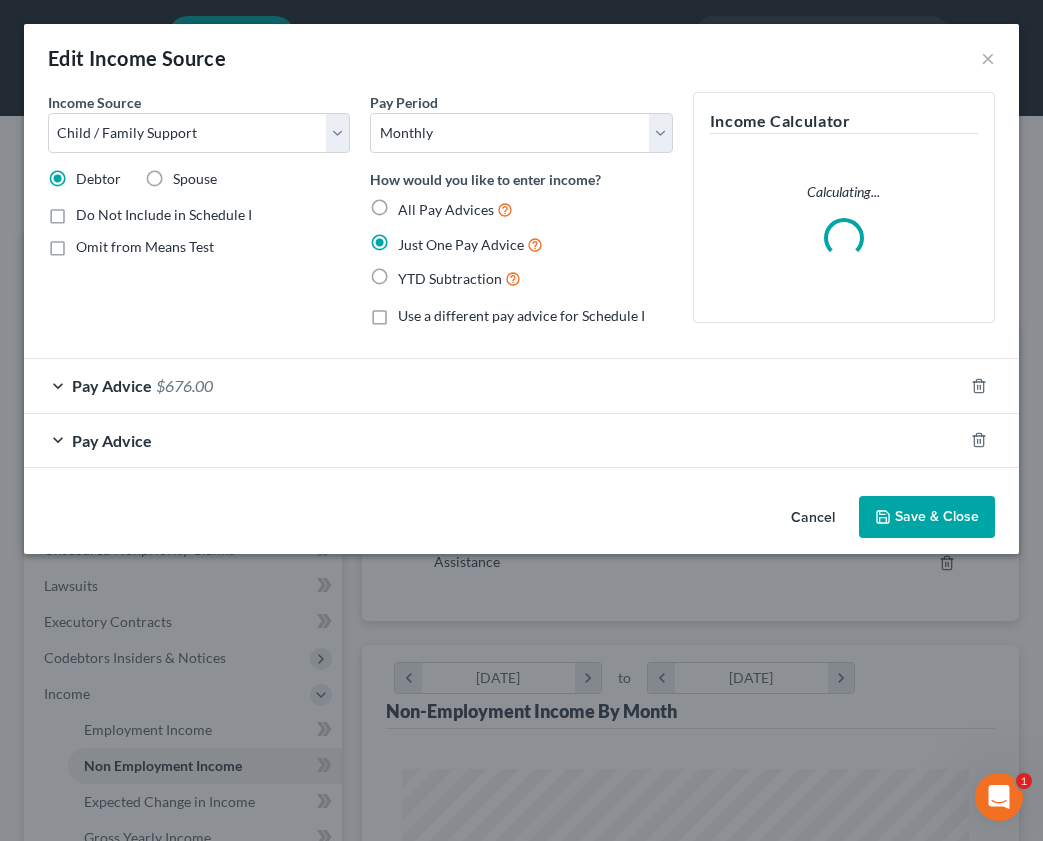 scroll, scrollTop: 999712, scrollLeft: 999383, axis: both 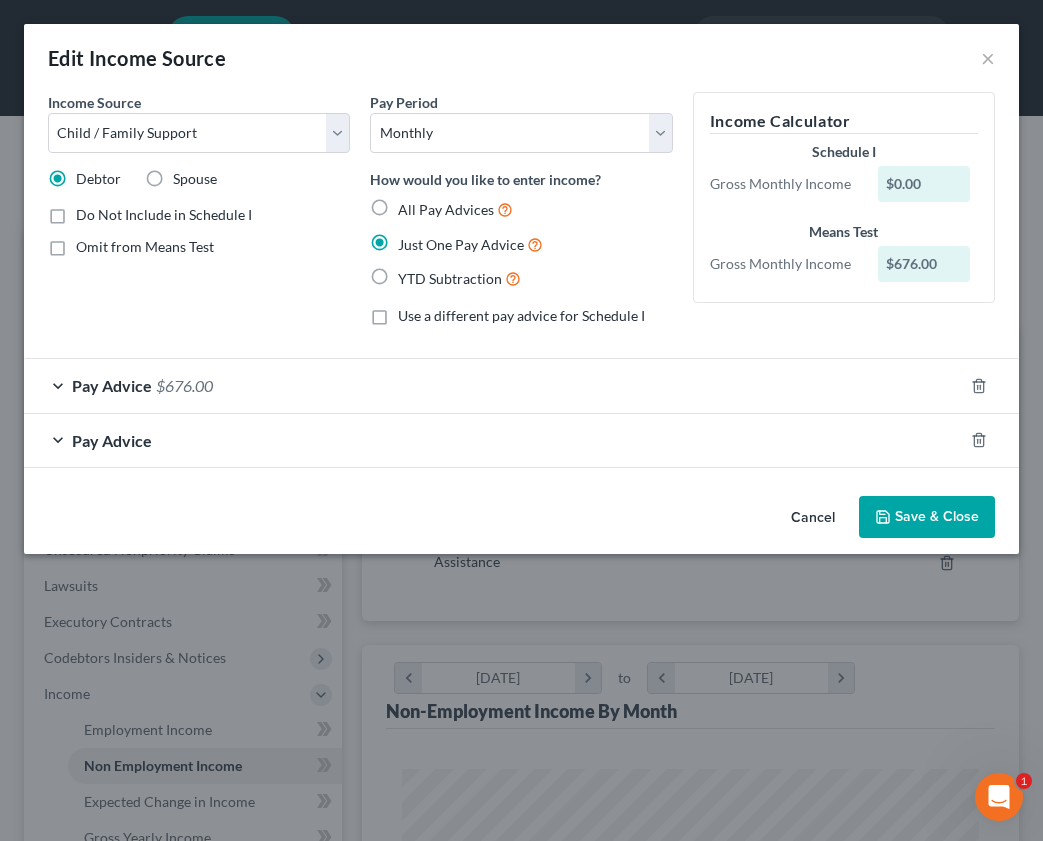 click on "Use a different pay advice for Schedule I" at bounding box center [521, 316] 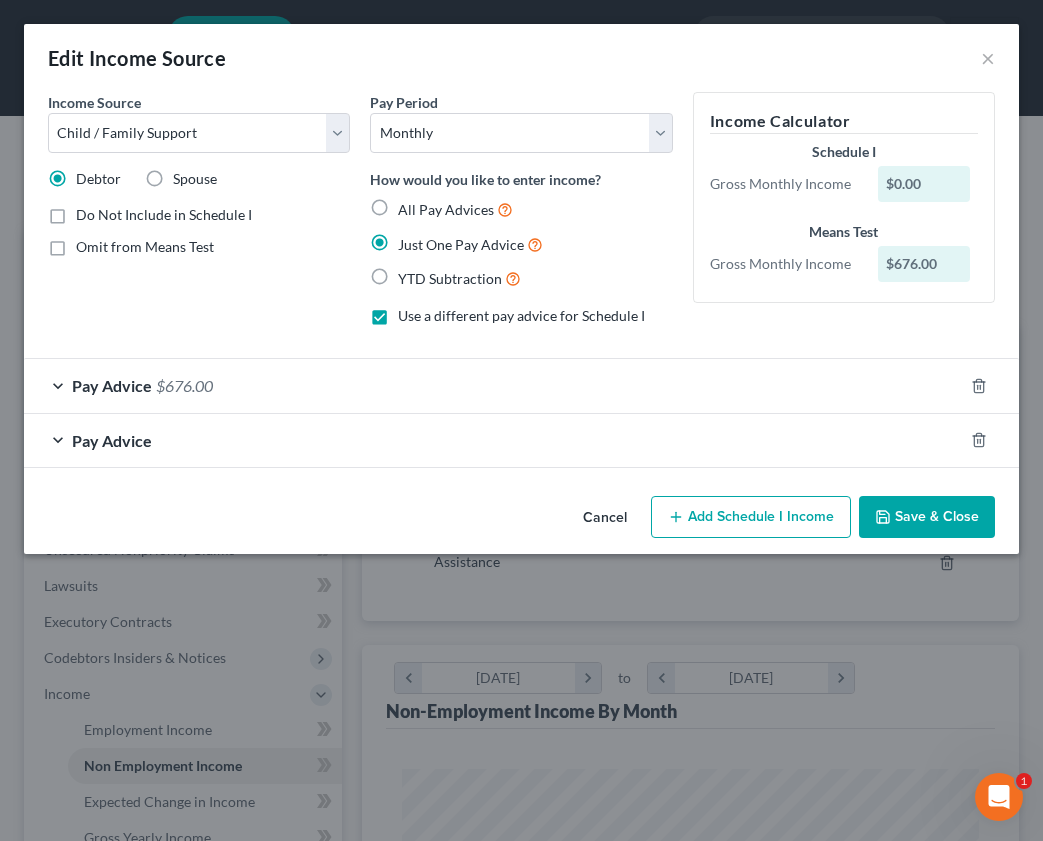 click on "$0.00" at bounding box center (924, 184) 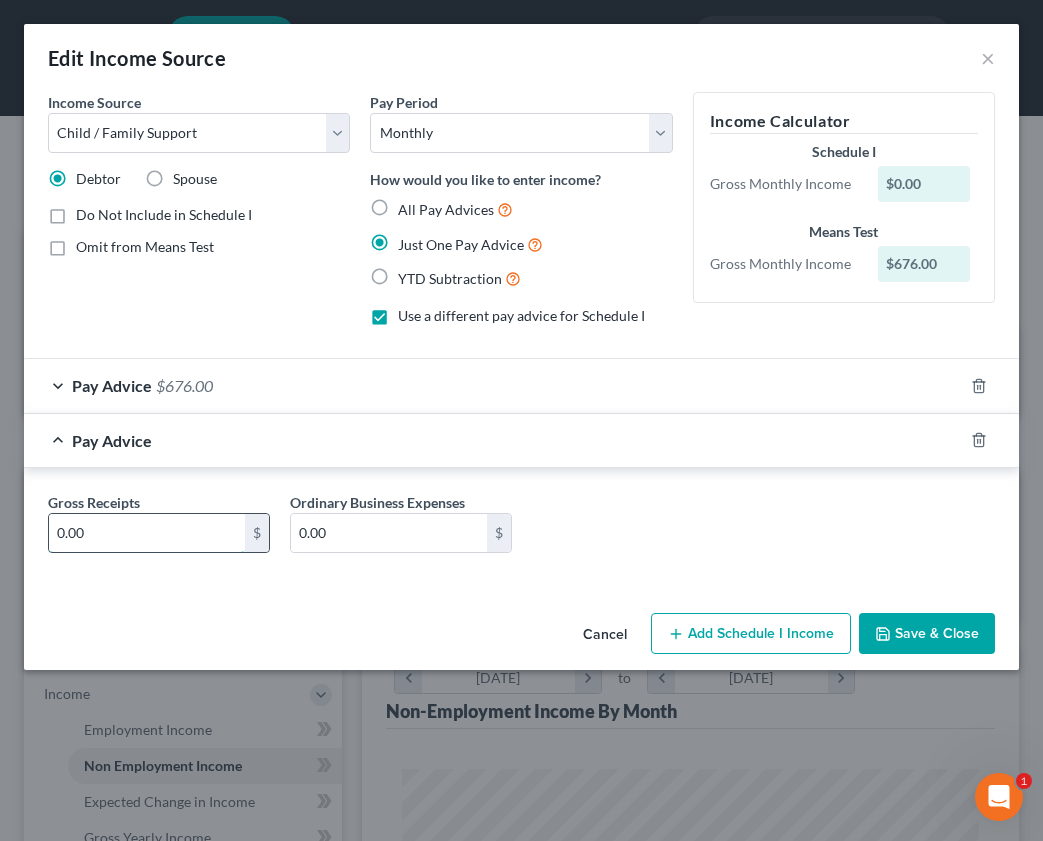 click on "0.00" at bounding box center [147, 533] 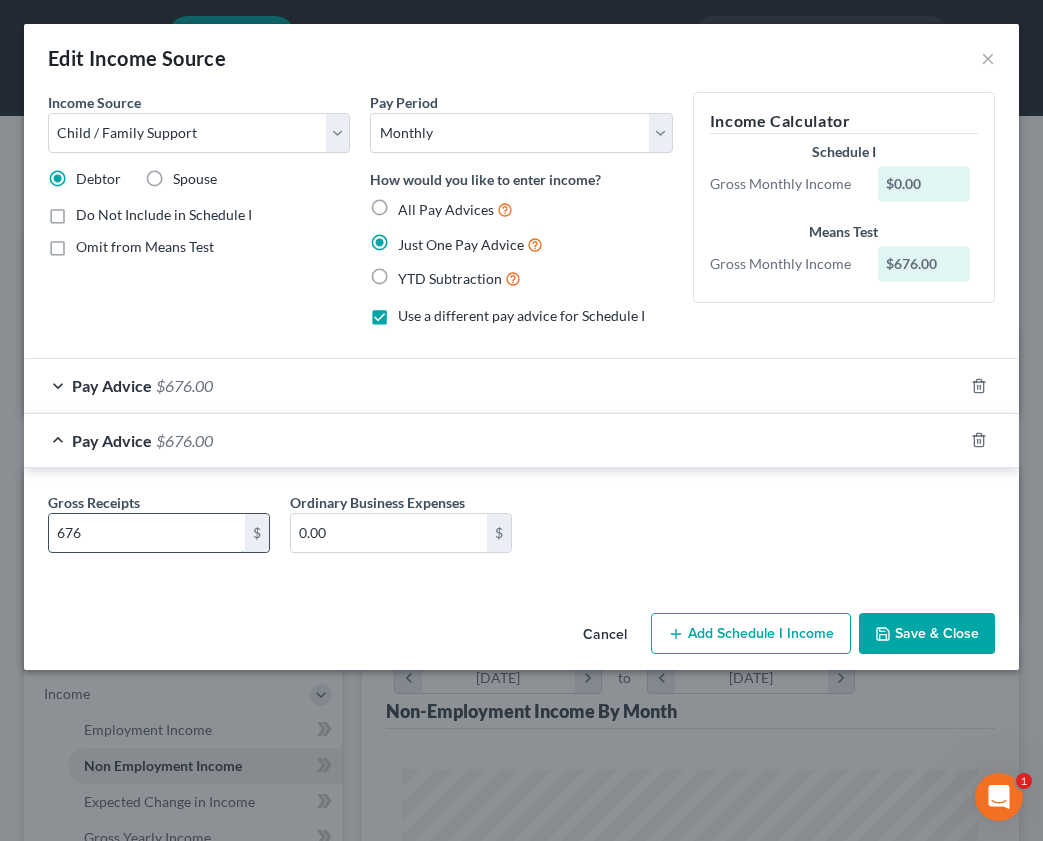 type on "676" 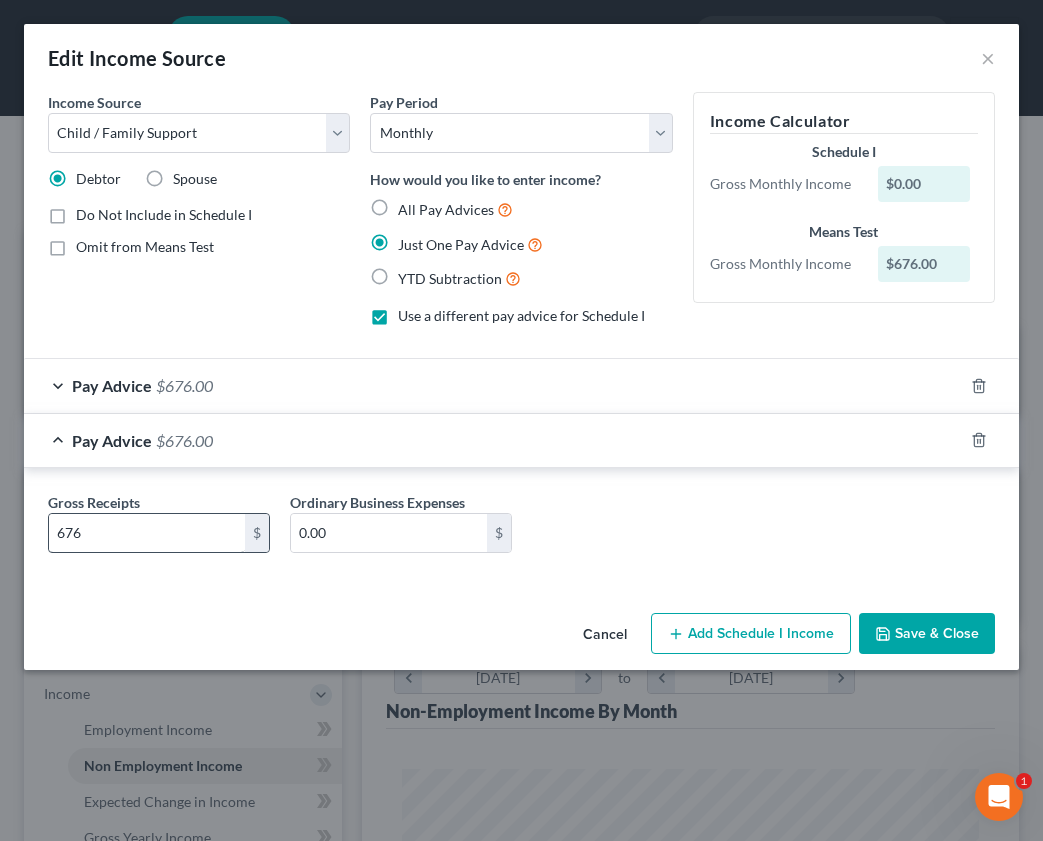 type 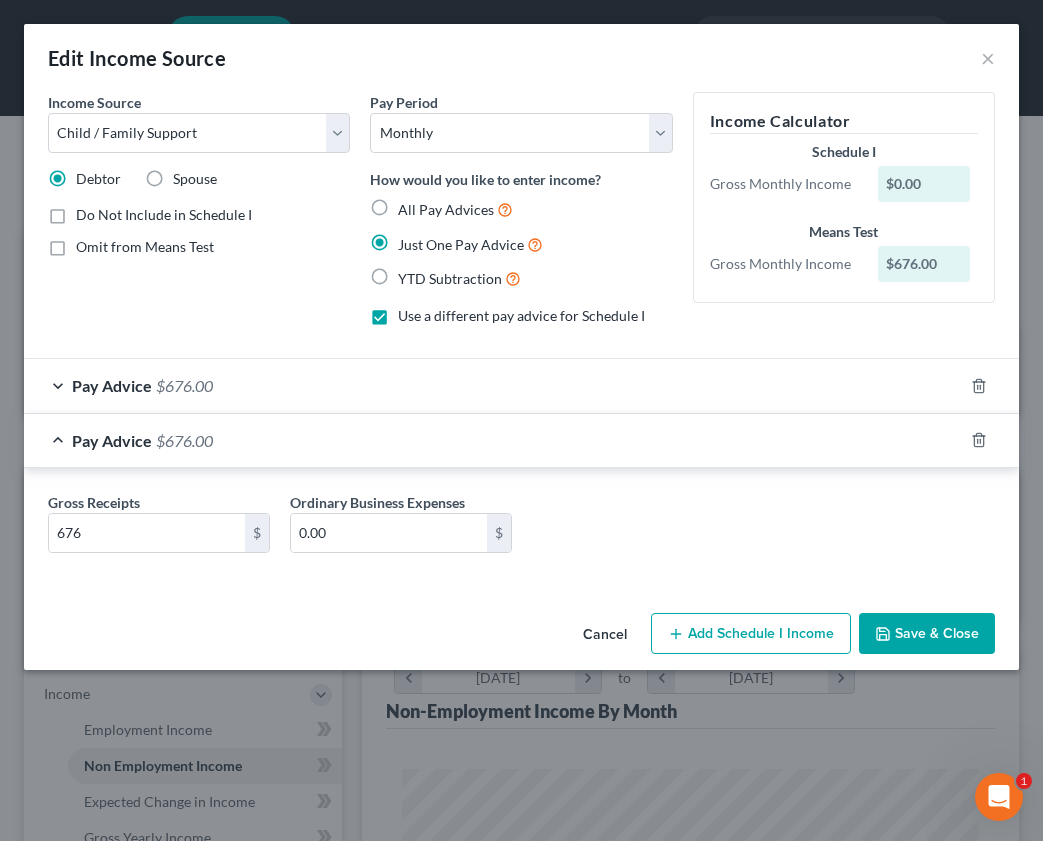 click on "Add Schedule I Income" at bounding box center (751, 634) 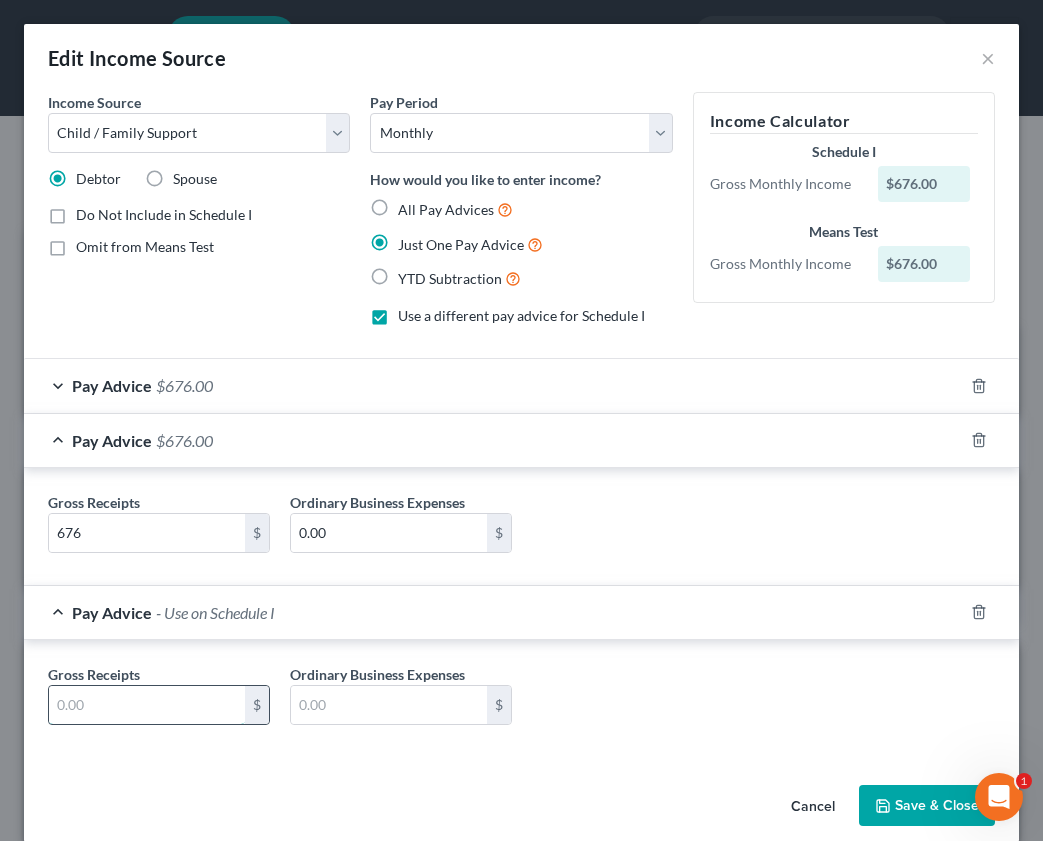 drag, startPoint x: 103, startPoint y: 698, endPoint x: 131, endPoint y: 707, distance: 29.410883 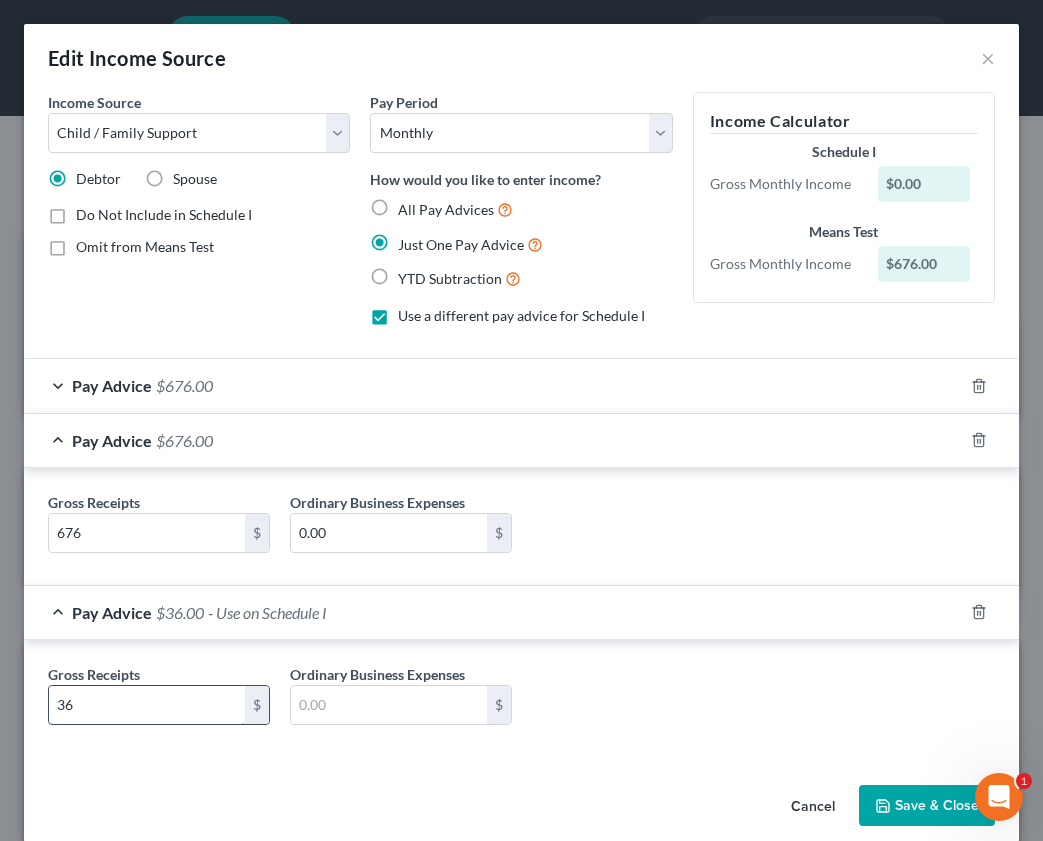 type on "3" 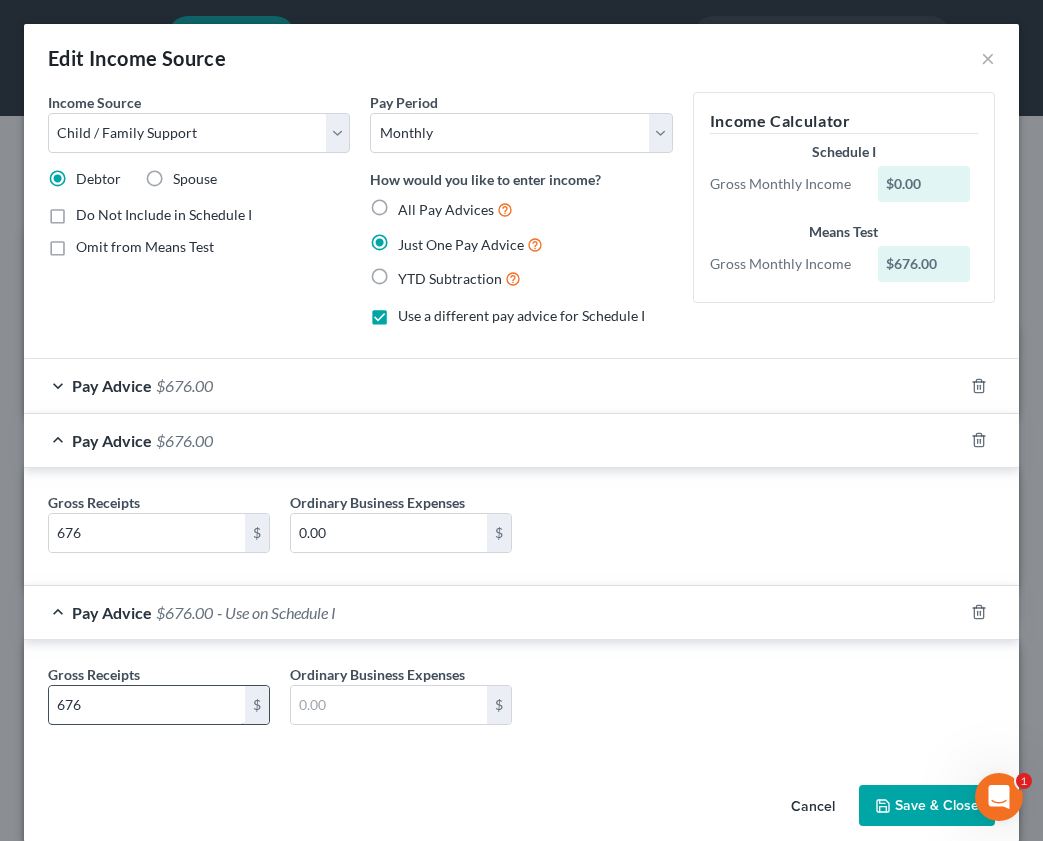 type on "676" 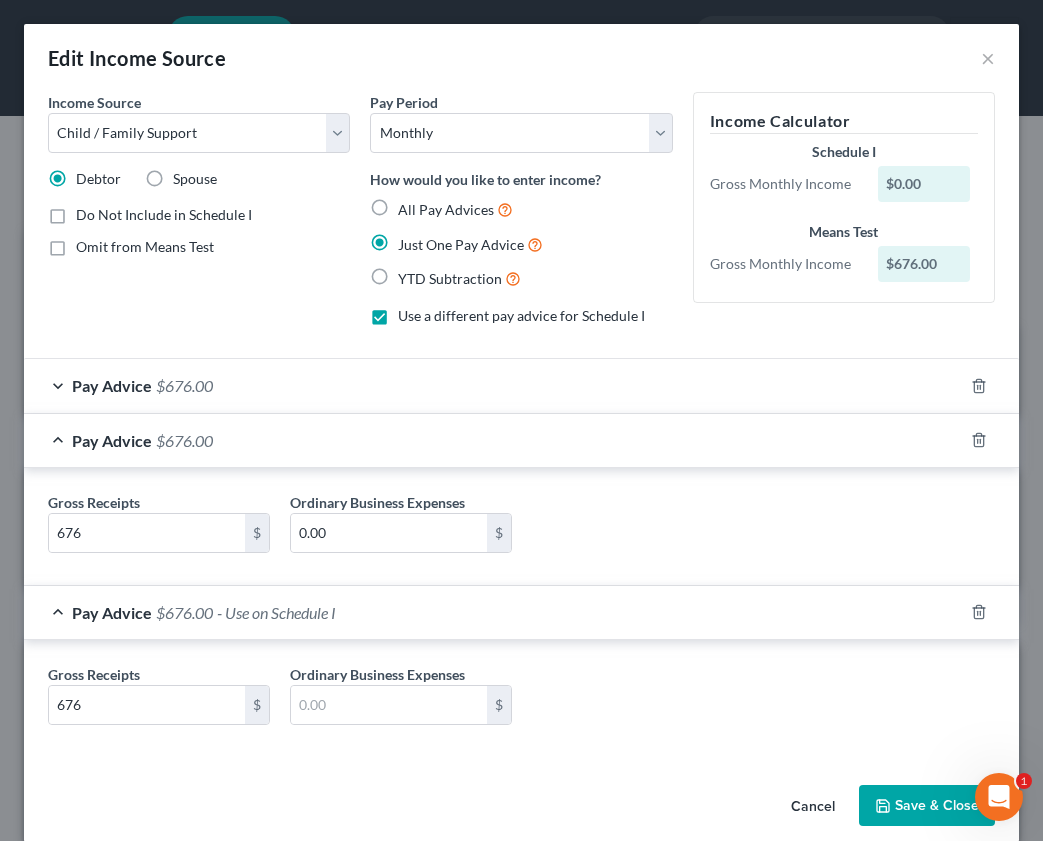 click on "Save & Close" at bounding box center [927, 806] 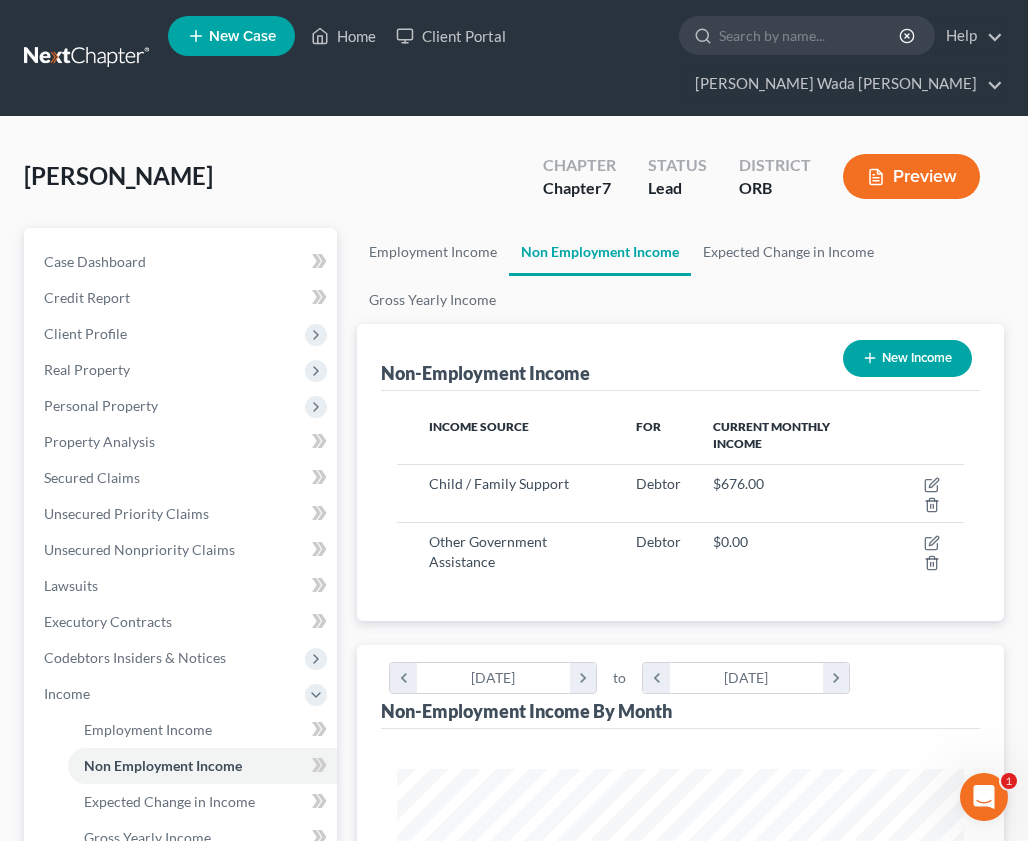 scroll, scrollTop: 283, scrollLeft: 606, axis: both 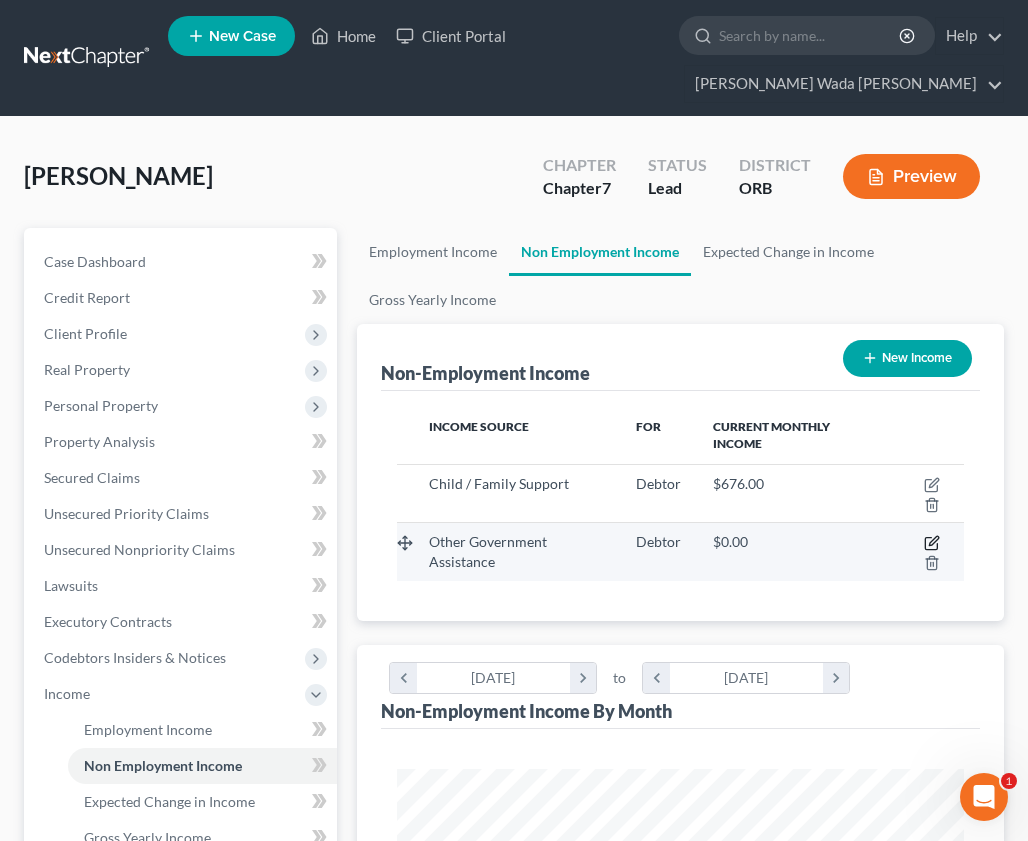 click 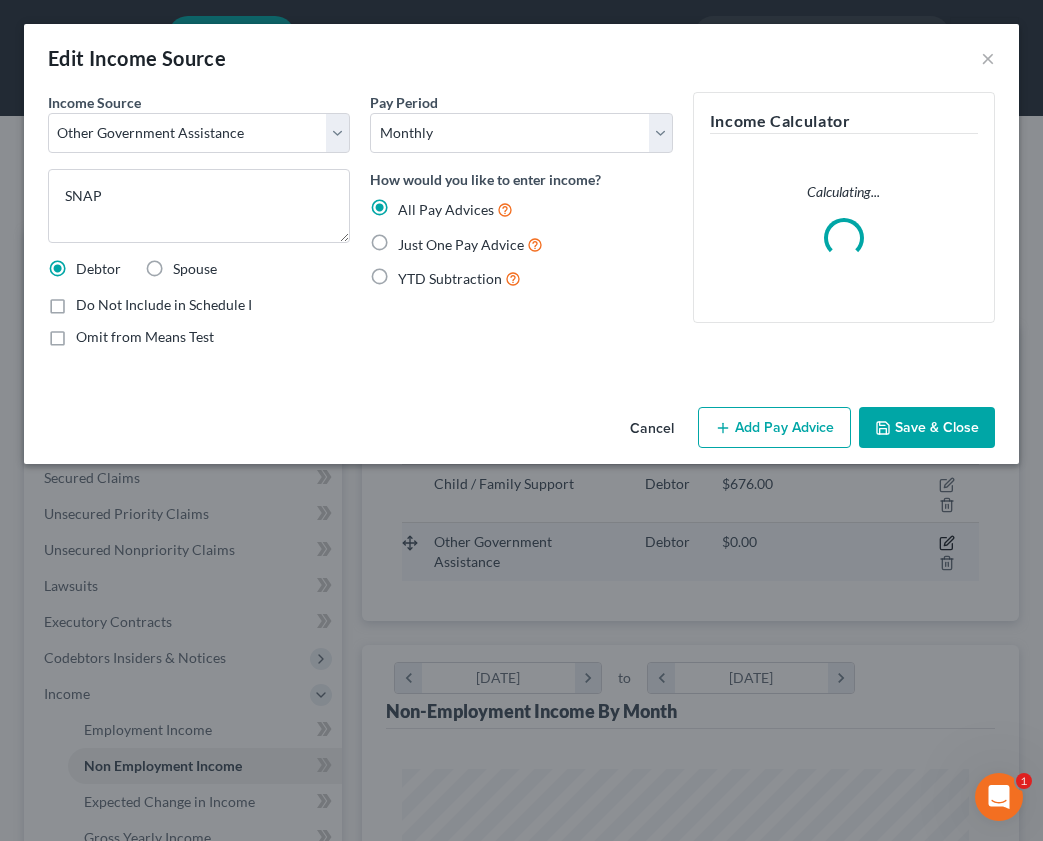 scroll, scrollTop: 999712, scrollLeft: 999383, axis: both 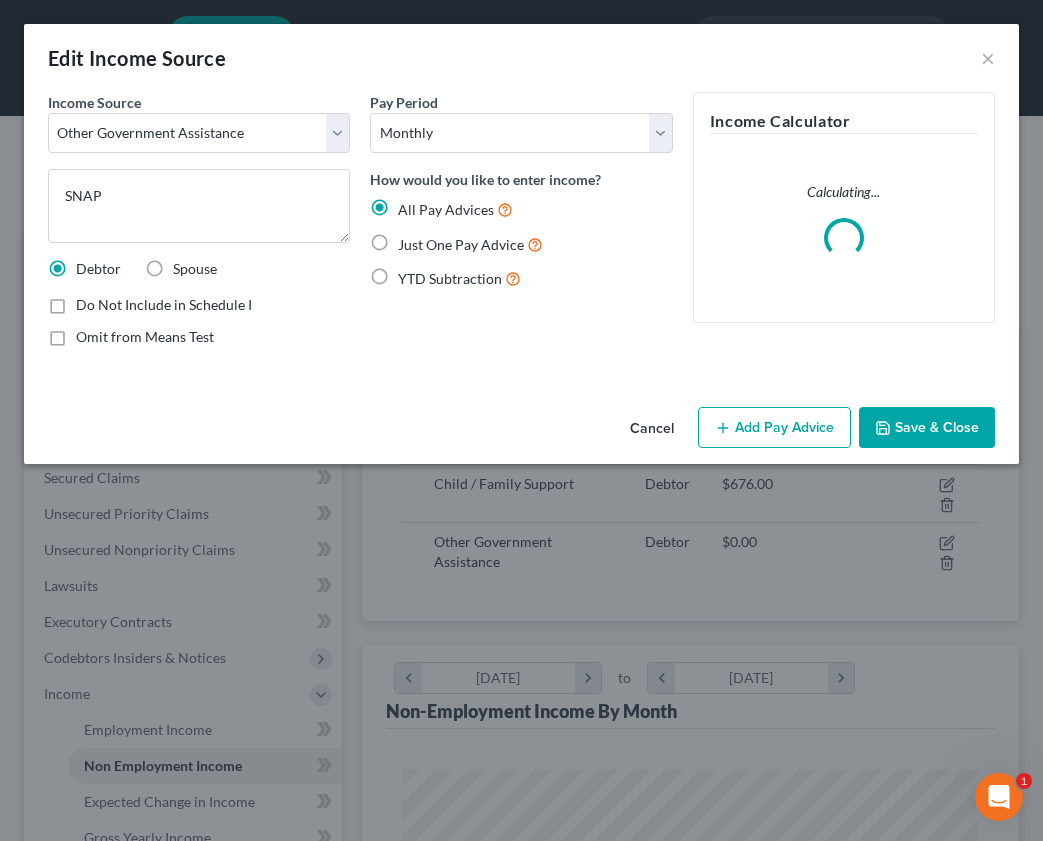 click on "Just One Pay Advice" at bounding box center [461, 244] 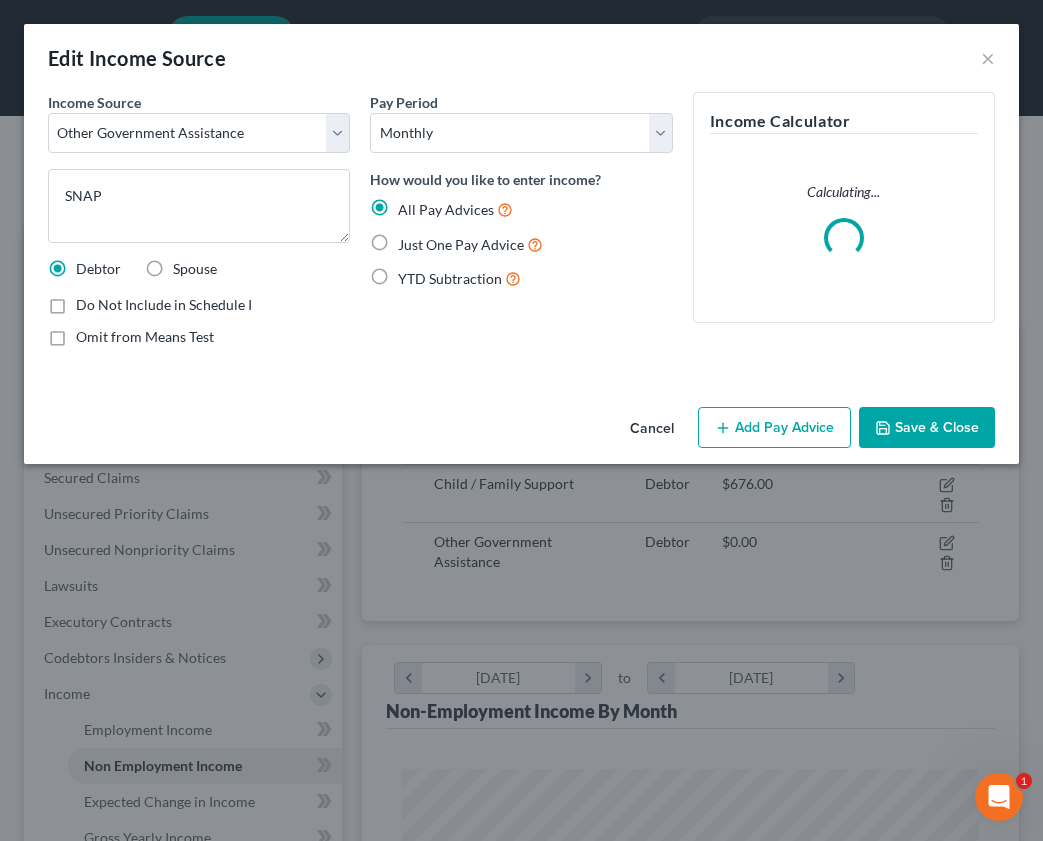 radio on "true" 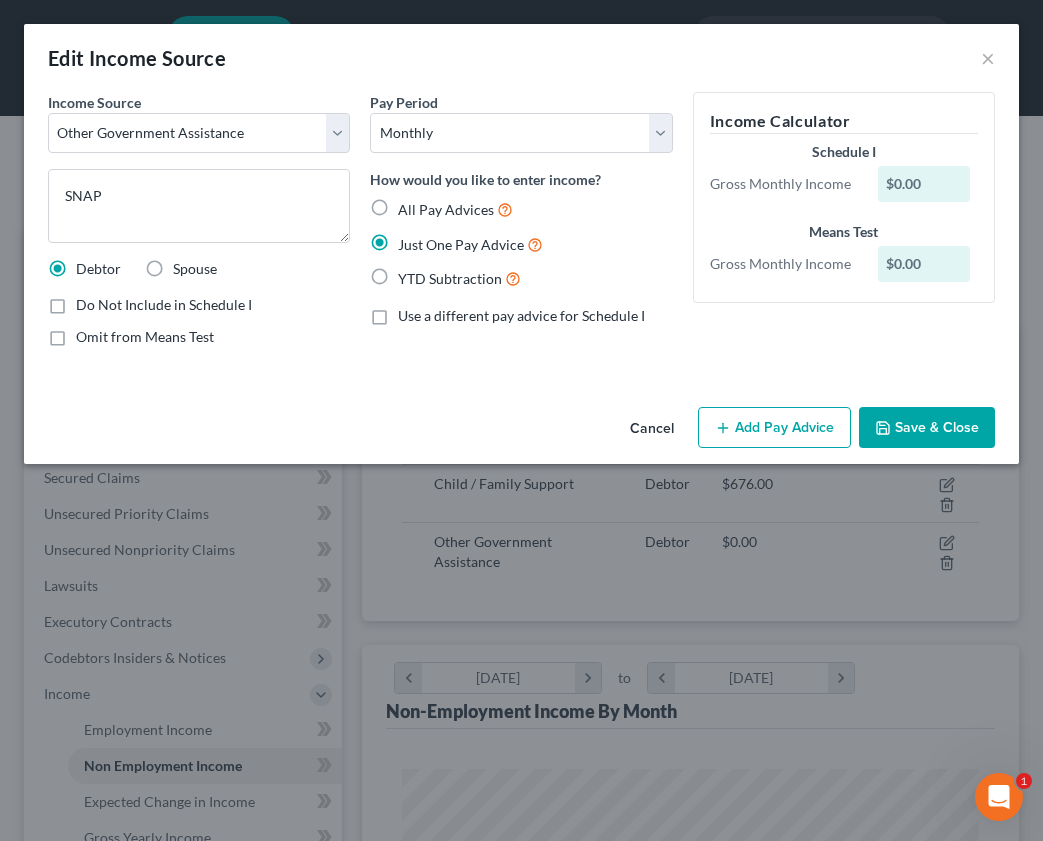 click on "Add Pay Advice" at bounding box center (774, 428) 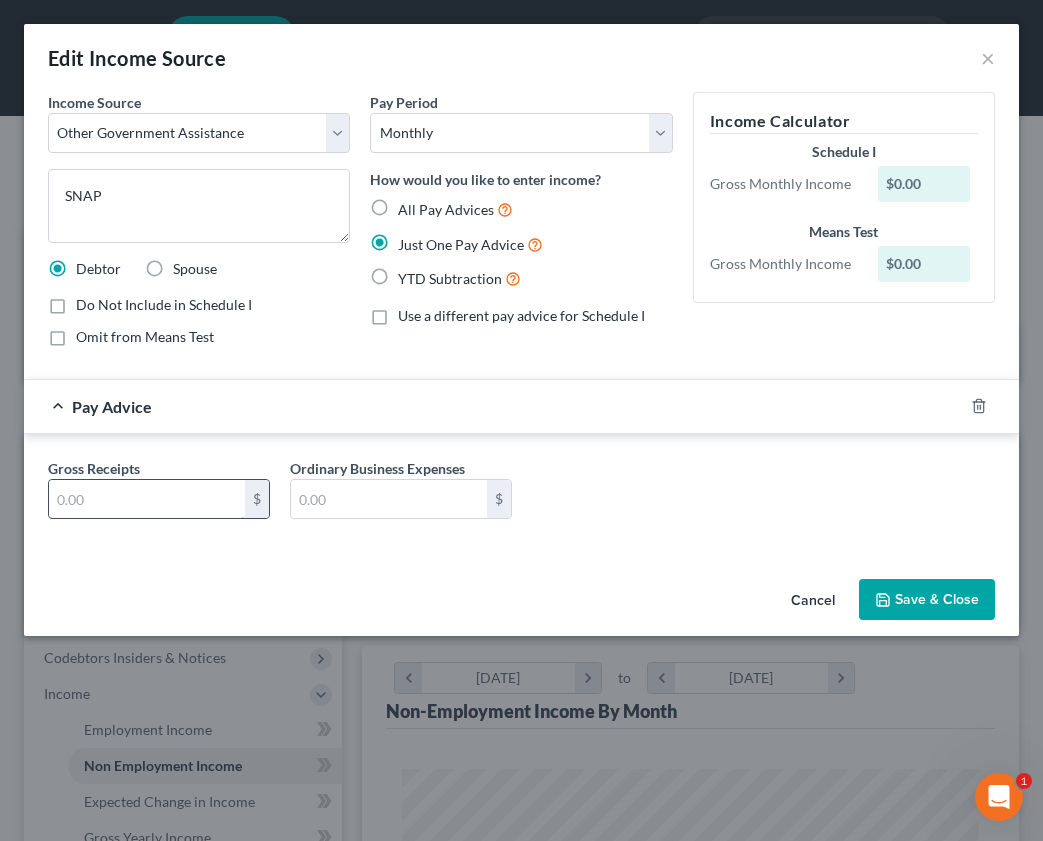 click at bounding box center [147, 499] 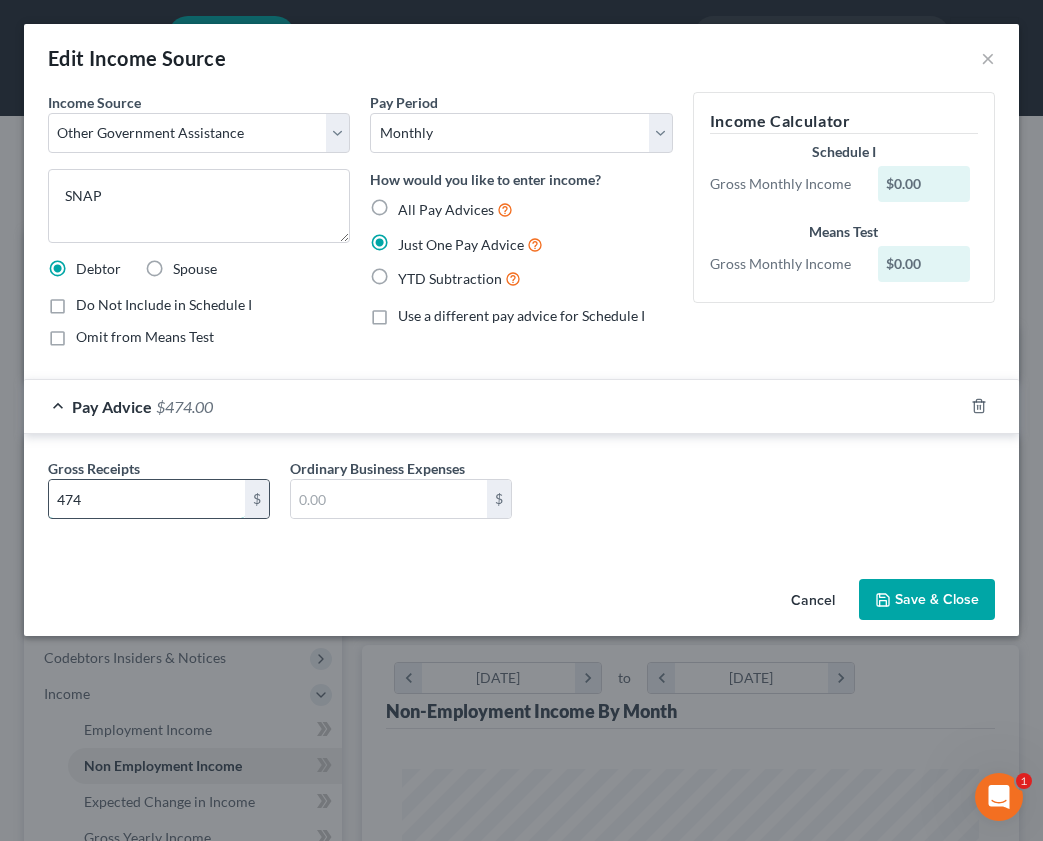 type on "474" 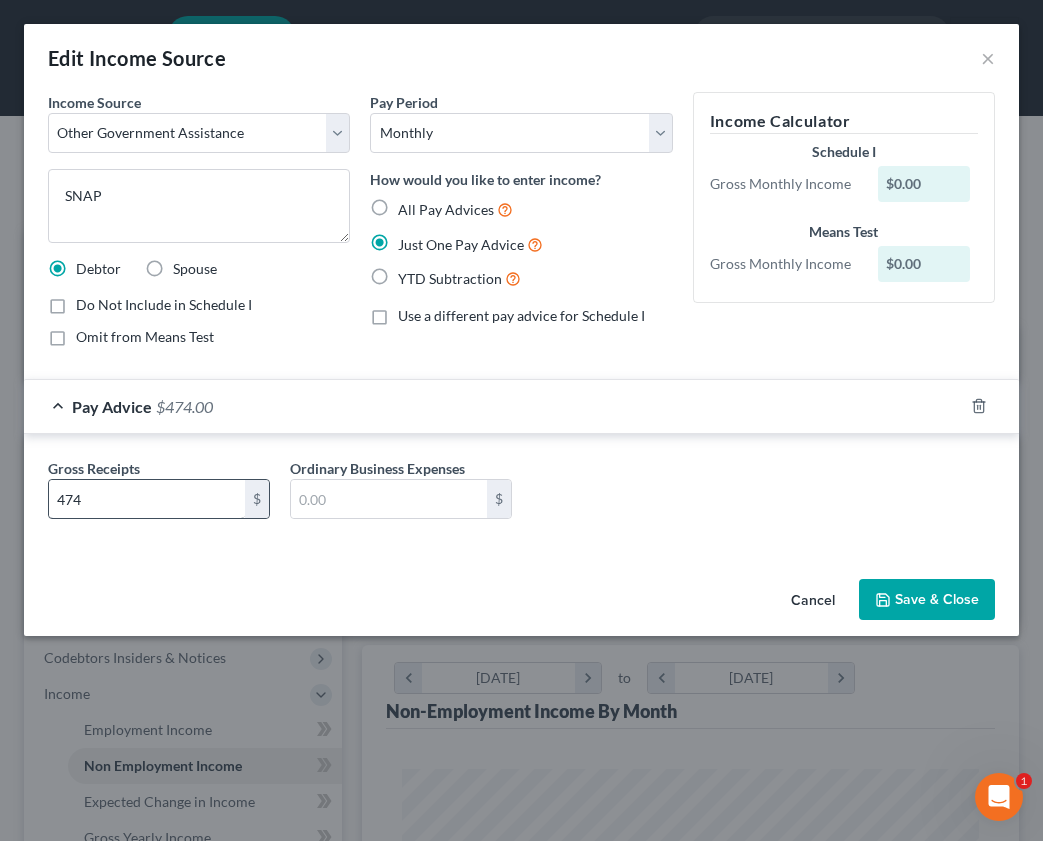 type 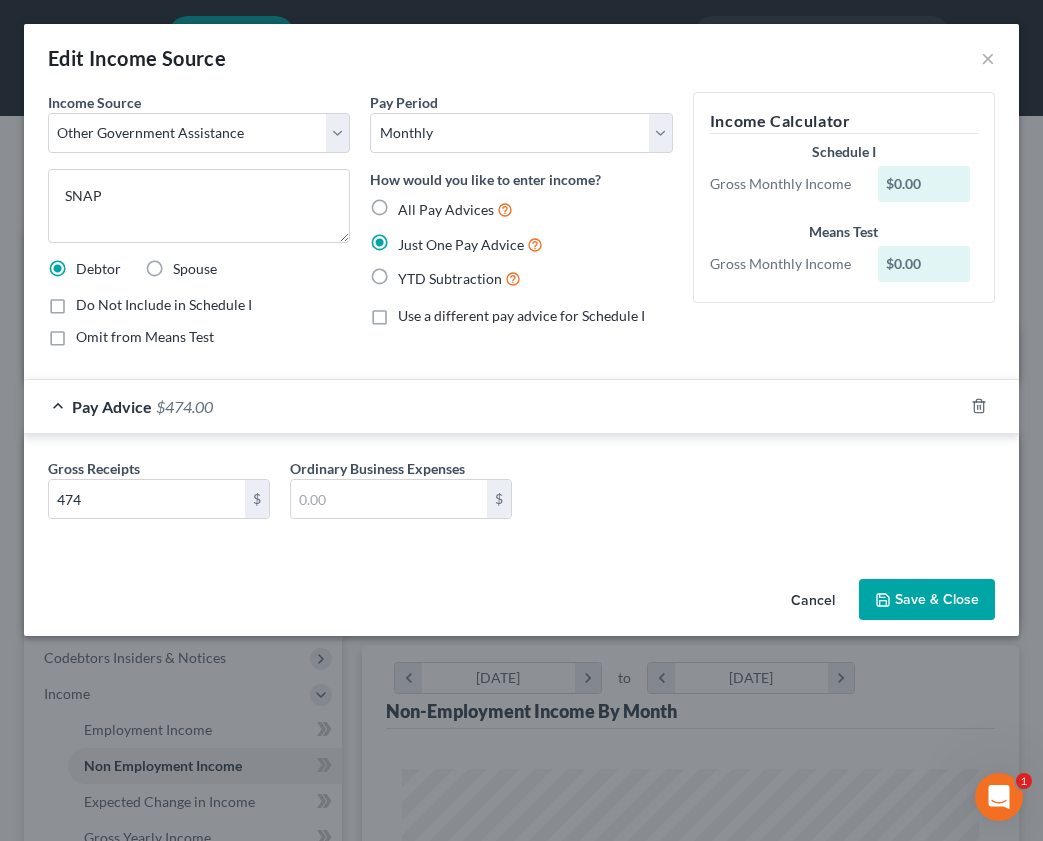 click on "Save & Close" at bounding box center [927, 600] 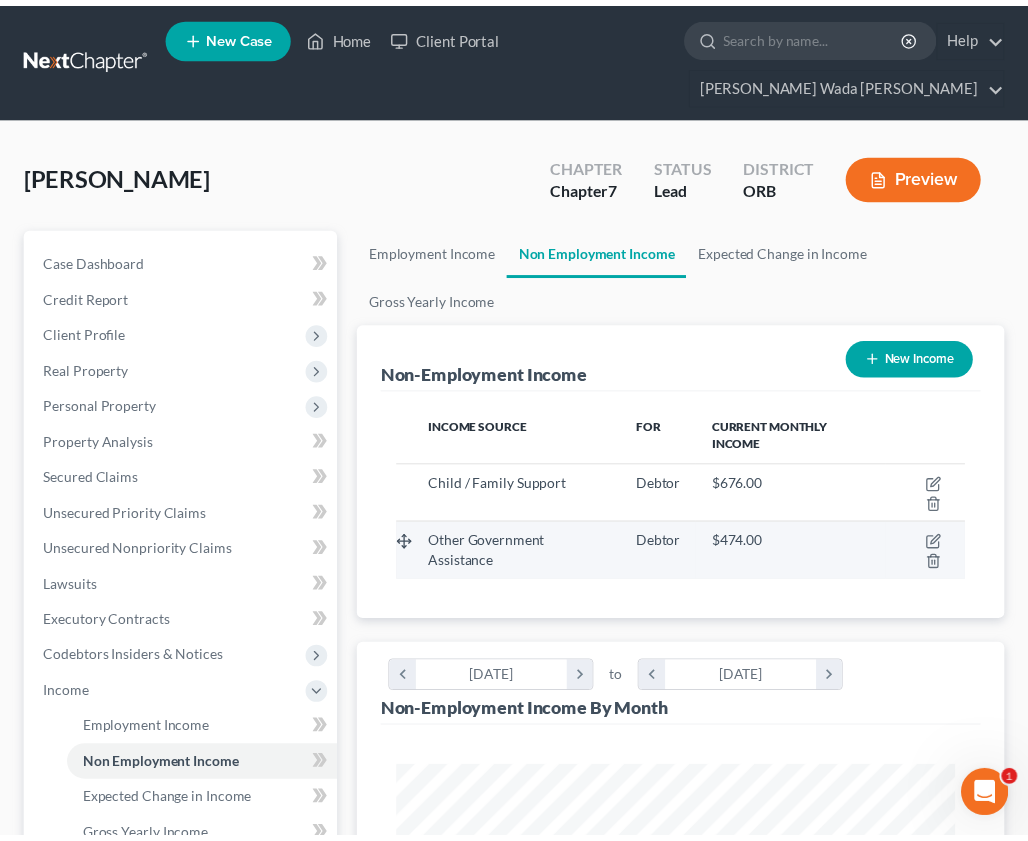scroll, scrollTop: 283, scrollLeft: 606, axis: both 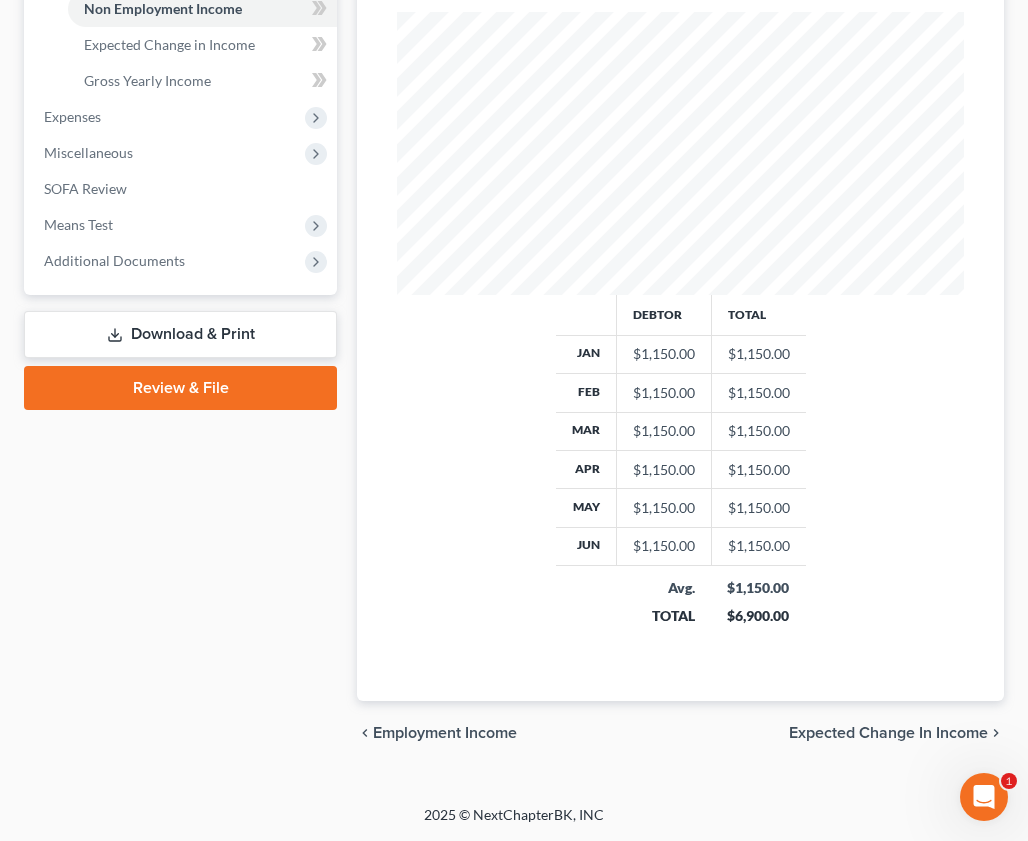click on "Expected Change in Income" at bounding box center (888, 733) 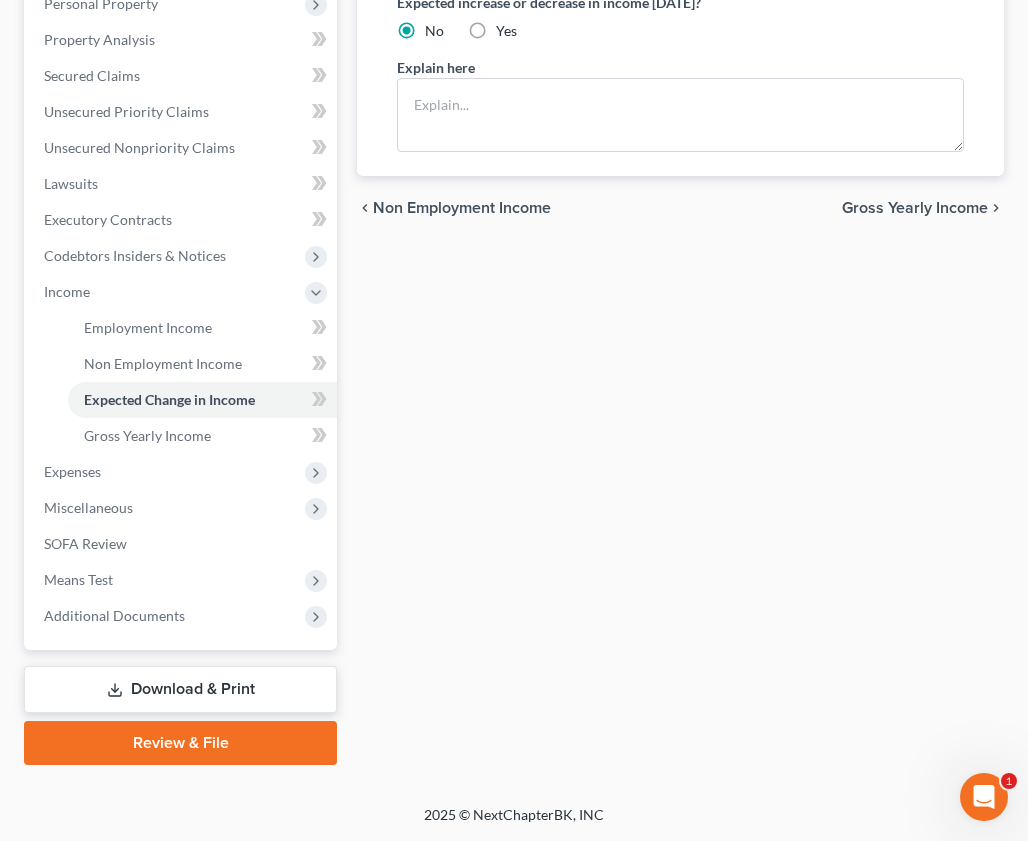 scroll, scrollTop: 0, scrollLeft: 0, axis: both 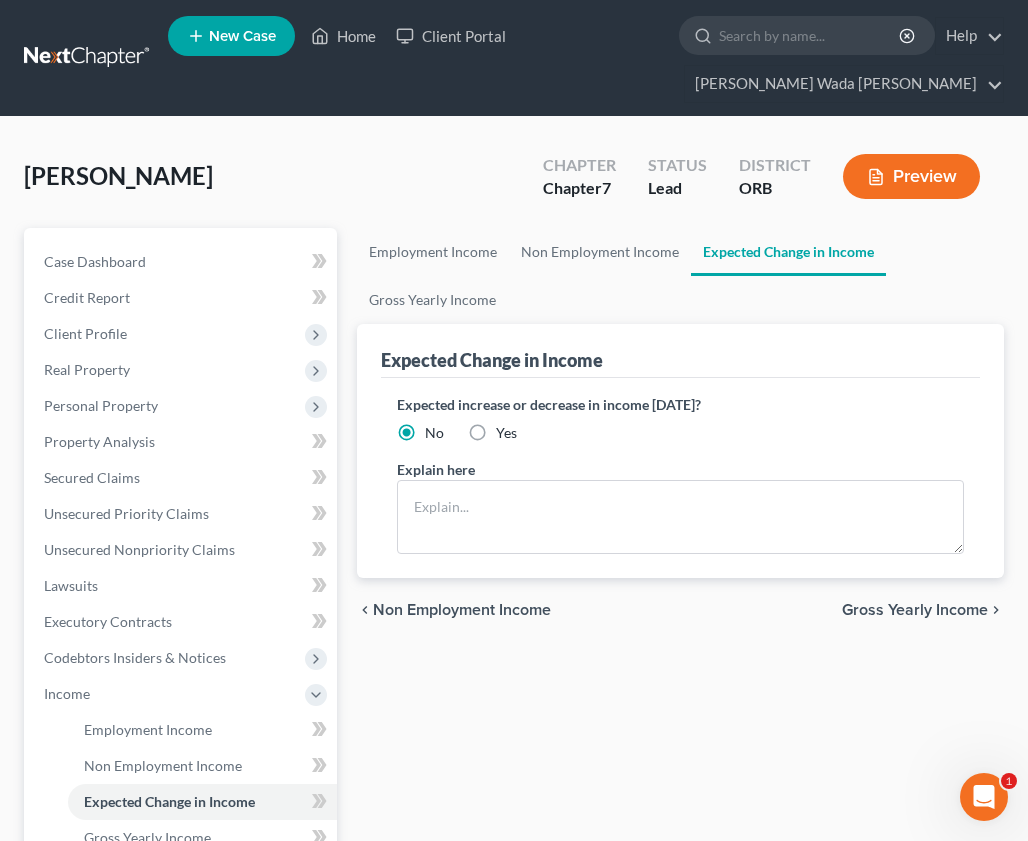 click on "Gross Yearly Income" at bounding box center [915, 610] 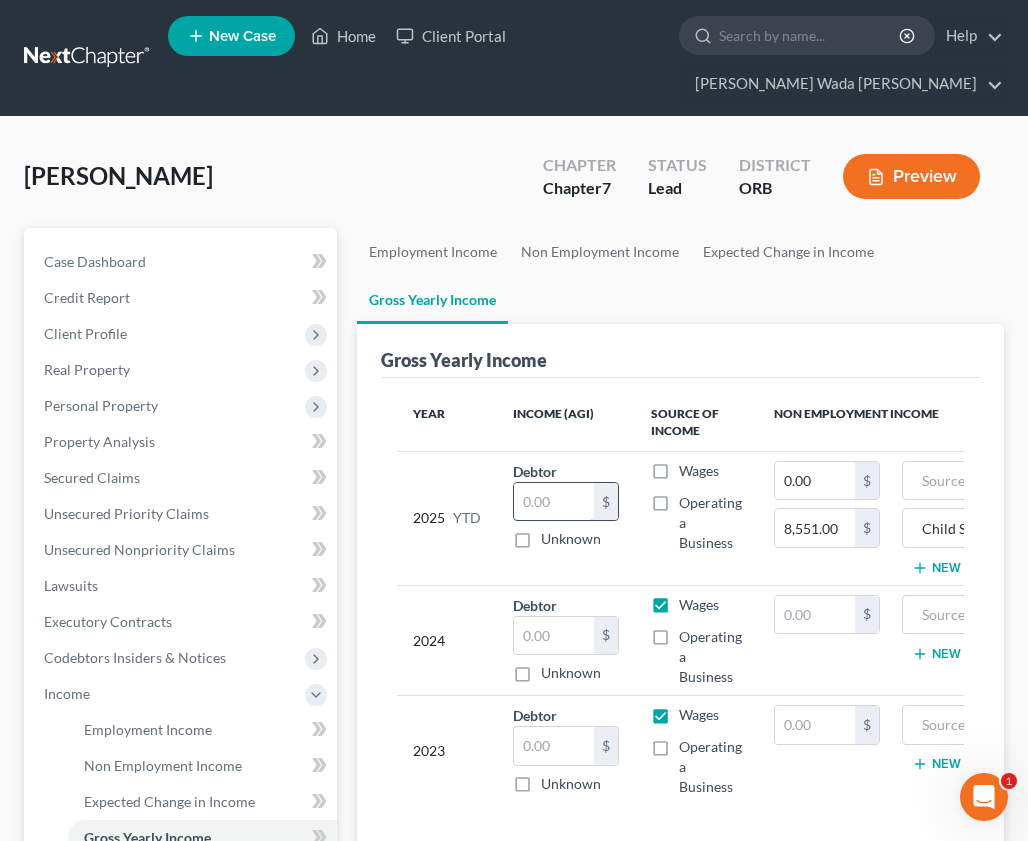 click at bounding box center [554, 502] 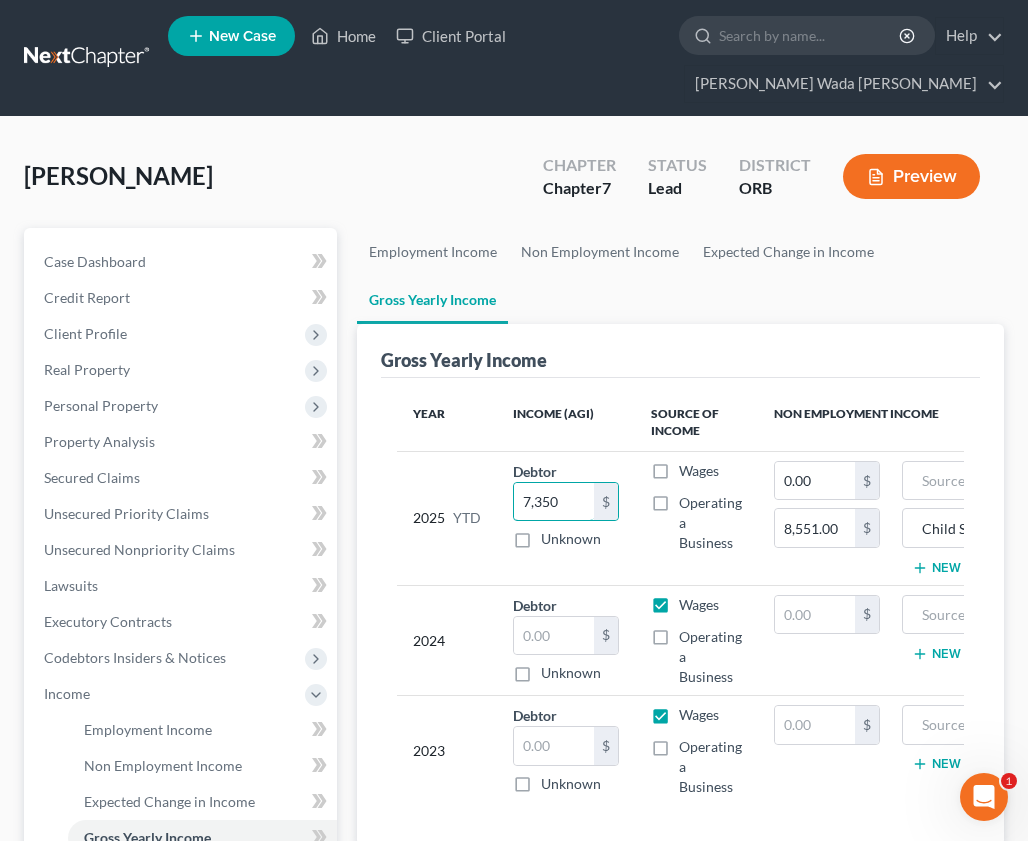 scroll, scrollTop: 0, scrollLeft: 138, axis: horizontal 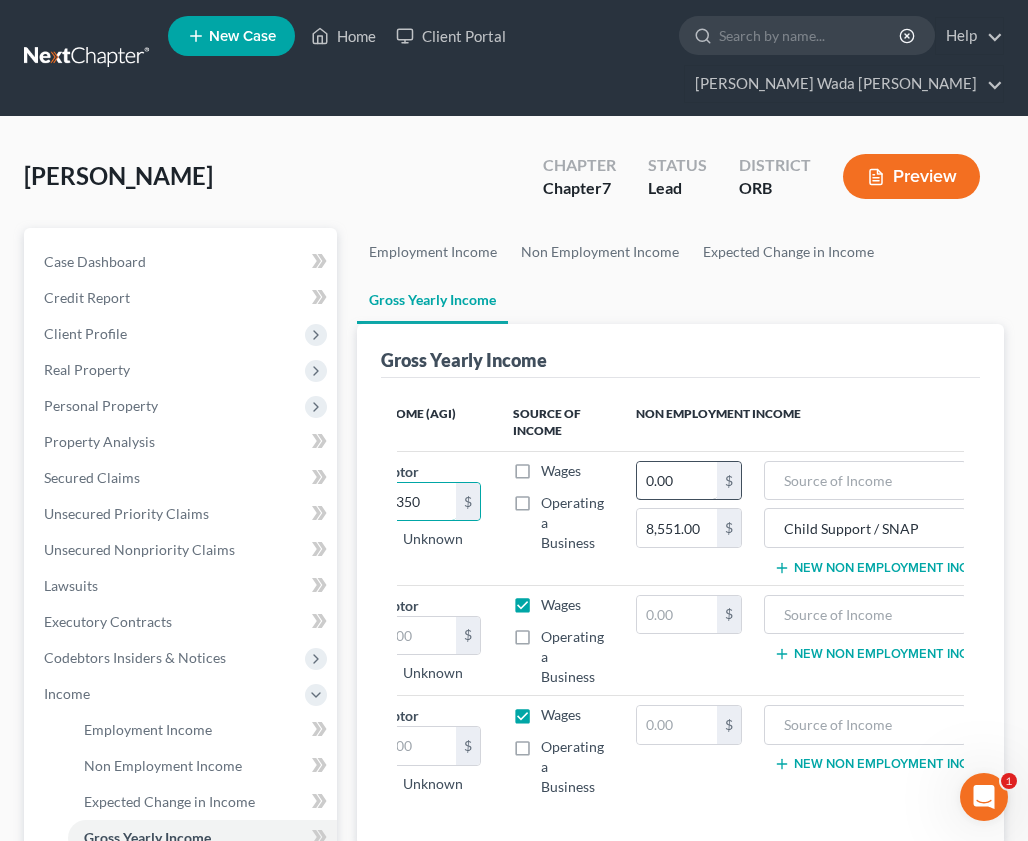 type on "7,350" 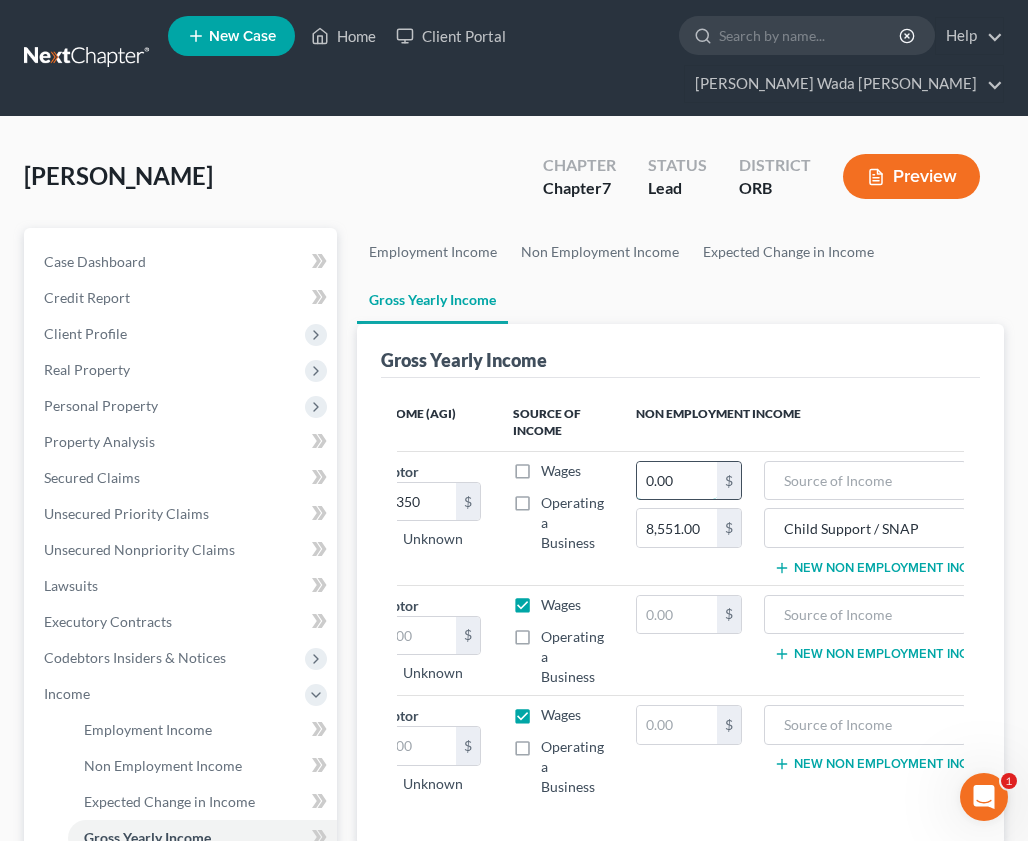 click on "0.00" at bounding box center [677, 481] 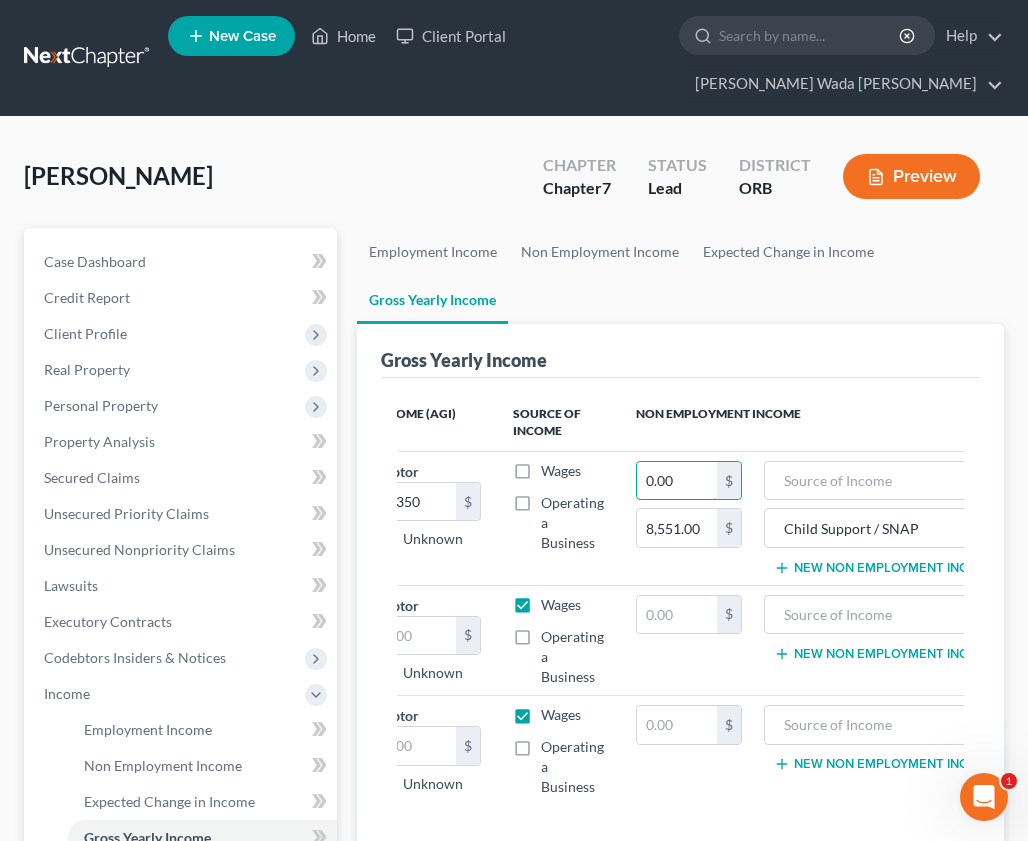 scroll, scrollTop: 0, scrollLeft: 0, axis: both 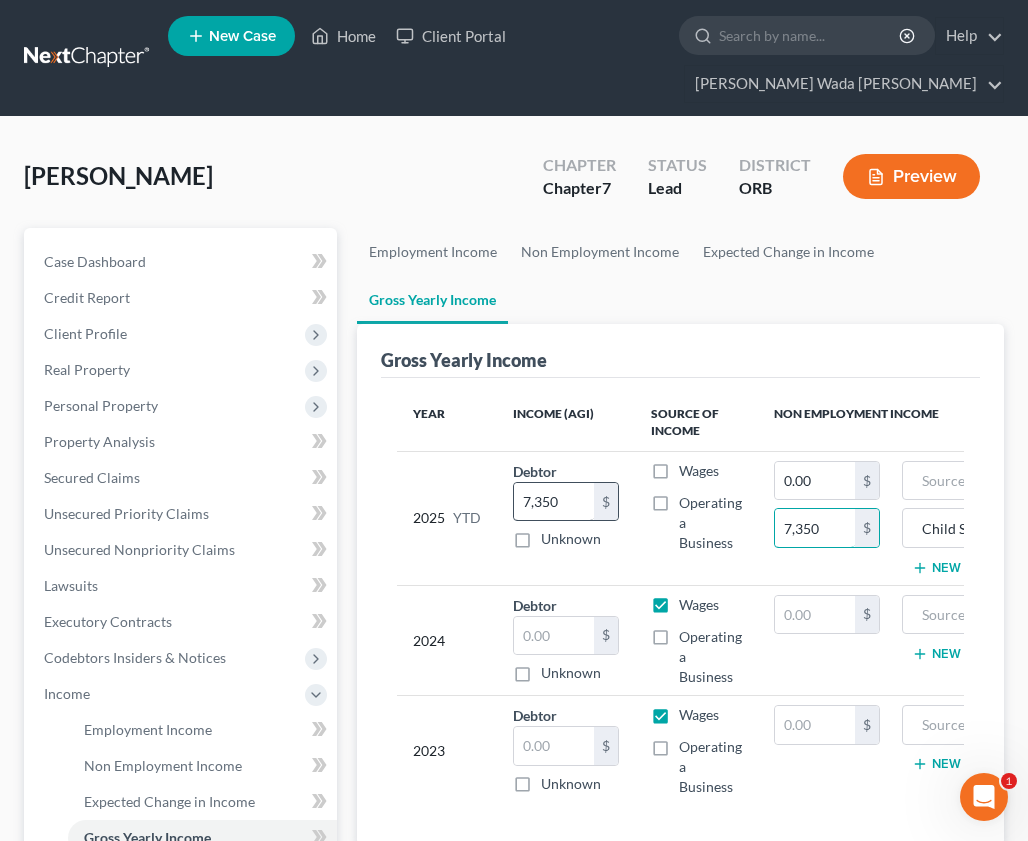 type on "7,350" 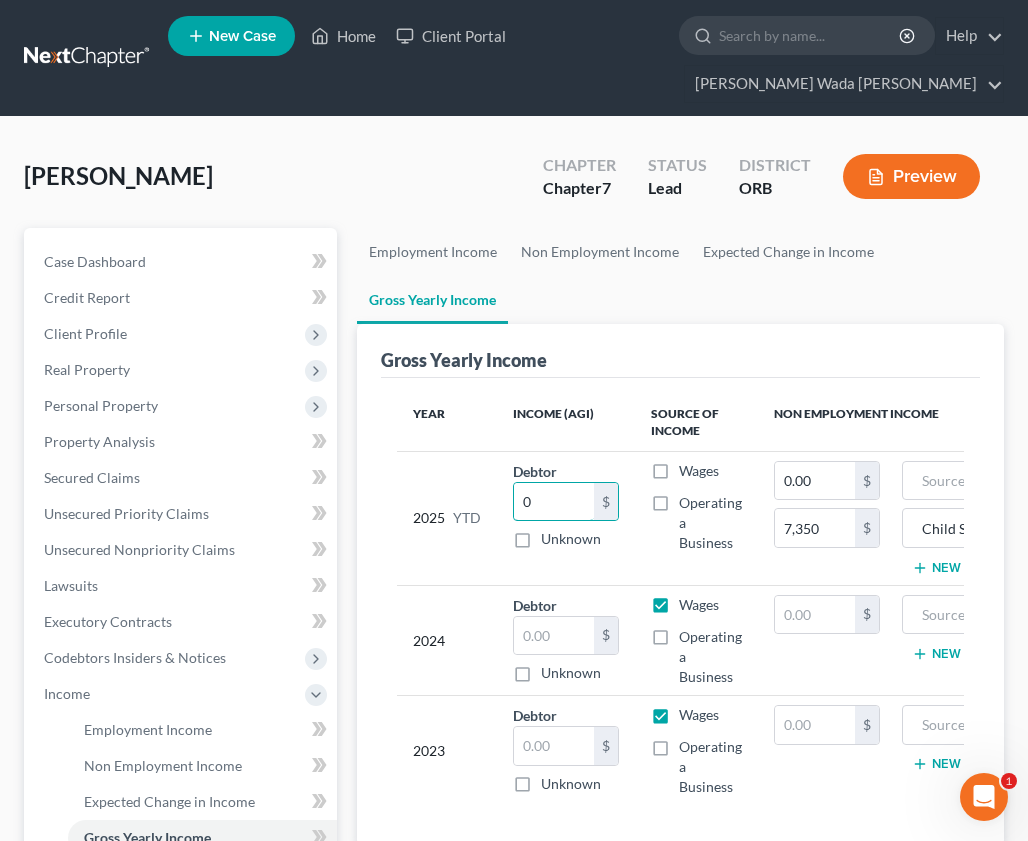 type on "0" 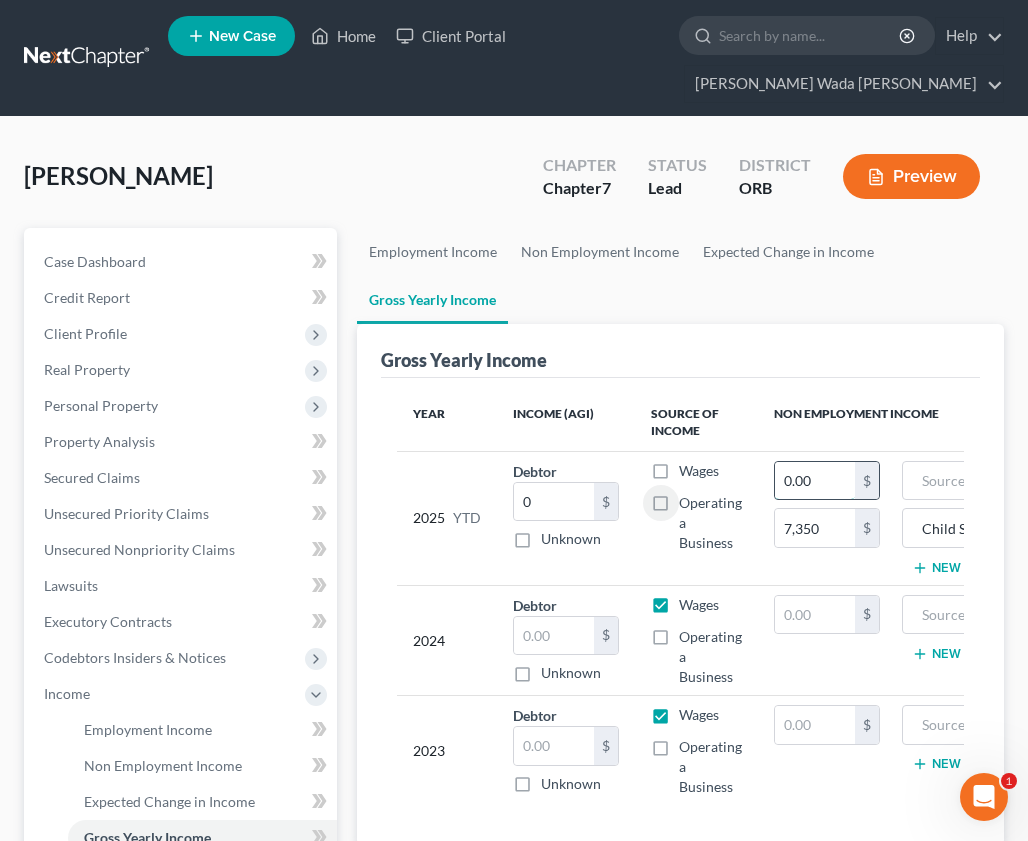 click on "0.00" at bounding box center [815, 481] 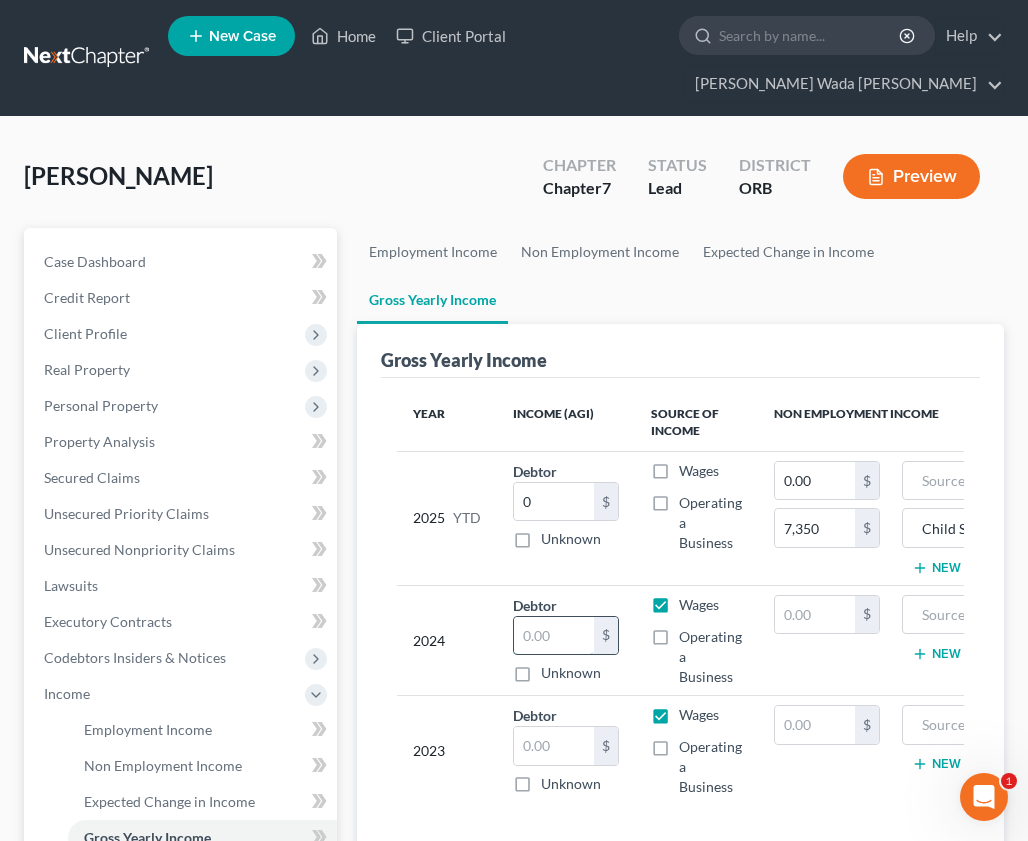 click at bounding box center (554, 636) 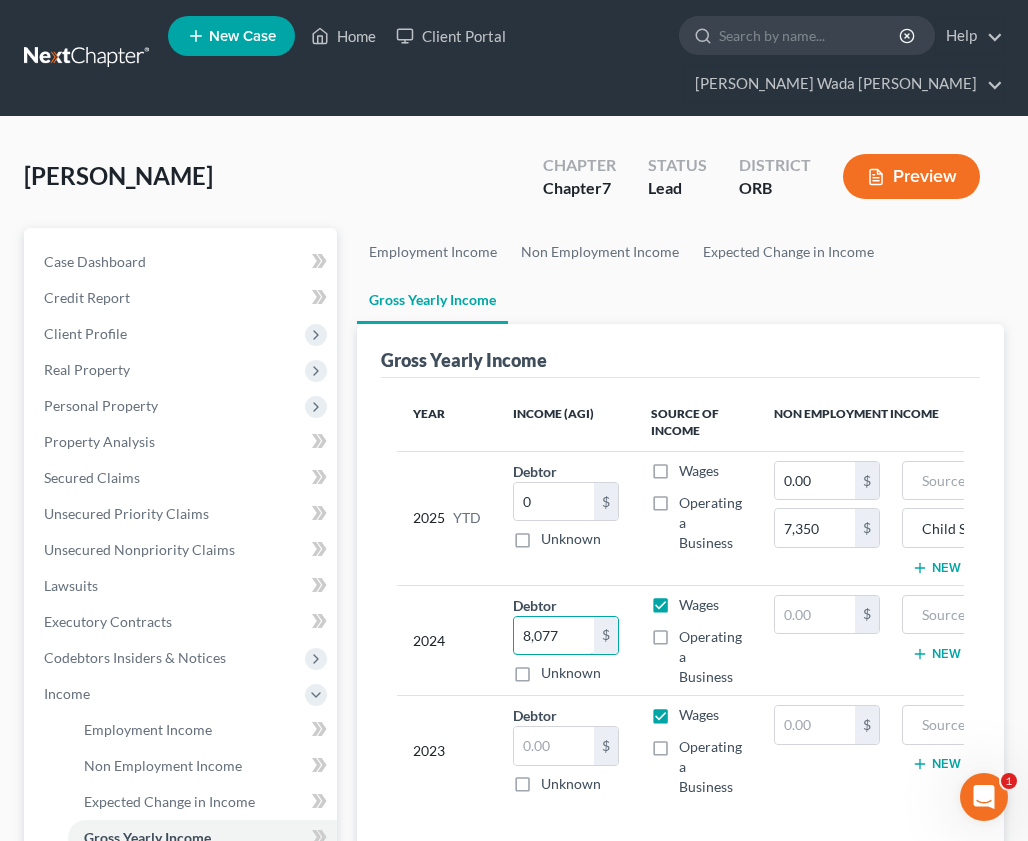 type on "8,077" 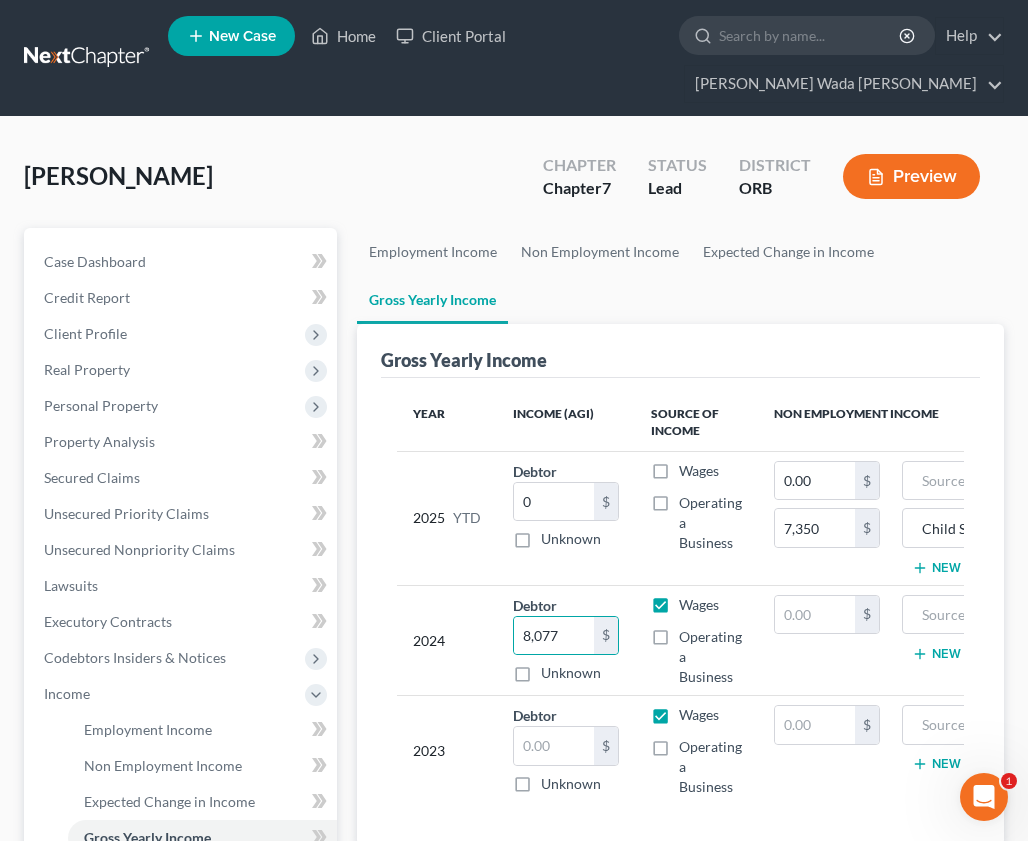 click on "Wages" at bounding box center [699, 605] 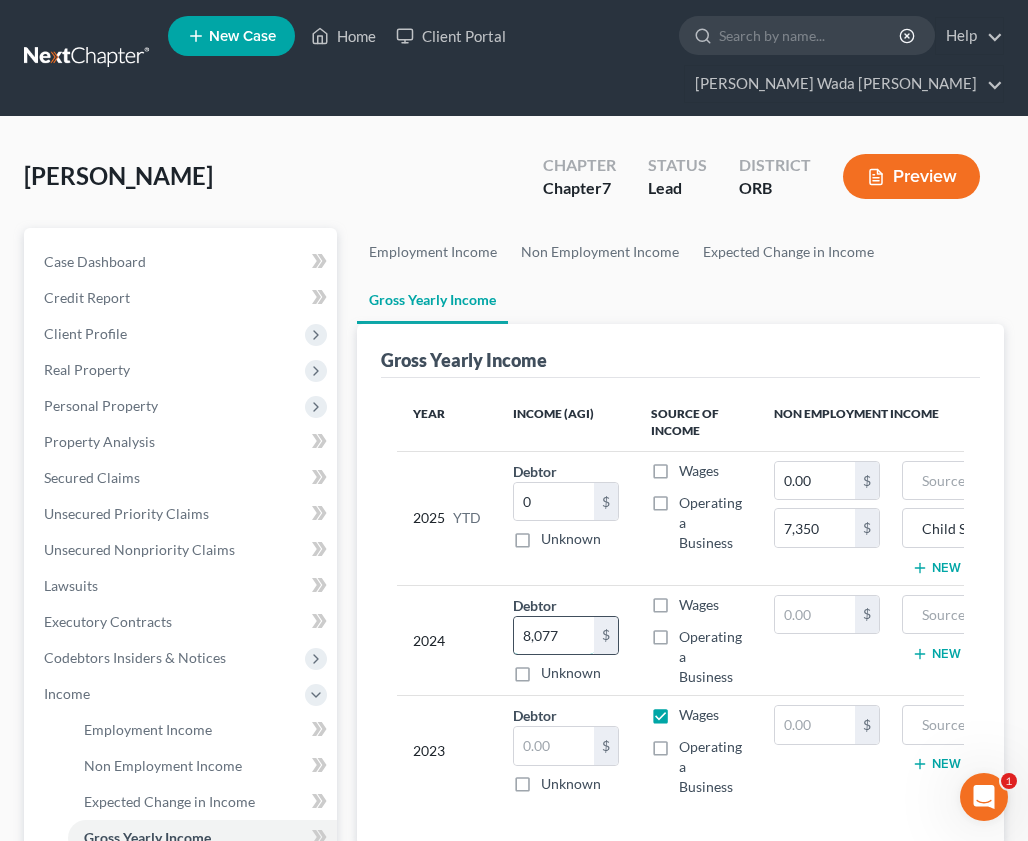 click on "8,077" at bounding box center [554, 636] 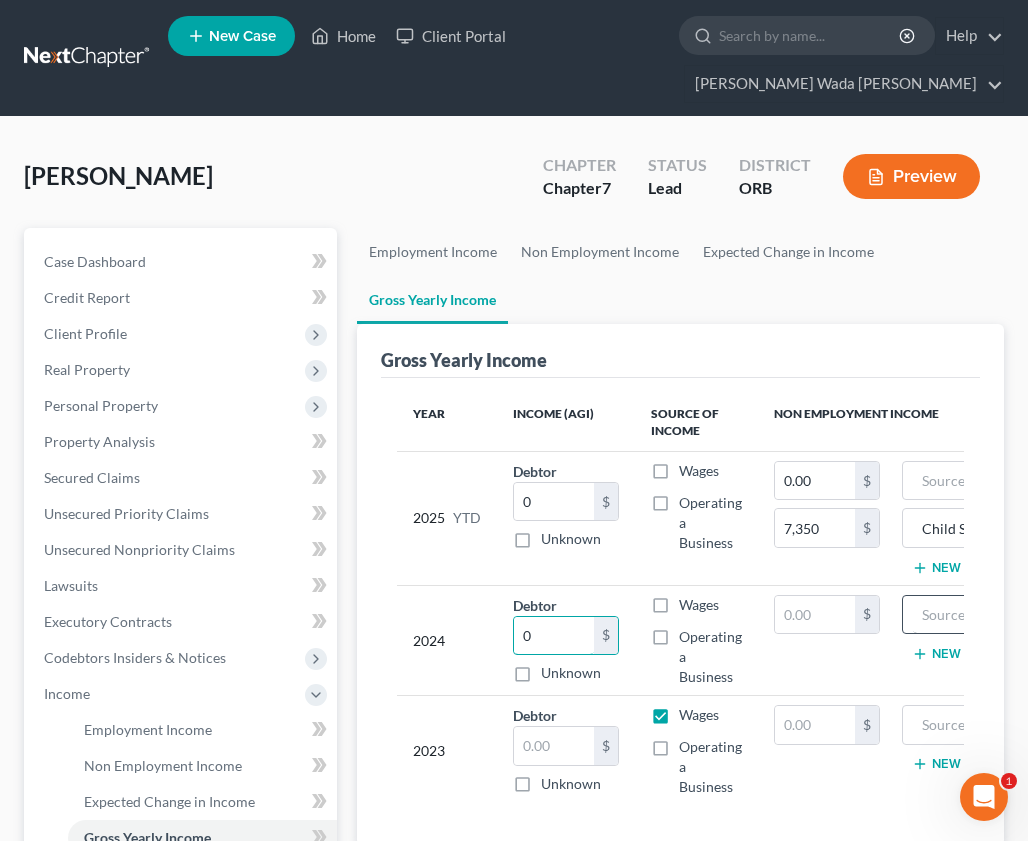 type on "0" 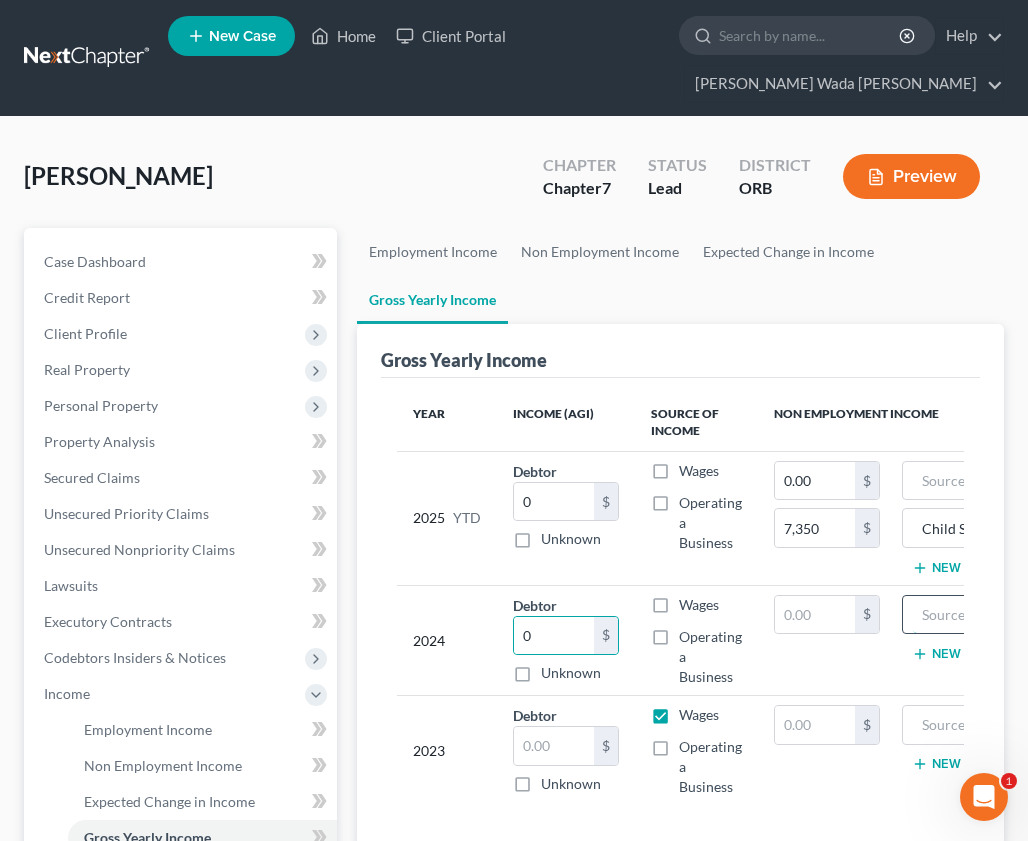 click at bounding box center [1003, 615] 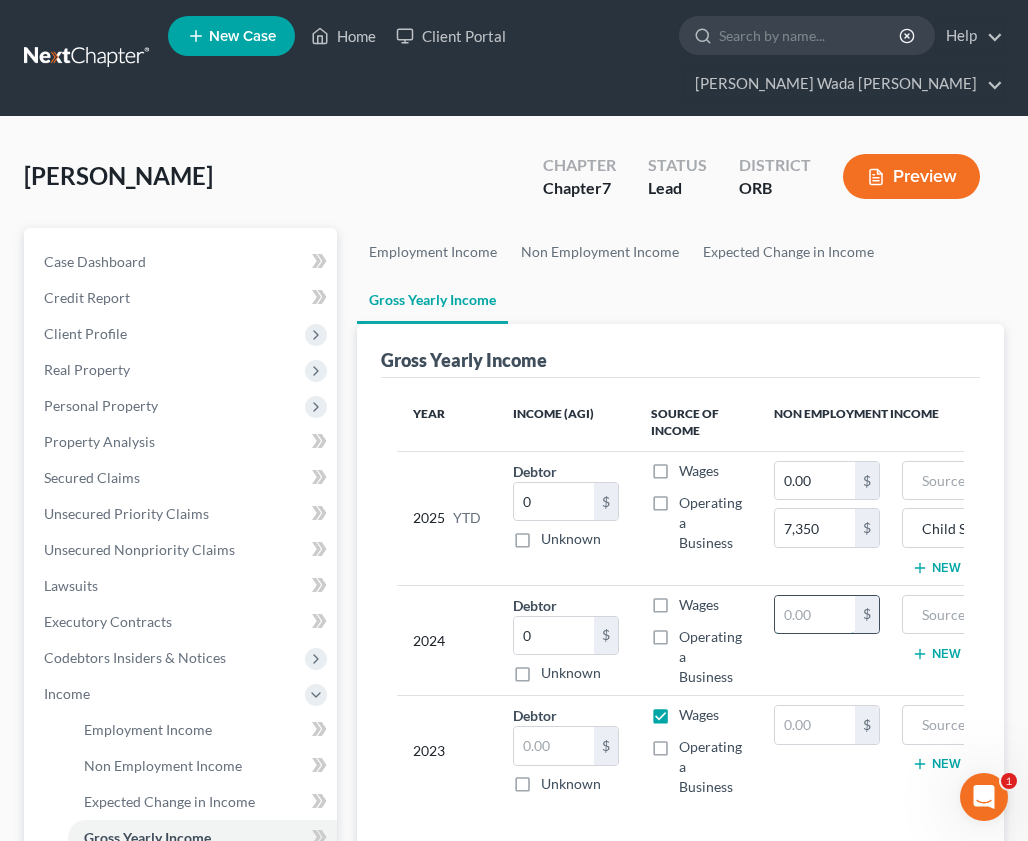click at bounding box center [815, 615] 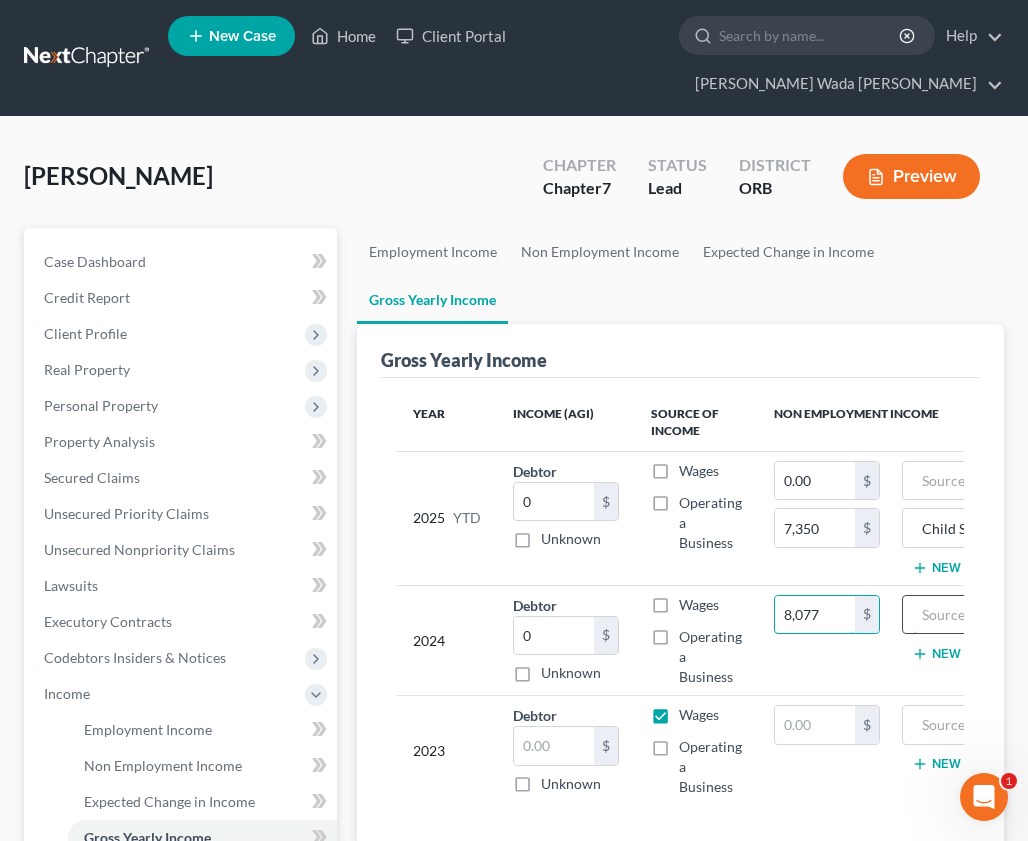 type on "8,077" 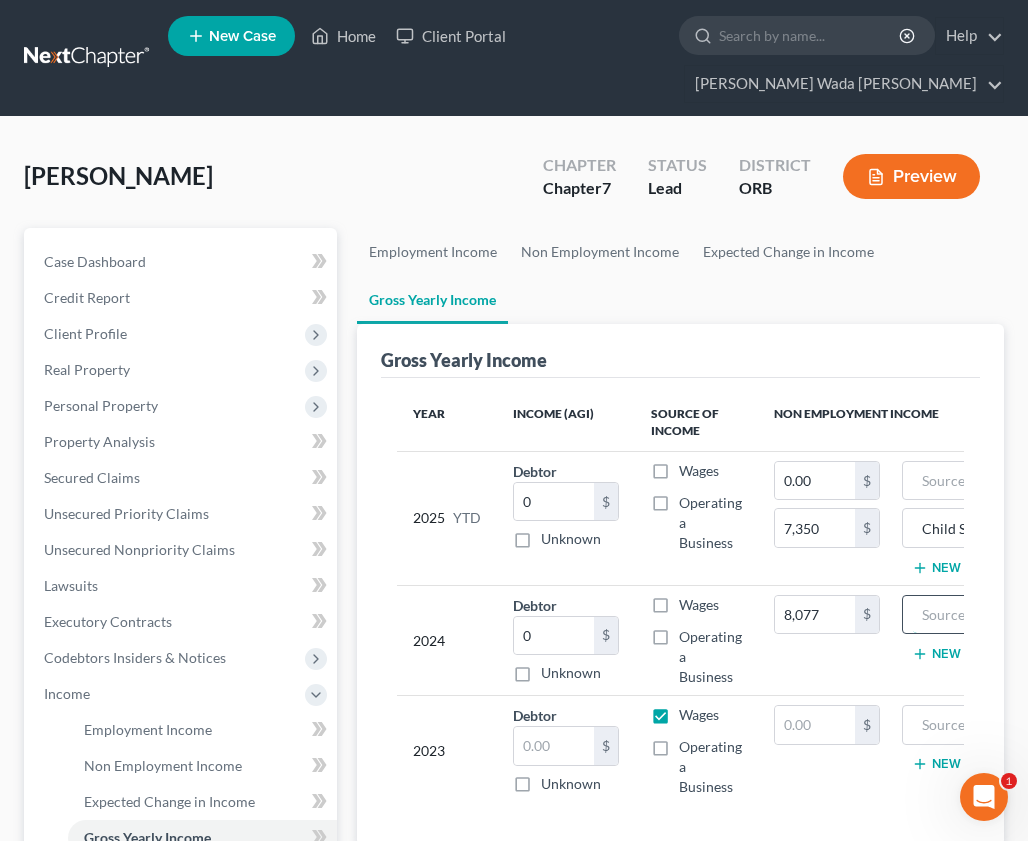 click at bounding box center [1003, 615] 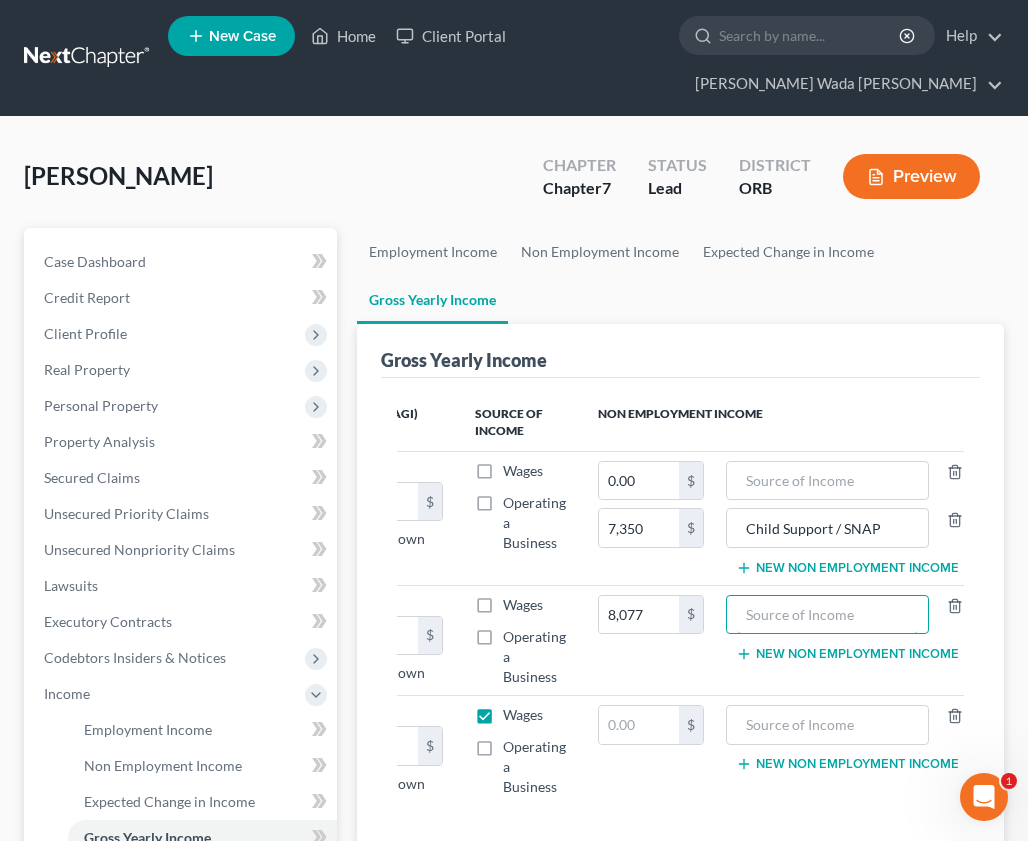 scroll, scrollTop: 0, scrollLeft: 186, axis: horizontal 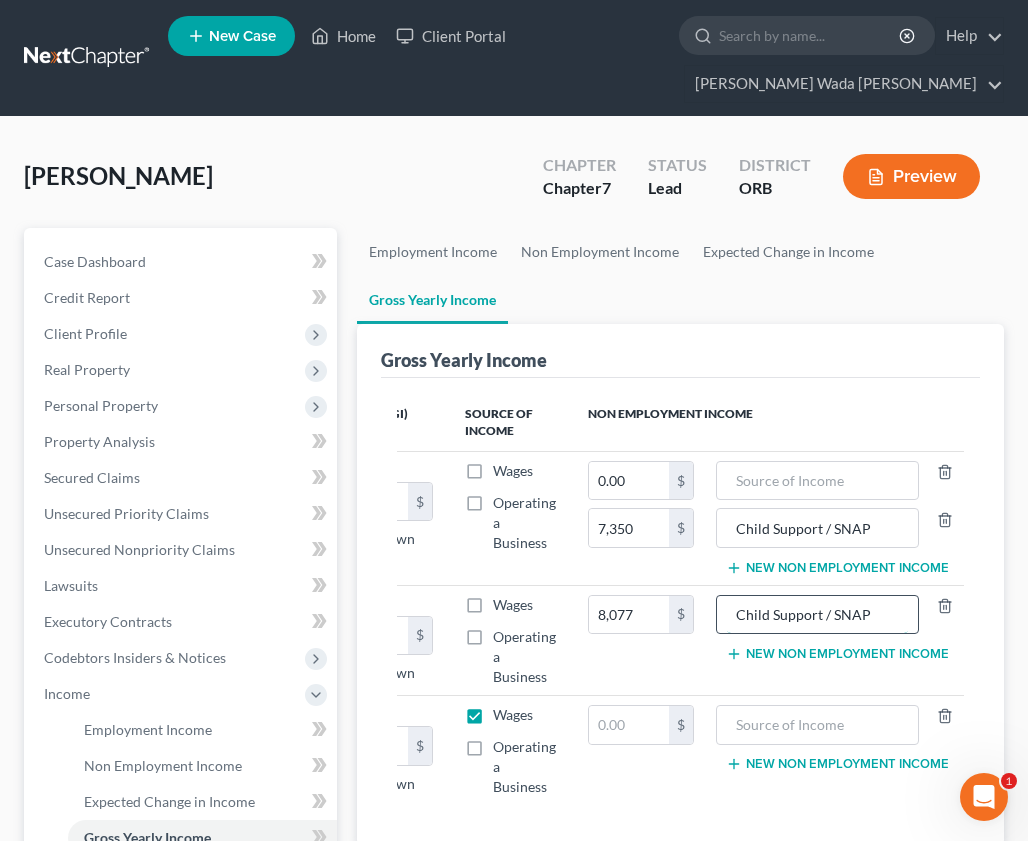 type on "Child Support / SNAP" 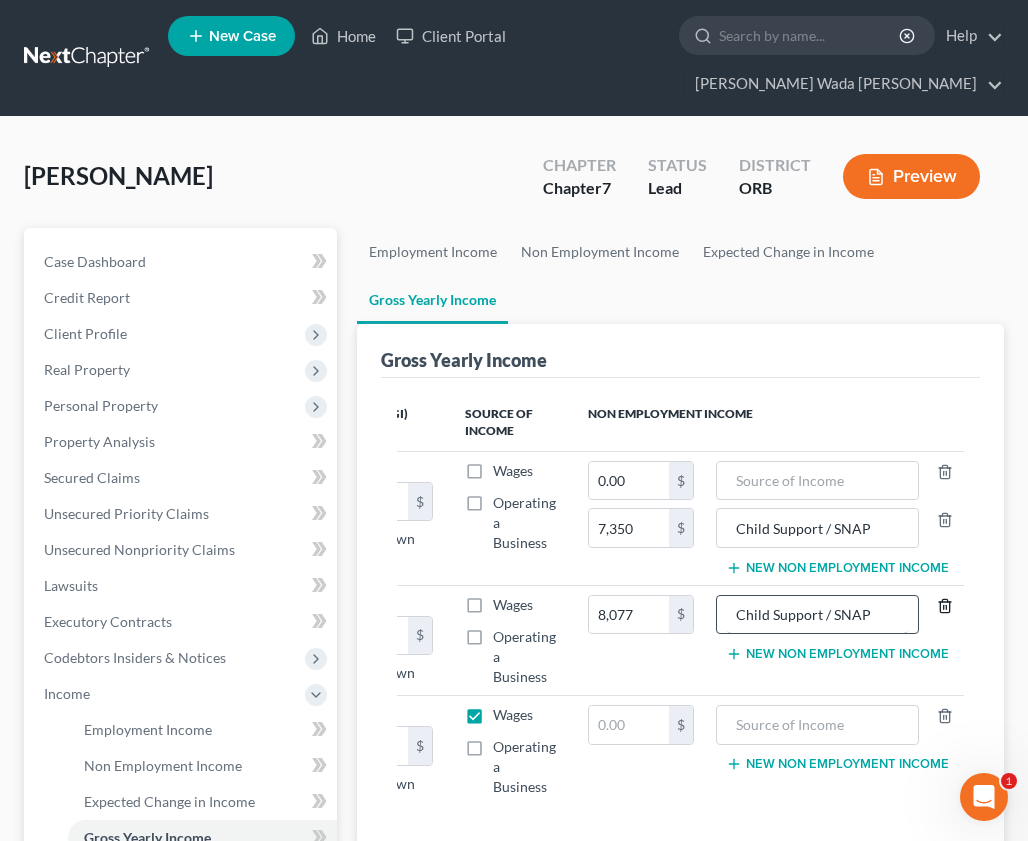 type 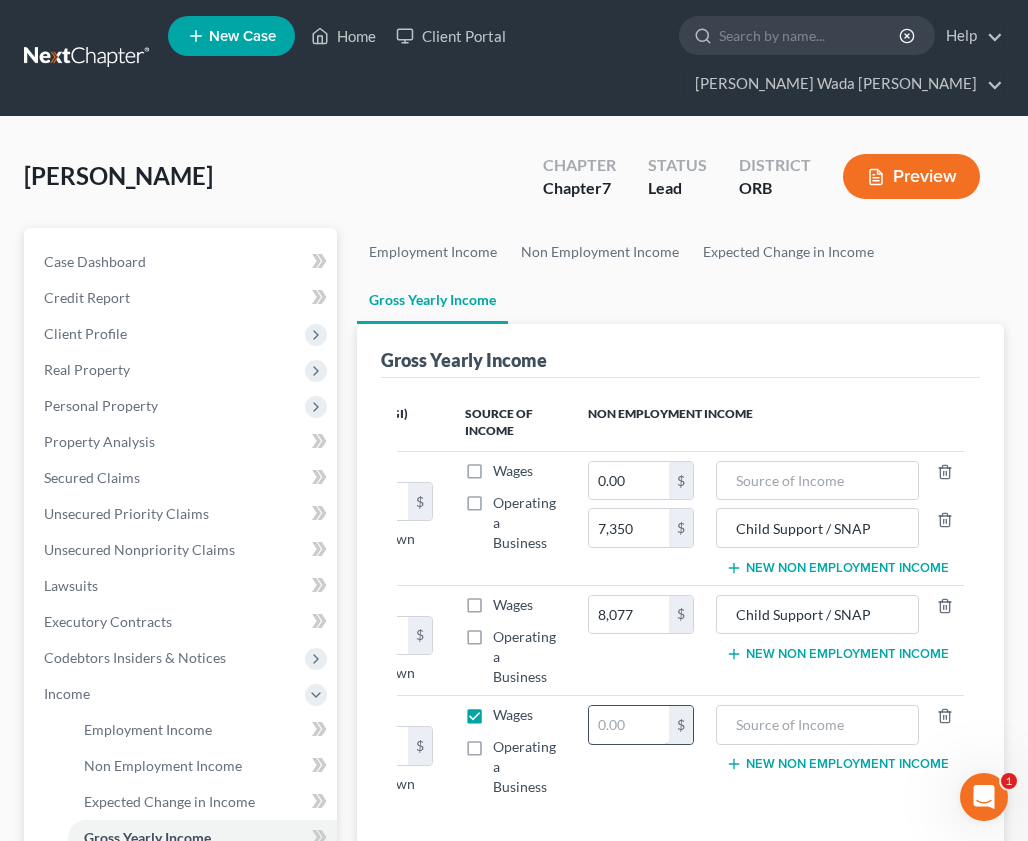 drag, startPoint x: 474, startPoint y: 713, endPoint x: 615, endPoint y: 731, distance: 142.14429 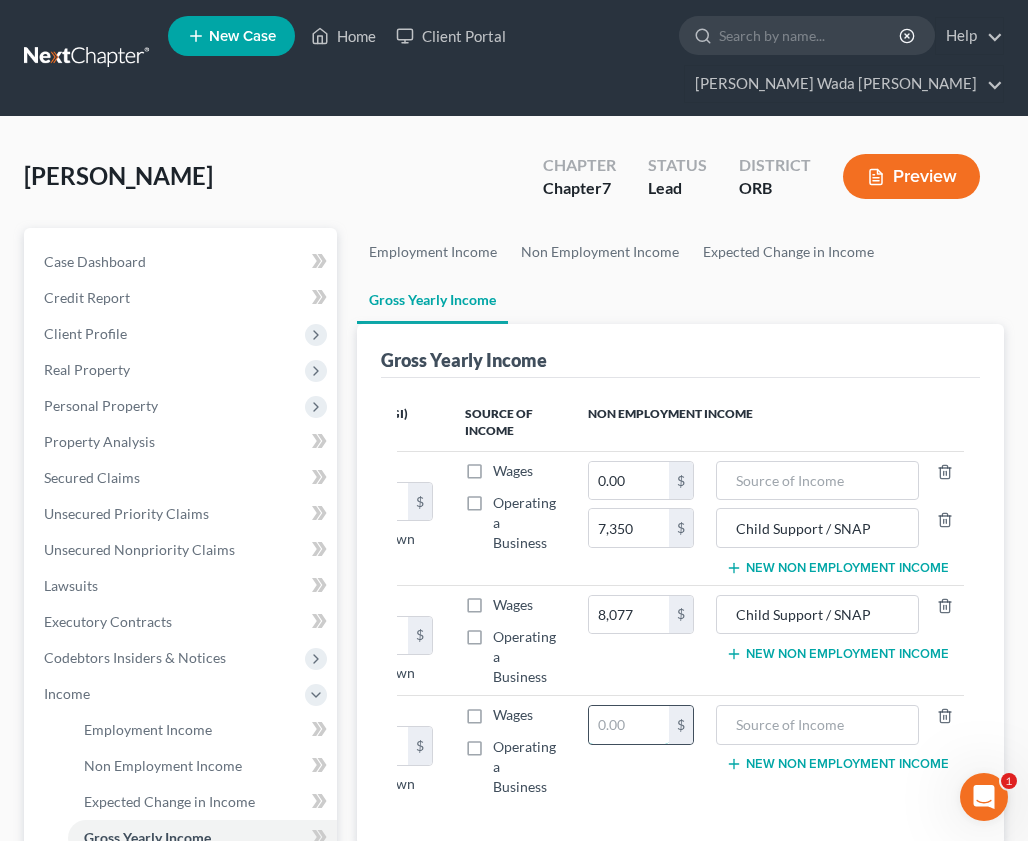 click at bounding box center [629, 725] 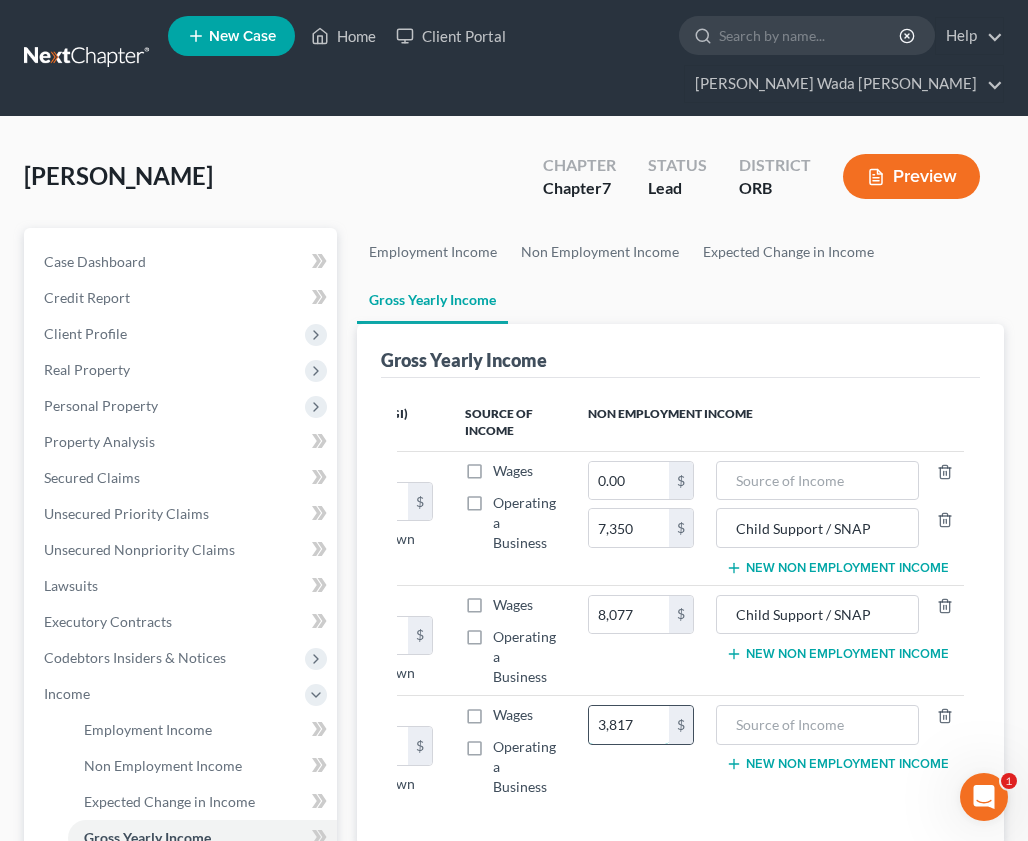 type on "3,817" 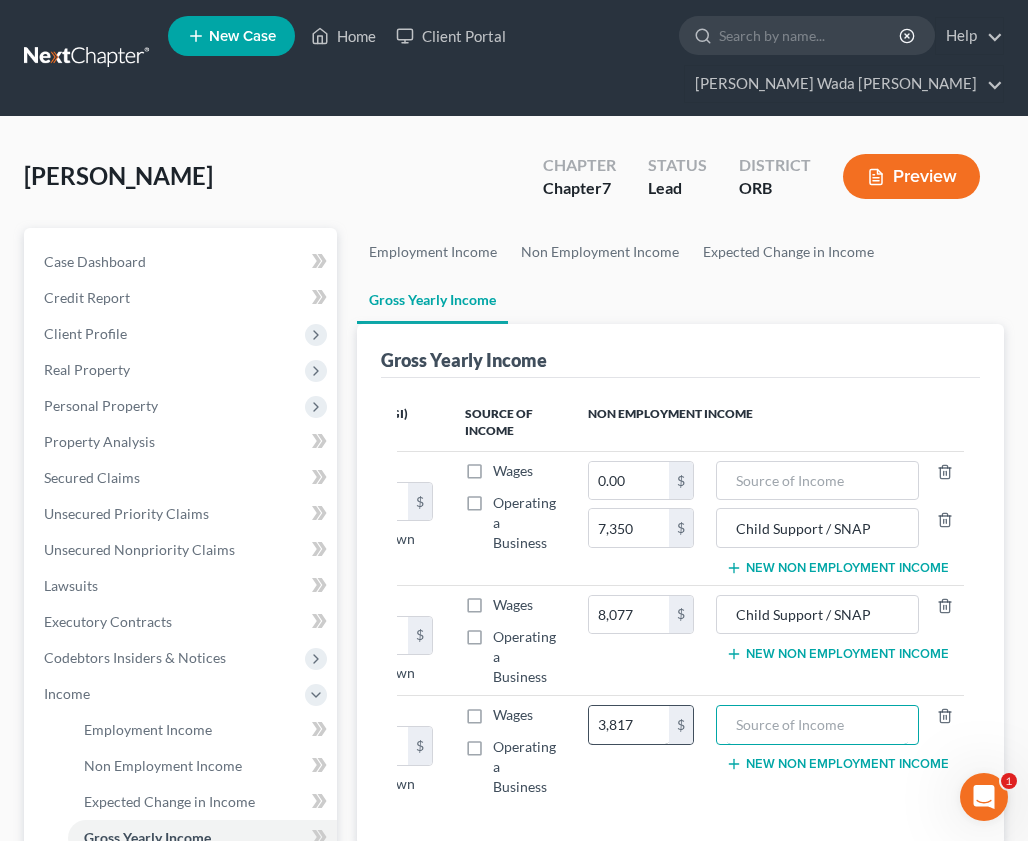 type on "s" 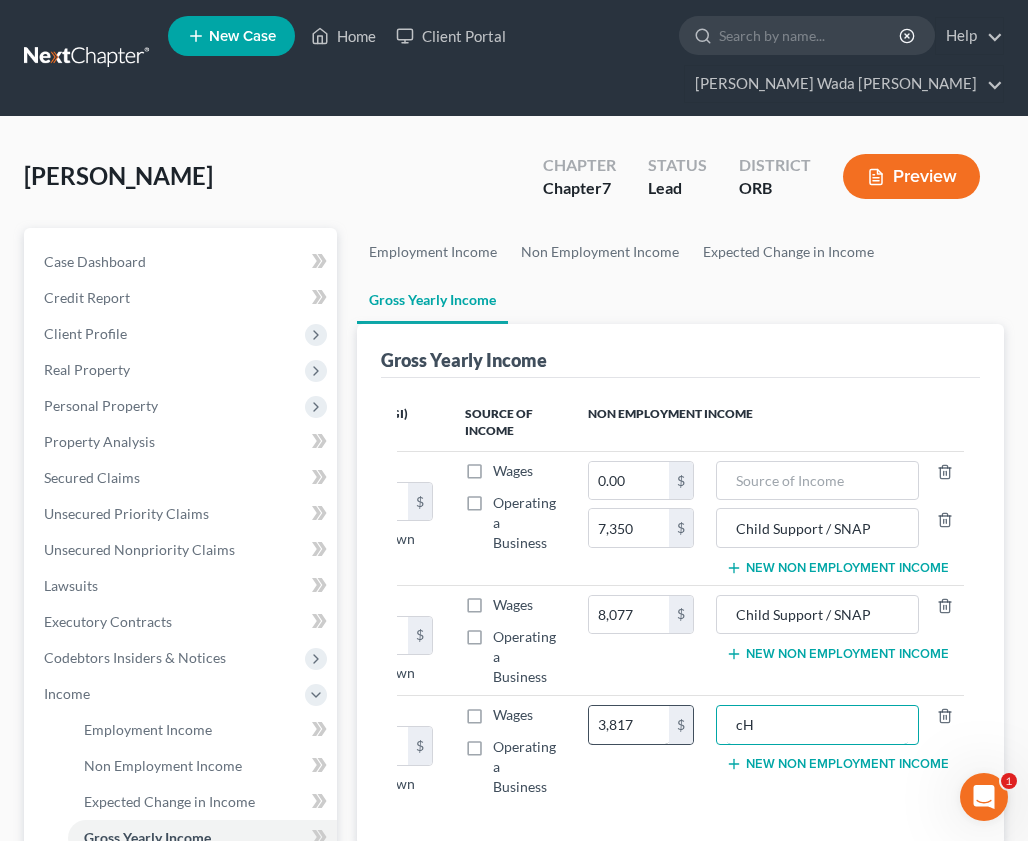 type on "c" 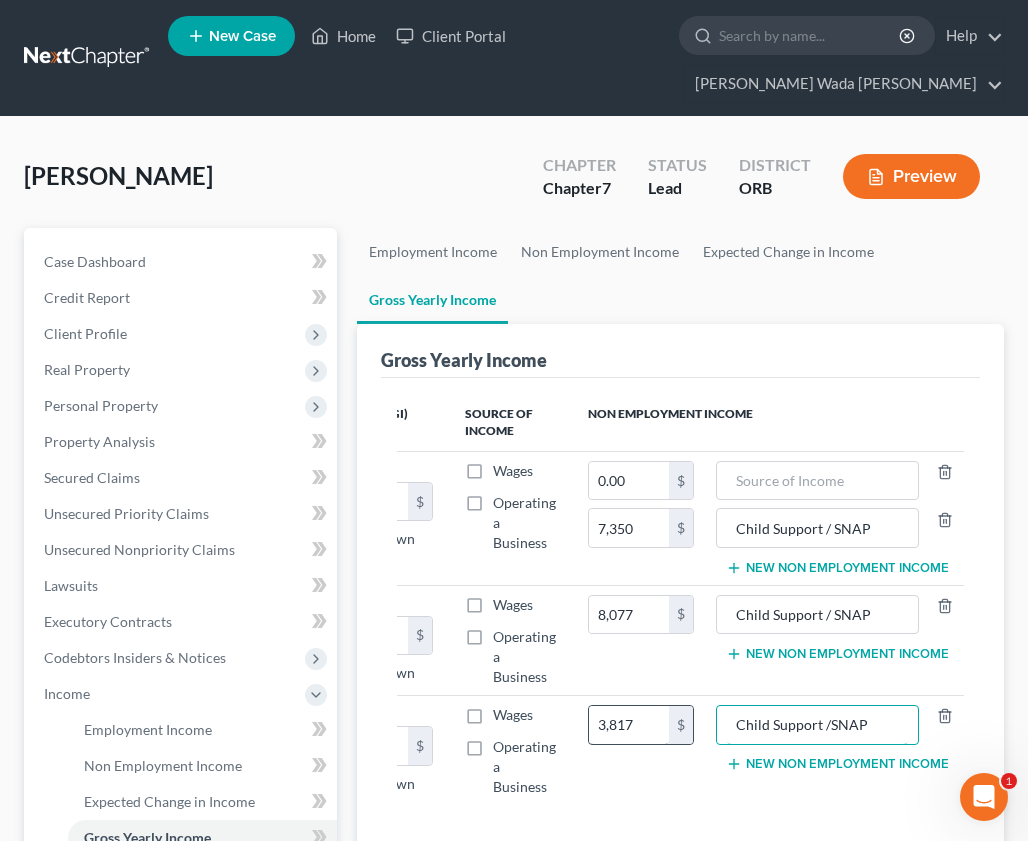 type on "Child Support /SNAP" 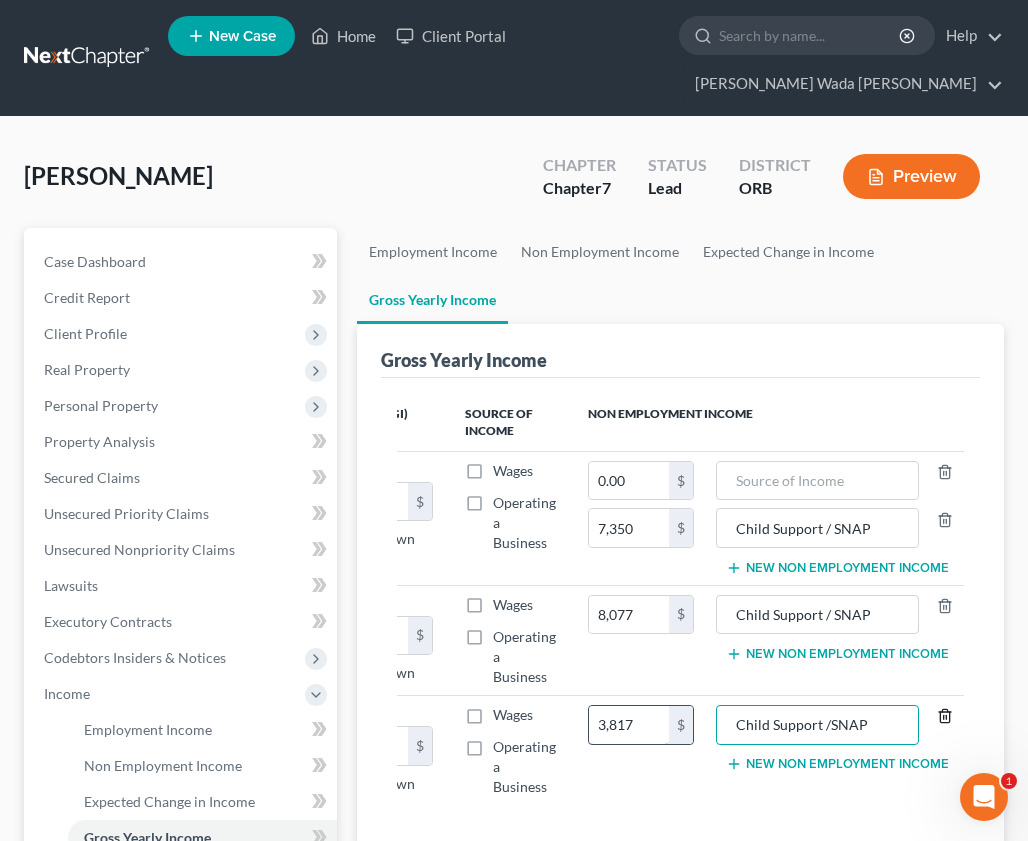 type 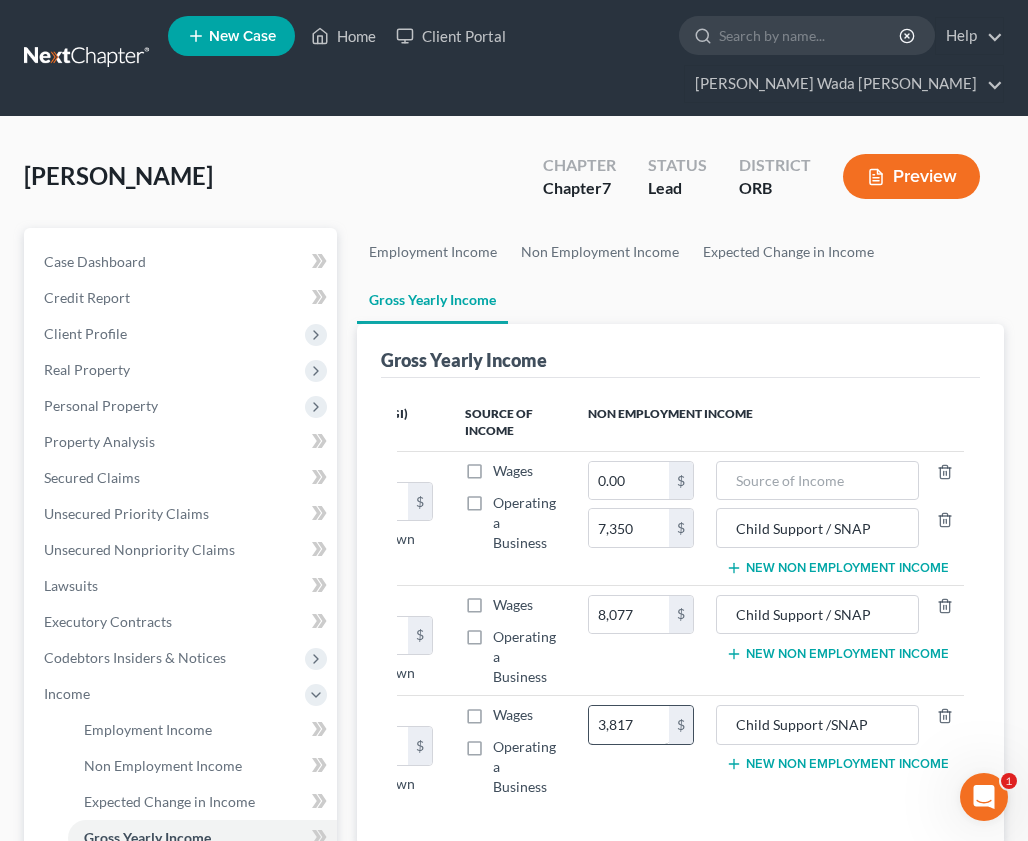 type 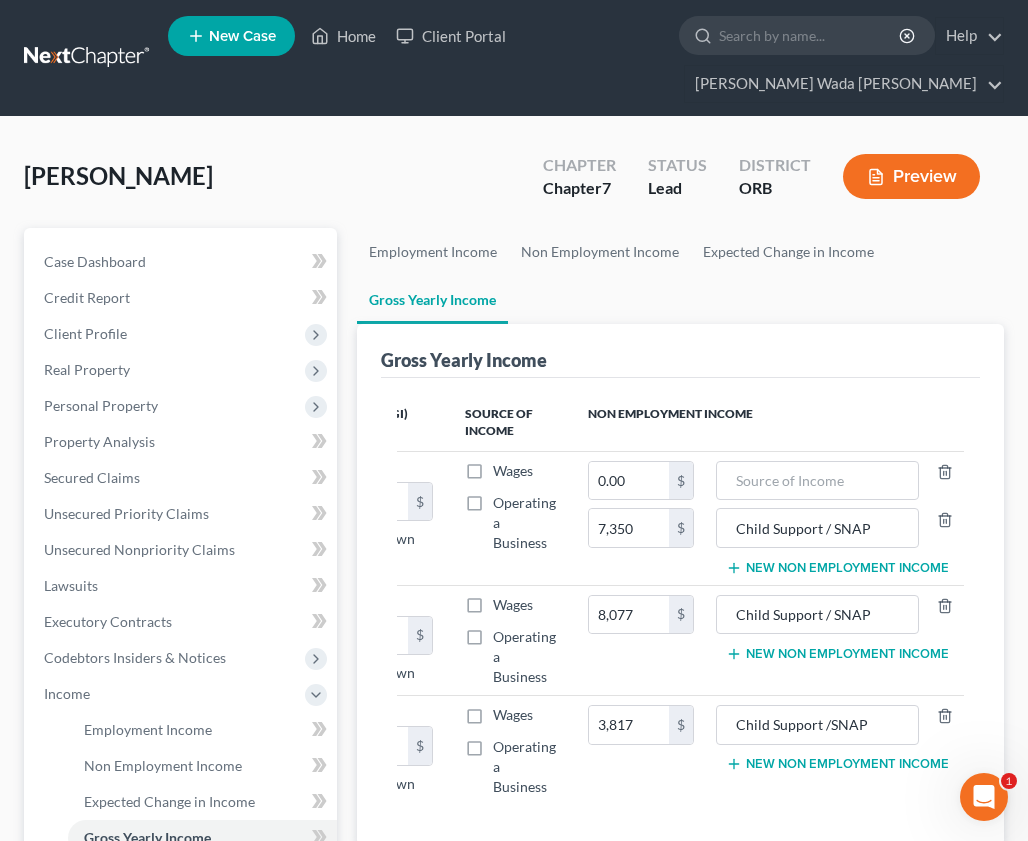 scroll, scrollTop: 300, scrollLeft: 0, axis: vertical 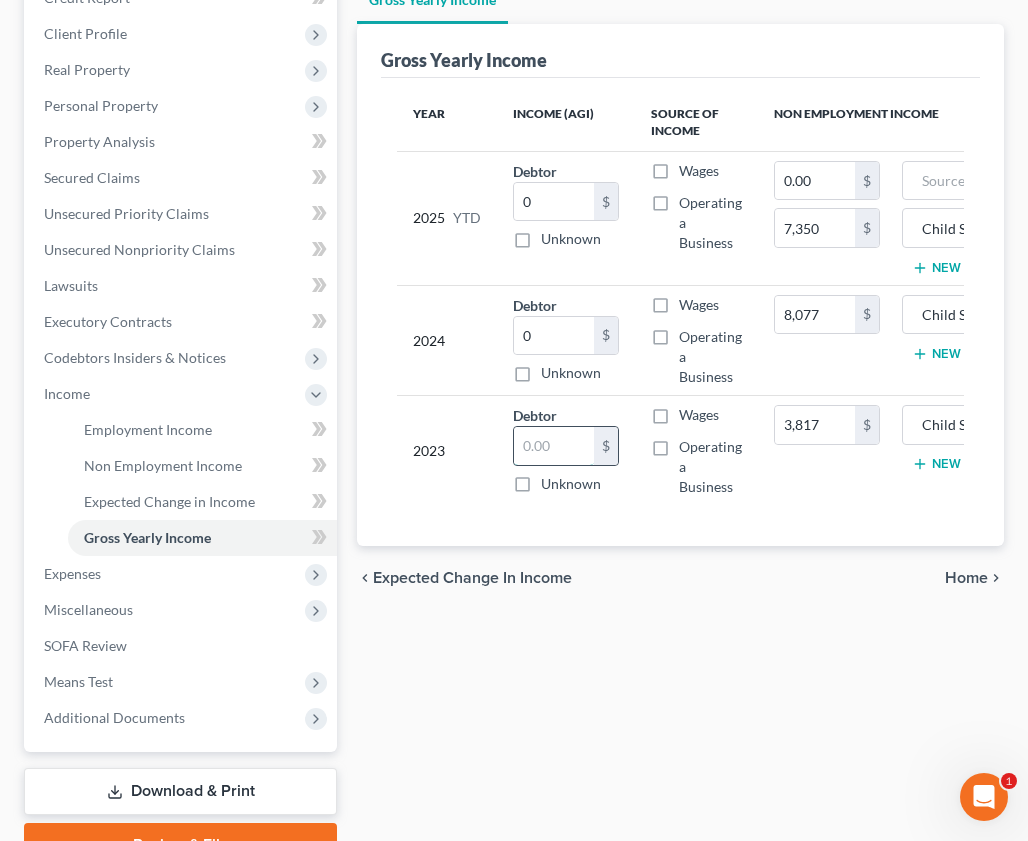 click at bounding box center [554, 446] 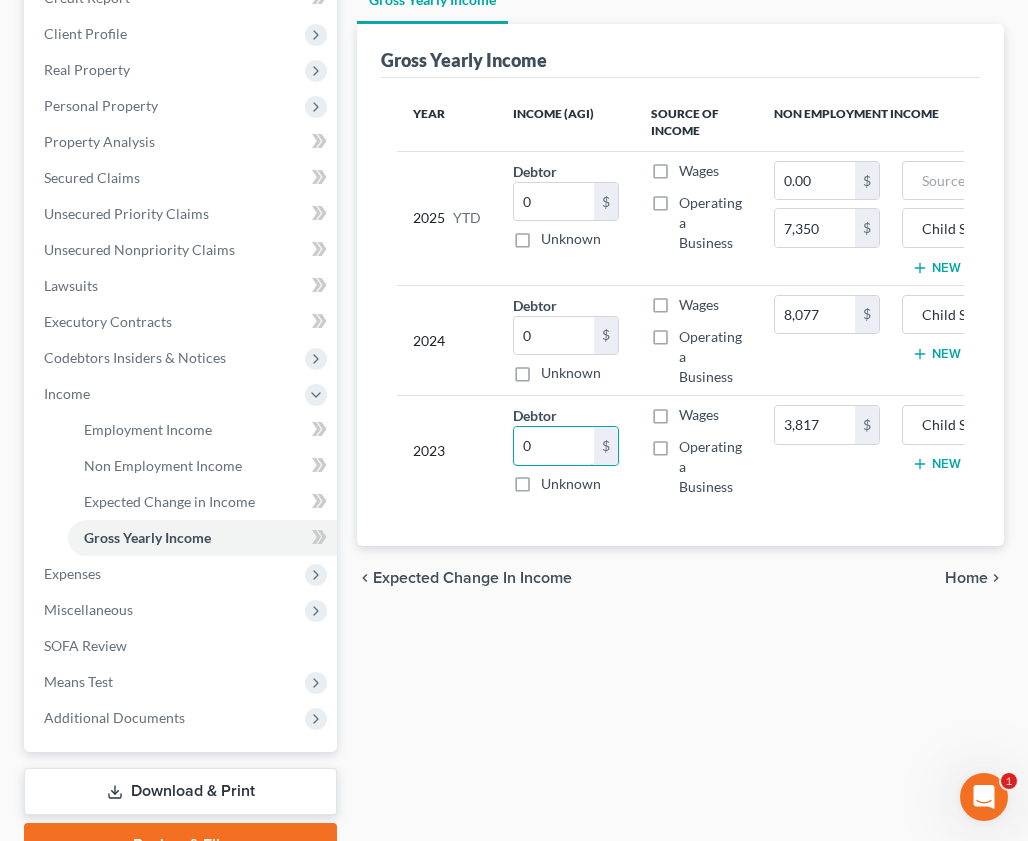 type on "0" 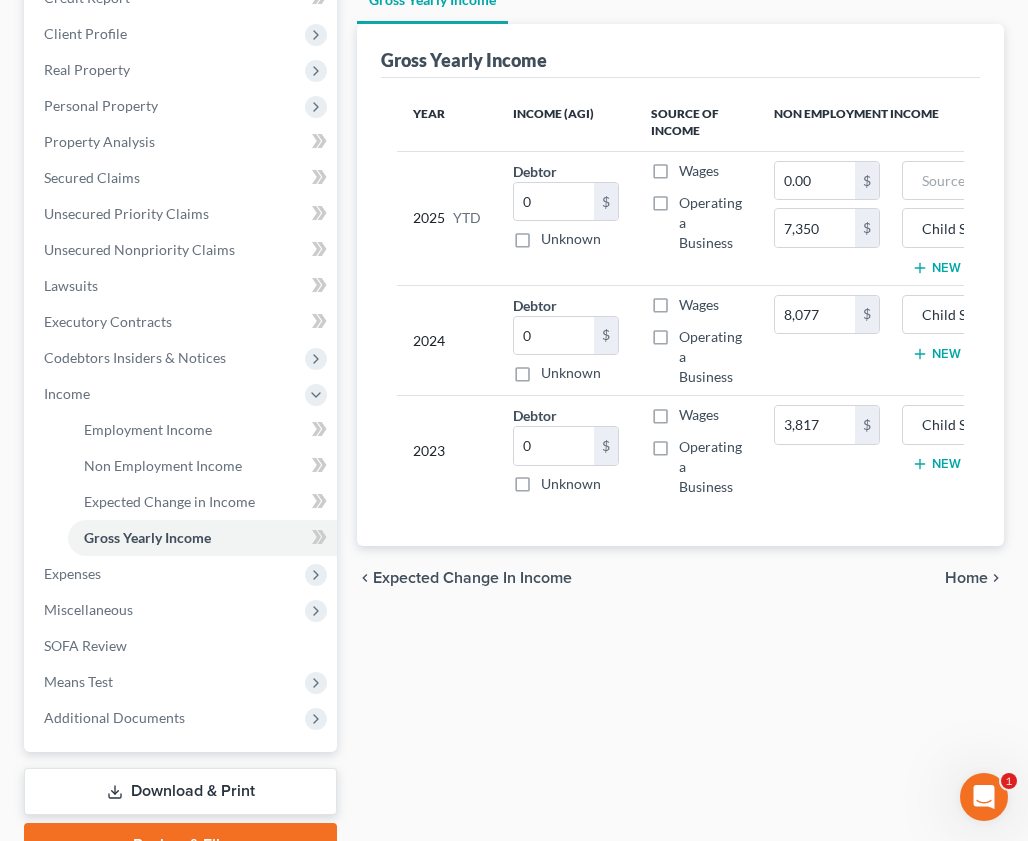 click on "Home" at bounding box center (966, 578) 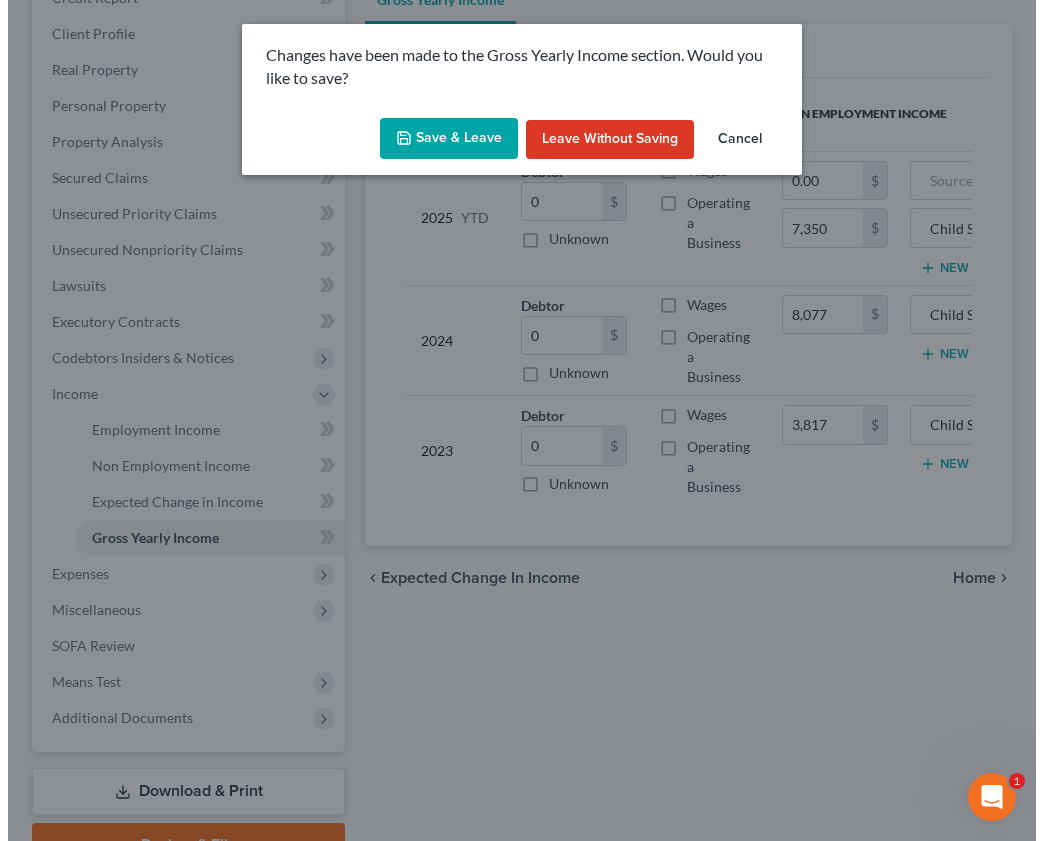 scroll, scrollTop: 264, scrollLeft: 0, axis: vertical 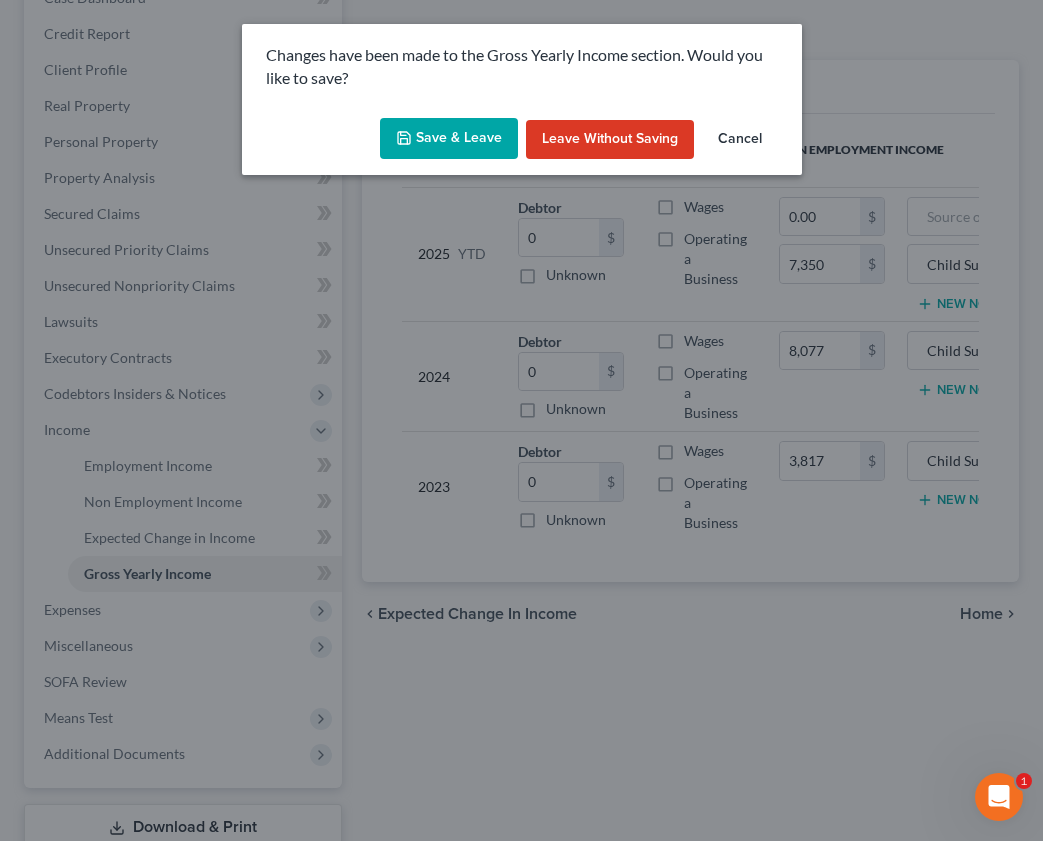 click on "Save & Leave" at bounding box center (449, 139) 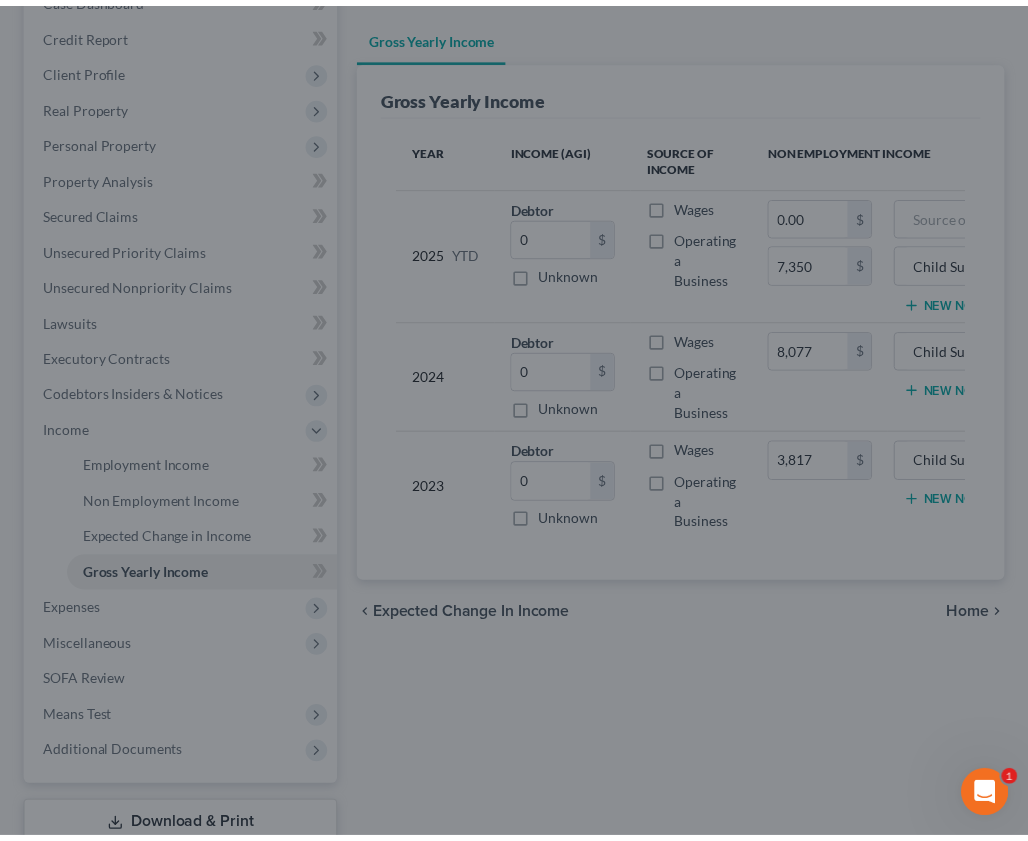 scroll, scrollTop: 300, scrollLeft: 0, axis: vertical 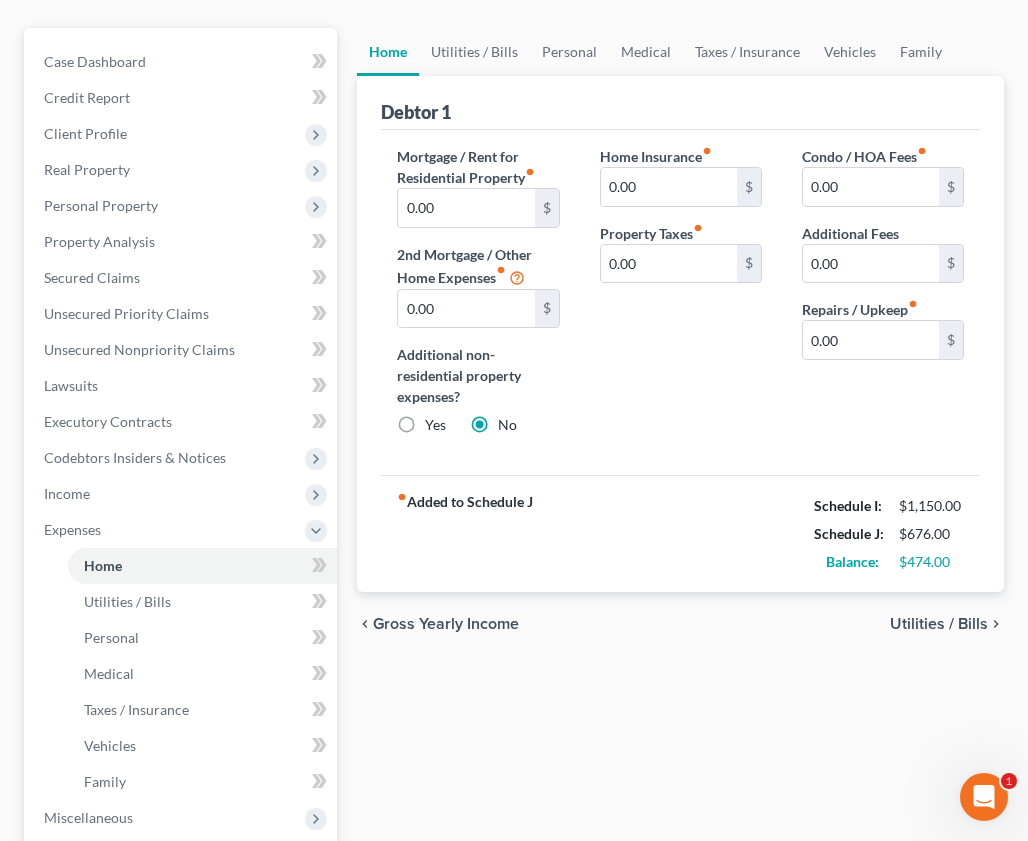 click on "Utilities / Bills" at bounding box center (939, 624) 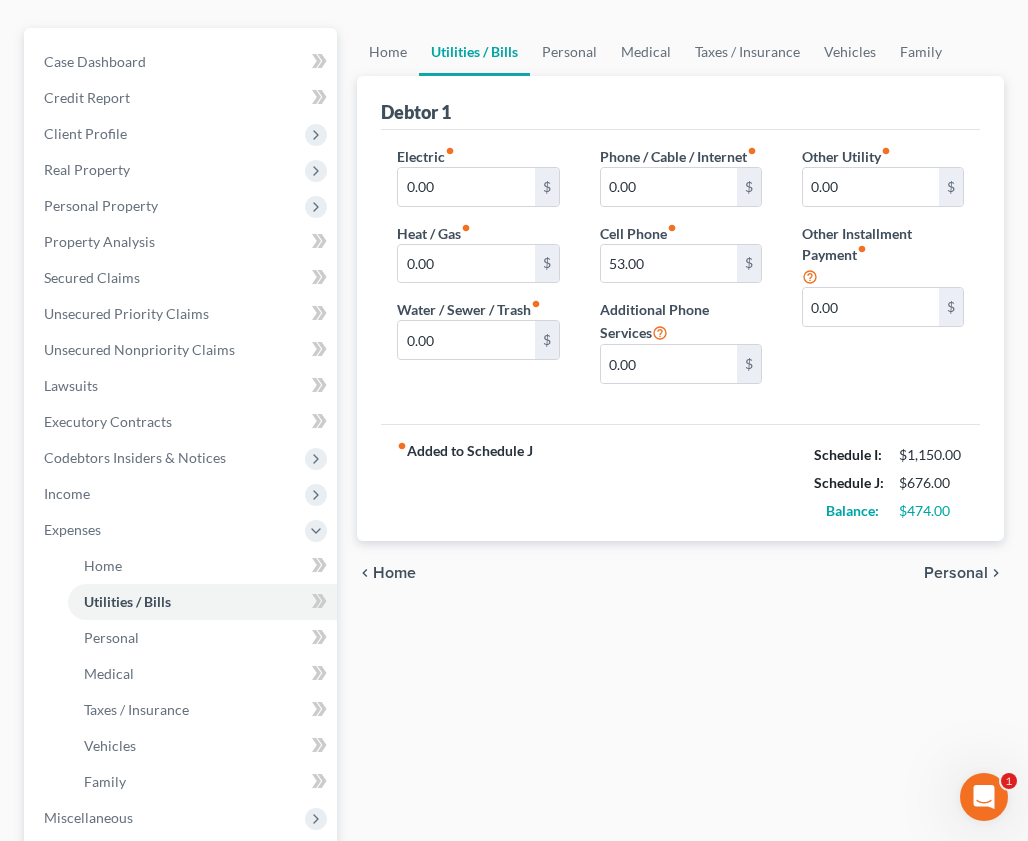 scroll, scrollTop: 0, scrollLeft: 0, axis: both 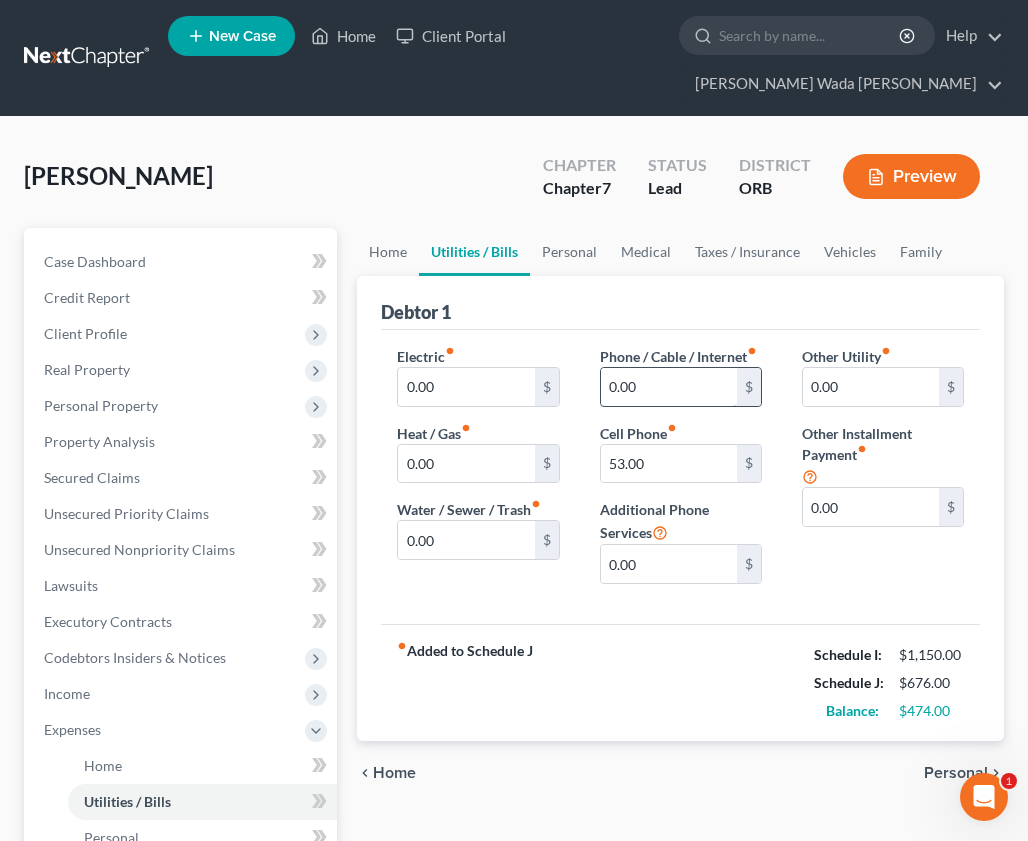 click on "0.00" at bounding box center [669, 387] 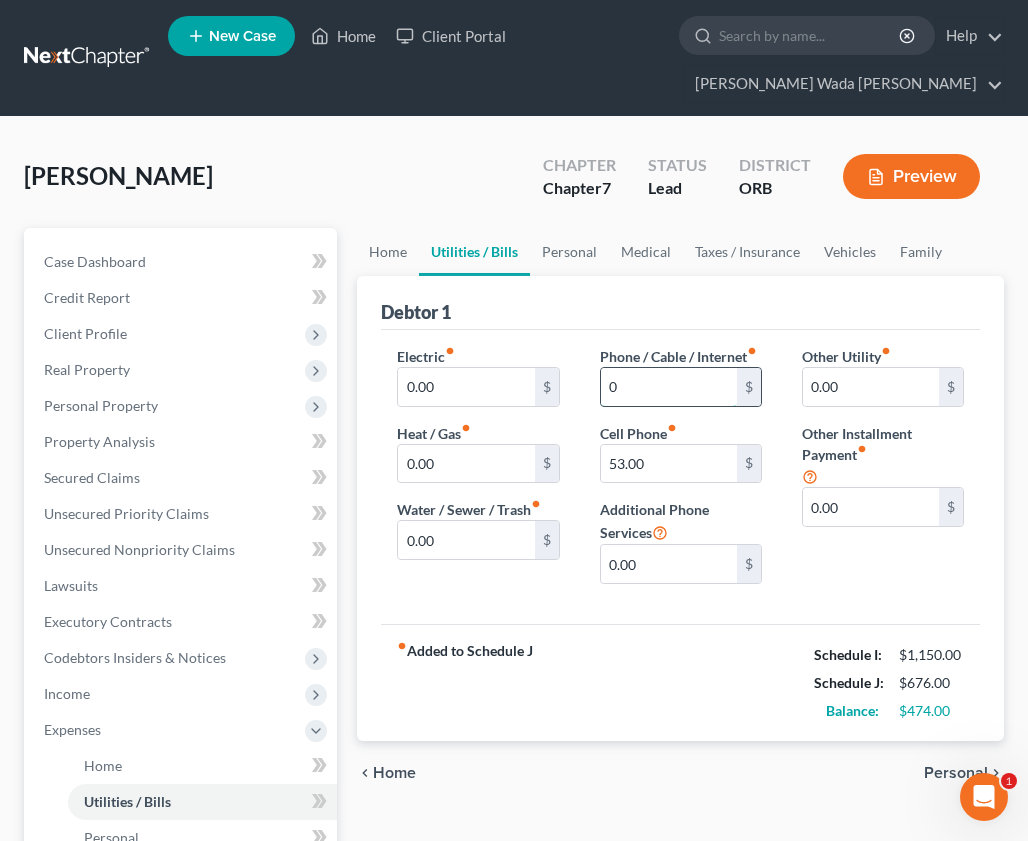 type on "0" 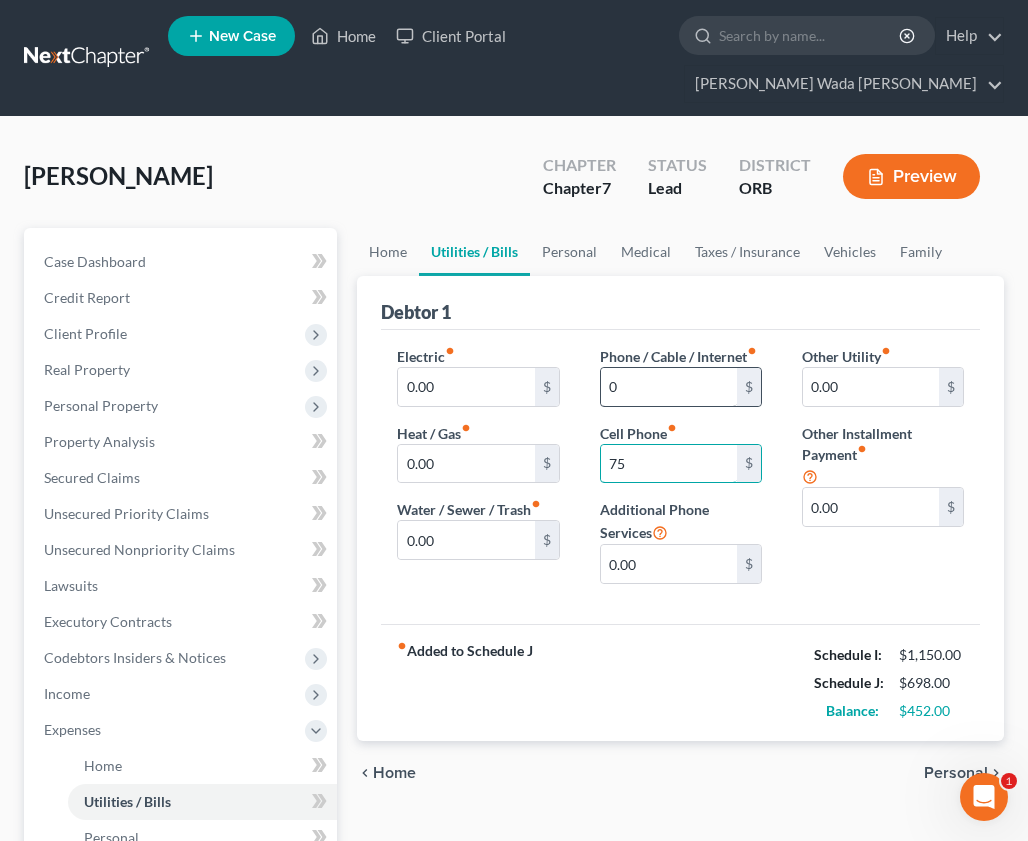type on "75" 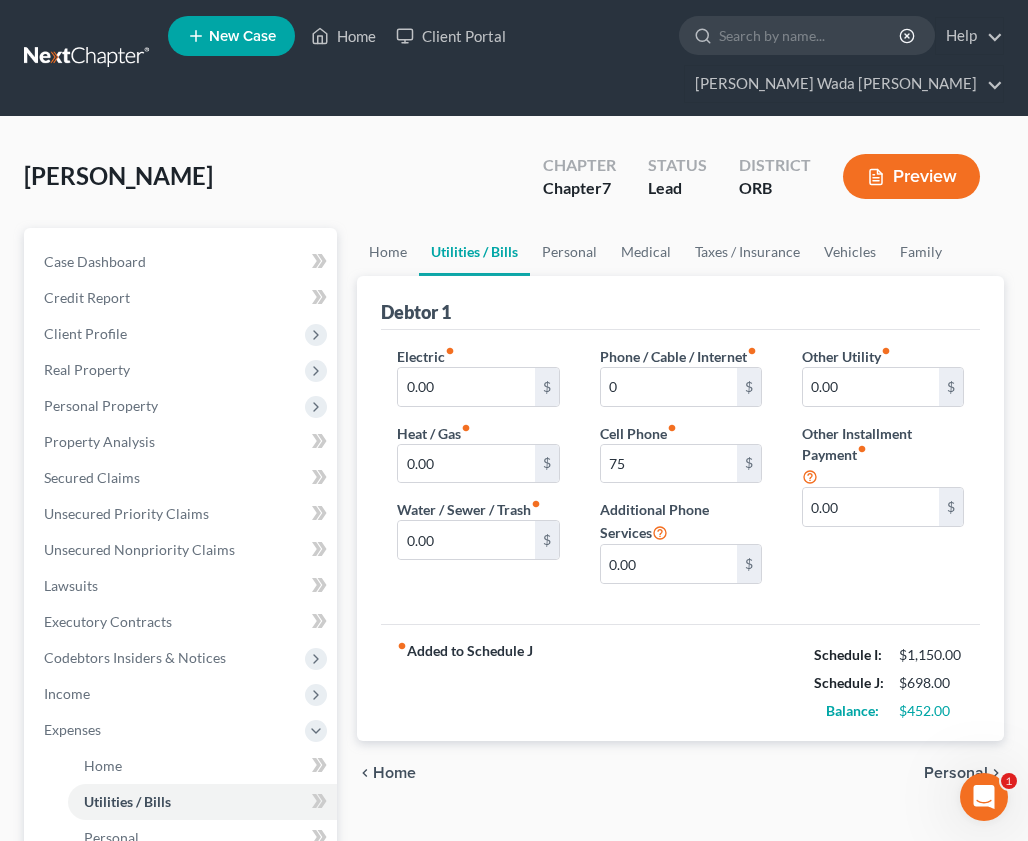 click on "Personal" at bounding box center [956, 773] 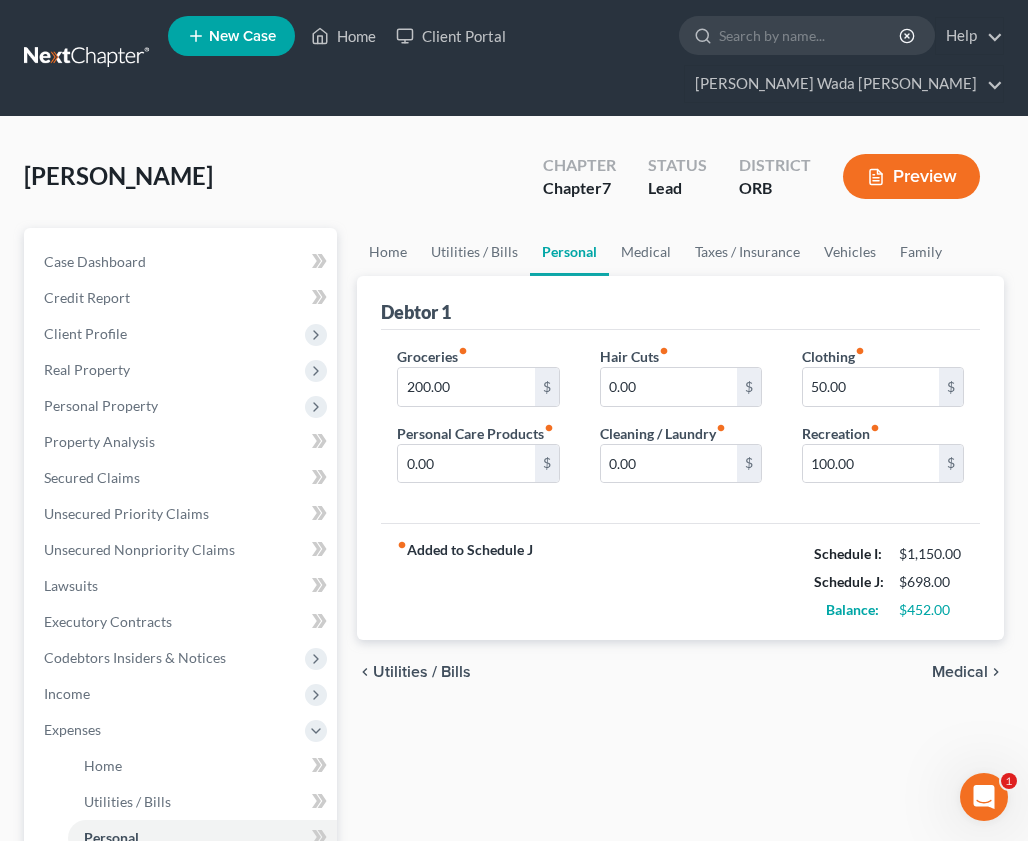 click on "Medical" at bounding box center [960, 672] 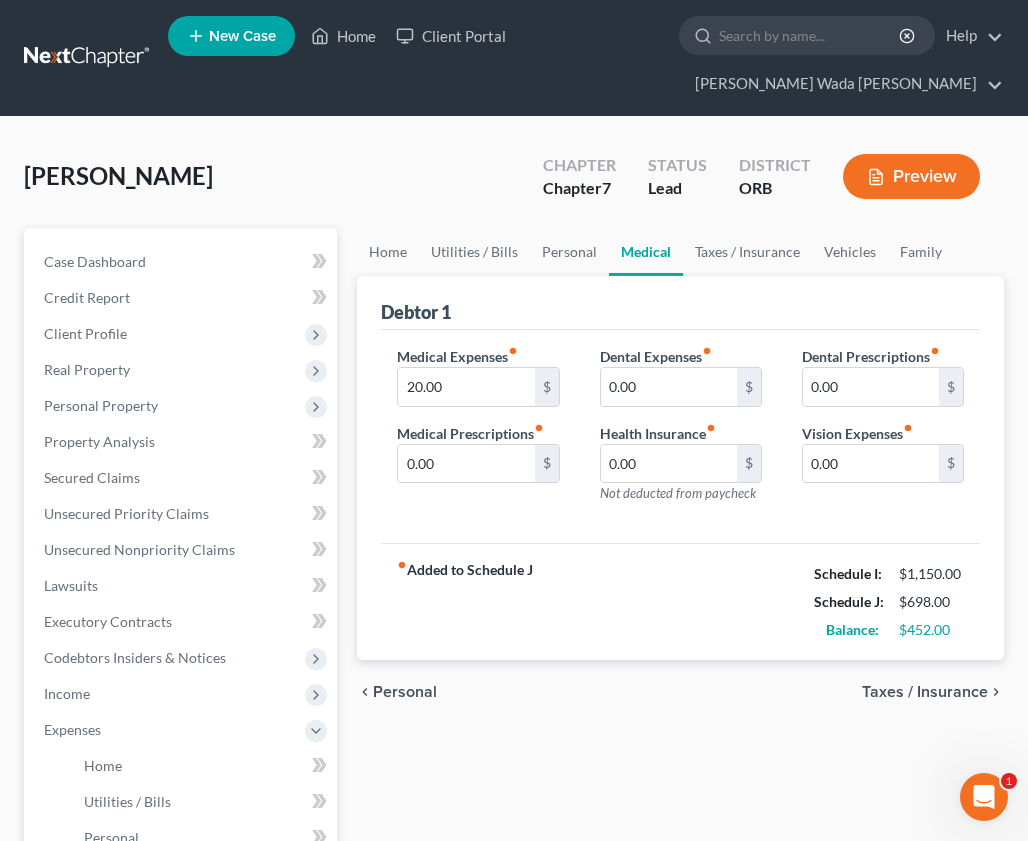 click on "Taxes / Insurance" at bounding box center (925, 692) 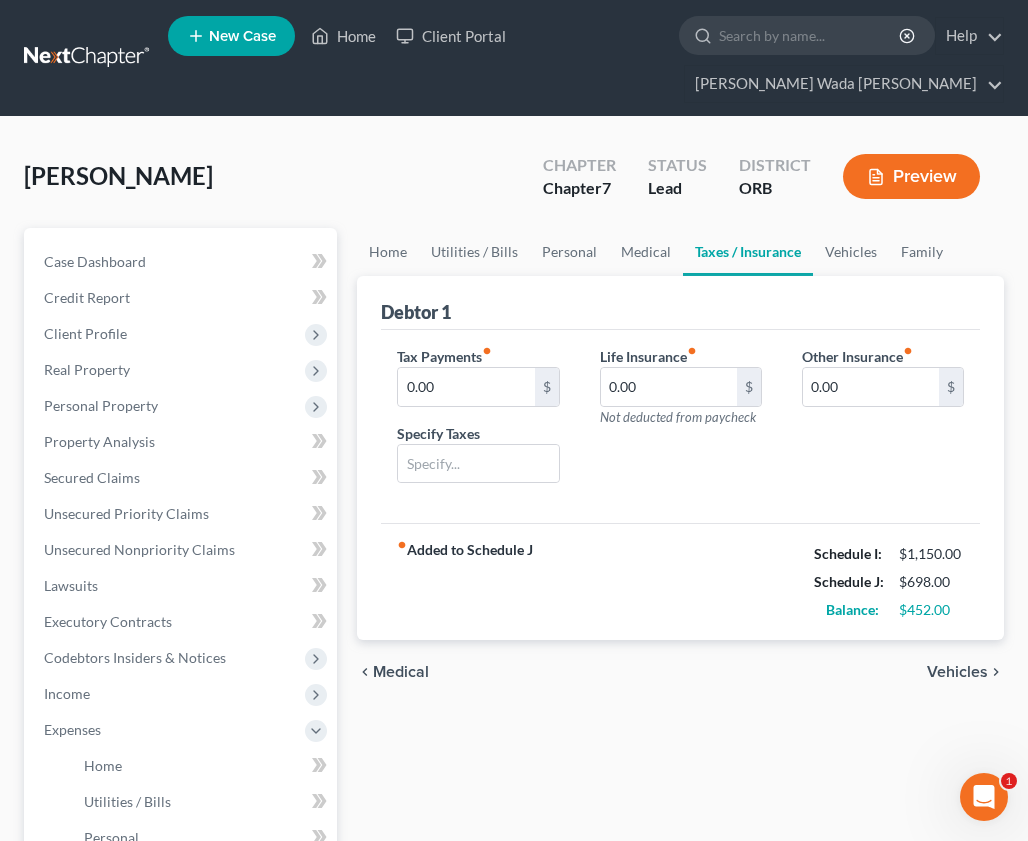 click on "Vehicles" at bounding box center (957, 672) 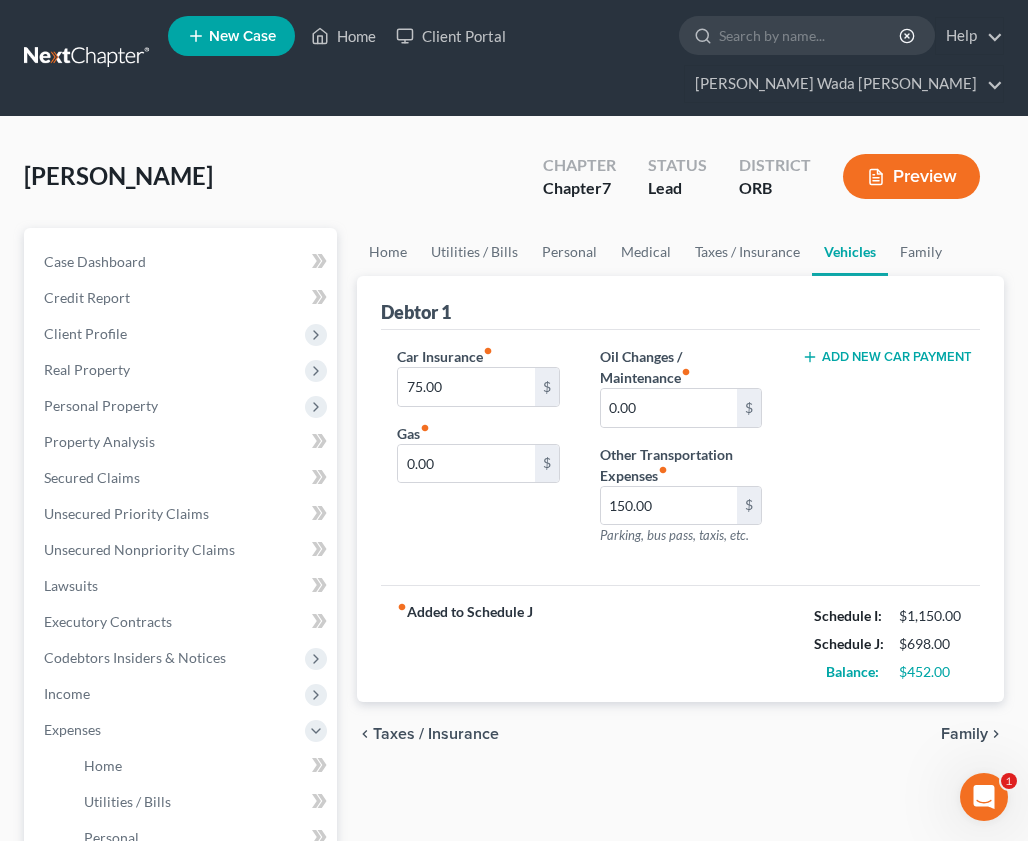 click on "Family" at bounding box center (964, 734) 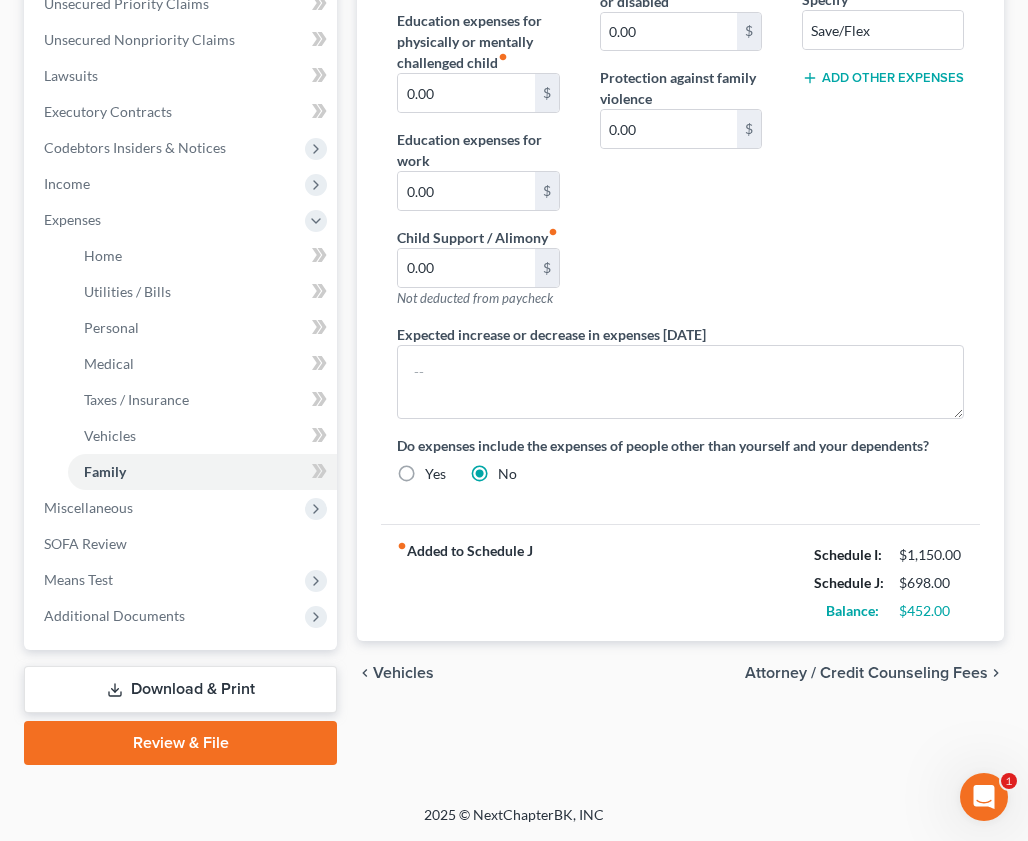 scroll, scrollTop: 110, scrollLeft: 0, axis: vertical 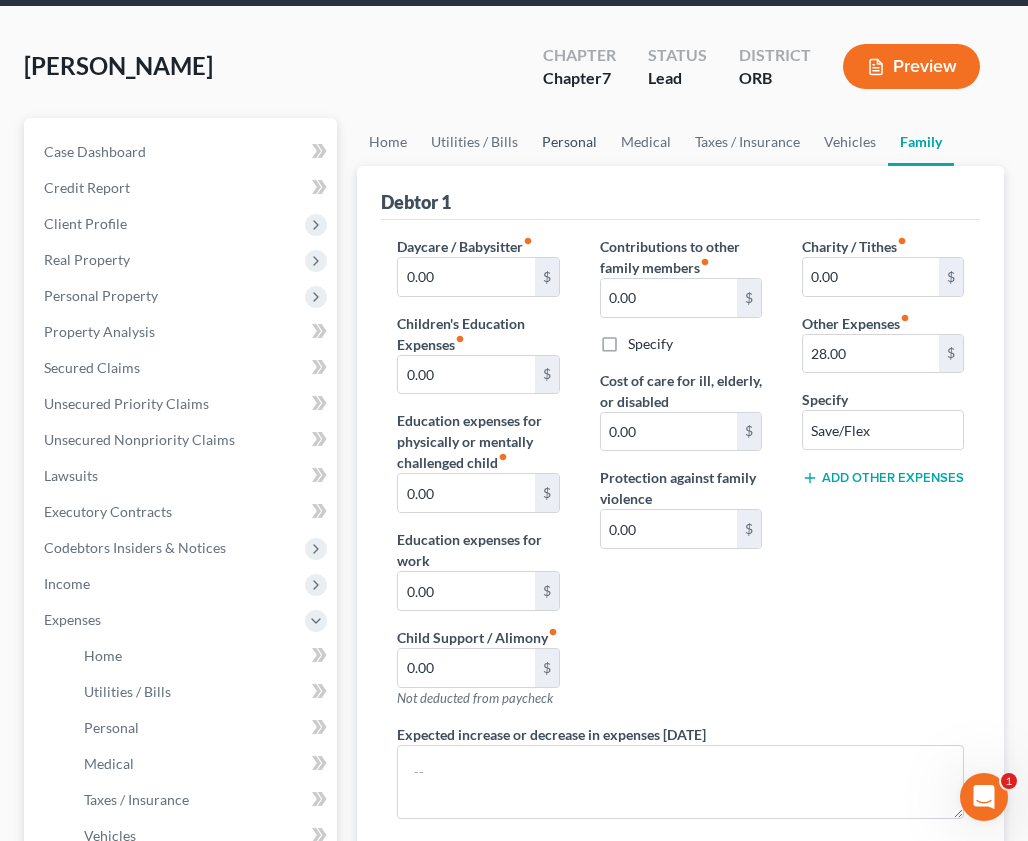 click on "Personal" at bounding box center (569, 142) 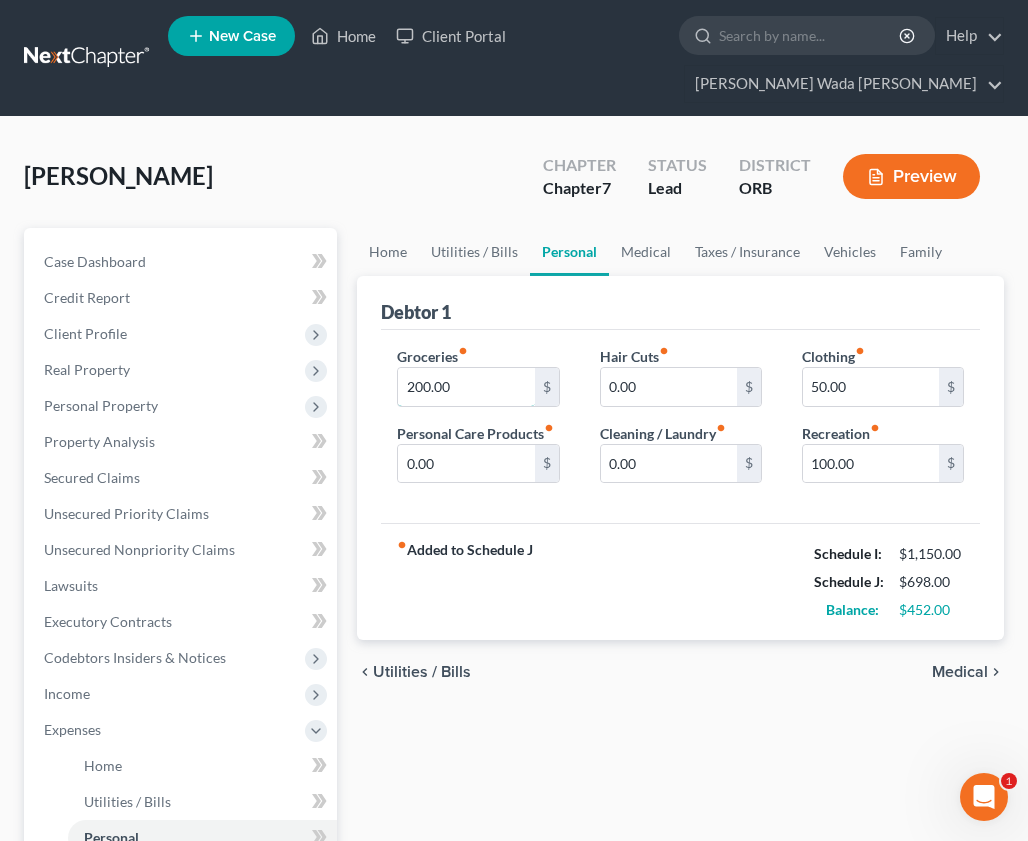 drag, startPoint x: 413, startPoint y: 389, endPoint x: 446, endPoint y: 408, distance: 38.078865 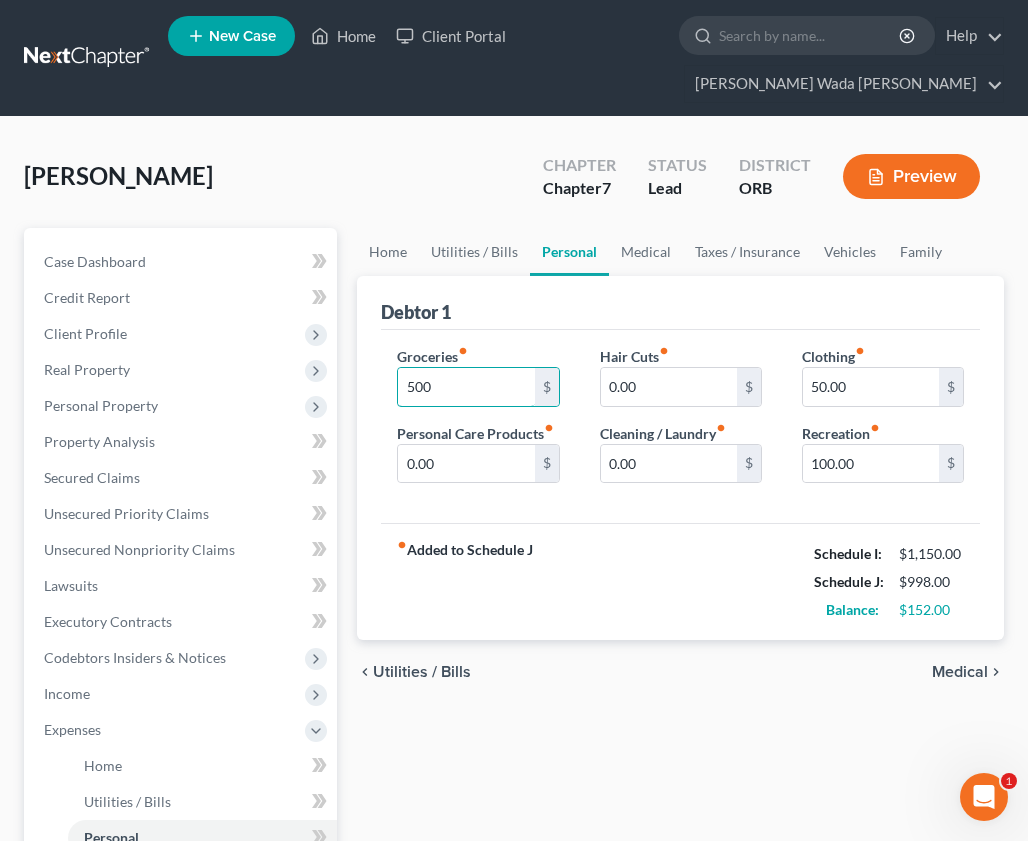 type on "500" 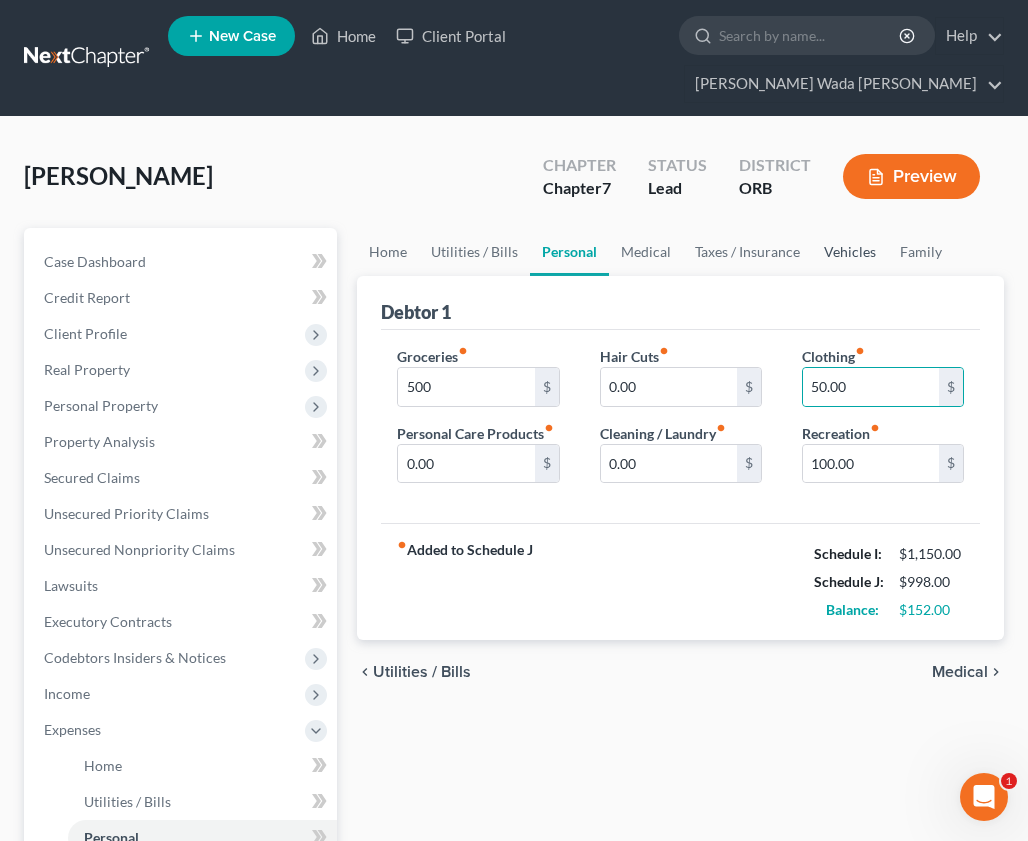 click on "Vehicles" at bounding box center [850, 252] 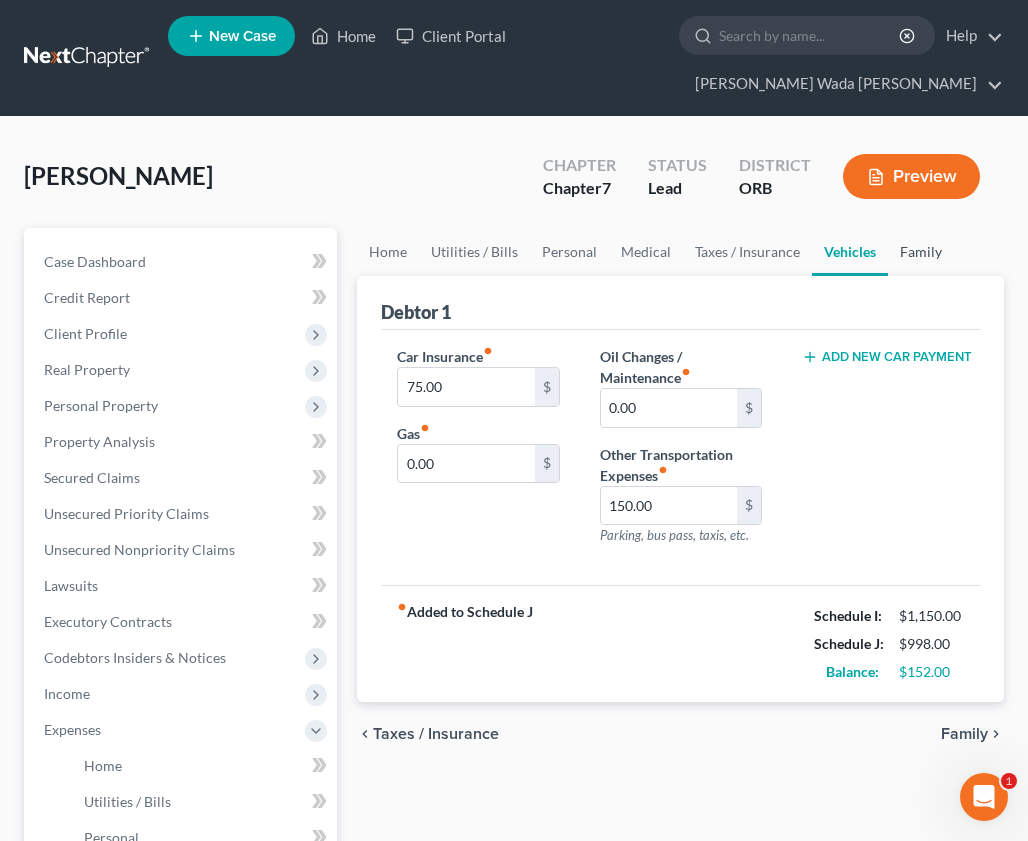 click on "Family" at bounding box center (921, 252) 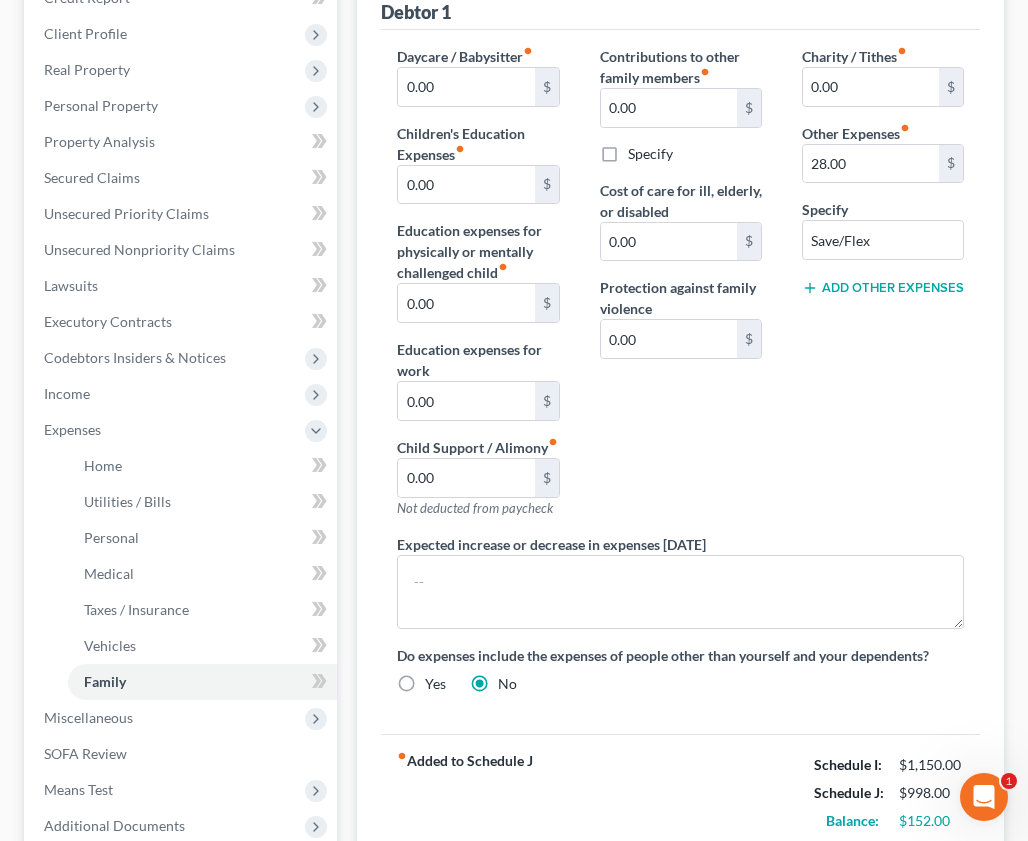 scroll, scrollTop: 510, scrollLeft: 0, axis: vertical 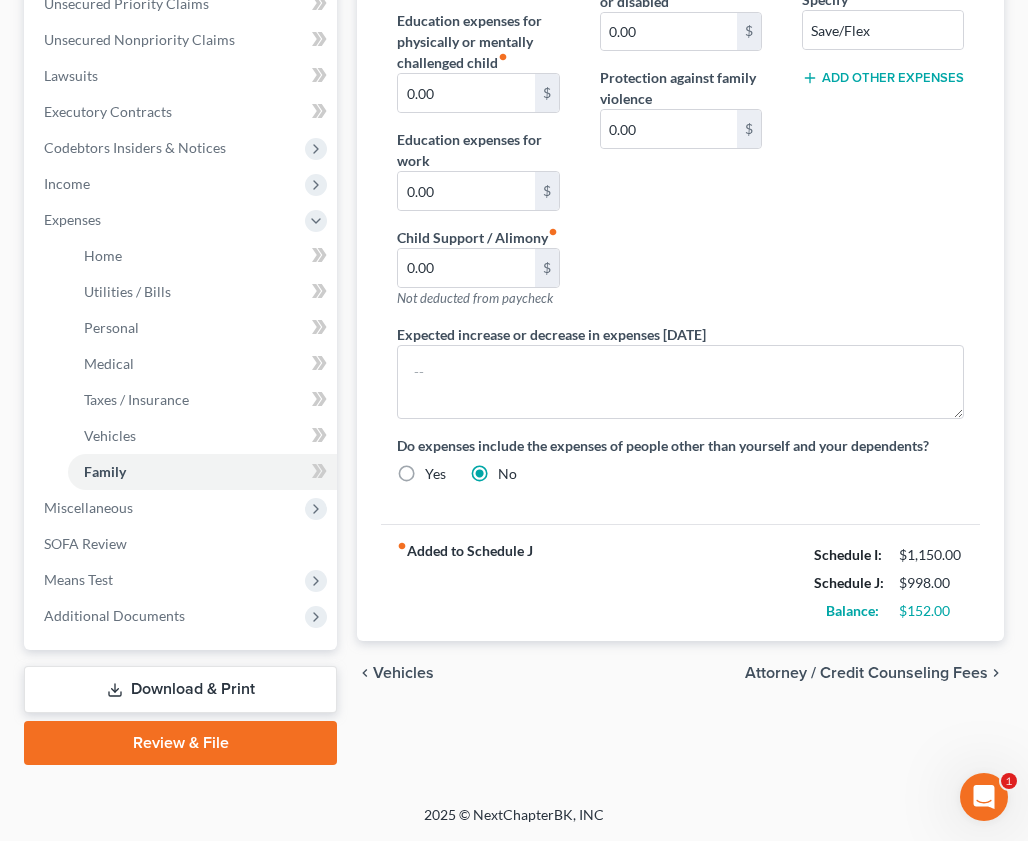 click on "Attorney / Credit Counseling Fees" at bounding box center [866, 673] 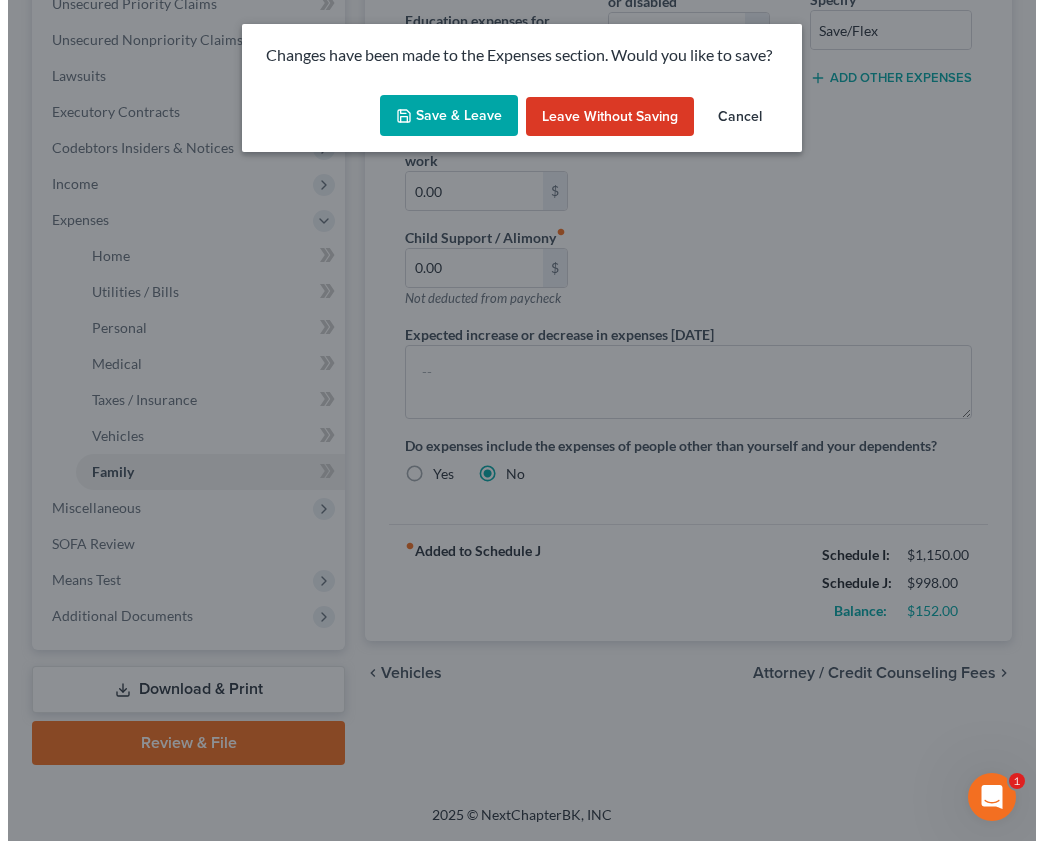 scroll, scrollTop: 474, scrollLeft: 0, axis: vertical 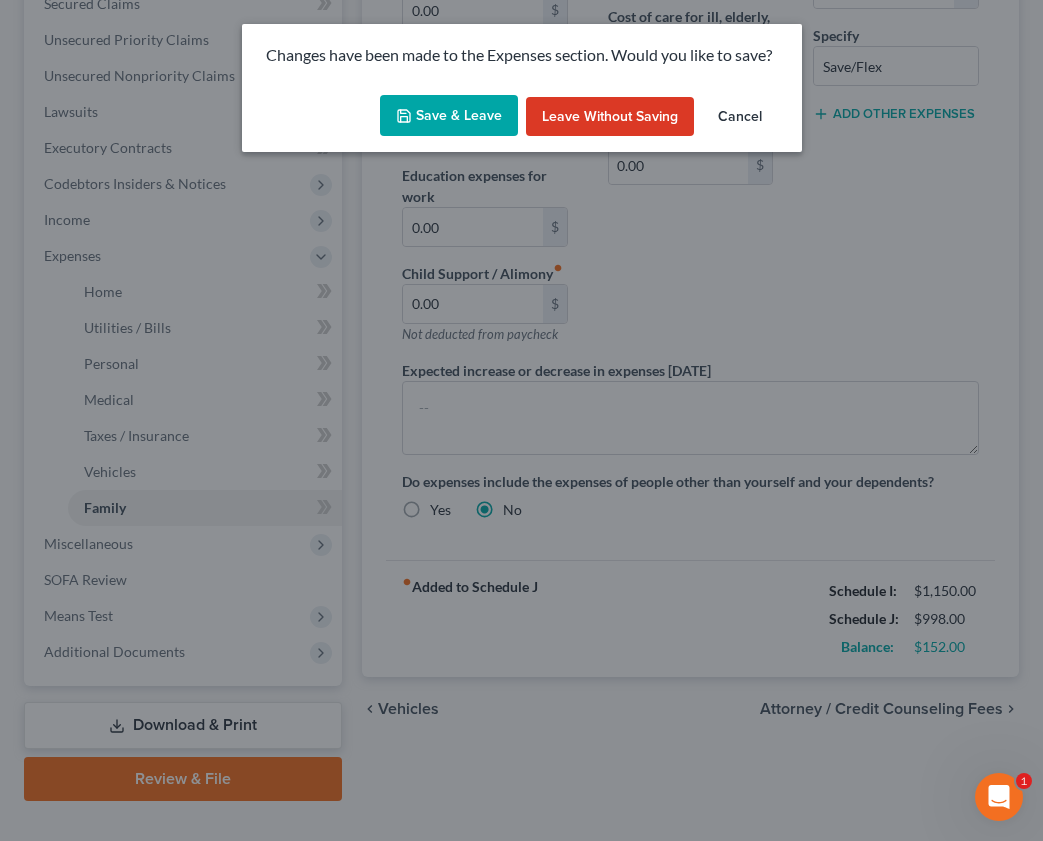 click on "Save & Leave" at bounding box center [449, 116] 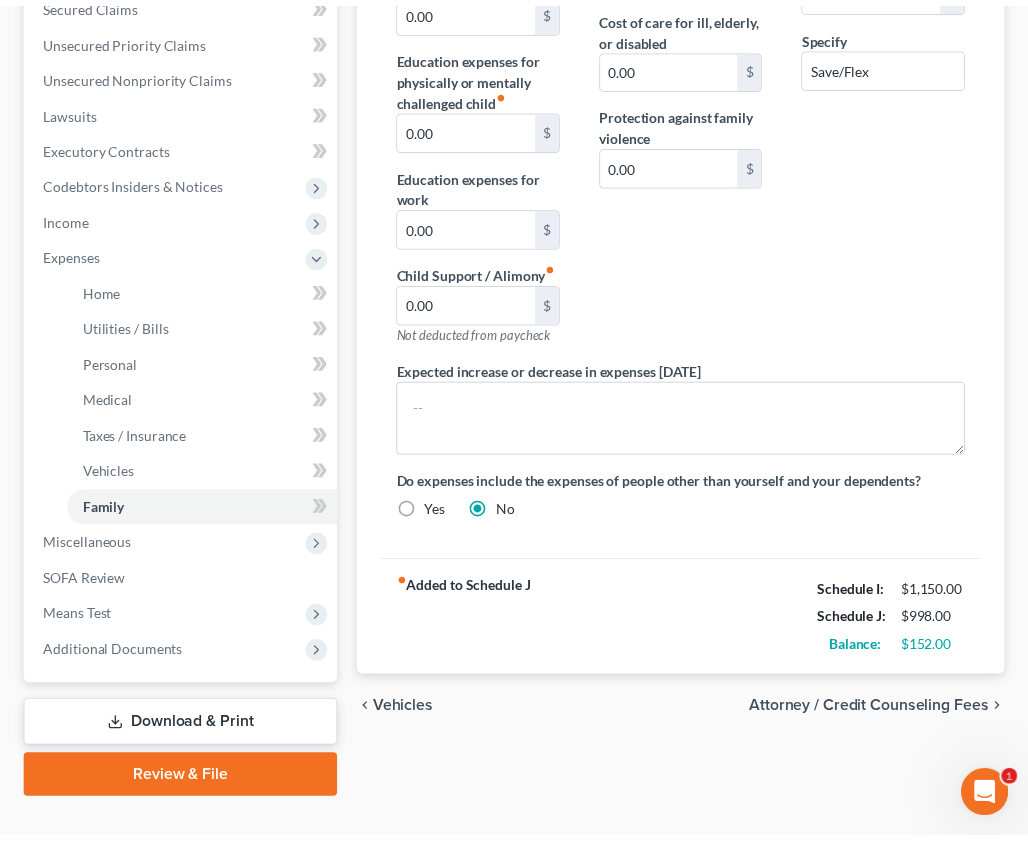 scroll, scrollTop: 510, scrollLeft: 0, axis: vertical 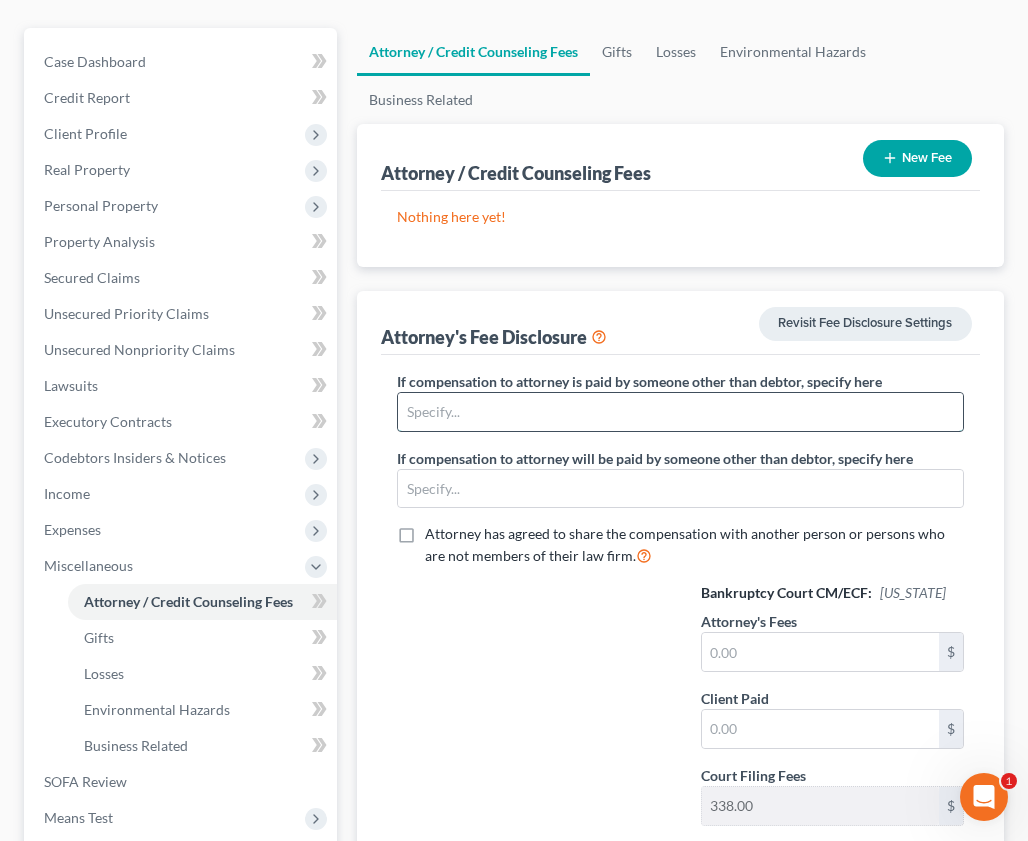 click at bounding box center [680, 412] 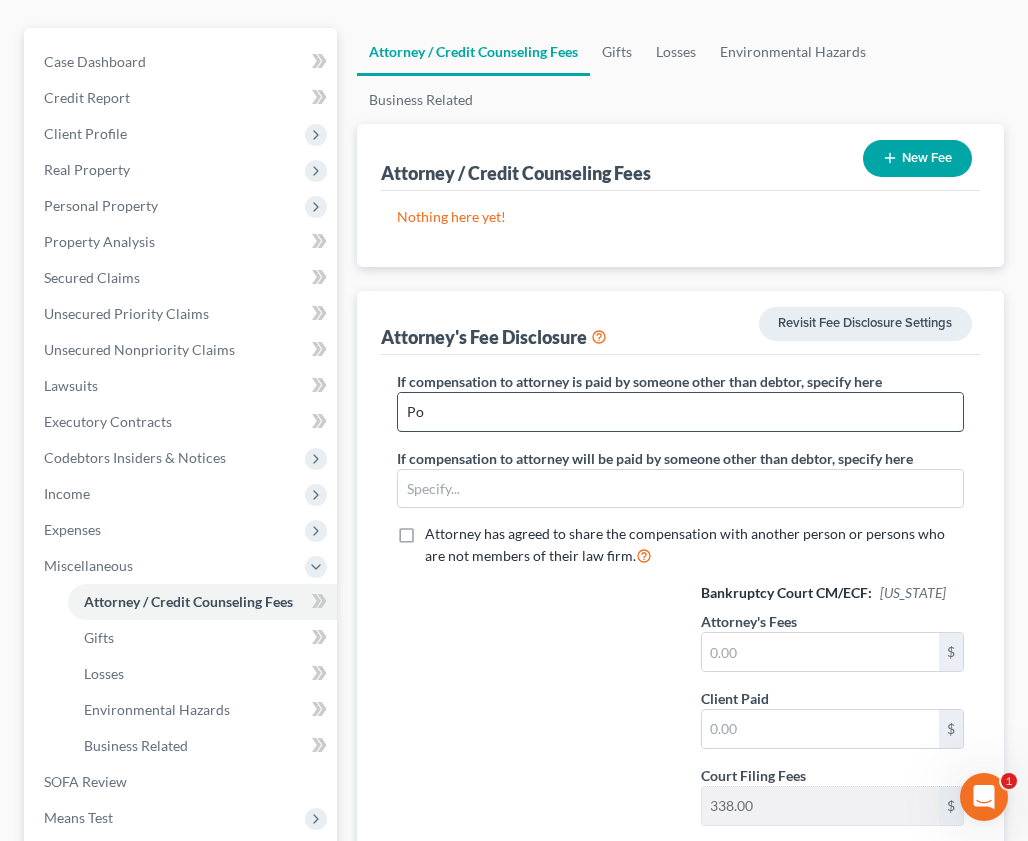 type on "P" 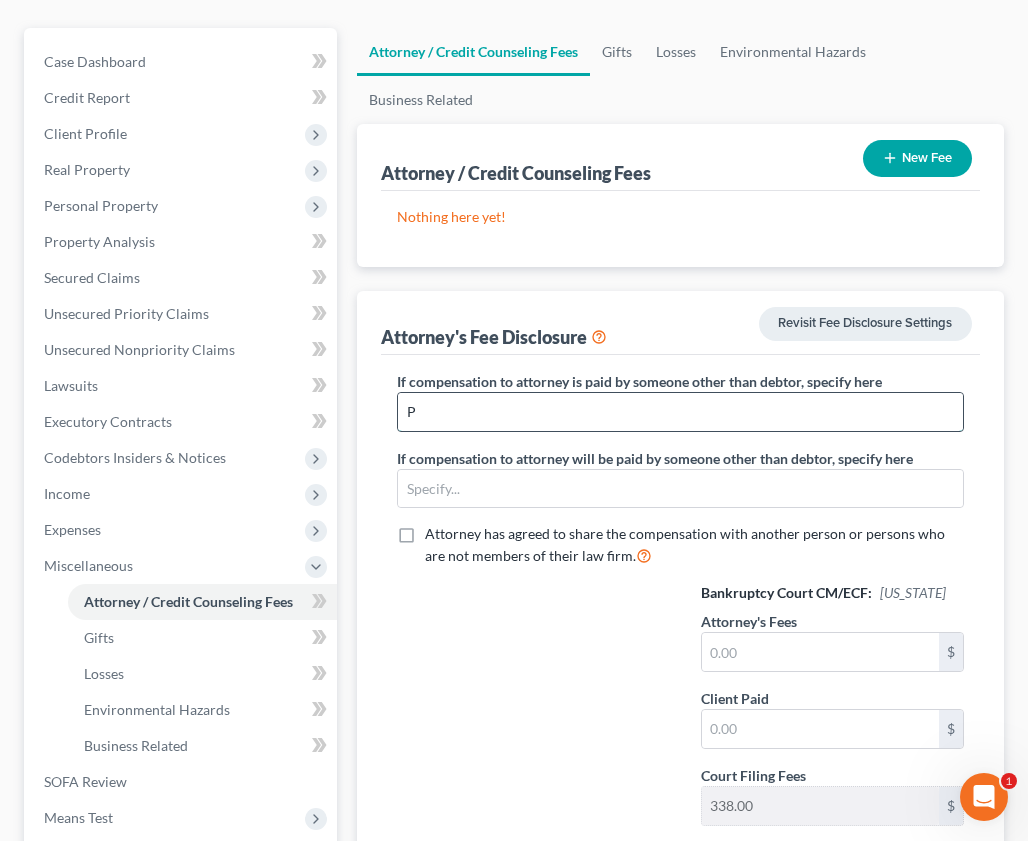 type 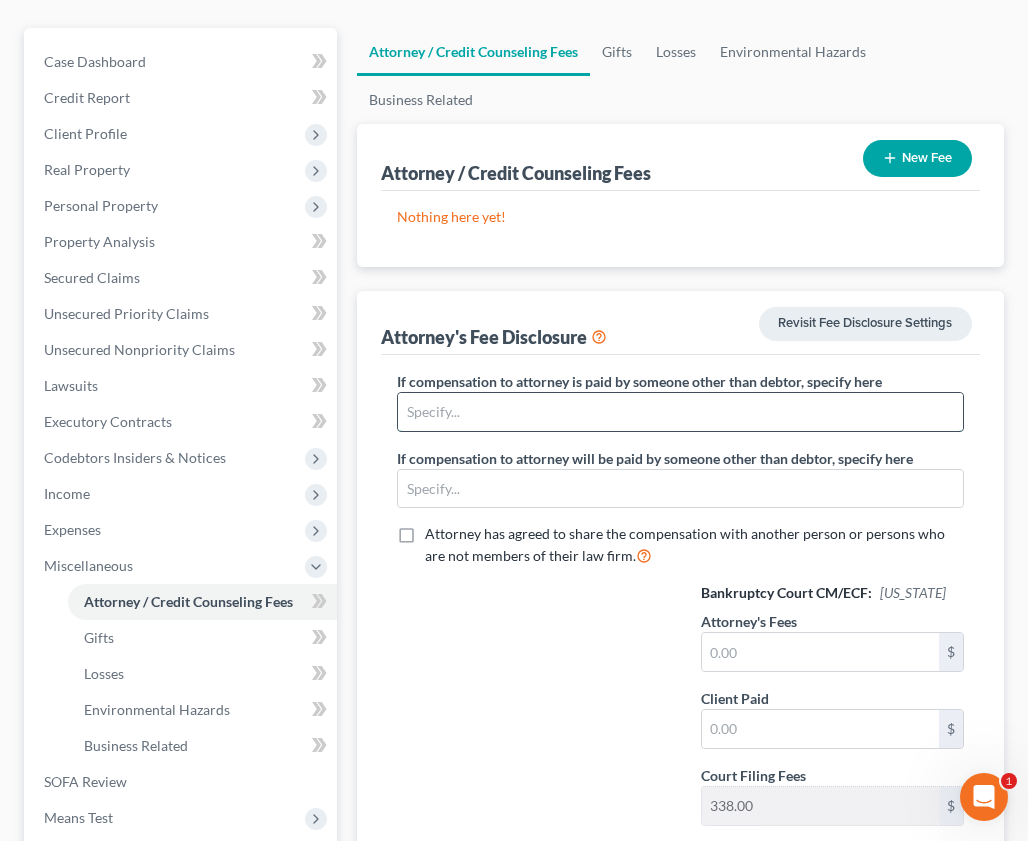 scroll, scrollTop: 438, scrollLeft: 0, axis: vertical 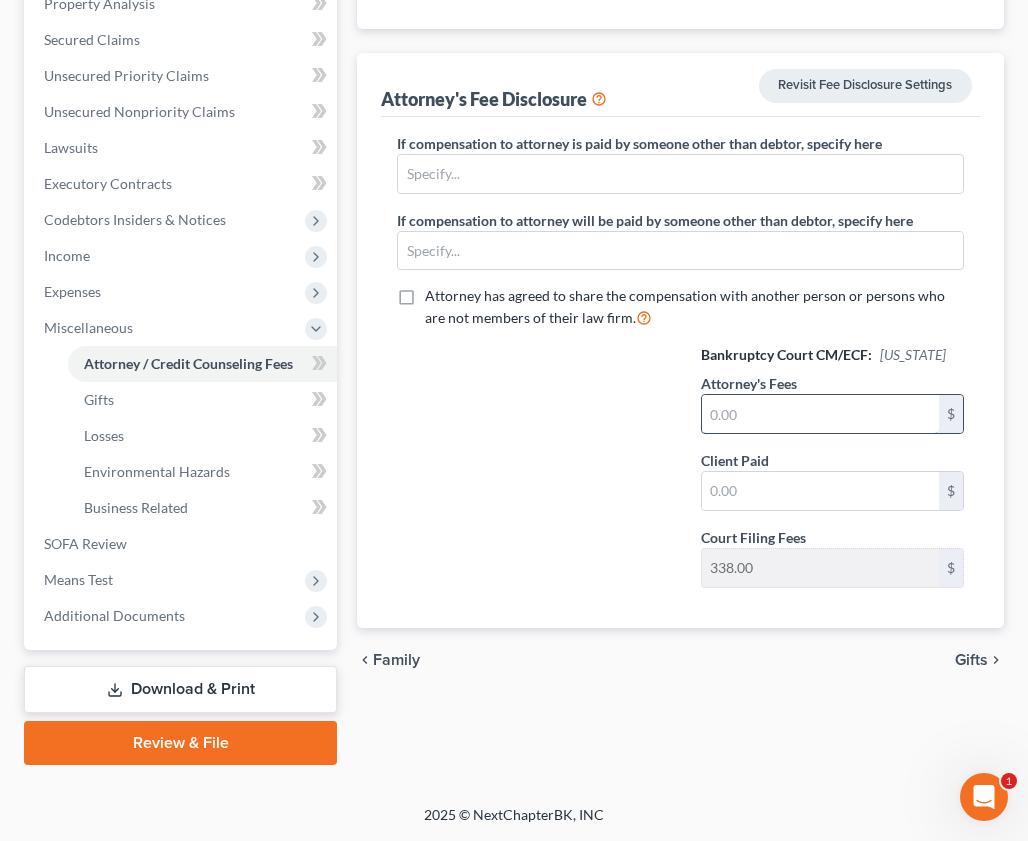 click at bounding box center (820, 414) 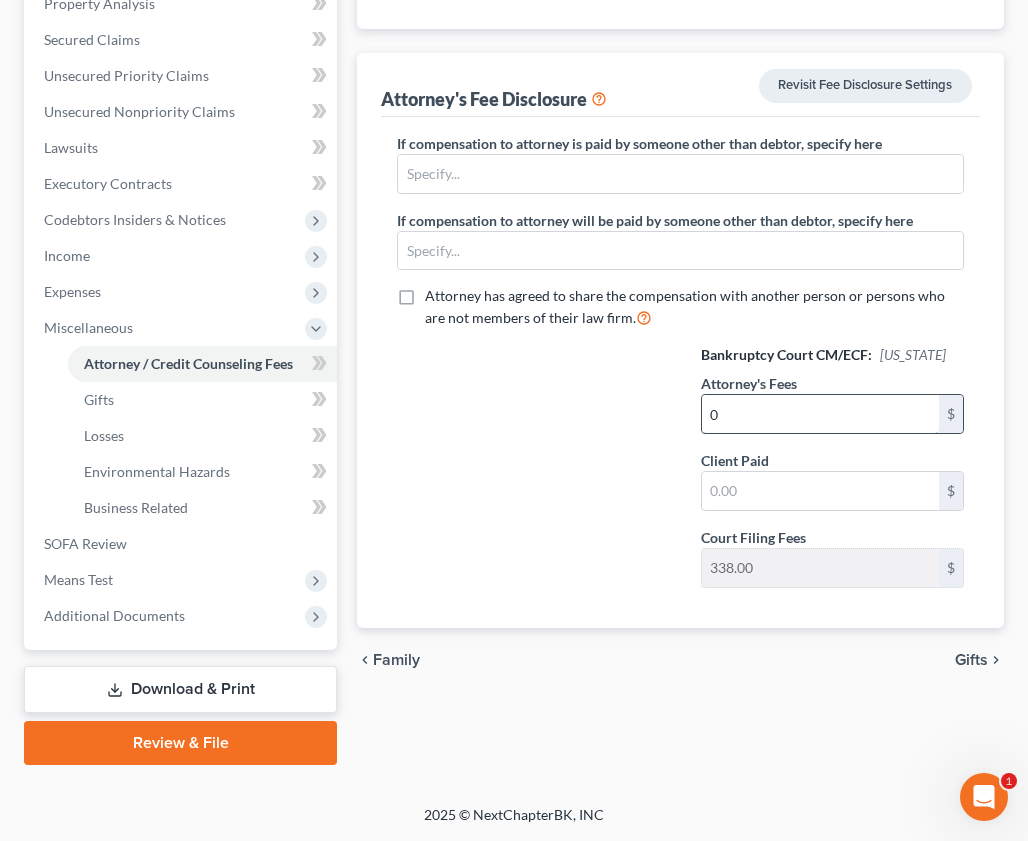 type on "0" 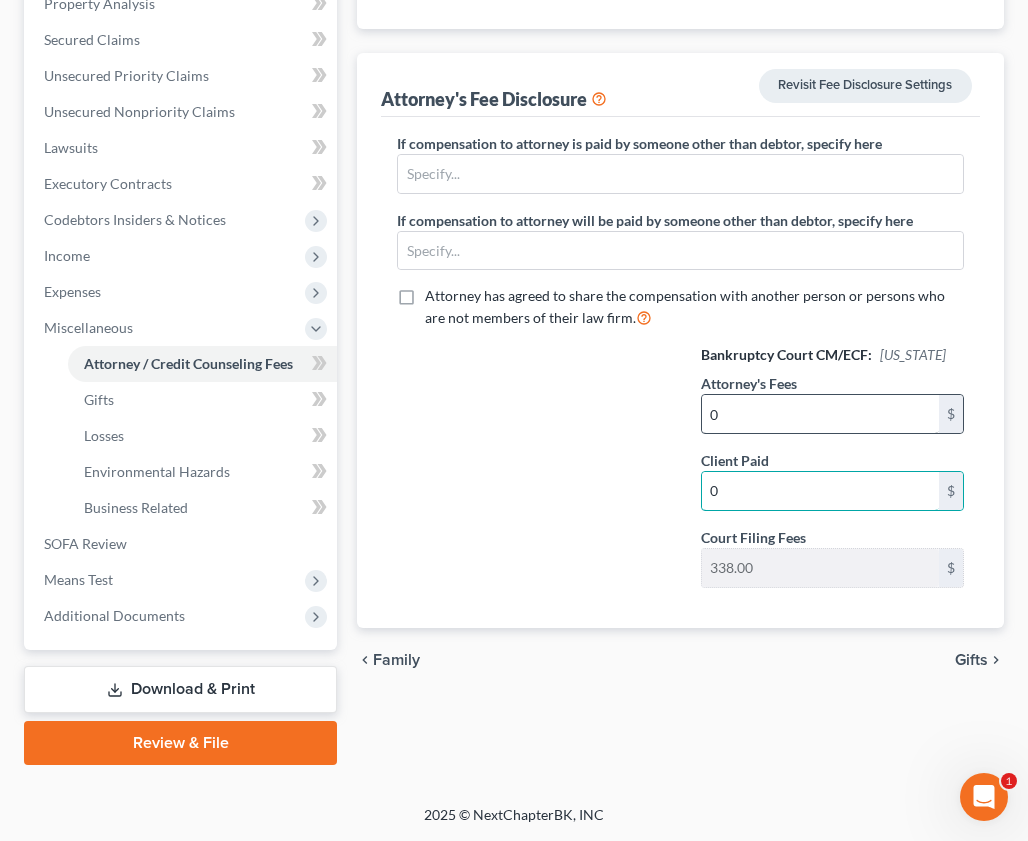 type on "0" 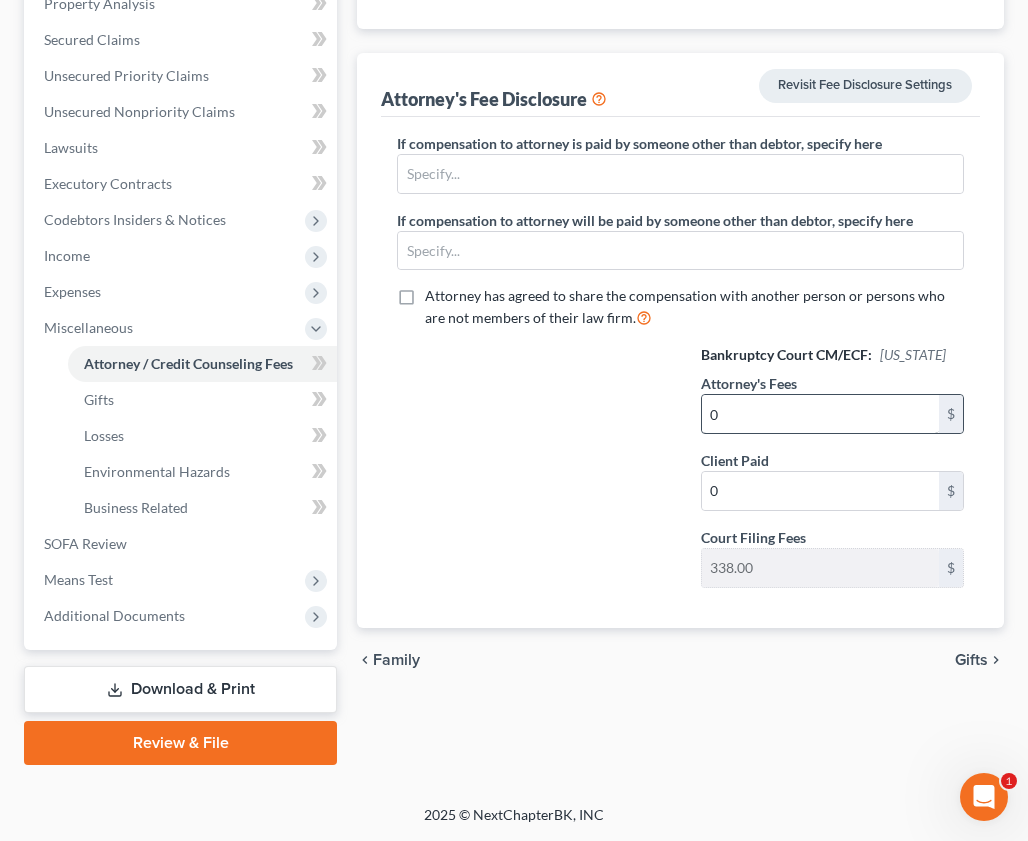 type 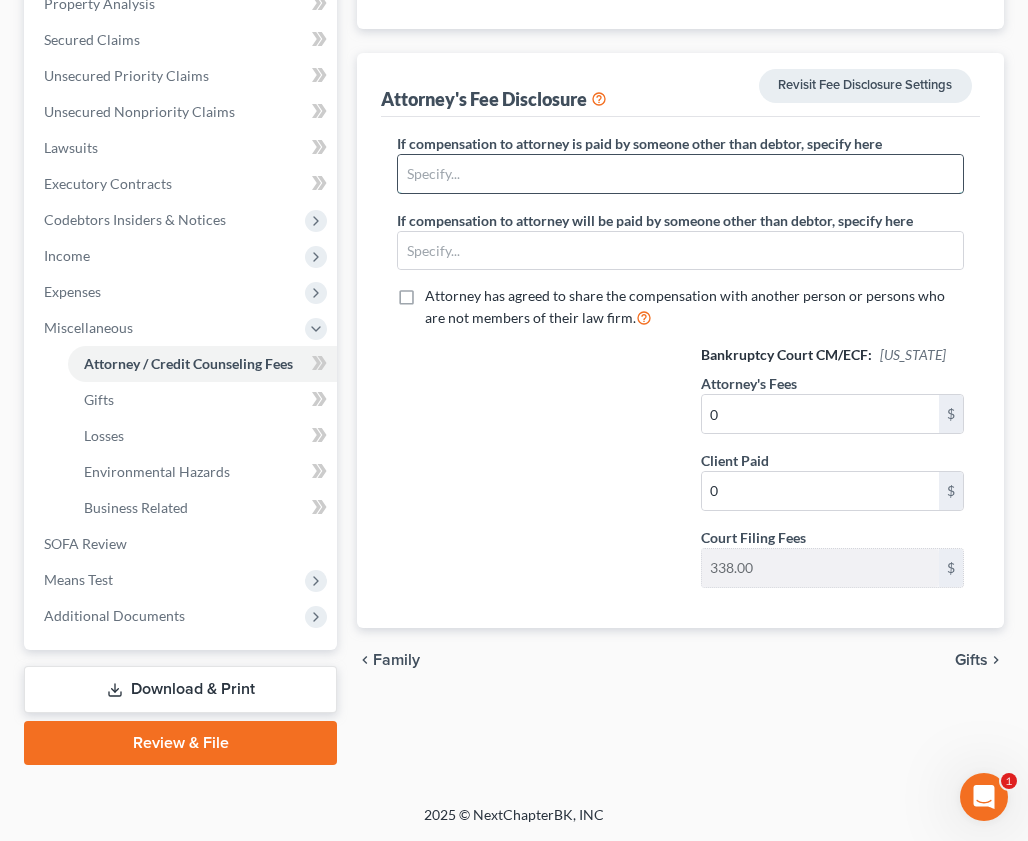 click at bounding box center [680, 174] 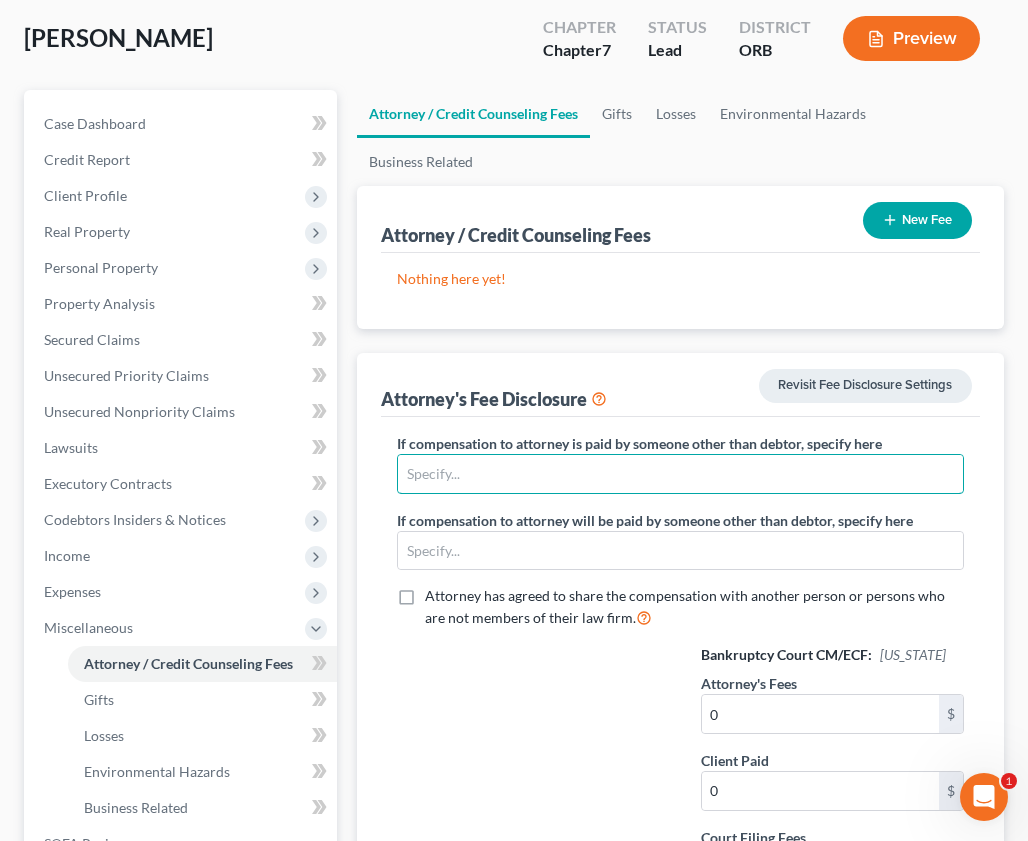 scroll, scrollTop: 438, scrollLeft: 0, axis: vertical 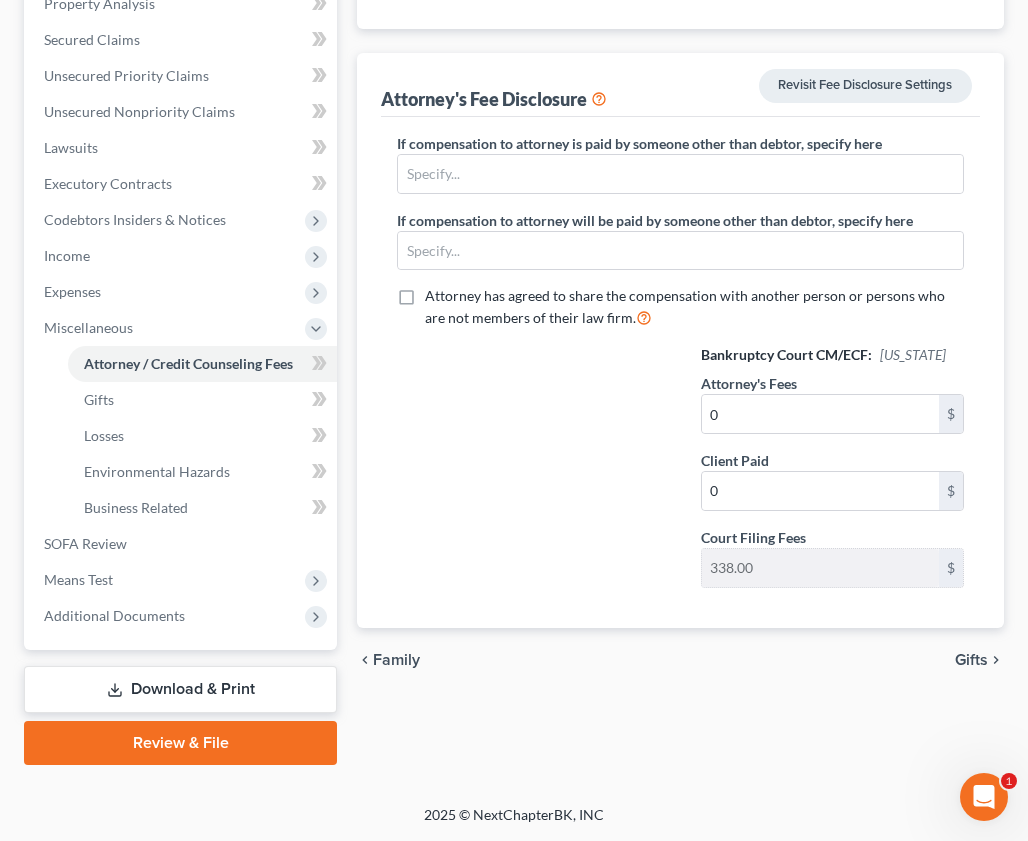 click on "Gifts" at bounding box center (971, 660) 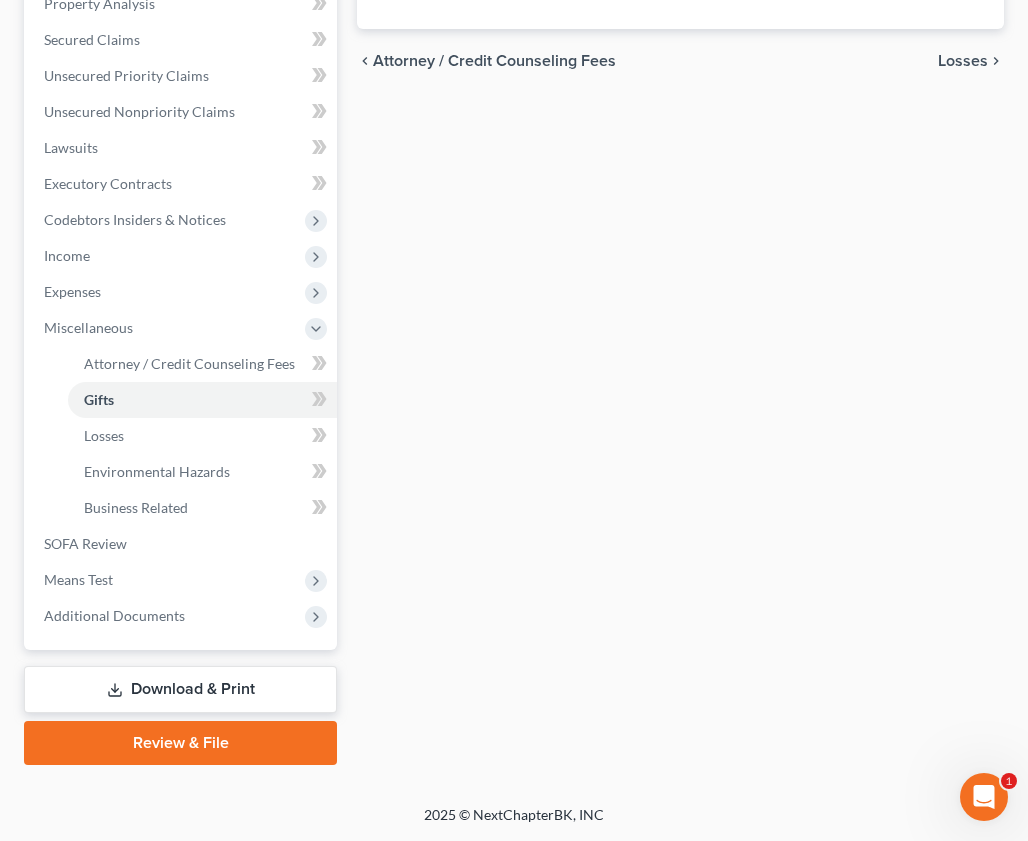 scroll, scrollTop: 0, scrollLeft: 0, axis: both 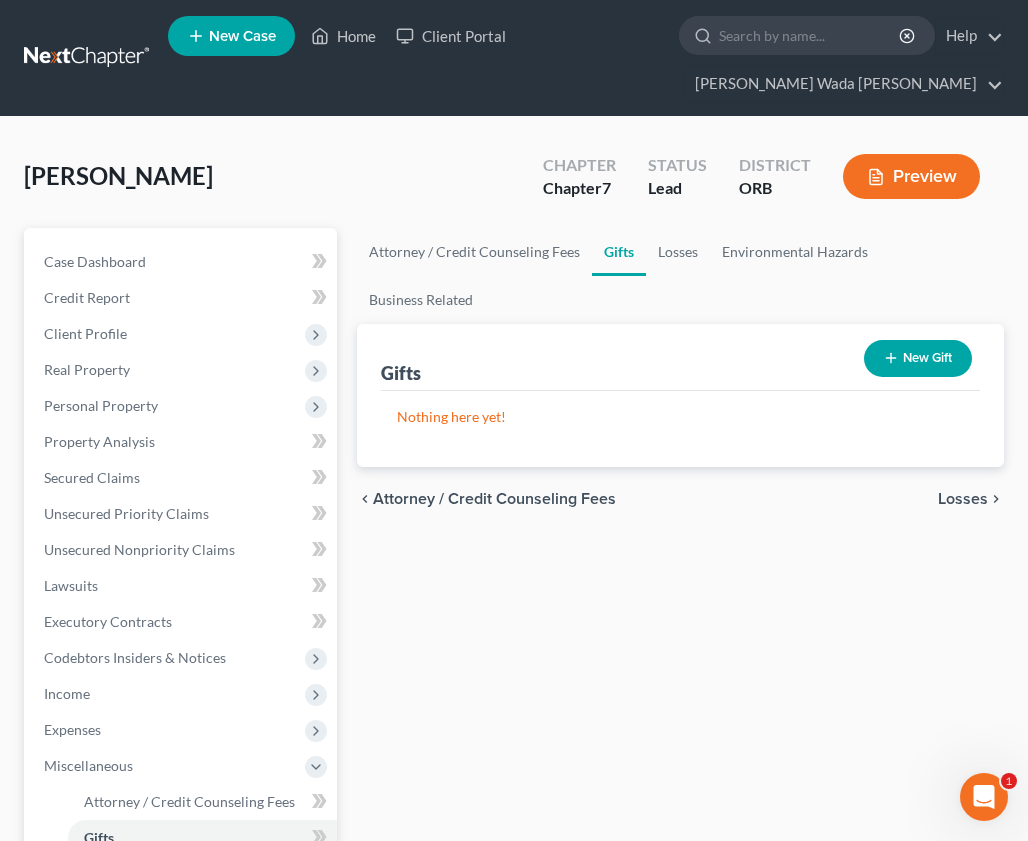 click on "Losses" at bounding box center [963, 499] 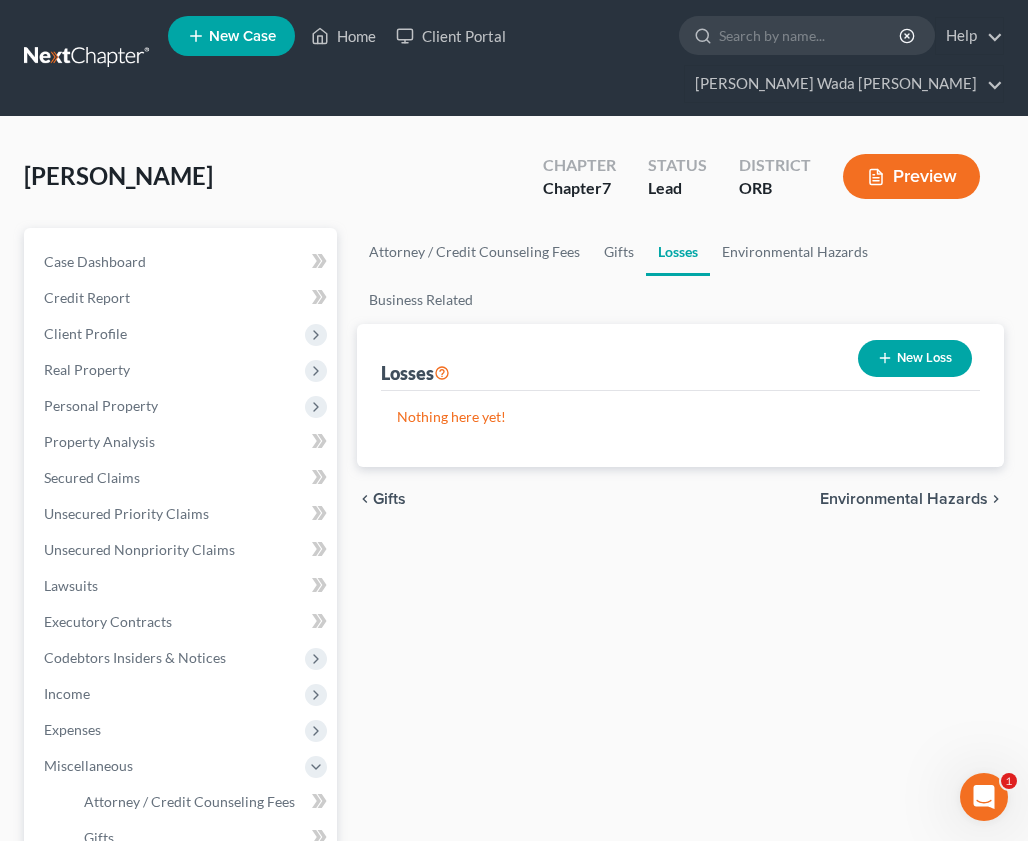 click on "chevron_left
Gifts
Environmental Hazards
chevron_right" at bounding box center (680, 499) 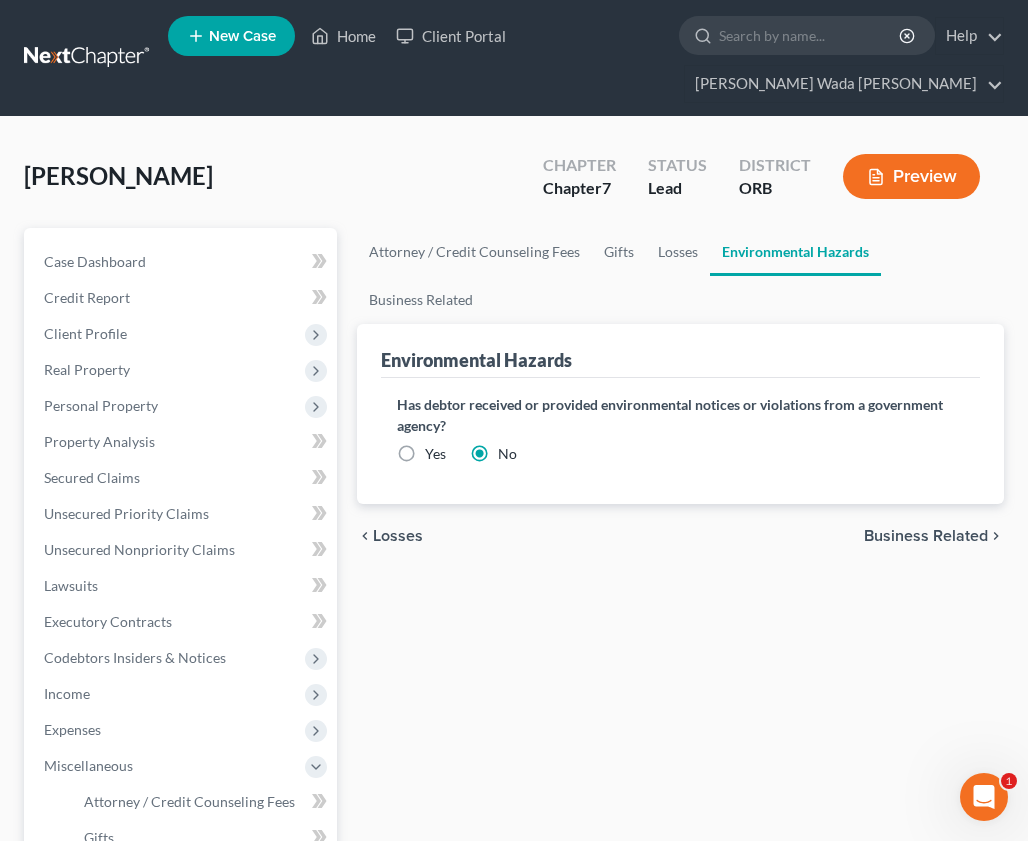 click on "Business Related" at bounding box center [926, 536] 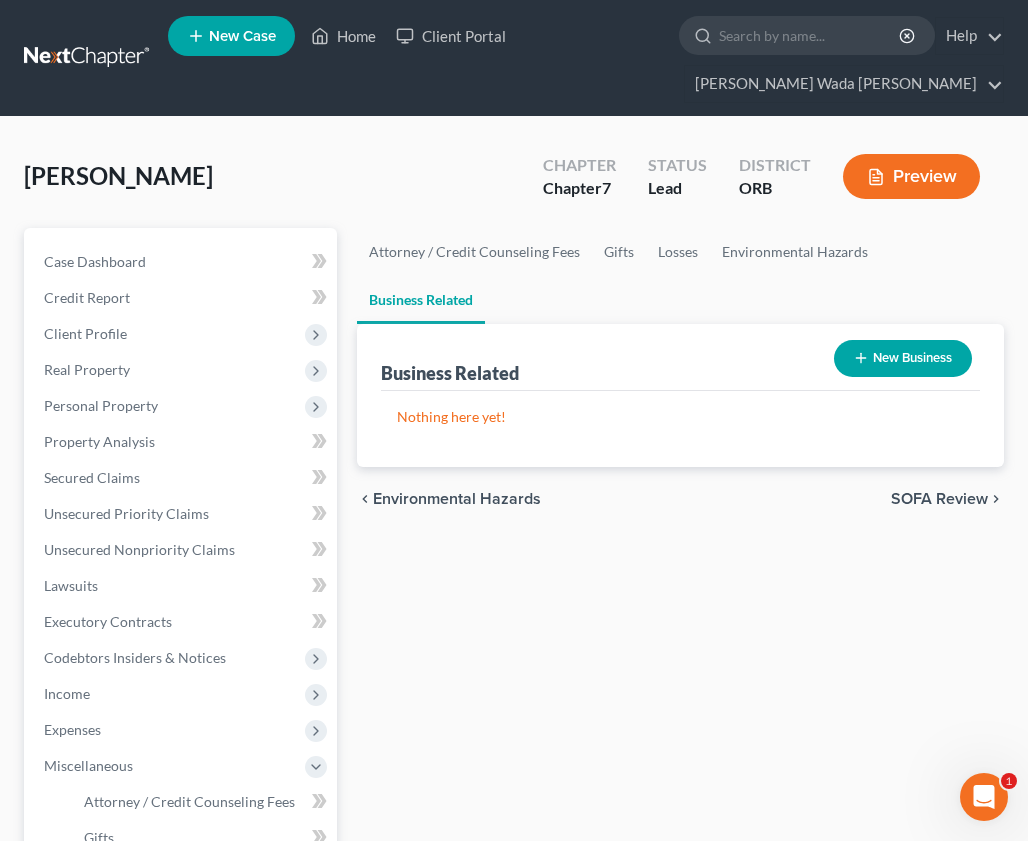 click on "SOFA Review" at bounding box center [939, 499] 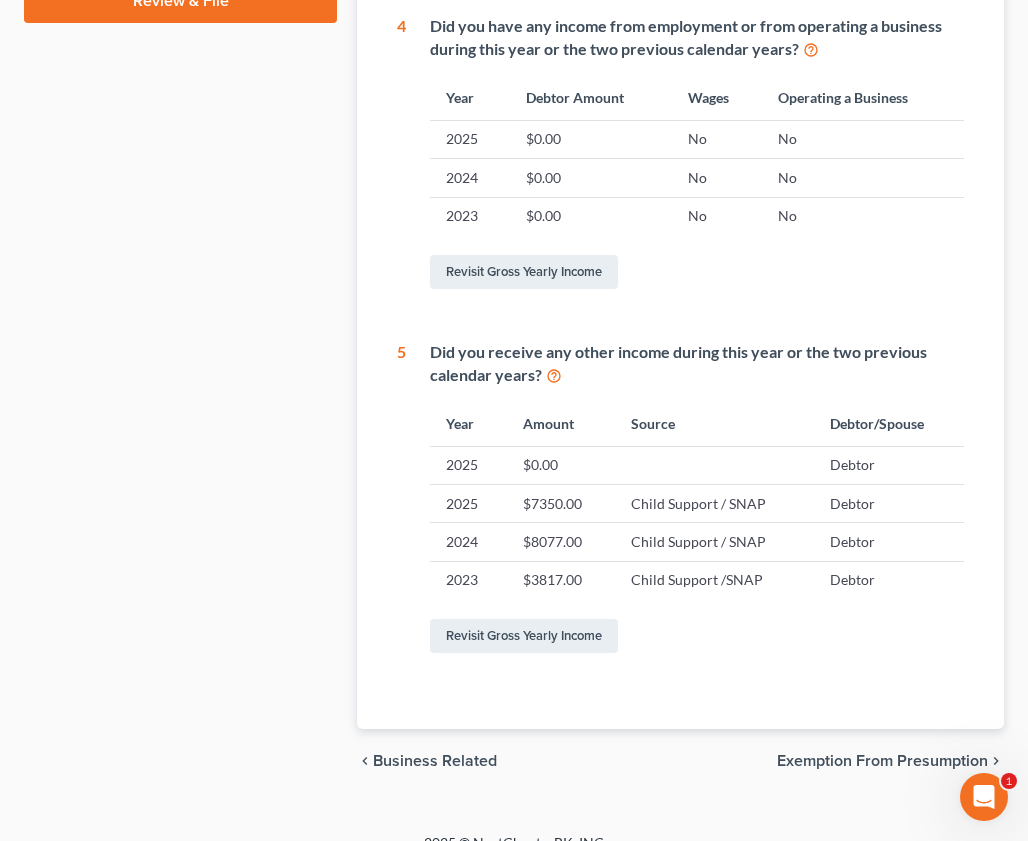 scroll, scrollTop: 1068, scrollLeft: 0, axis: vertical 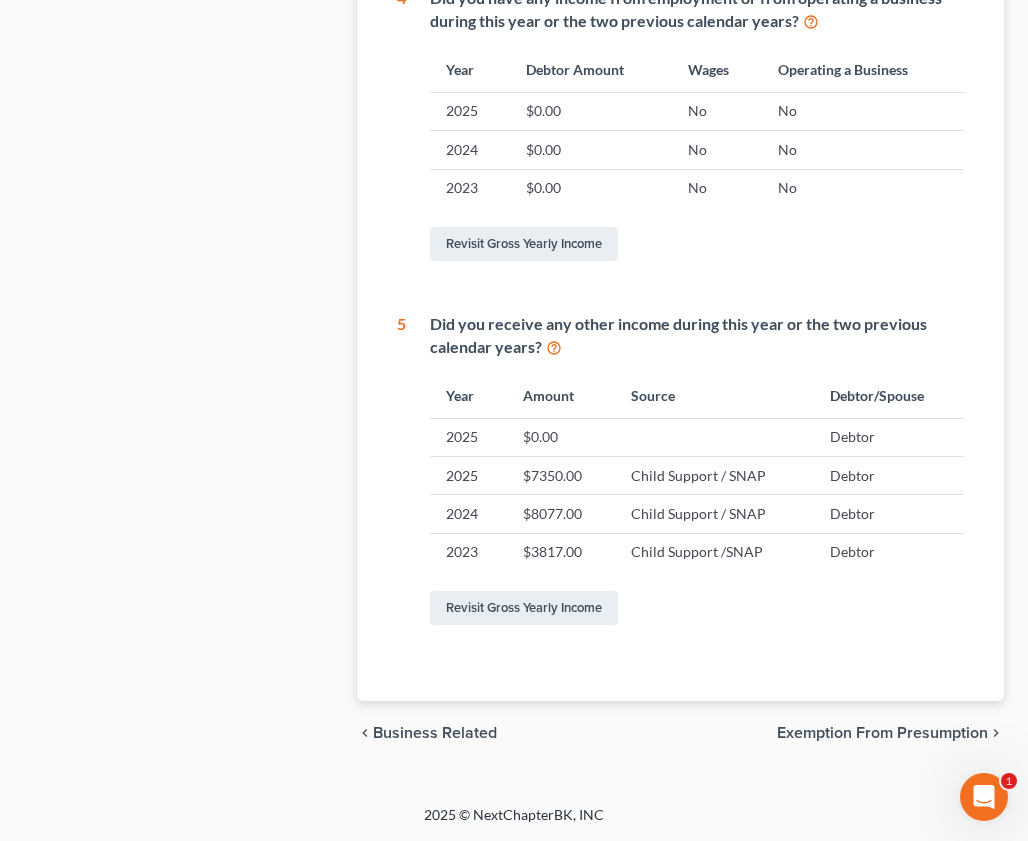 click on "Exemption from Presumption" at bounding box center (882, 733) 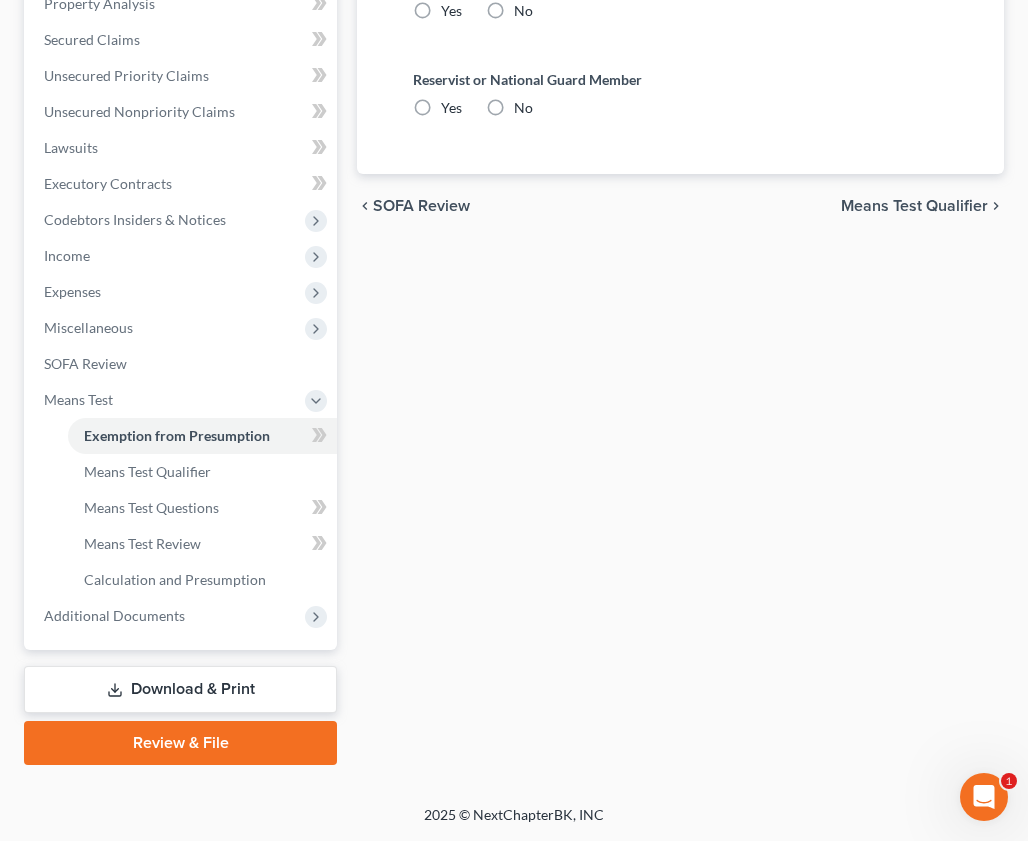 scroll, scrollTop: 0, scrollLeft: 0, axis: both 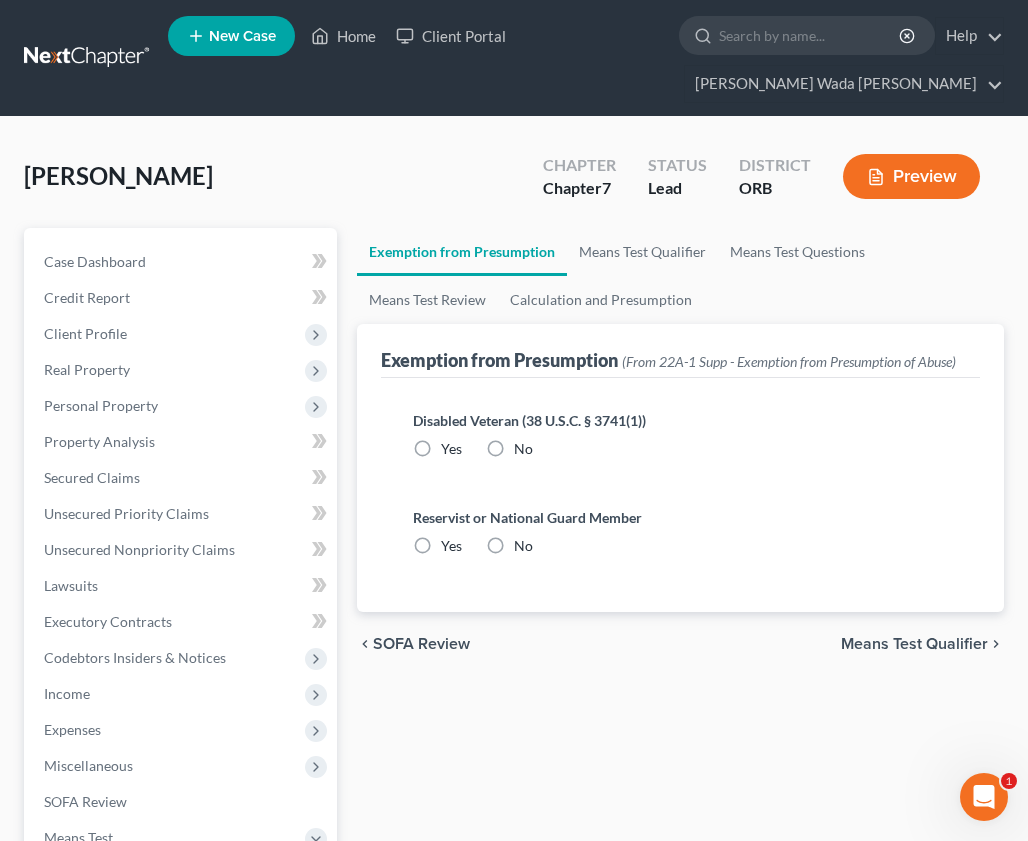click on "No" at bounding box center (523, 449) 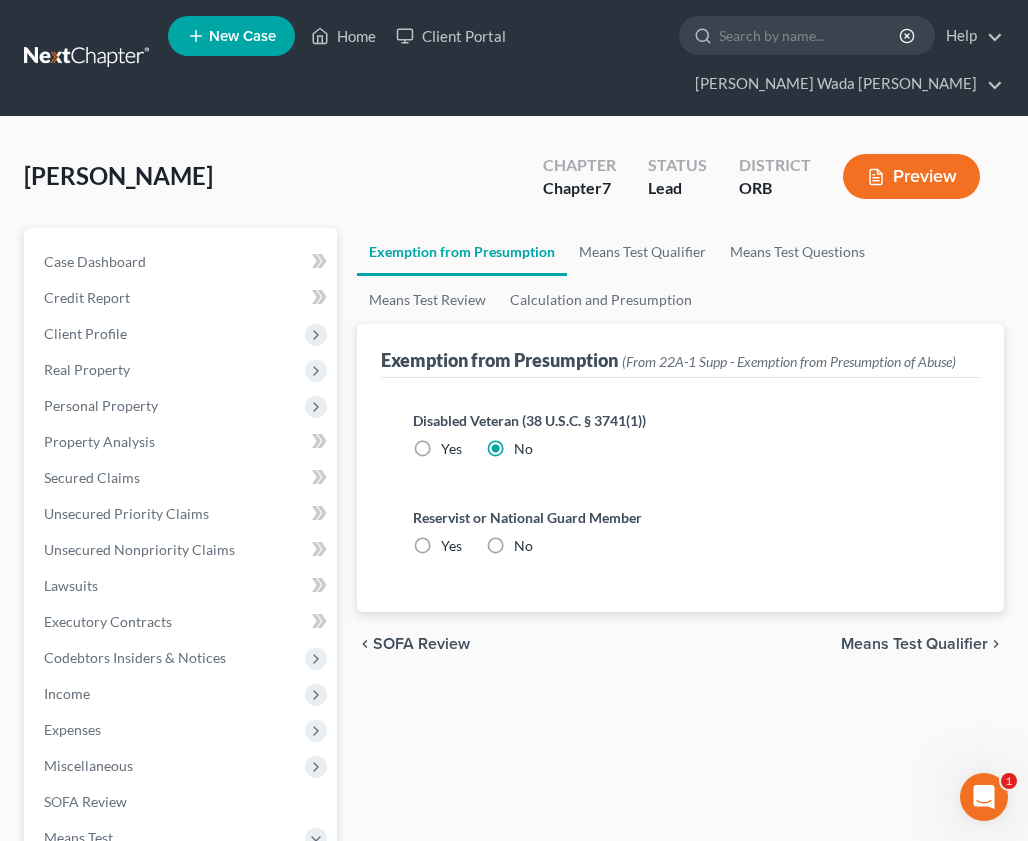 click on "No" at bounding box center [523, 546] 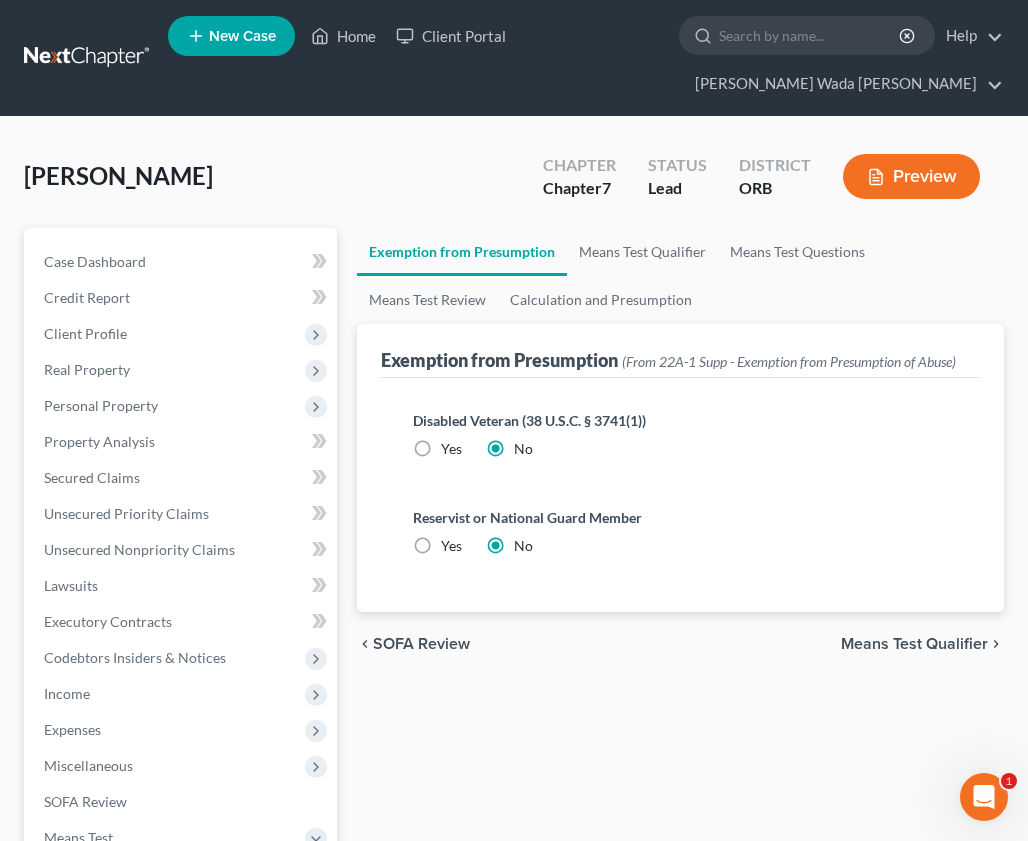 click on "Means Test Qualifier" at bounding box center (914, 644) 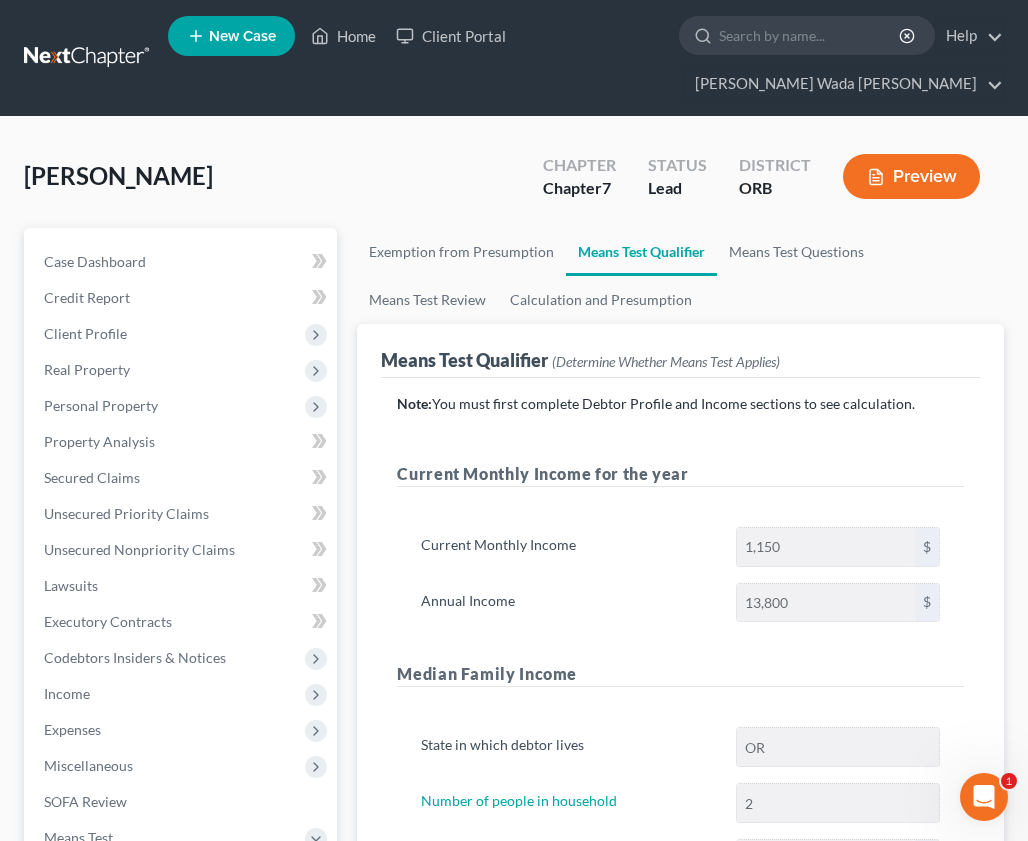 scroll, scrollTop: 300, scrollLeft: 0, axis: vertical 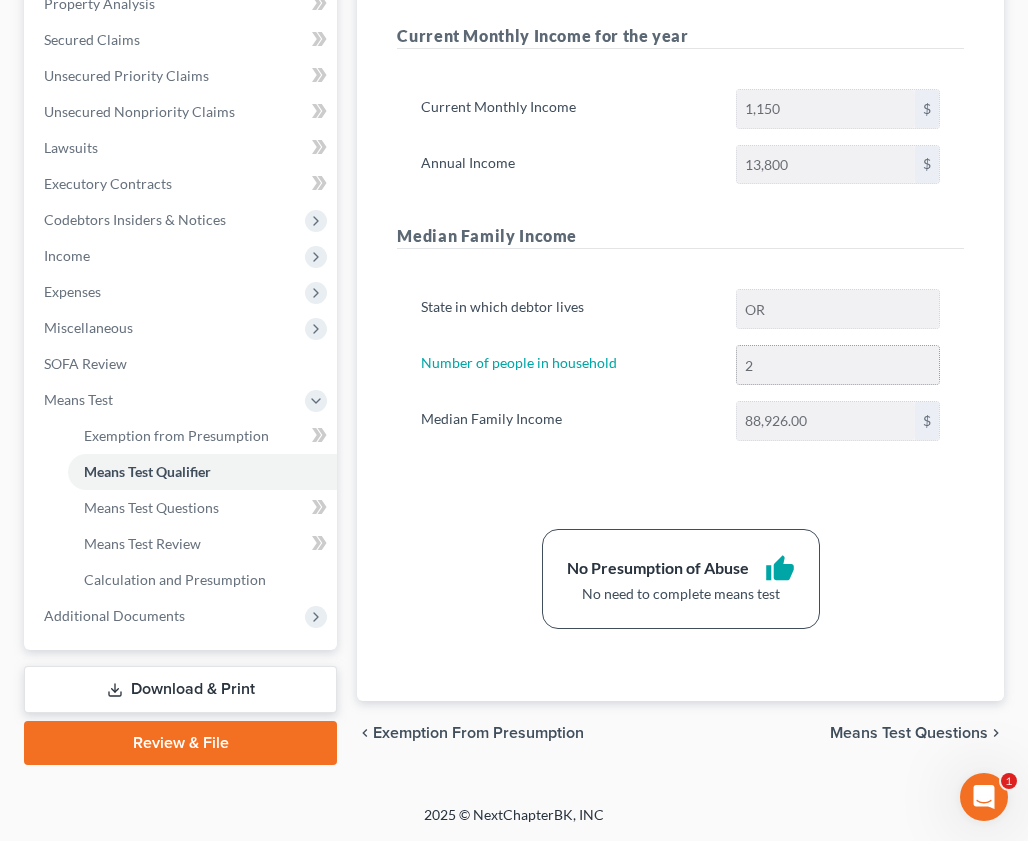 click on "State in which debtor lives OR Number of people in household 2 Median Family Income 88,926.00 $" at bounding box center (680, 372) 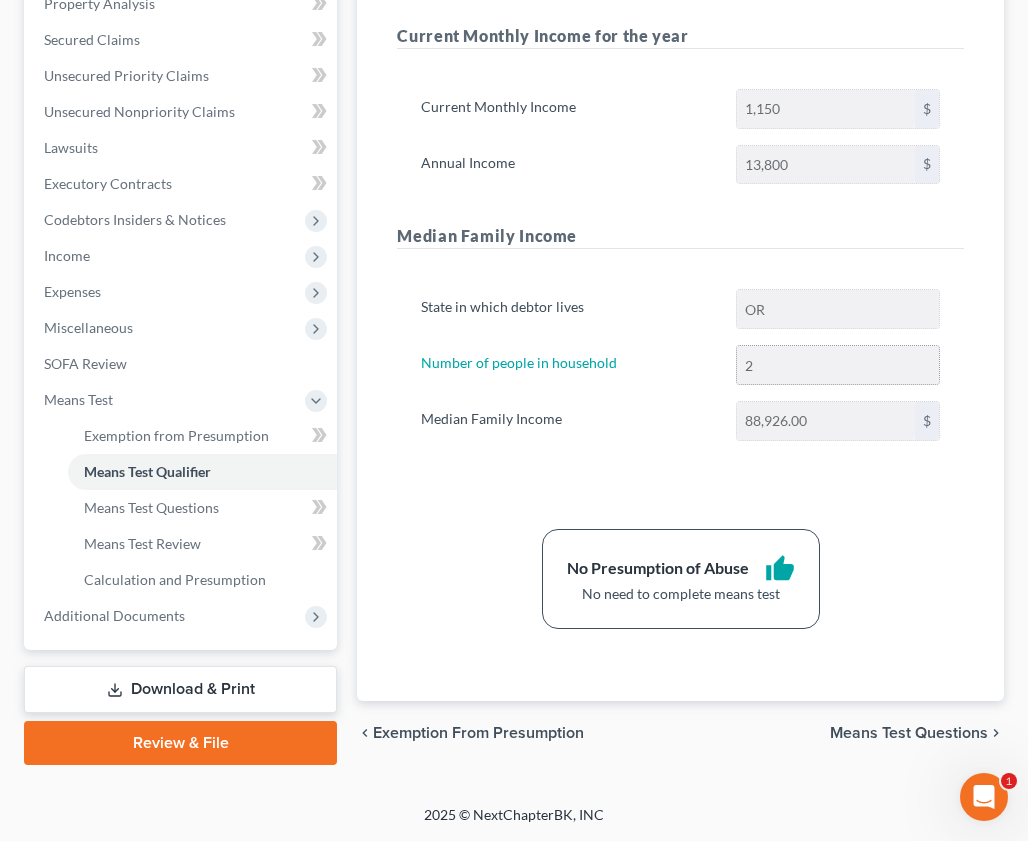 type 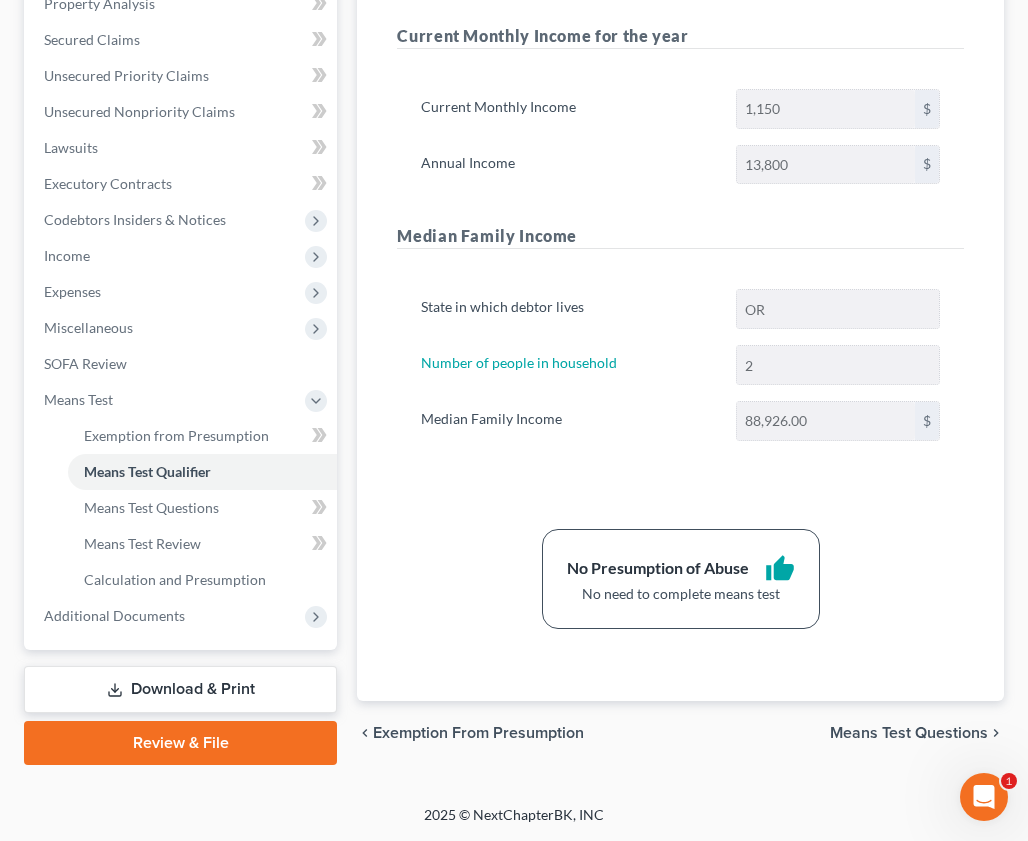 click on "State in which debtor lives OR Number of people in household 2 Median Family Income 88,926.00 $" at bounding box center [680, 372] 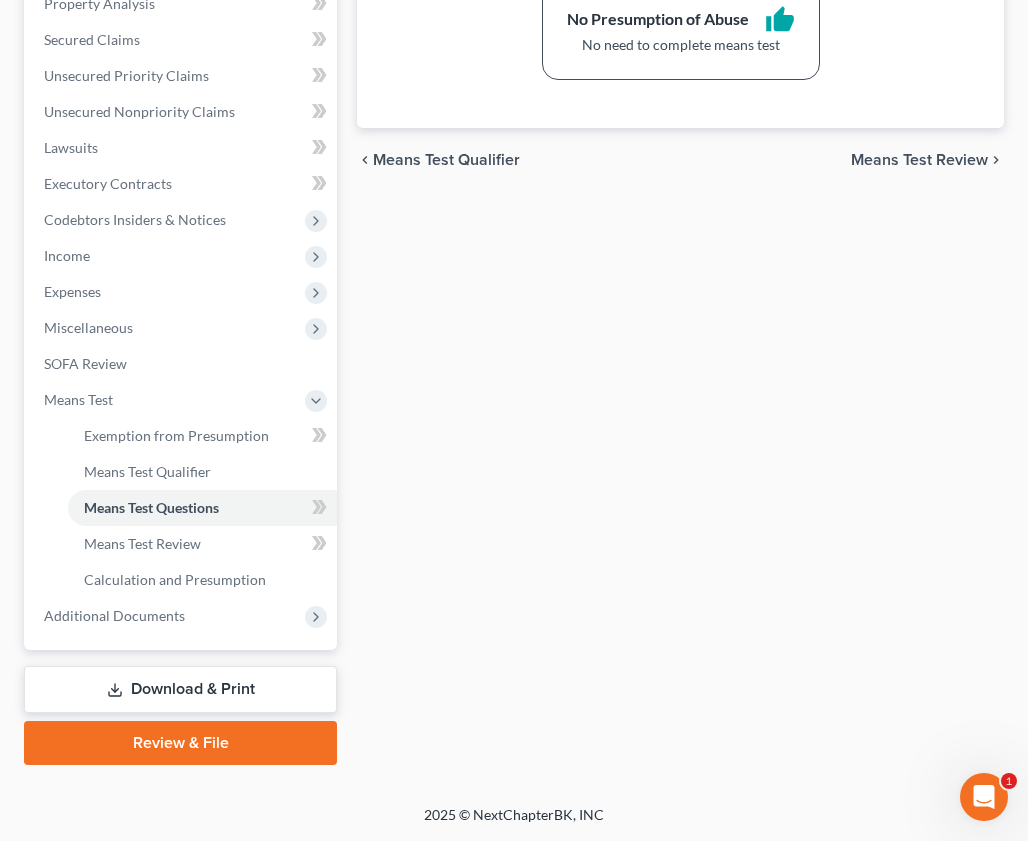scroll, scrollTop: 0, scrollLeft: 0, axis: both 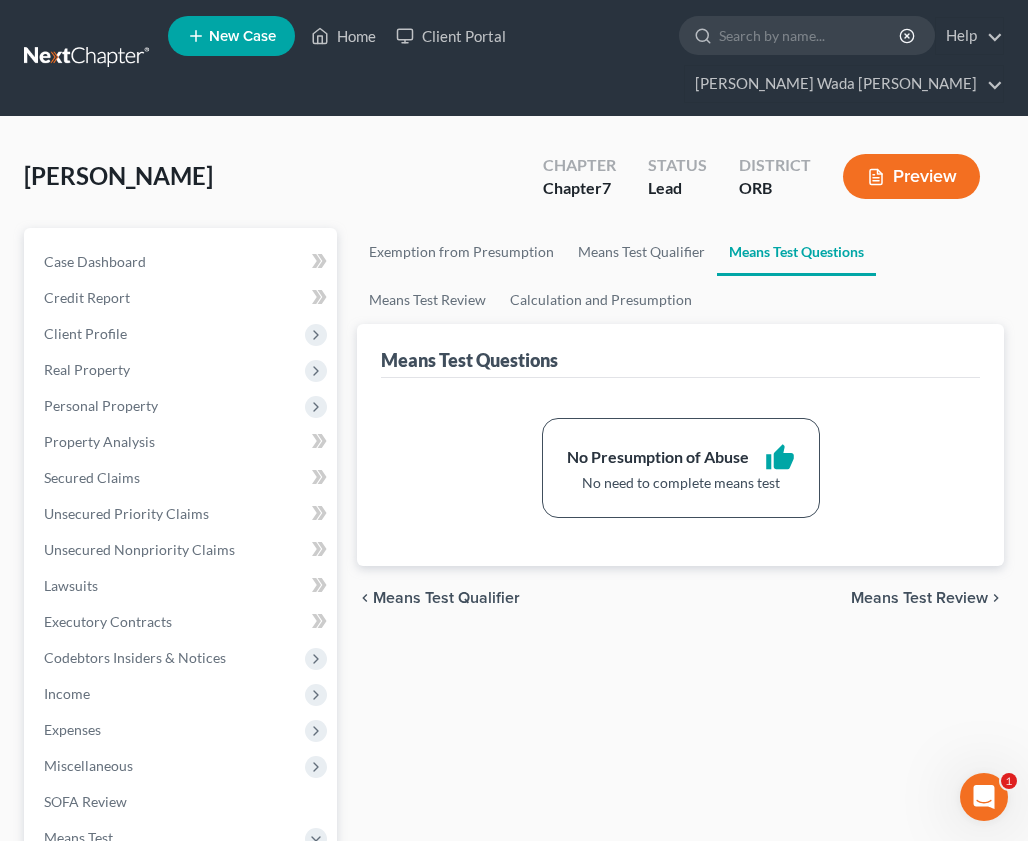click on "Means Test Review" at bounding box center [919, 598] 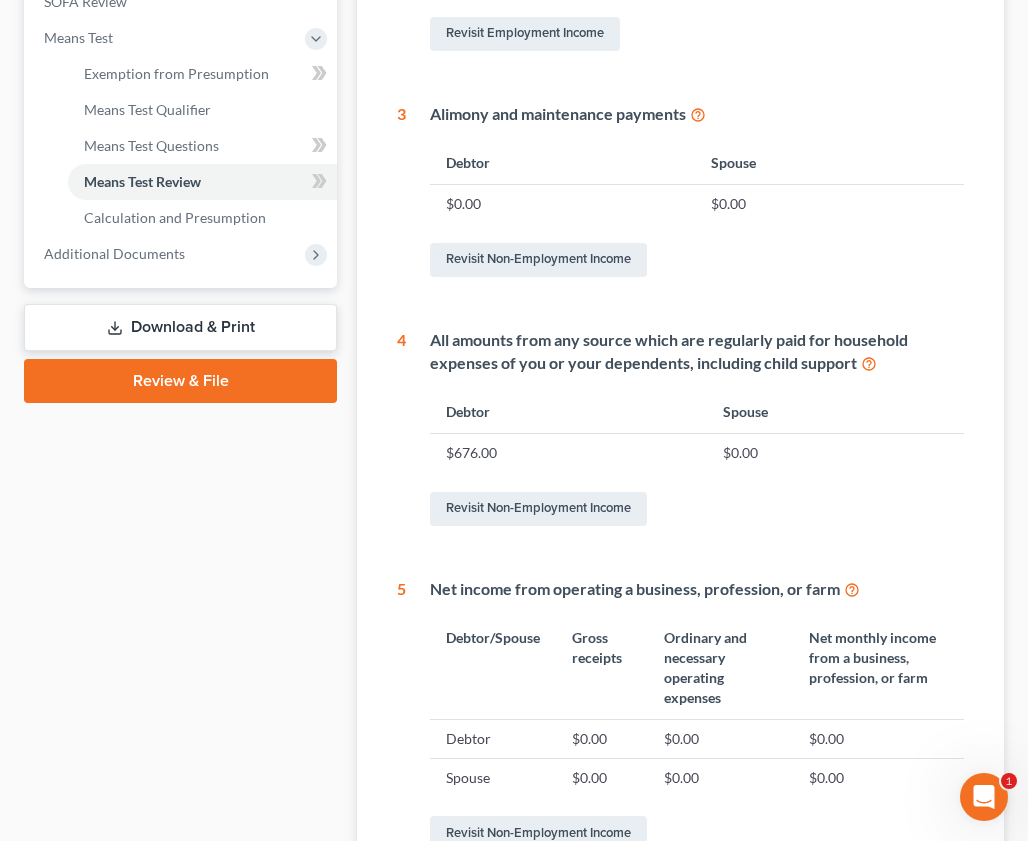 scroll, scrollTop: 1025, scrollLeft: 0, axis: vertical 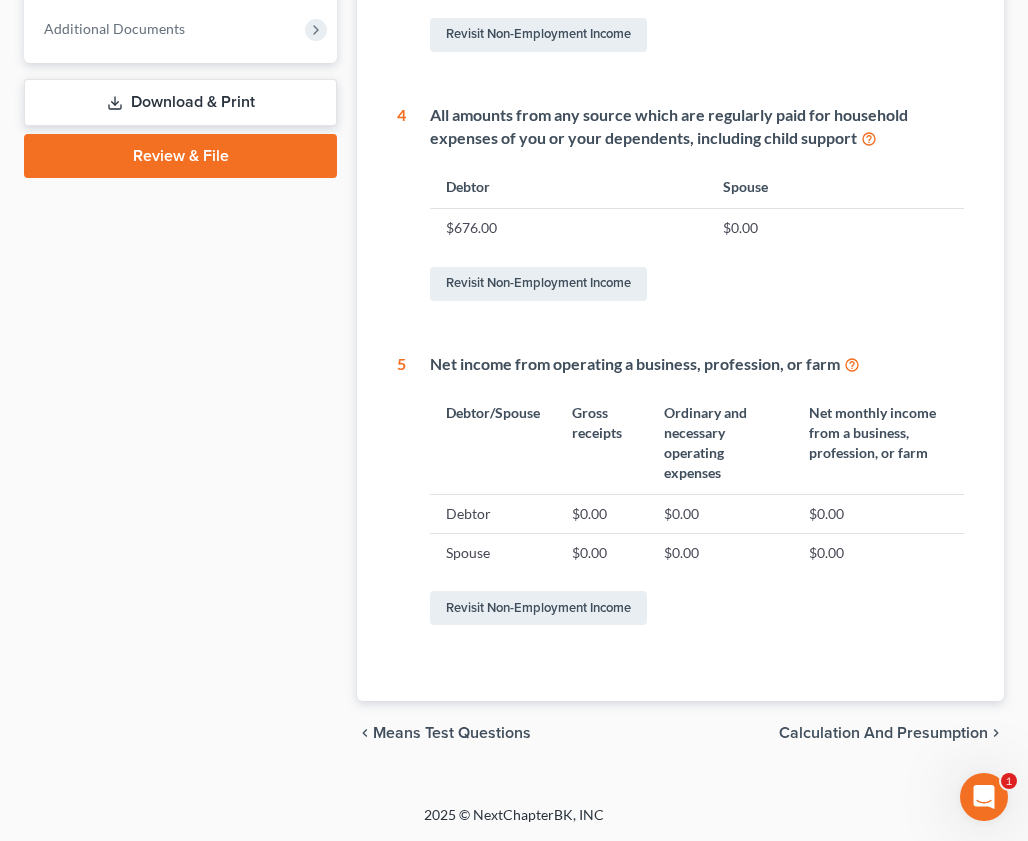 click on "Calculation and Presumption" at bounding box center [883, 733] 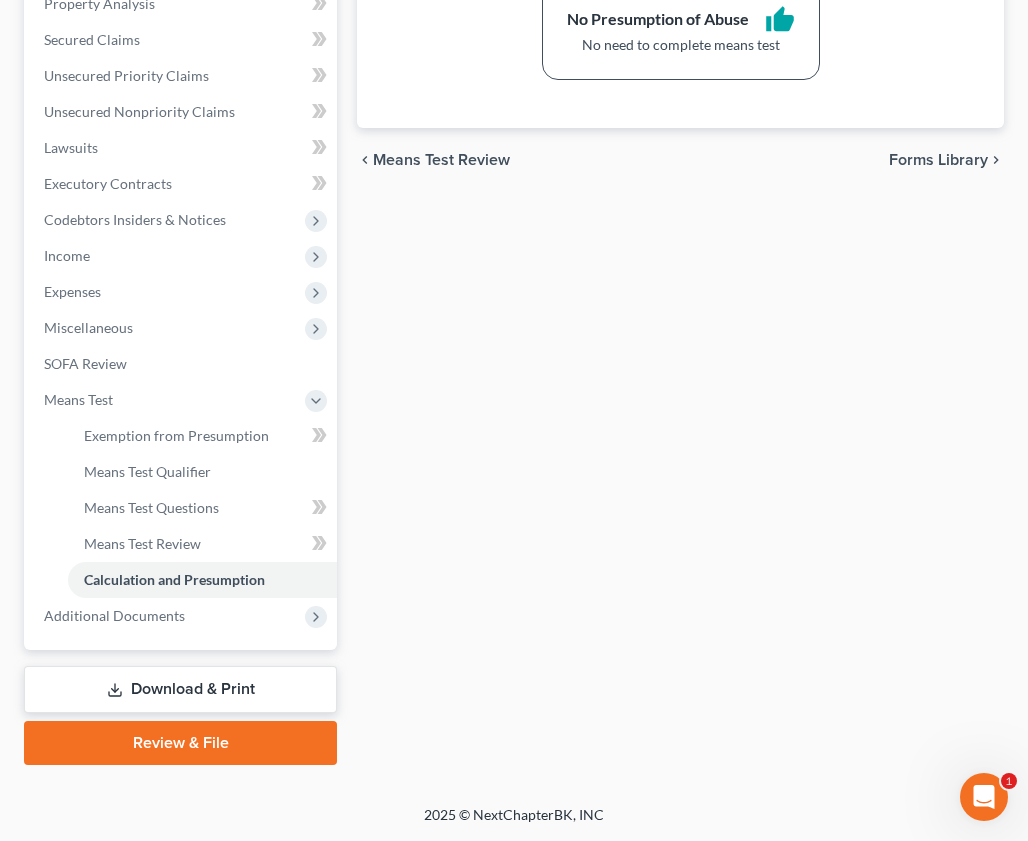 scroll, scrollTop: 0, scrollLeft: 0, axis: both 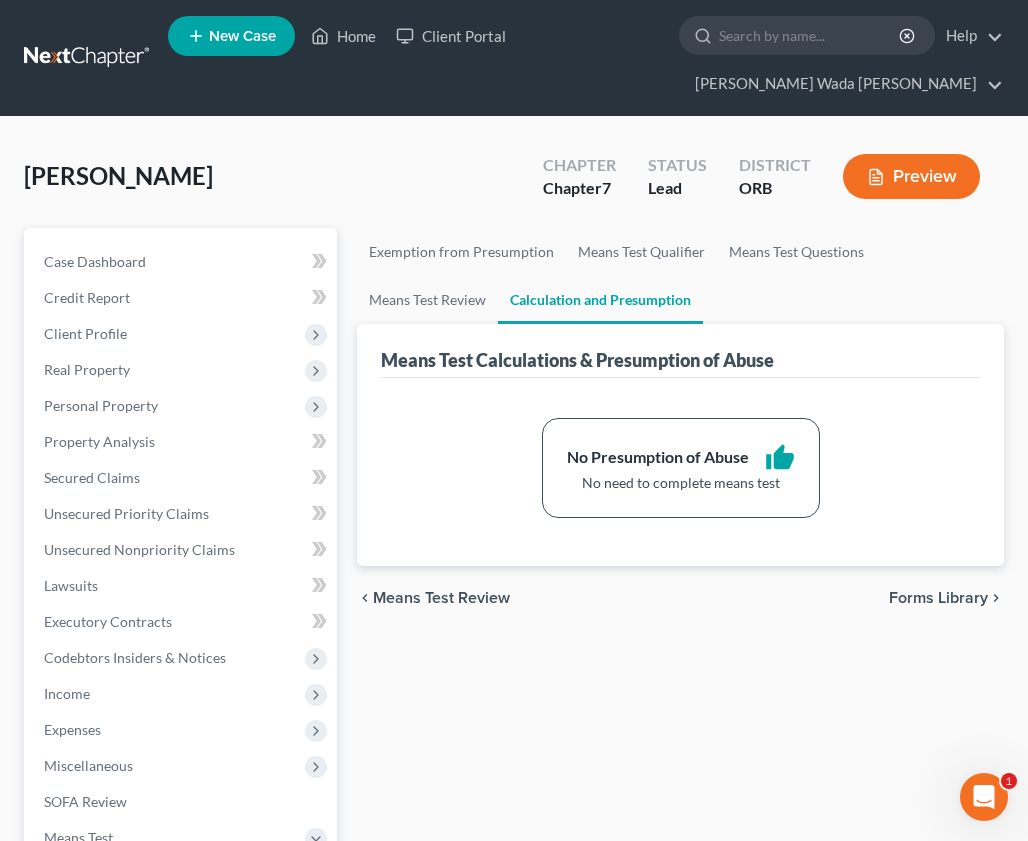 click on "Forms Library" at bounding box center [938, 598] 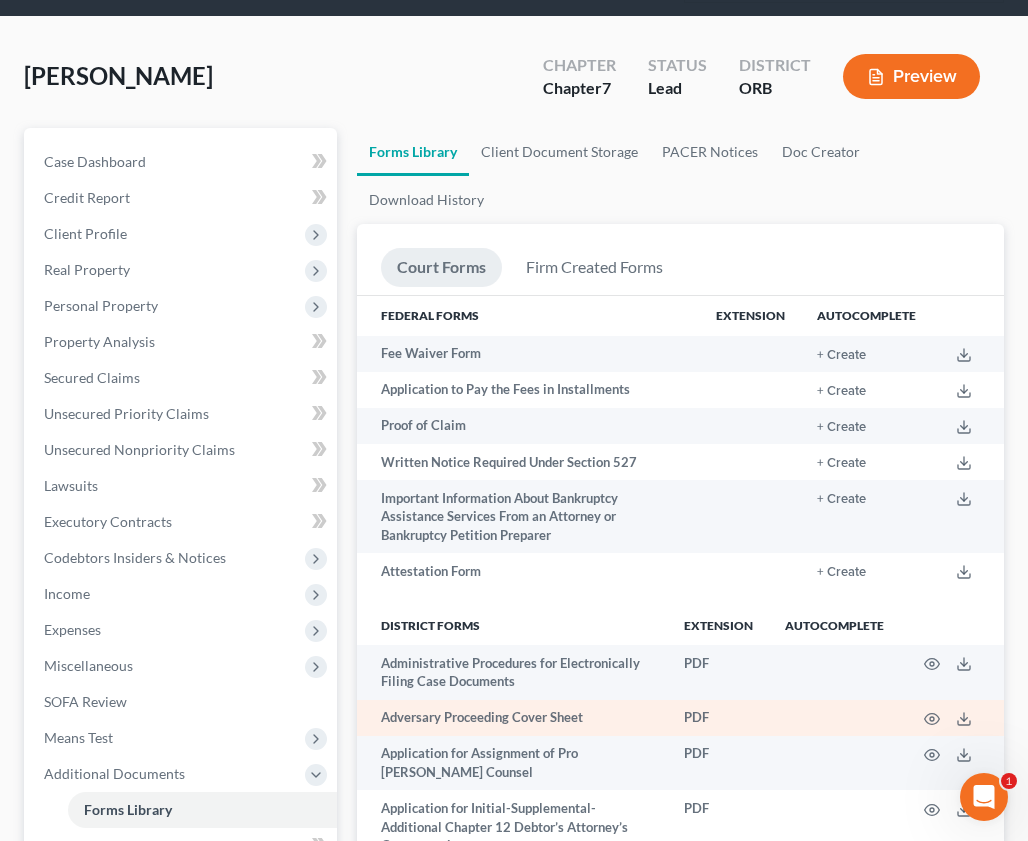 scroll, scrollTop: 0, scrollLeft: 0, axis: both 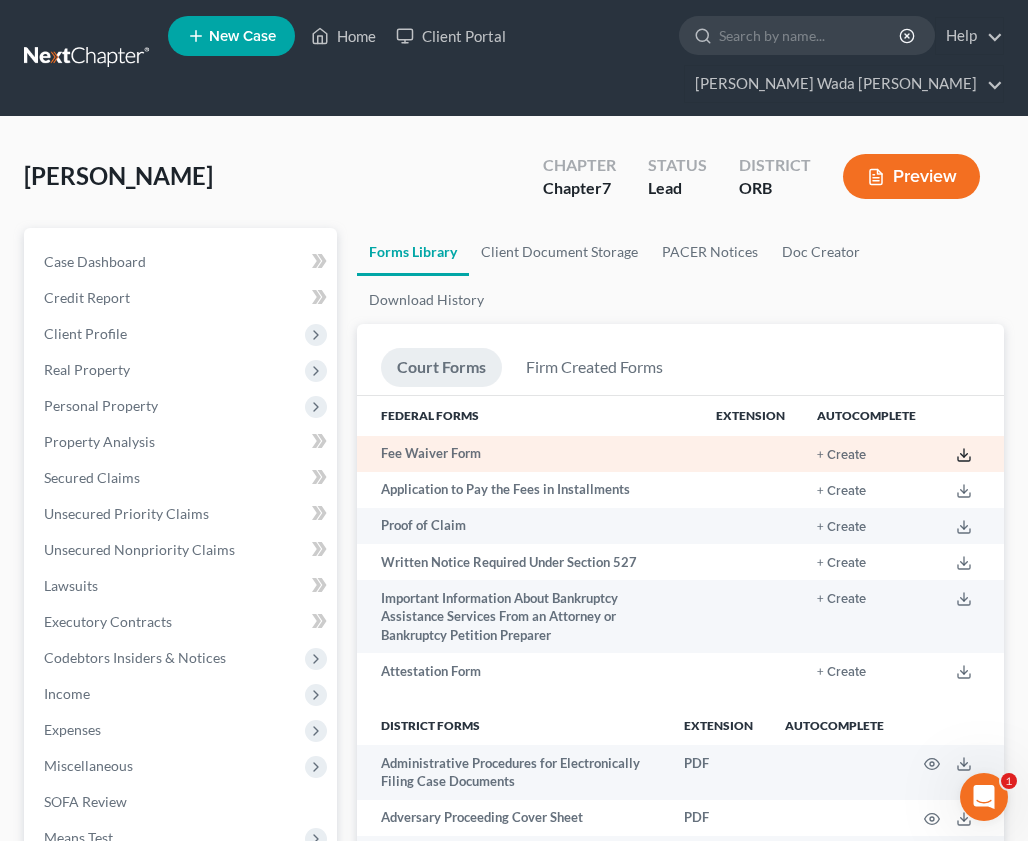 click 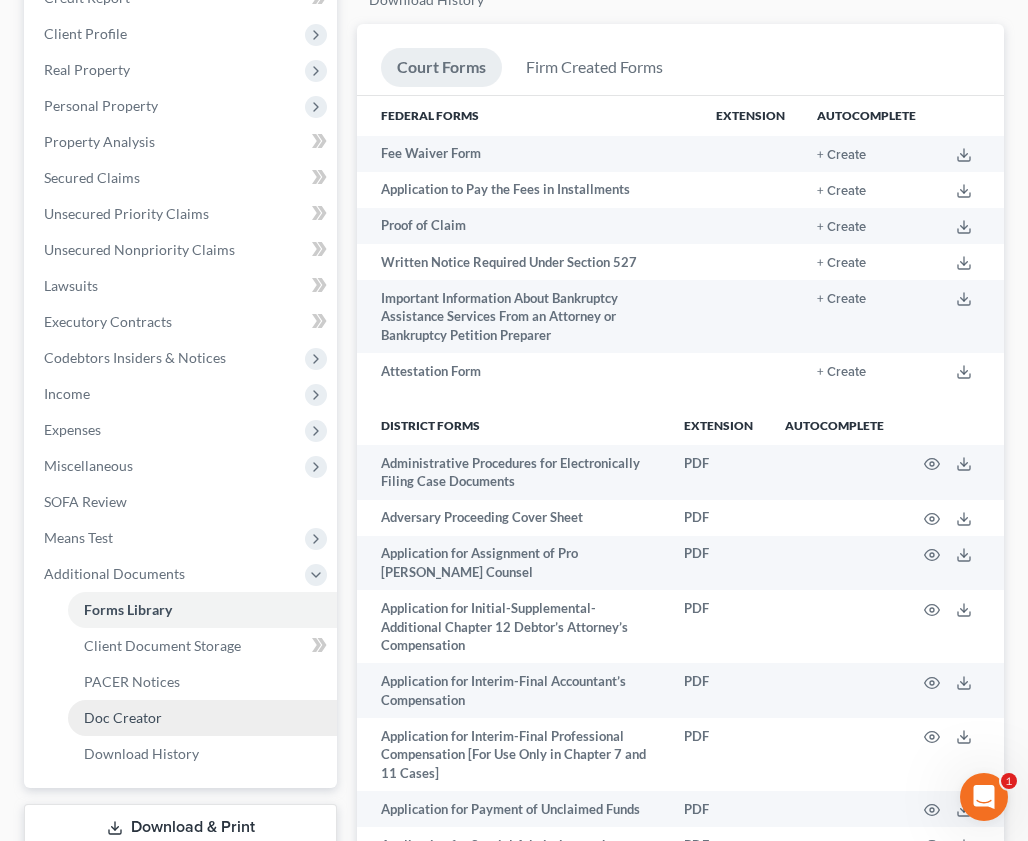 scroll, scrollTop: 600, scrollLeft: 0, axis: vertical 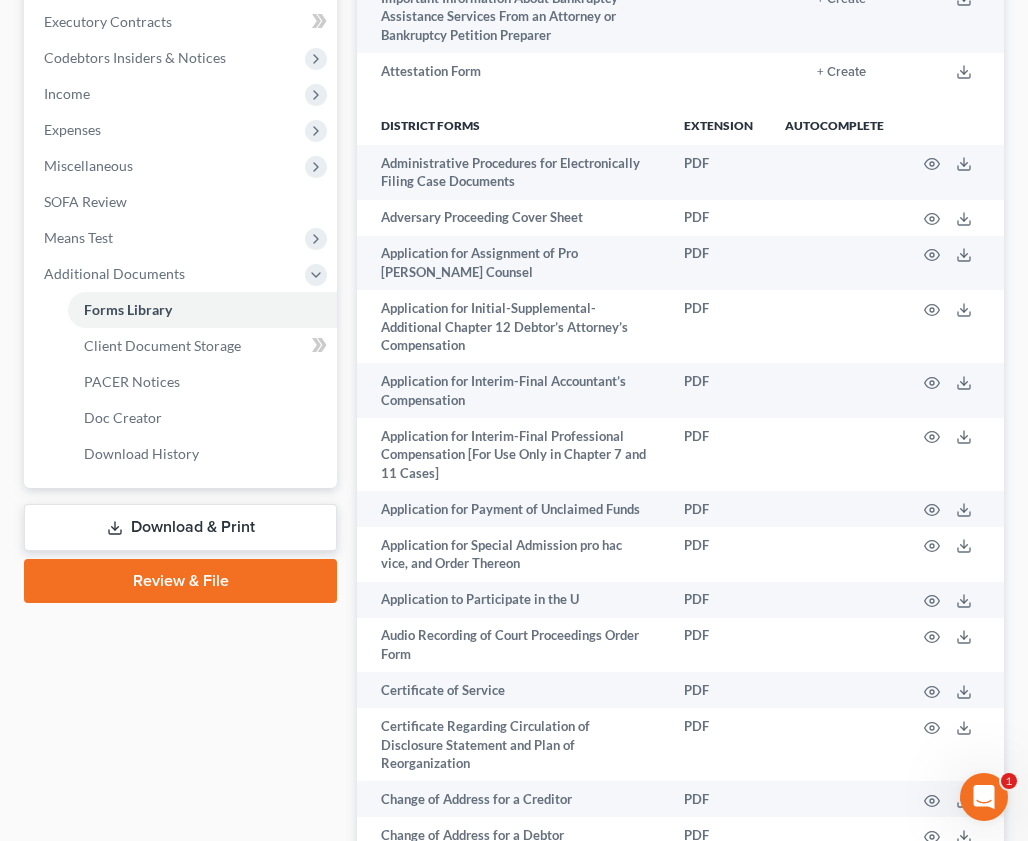 click on "Download & Print" at bounding box center [180, 527] 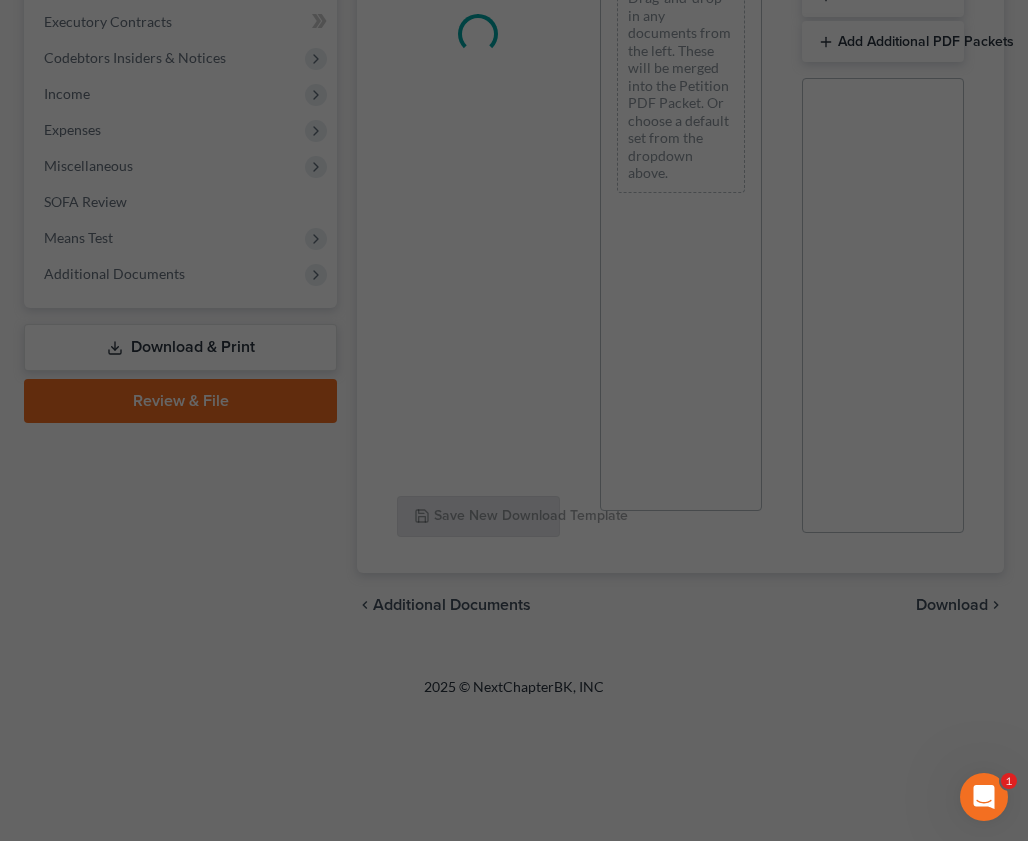 scroll, scrollTop: 0, scrollLeft: 0, axis: both 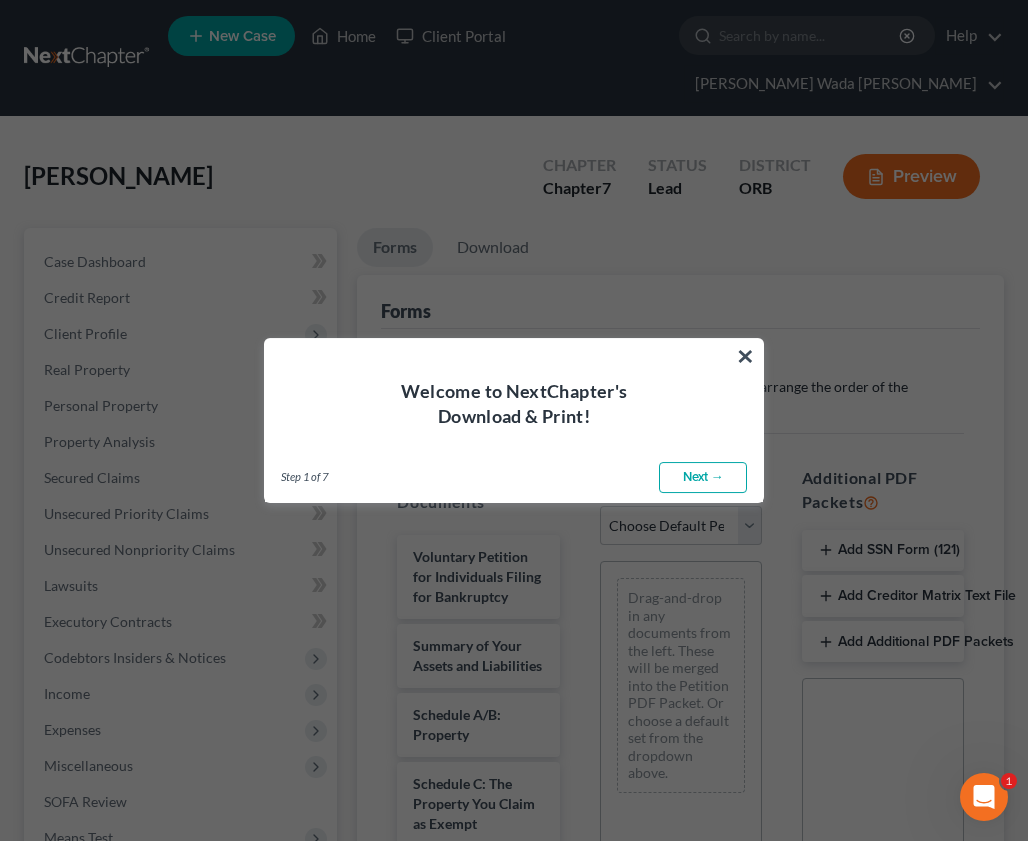 click on "Next →" at bounding box center (703, 478) 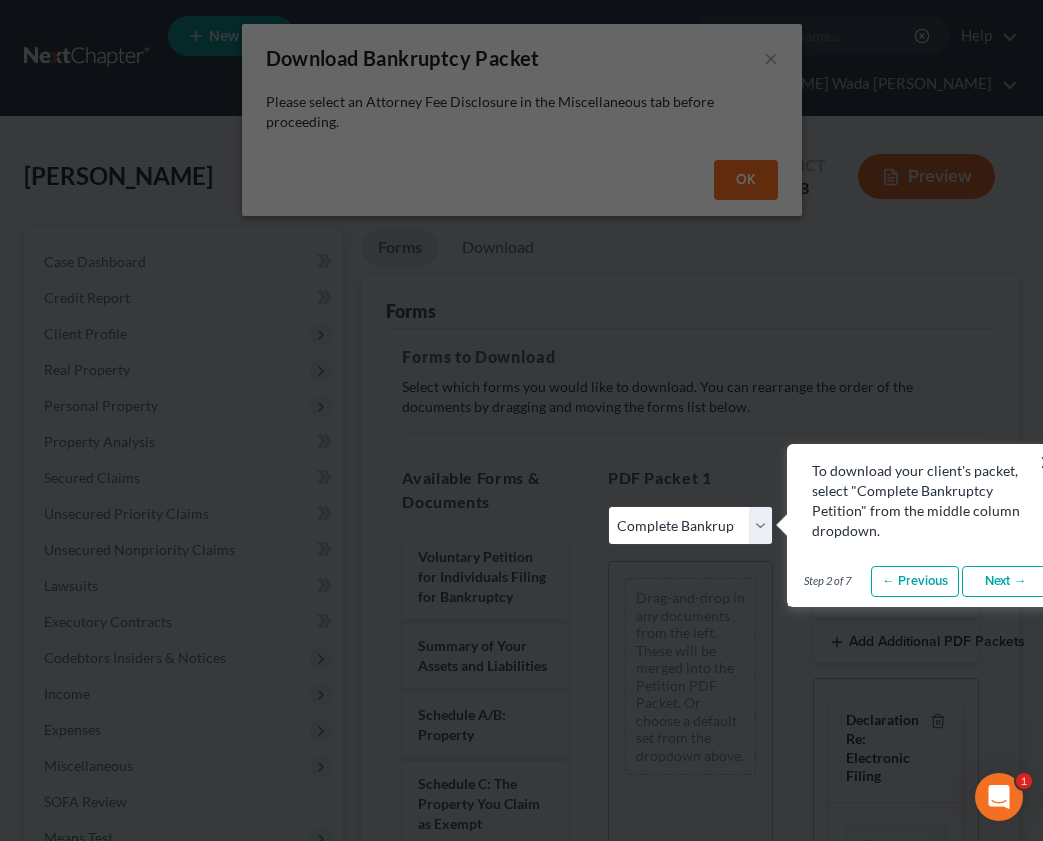click on "Choose Default Petition PDF Packet Complete Bankruptcy Petition (all forms and schedules) Emergency Filing Forms (Petition and Creditor List Only) Amended Forms Signature Pages Only" at bounding box center [691, 526] 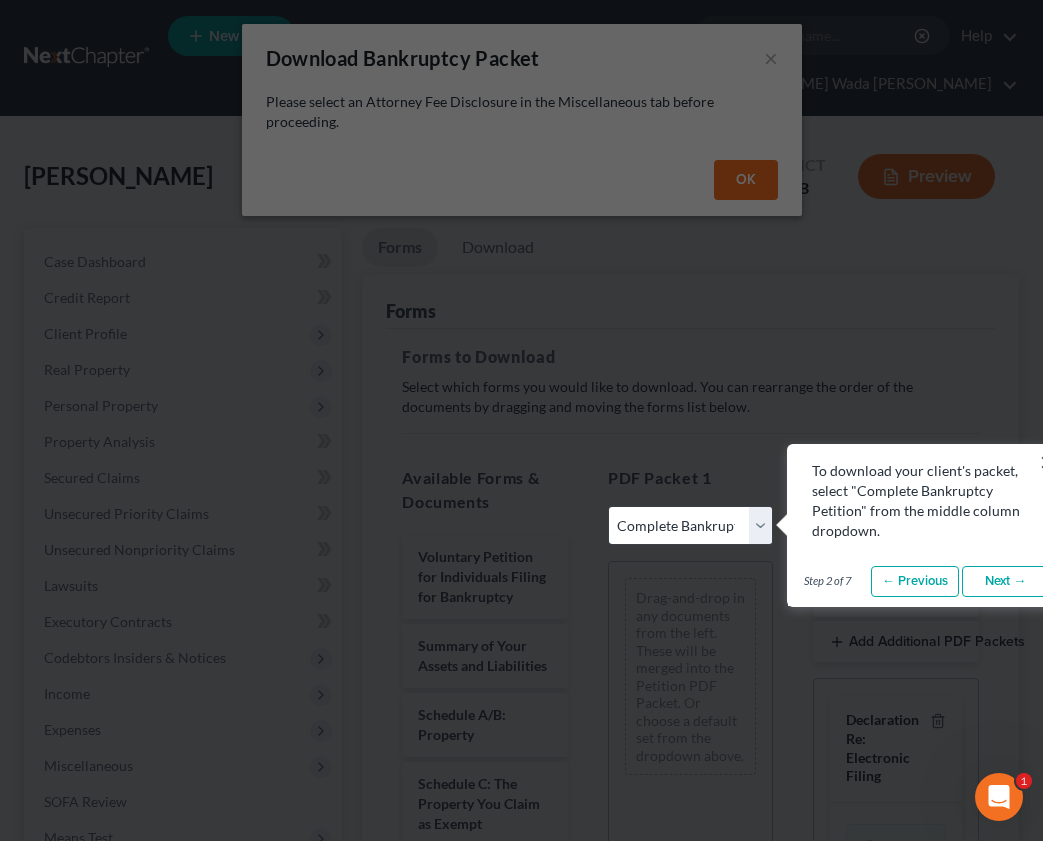 click on "Choose Default Petition PDF Packet Complete Bankruptcy Petition (all forms and schedules) Emergency Filing Forms (Petition and Creditor List Only) Amended Forms Signature Pages Only" at bounding box center [691, 526] 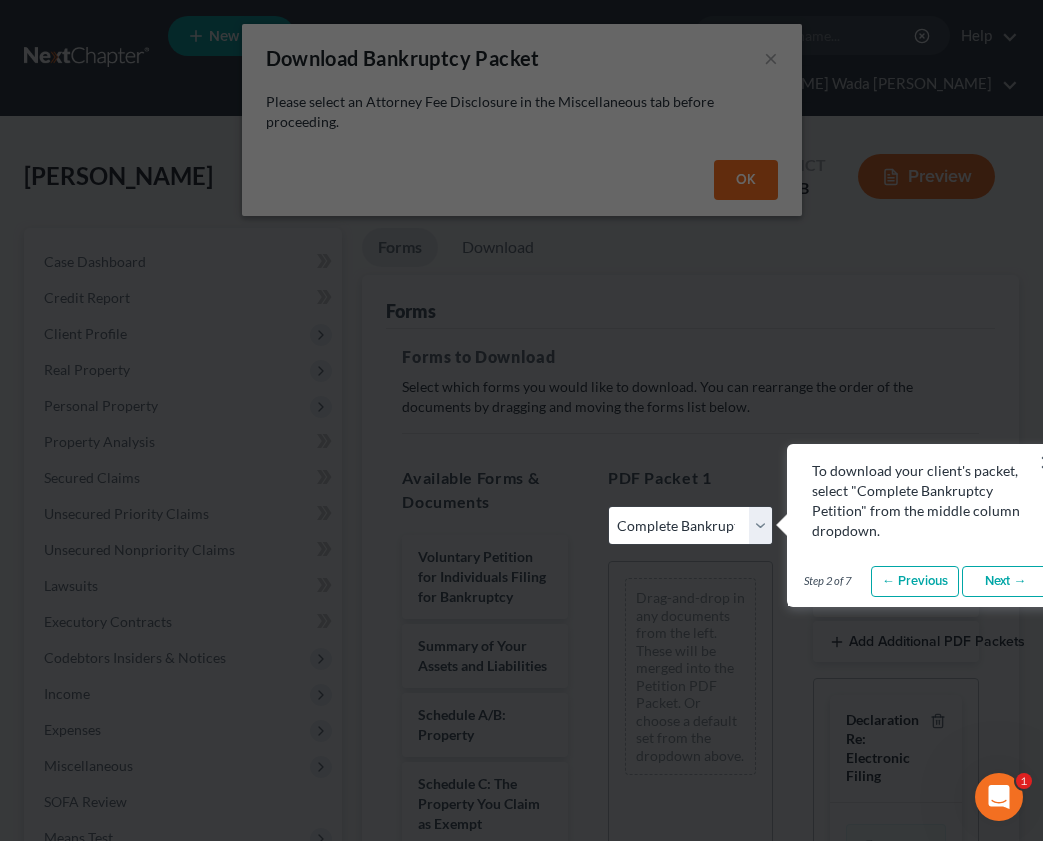 click on "Next →" at bounding box center (1006, 582) 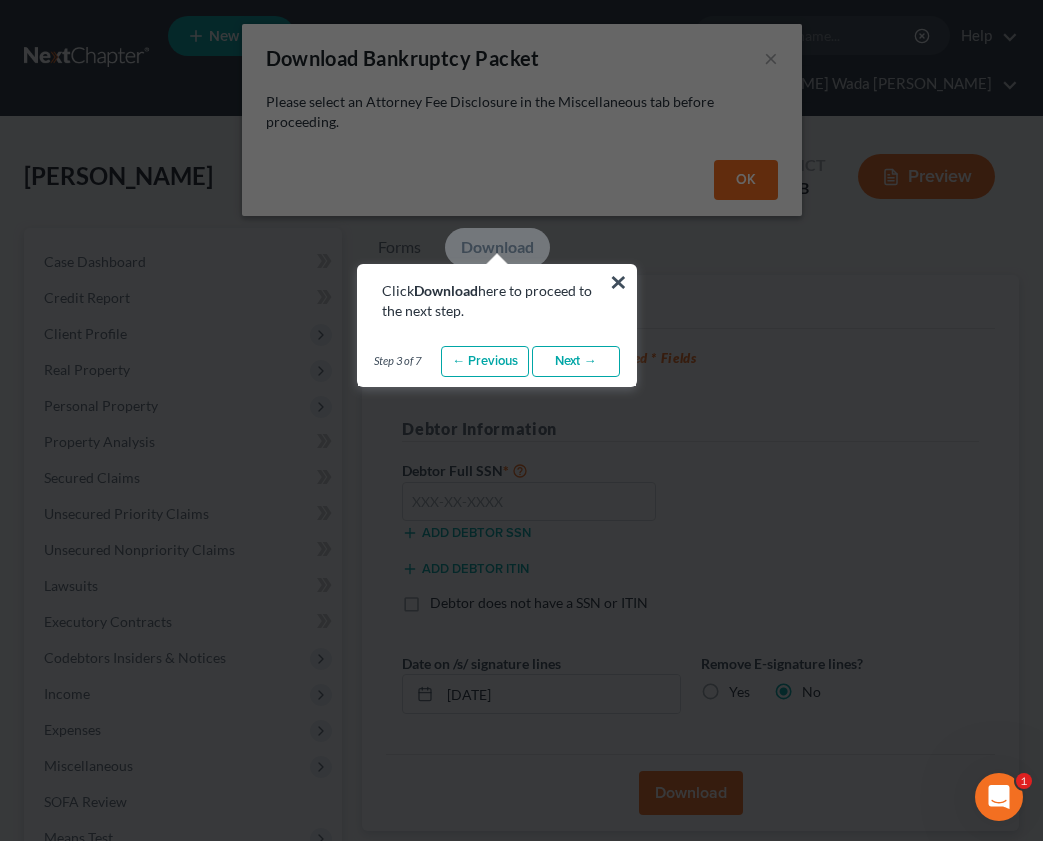 click on "Next →" at bounding box center [576, 362] 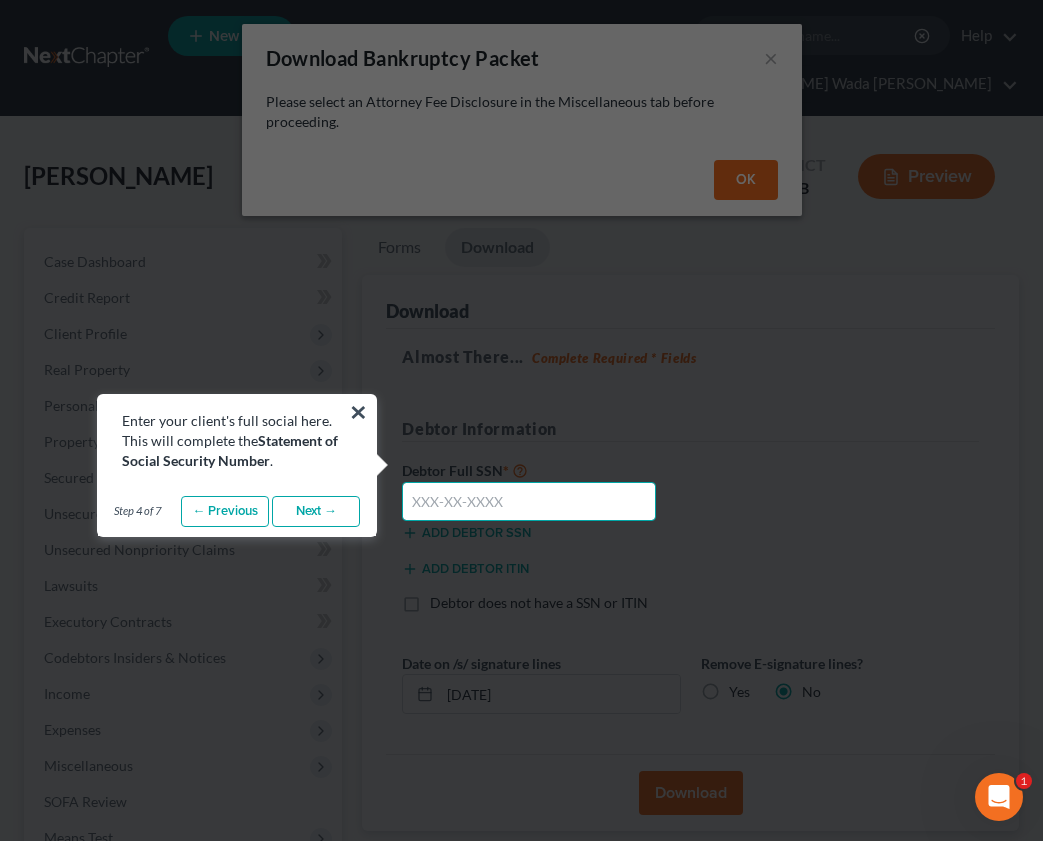 click at bounding box center [528, 502] 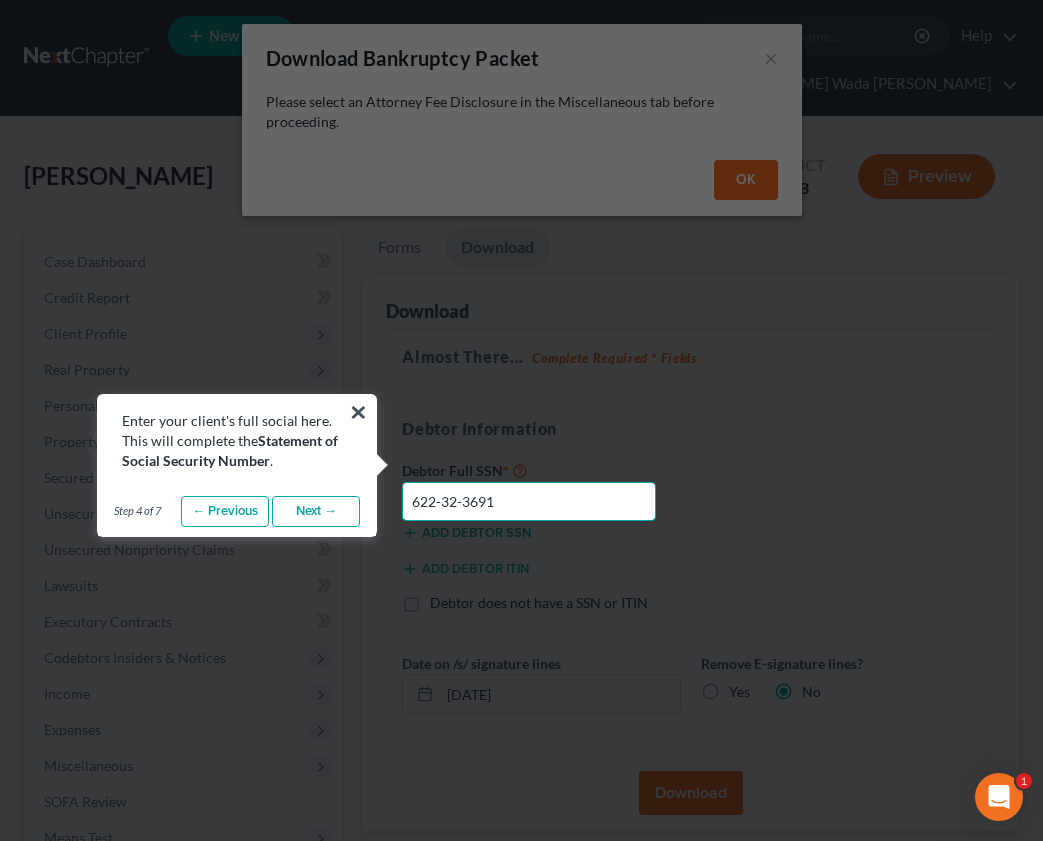 type on "622-32-3691" 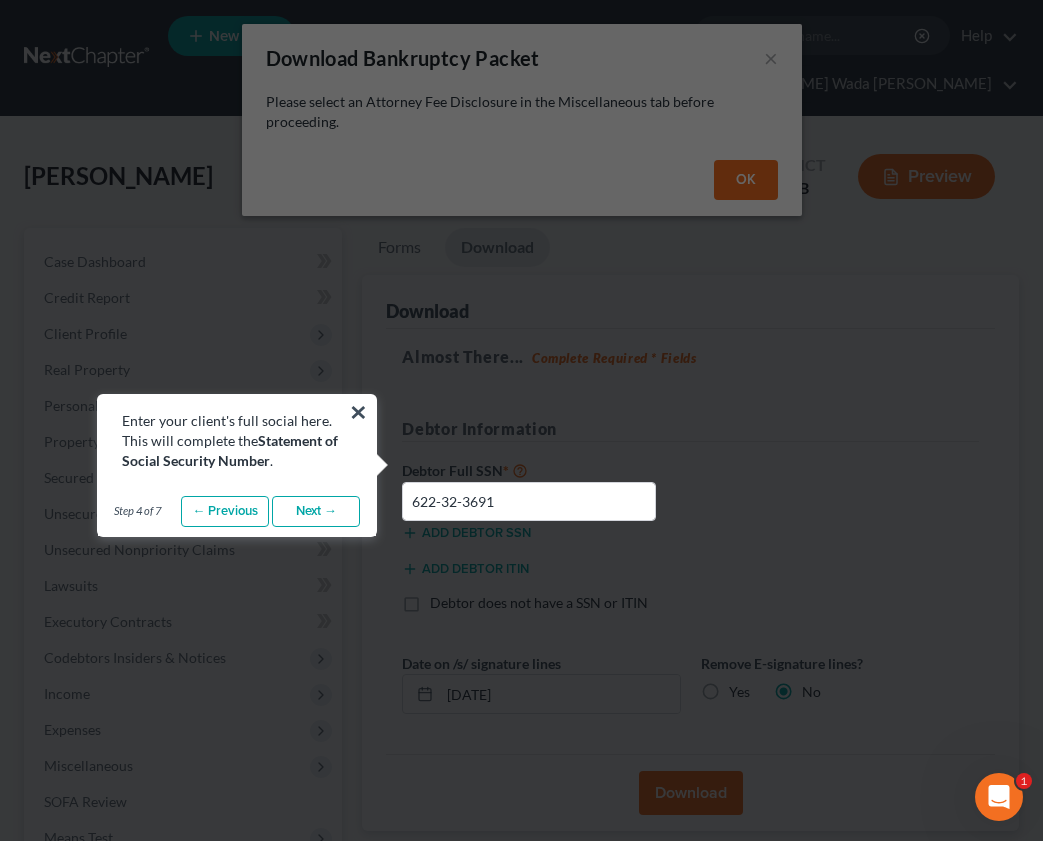 click on "Next →" at bounding box center [316, 512] 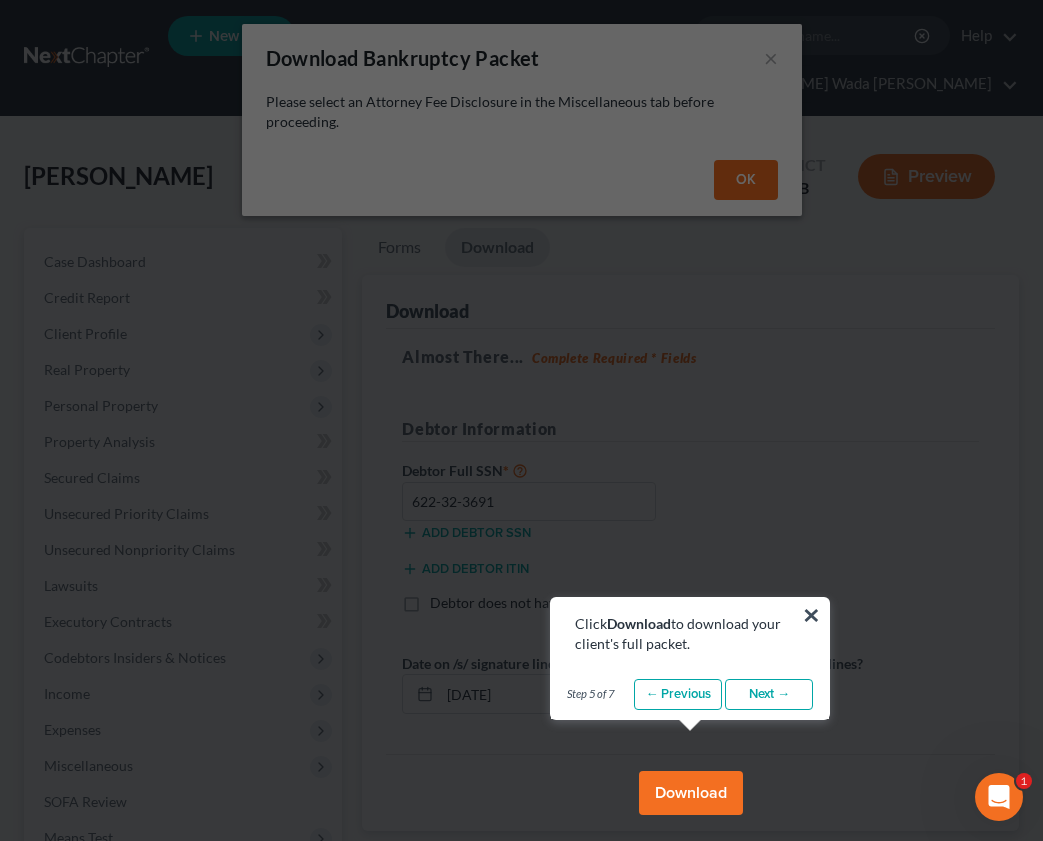 click on "Download" at bounding box center [691, 793] 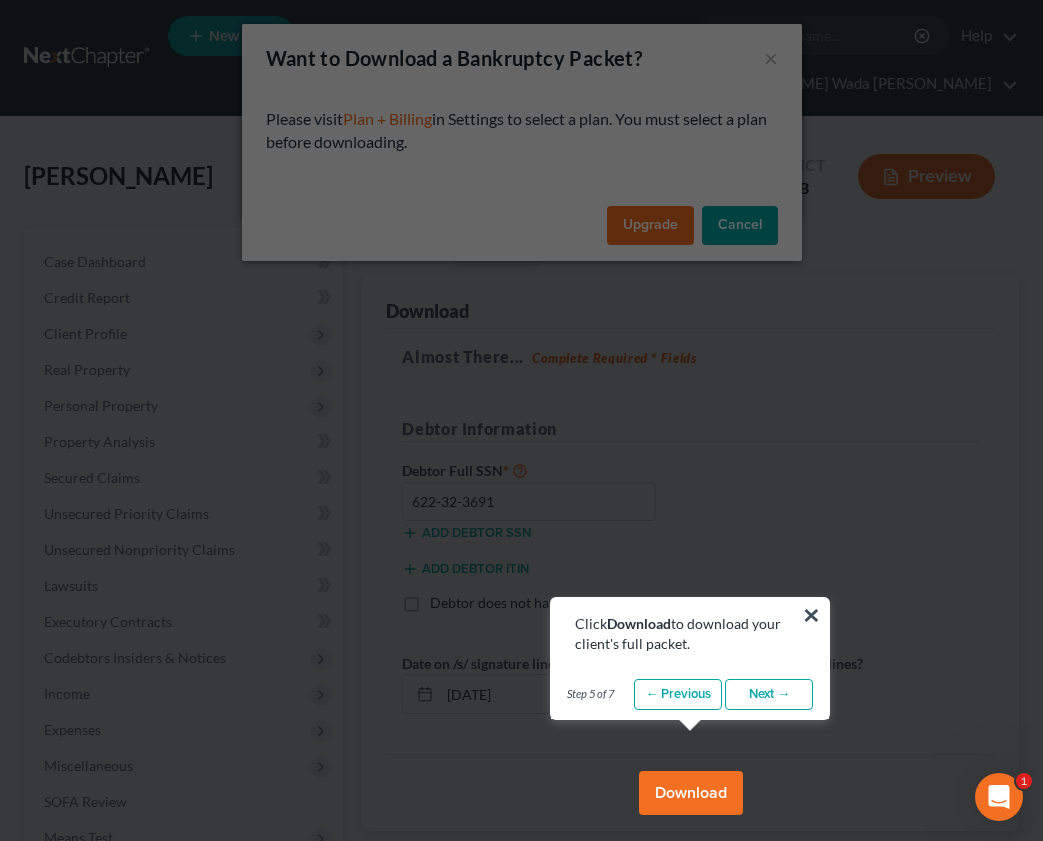 click on "×" at bounding box center (811, 615) 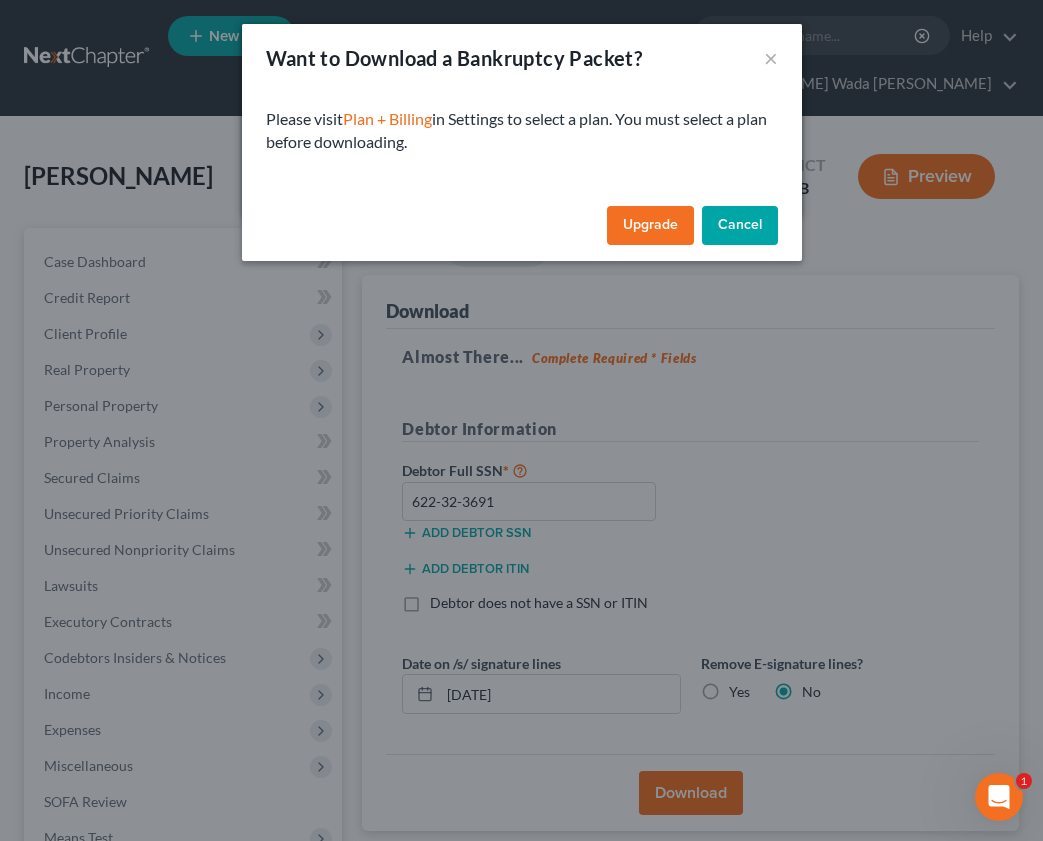 click on "Cancel" at bounding box center (740, 226) 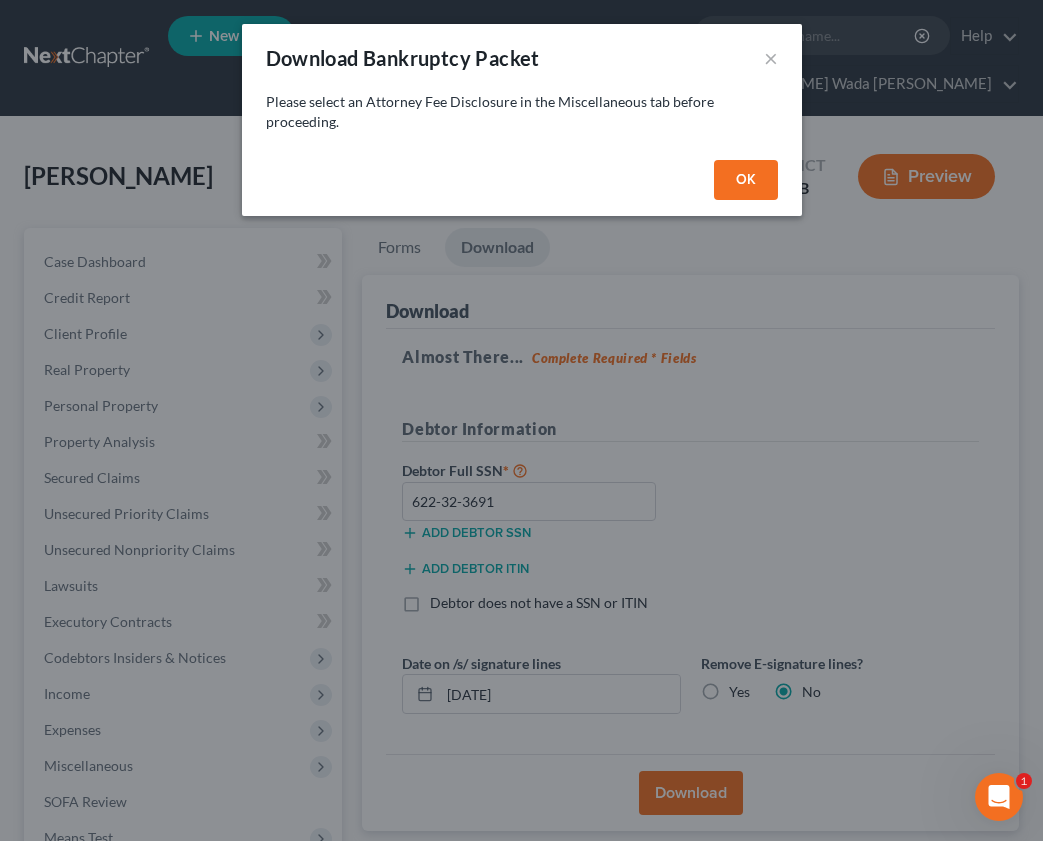 click on "OK" at bounding box center (746, 180) 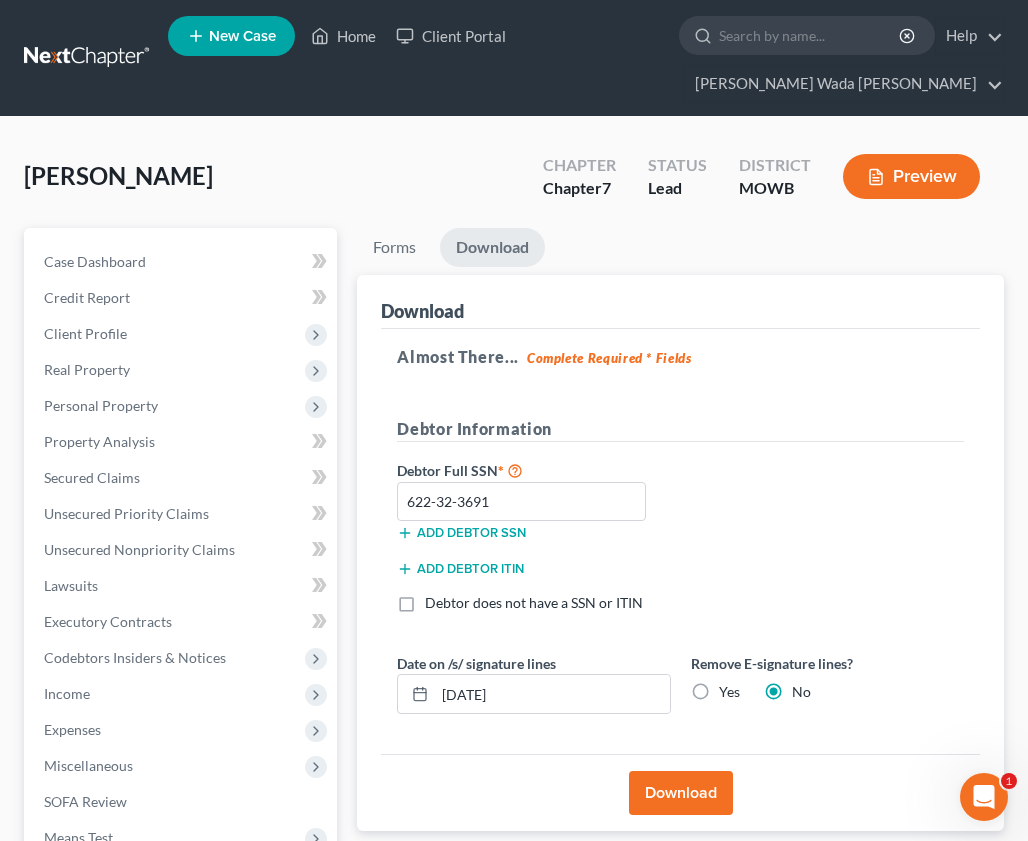 scroll, scrollTop: 258, scrollLeft: 0, axis: vertical 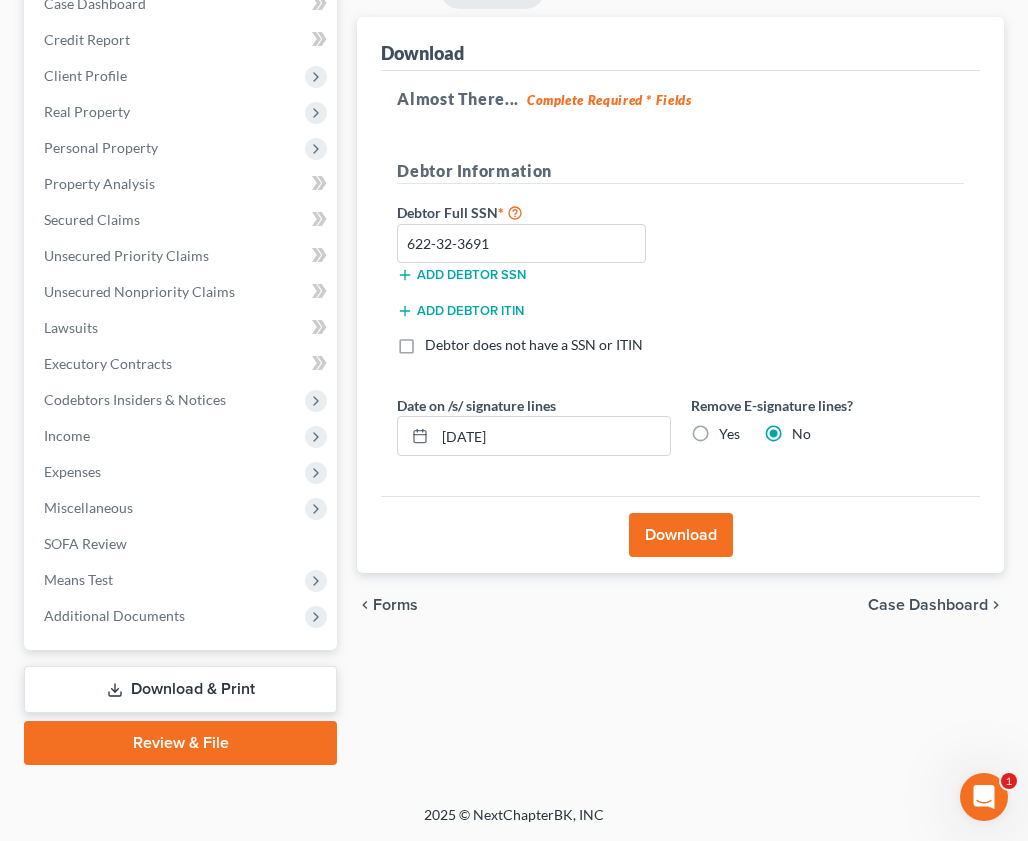 click on "Download" at bounding box center [681, 535] 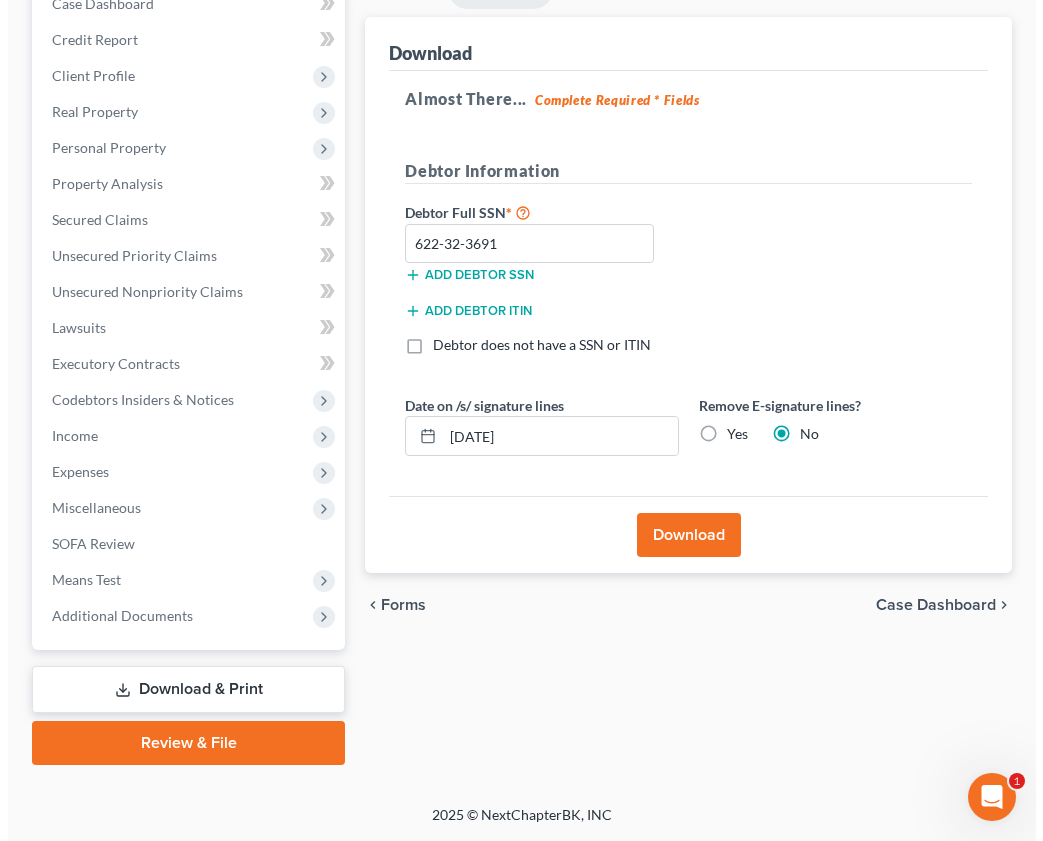 scroll, scrollTop: 222, scrollLeft: 0, axis: vertical 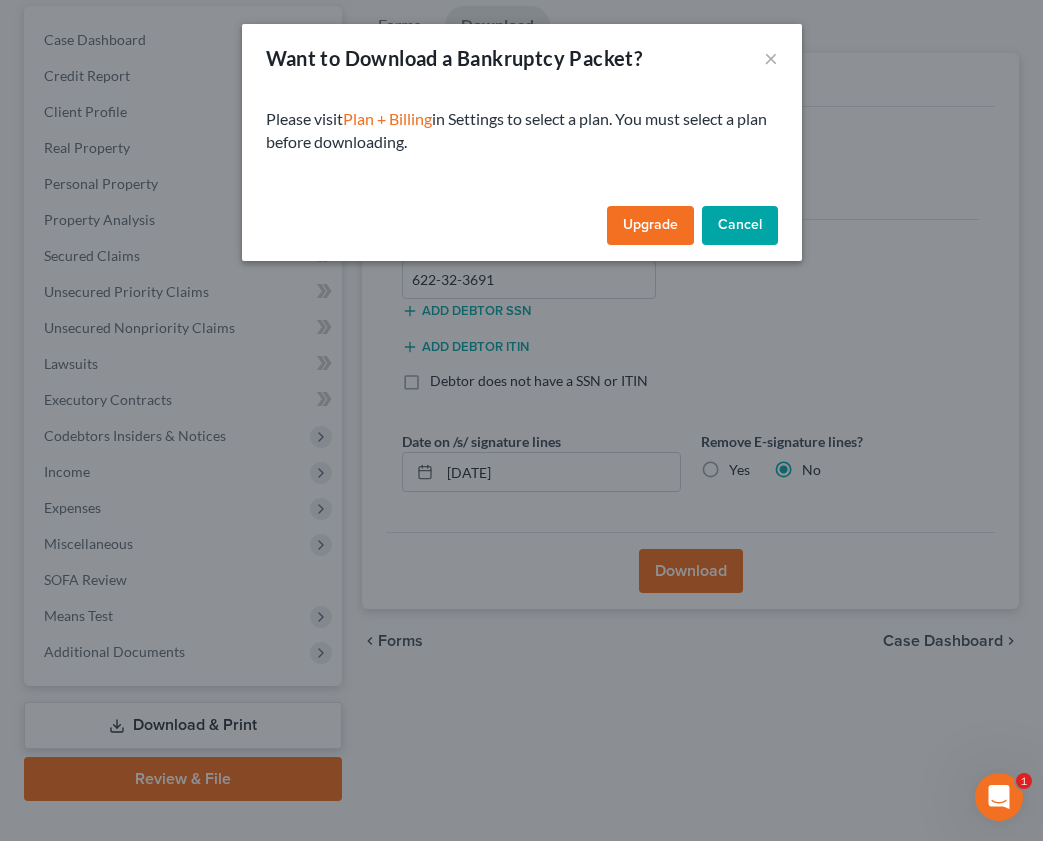 click on "Upgrade" at bounding box center (650, 226) 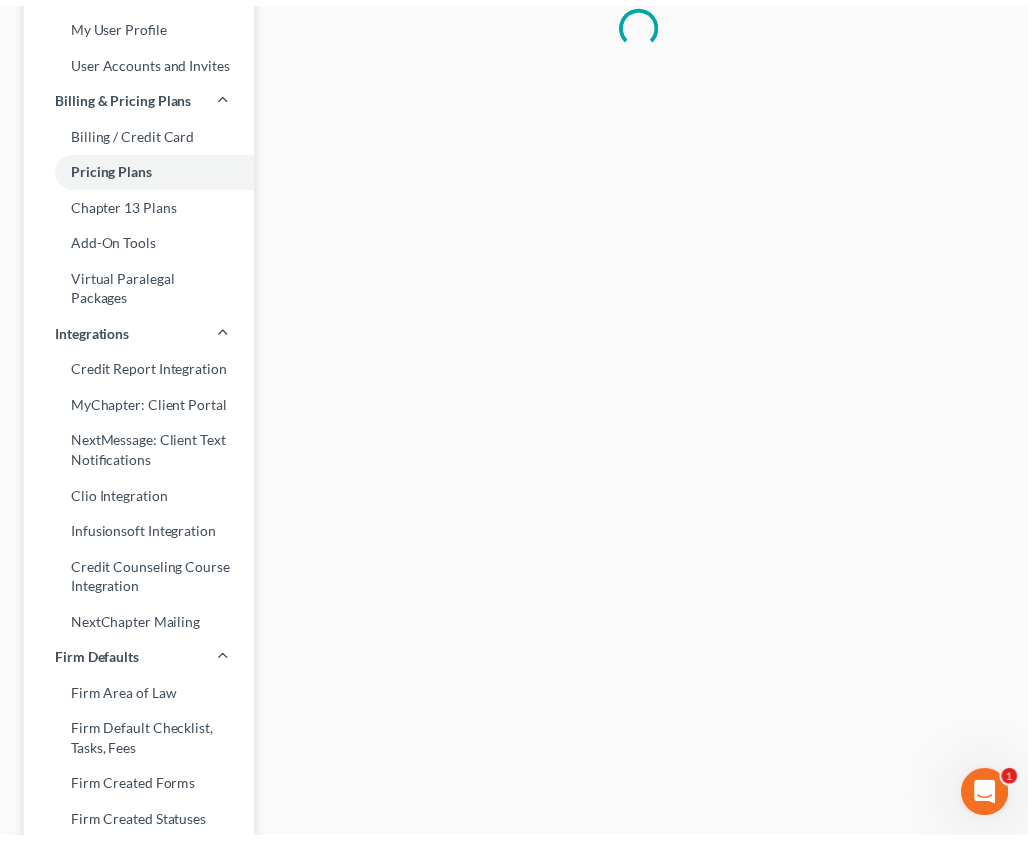 scroll, scrollTop: 0, scrollLeft: 0, axis: both 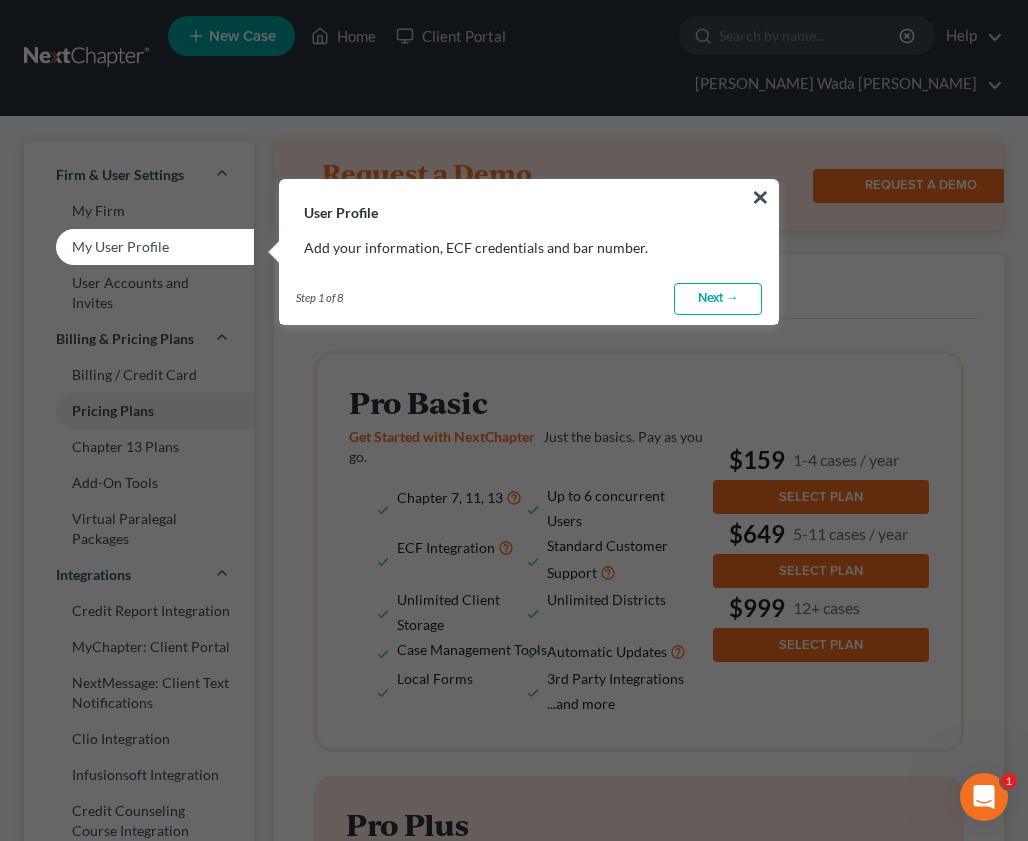 click on "Next →" at bounding box center [718, 299] 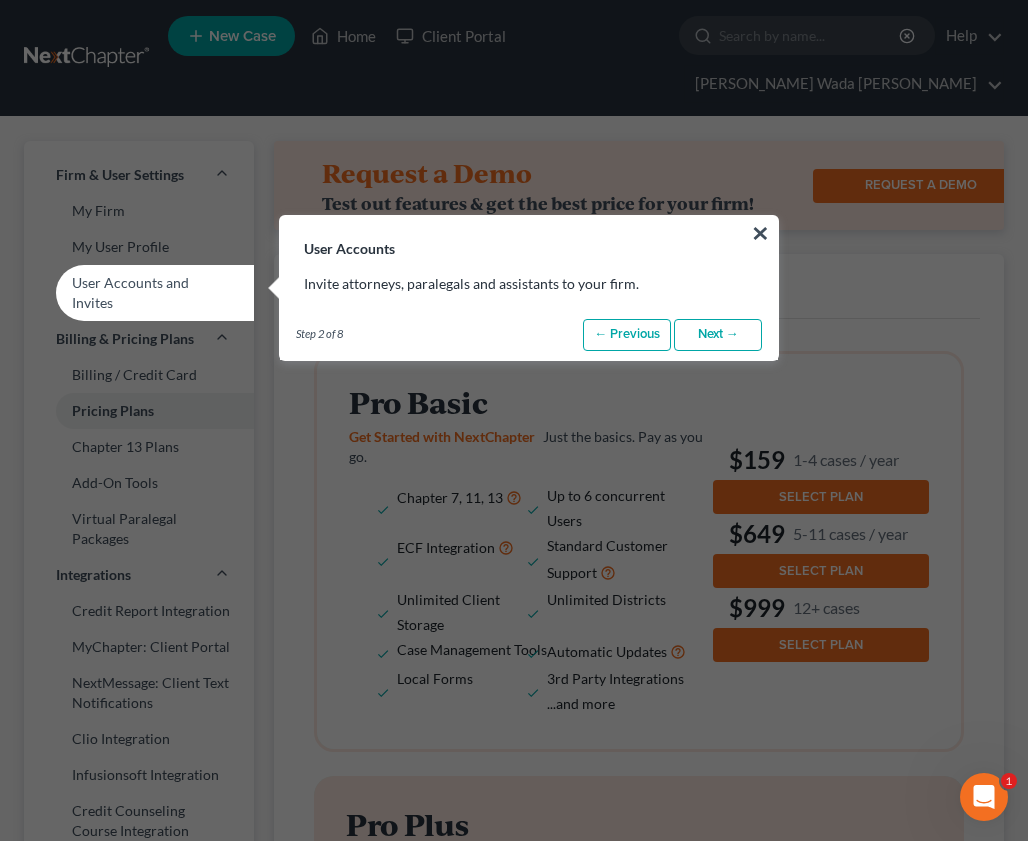 click on "Next →" at bounding box center [718, 335] 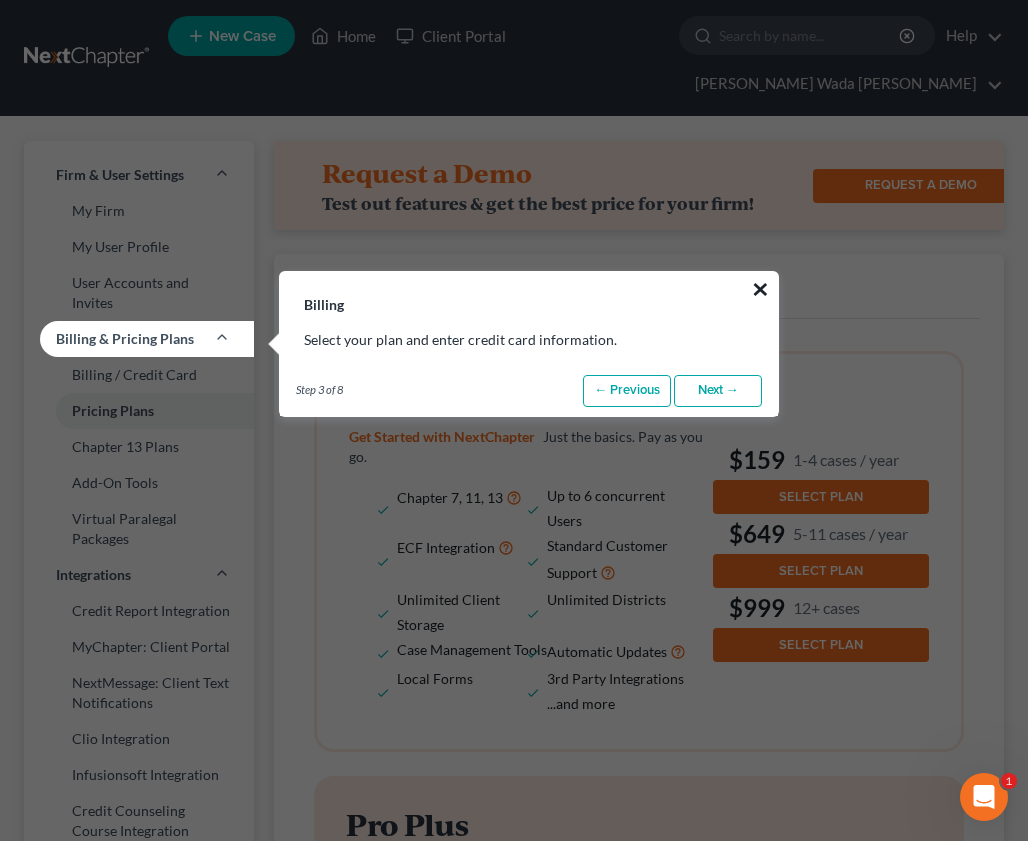 click on "×" at bounding box center [760, 289] 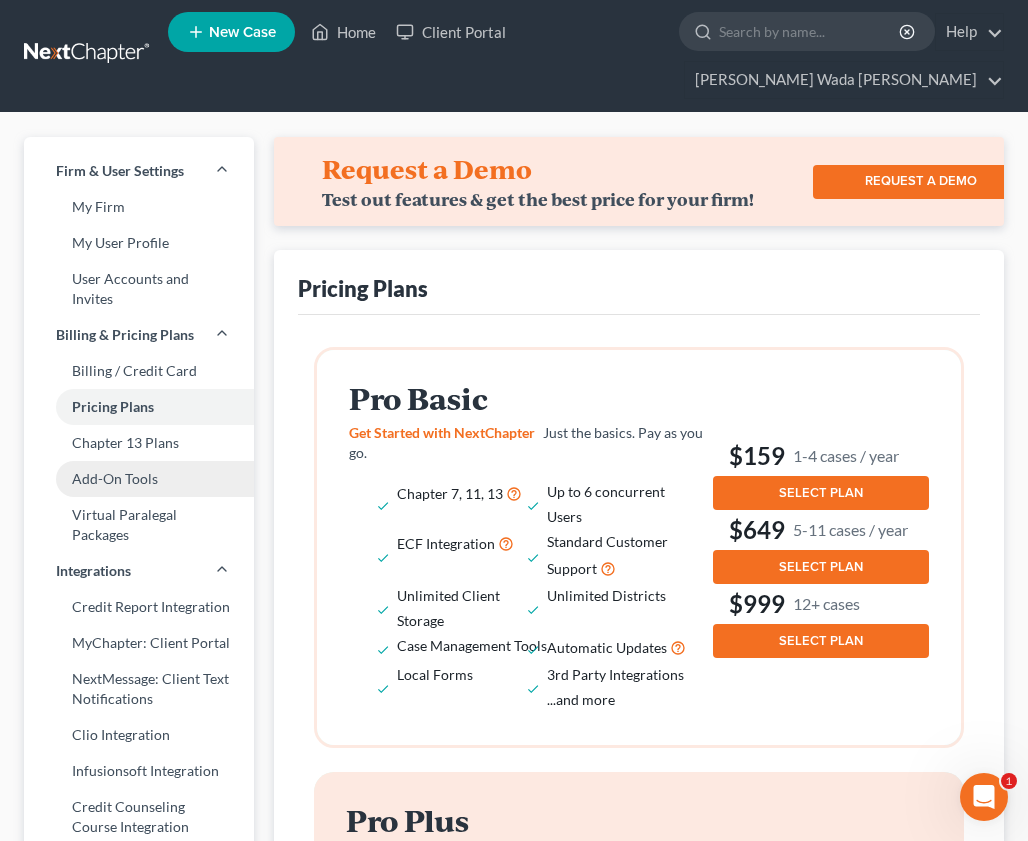 scroll, scrollTop: 0, scrollLeft: 0, axis: both 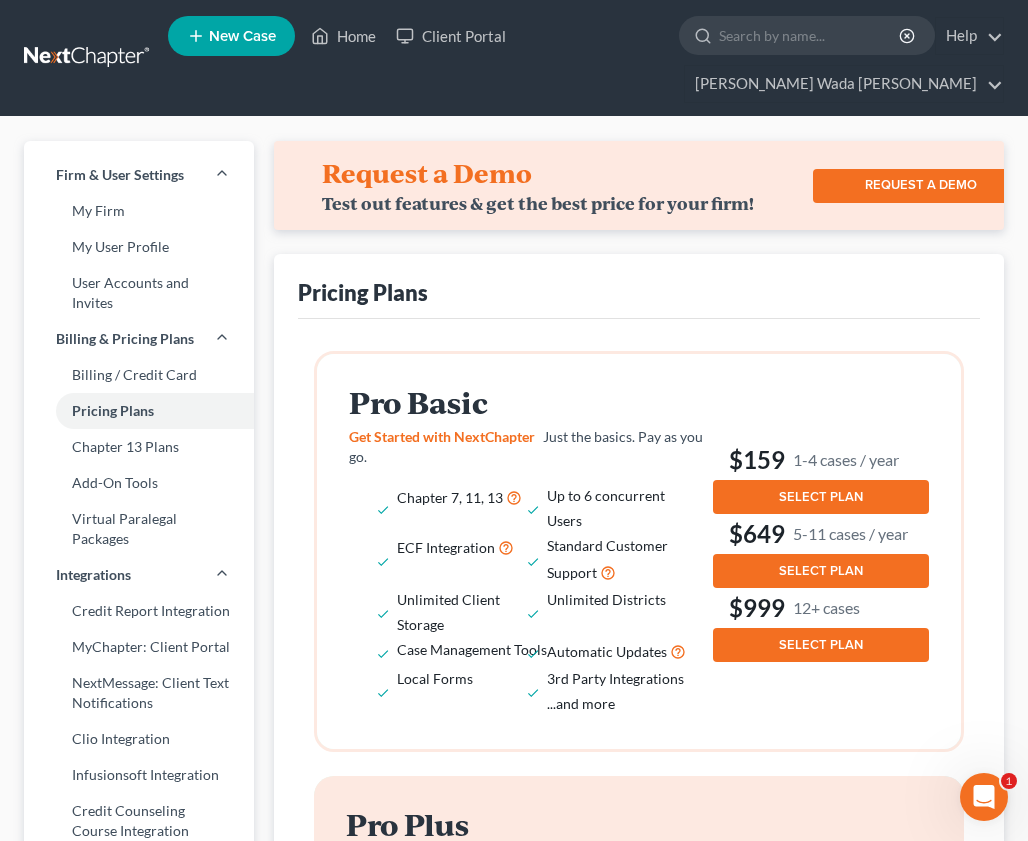 click on "New Case" at bounding box center (242, 36) 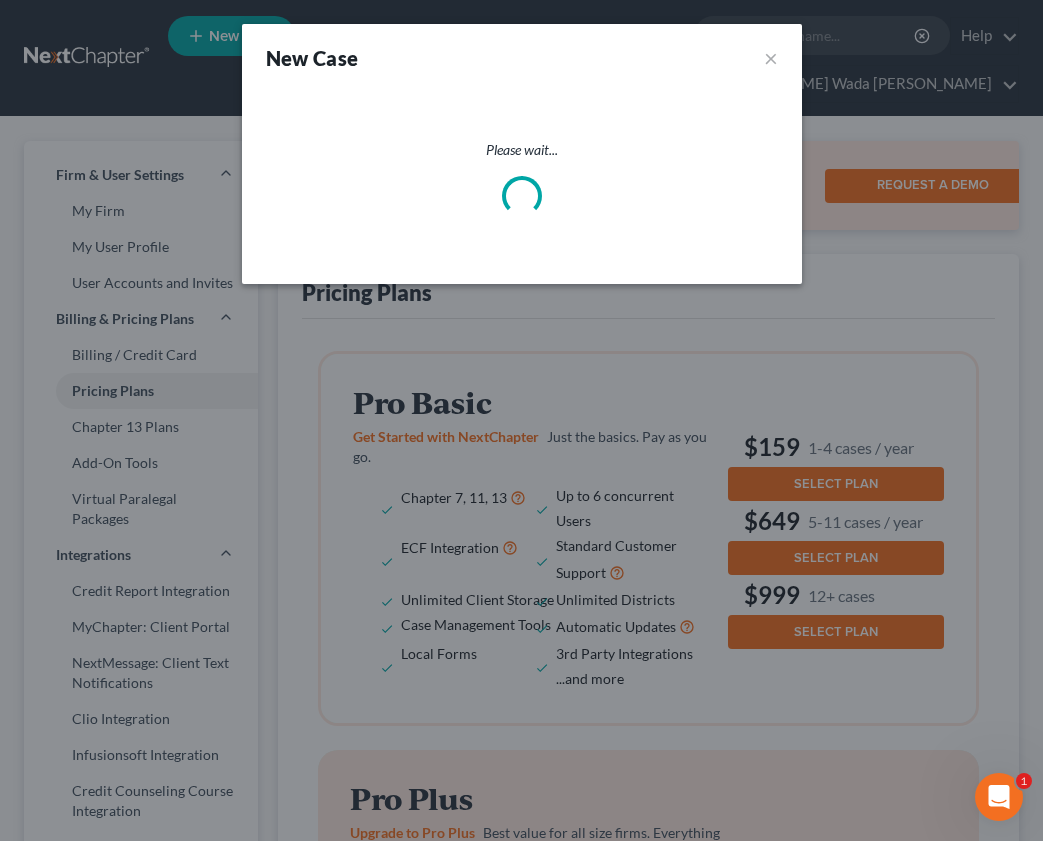 select on "66" 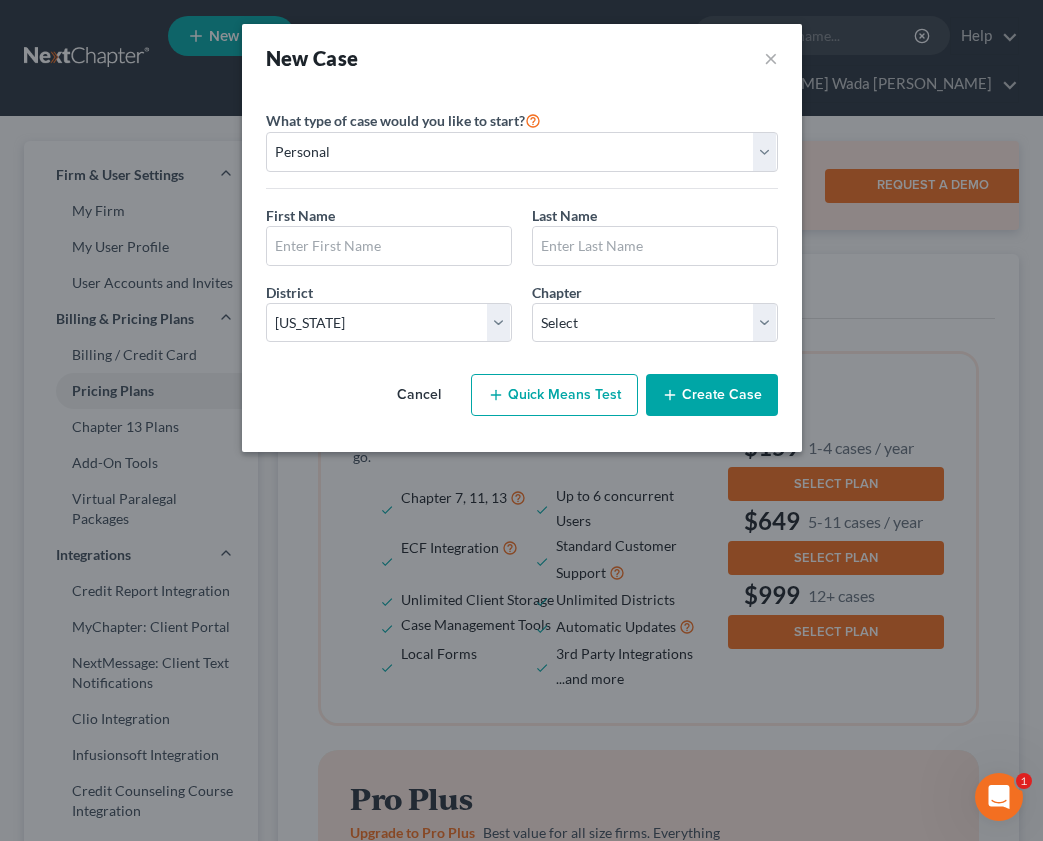 click on "New Case ×" at bounding box center (522, 58) 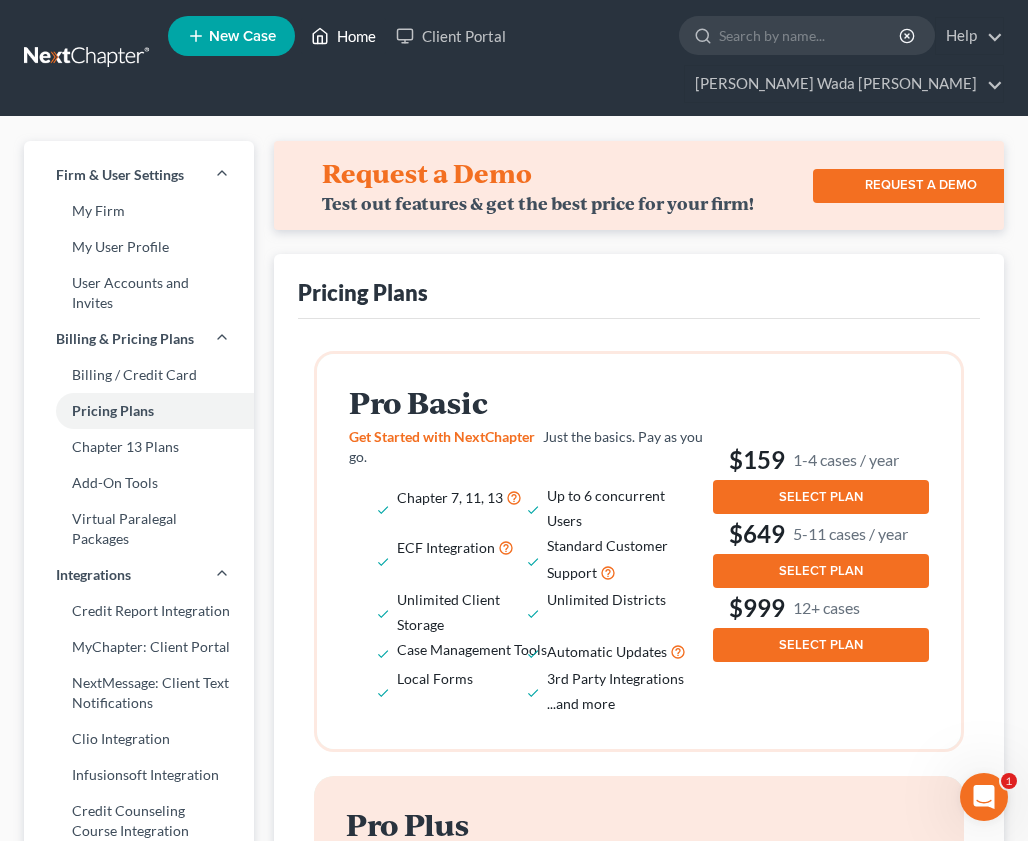 click on "Home" at bounding box center [343, 36] 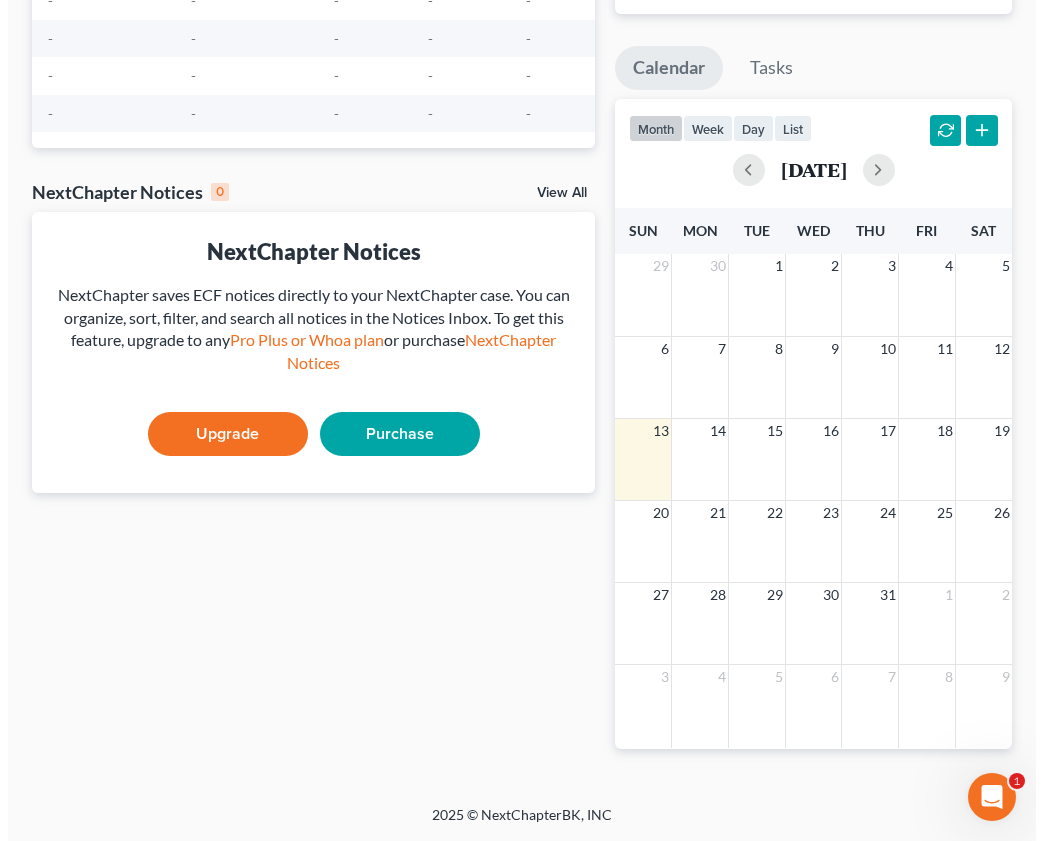 scroll, scrollTop: 0, scrollLeft: 0, axis: both 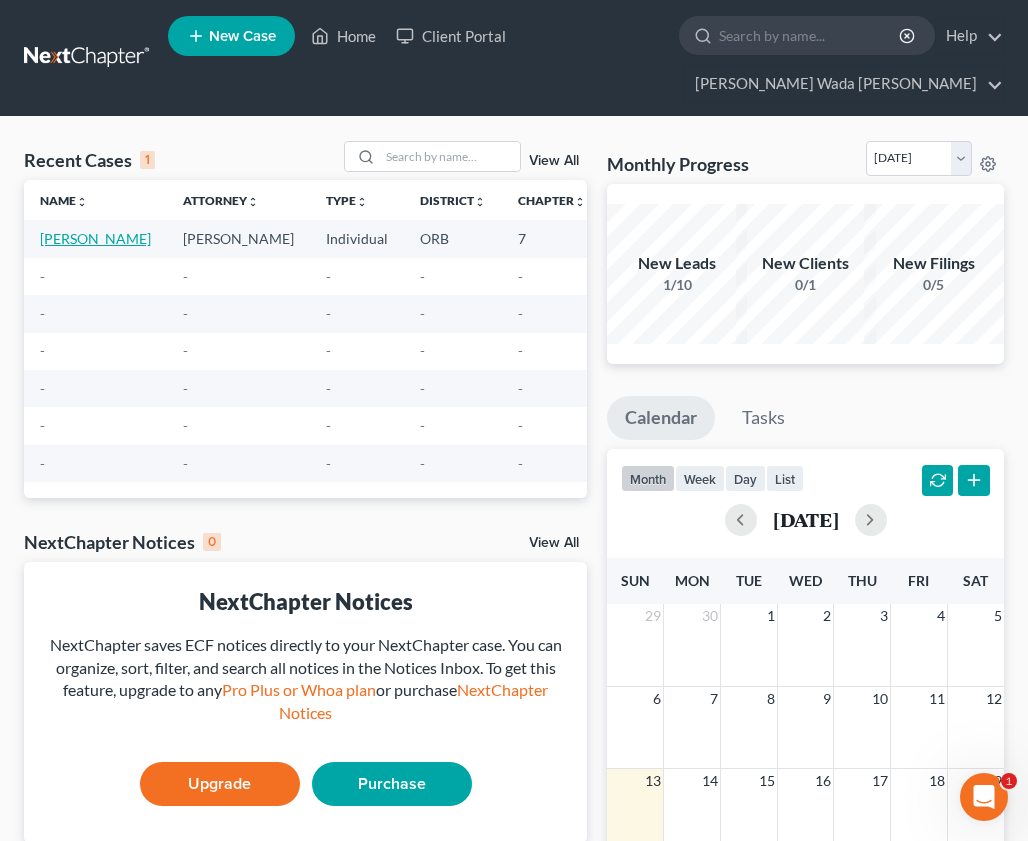 click on "[PERSON_NAME]" at bounding box center (95, 238) 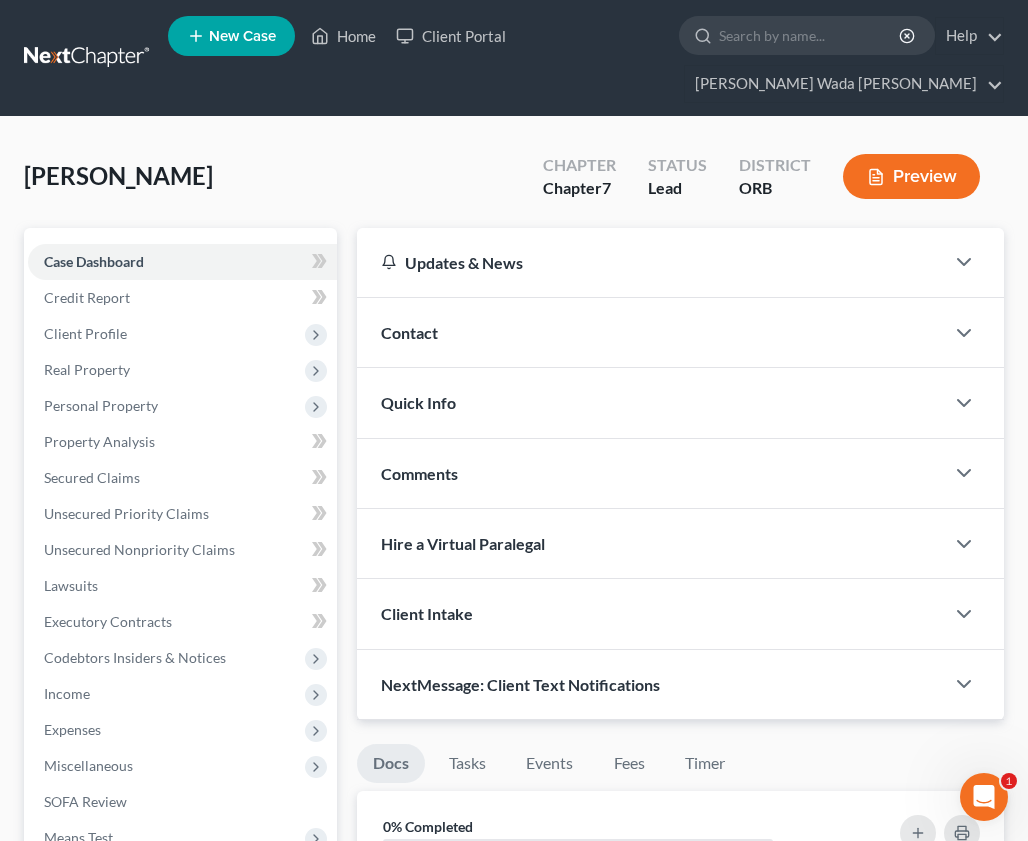 click on "Preview" at bounding box center [911, 176] 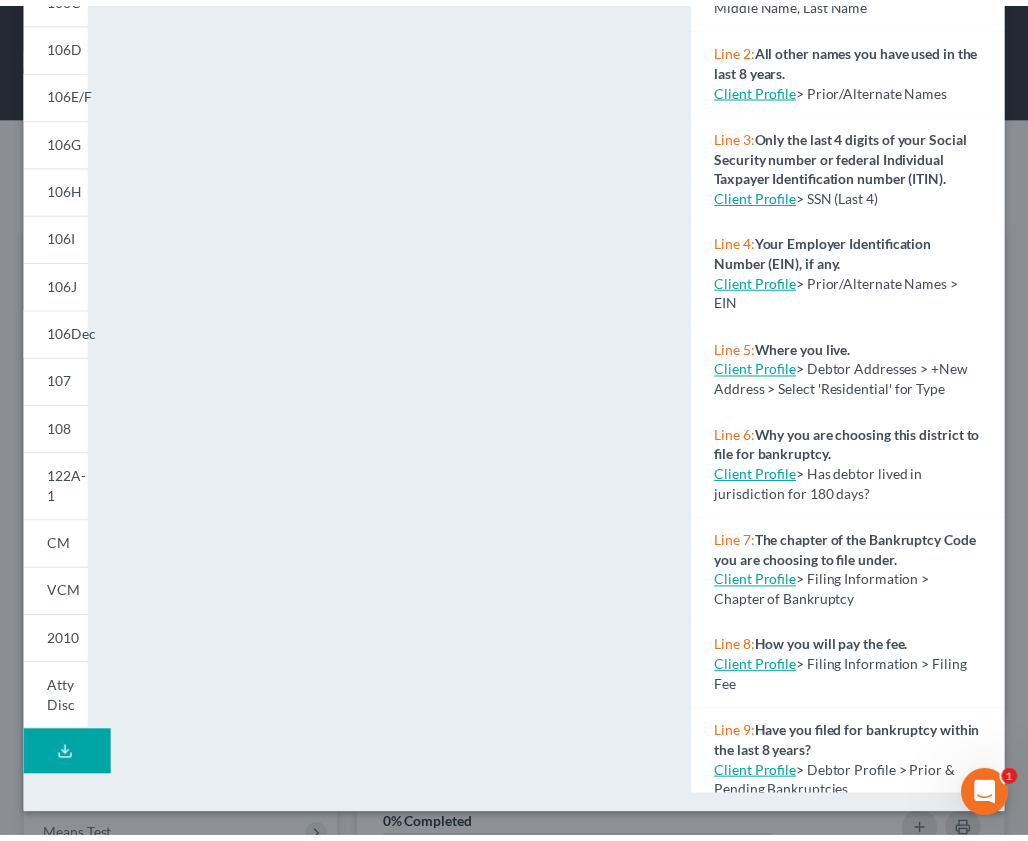 scroll, scrollTop: 0, scrollLeft: 0, axis: both 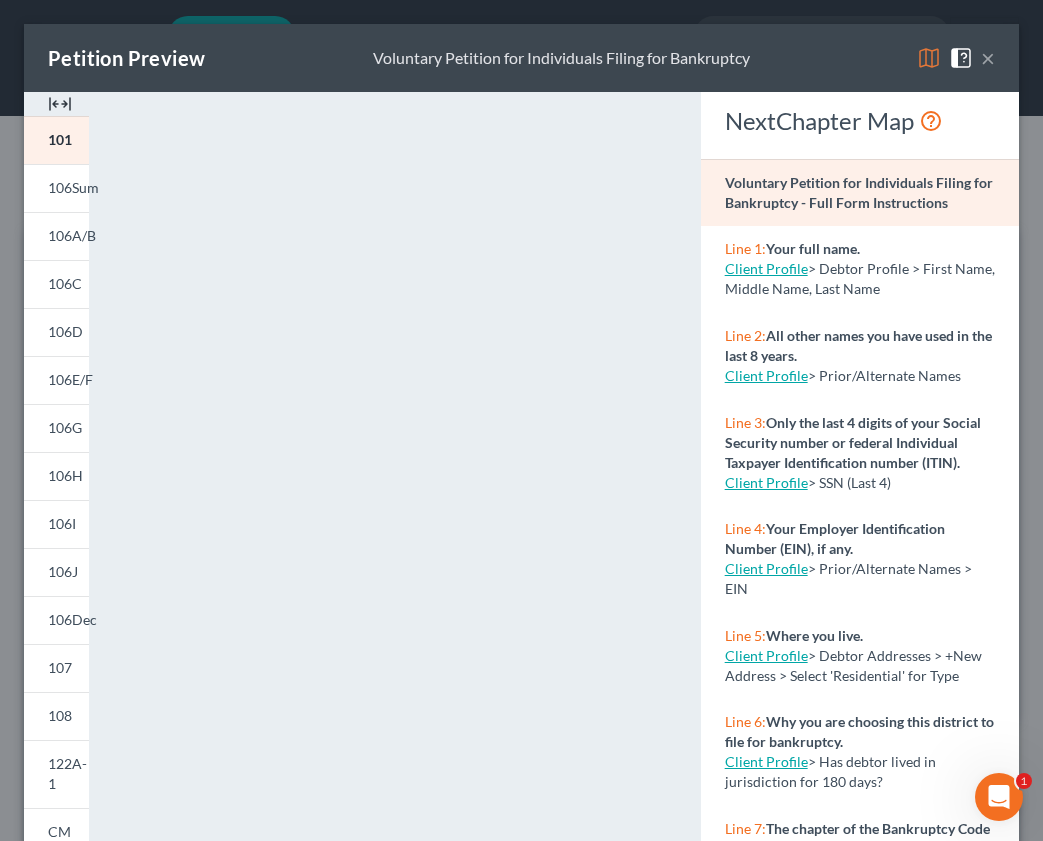 click on "×" at bounding box center (988, 58) 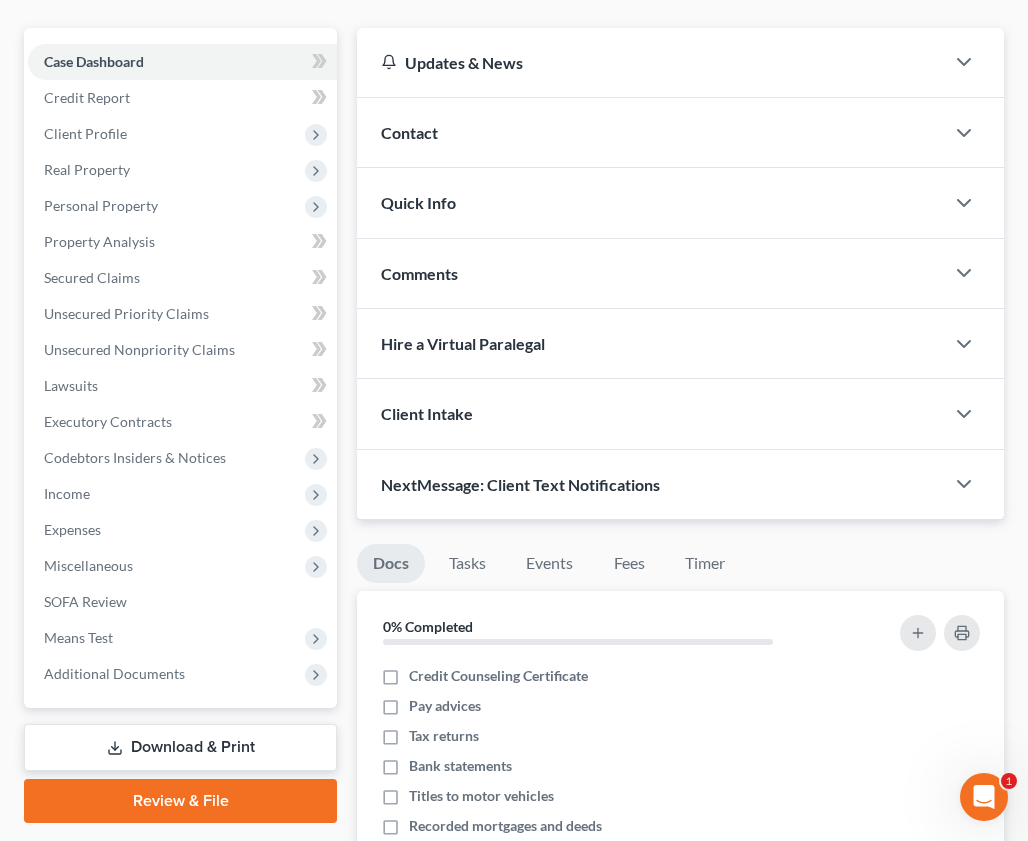 scroll, scrollTop: 500, scrollLeft: 0, axis: vertical 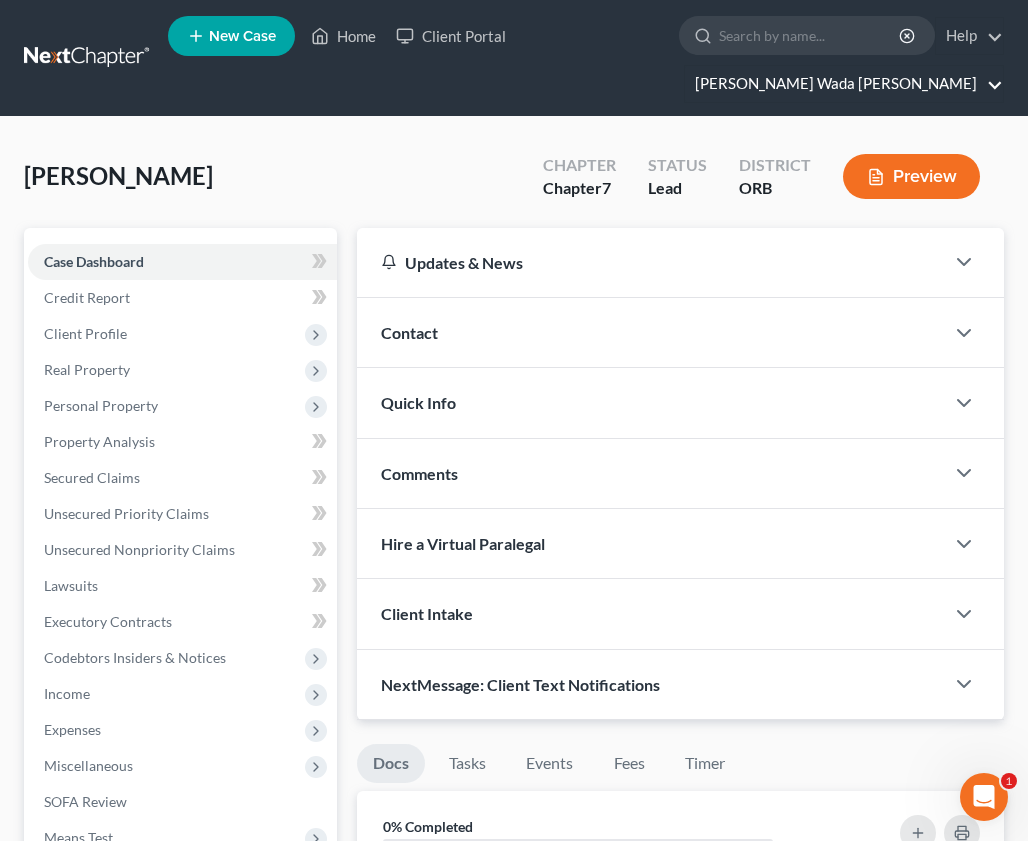 click on "[PERSON_NAME] Wada [PERSON_NAME]" at bounding box center (844, 84) 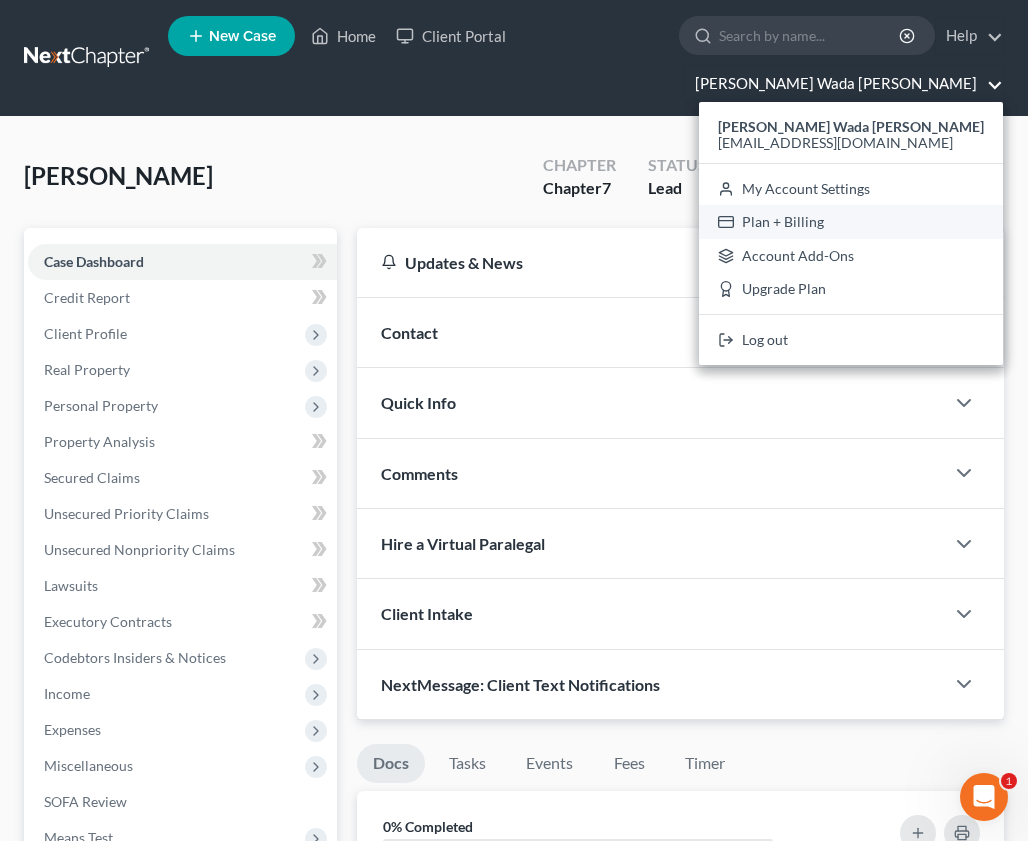 click on "Plan + Billing" at bounding box center (851, 222) 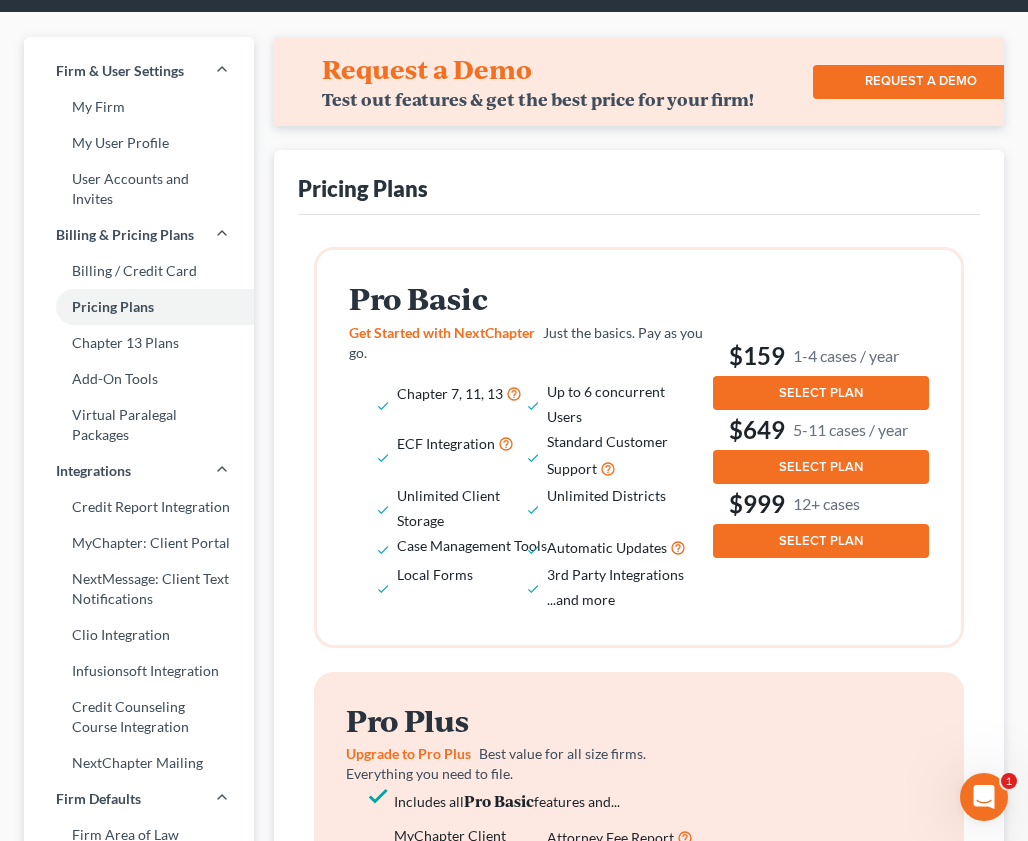 scroll, scrollTop: 0, scrollLeft: 0, axis: both 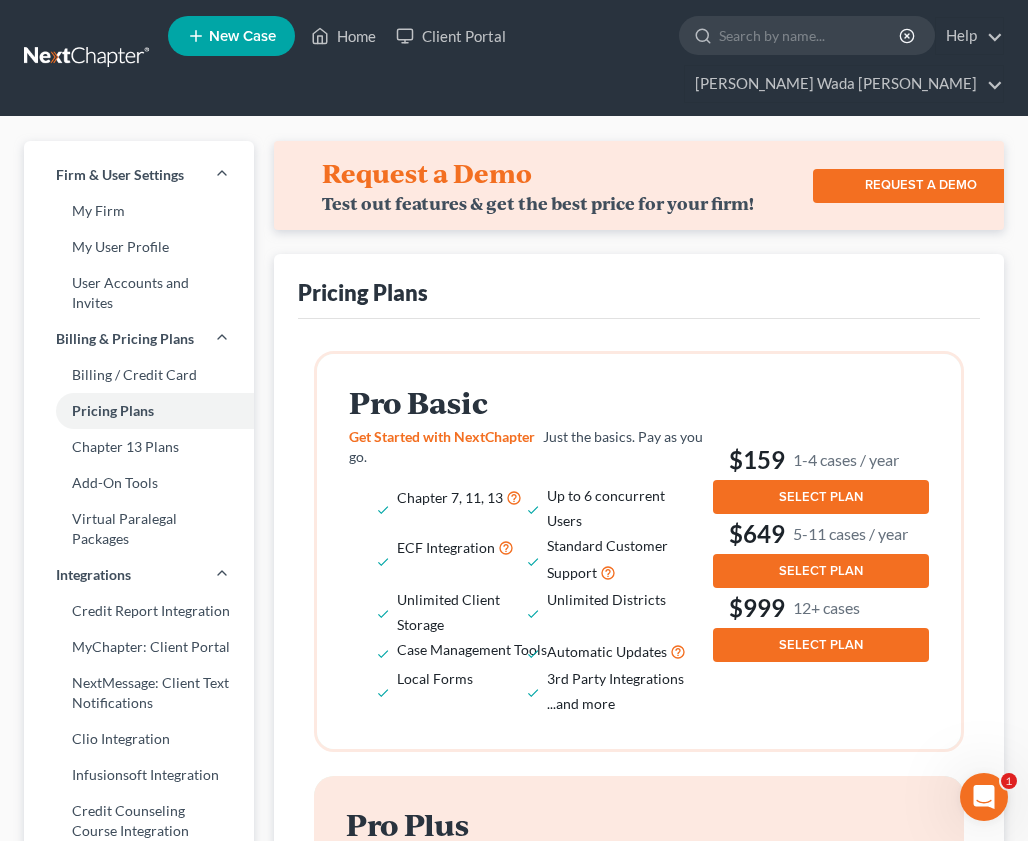 click 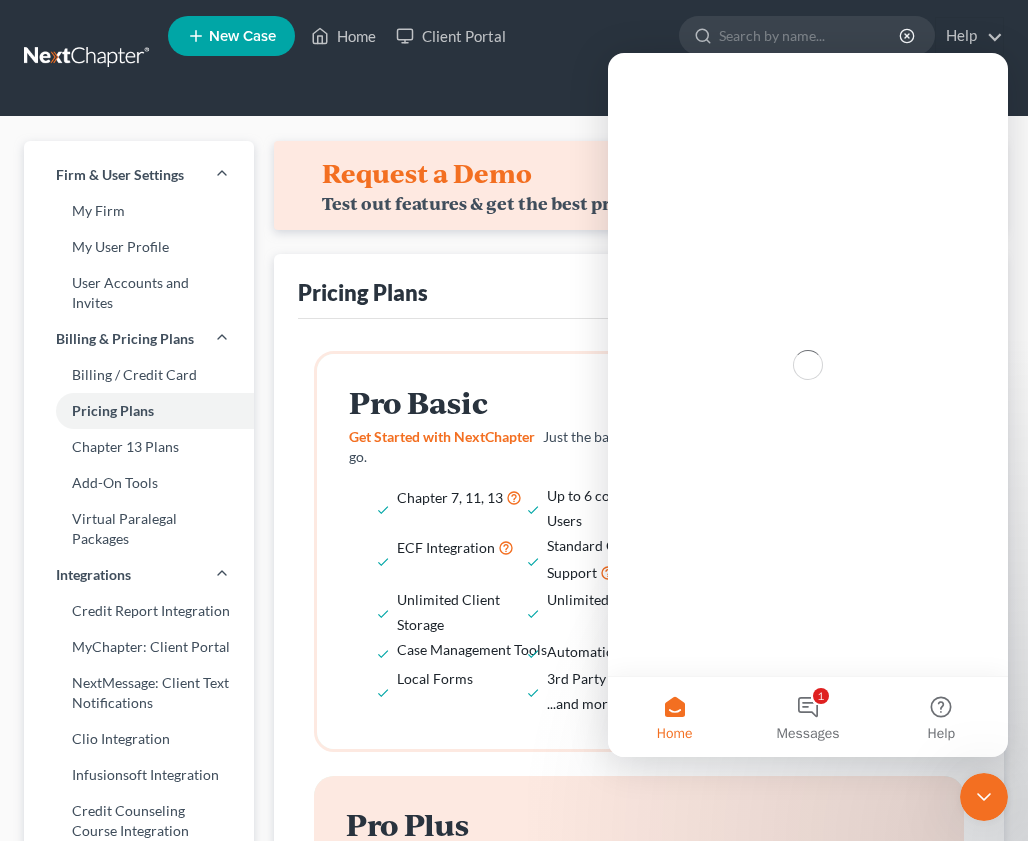 scroll, scrollTop: 0, scrollLeft: 0, axis: both 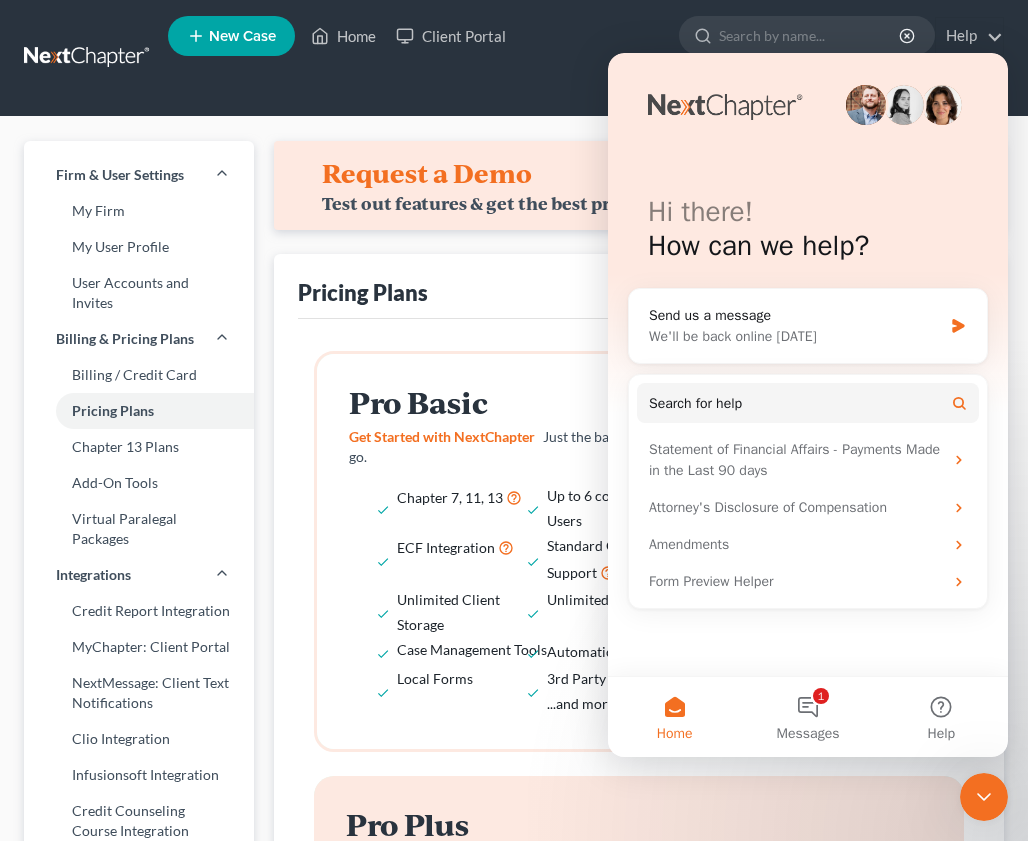 click on "Pricing Plans" at bounding box center [639, 286] 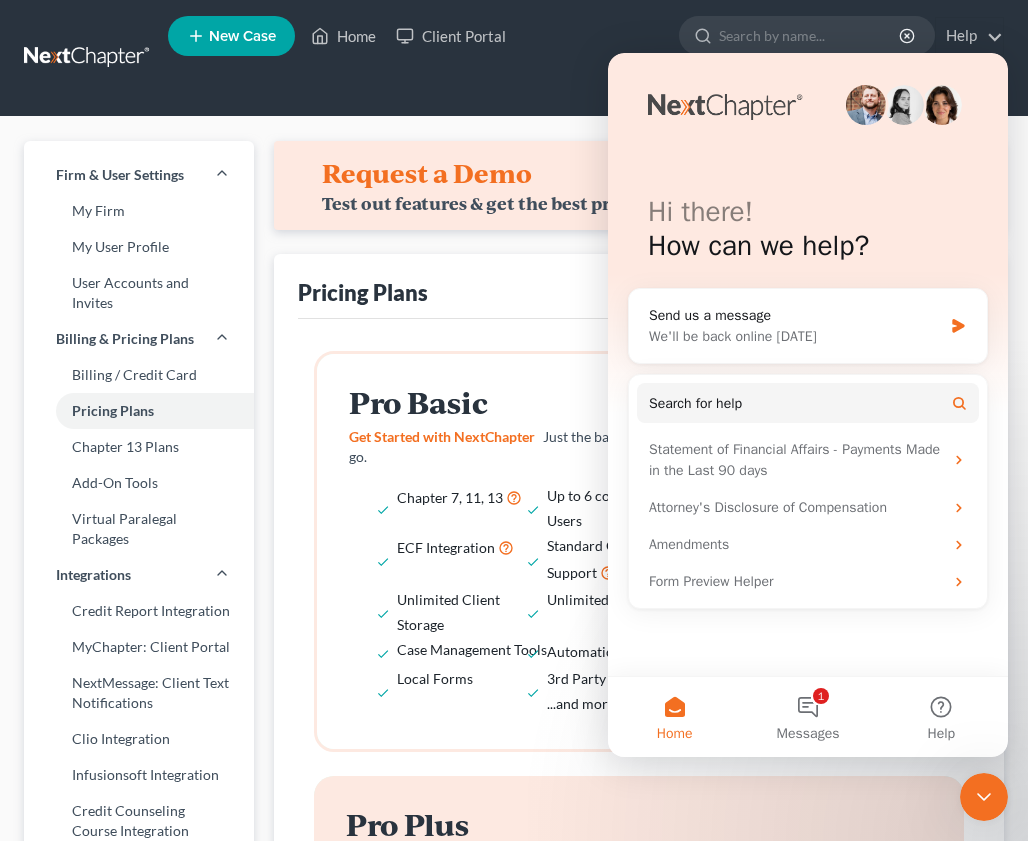 drag, startPoint x: 996, startPoint y: 808, endPoint x: 978, endPoint y: 791, distance: 24.758837 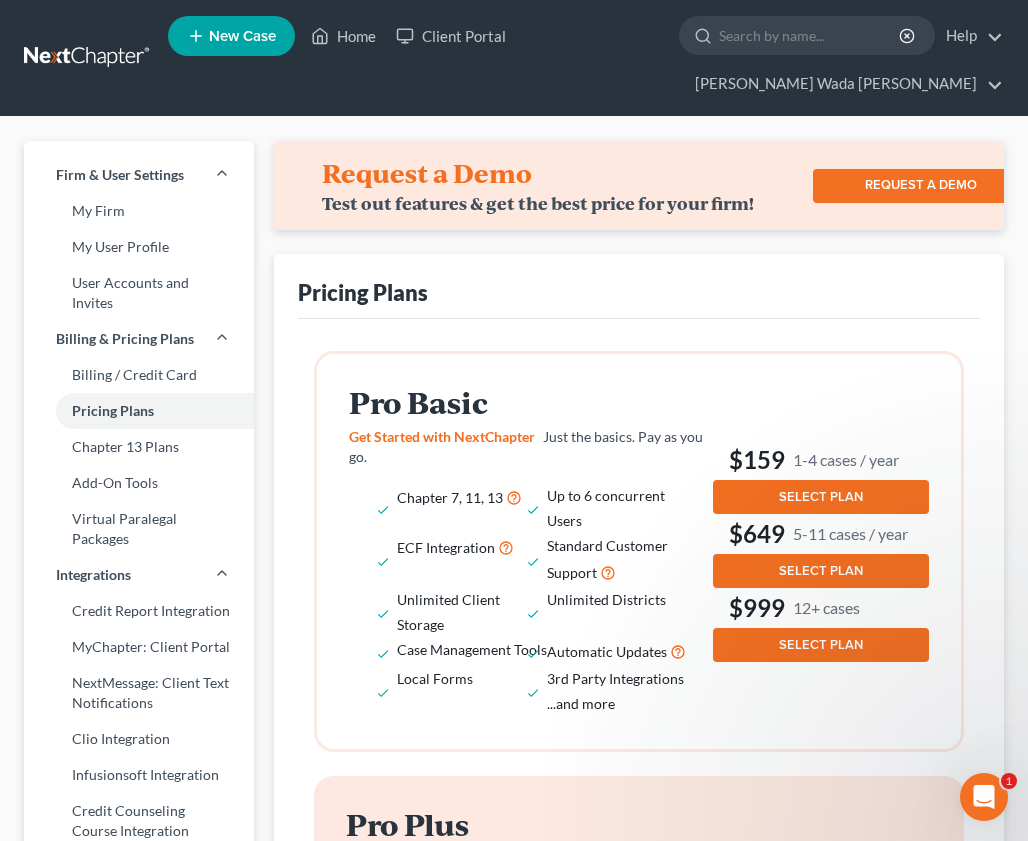 scroll, scrollTop: 0, scrollLeft: 0, axis: both 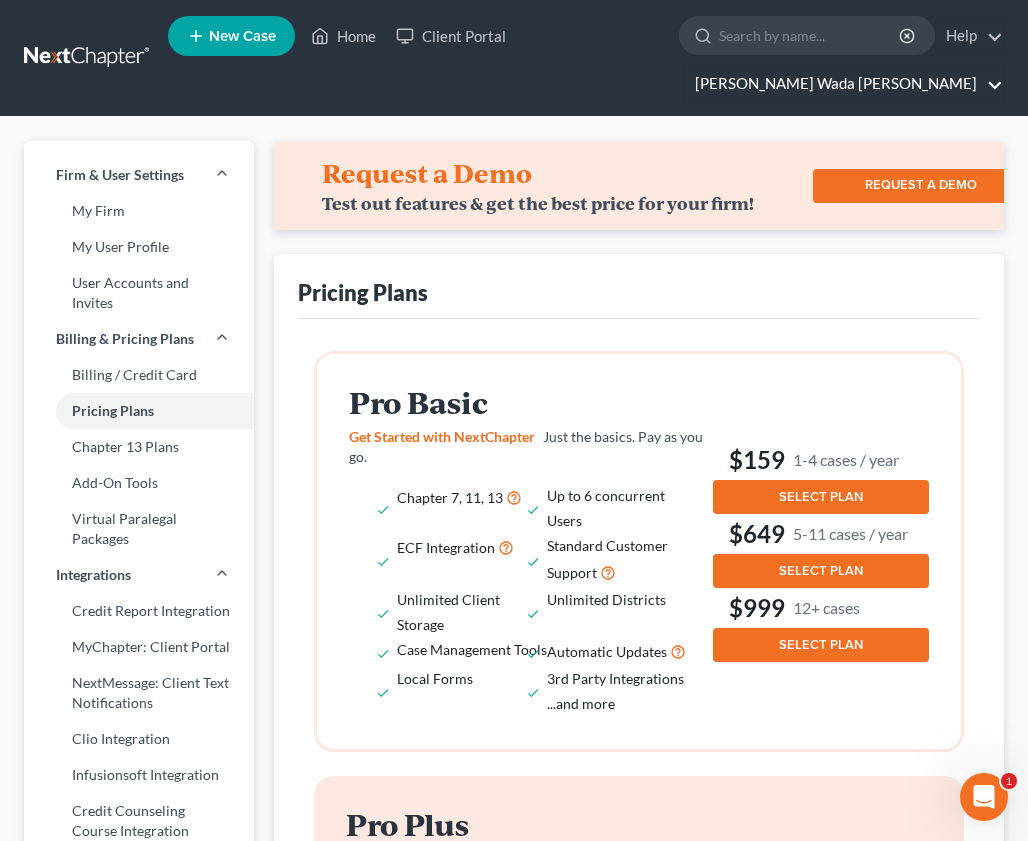 click on "[PERSON_NAME] Wada [PERSON_NAME]" at bounding box center [844, 84] 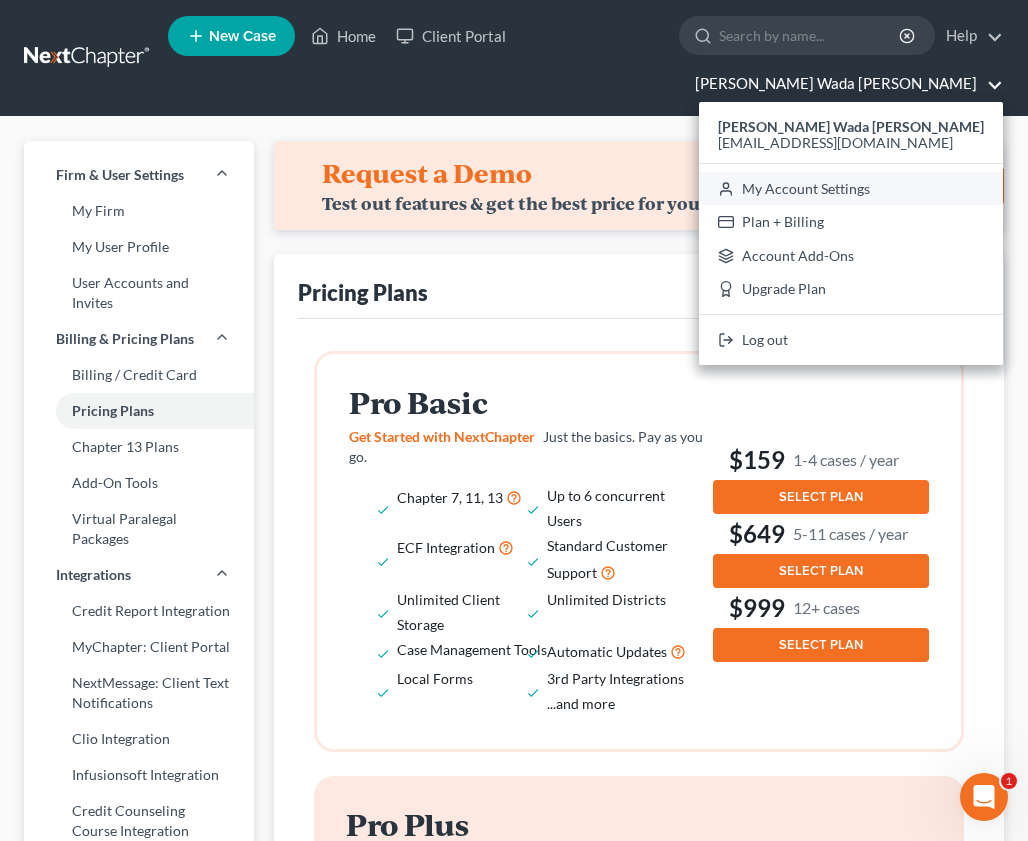 click on "My Account Settings" at bounding box center (851, 189) 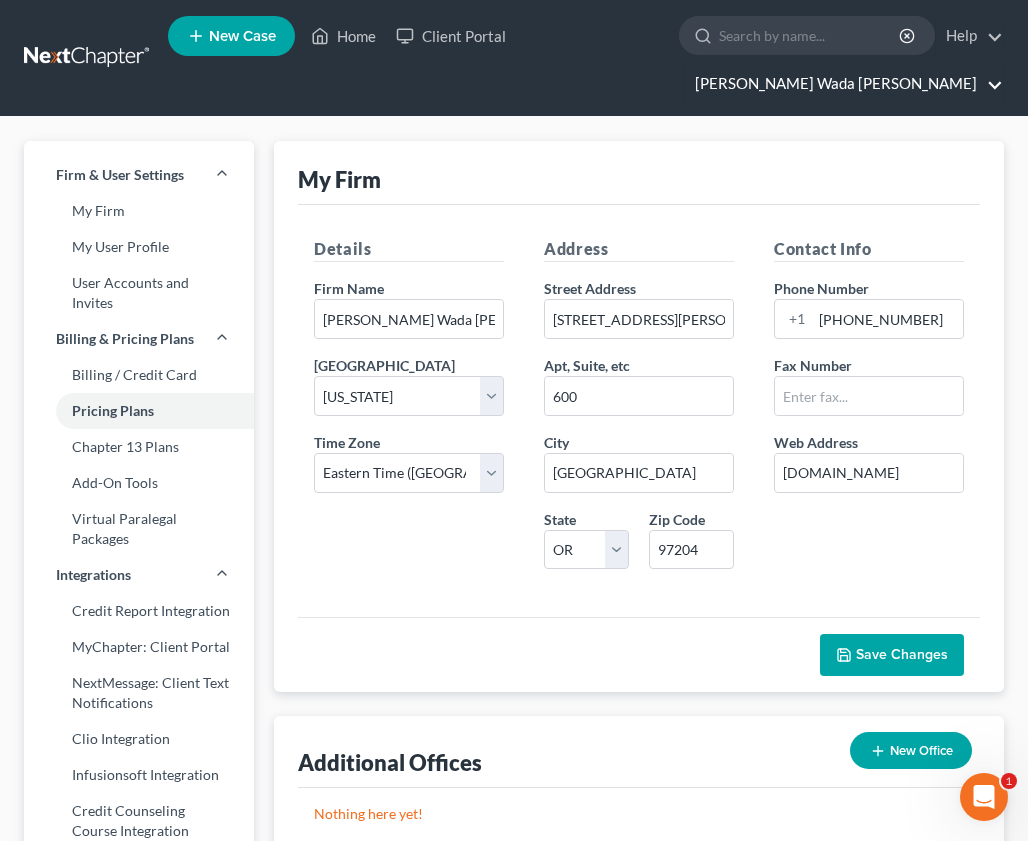 click on "[PERSON_NAME] Wada [PERSON_NAME]" at bounding box center (844, 84) 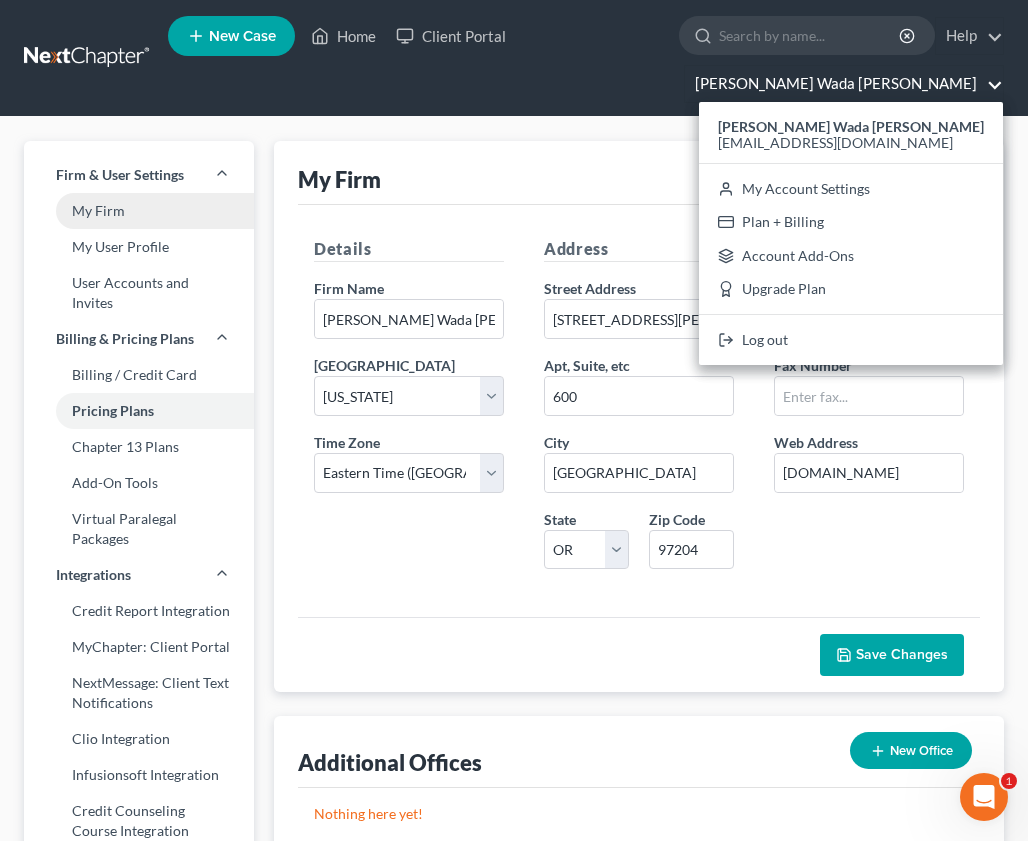 click on "My Firm" at bounding box center [139, 211] 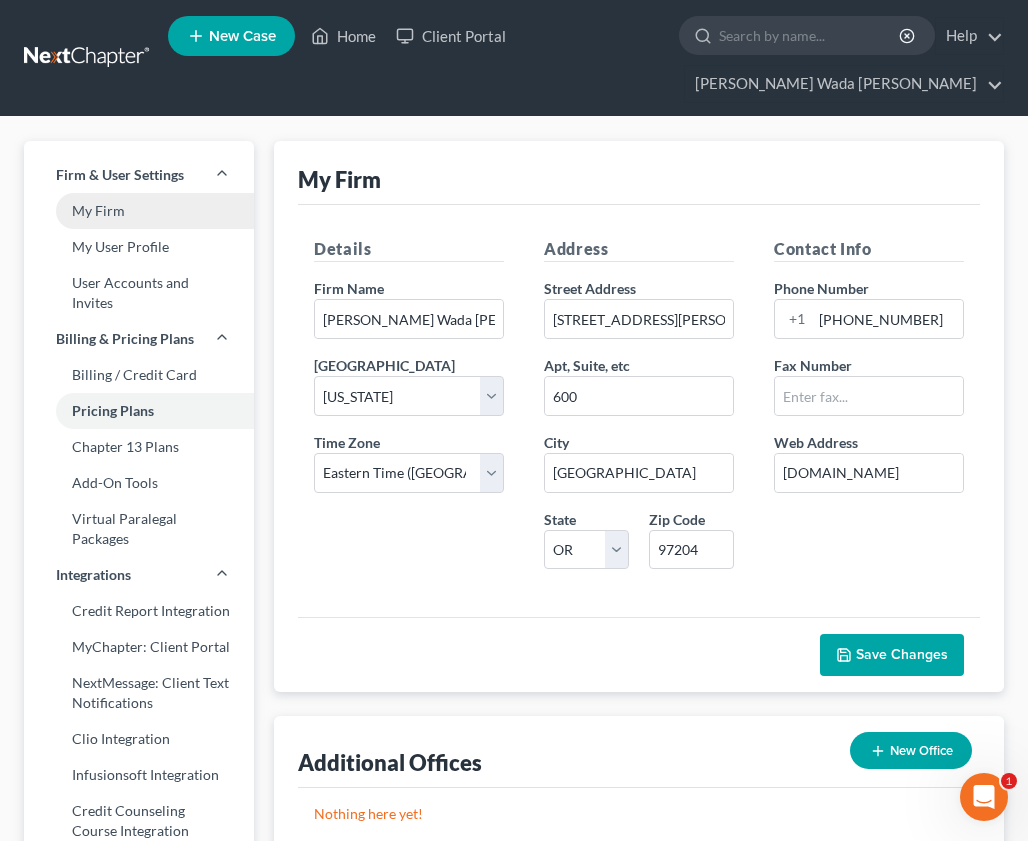 click on "My Firm" at bounding box center [139, 211] 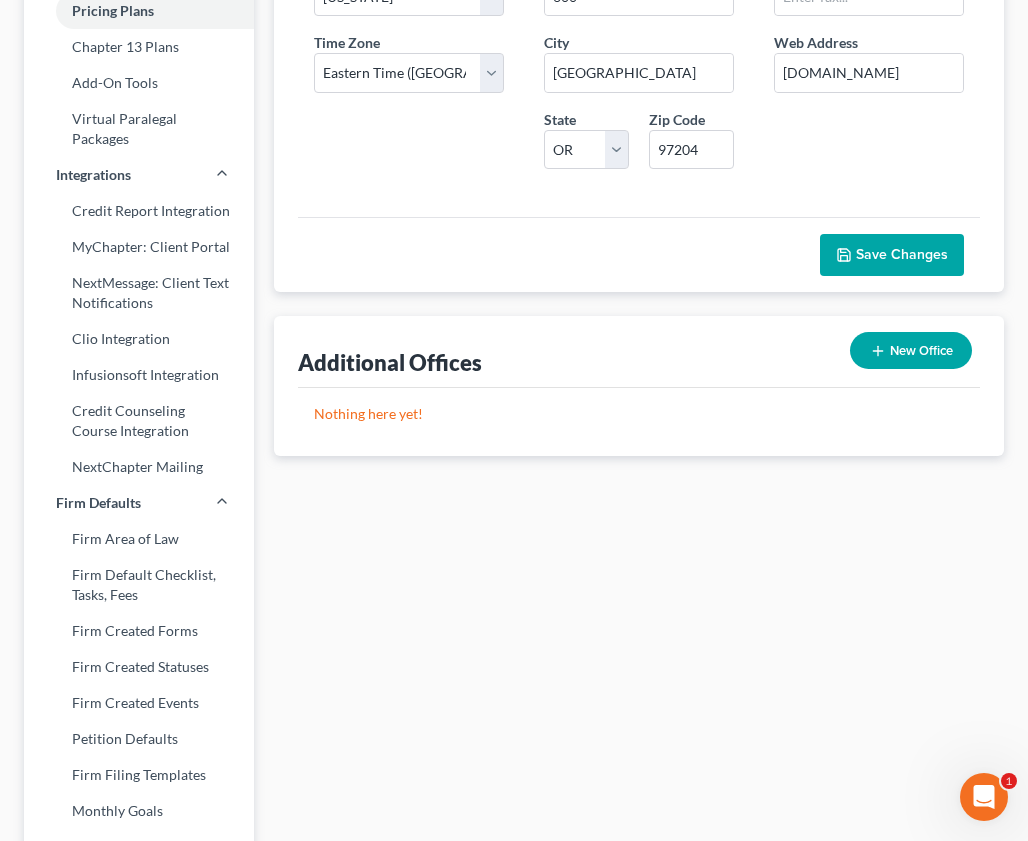 scroll, scrollTop: 0, scrollLeft: 0, axis: both 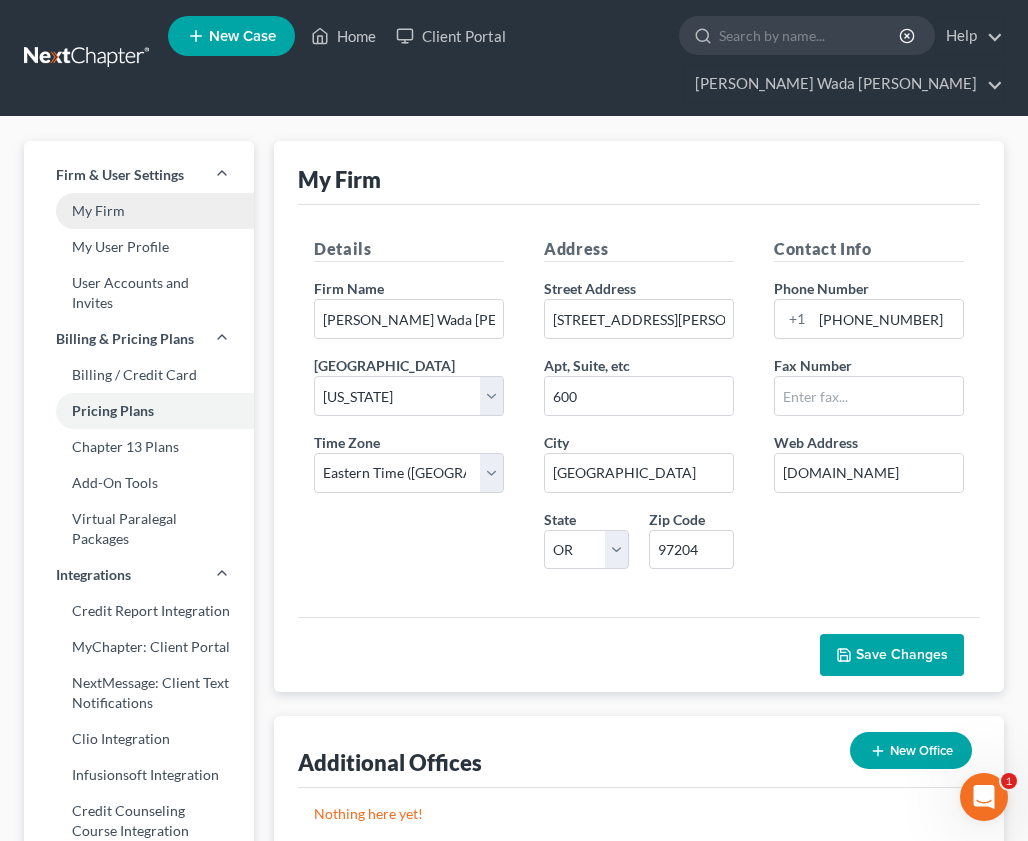 click on "My Firm" at bounding box center [139, 211] 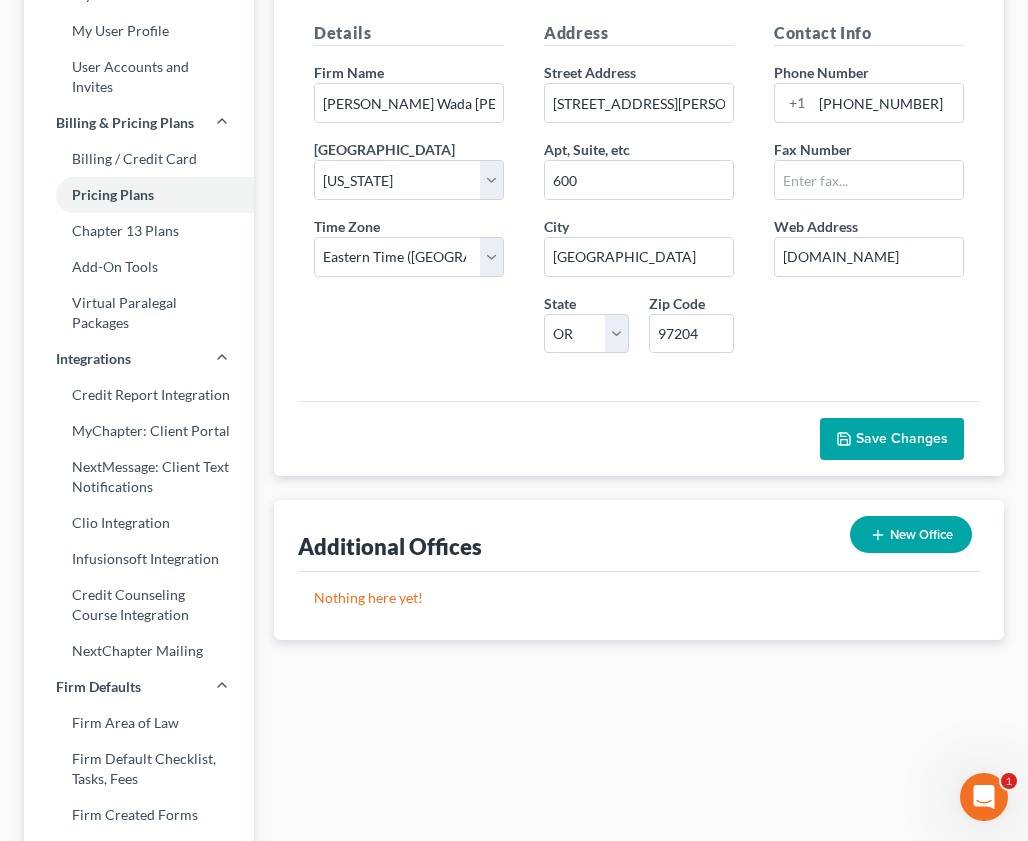 scroll, scrollTop: 0, scrollLeft: 0, axis: both 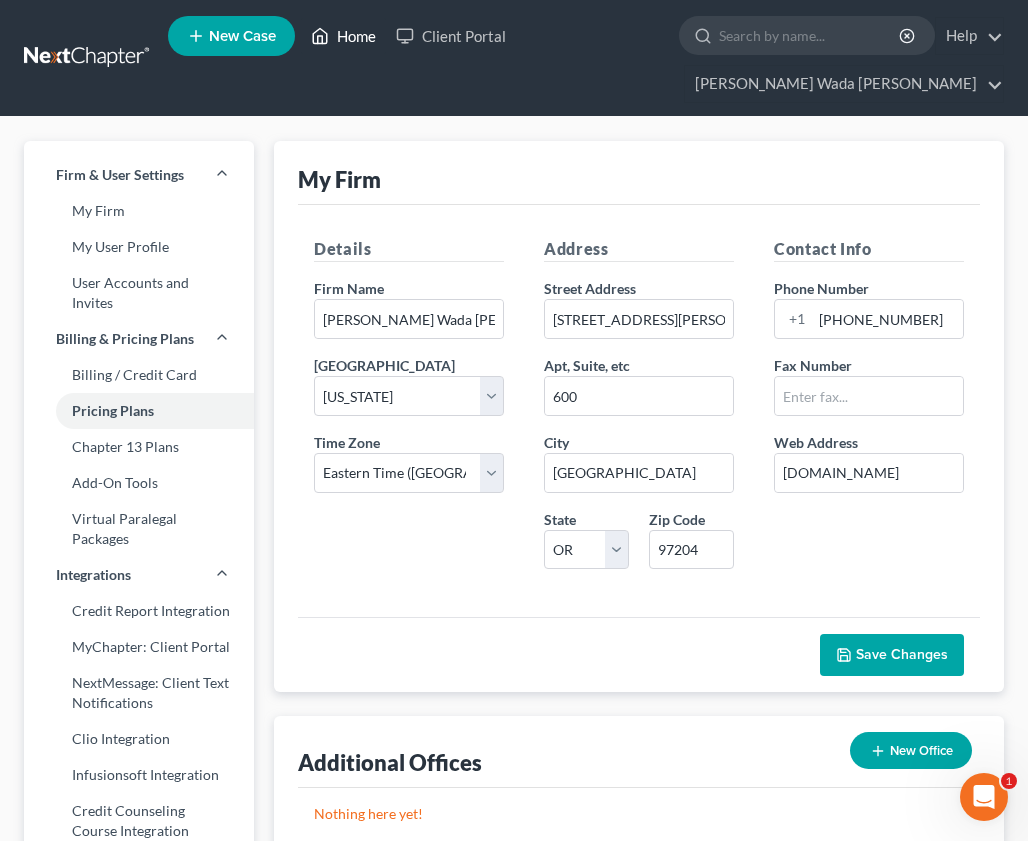 click on "Home" at bounding box center [343, 36] 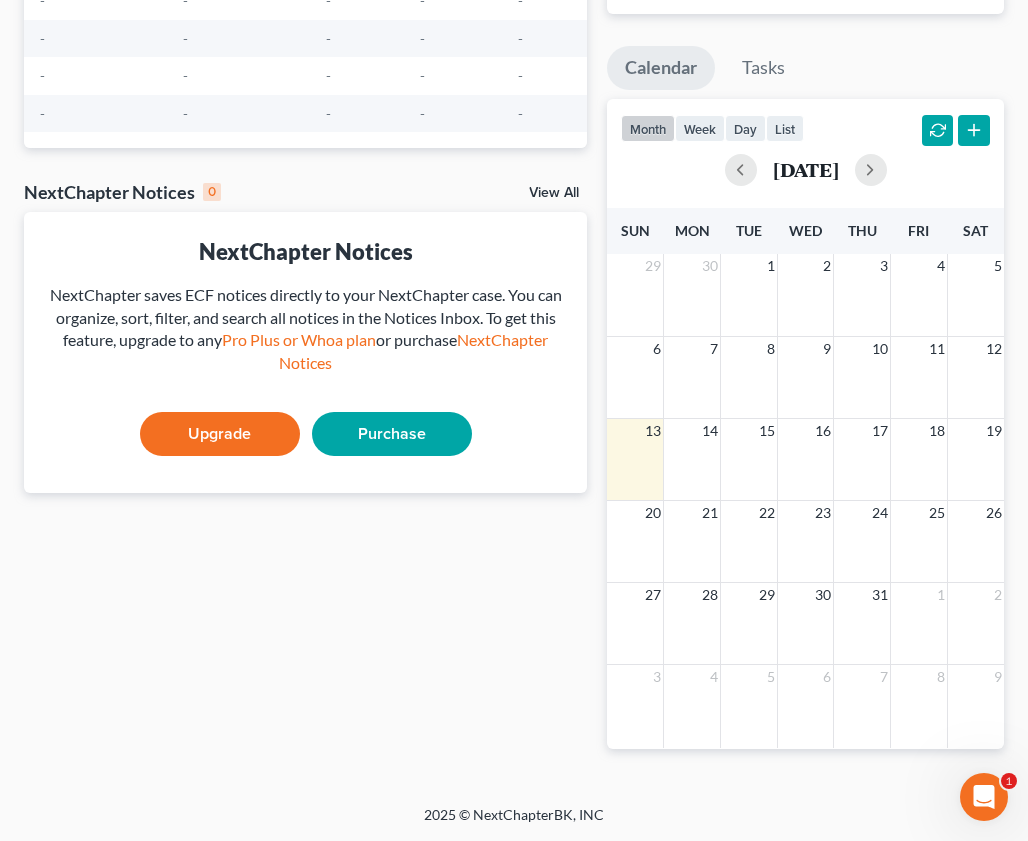 scroll, scrollTop: 0, scrollLeft: 0, axis: both 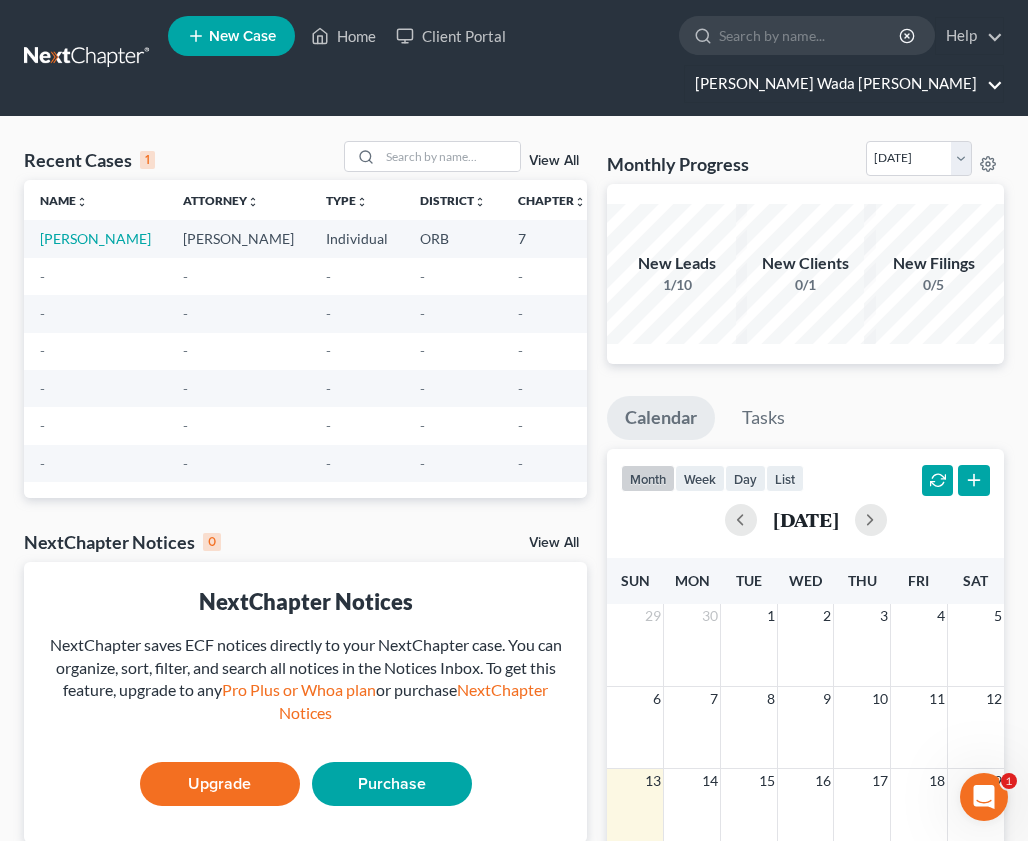 click on "[PERSON_NAME] Wada [PERSON_NAME]" at bounding box center (844, 84) 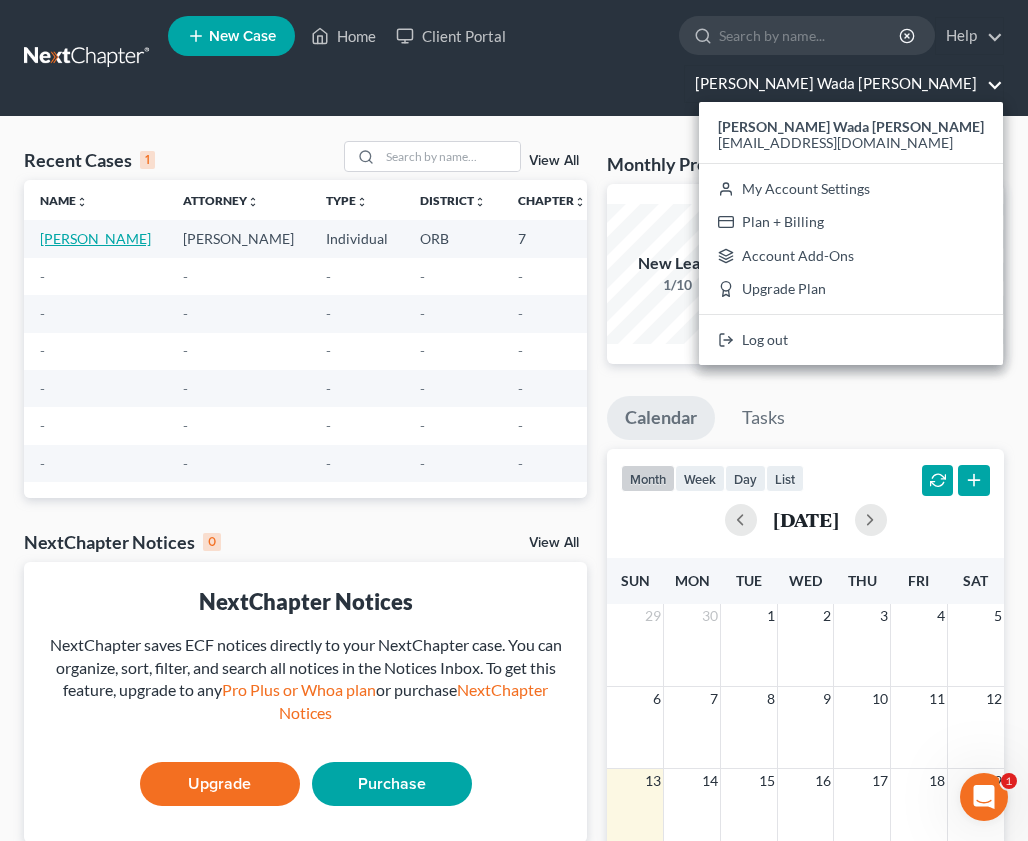 click on "[PERSON_NAME]" at bounding box center (95, 238) 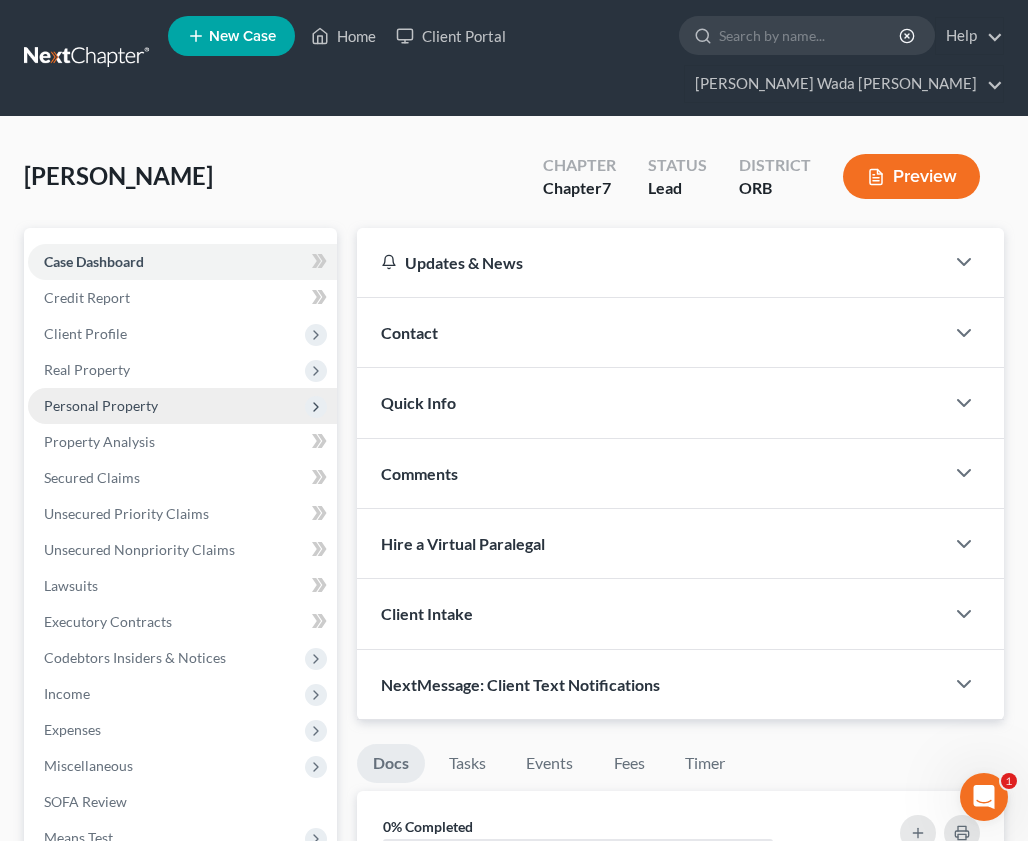 click on "Personal Property" at bounding box center [101, 405] 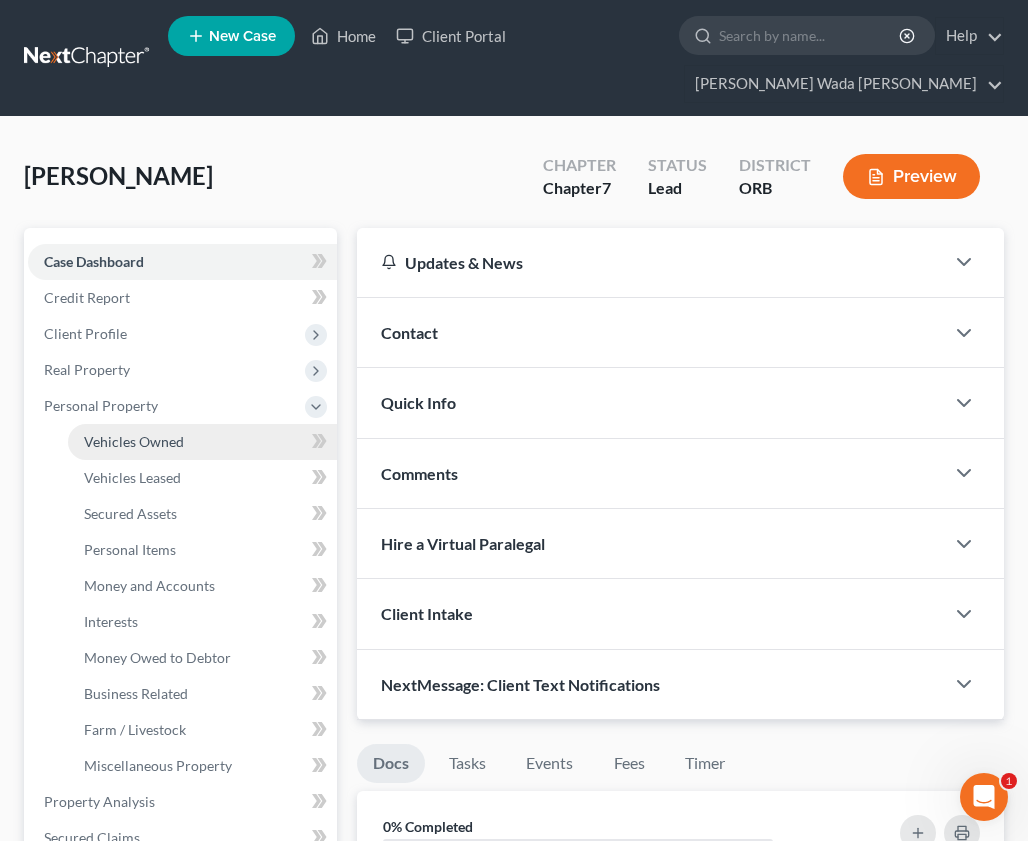 click on "Vehicles Owned" at bounding box center (134, 441) 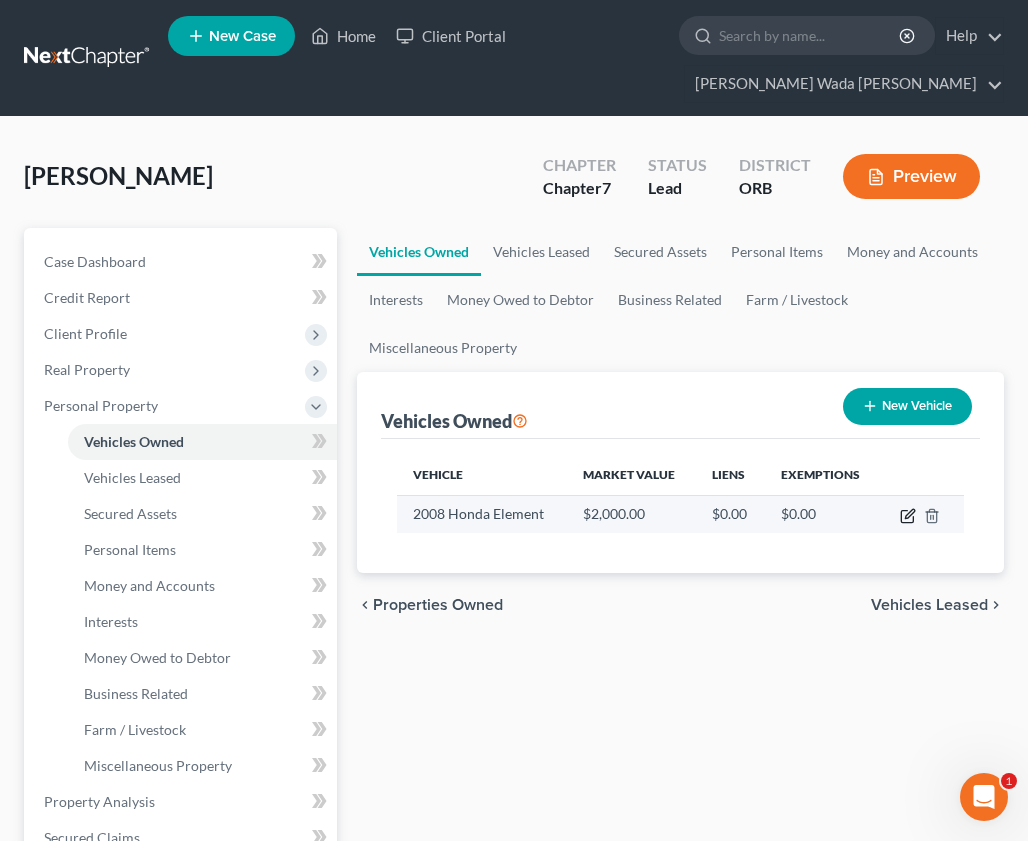 click 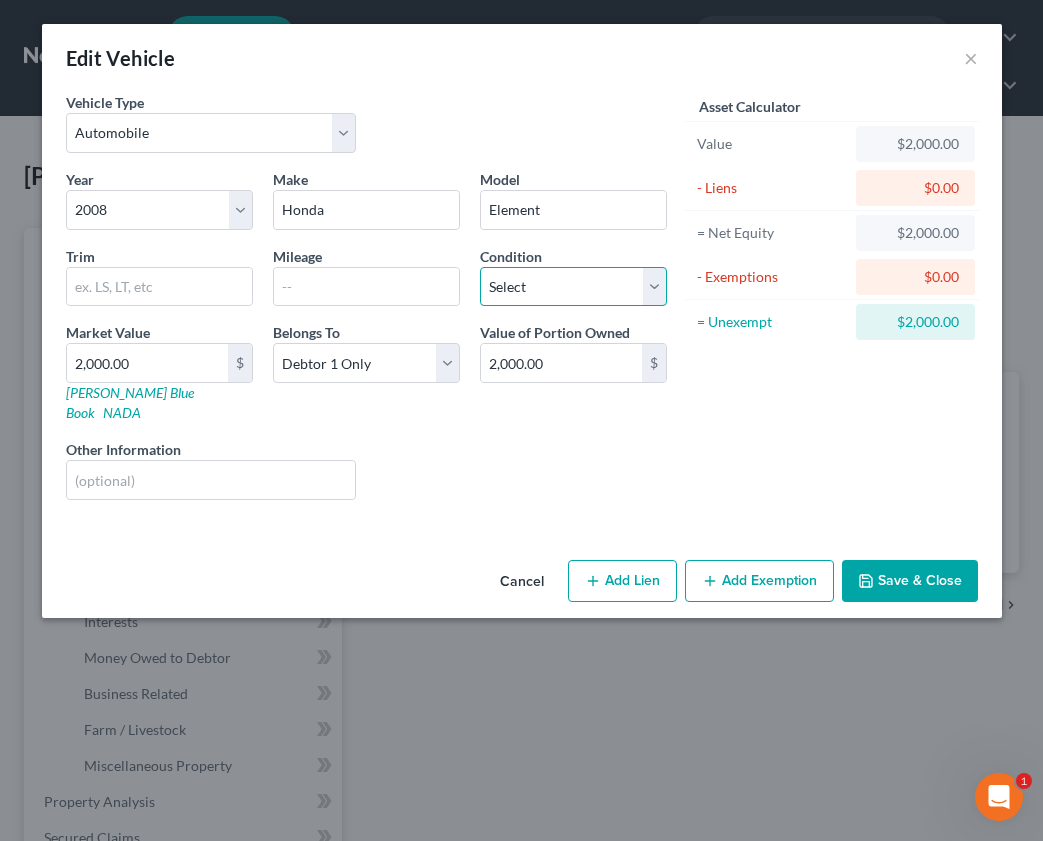 click on "Select Excellent Very Good Good Fair Poor" at bounding box center (573, 287) 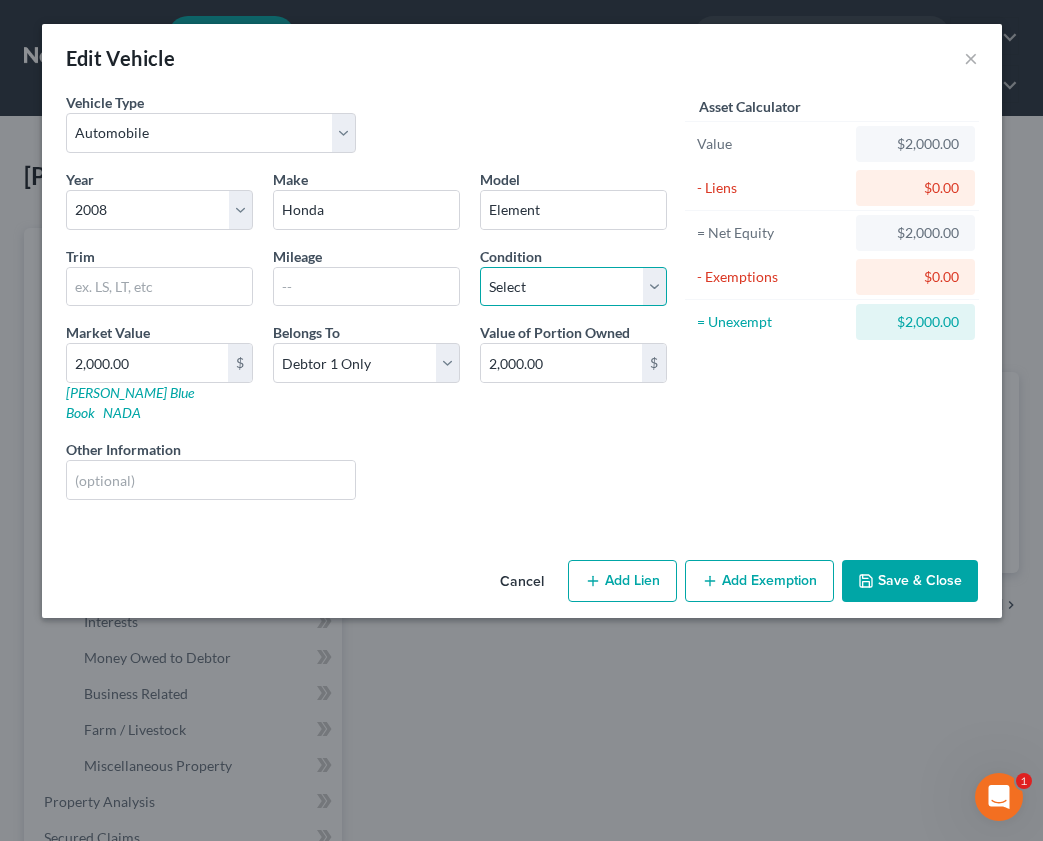 select on "3" 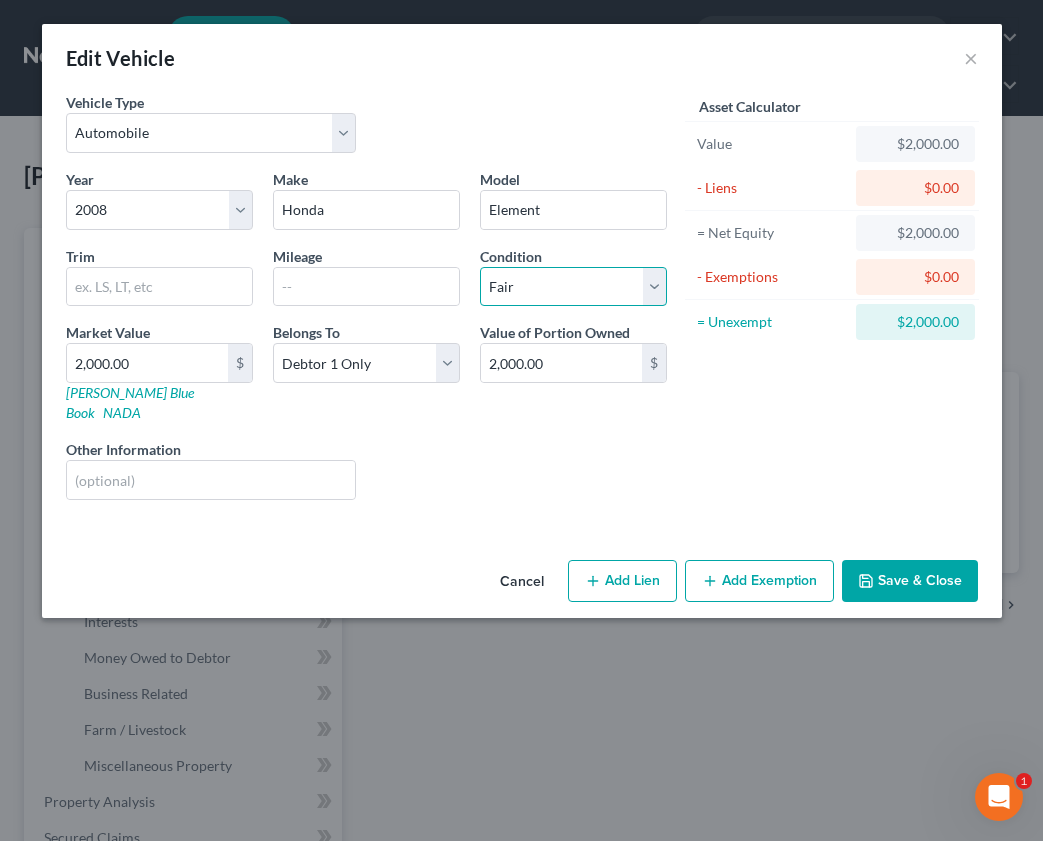 click on "Select Excellent Very Good Good Fair Poor" at bounding box center (573, 287) 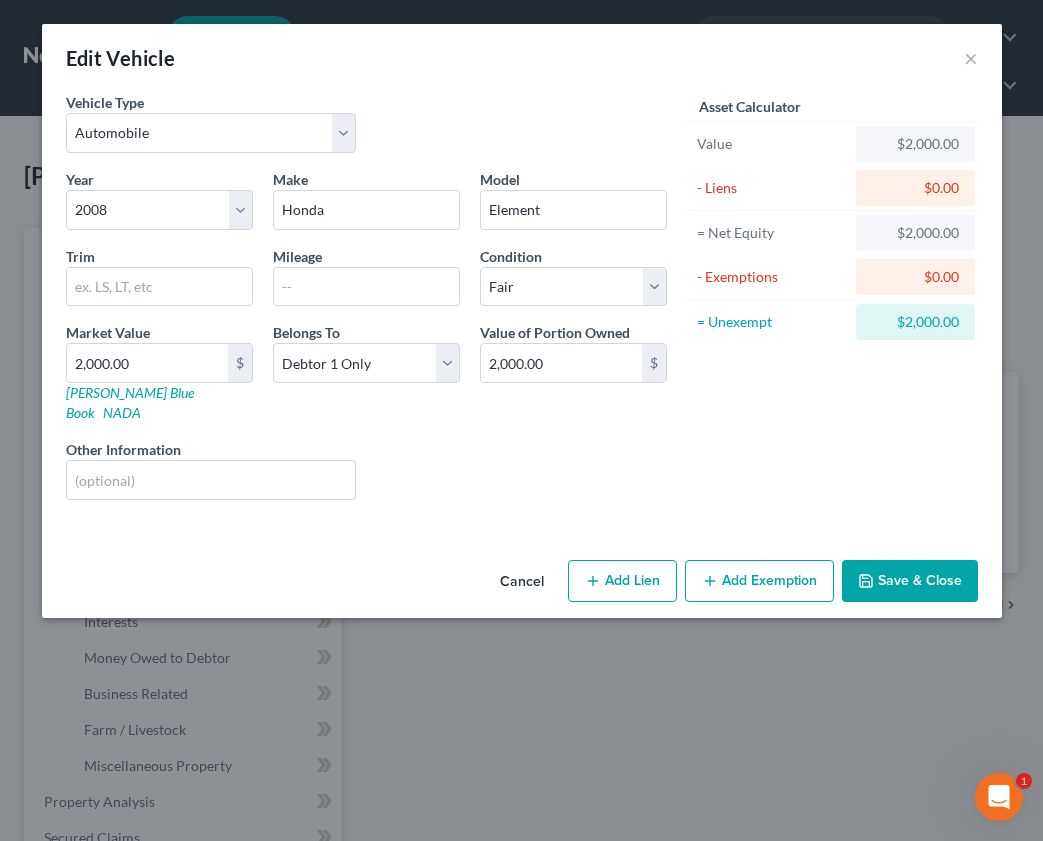 click on "Add Exemption" at bounding box center [759, 581] 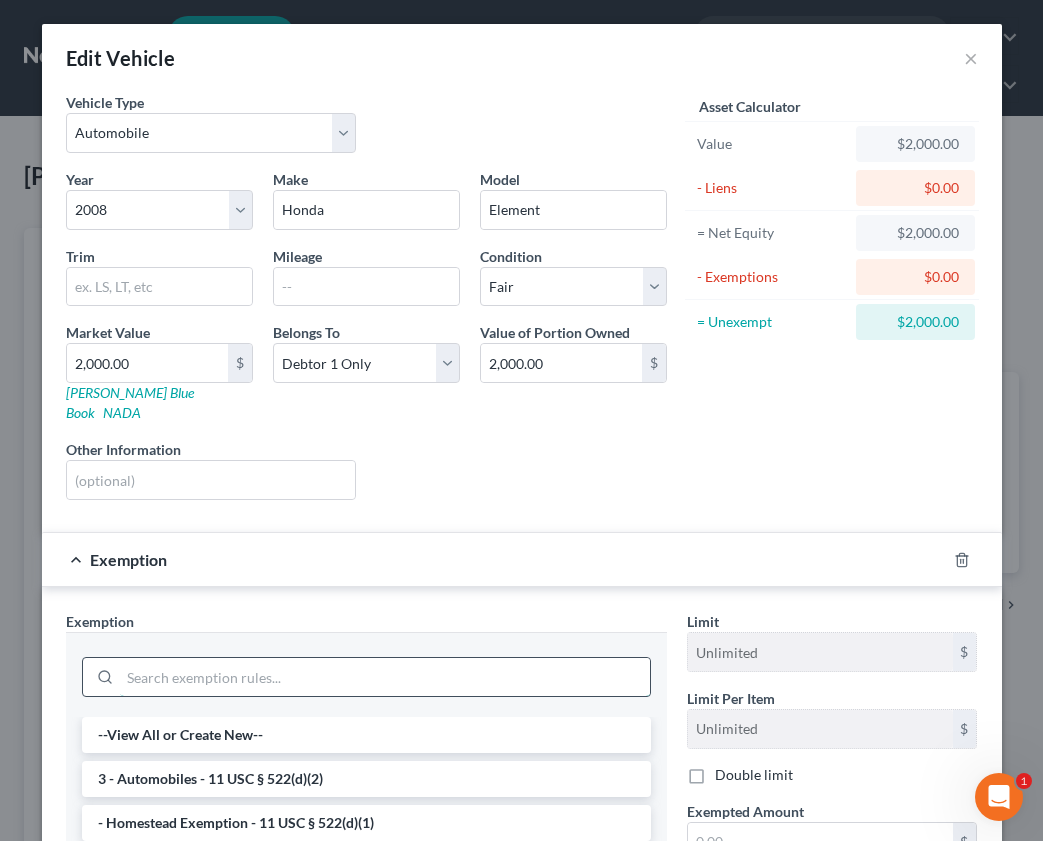 click at bounding box center (385, 677) 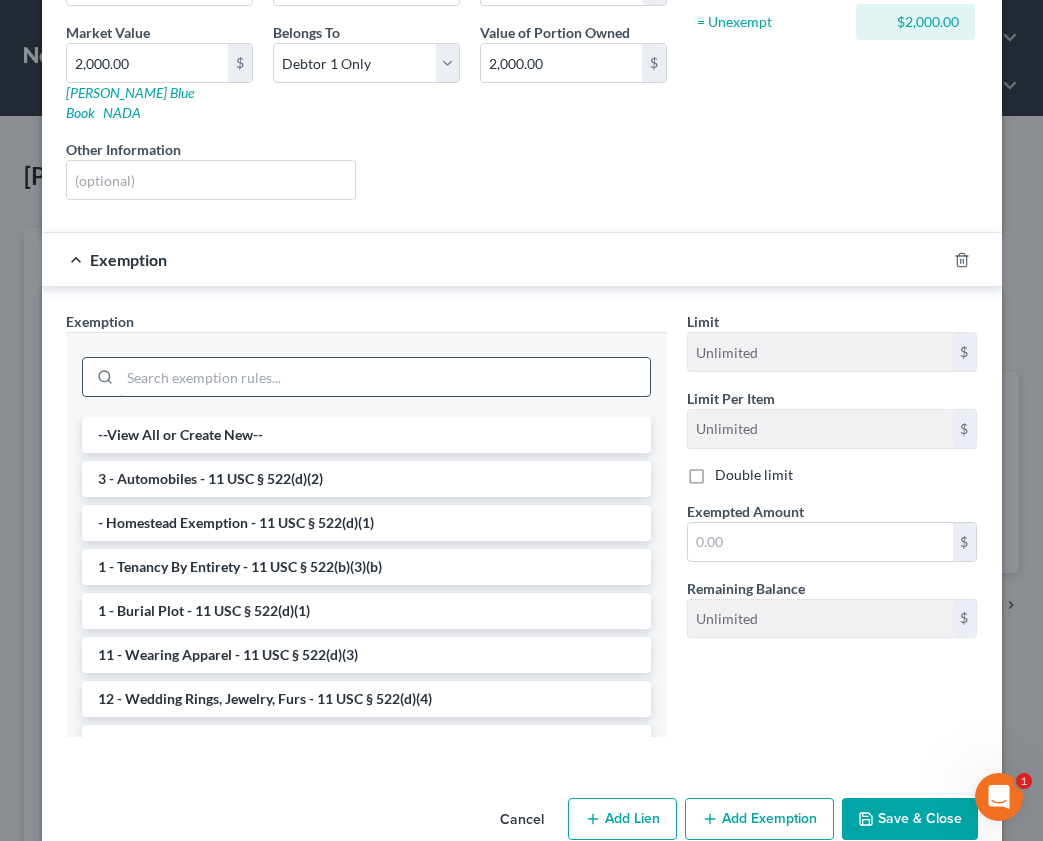 click on "3 - Automobiles - 11 USC § 522(d)(2)" at bounding box center [366, 479] 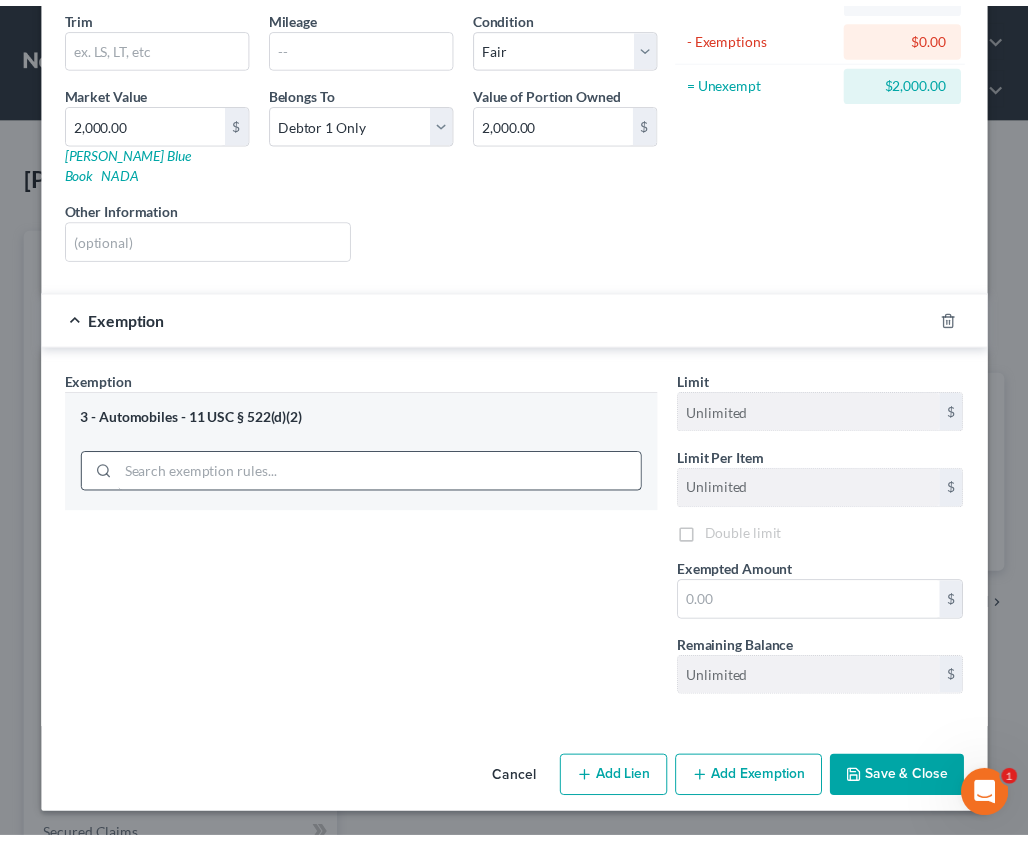 scroll, scrollTop: 220, scrollLeft: 0, axis: vertical 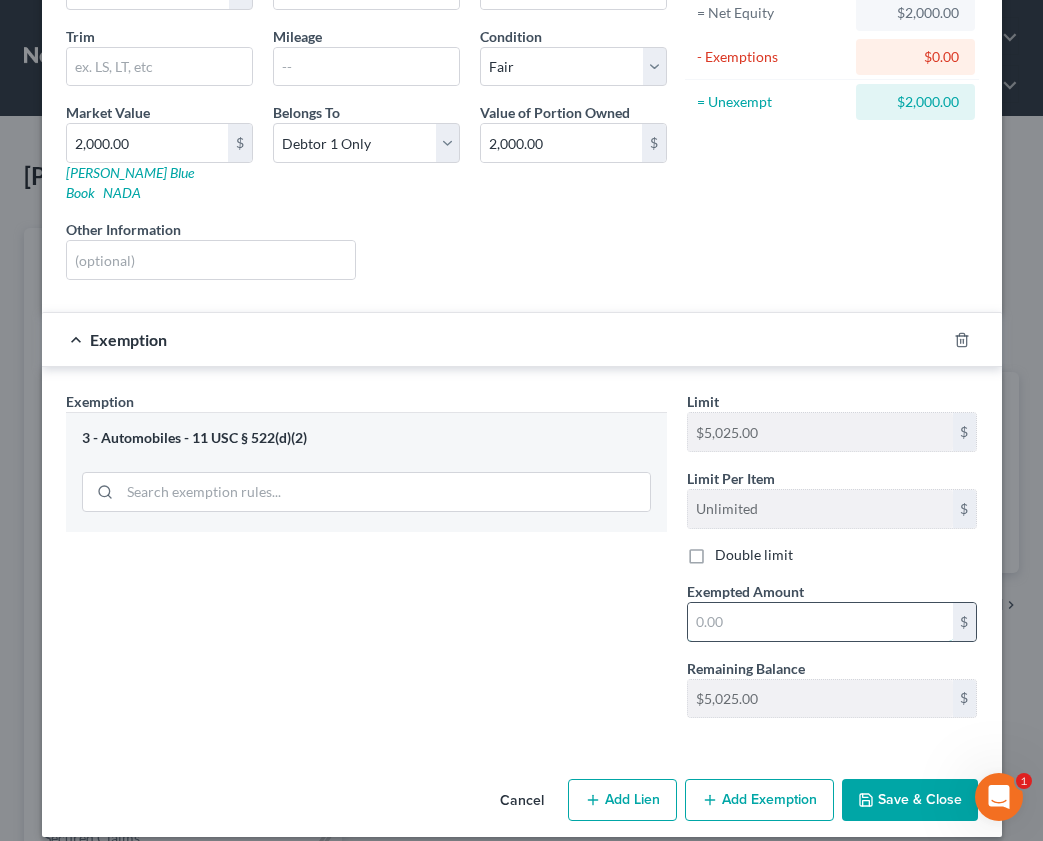 click at bounding box center [820, 622] 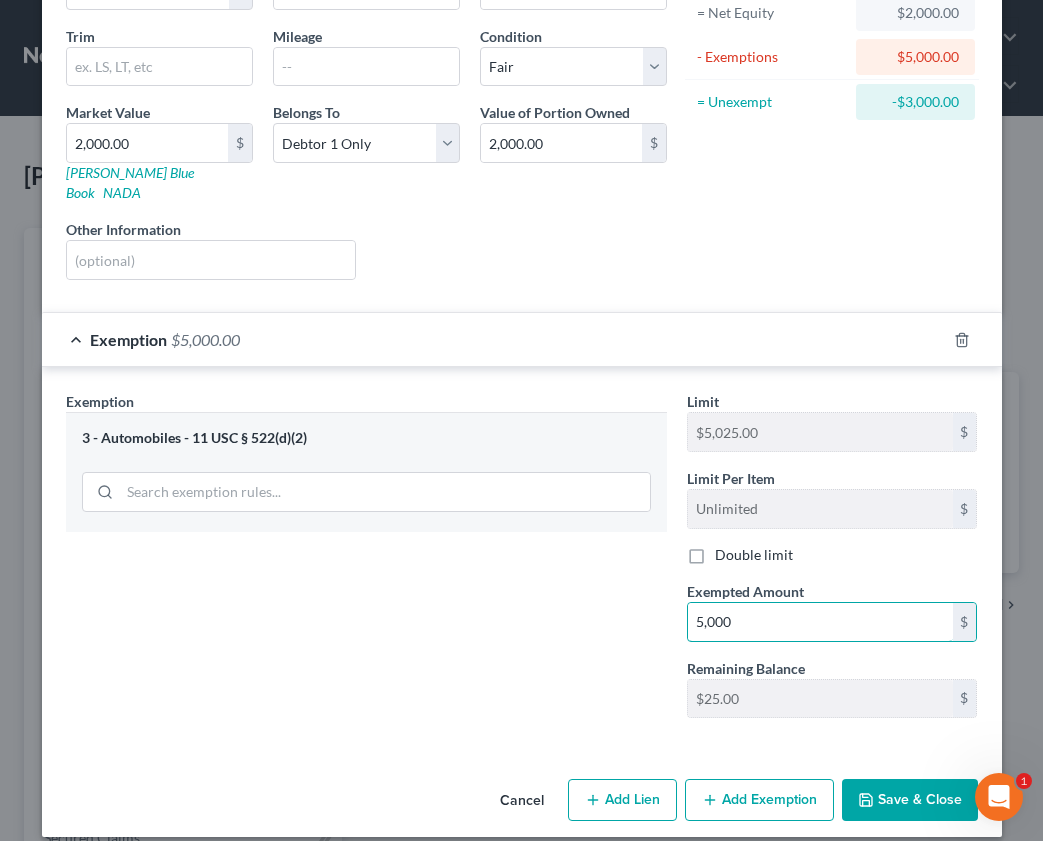 type on "5,000" 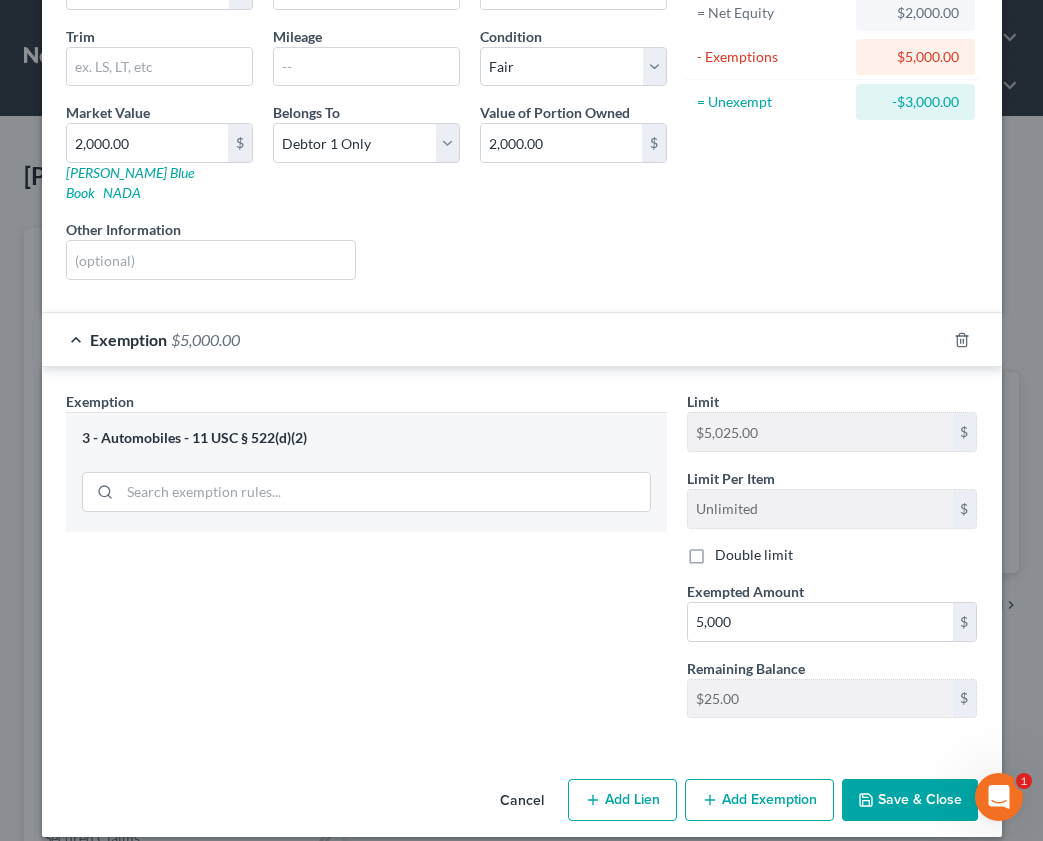 click on "Save & Close" at bounding box center [910, 800] 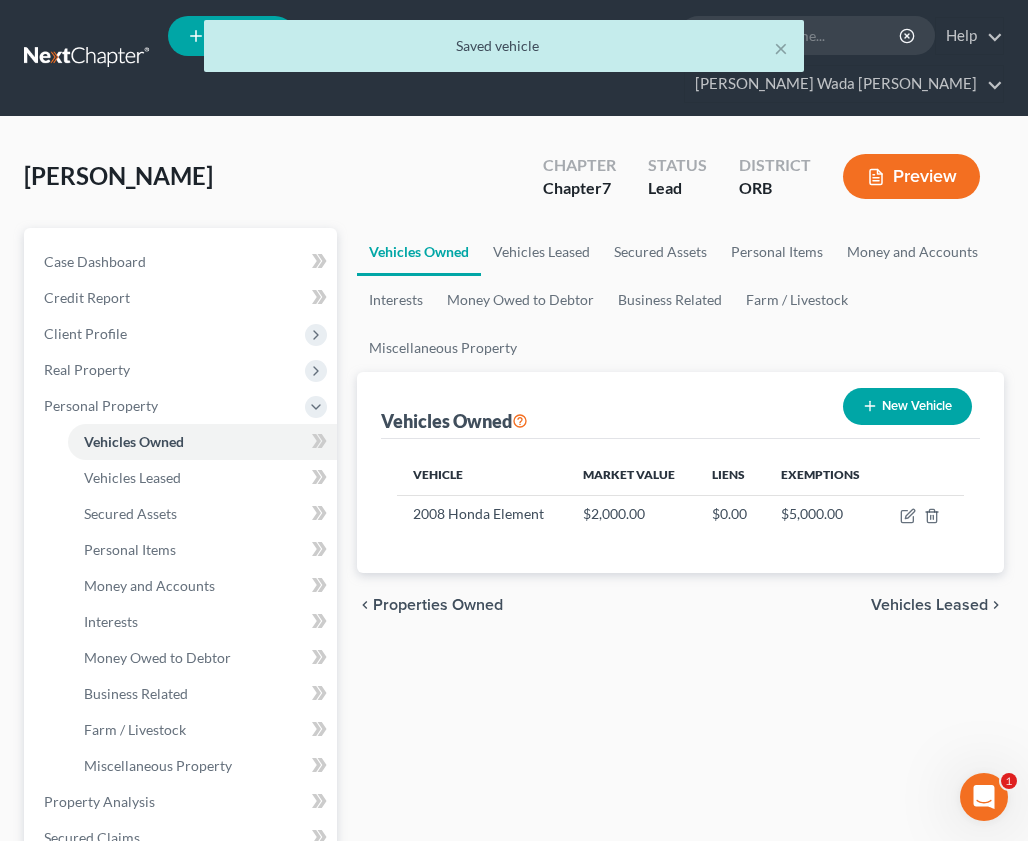 click on "Vehicles Leased" at bounding box center [929, 605] 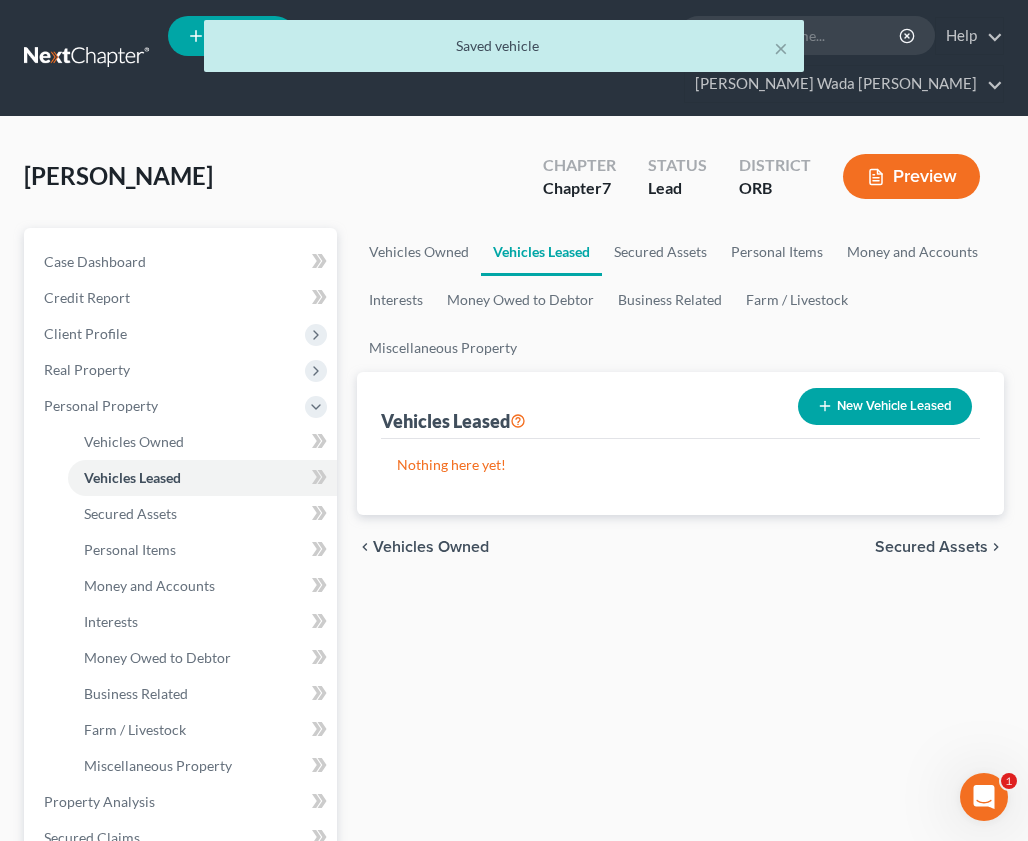 click on "Secured Assets" at bounding box center [931, 547] 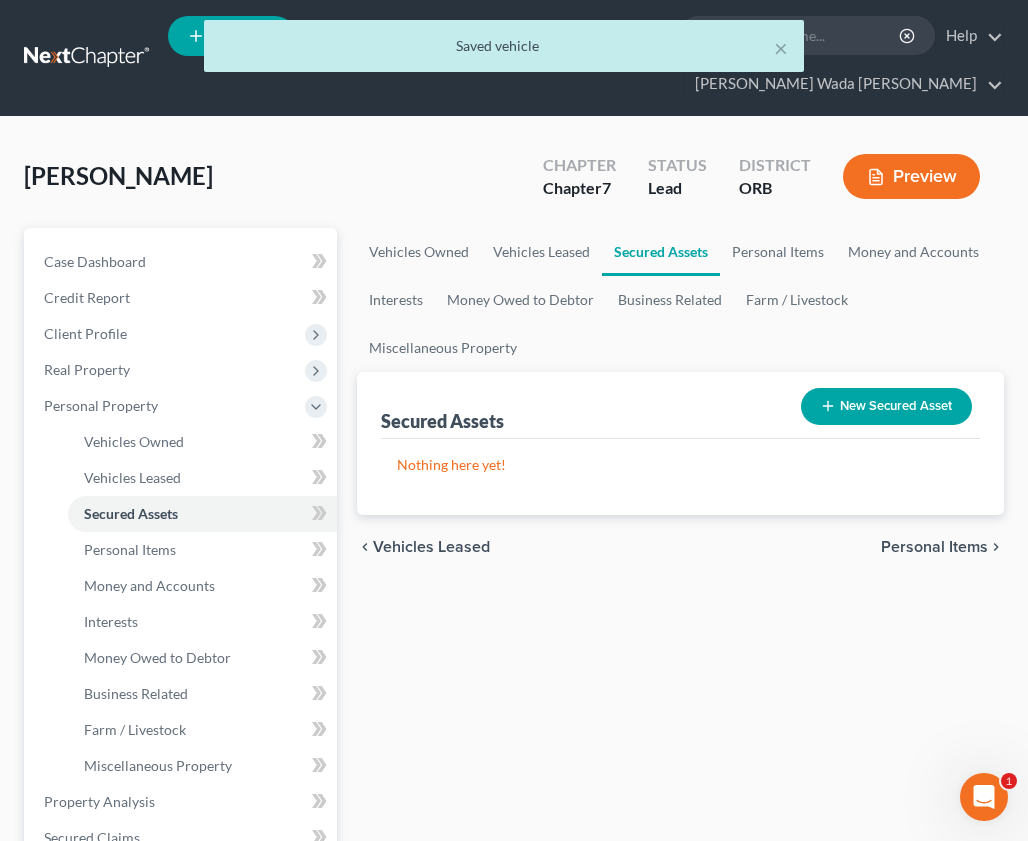 click on "chevron_left
Vehicles Leased
Personal Items
chevron_right" at bounding box center [680, 547] 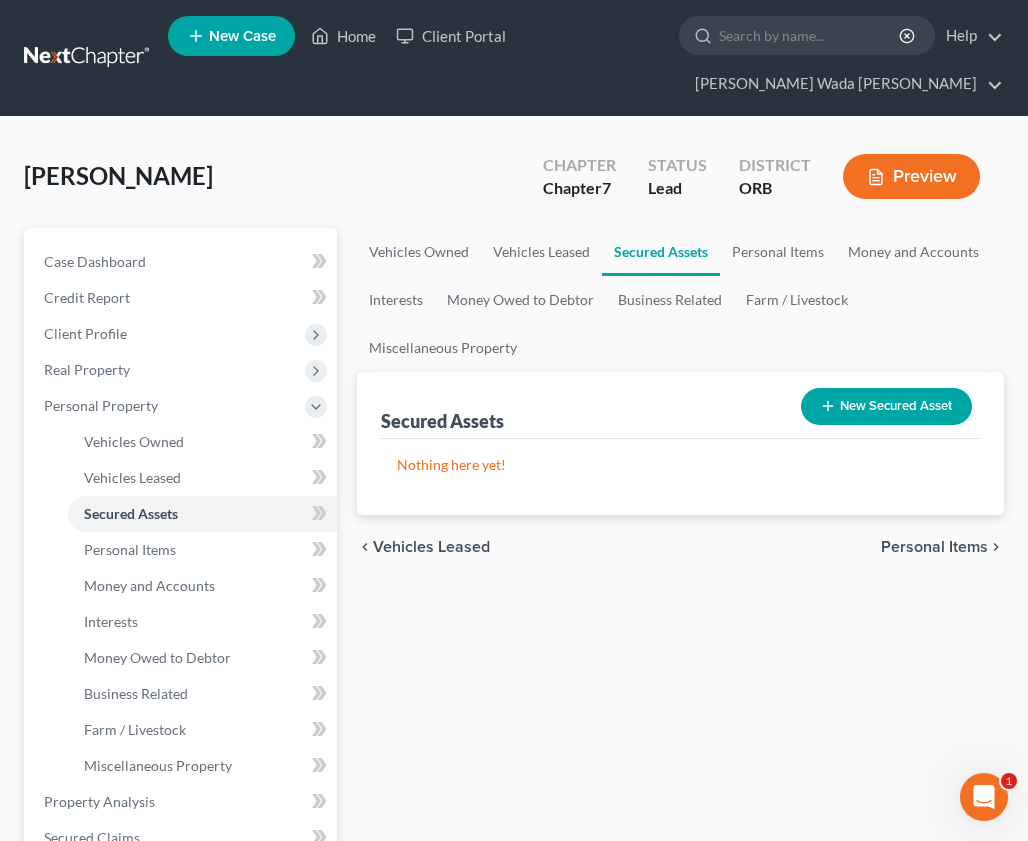 click on "Personal Items" at bounding box center (934, 547) 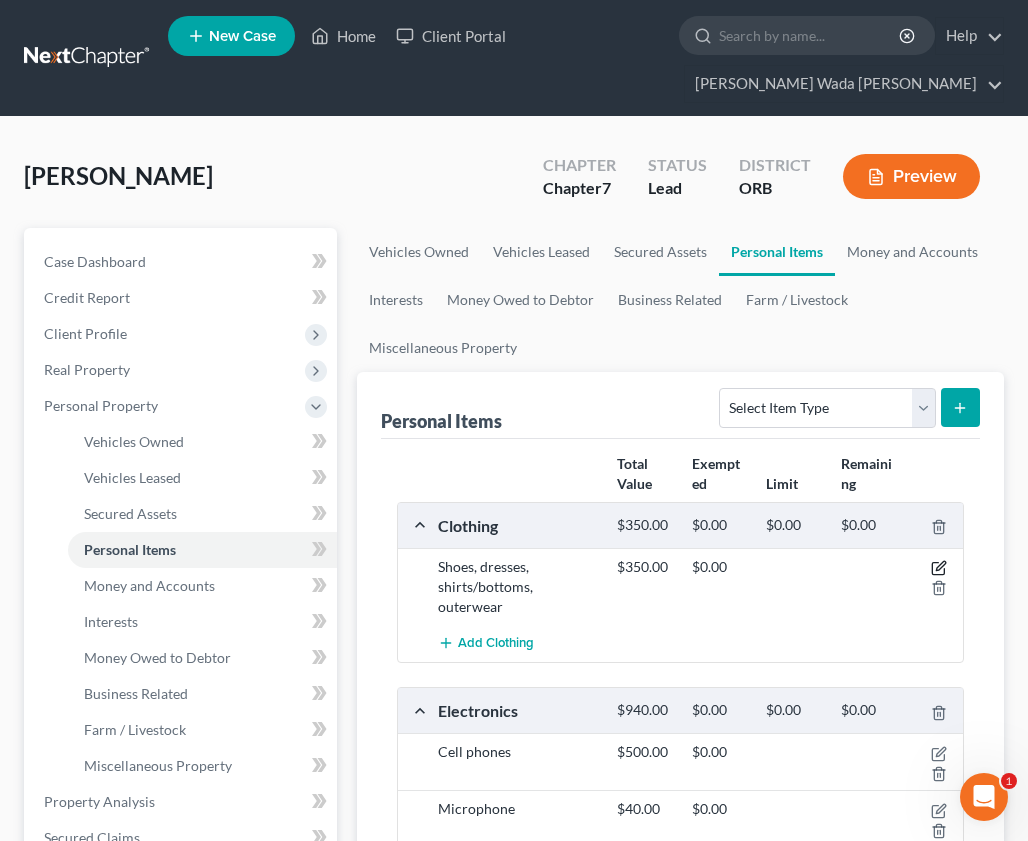 click 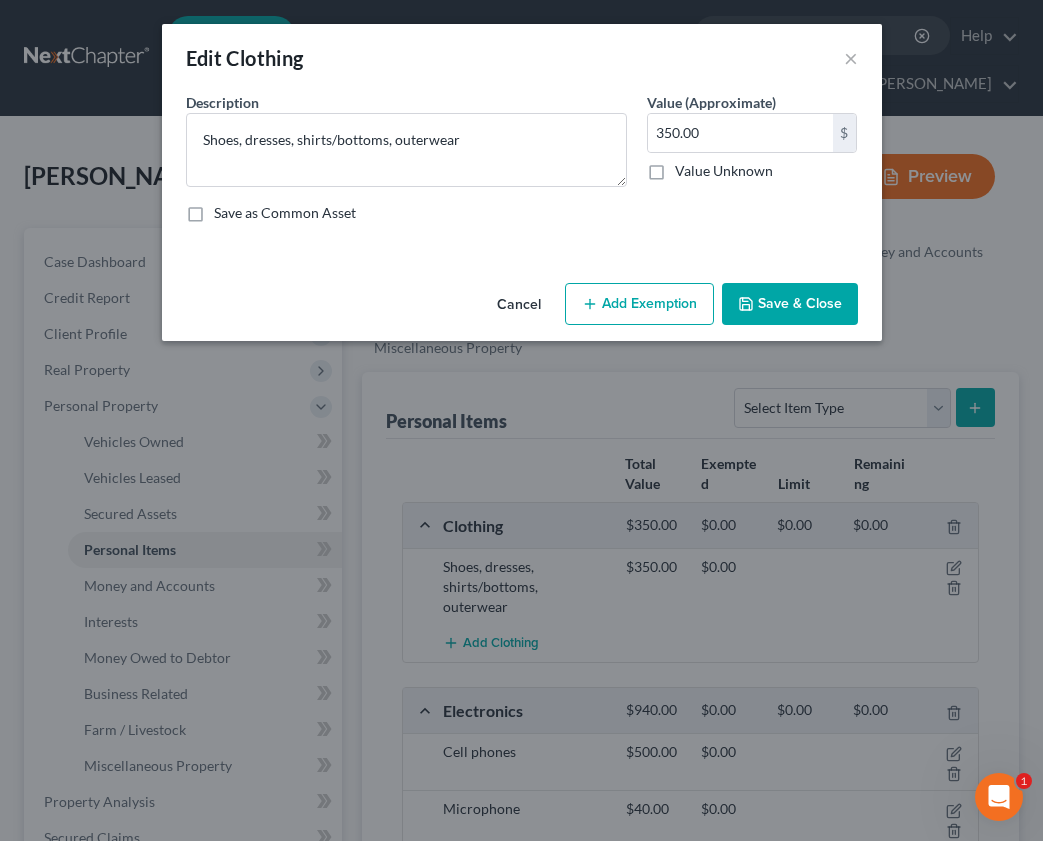 click on "Add Exemption" at bounding box center (639, 304) 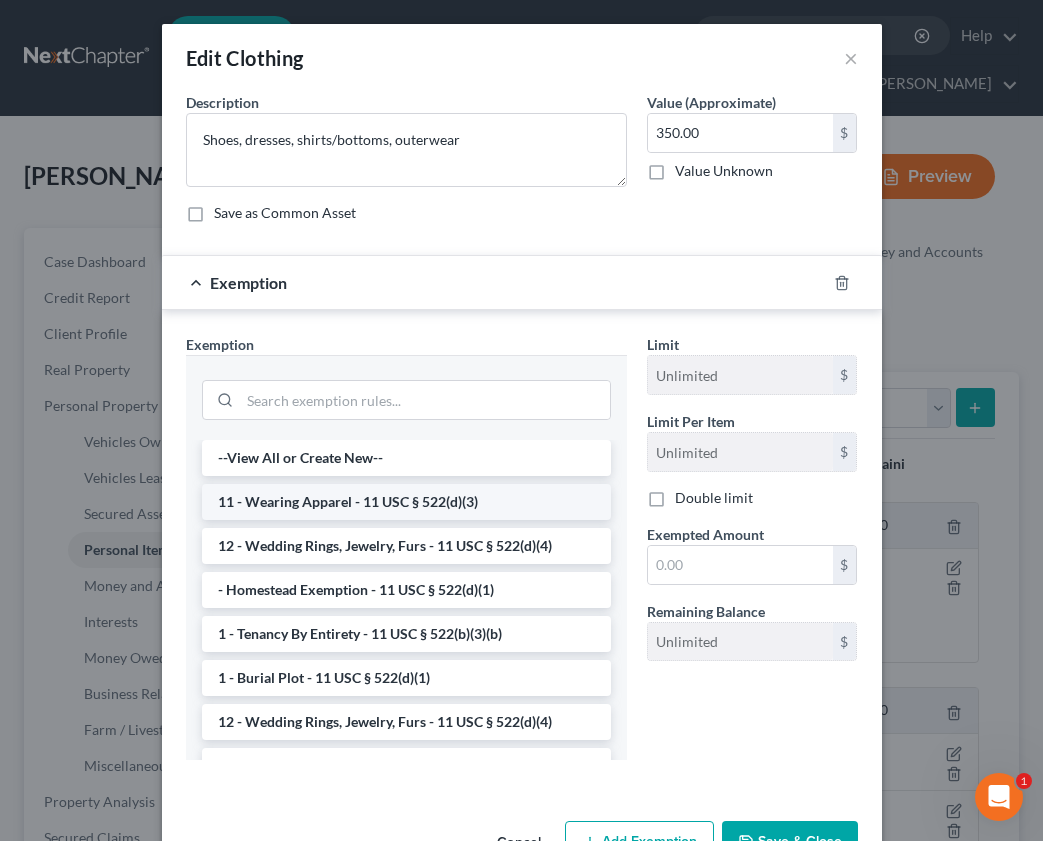 click on "11 - Wearing Apparel - 11 USC § 522(d)(3)" at bounding box center [406, 502] 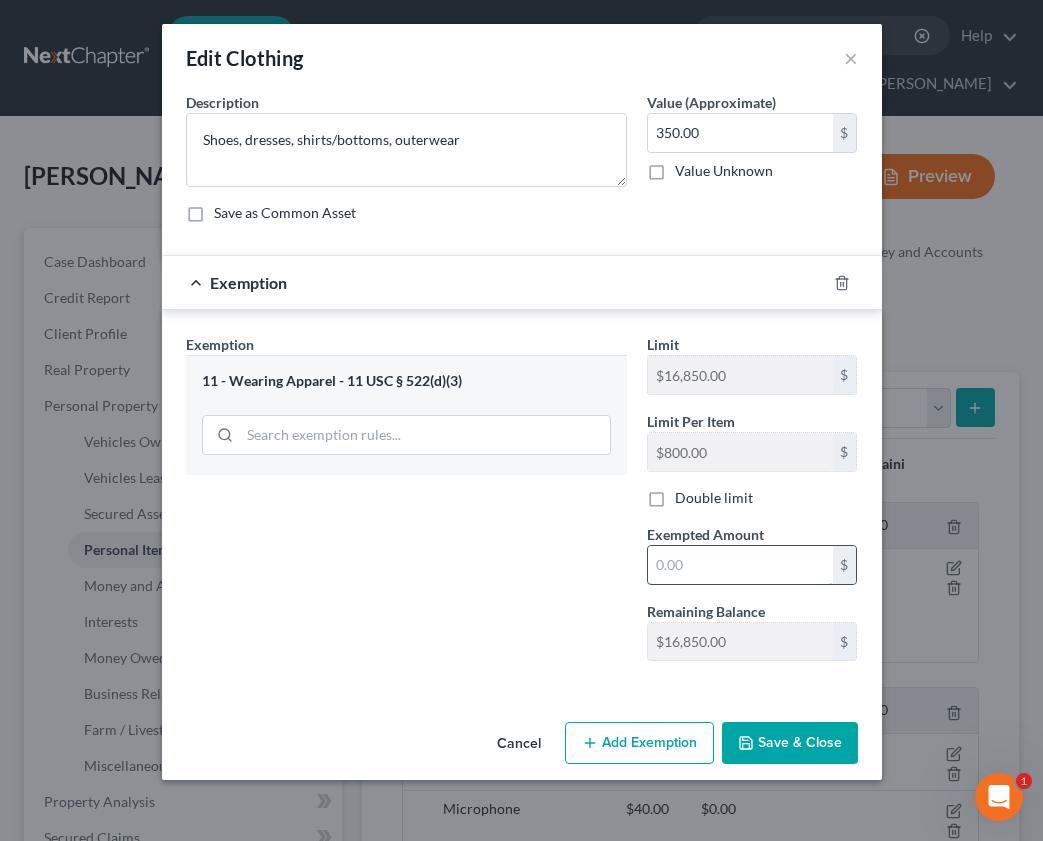 click at bounding box center [740, 565] 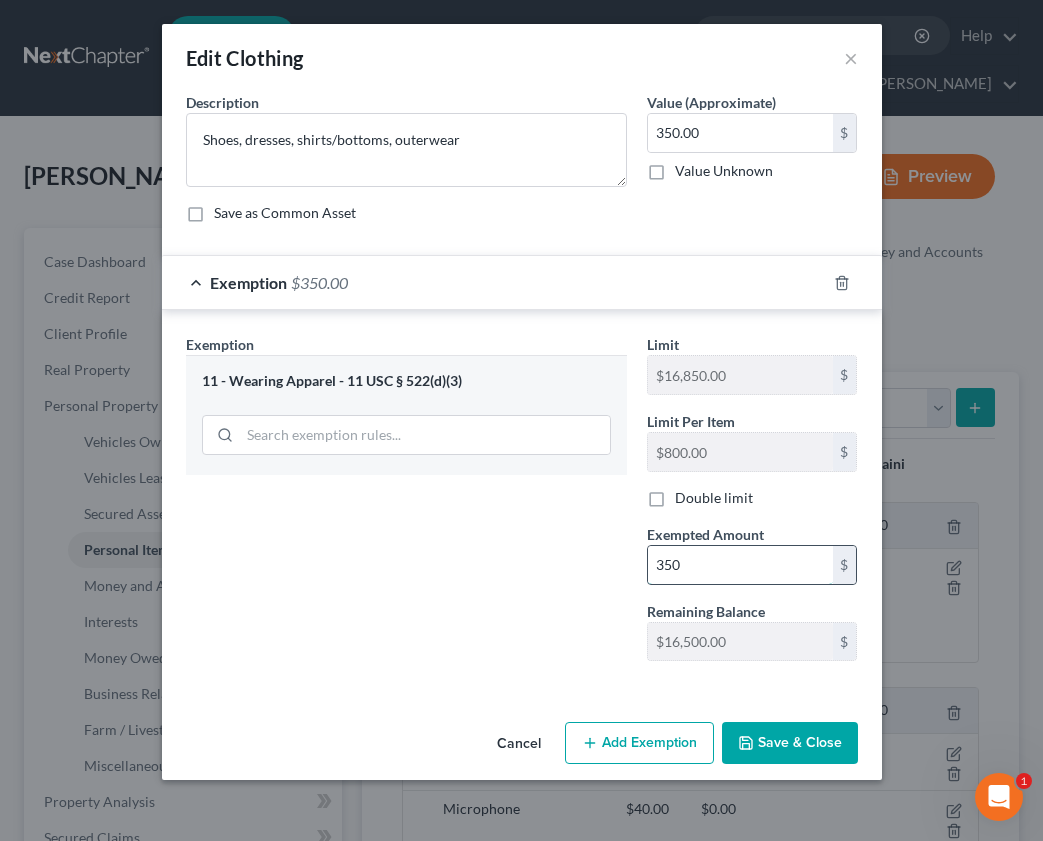 type on "350" 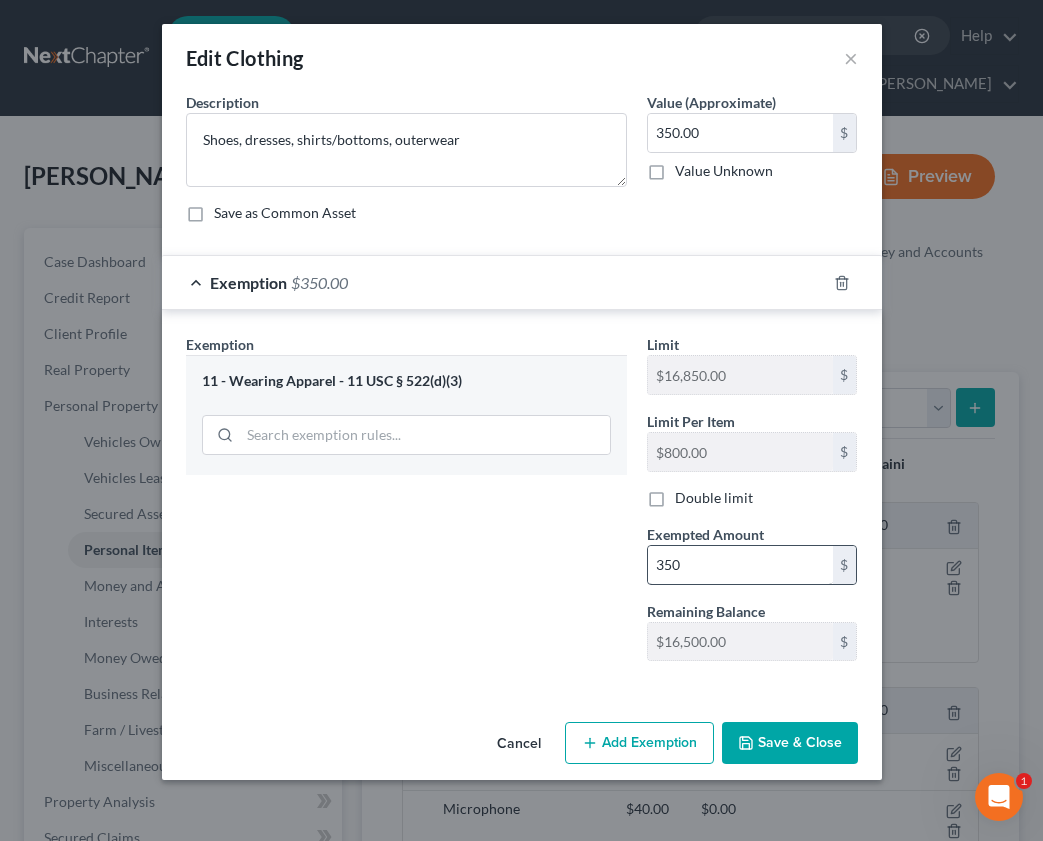 type 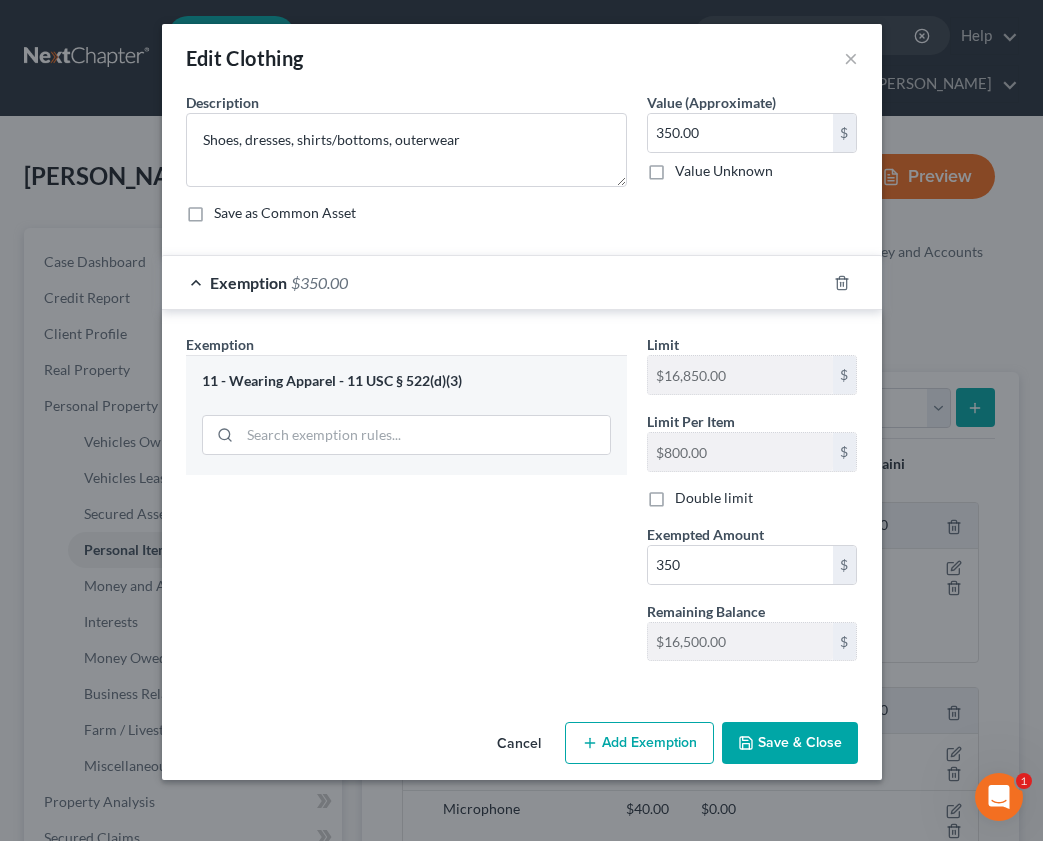 click on "Save & Close" at bounding box center [790, 743] 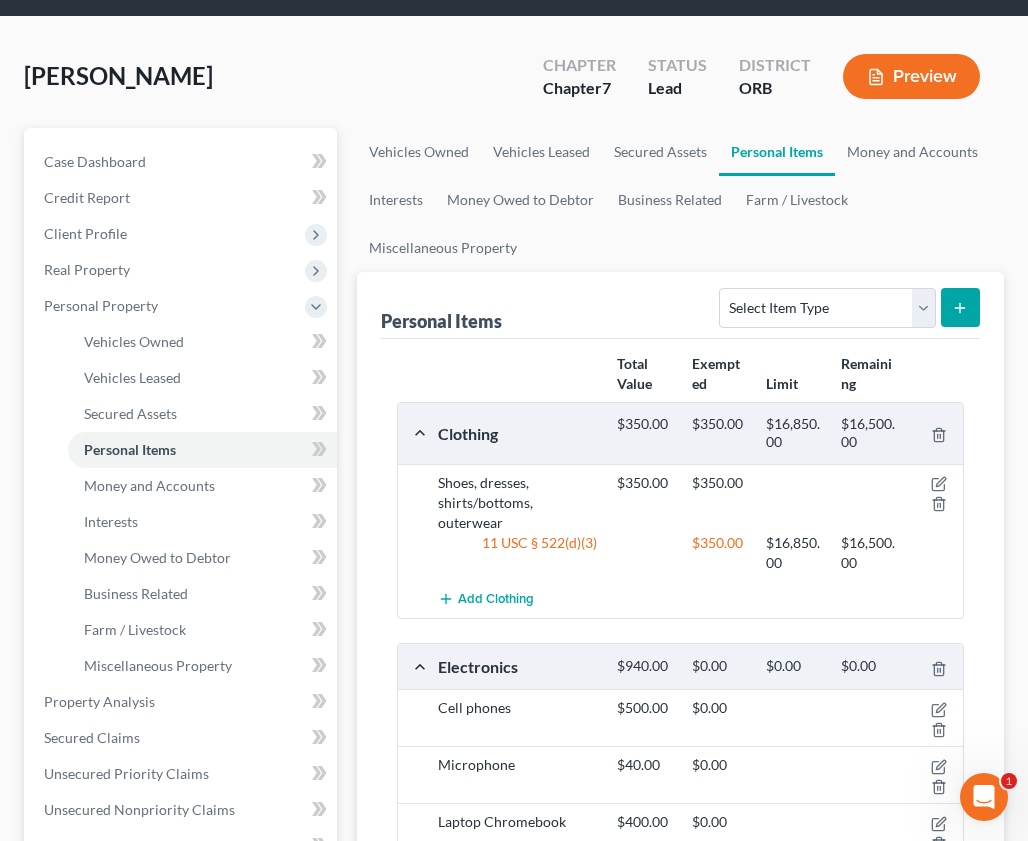 scroll, scrollTop: 300, scrollLeft: 0, axis: vertical 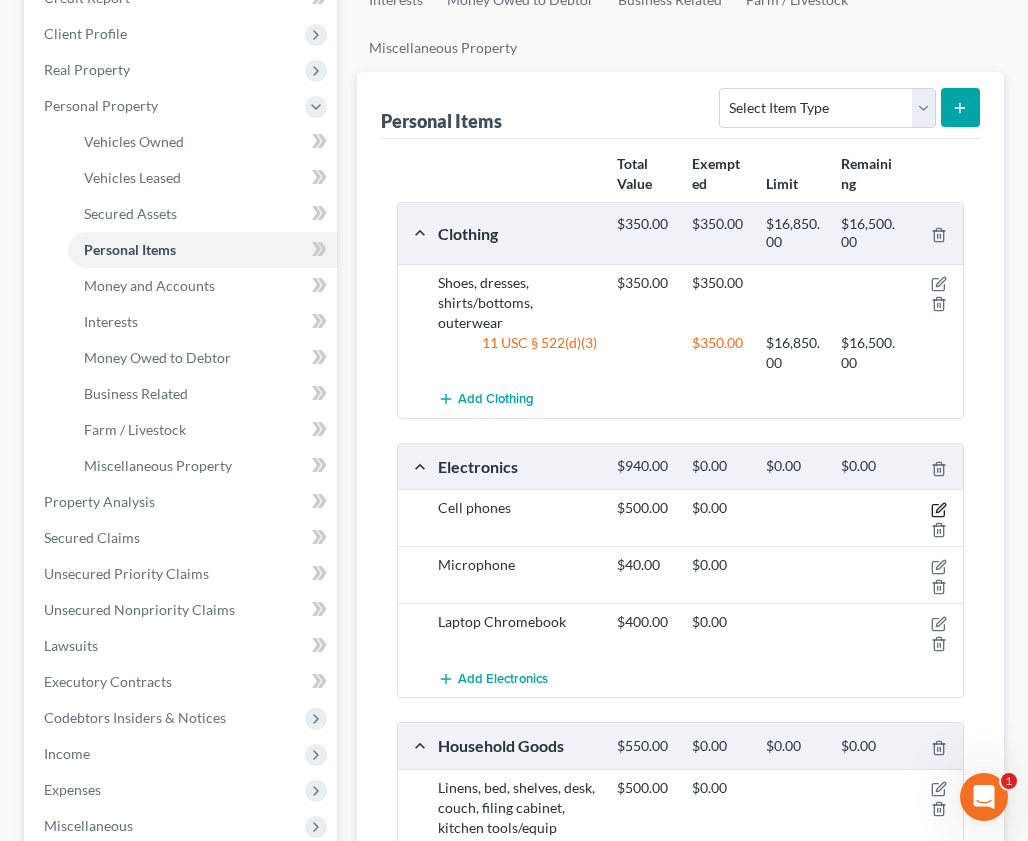 click 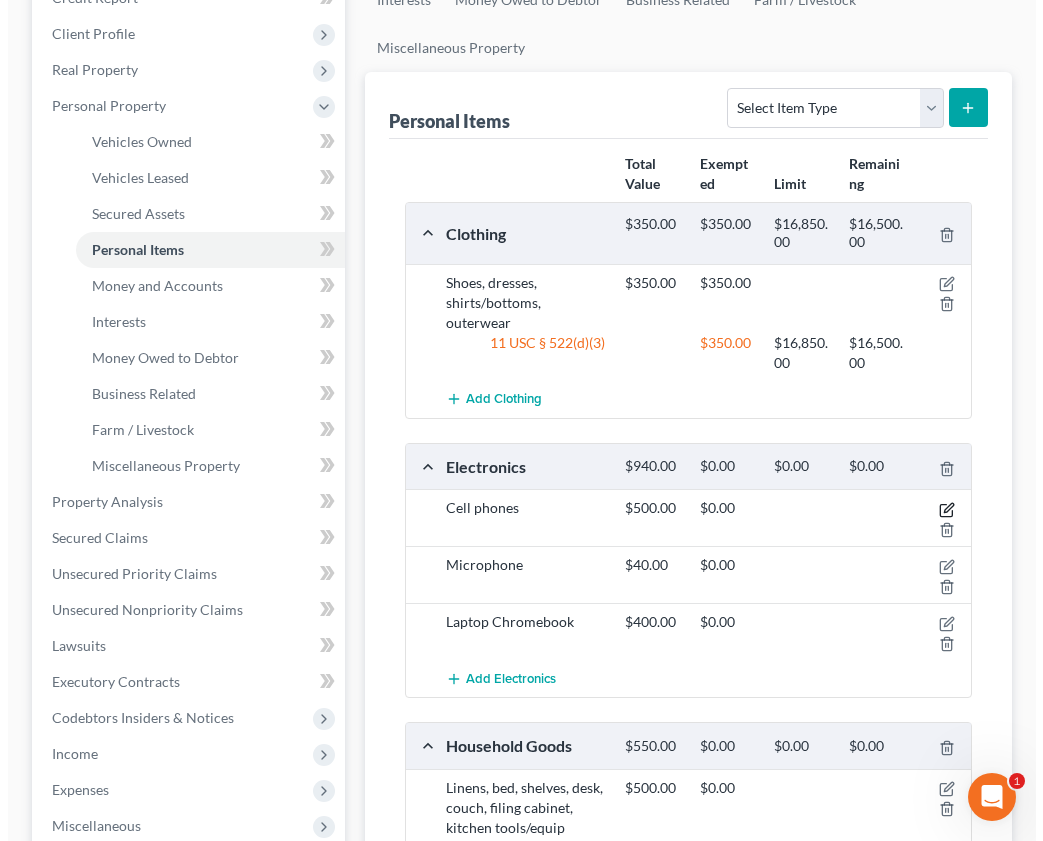 scroll, scrollTop: 264, scrollLeft: 0, axis: vertical 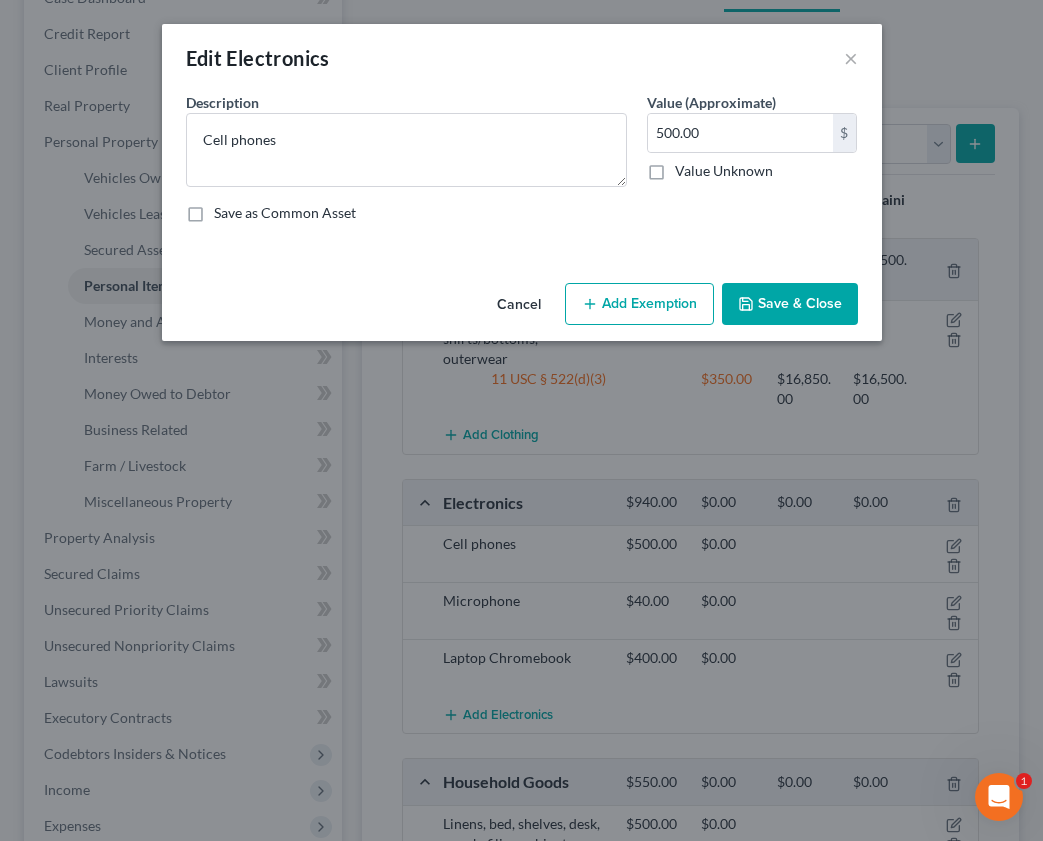 click on "Add Exemption" at bounding box center (639, 304) 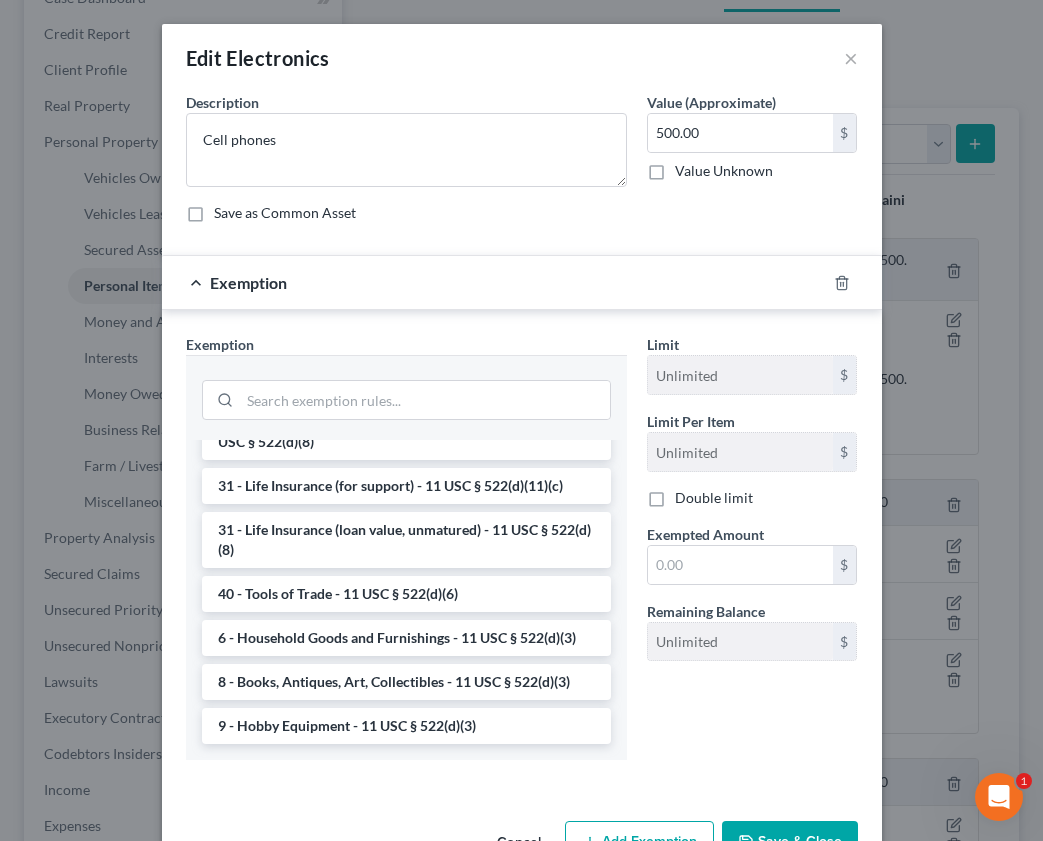 scroll, scrollTop: 1608, scrollLeft: 0, axis: vertical 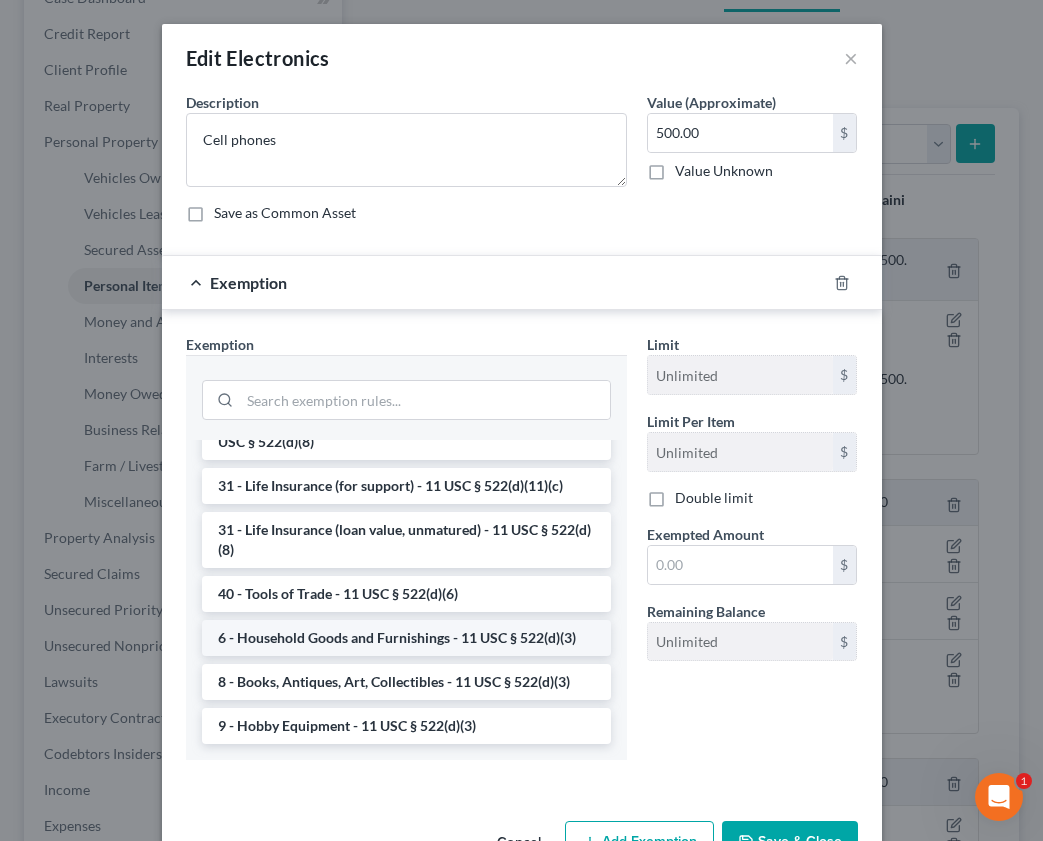 click on "6 - Household Goods and Furnishings - 11 USC § 522(d)(3)" at bounding box center [406, 638] 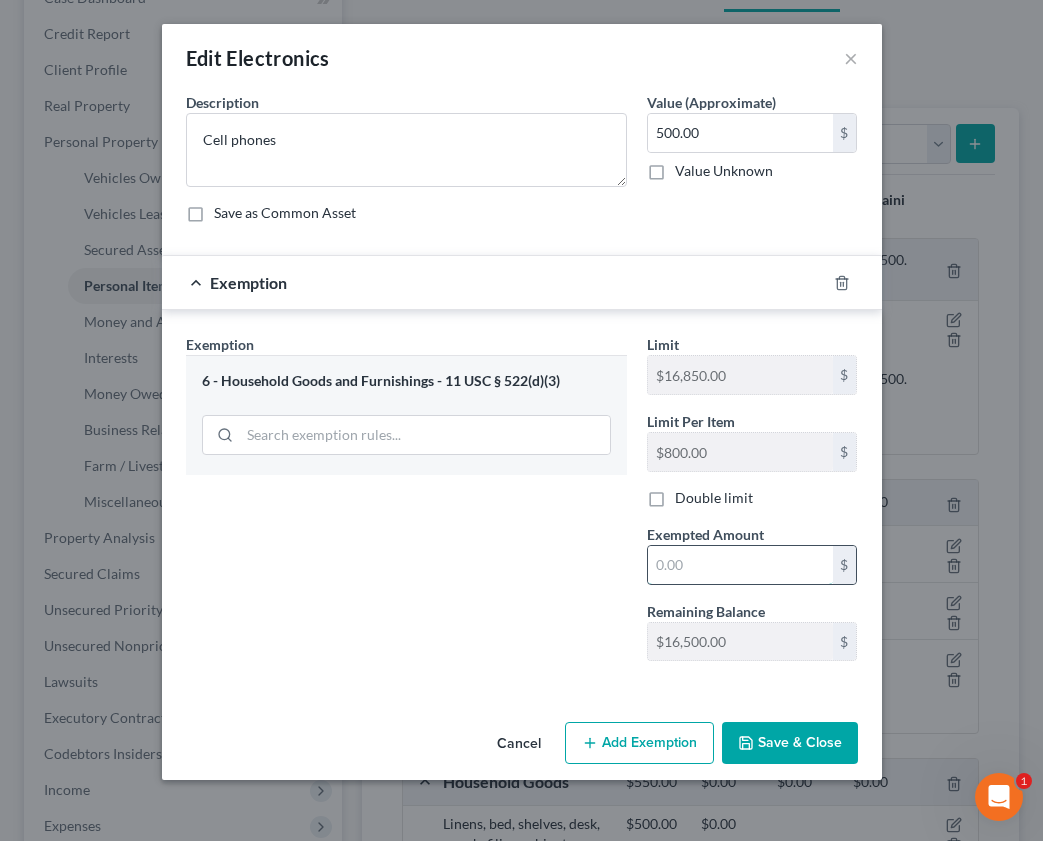click at bounding box center (740, 565) 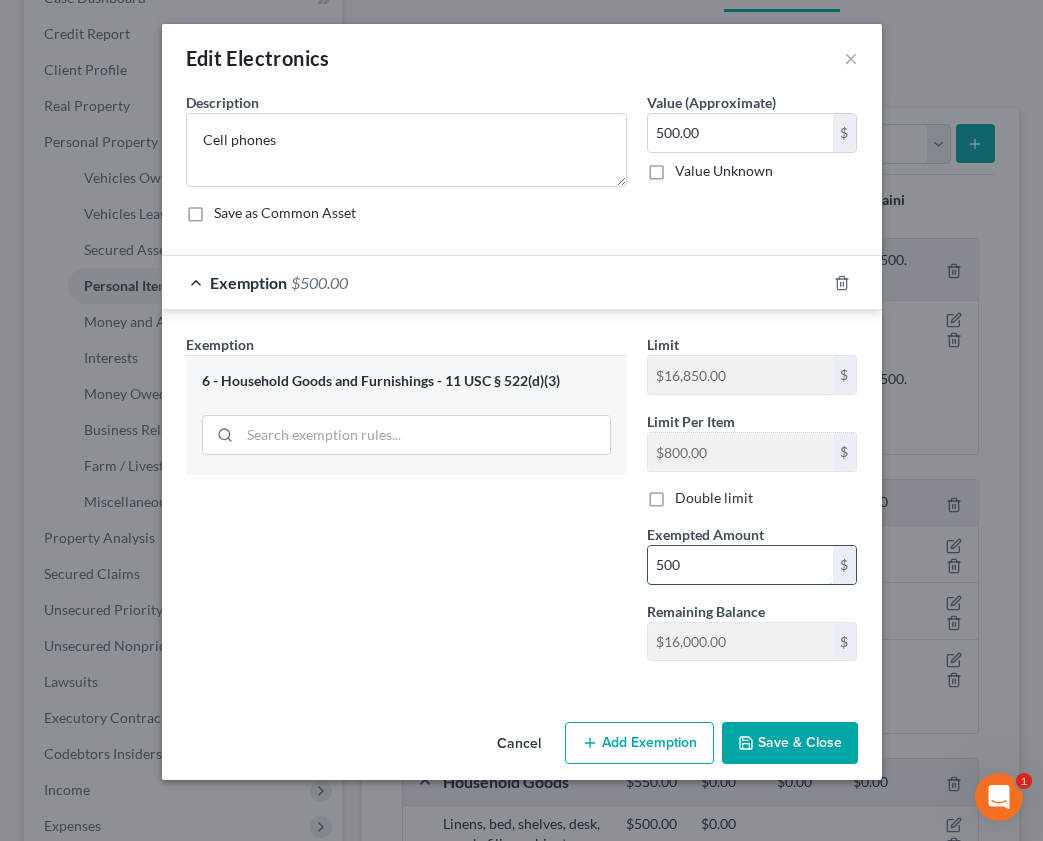 type on "500" 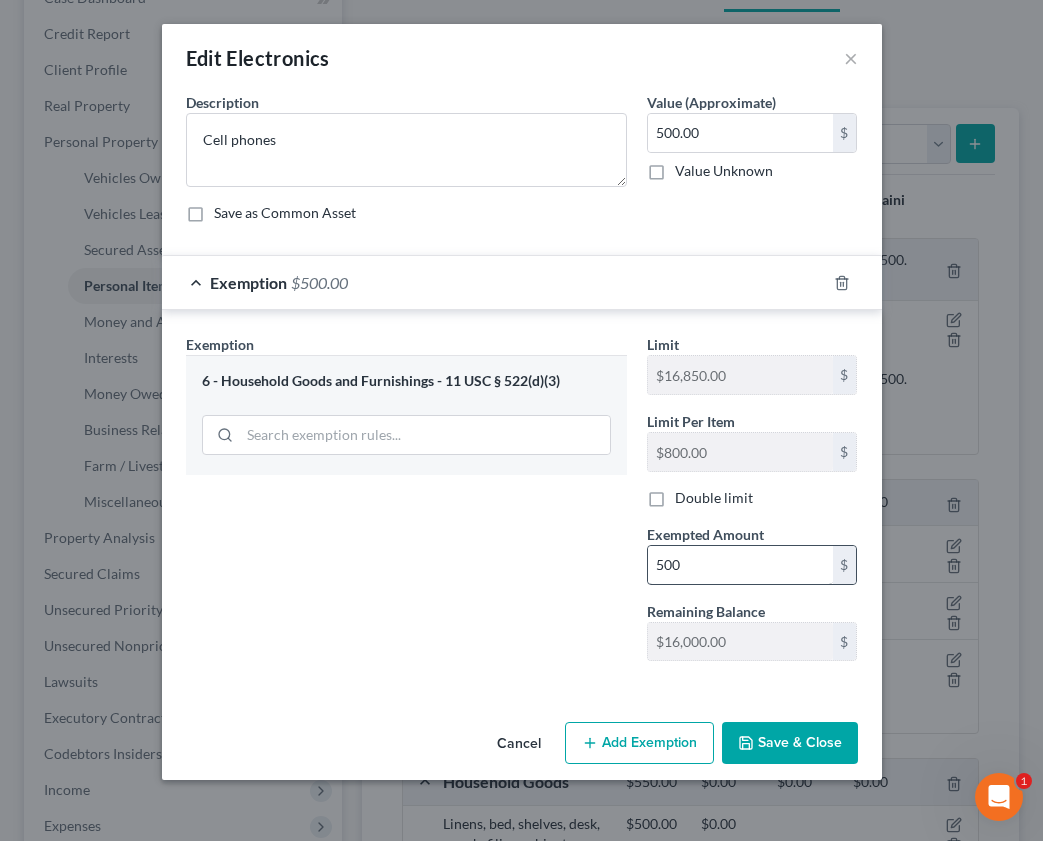 type 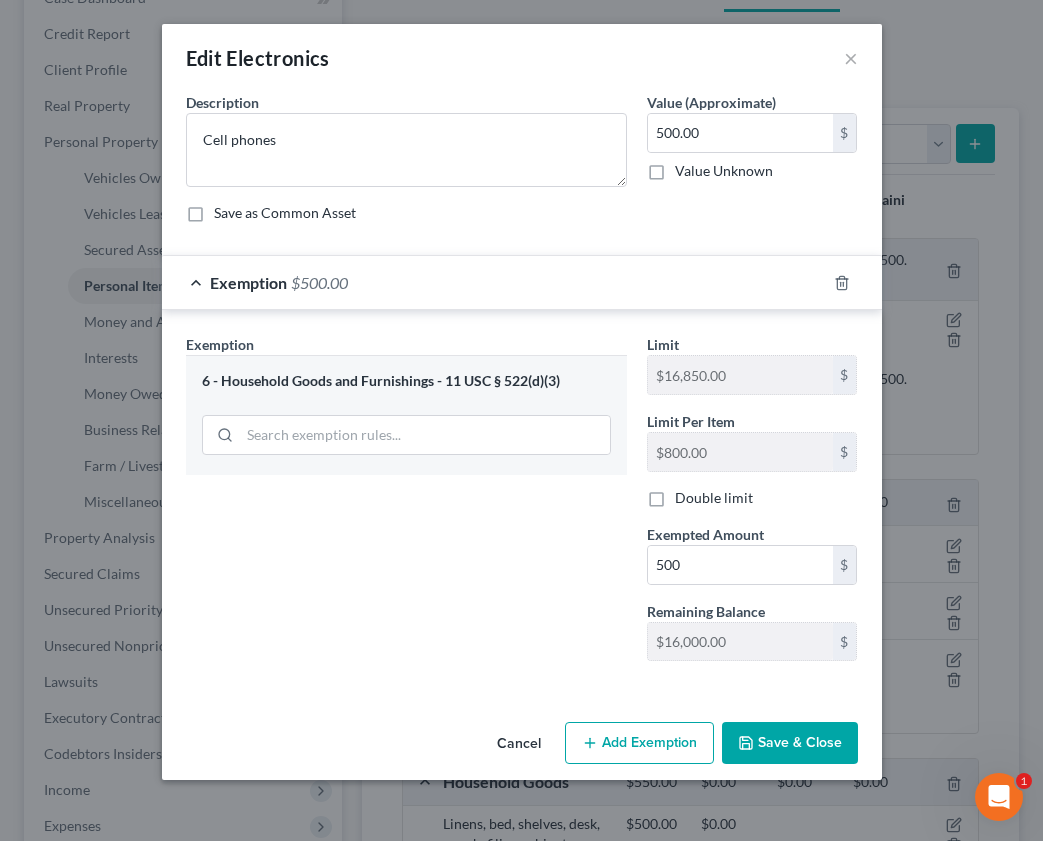 click on "Save & Close" at bounding box center [790, 743] 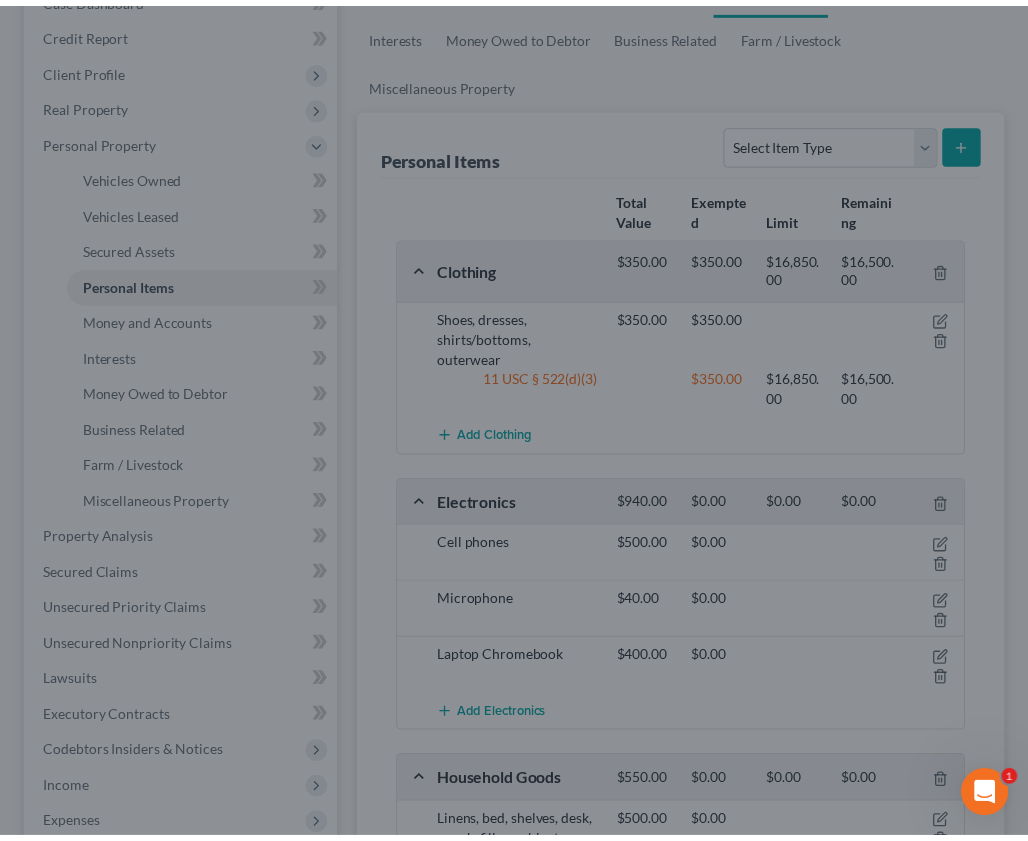 scroll, scrollTop: 300, scrollLeft: 0, axis: vertical 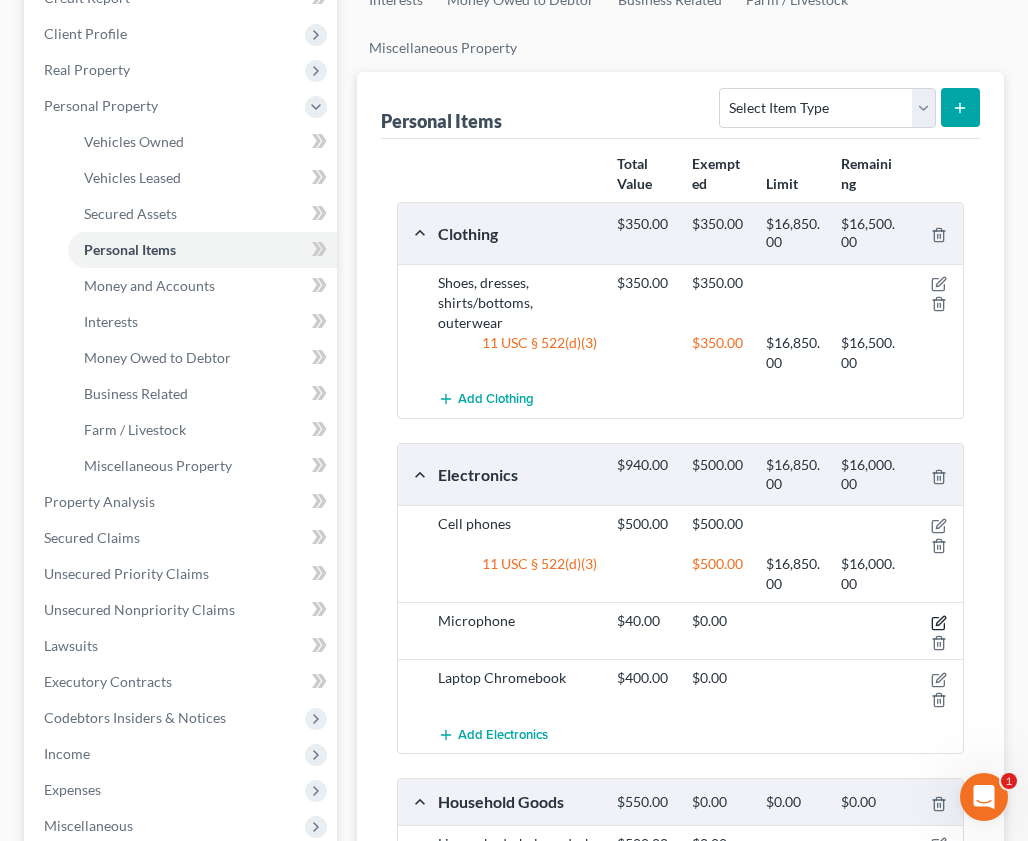 click 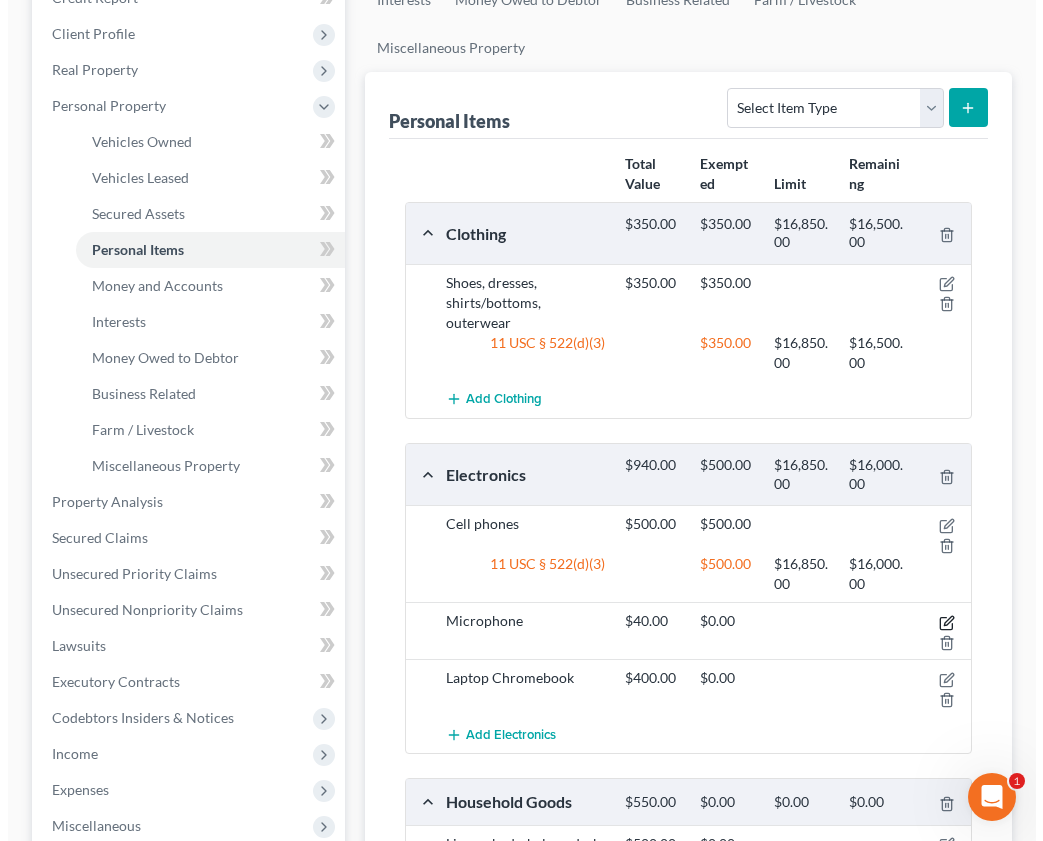 scroll, scrollTop: 264, scrollLeft: 0, axis: vertical 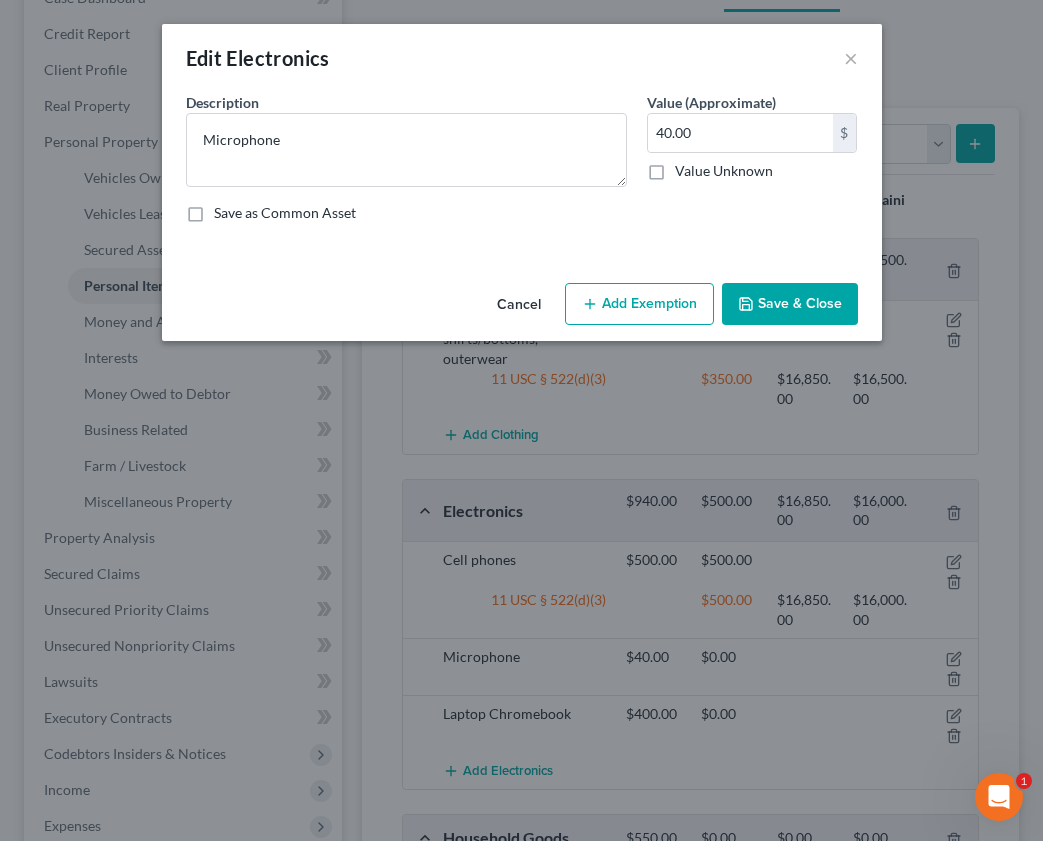 click on "Add Exemption" at bounding box center [639, 304] 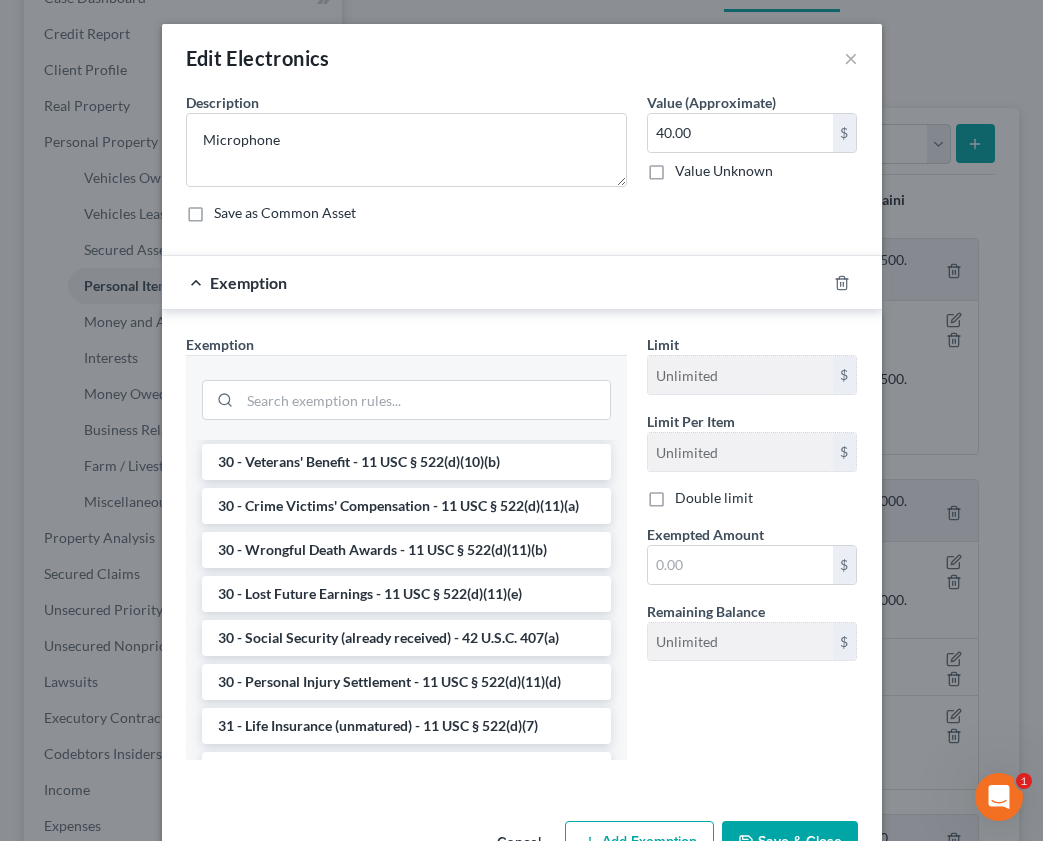scroll, scrollTop: 1608, scrollLeft: 0, axis: vertical 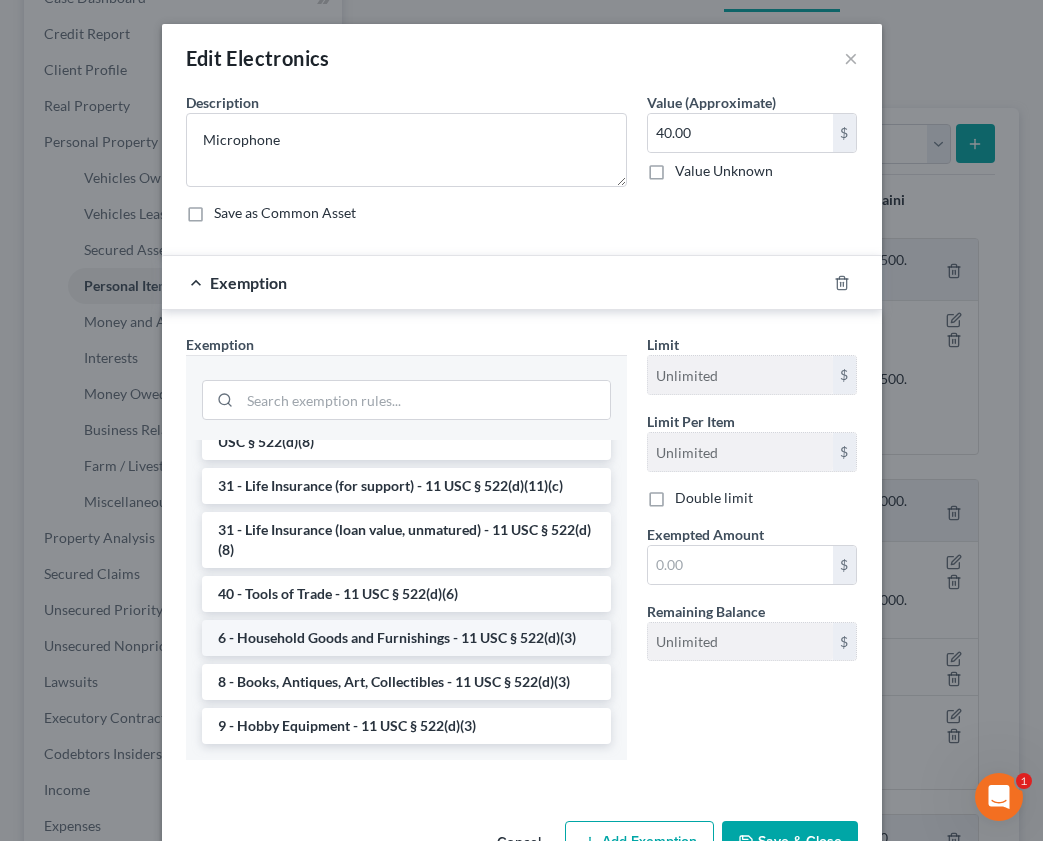 click on "6 - Household Goods and Furnishings - 11 USC § 522(d)(3)" at bounding box center (406, 638) 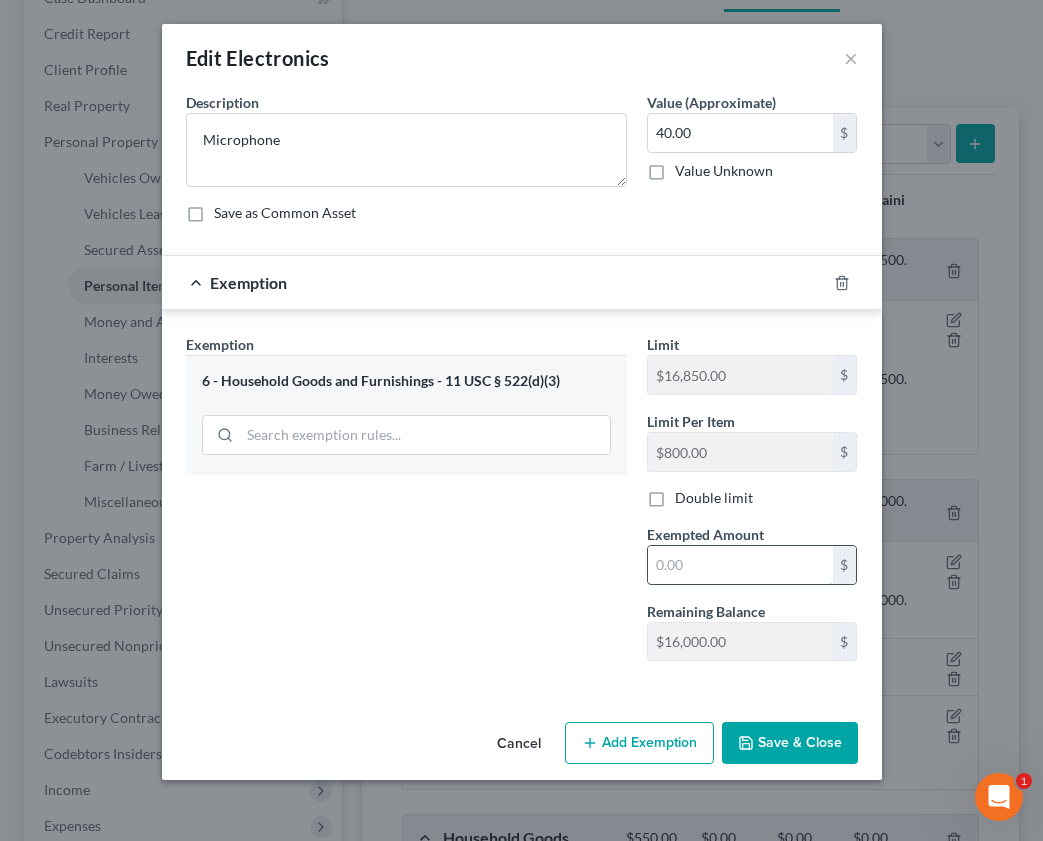 click at bounding box center (740, 565) 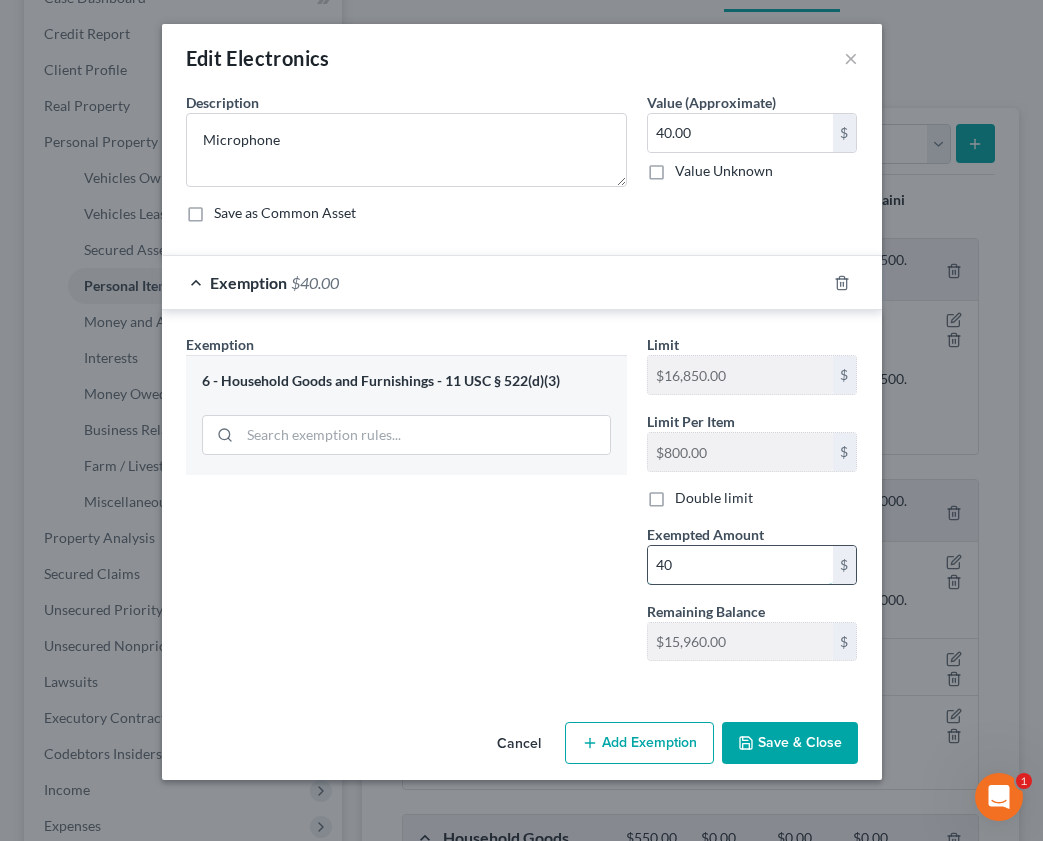 type on "40" 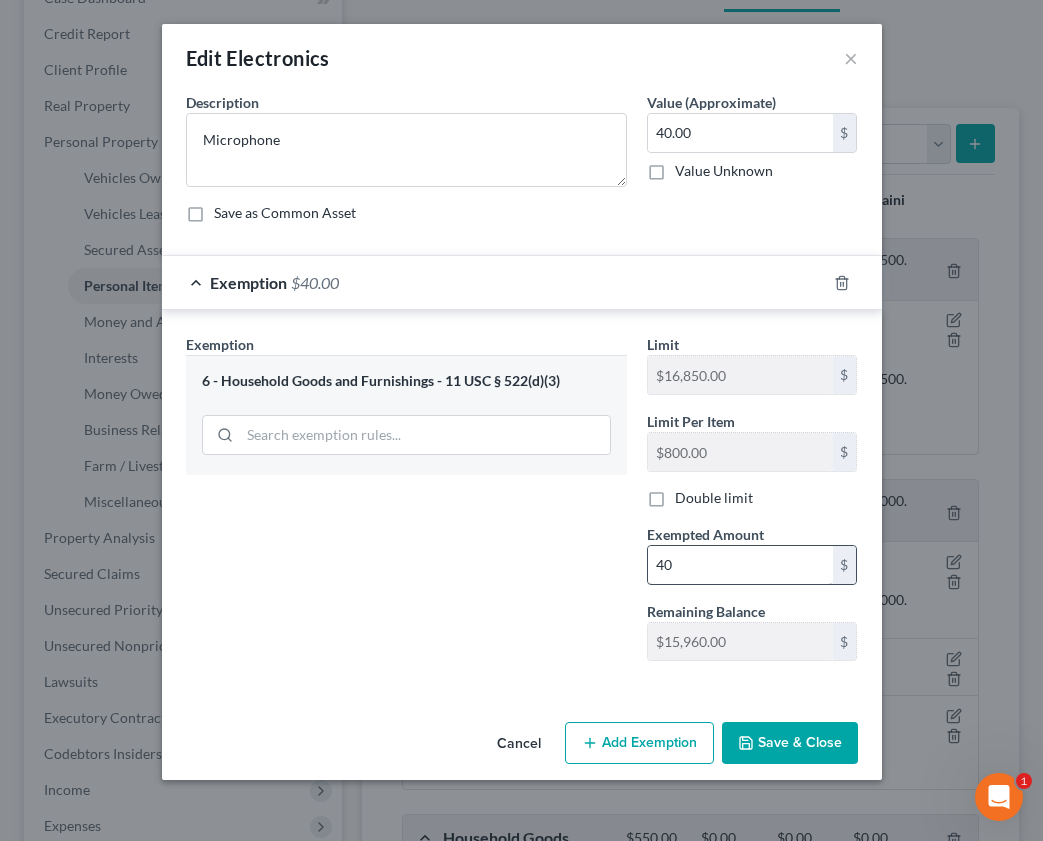 type 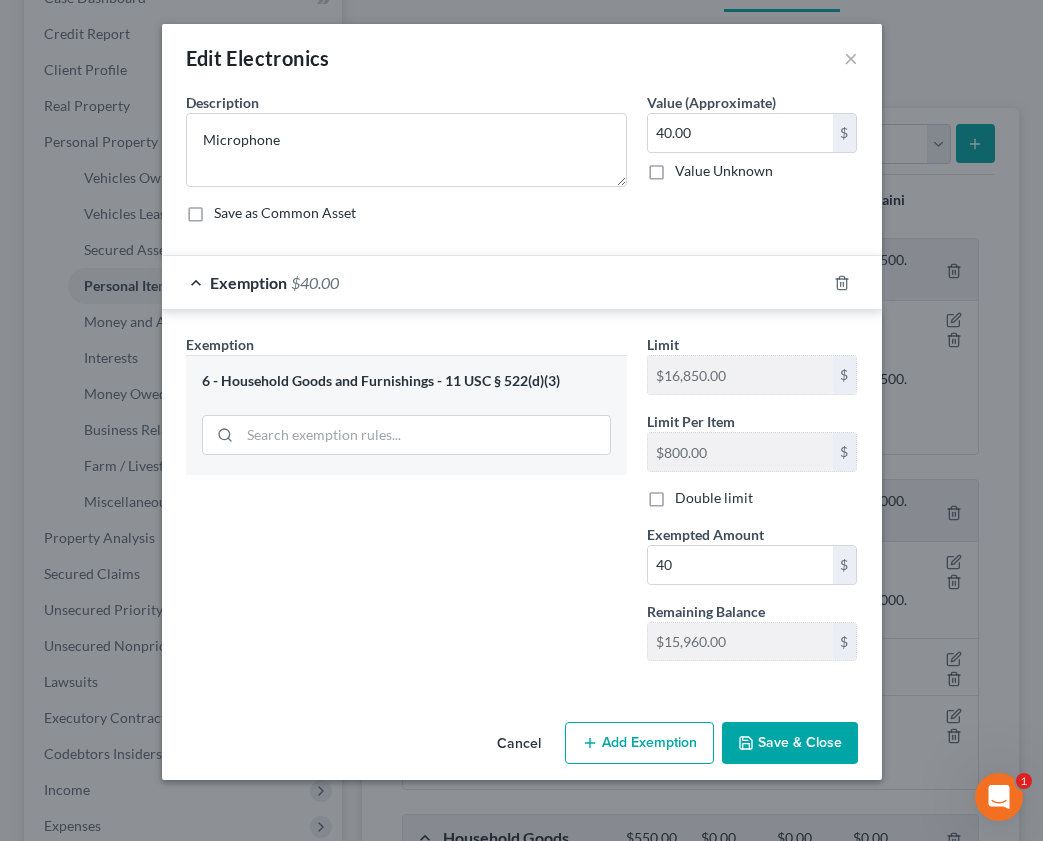click on "Save & Close" at bounding box center (790, 743) 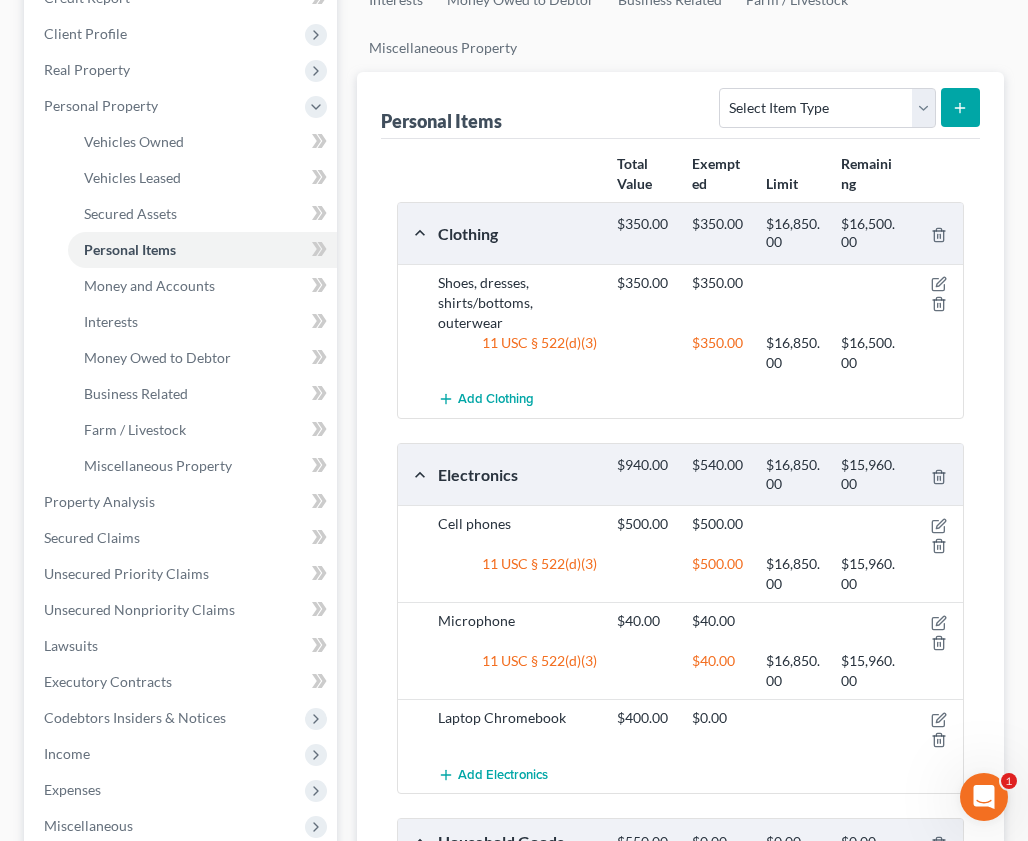 scroll, scrollTop: 400, scrollLeft: 0, axis: vertical 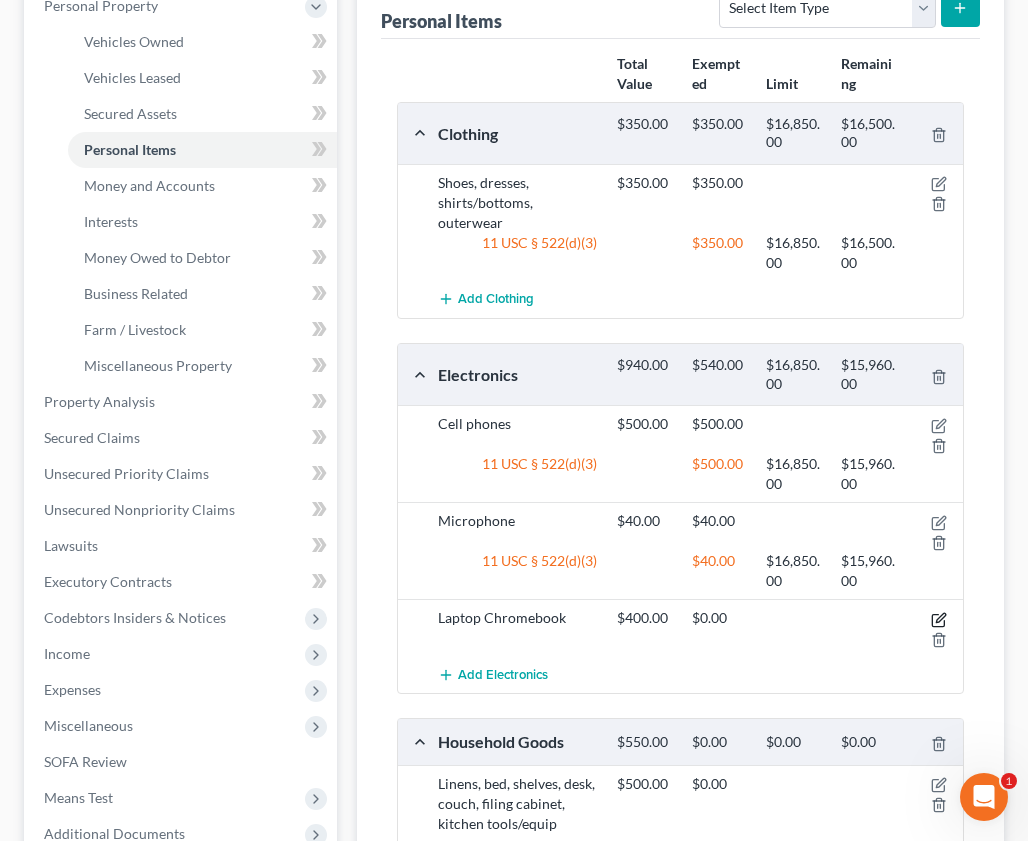 click 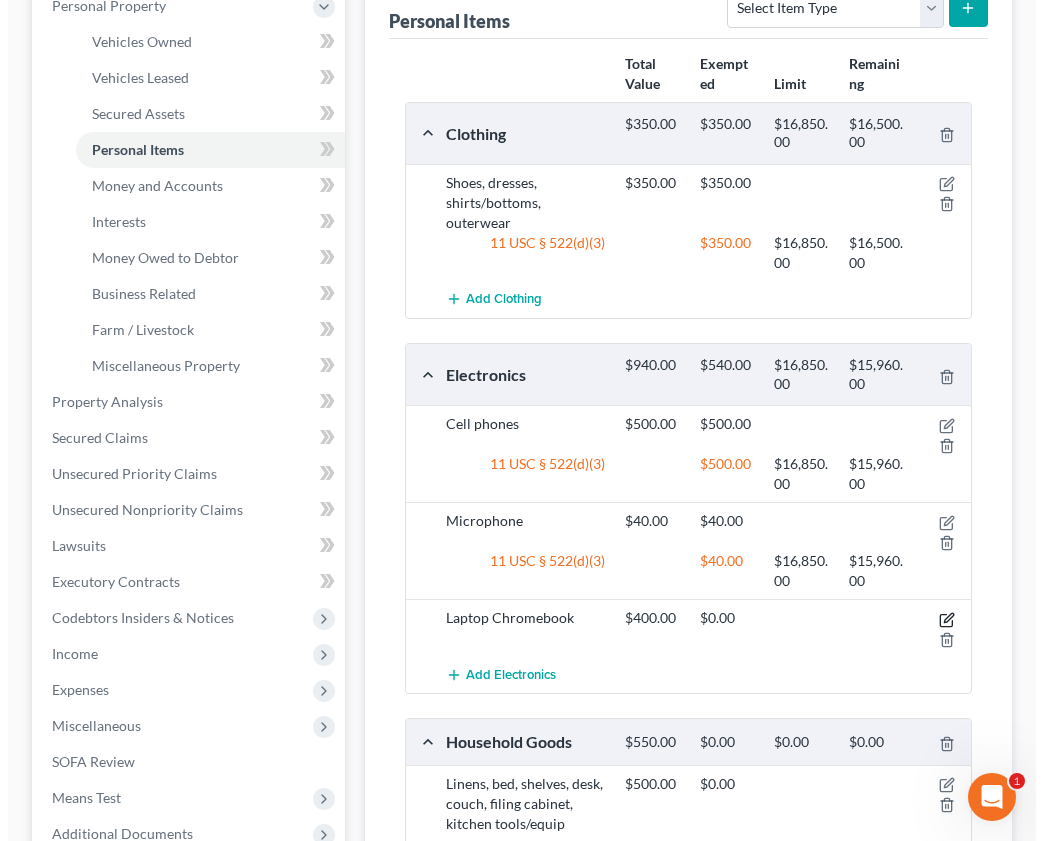 scroll, scrollTop: 364, scrollLeft: 0, axis: vertical 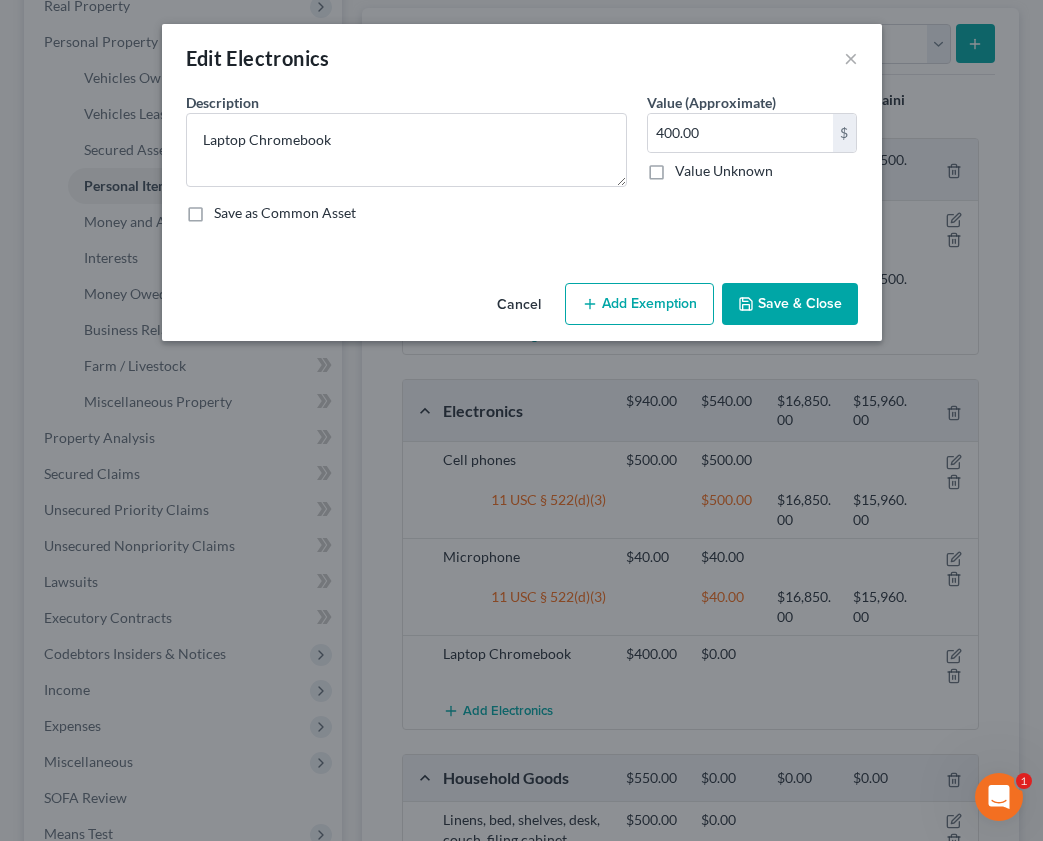 click on "Add Exemption" at bounding box center [639, 304] 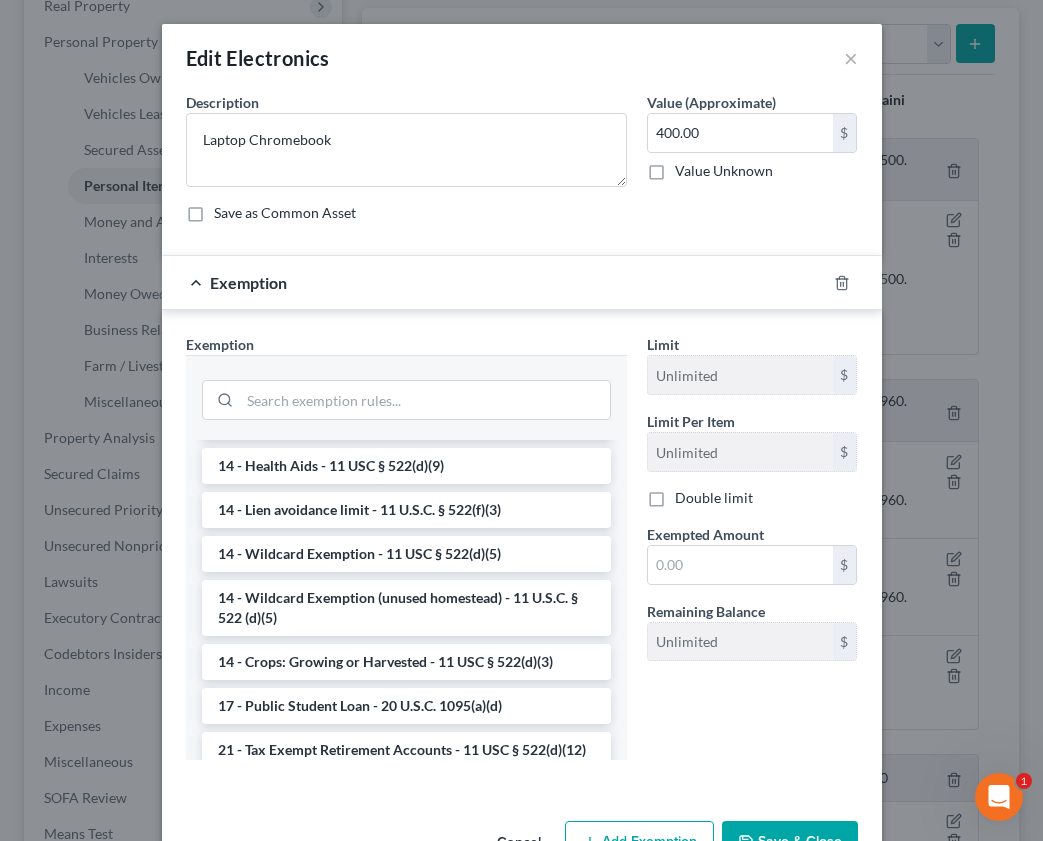 scroll, scrollTop: 1608, scrollLeft: 0, axis: vertical 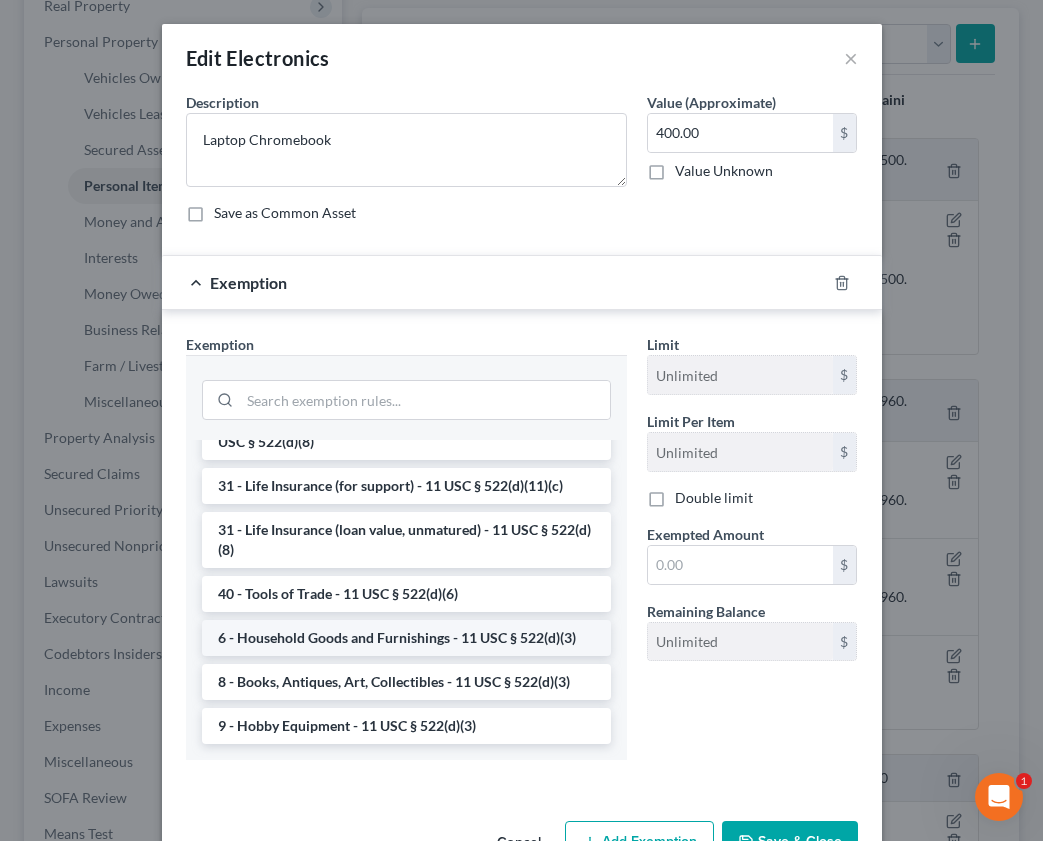 click on "6 - Household Goods and Furnishings - 11 USC § 522(d)(3)" at bounding box center (406, 638) 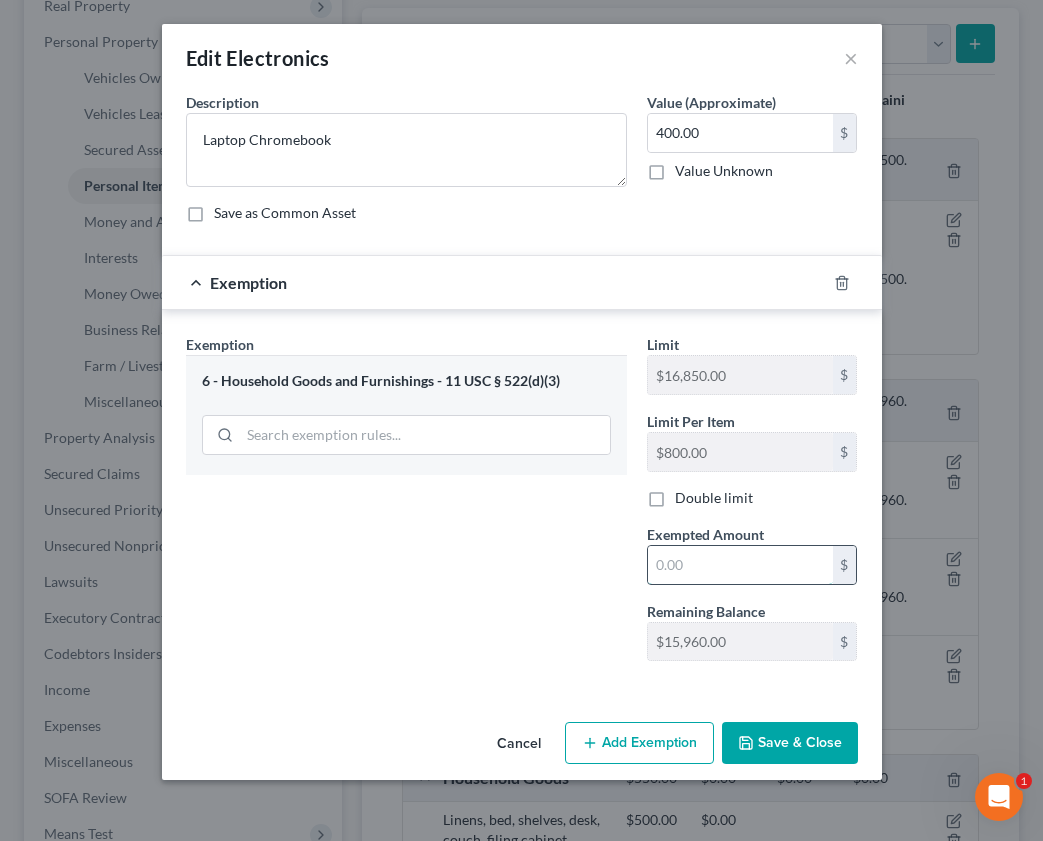 click at bounding box center (740, 565) 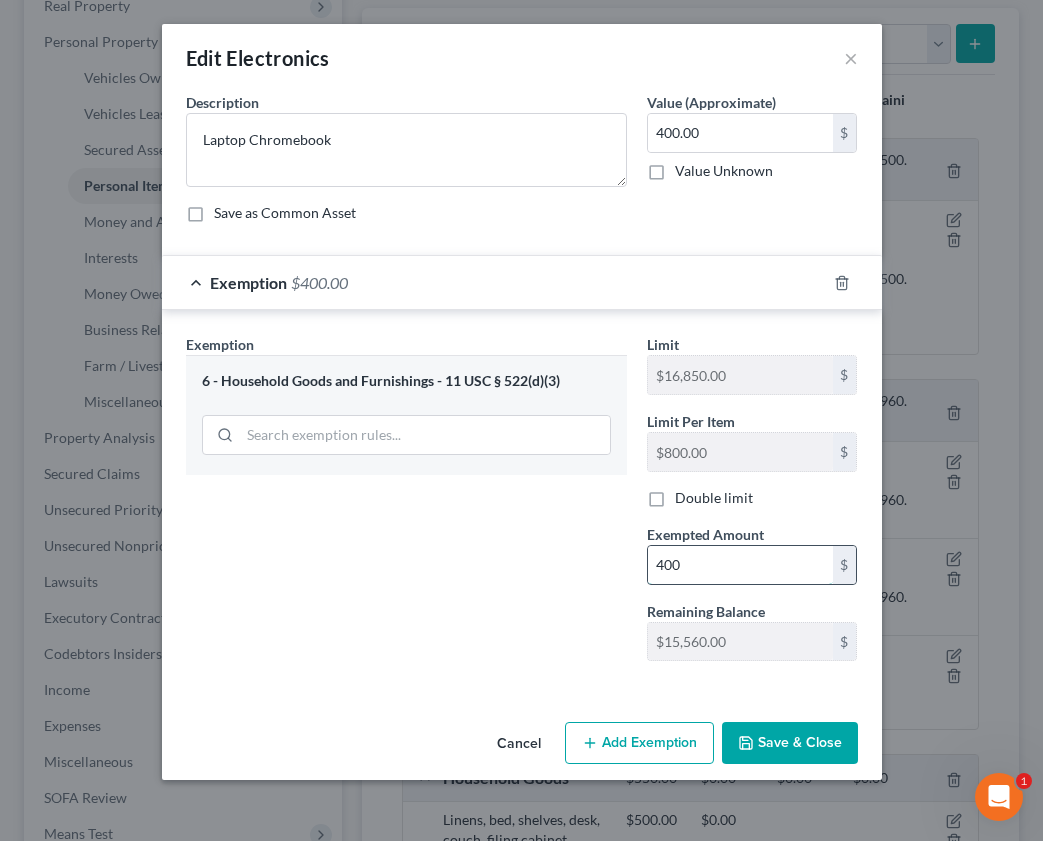 type on "400" 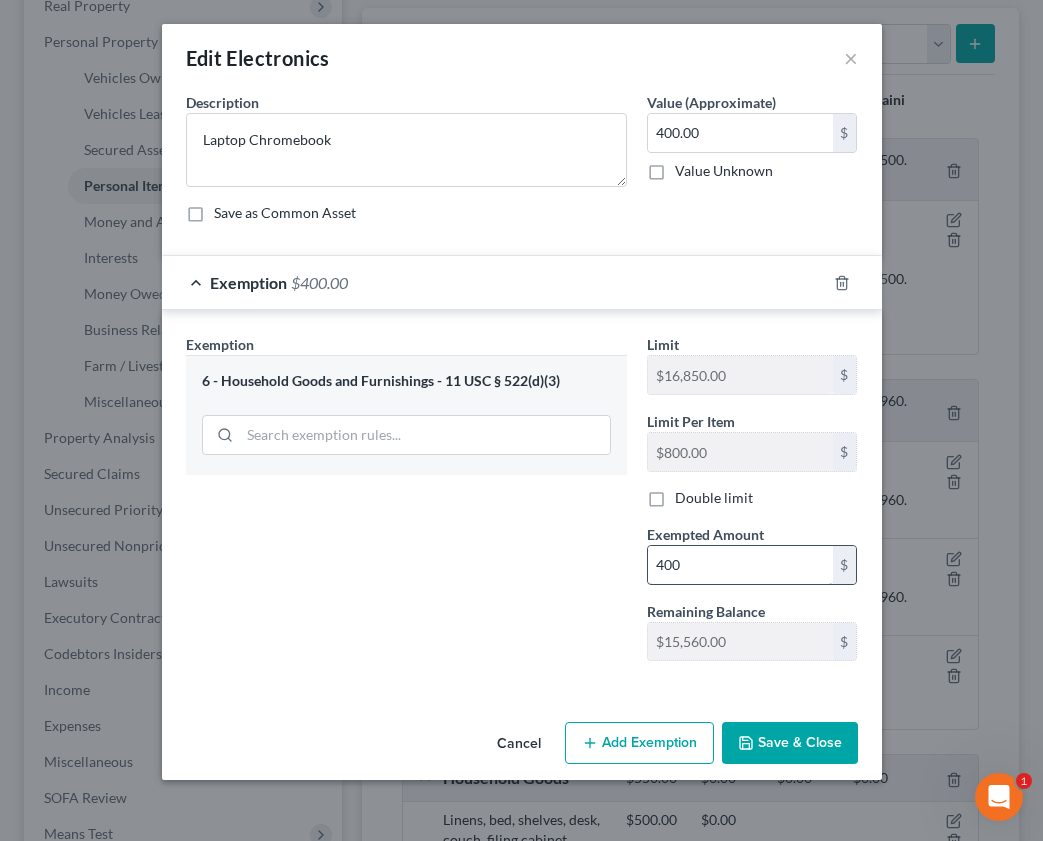 type 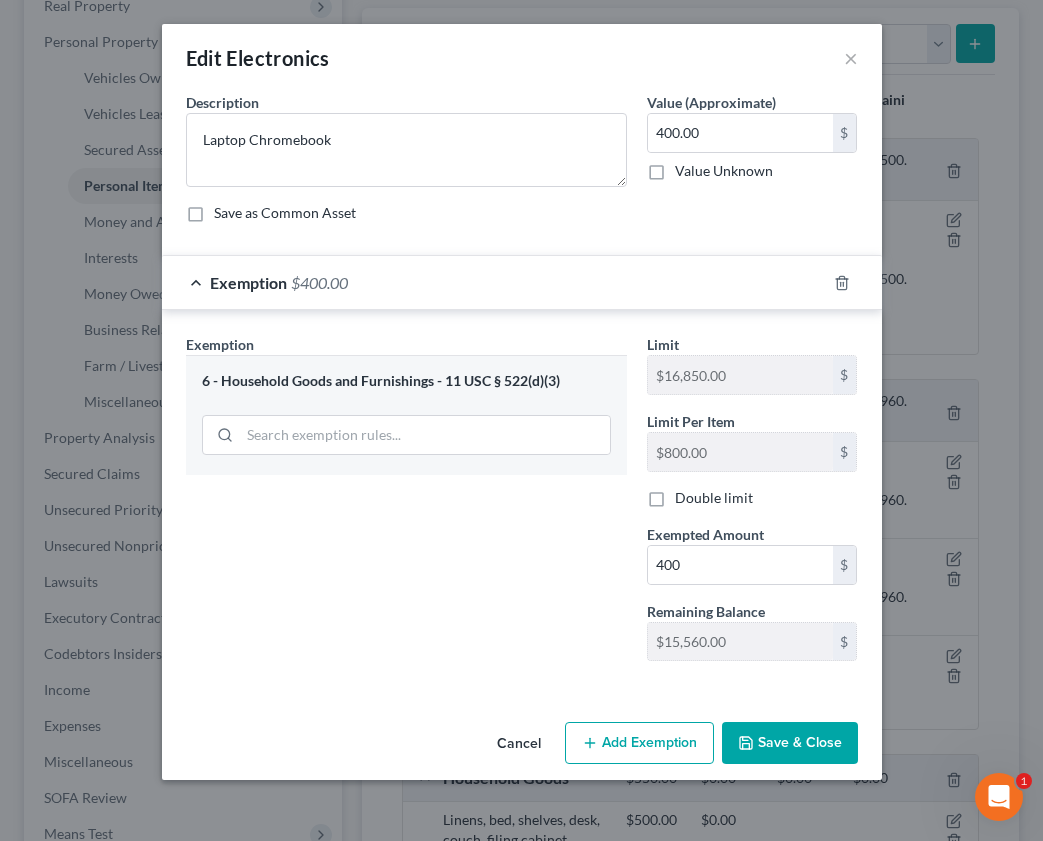 click on "Save & Close" at bounding box center [790, 743] 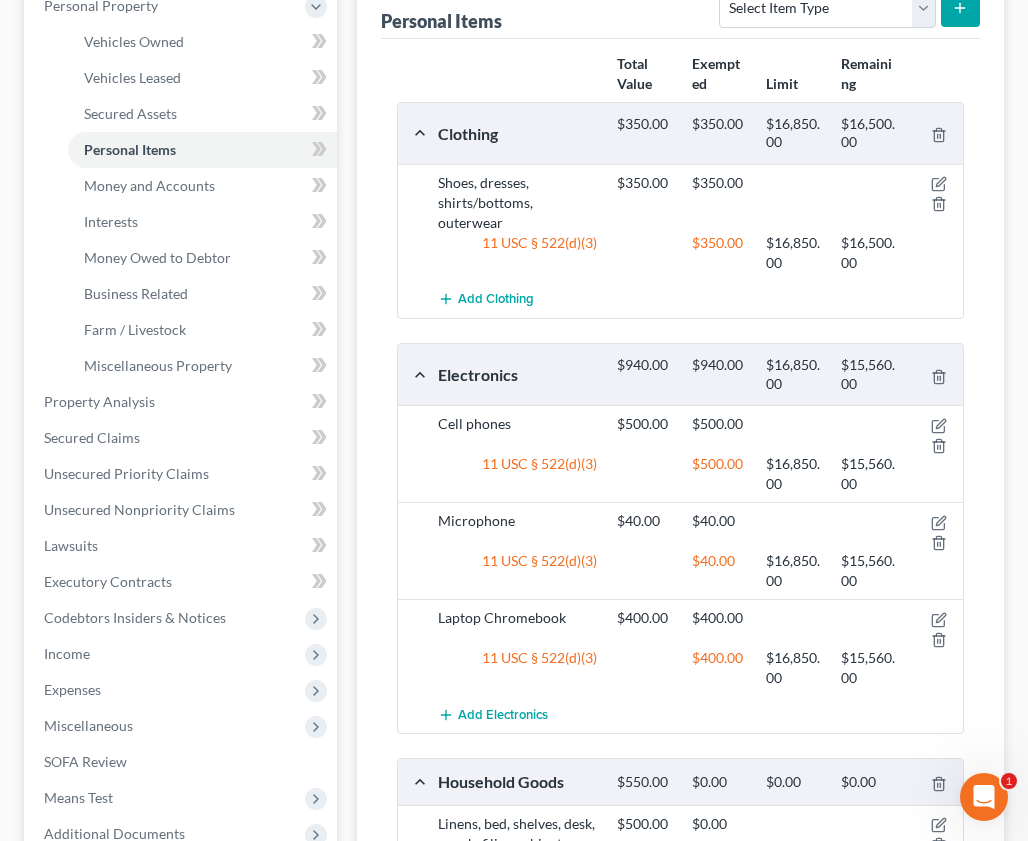 scroll, scrollTop: 700, scrollLeft: 0, axis: vertical 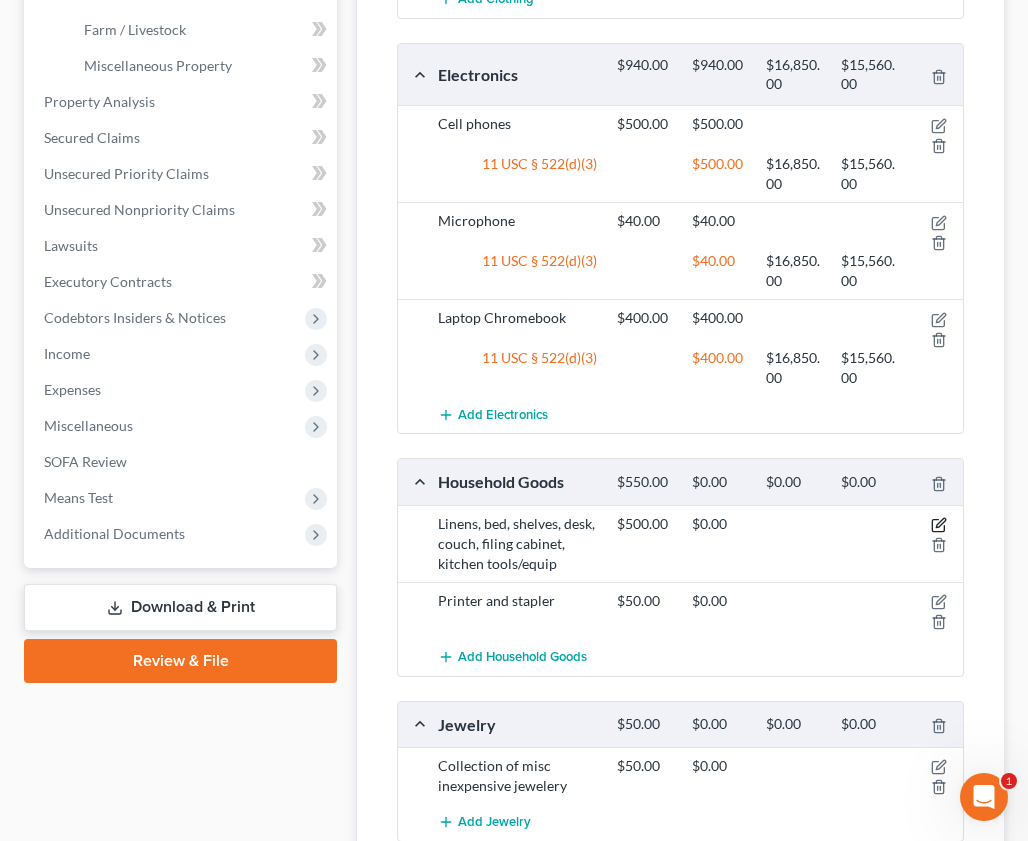 click 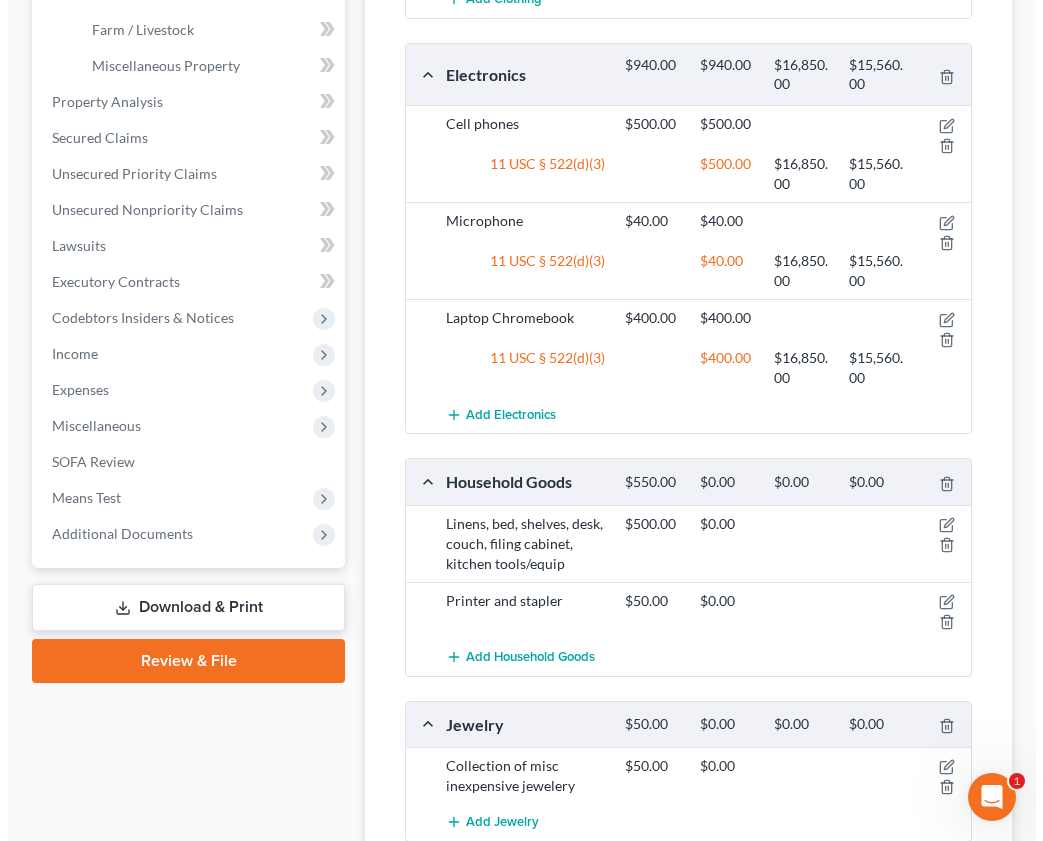 scroll, scrollTop: 664, scrollLeft: 0, axis: vertical 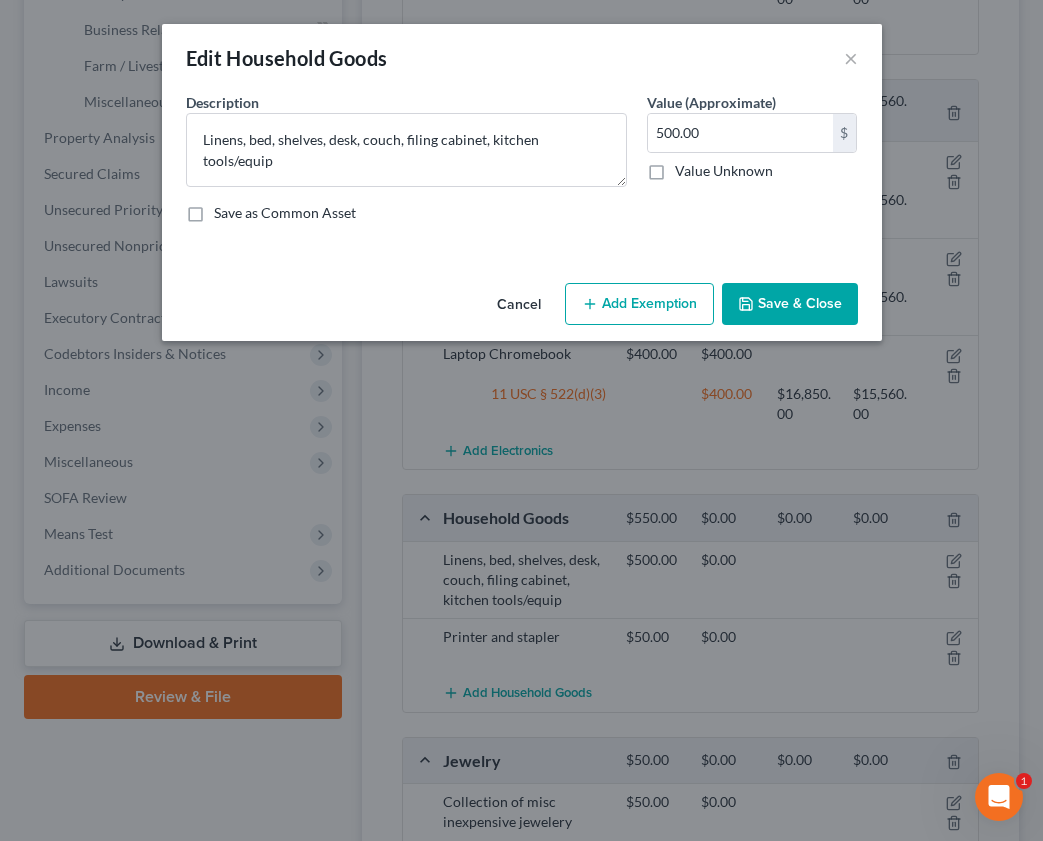 click on "Add Exemption" at bounding box center [639, 304] 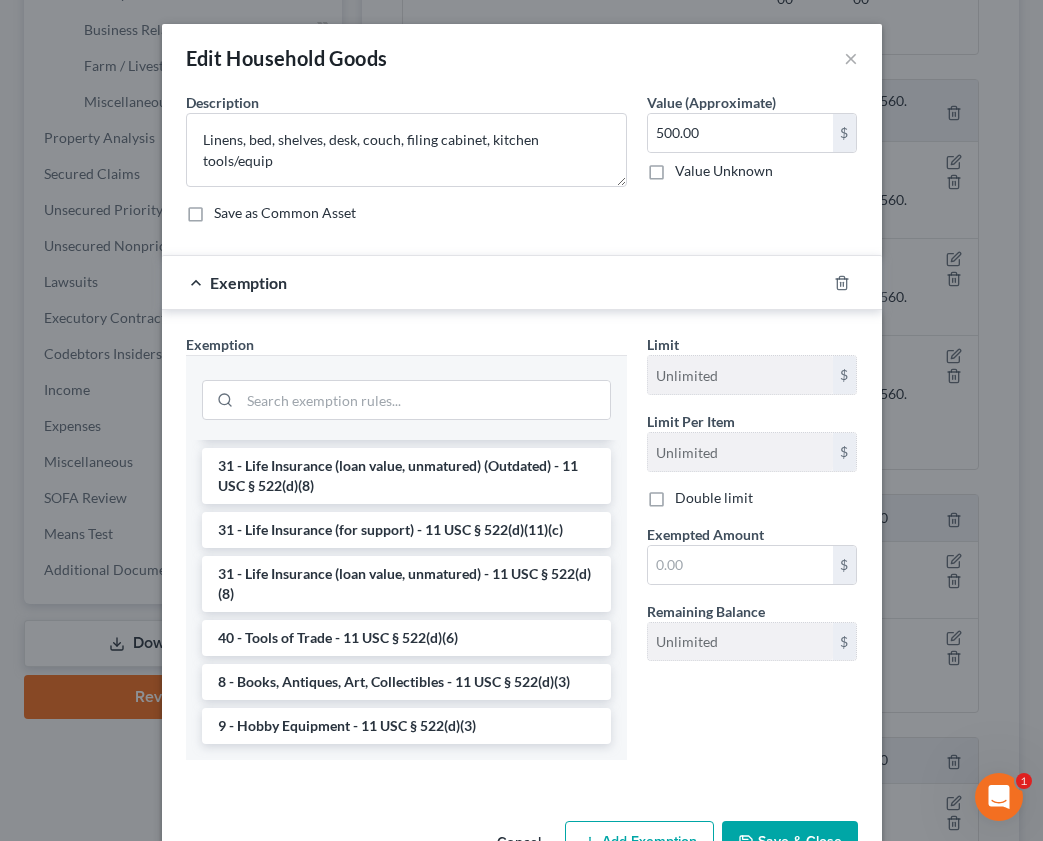 scroll, scrollTop: 0, scrollLeft: 0, axis: both 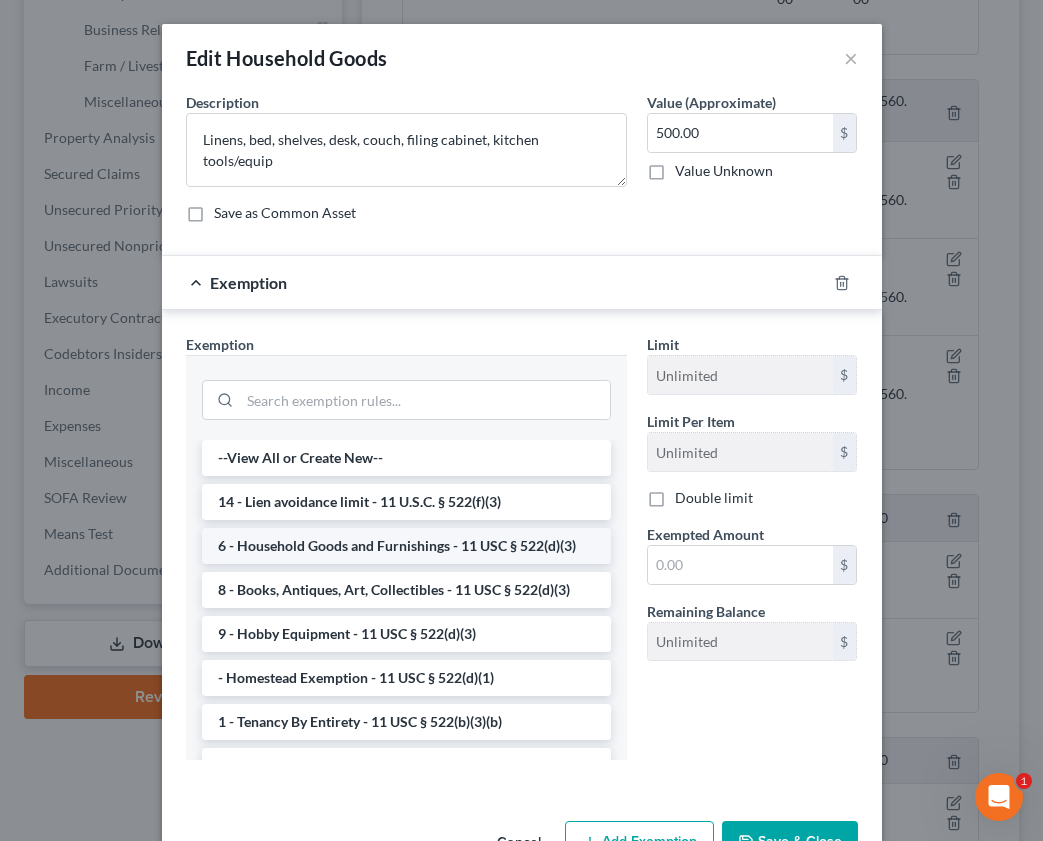 click on "6 - Household Goods and Furnishings - 11 USC § 522(d)(3)" at bounding box center (406, 546) 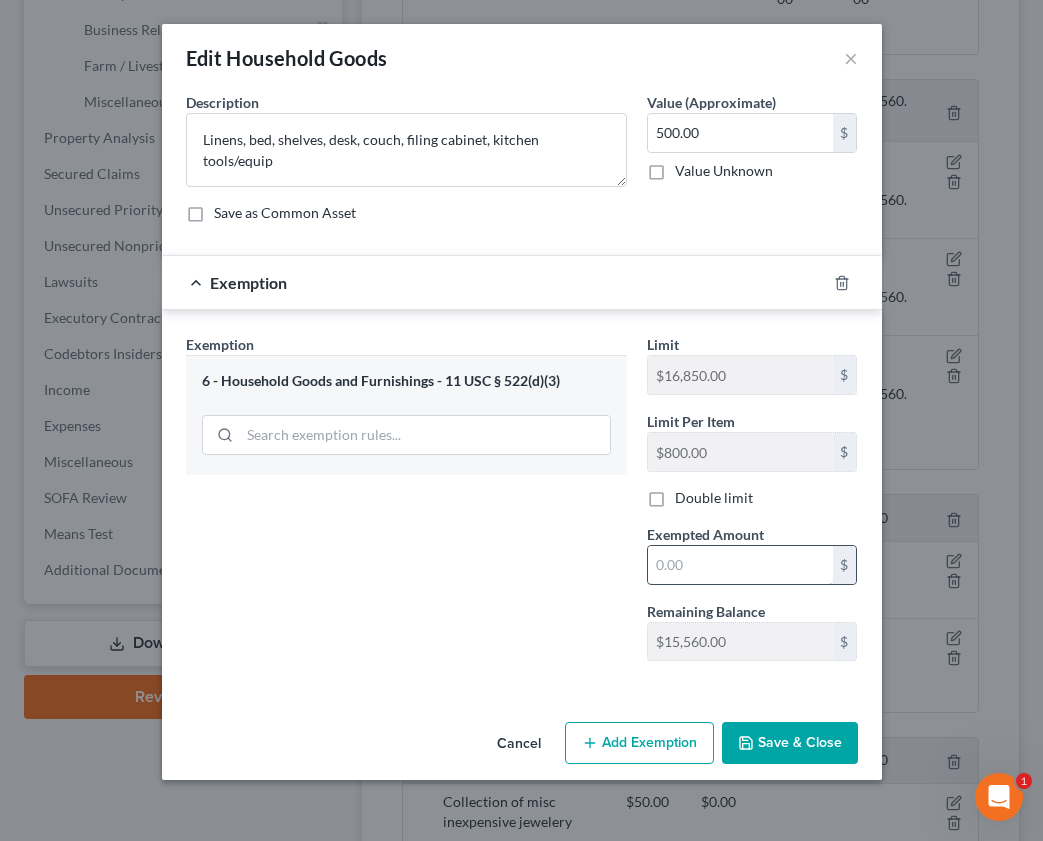 click at bounding box center [740, 565] 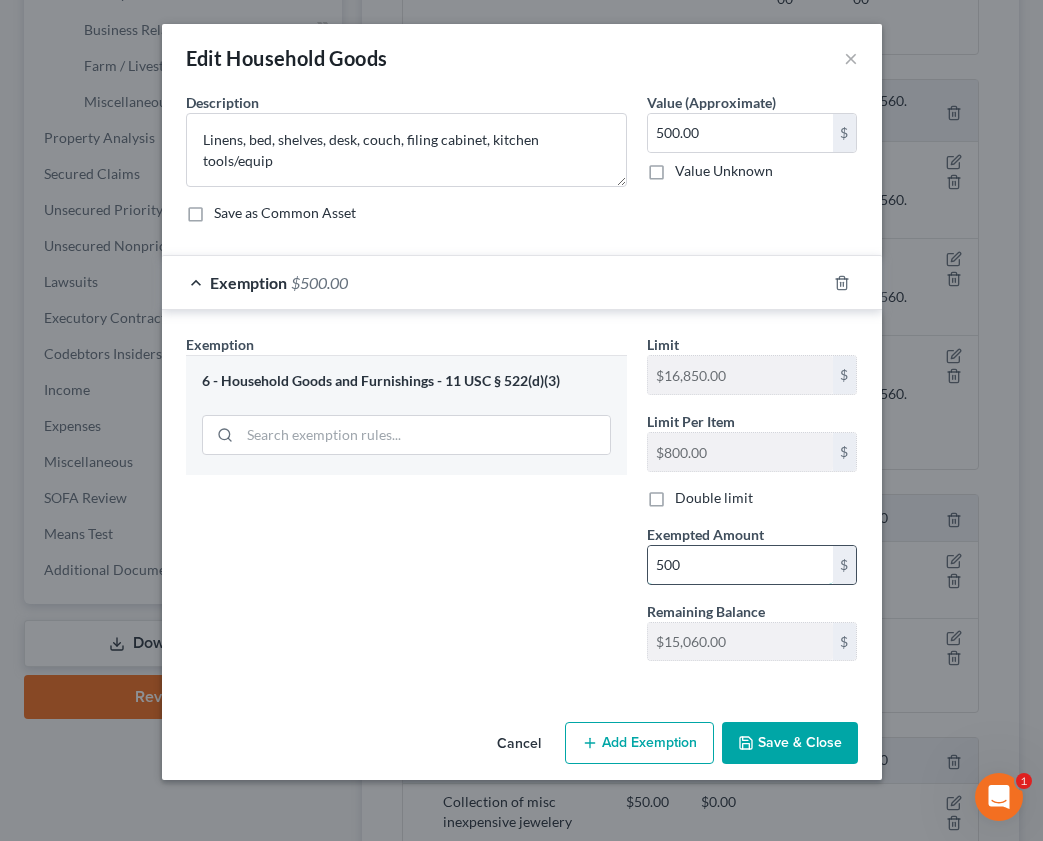 type on "500" 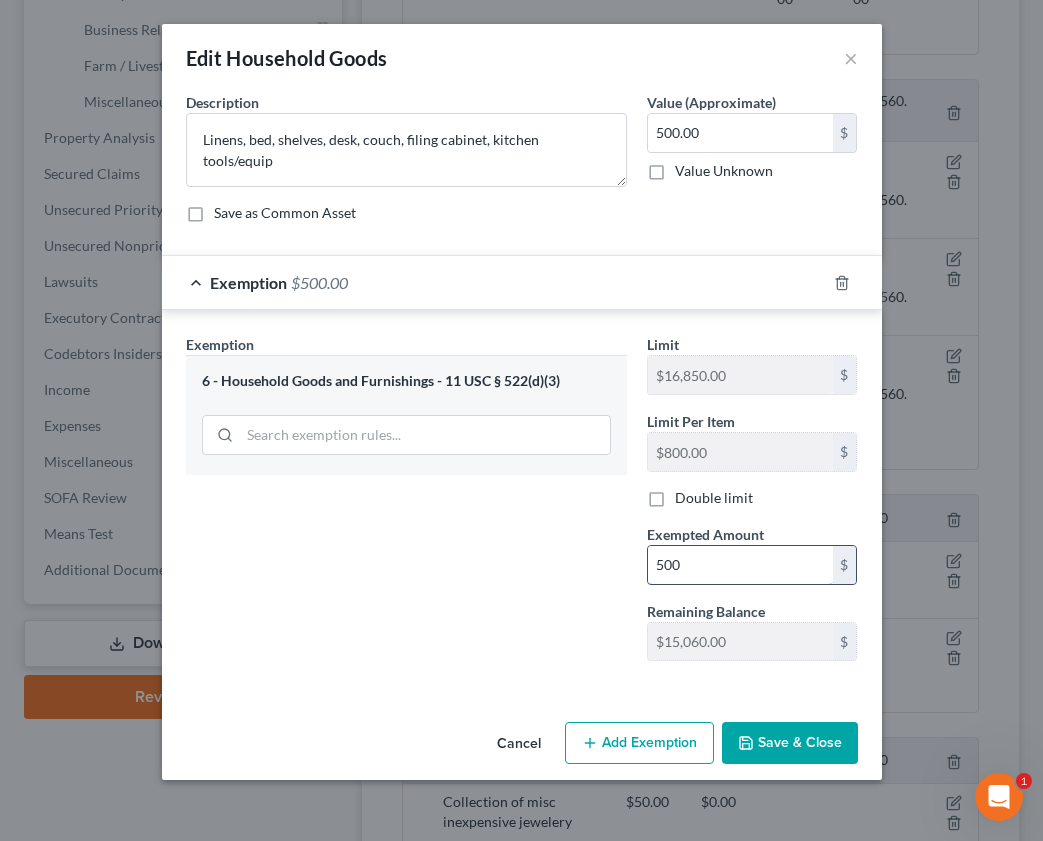 type 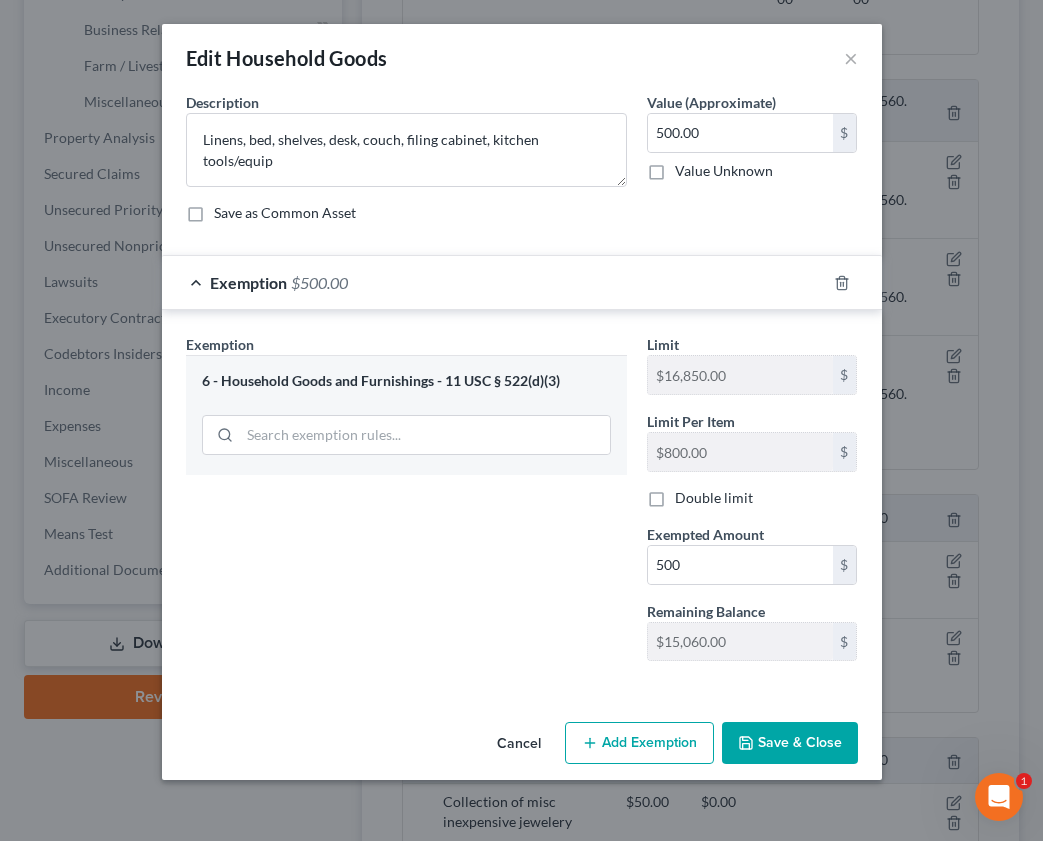 click on "Save & Close" at bounding box center (790, 743) 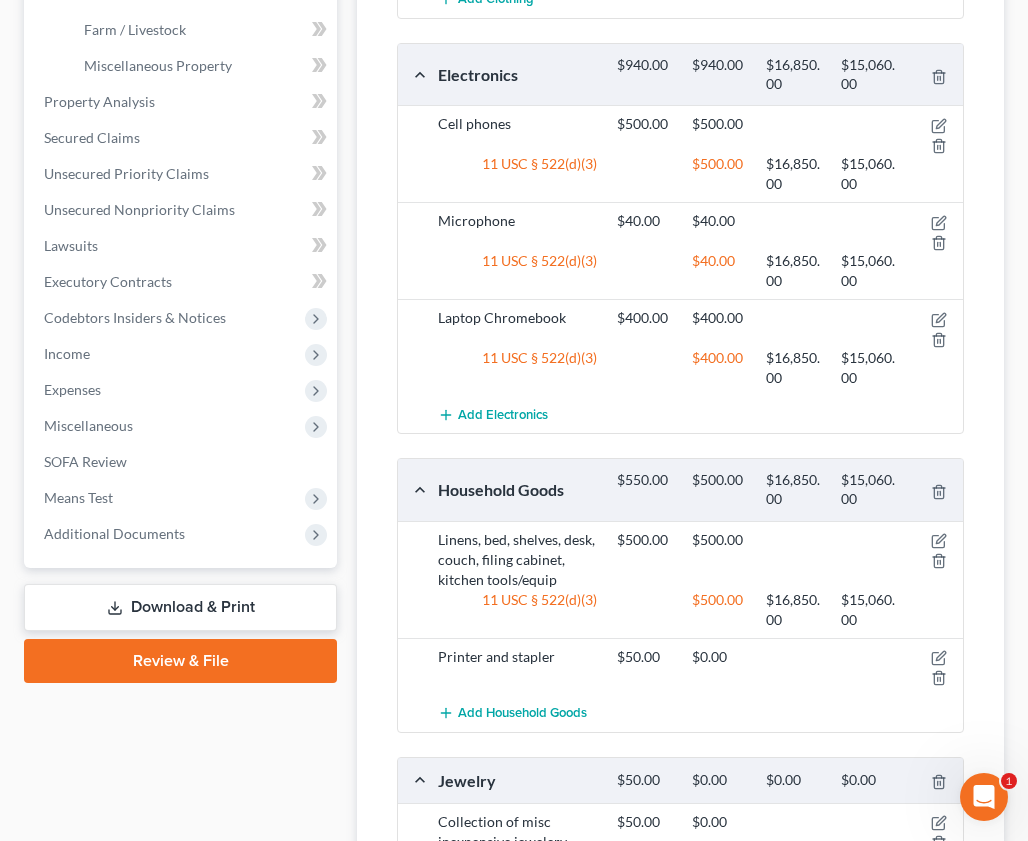 scroll, scrollTop: 900, scrollLeft: 0, axis: vertical 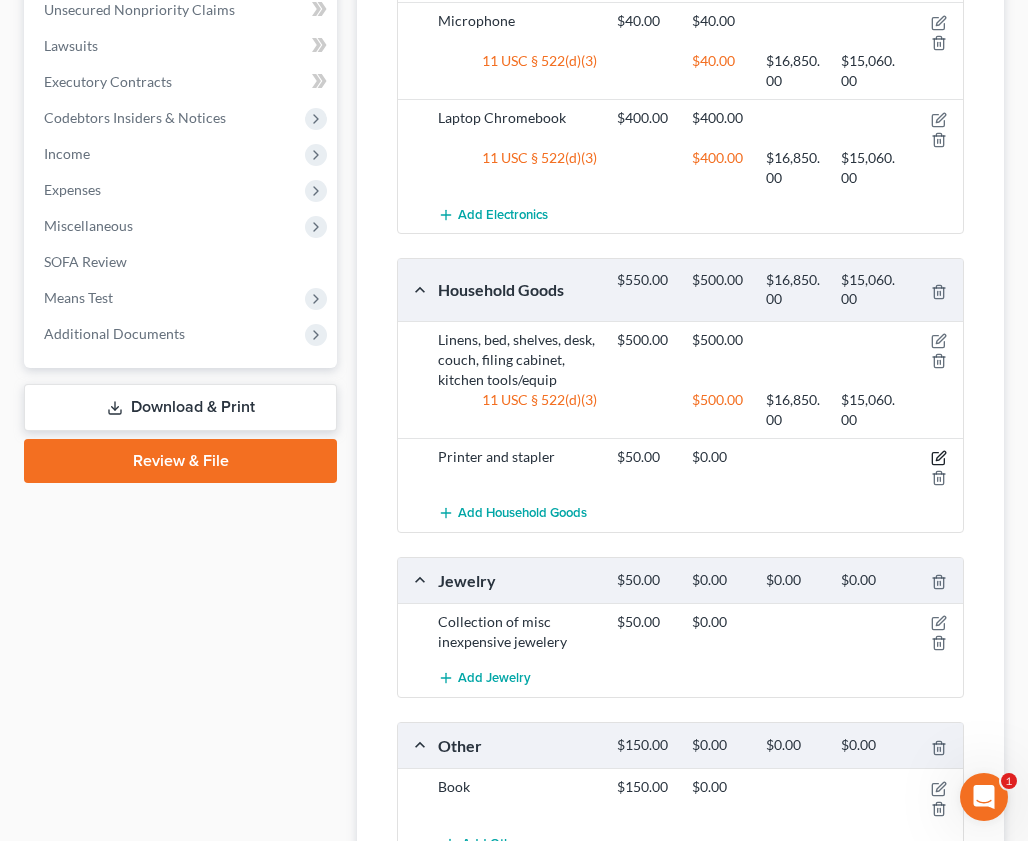 click 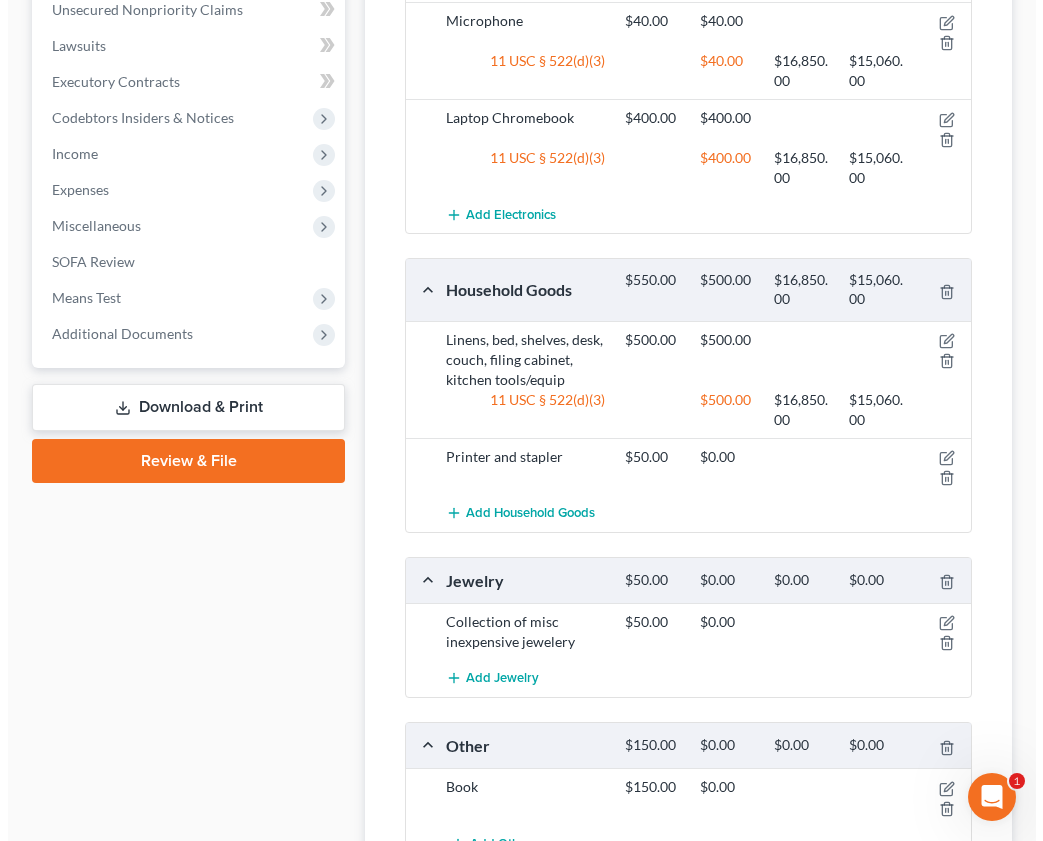 scroll, scrollTop: 864, scrollLeft: 0, axis: vertical 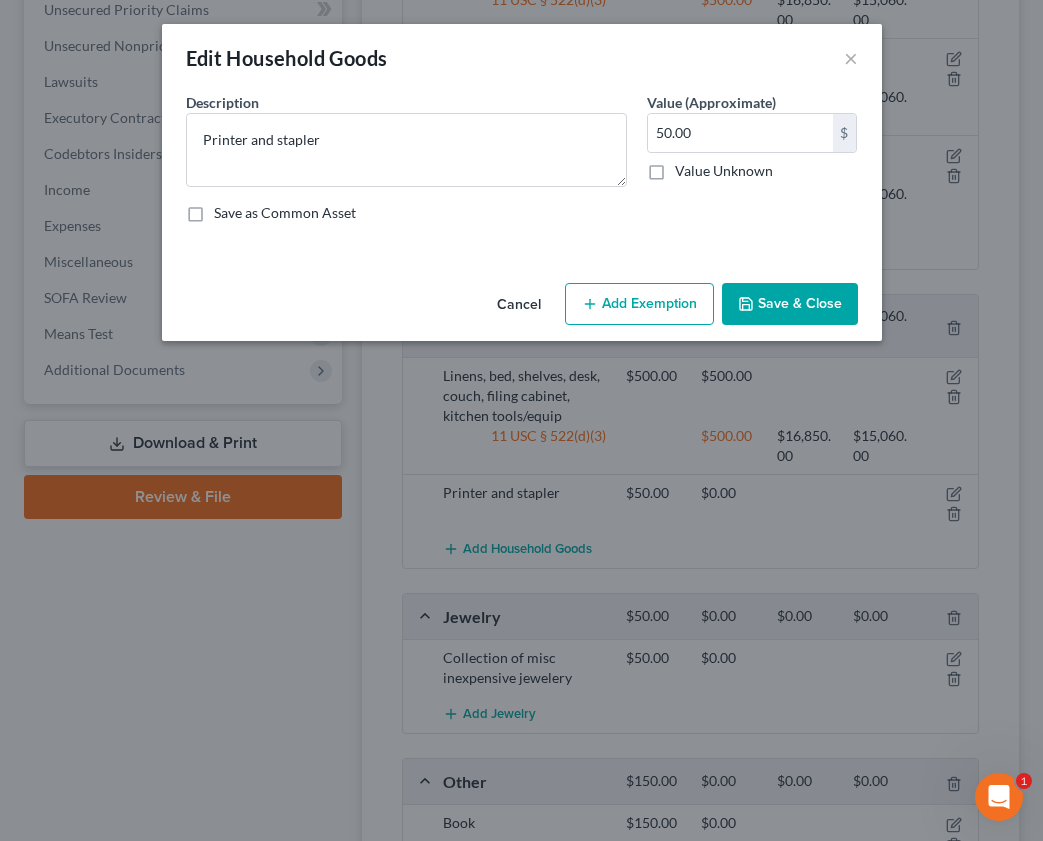 click on "Add Exemption" at bounding box center [639, 304] 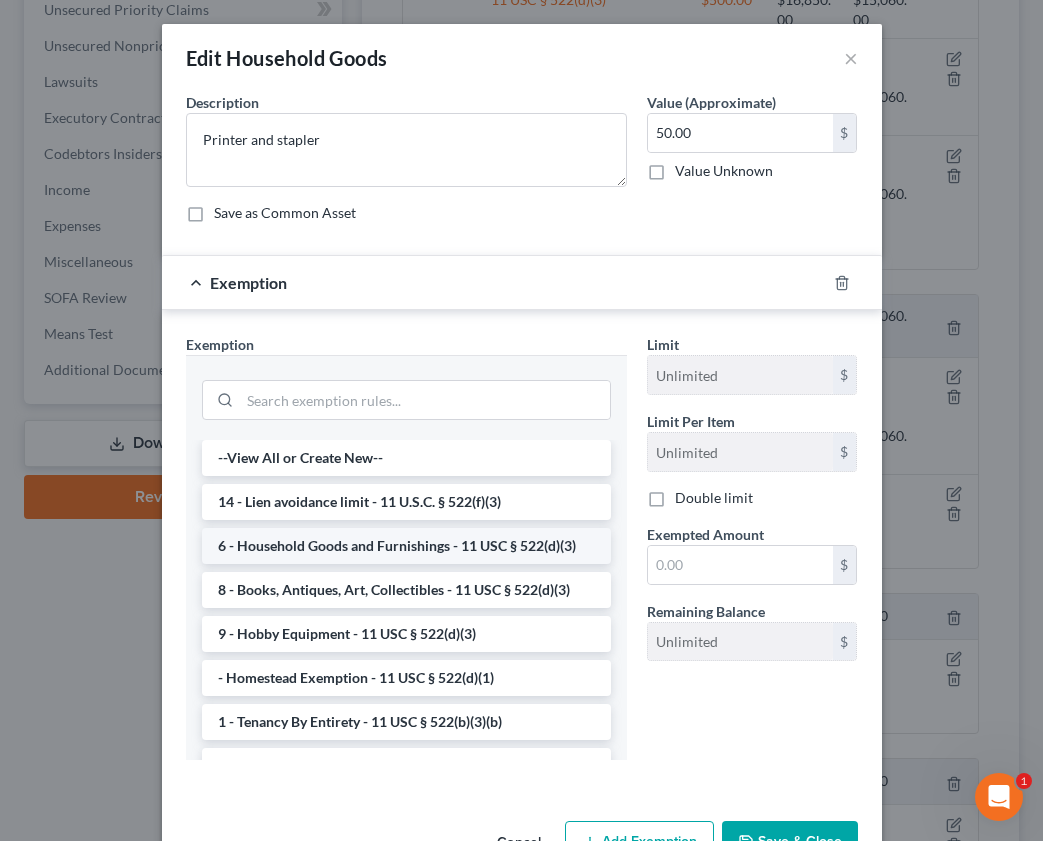 click on "6 - Household Goods and Furnishings - 11 USC § 522(d)(3)" at bounding box center (406, 546) 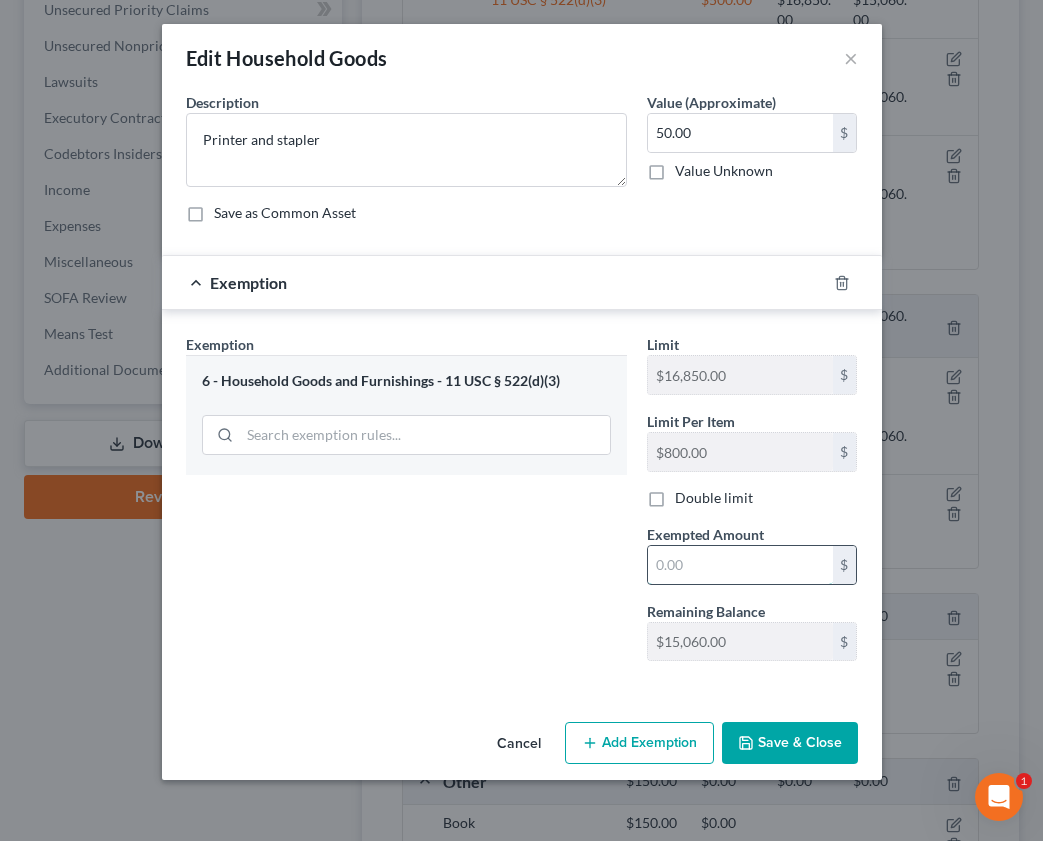 click at bounding box center (740, 565) 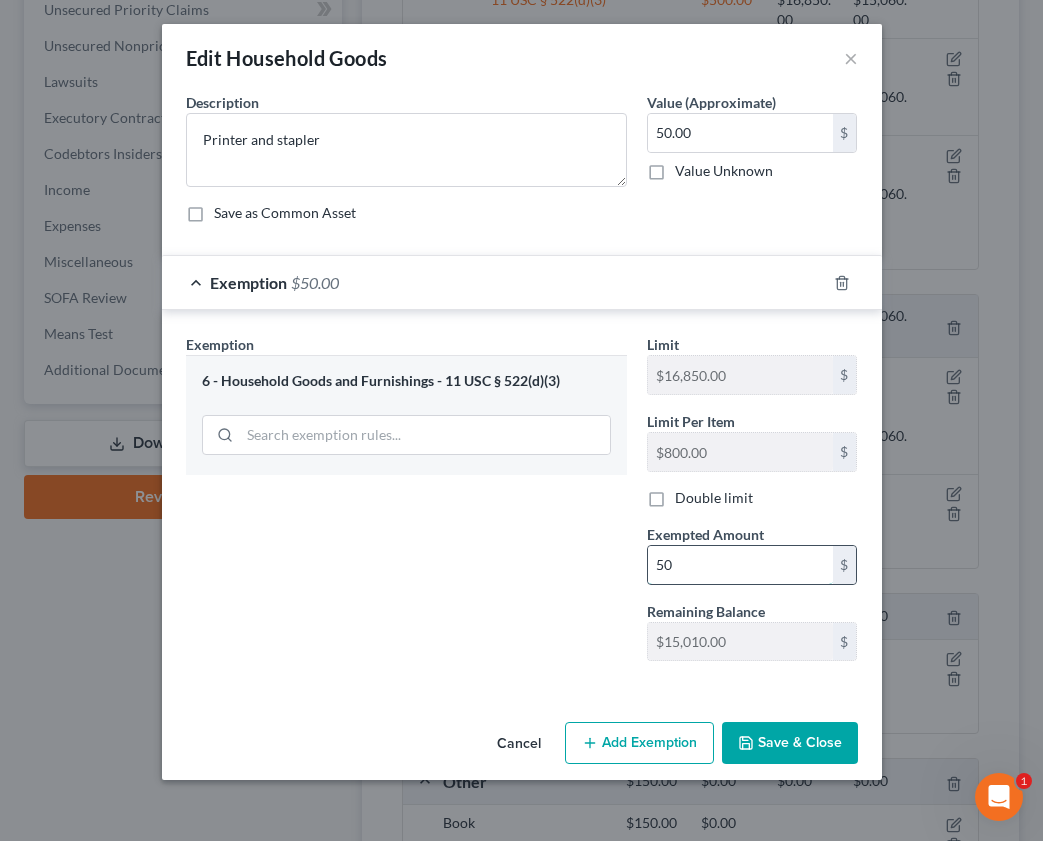 type on "50" 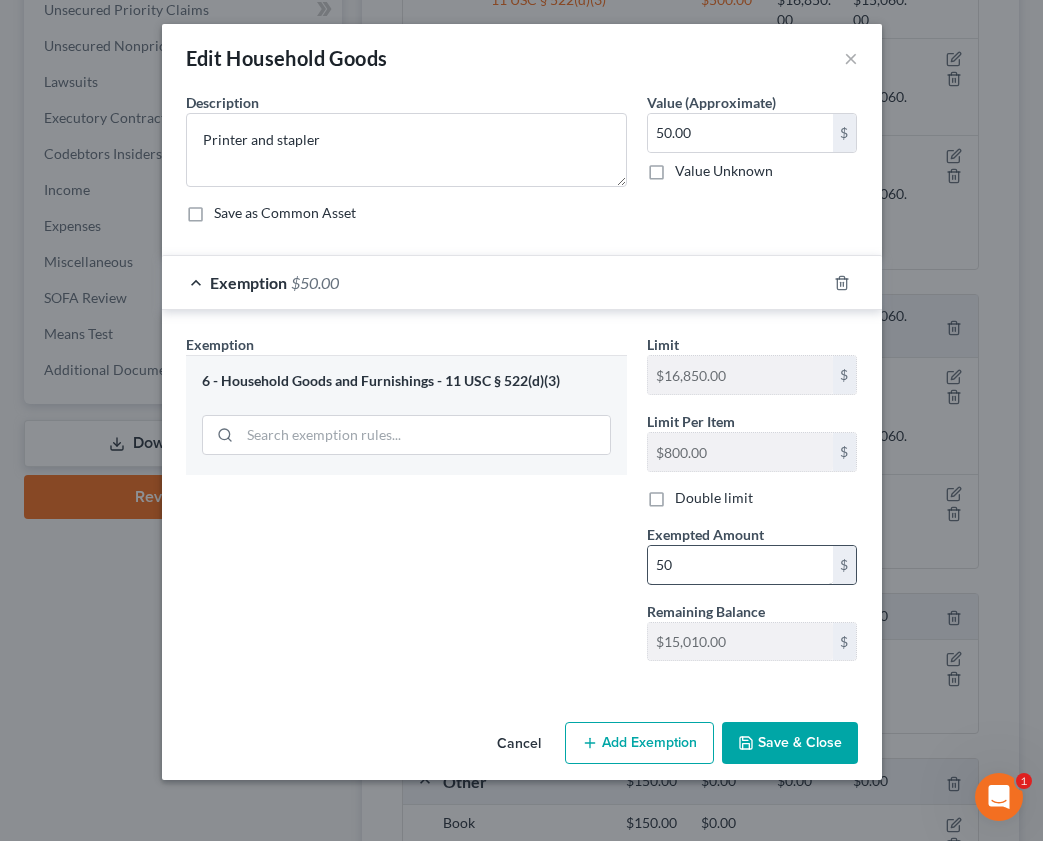 type 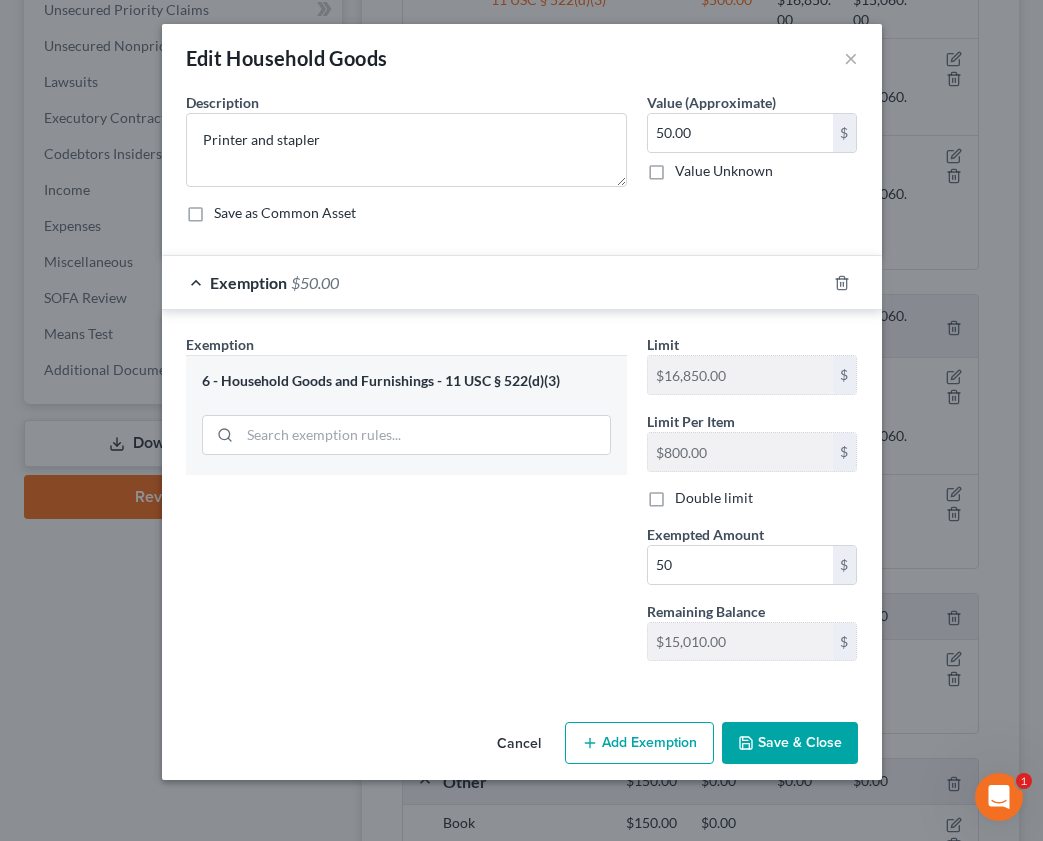 click on "Save & Close" at bounding box center (790, 743) 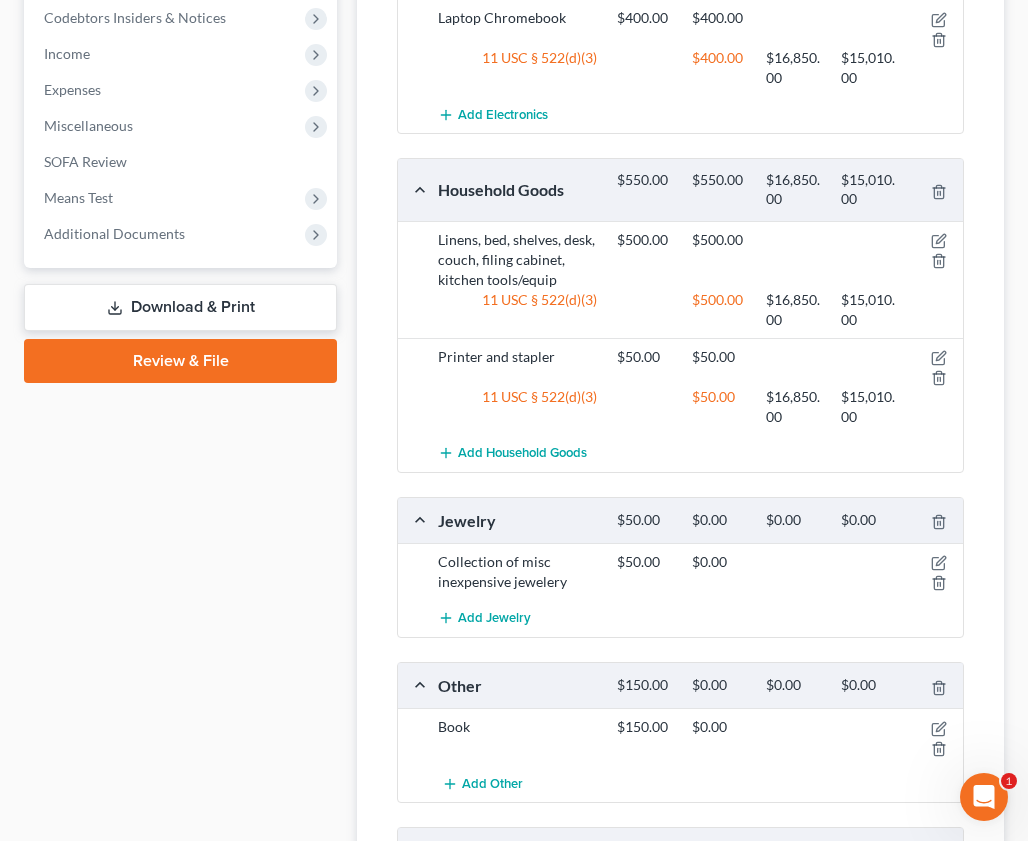 scroll, scrollTop: 1200, scrollLeft: 0, axis: vertical 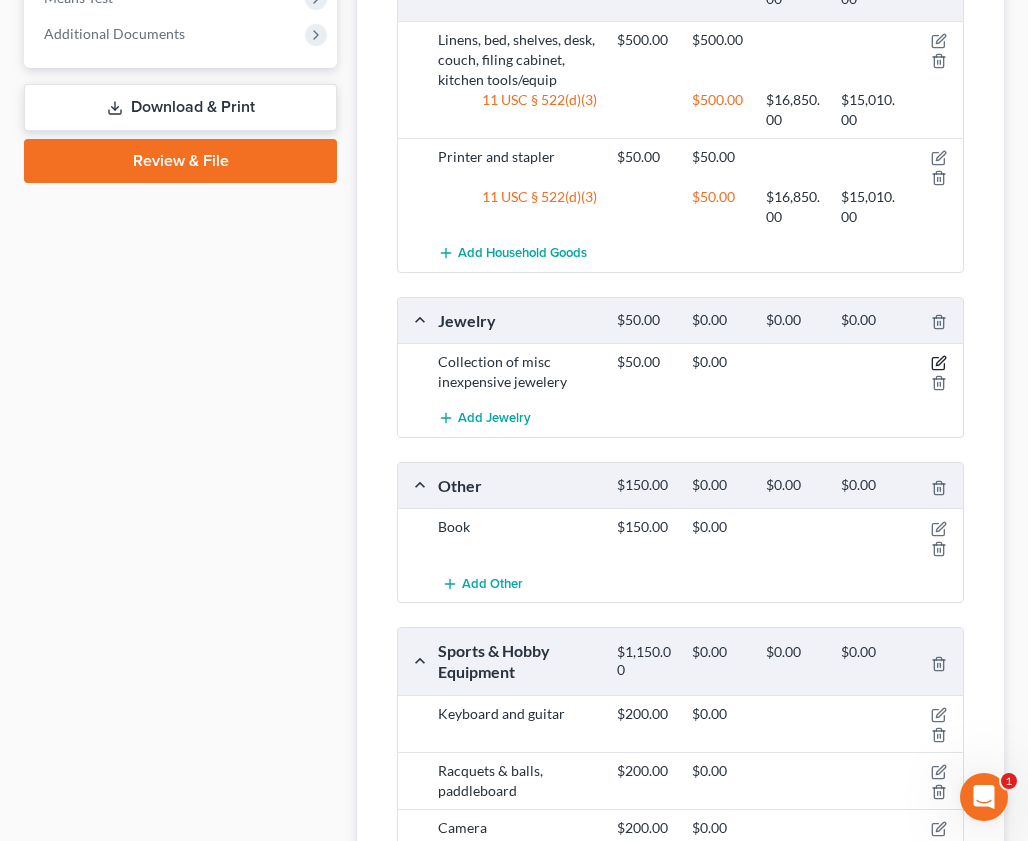 click 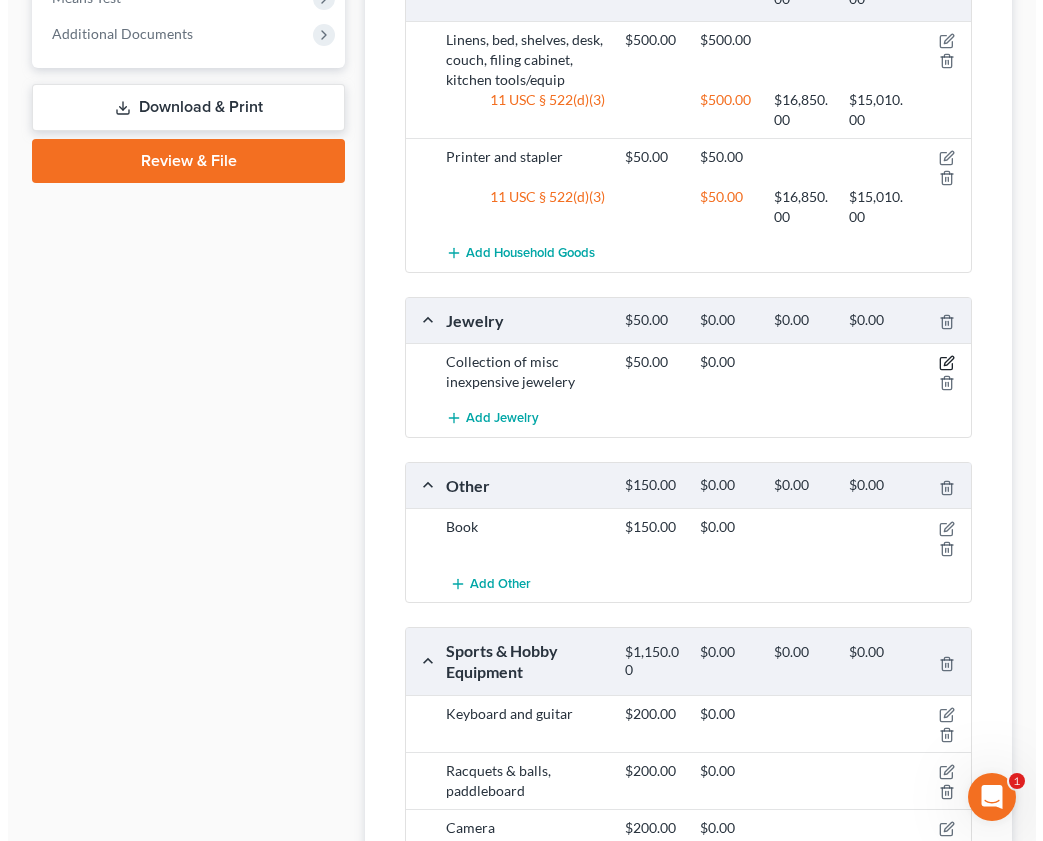 scroll, scrollTop: 1164, scrollLeft: 0, axis: vertical 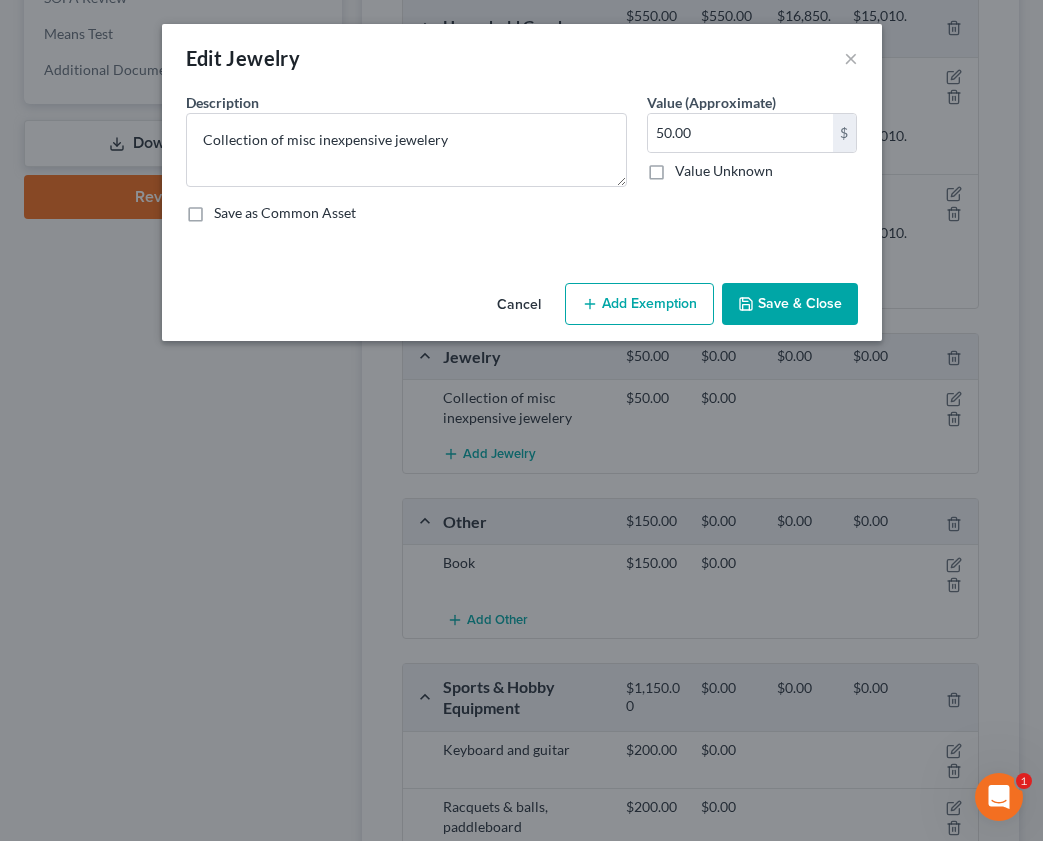 click on "Add Exemption" at bounding box center [639, 304] 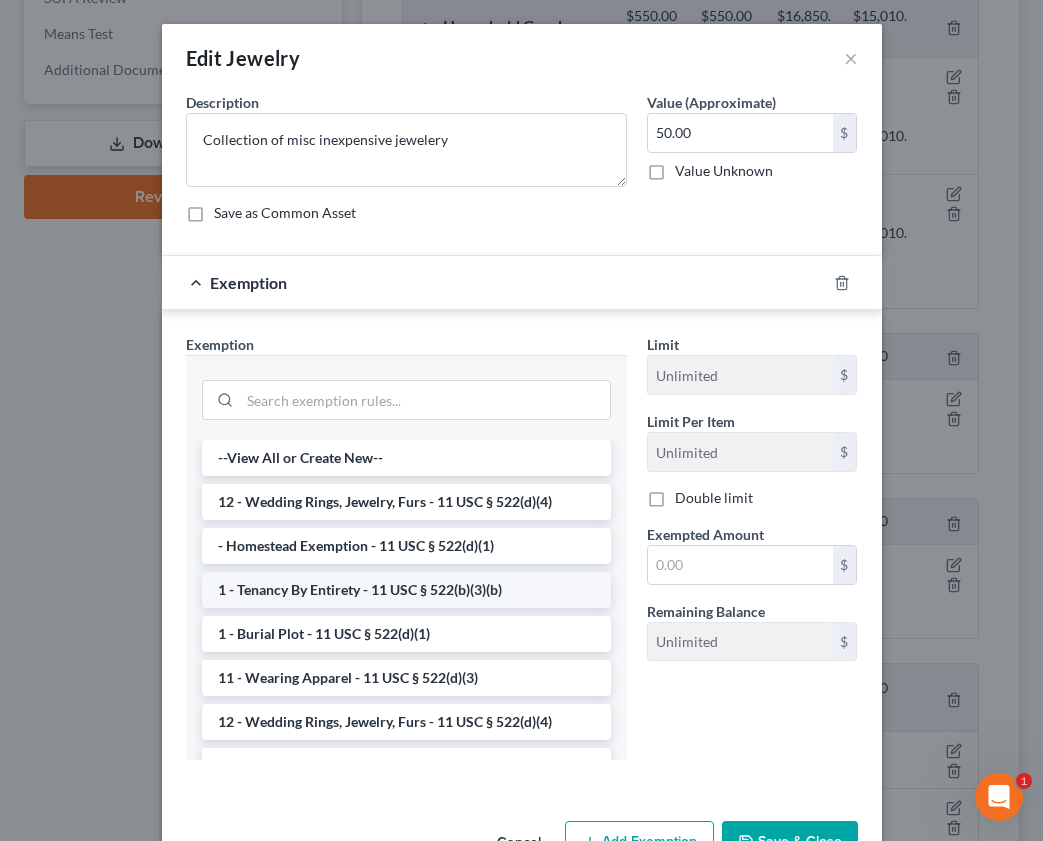 scroll, scrollTop: 100, scrollLeft: 0, axis: vertical 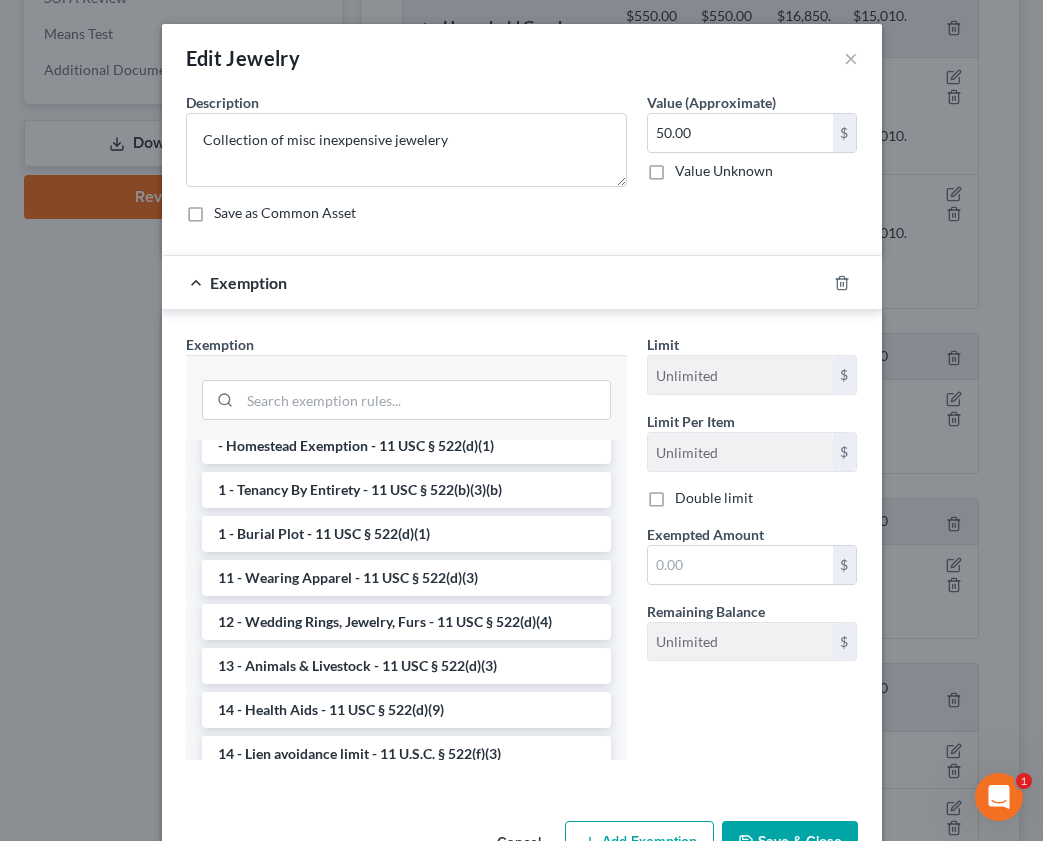 click on "11 - Wearing Apparel - 11 USC § 522(d)(3)" at bounding box center (406, 578) 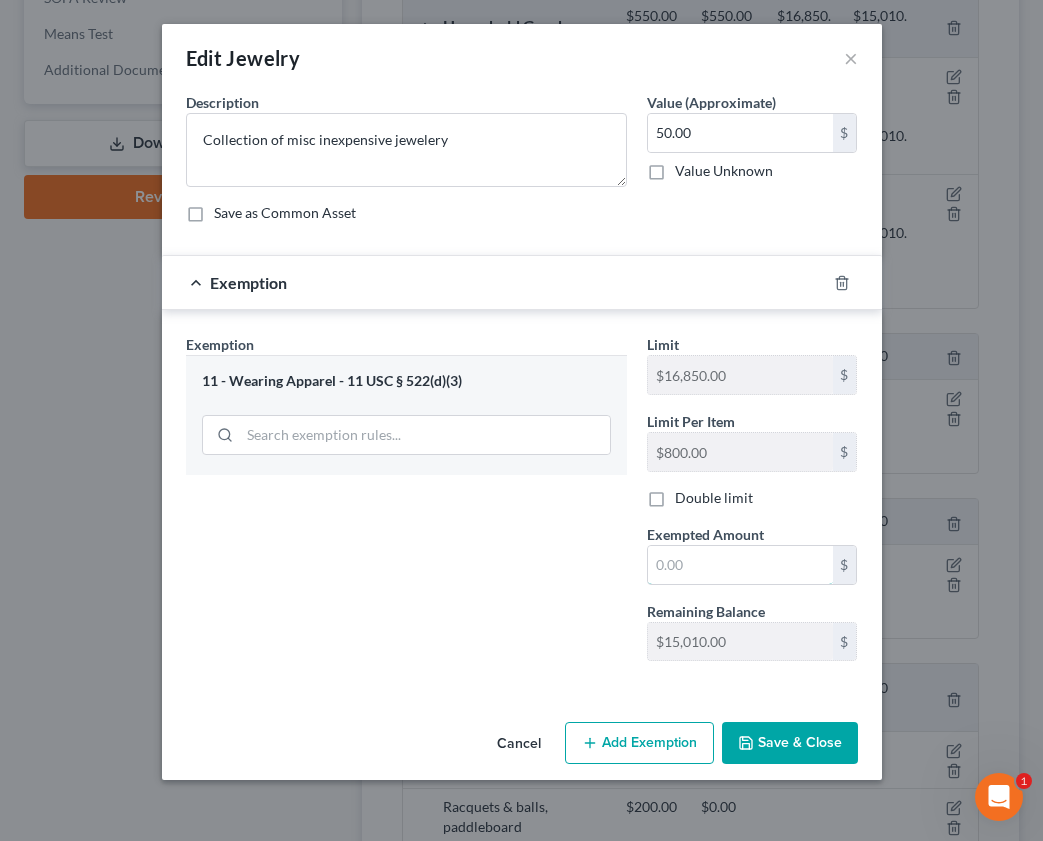 drag, startPoint x: 723, startPoint y: 579, endPoint x: 730, endPoint y: 587, distance: 10.630146 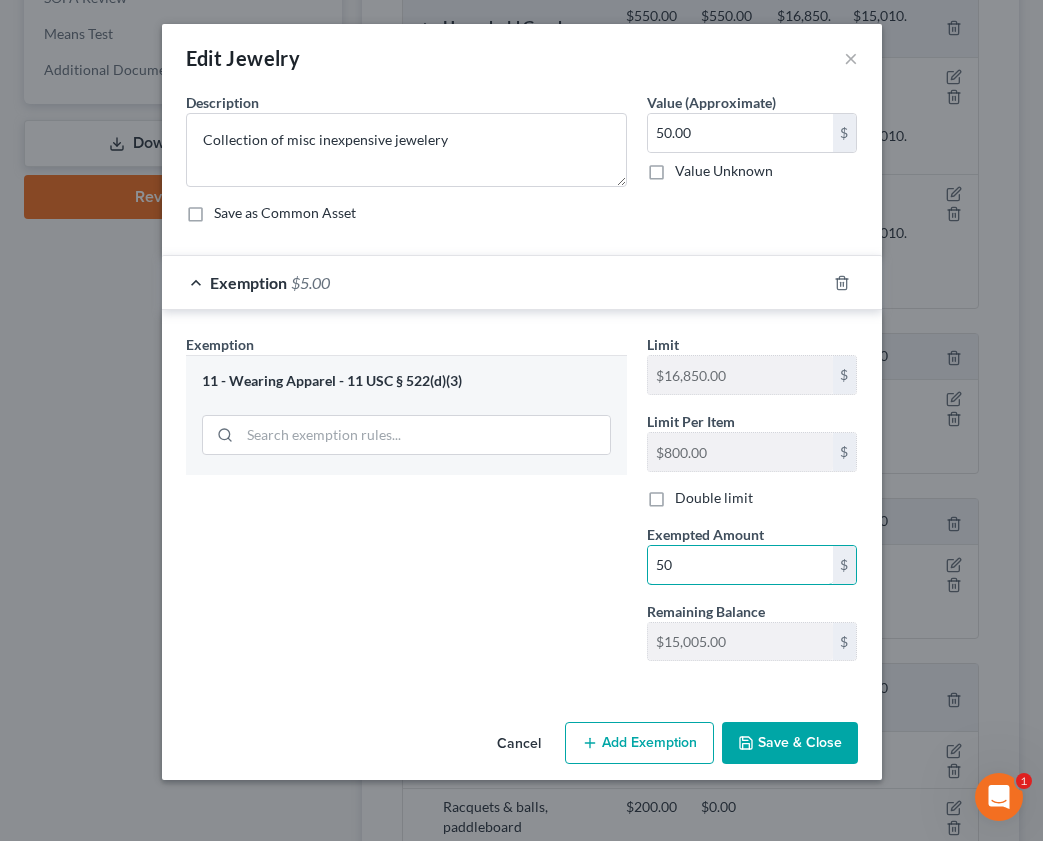 type on "50" 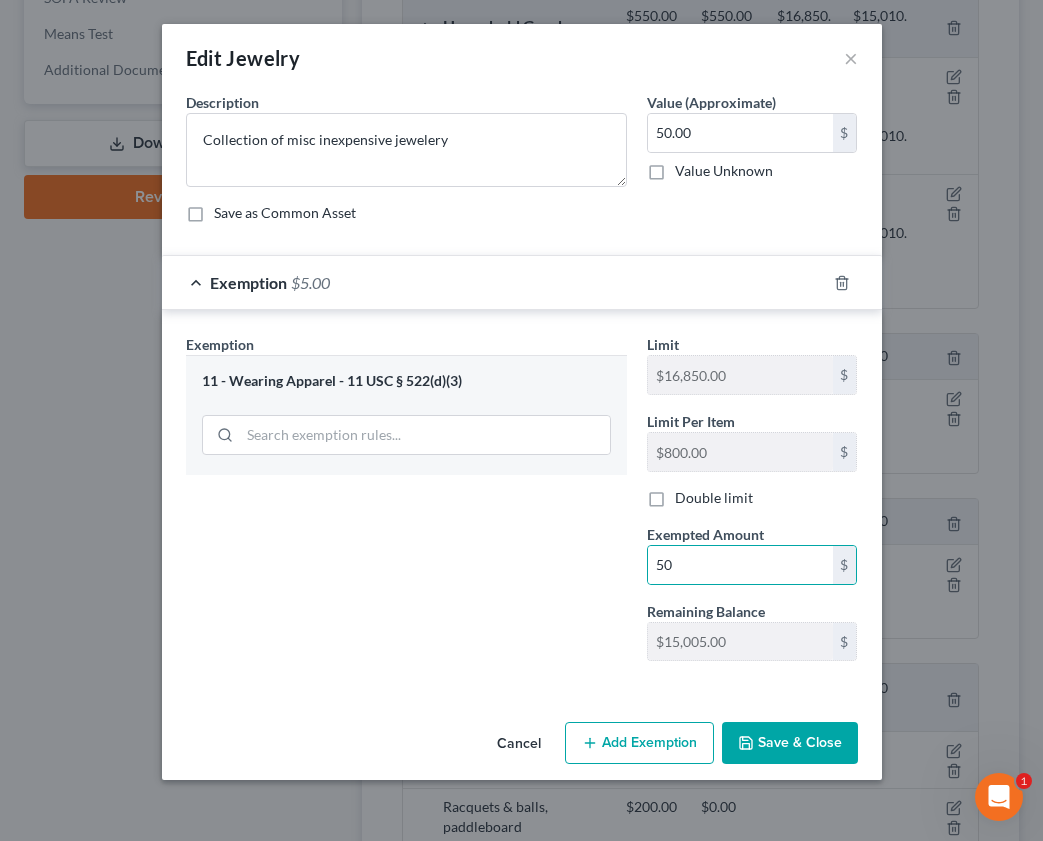type 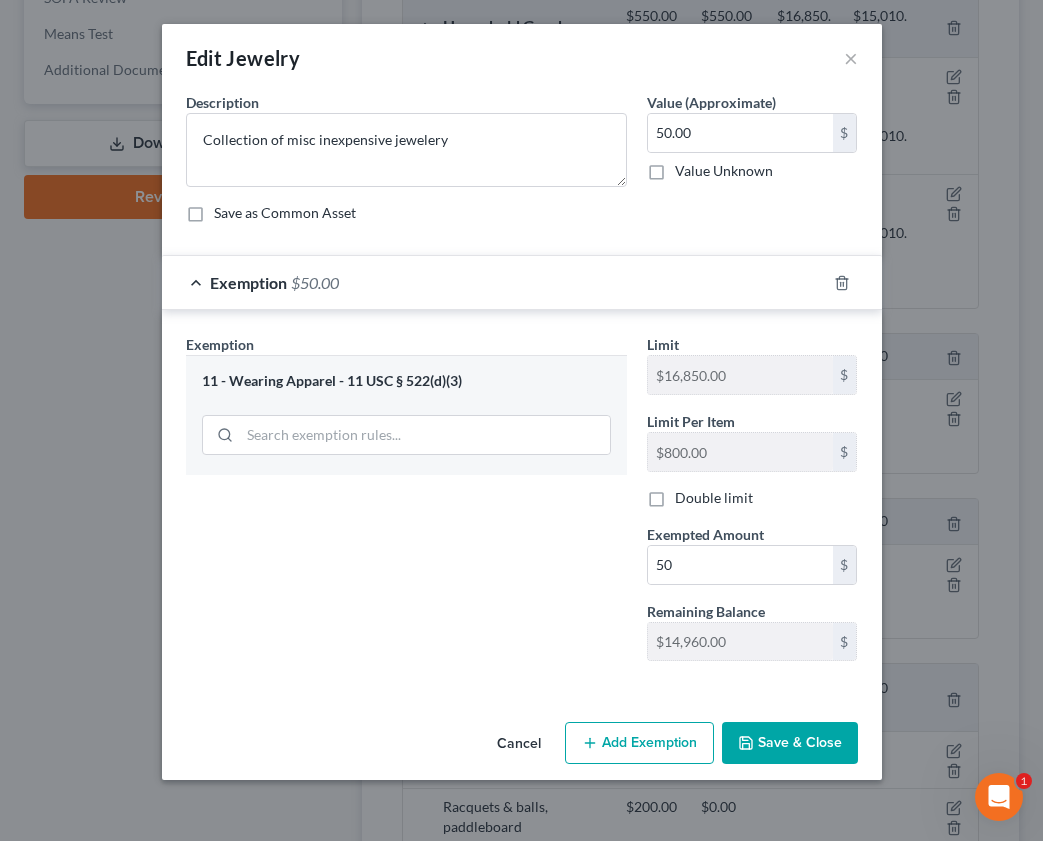 type 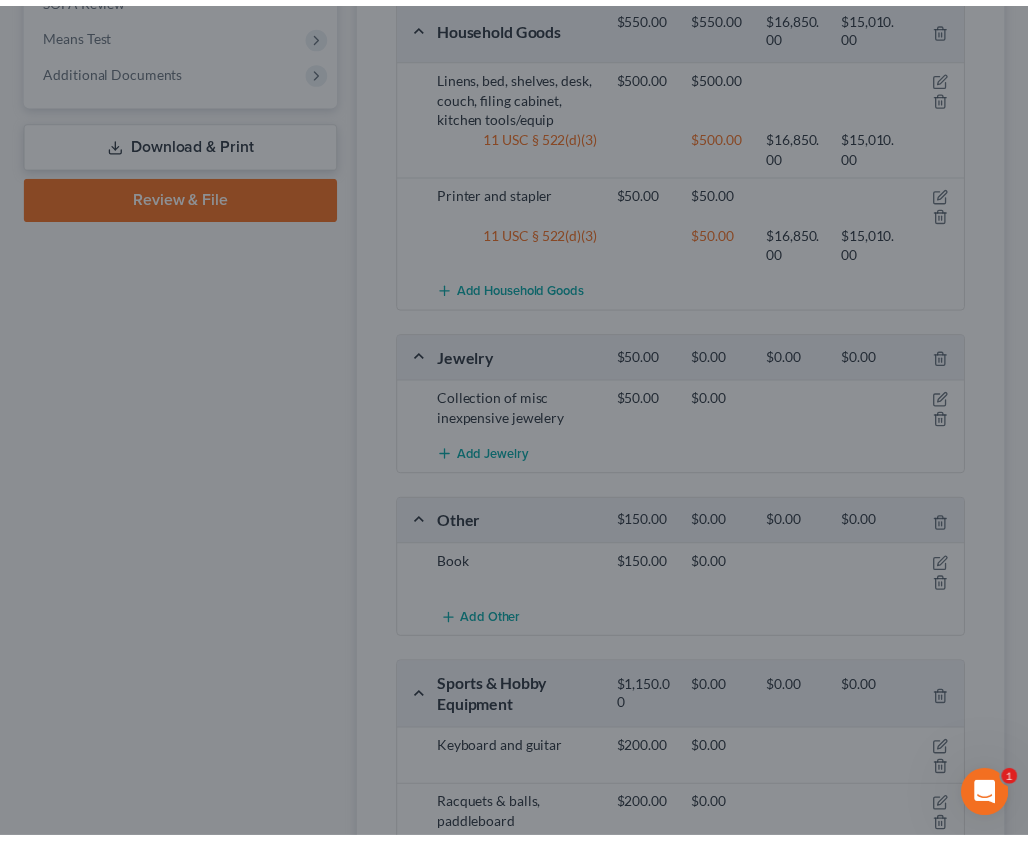 scroll, scrollTop: 1200, scrollLeft: 0, axis: vertical 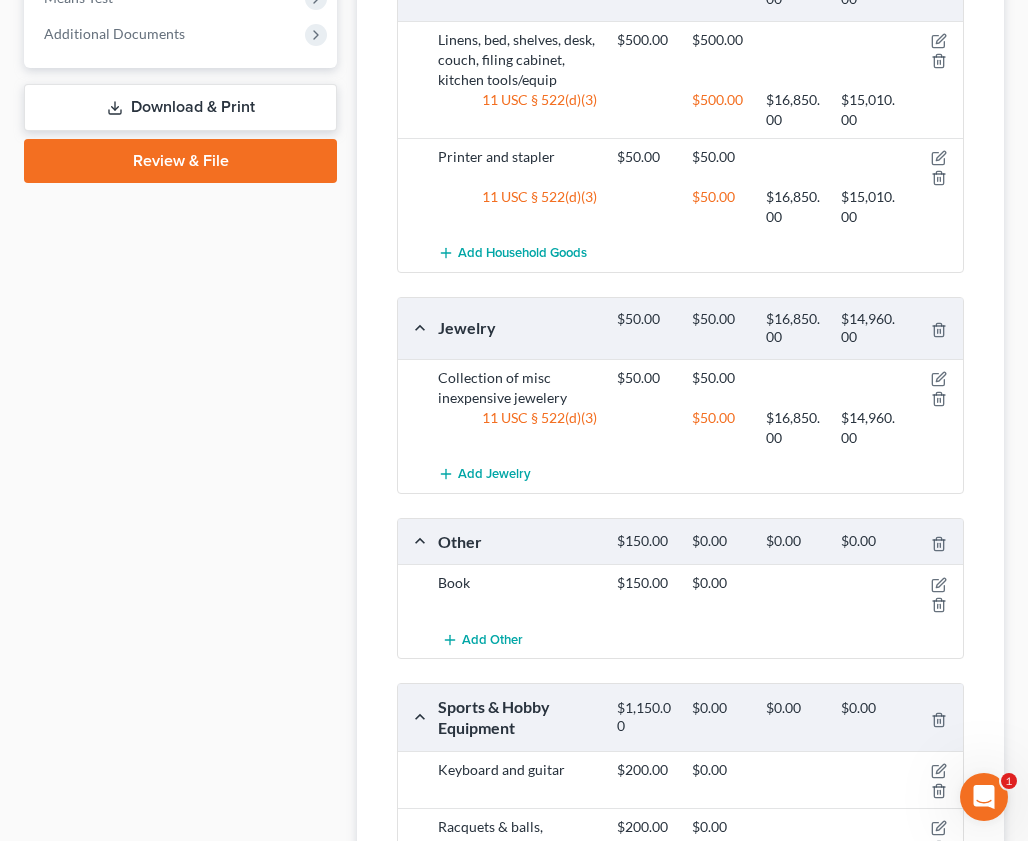 click at bounding box center [935, 593] 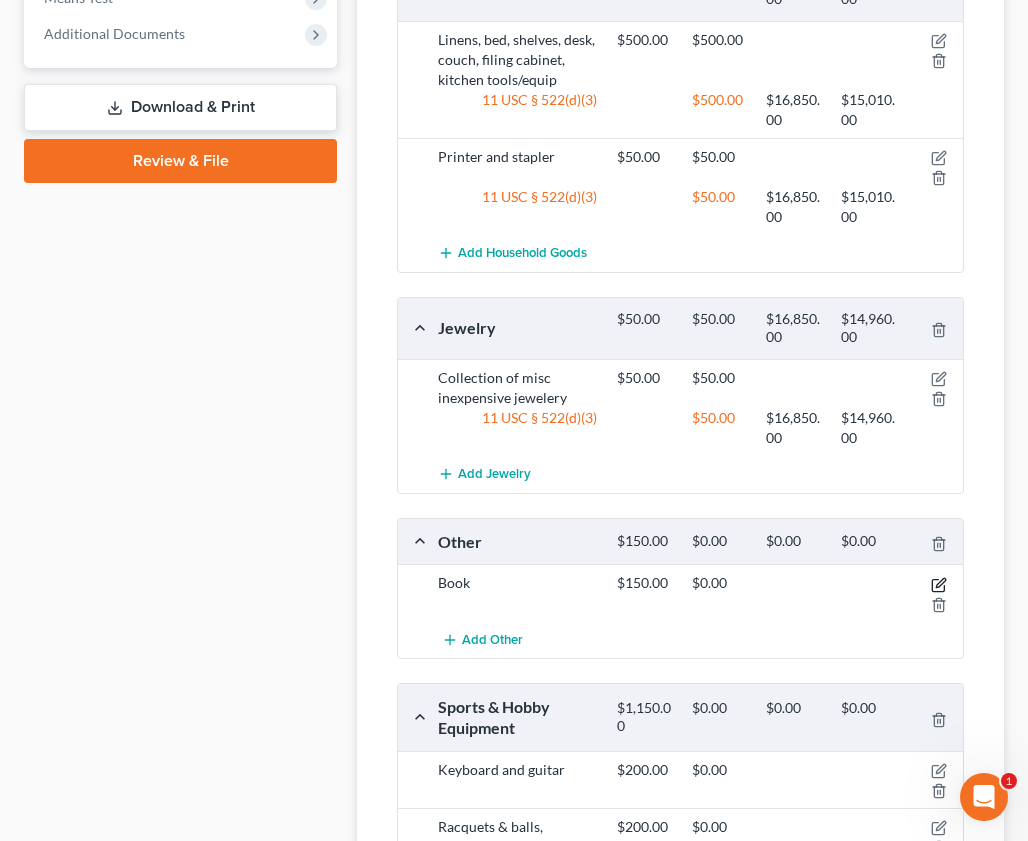 click 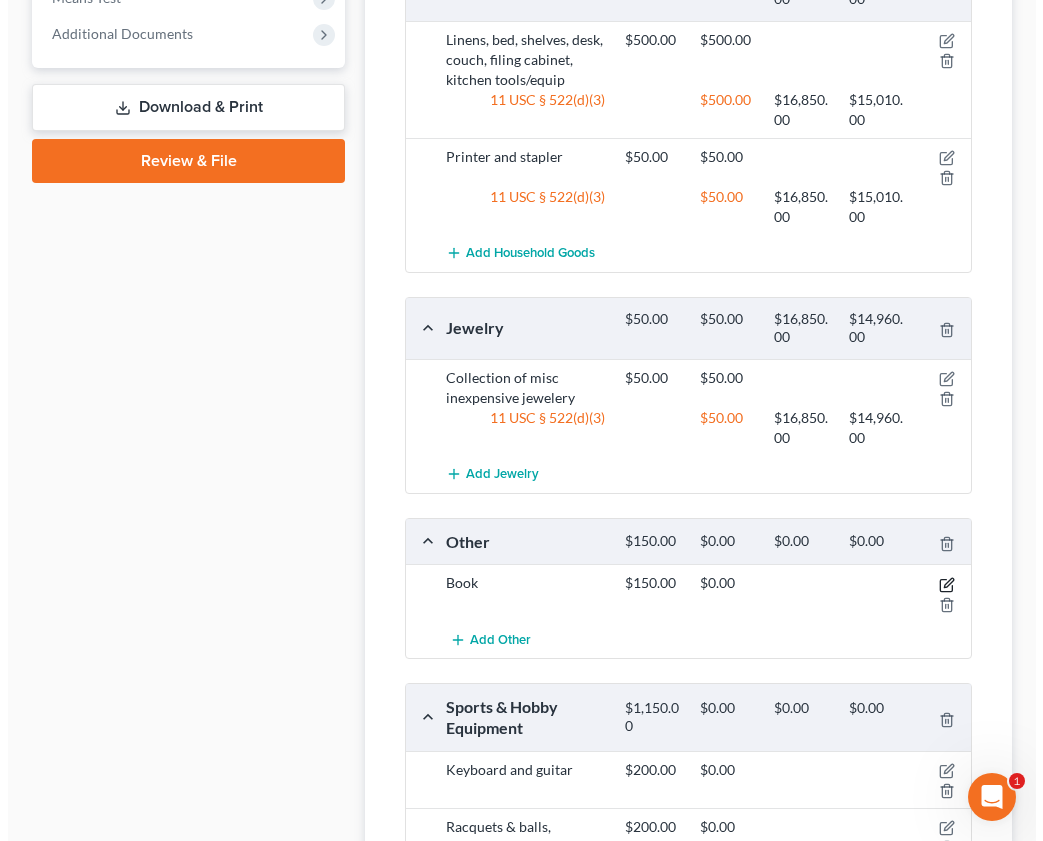 scroll, scrollTop: 1164, scrollLeft: 0, axis: vertical 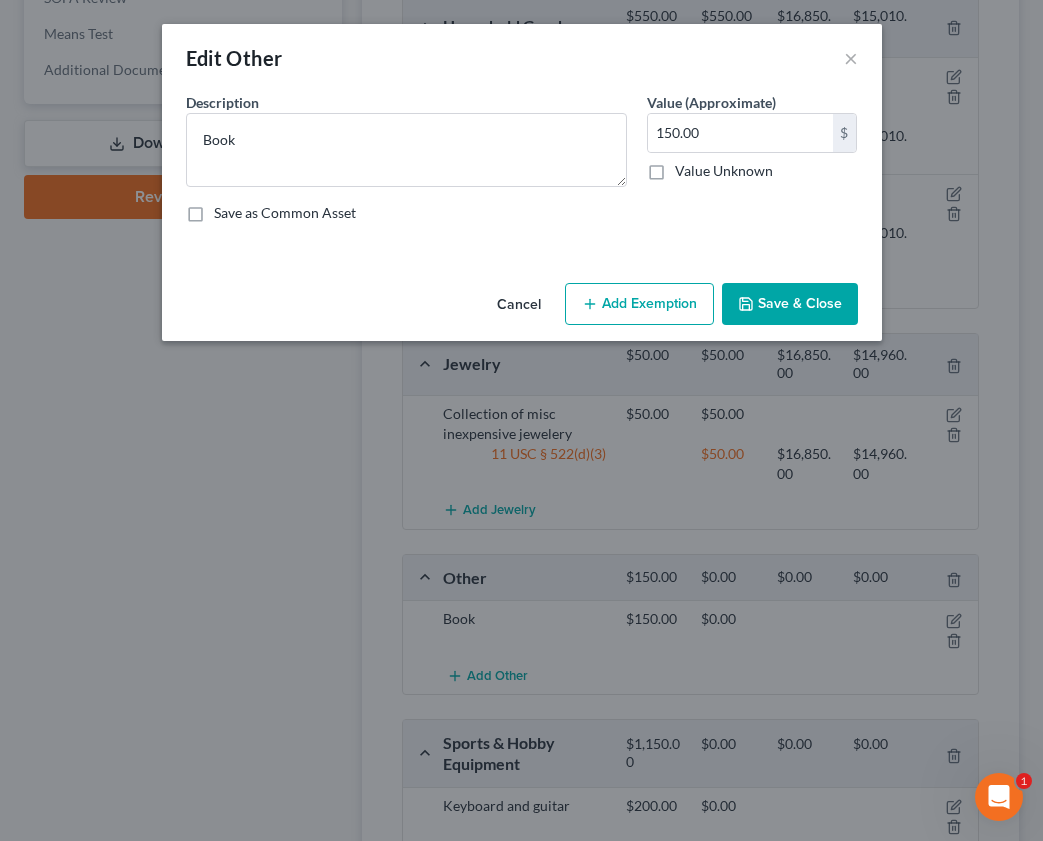 click on "Add Exemption" at bounding box center [639, 304] 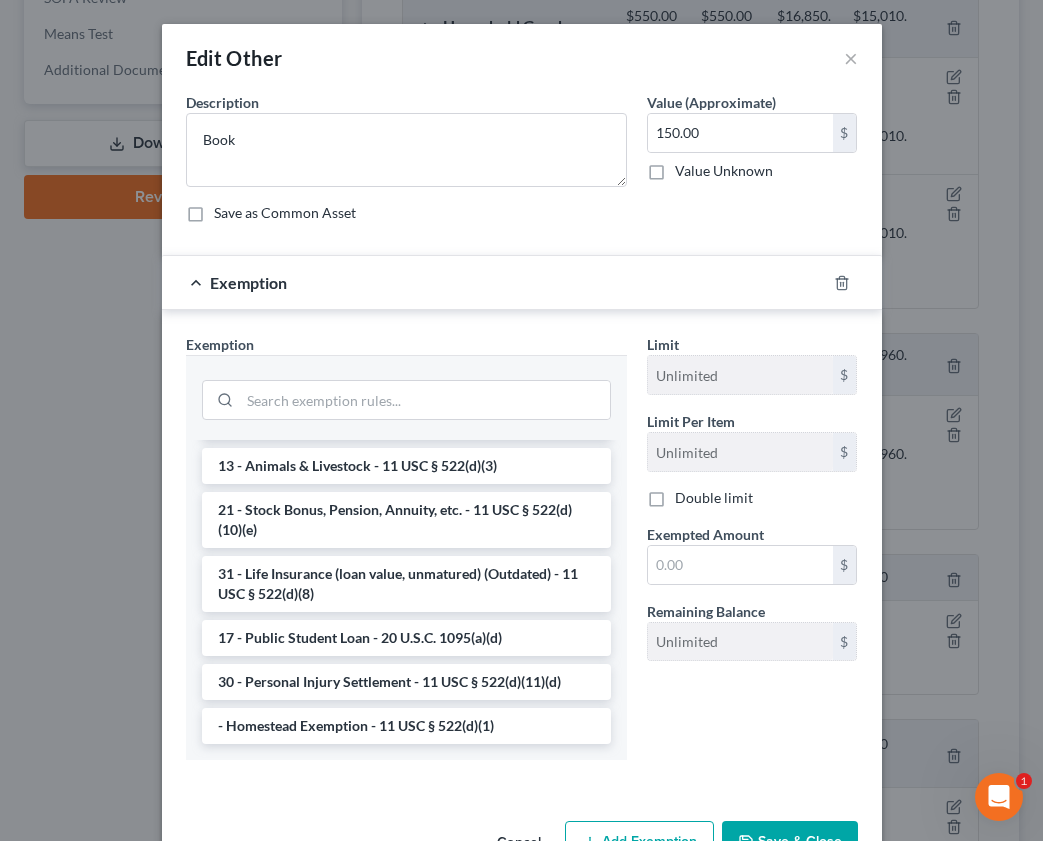 scroll, scrollTop: 1508, scrollLeft: 0, axis: vertical 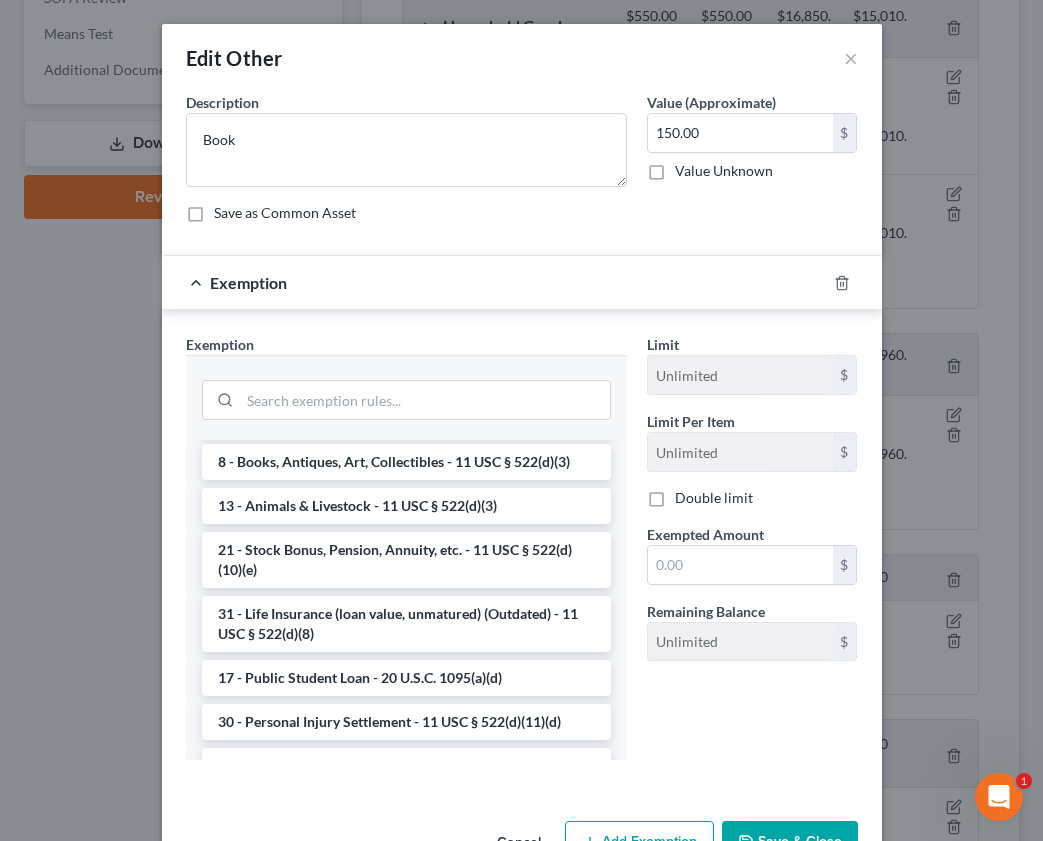 drag, startPoint x: 360, startPoint y: 525, endPoint x: 490, endPoint y: 584, distance: 142.76204 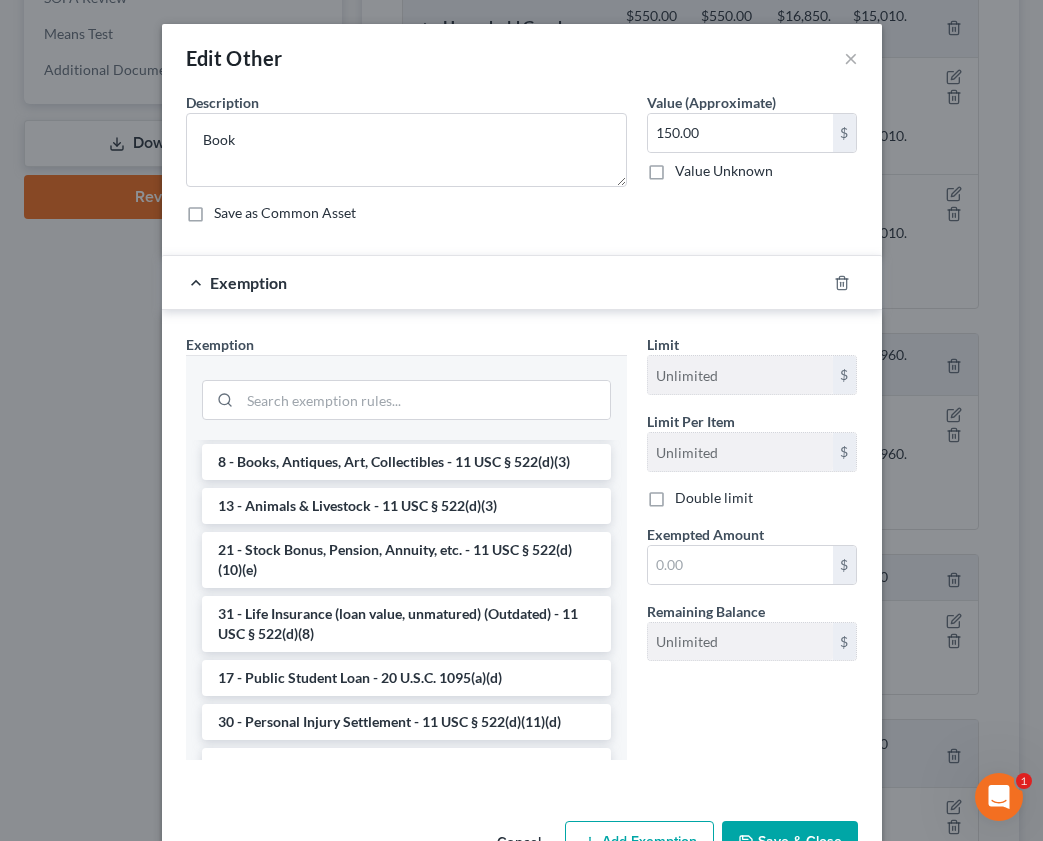click on "8 - Books, Antiques, Art, Collectibles - 11 USC § 522(d)(3)" at bounding box center [406, 462] 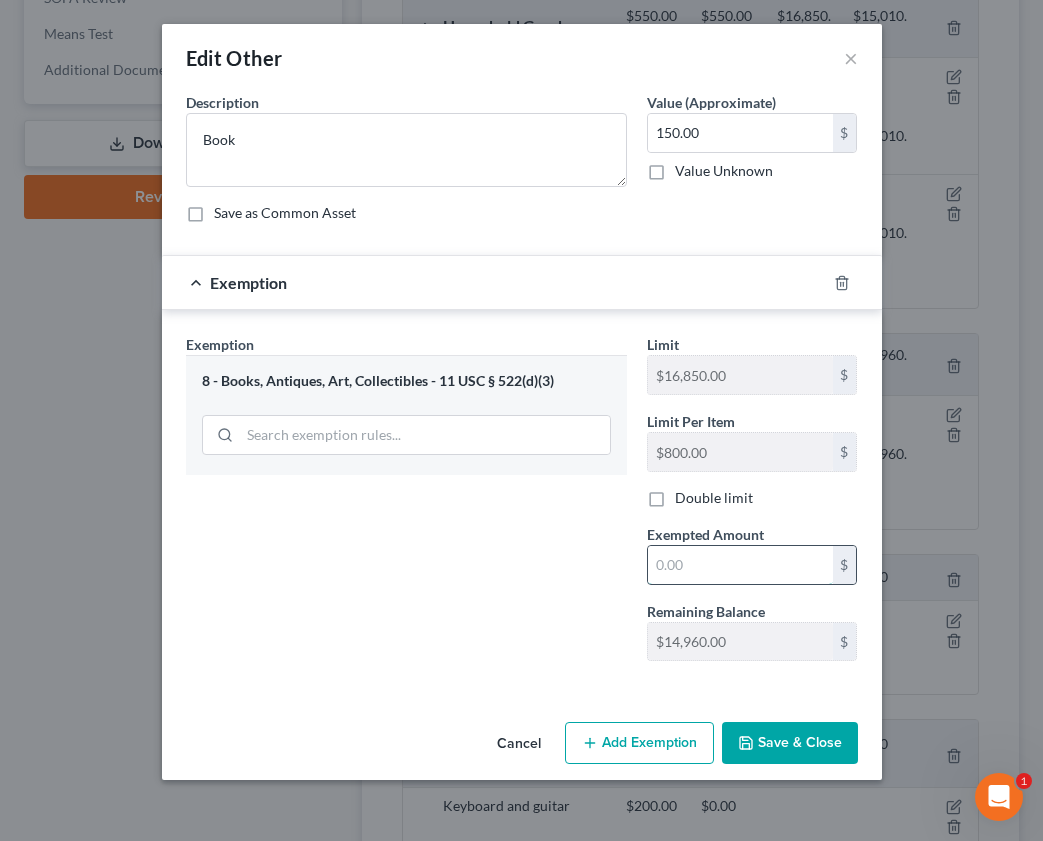 click at bounding box center (740, 565) 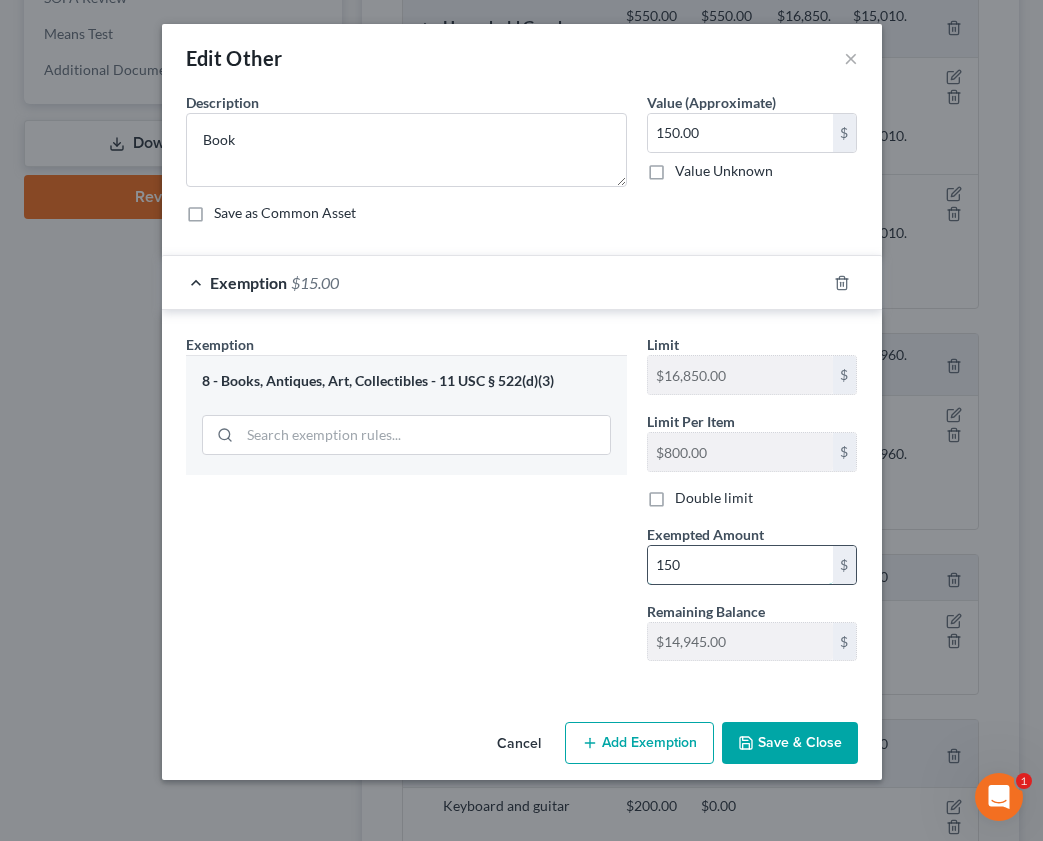 type on "150" 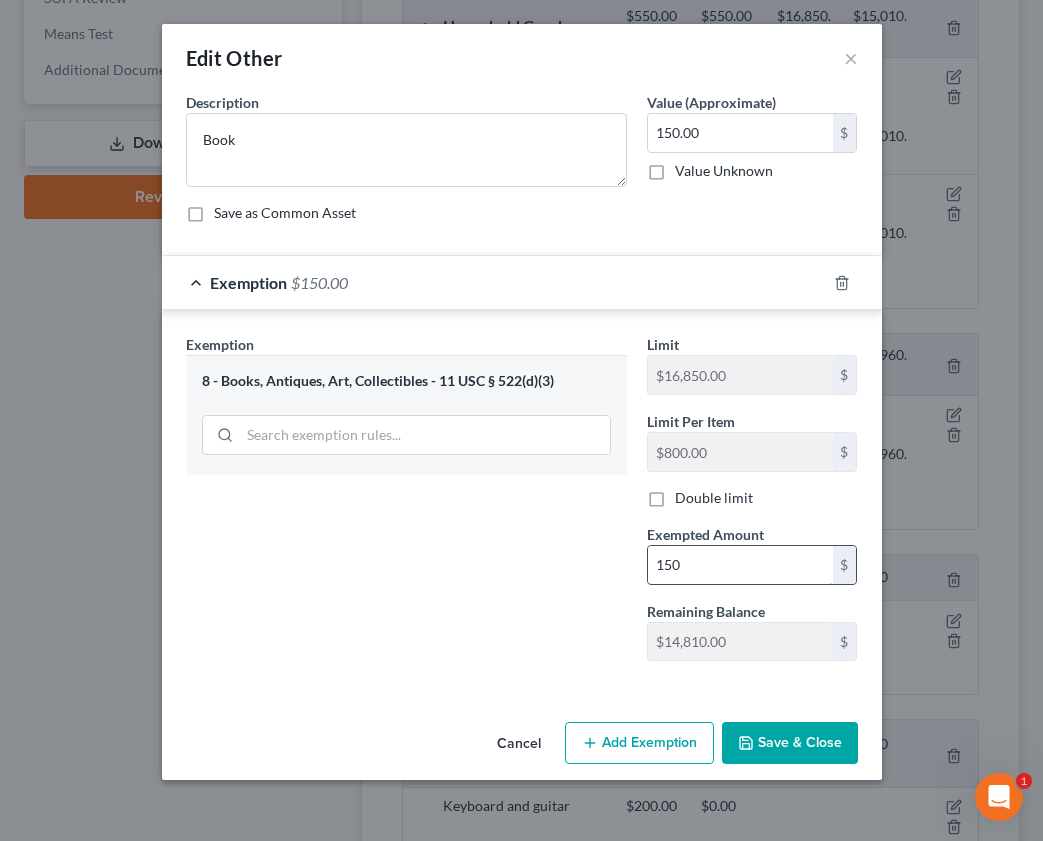 type 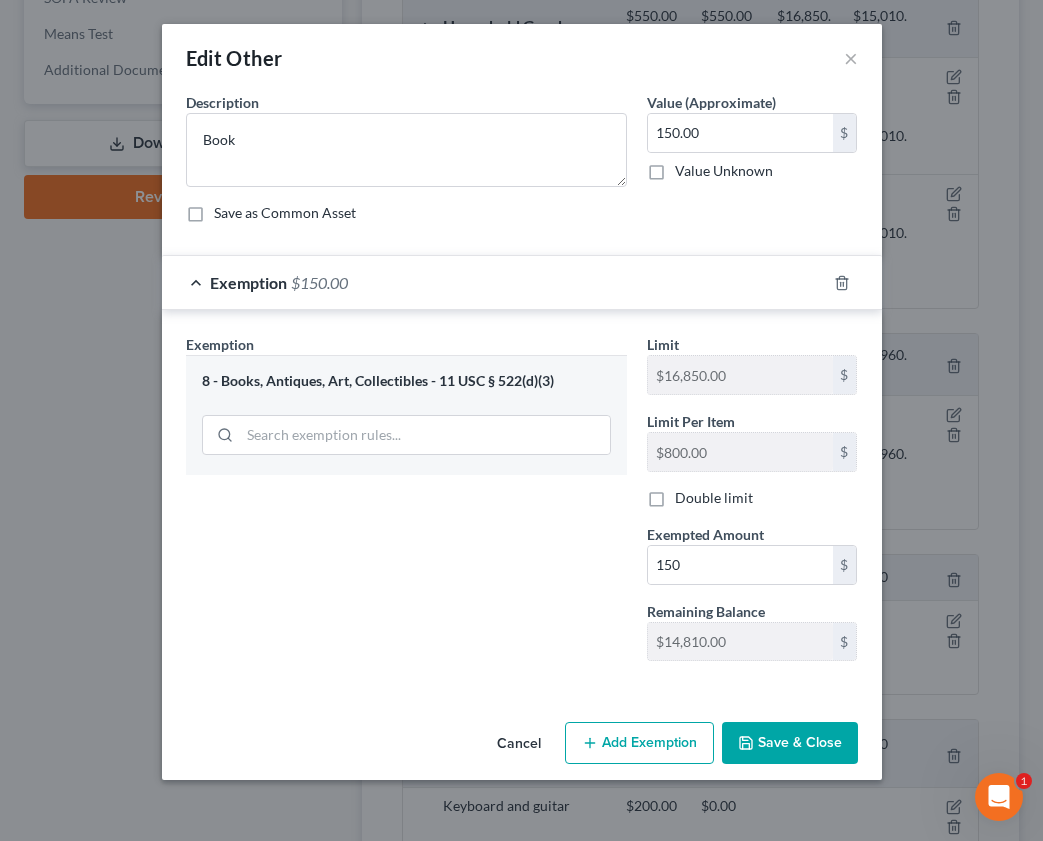 click on "Save & Close" at bounding box center (790, 743) 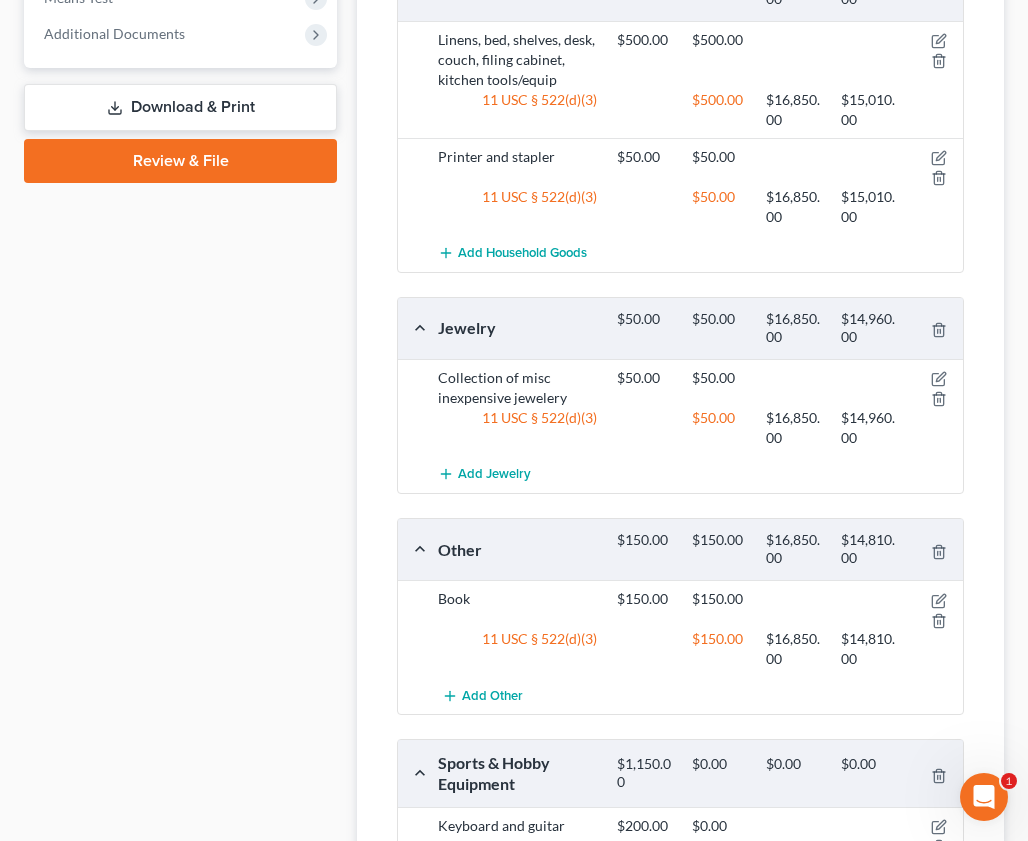 scroll, scrollTop: 1600, scrollLeft: 0, axis: vertical 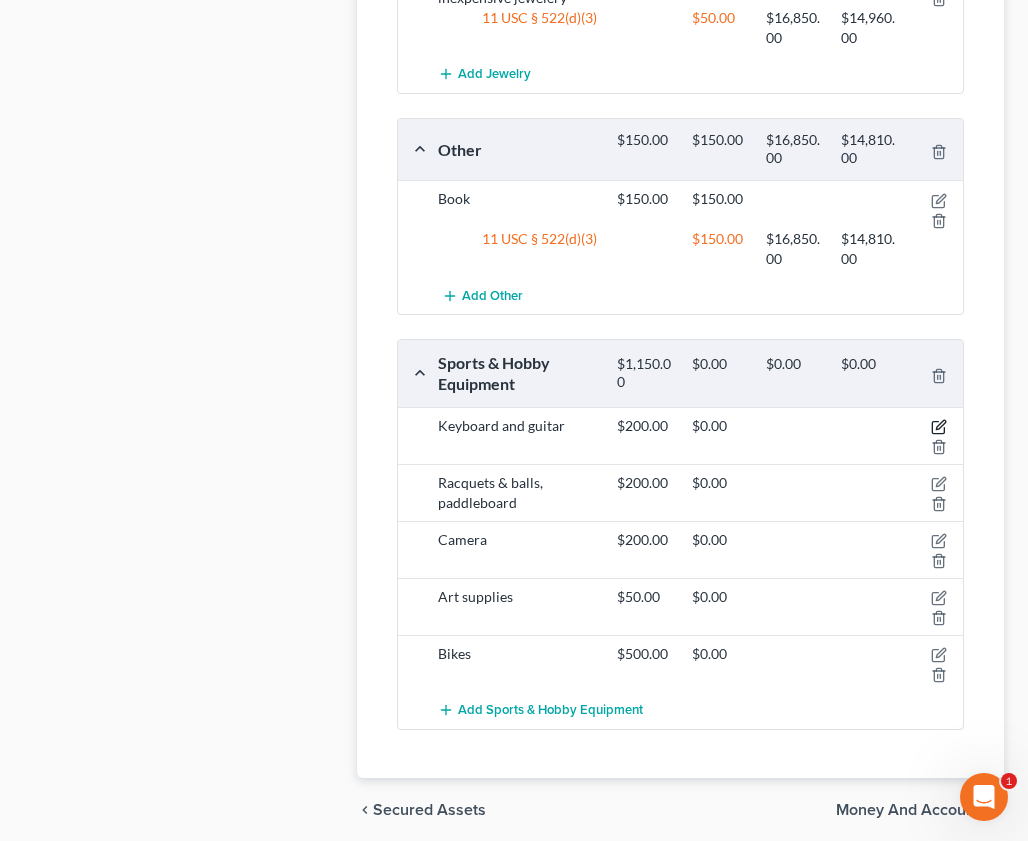 click 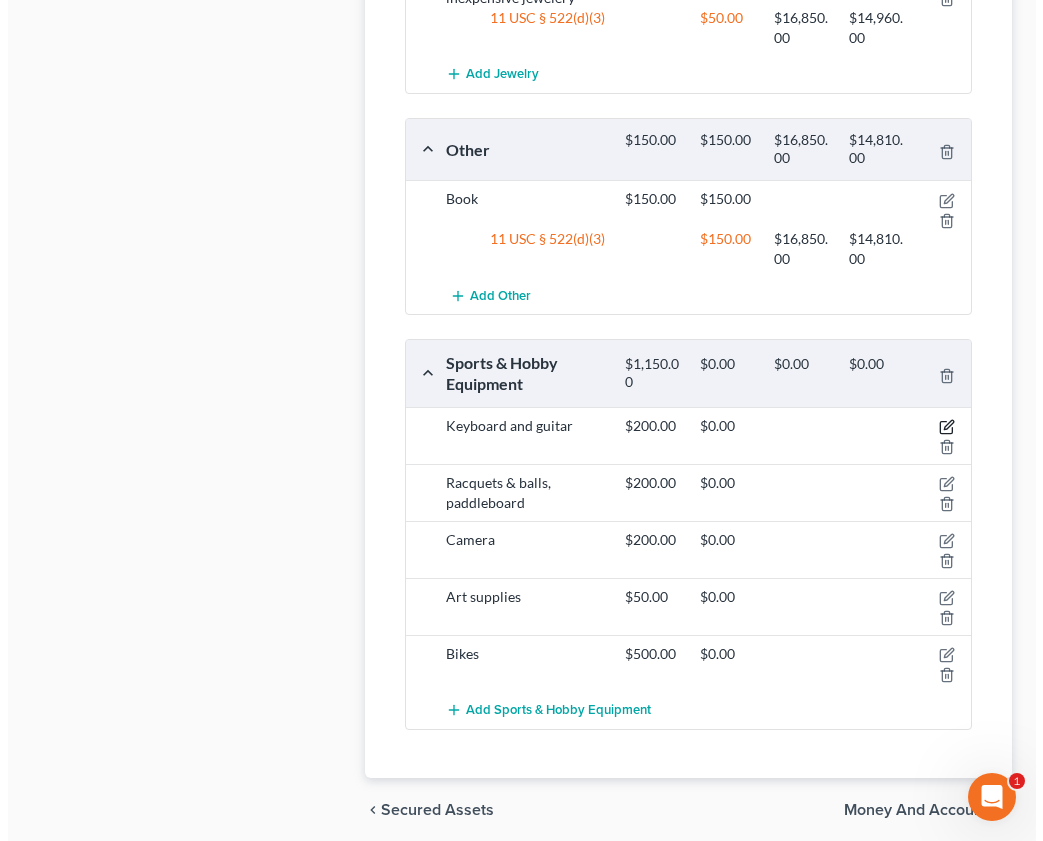 scroll, scrollTop: 1564, scrollLeft: 0, axis: vertical 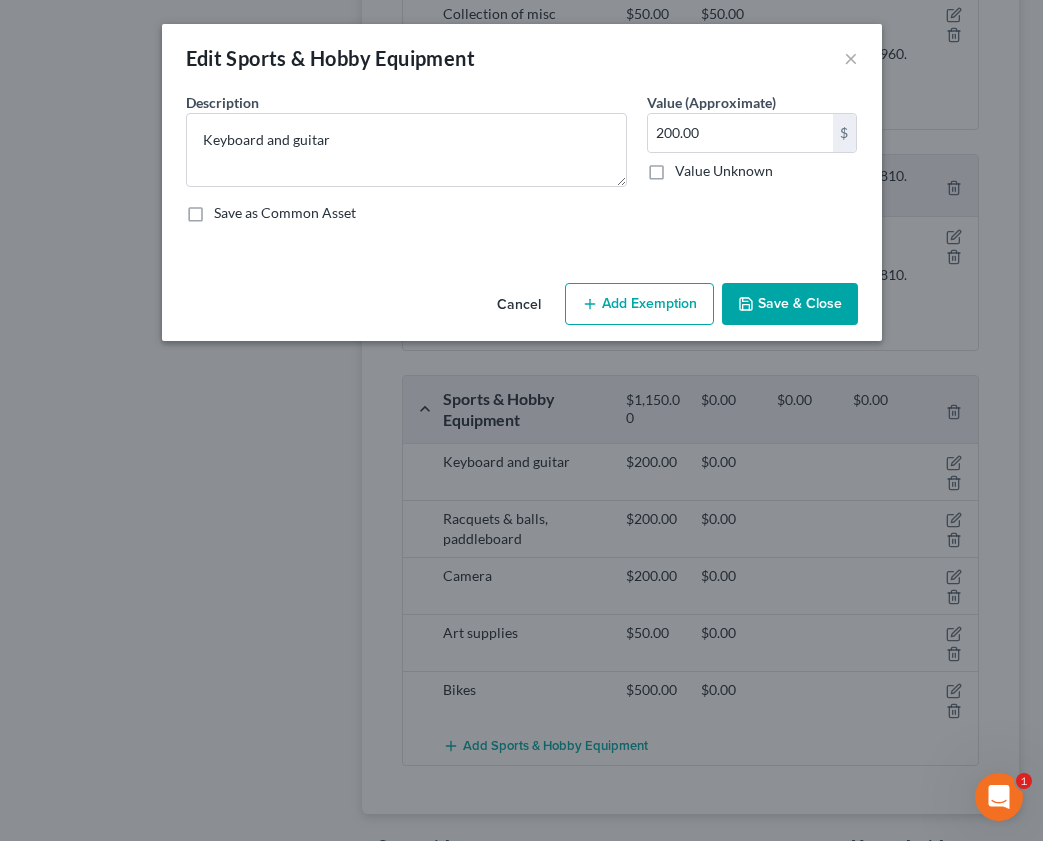 click on "Add Exemption" at bounding box center [639, 304] 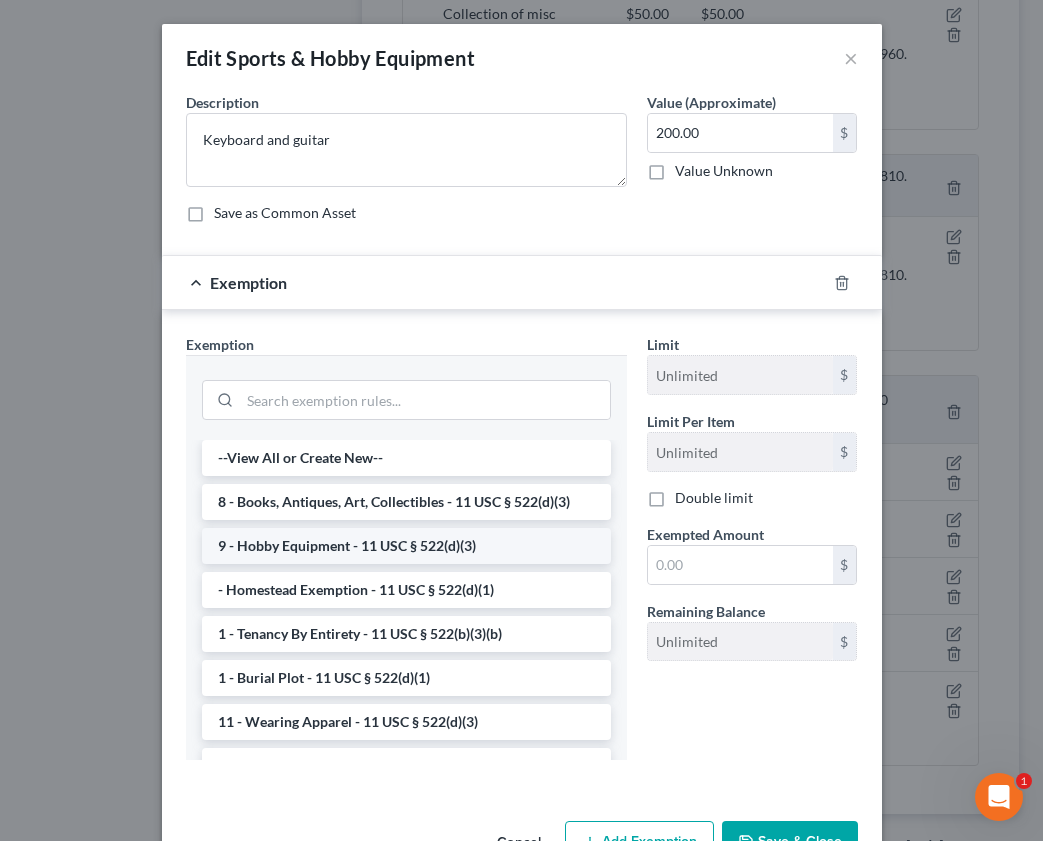 click on "9 - Hobby Equipment  - 11 USC § 522(d)(3)" at bounding box center (406, 546) 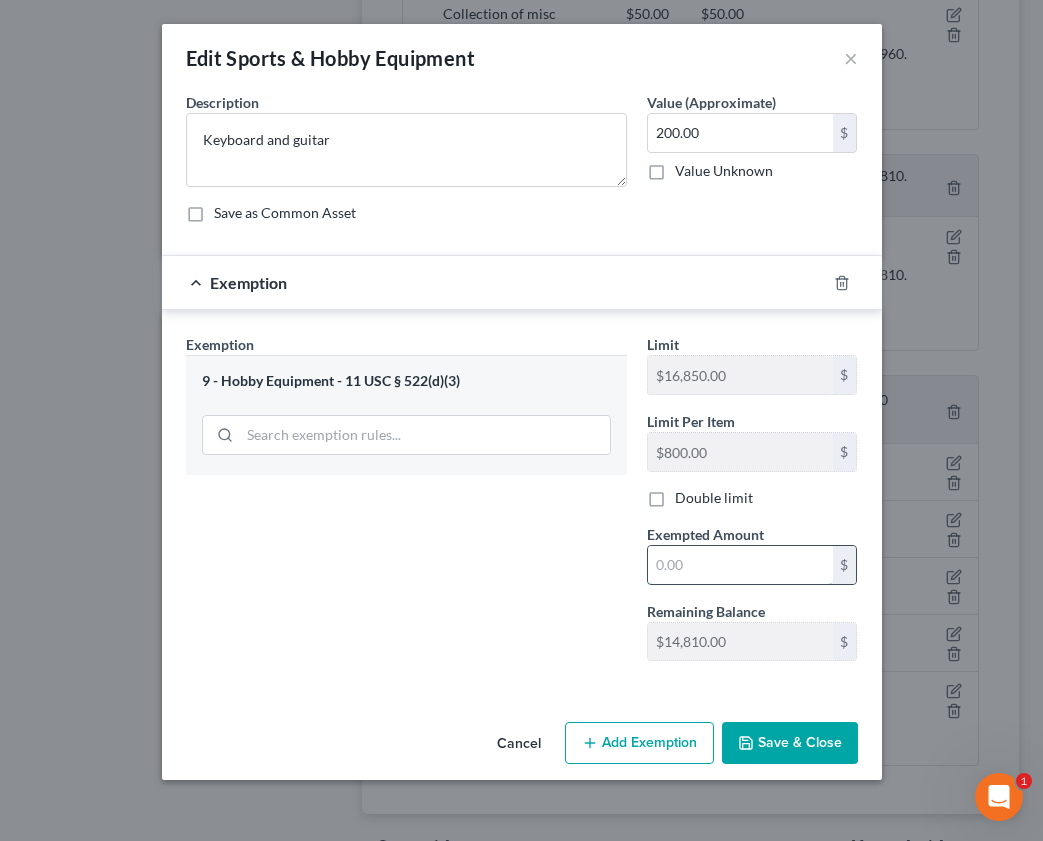 click at bounding box center [740, 565] 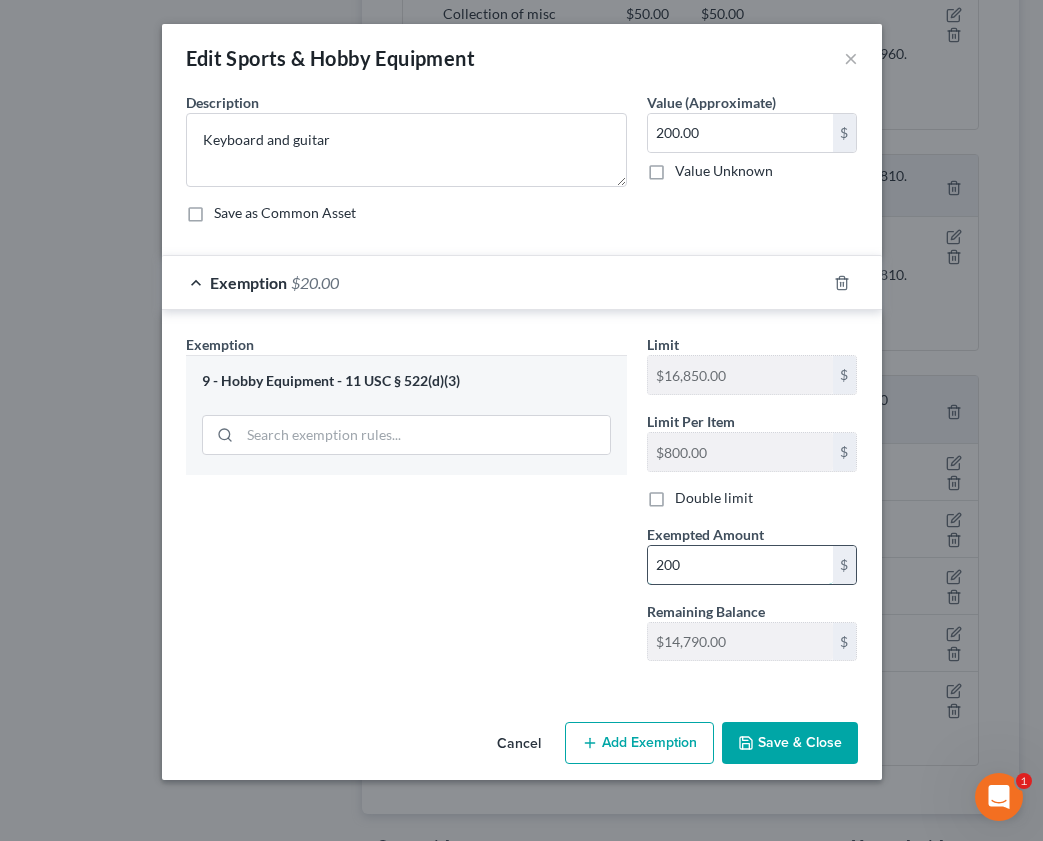 type on "200" 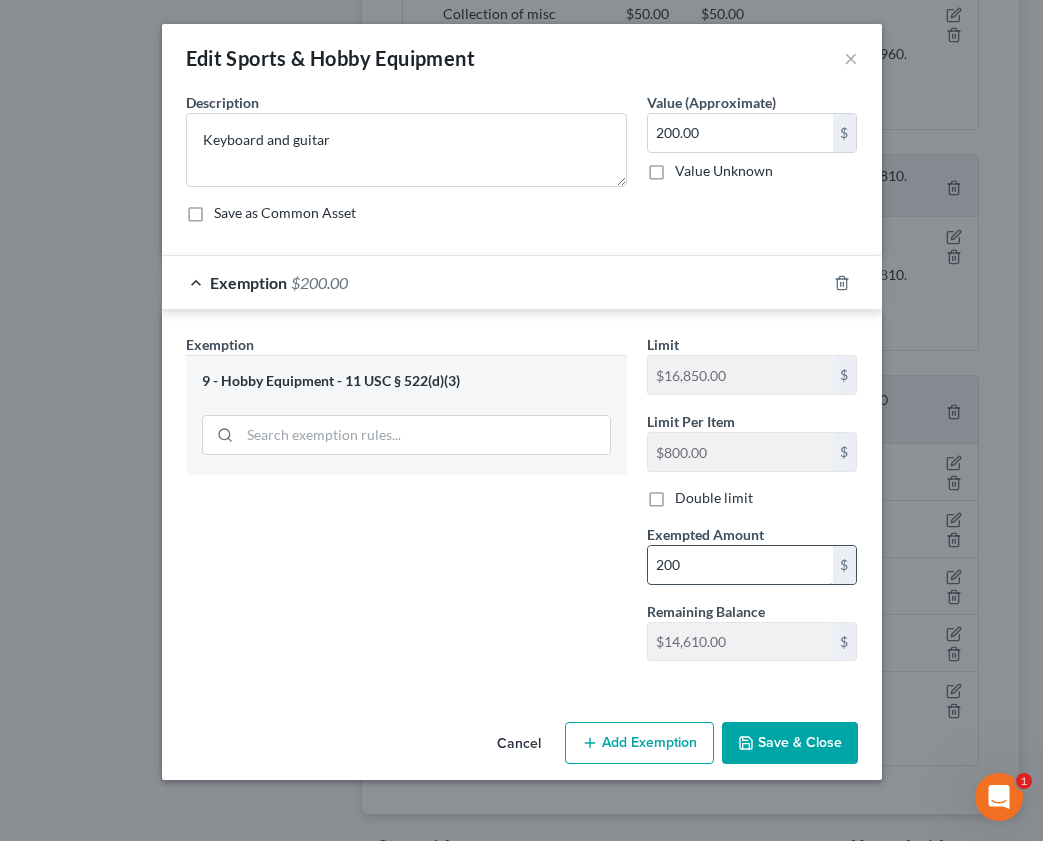 type 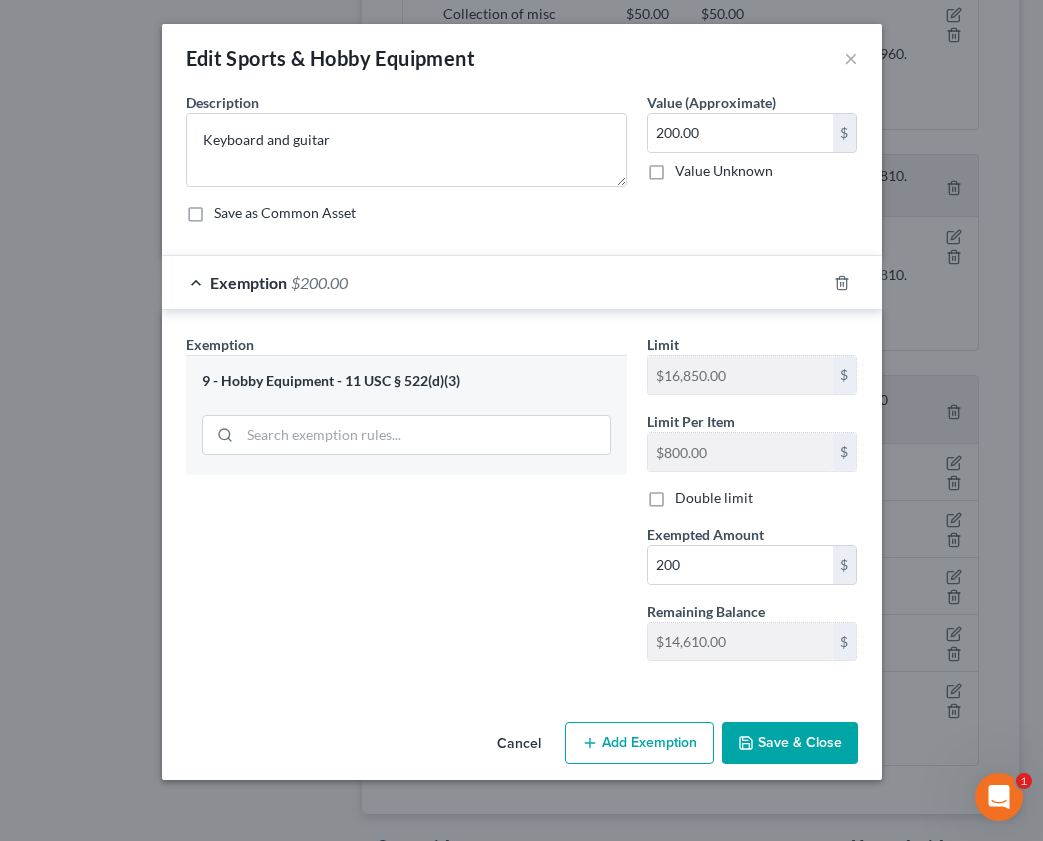 click on "Save & Close" at bounding box center [790, 743] 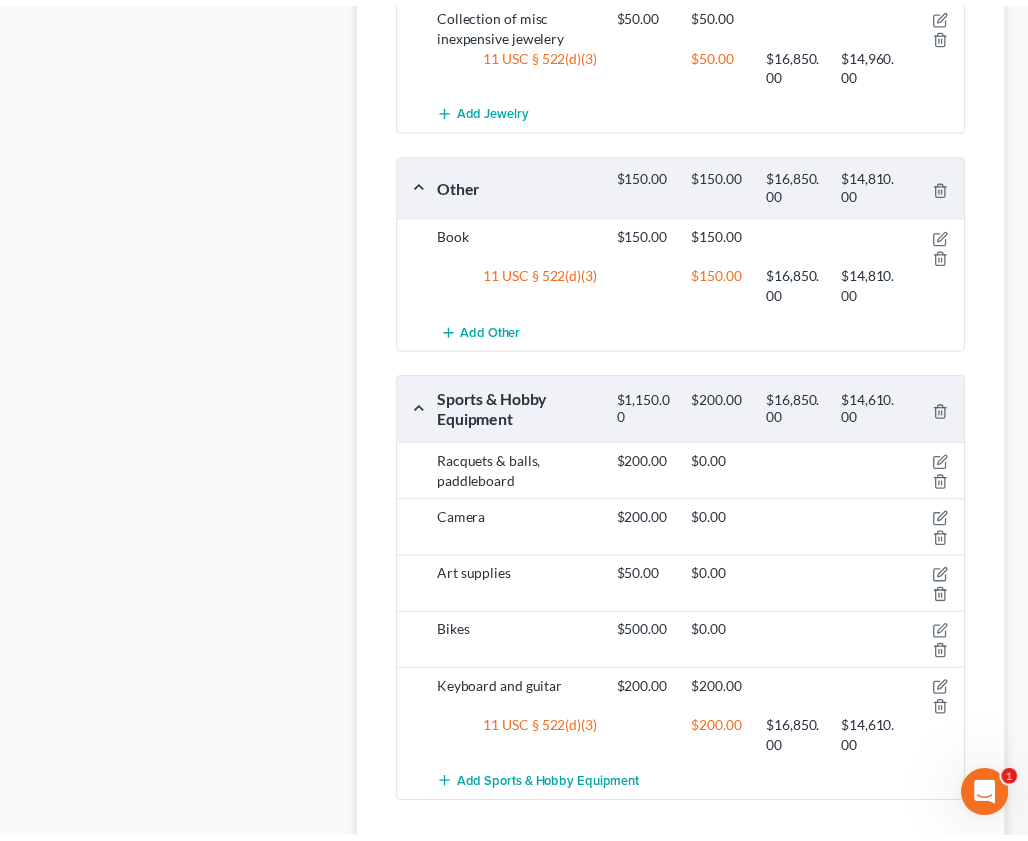 scroll, scrollTop: 1600, scrollLeft: 0, axis: vertical 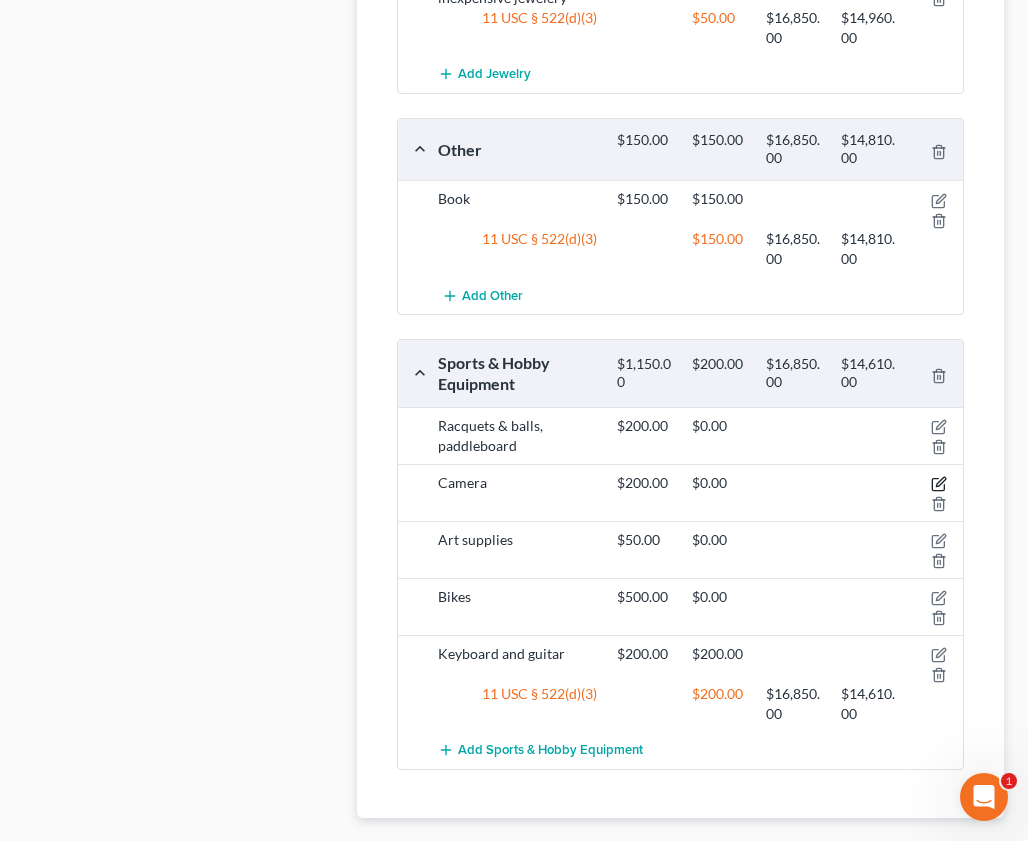 click 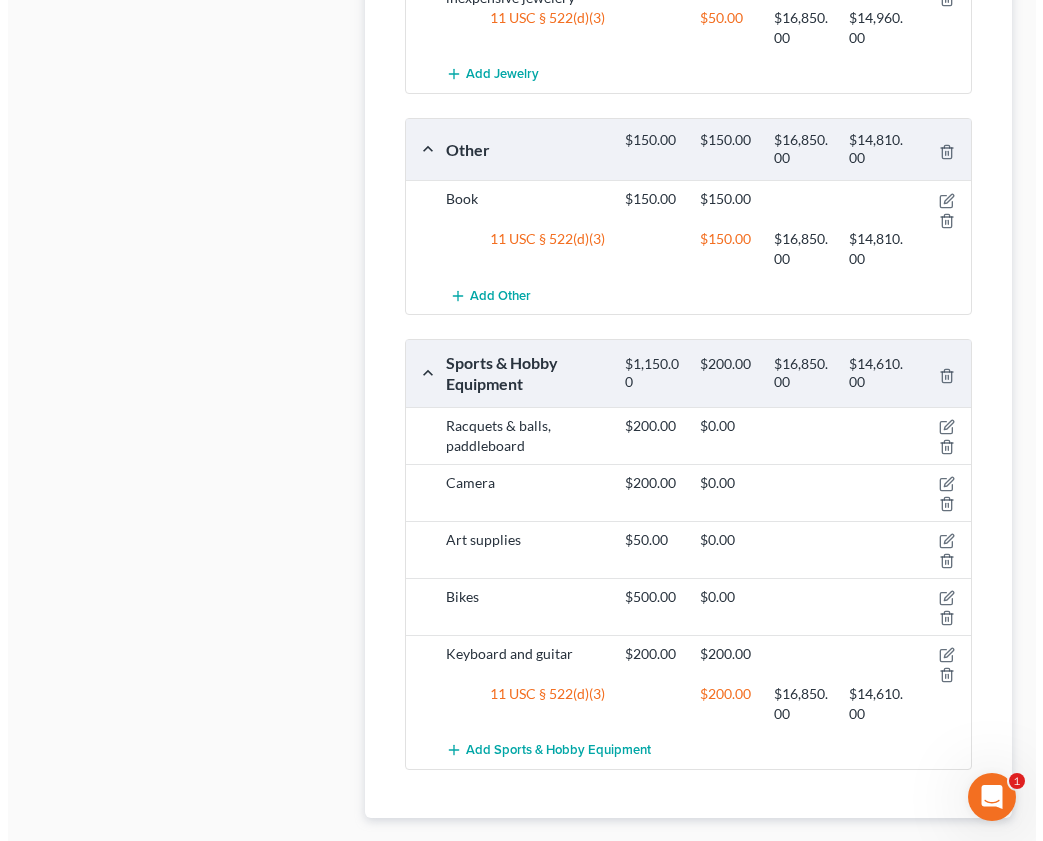 scroll, scrollTop: 1564, scrollLeft: 0, axis: vertical 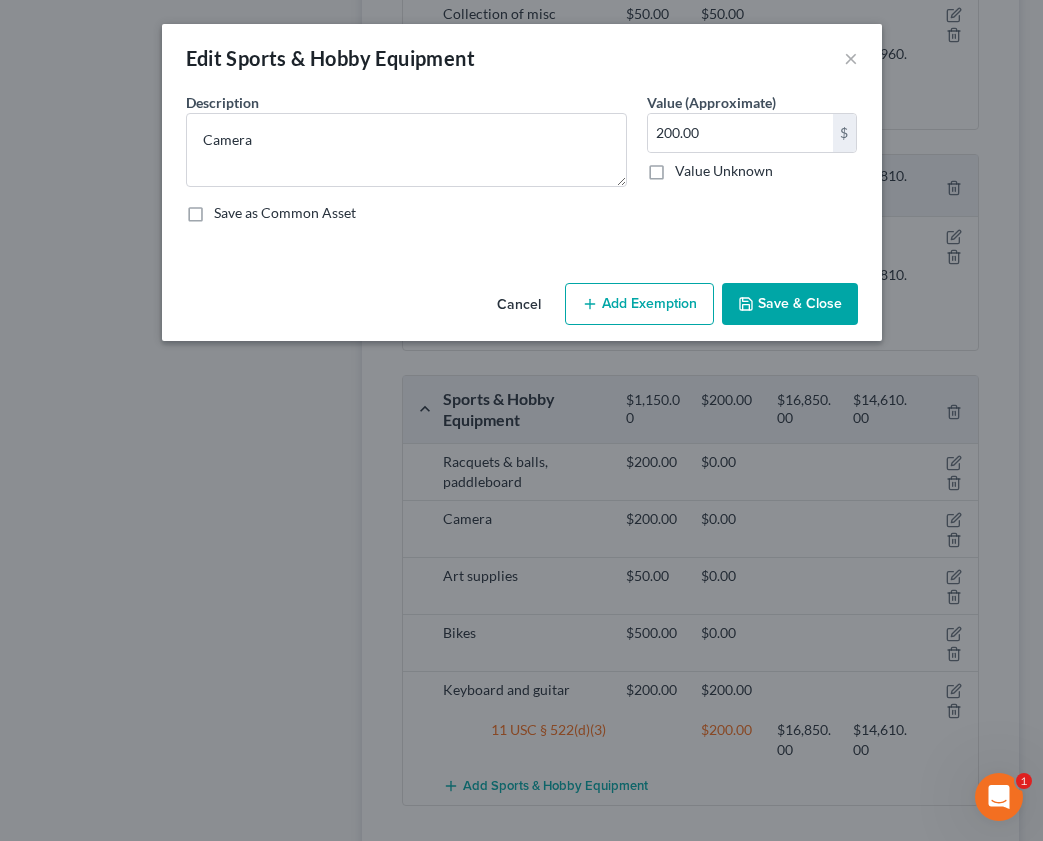 click on "Add Exemption" at bounding box center (639, 304) 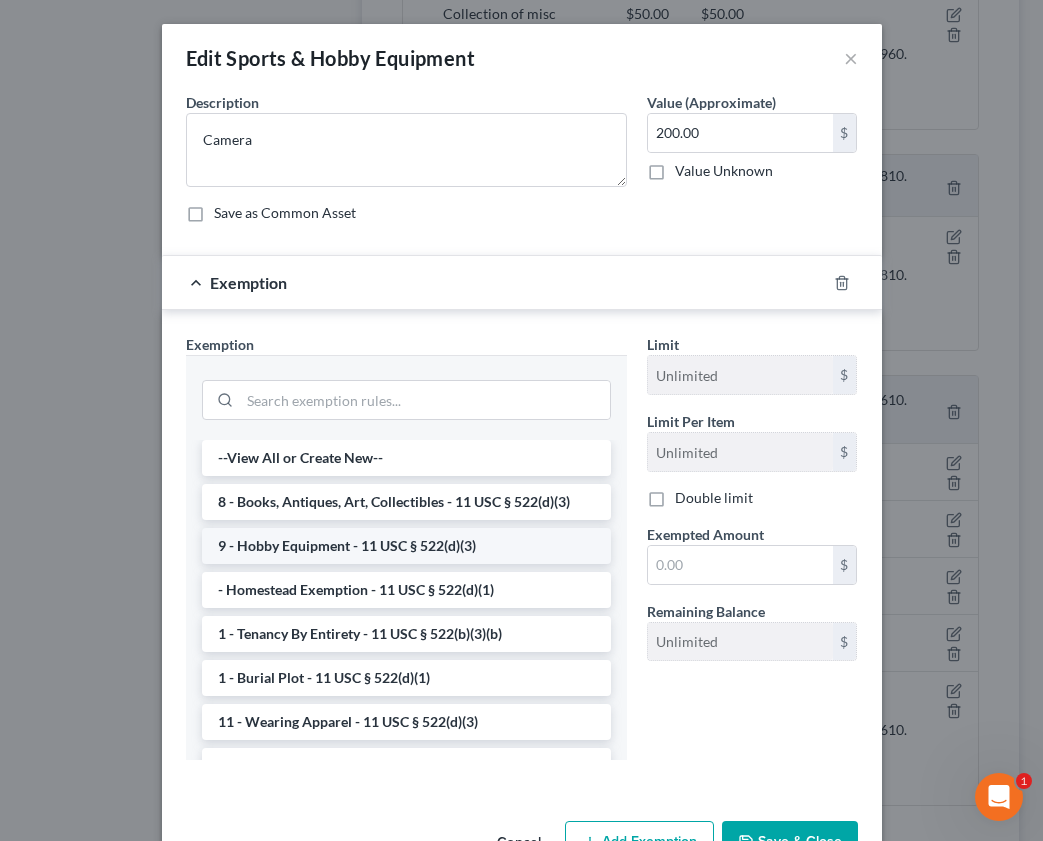 click on "9 - Hobby Equipment  - 11 USC § 522(d)(3)" at bounding box center (406, 546) 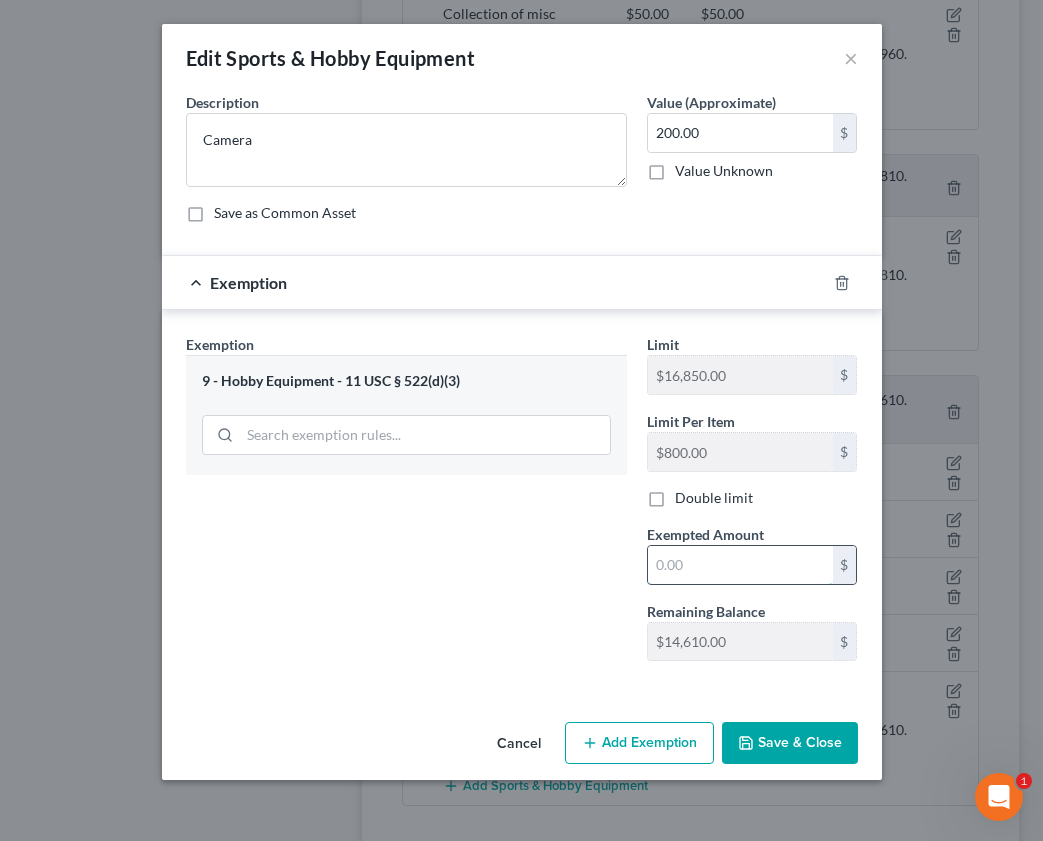 click at bounding box center (740, 565) 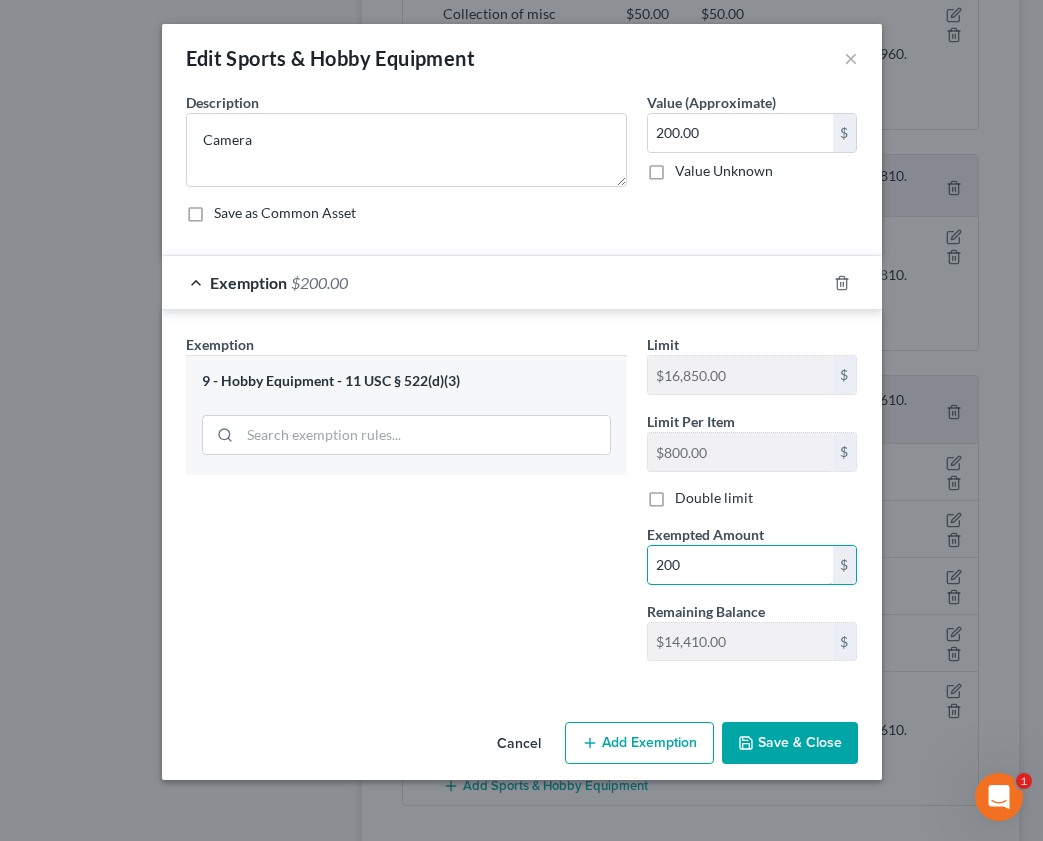 type on "200" 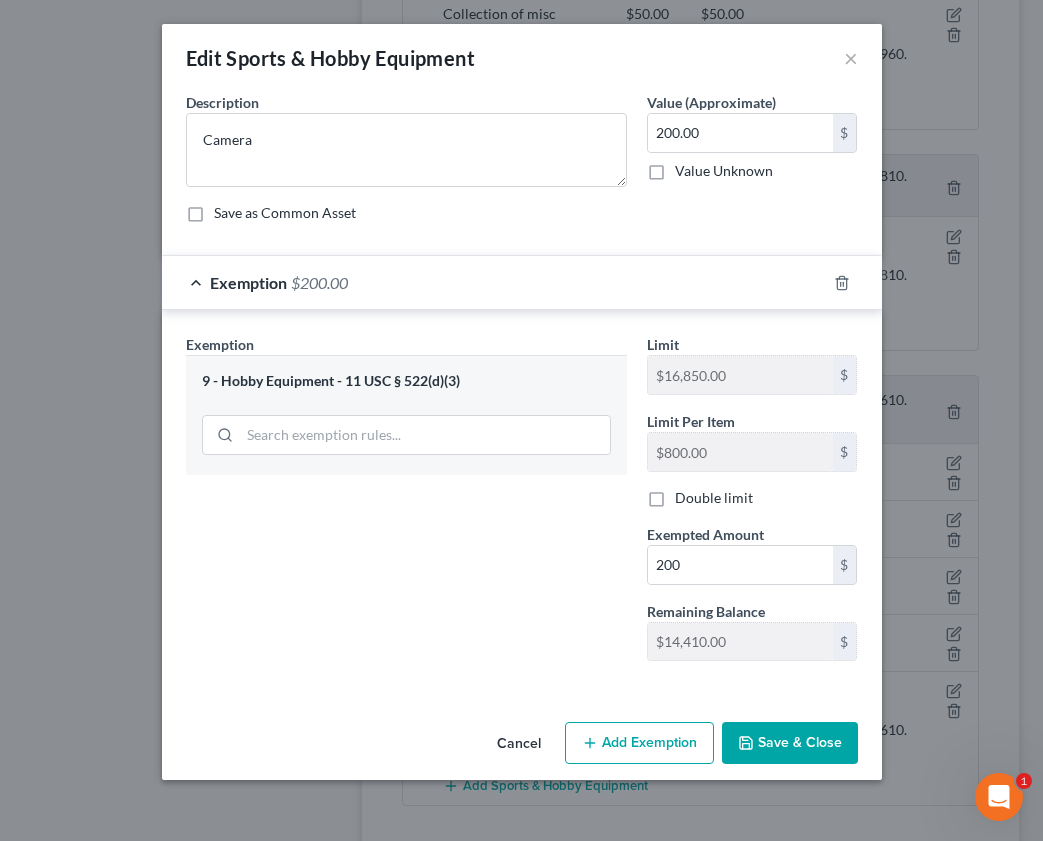 click on "Save & Close" at bounding box center (790, 743) 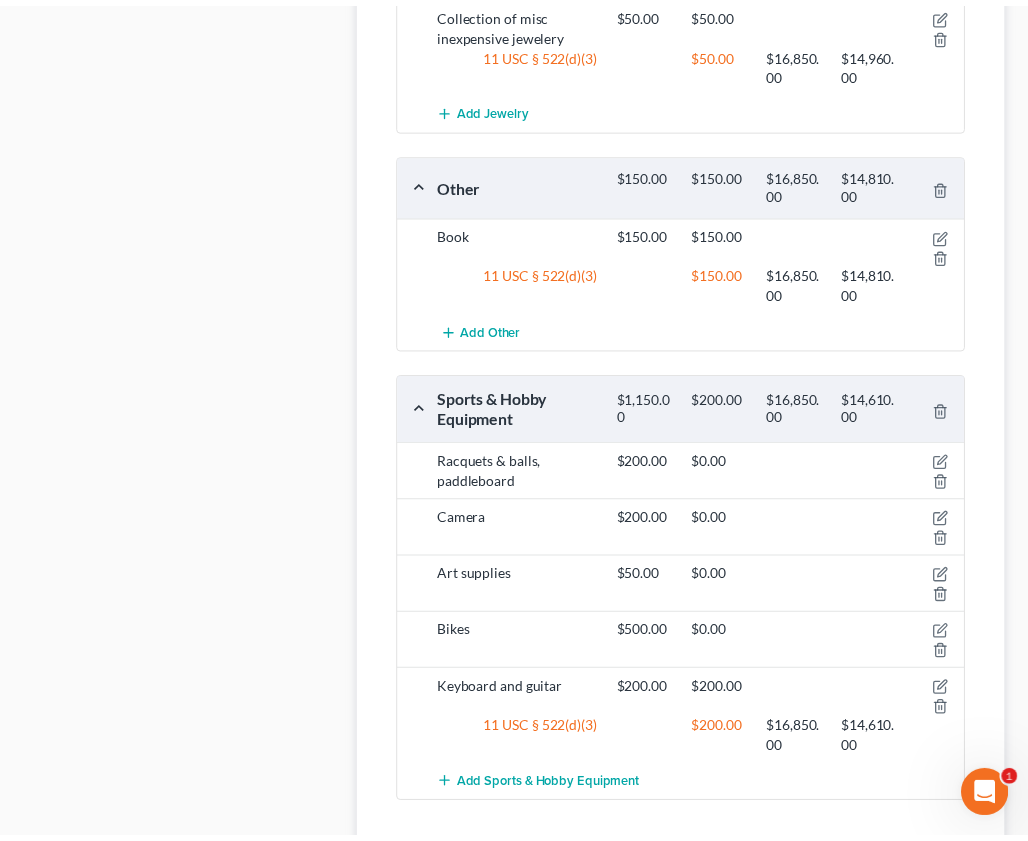 scroll, scrollTop: 1600, scrollLeft: 0, axis: vertical 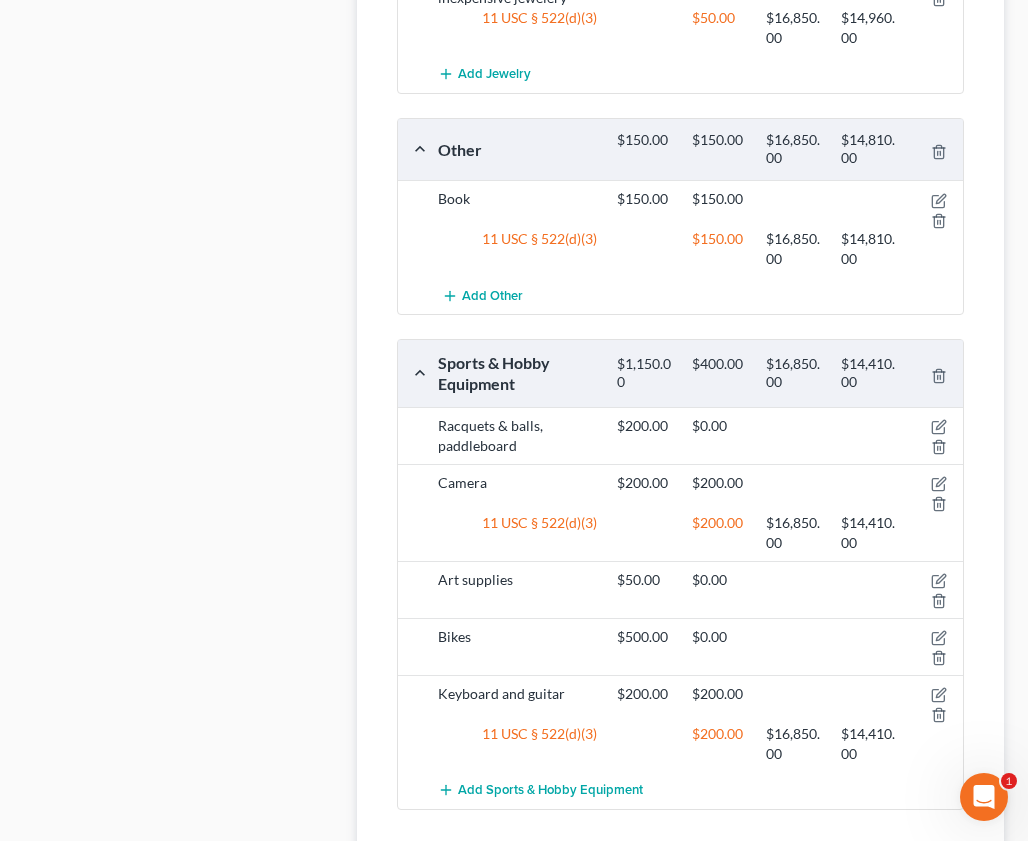 click on "$50.00 $0.00" at bounding box center (756, 590) 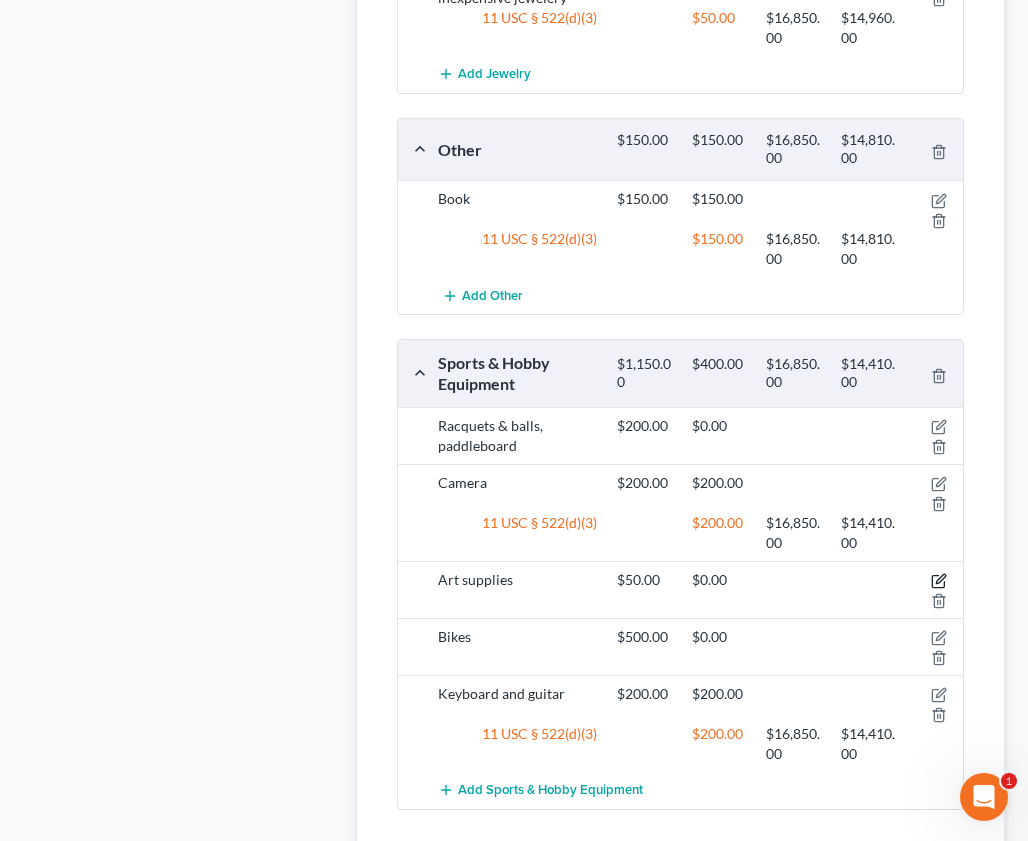 click 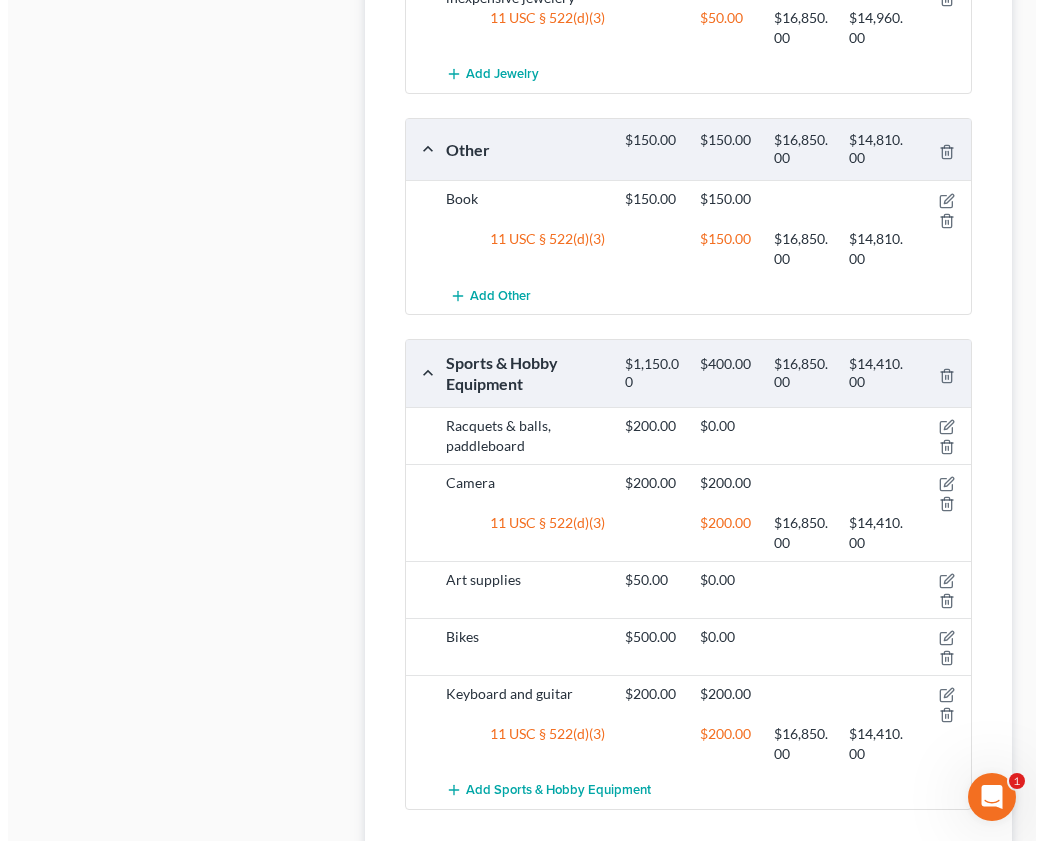 scroll, scrollTop: 1564, scrollLeft: 0, axis: vertical 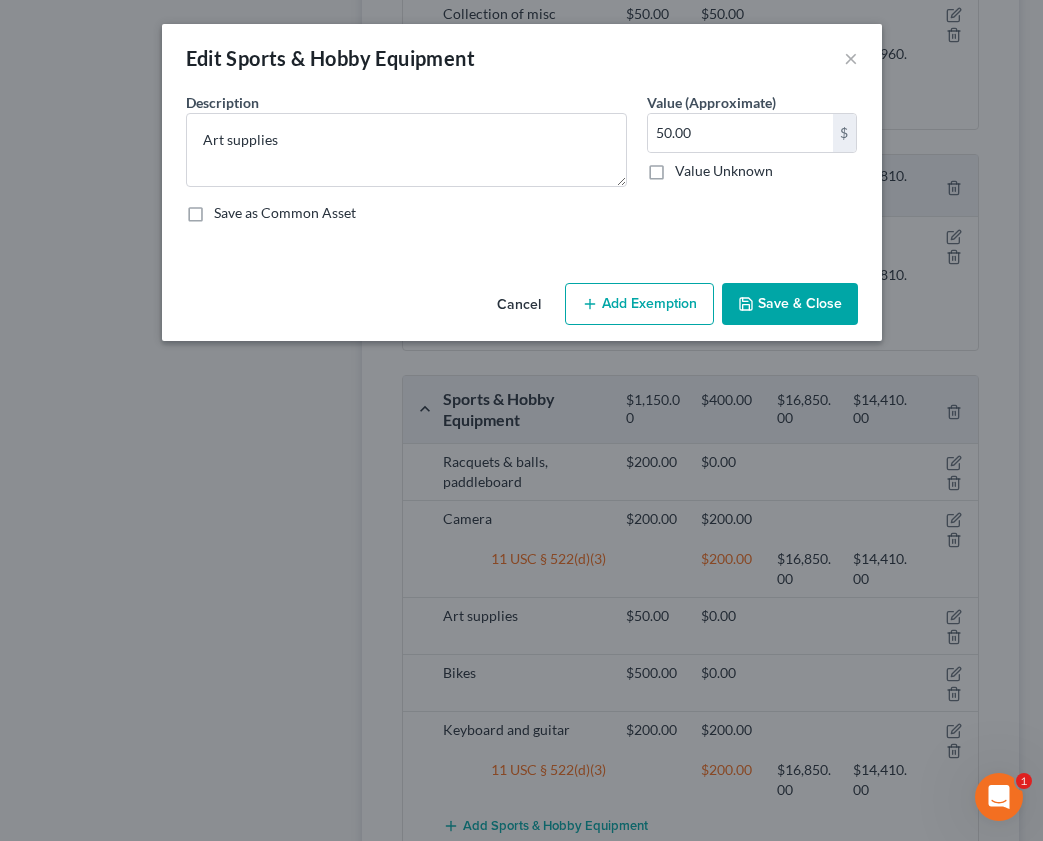 click on "Save & Close" at bounding box center (790, 304) 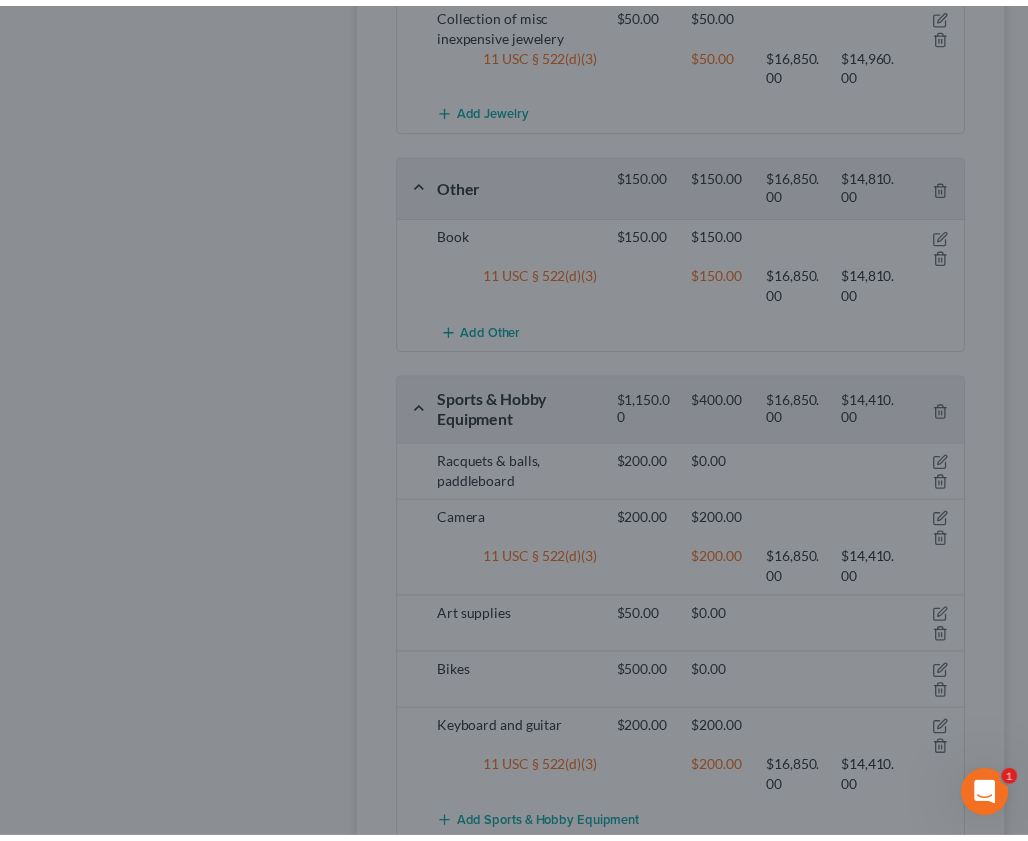 scroll, scrollTop: 1600, scrollLeft: 0, axis: vertical 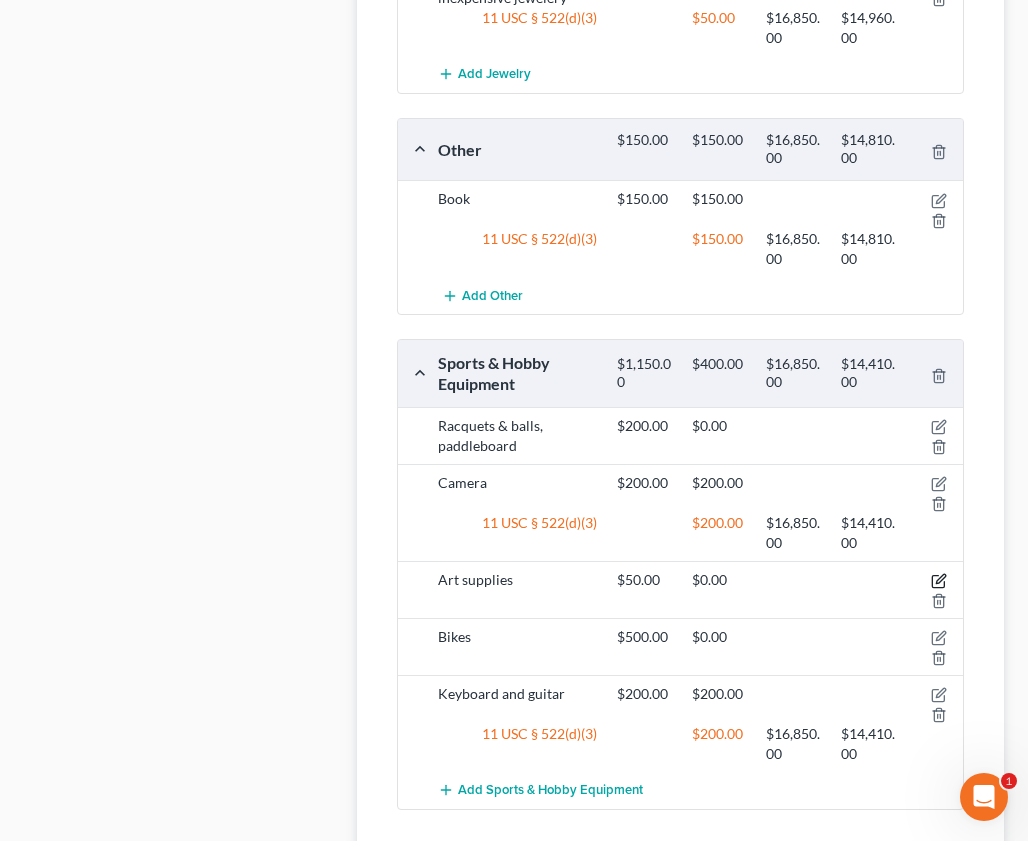 click 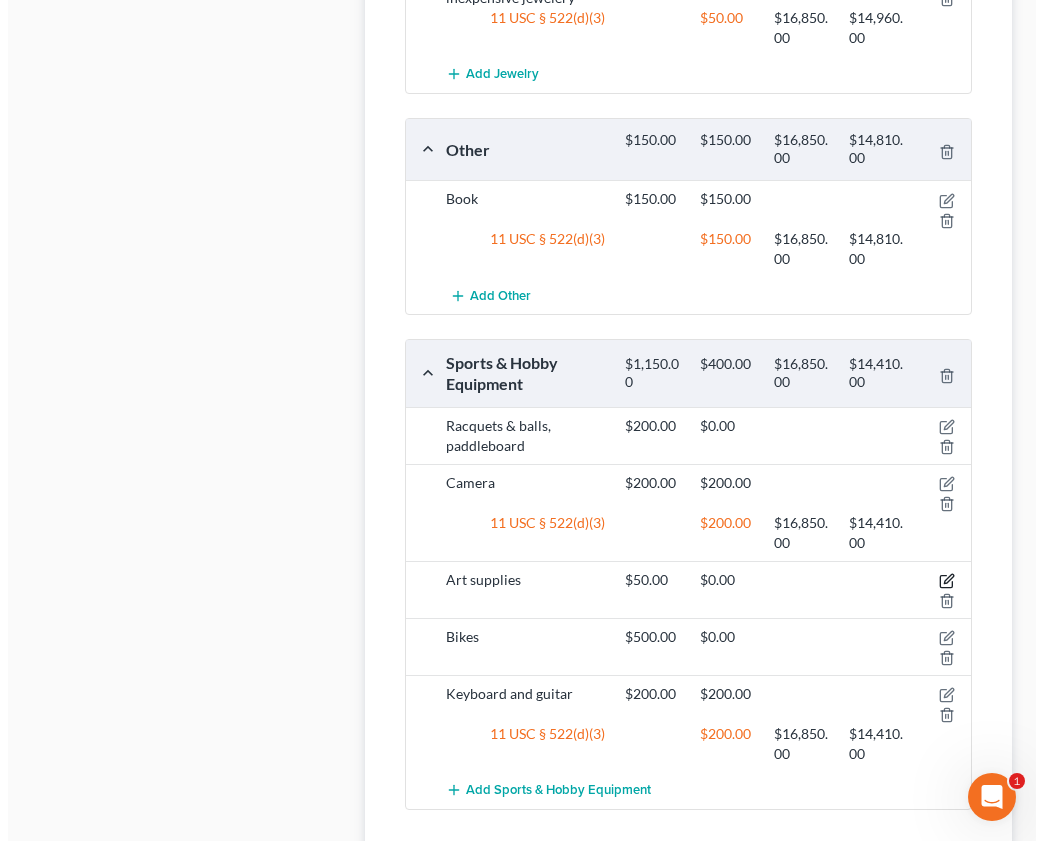 scroll, scrollTop: 1564, scrollLeft: 0, axis: vertical 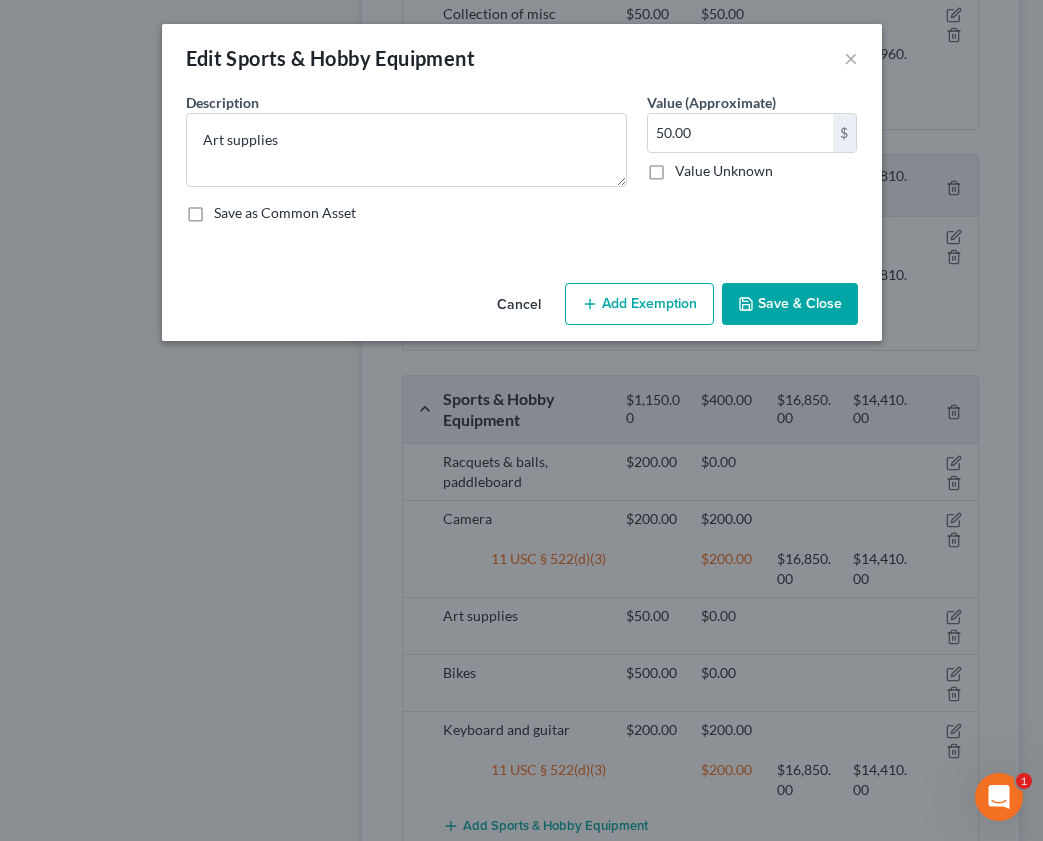 click on "Cancel Add Exemption Save & Close" at bounding box center [522, 308] 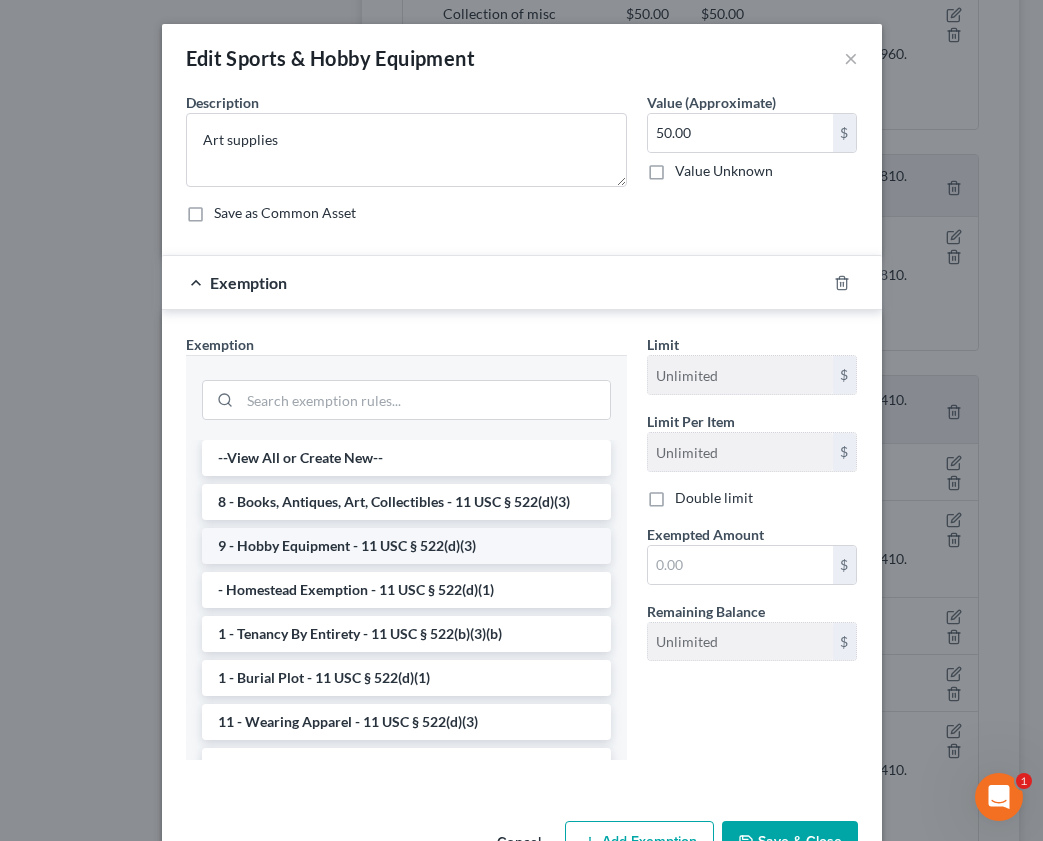click on "9 - Hobby Equipment  - 11 USC § 522(d)(3)" at bounding box center [406, 546] 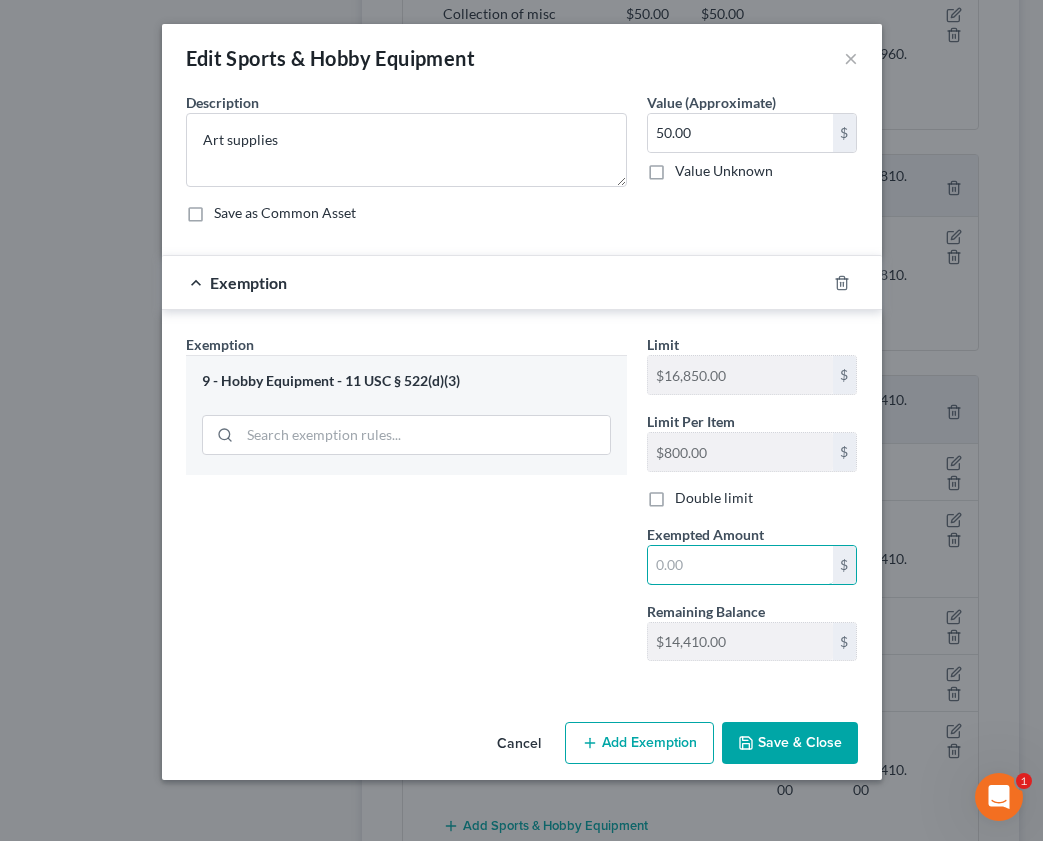 drag, startPoint x: 715, startPoint y: 571, endPoint x: 717, endPoint y: 589, distance: 18.110771 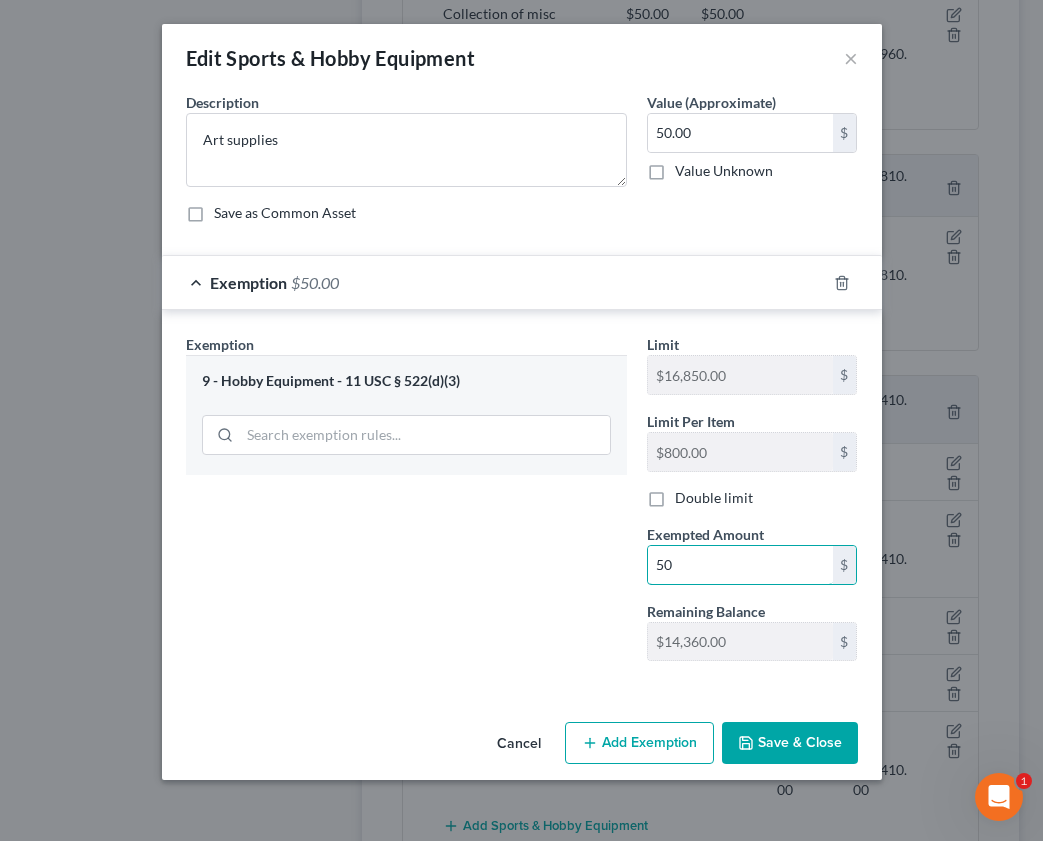 type on "50" 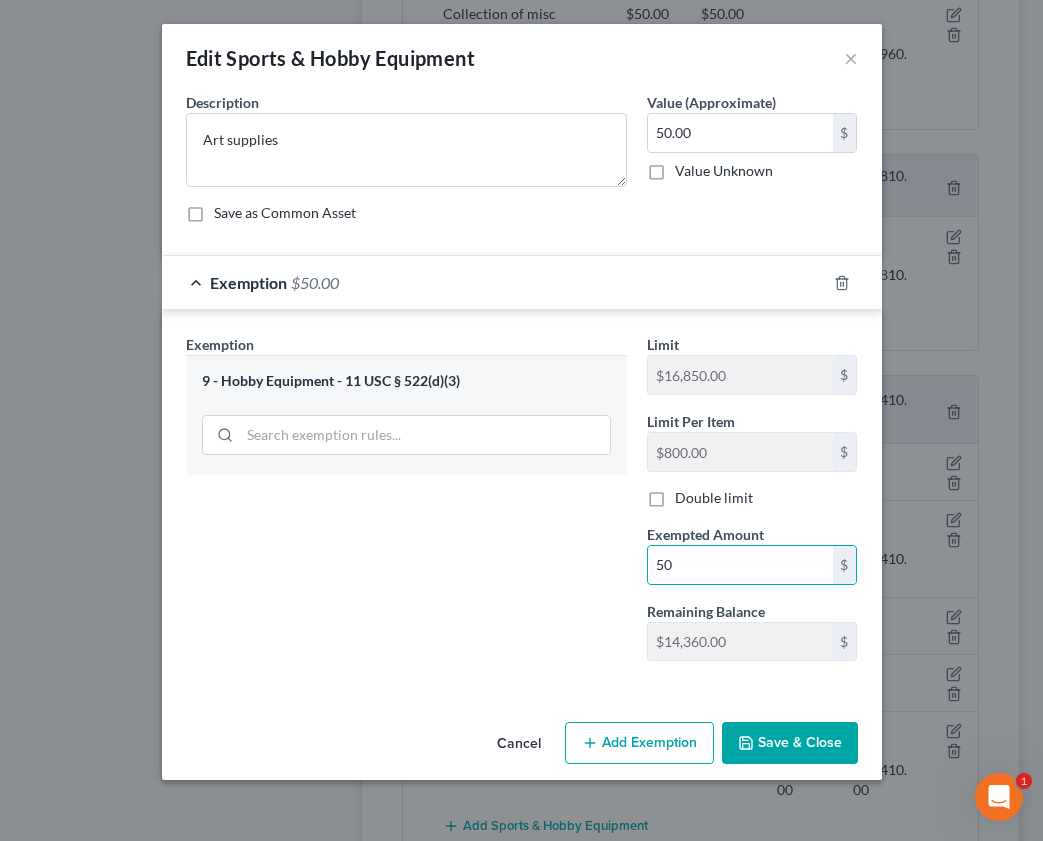 type 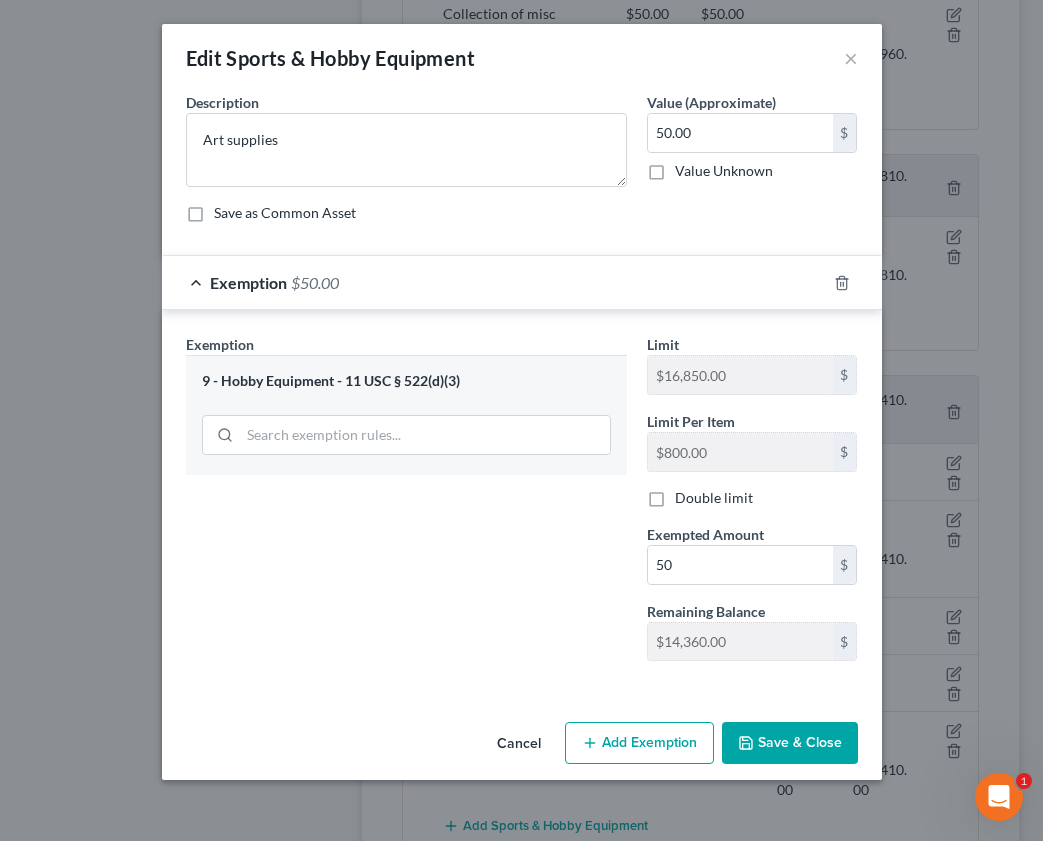 click on "Save & Close" at bounding box center [790, 743] 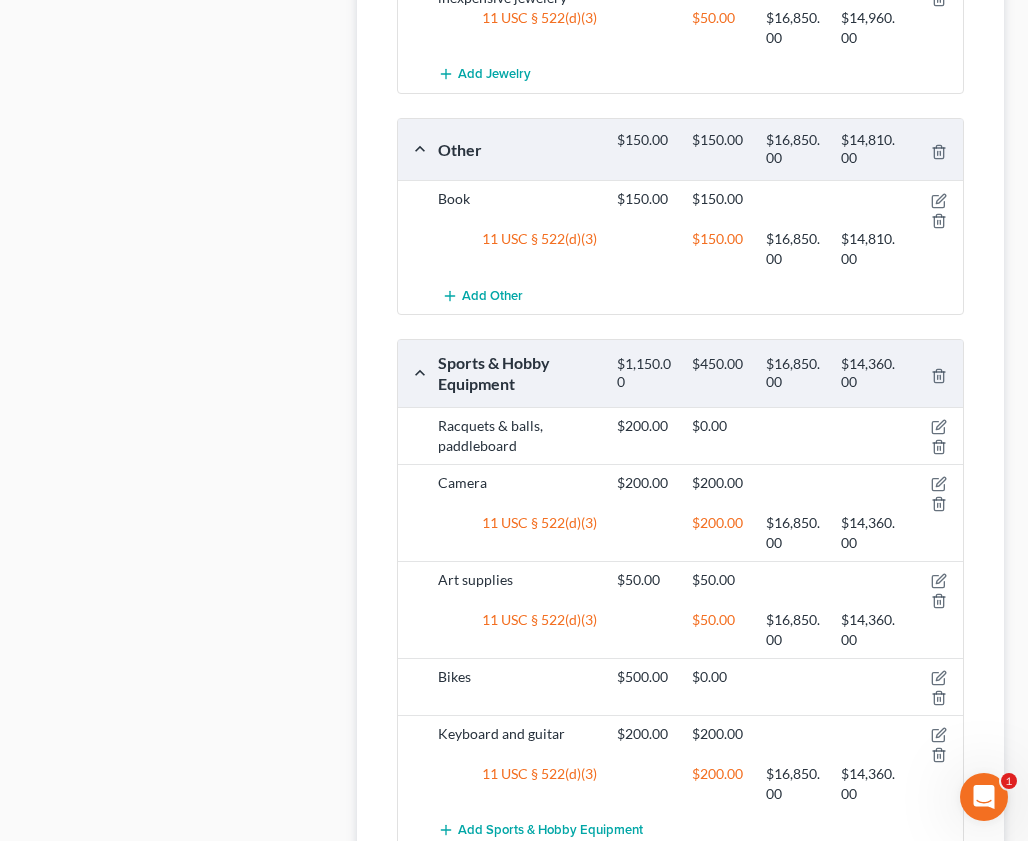 scroll, scrollTop: 1700, scrollLeft: 0, axis: vertical 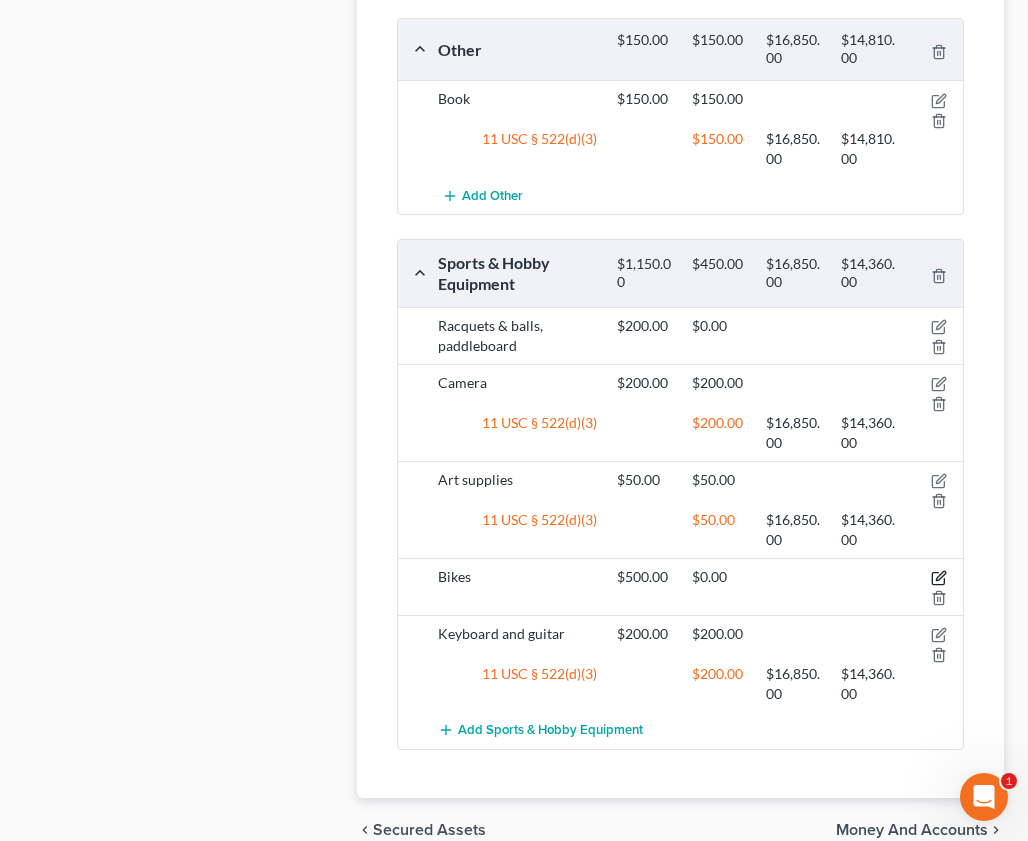 click 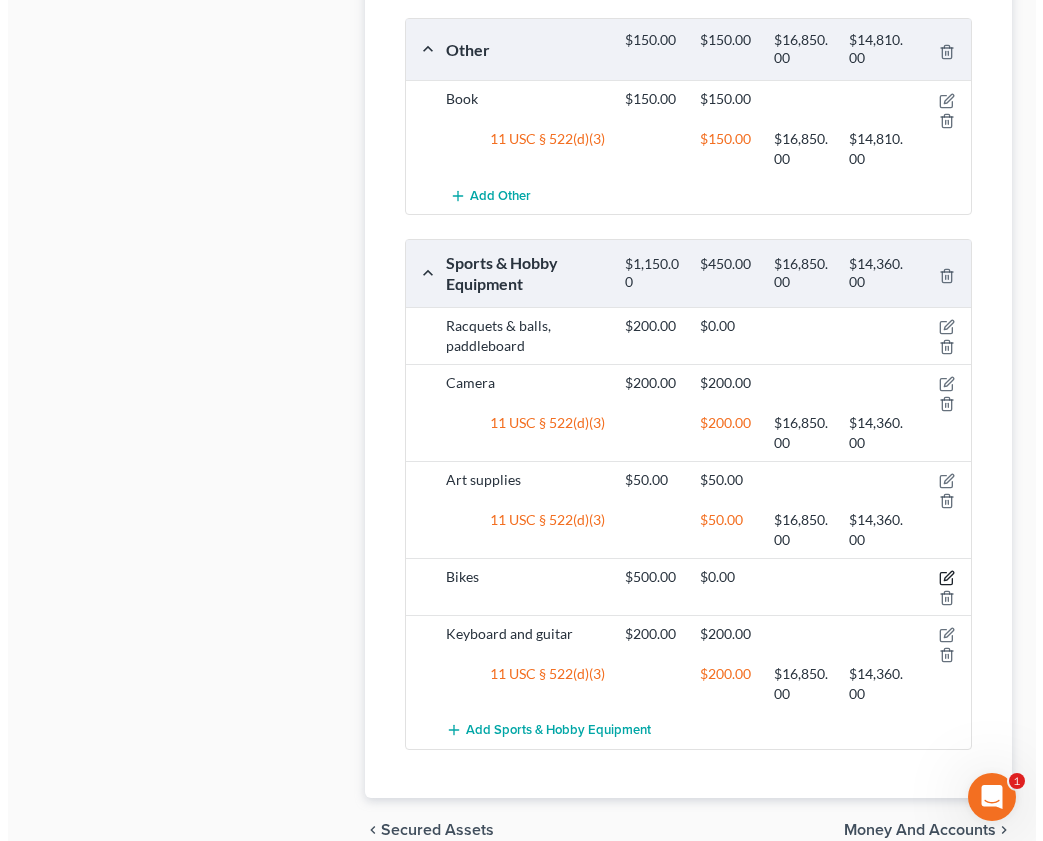 scroll, scrollTop: 1664, scrollLeft: 0, axis: vertical 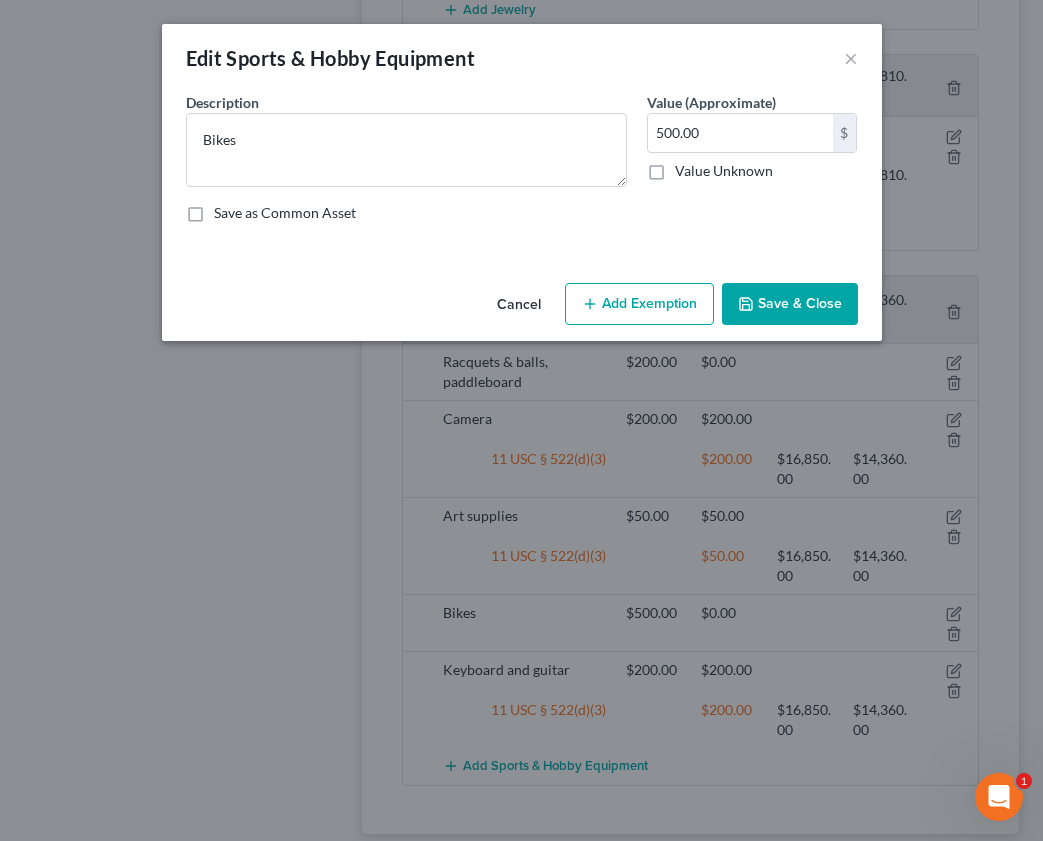 click on "Add Exemption" at bounding box center (639, 304) 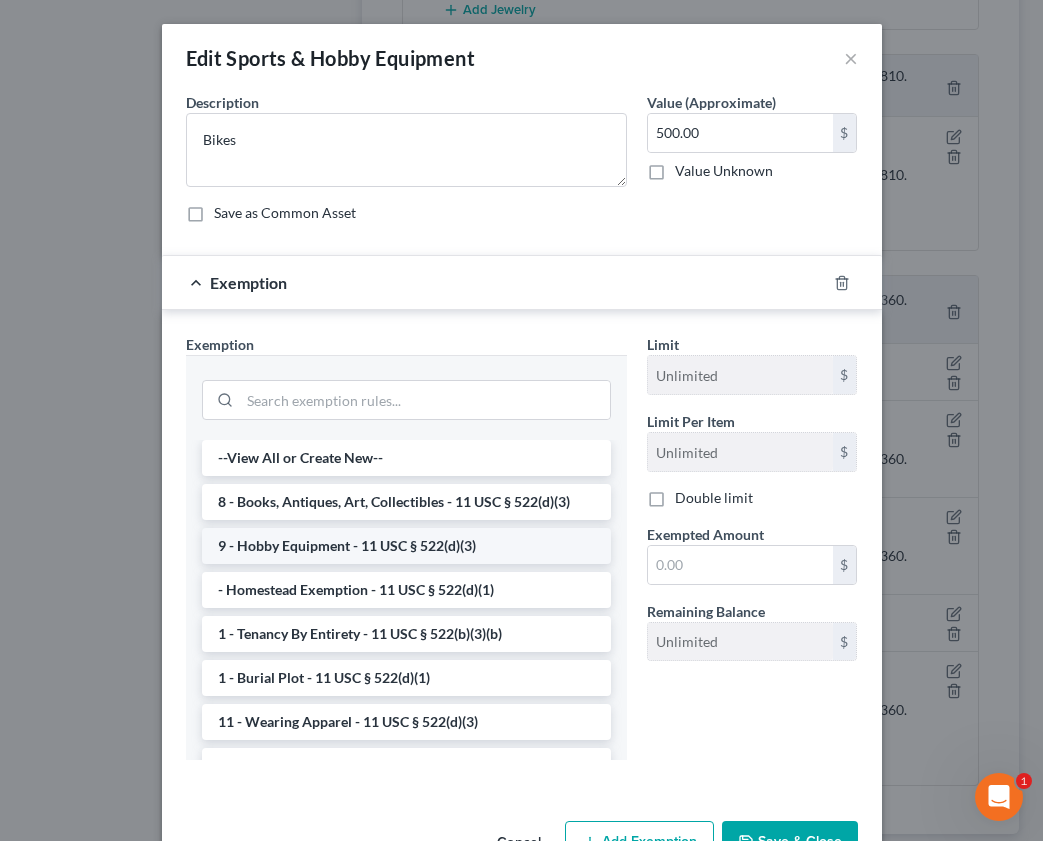 click on "9 - Hobby Equipment  - 11 USC § 522(d)(3)" at bounding box center (406, 546) 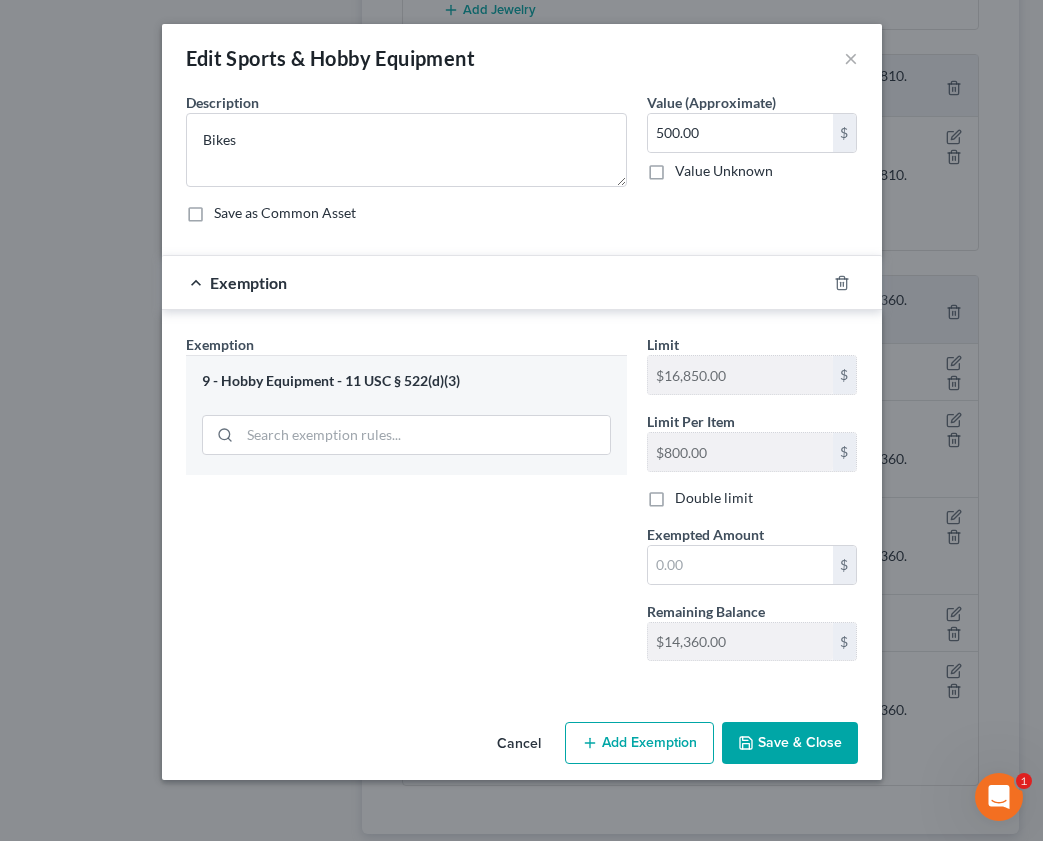 click on "Exemption Set must be selected for CA.
Exemption
*
9 - Hobby Equipment  - 11 USC § 522(d)(3)" at bounding box center [406, 505] 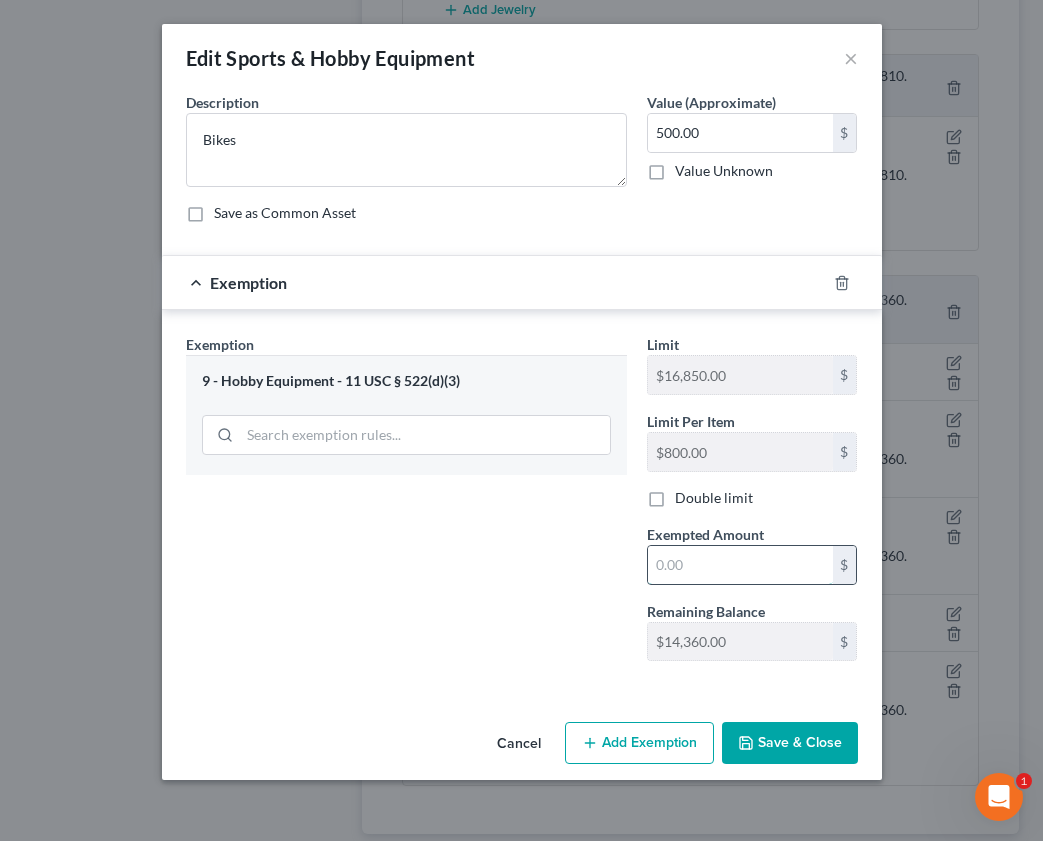 click at bounding box center (740, 565) 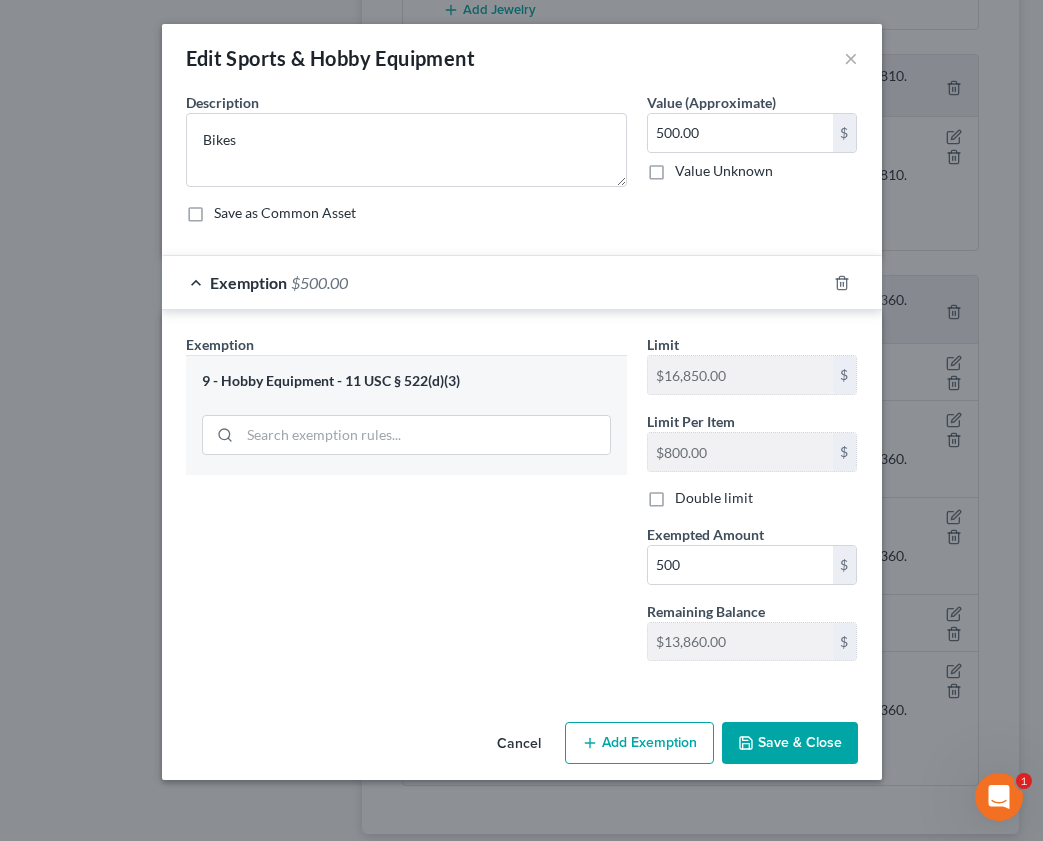 click on "Save & Close" at bounding box center (790, 743) 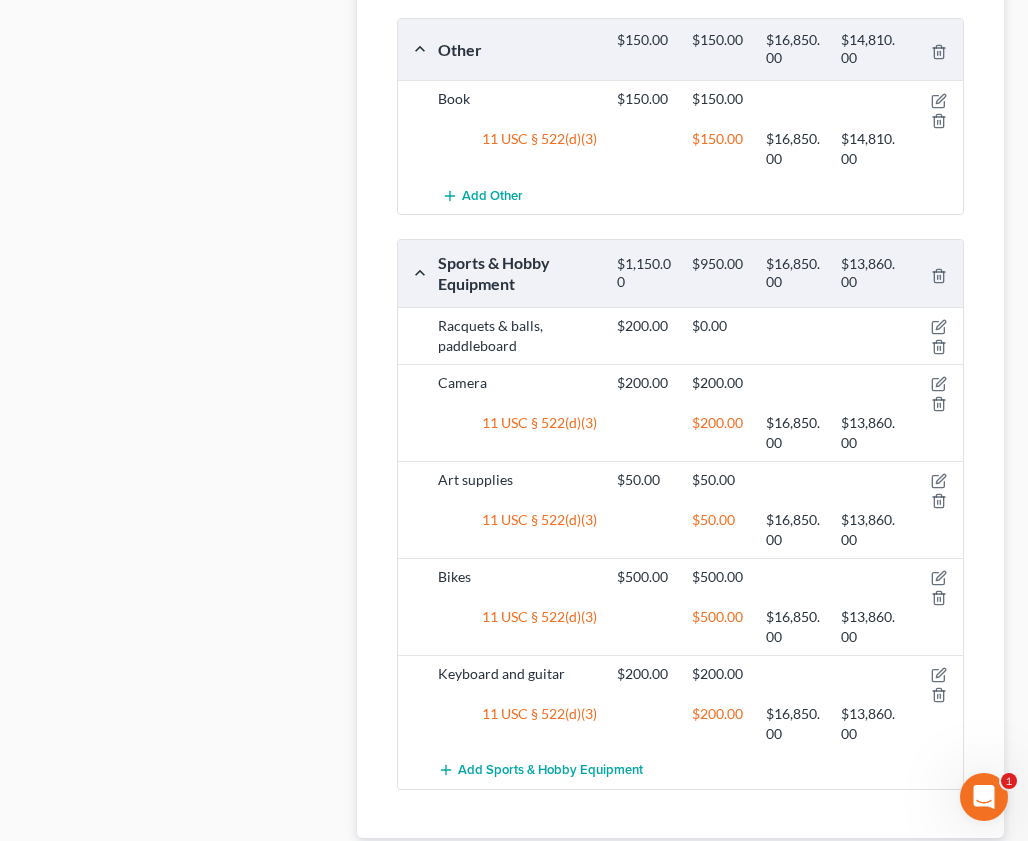 scroll, scrollTop: 1837, scrollLeft: 0, axis: vertical 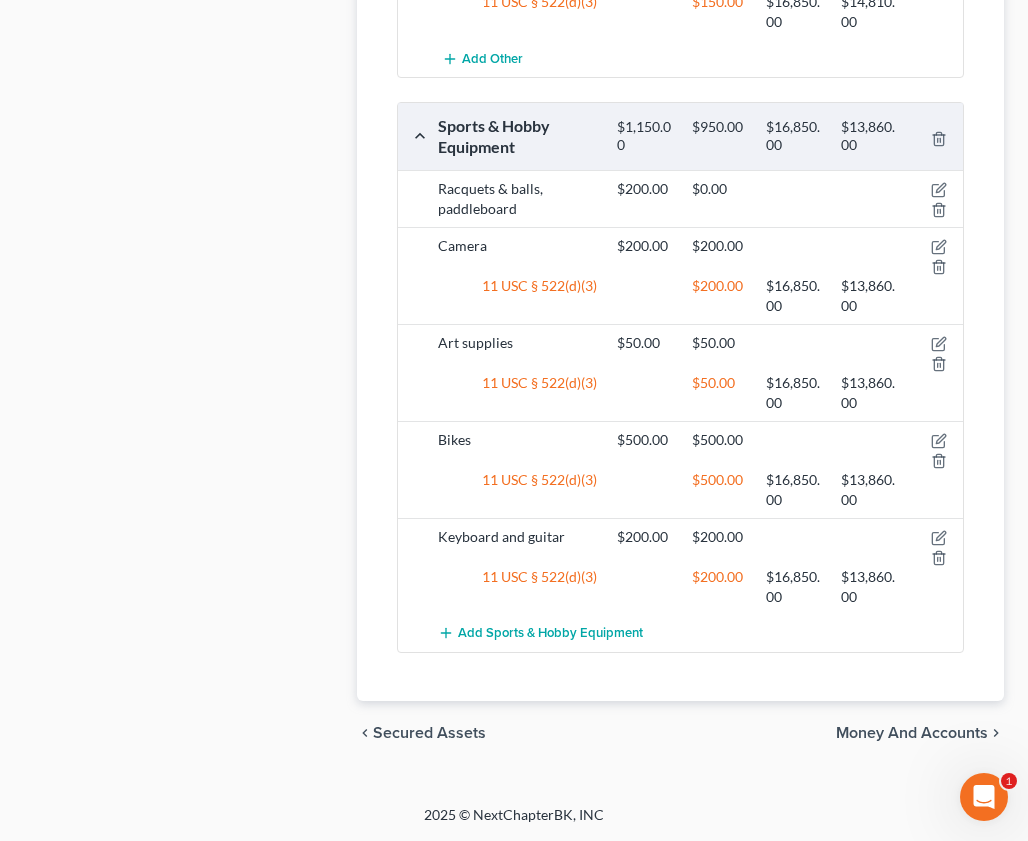 drag, startPoint x: 915, startPoint y: 744, endPoint x: 895, endPoint y: 737, distance: 21.189621 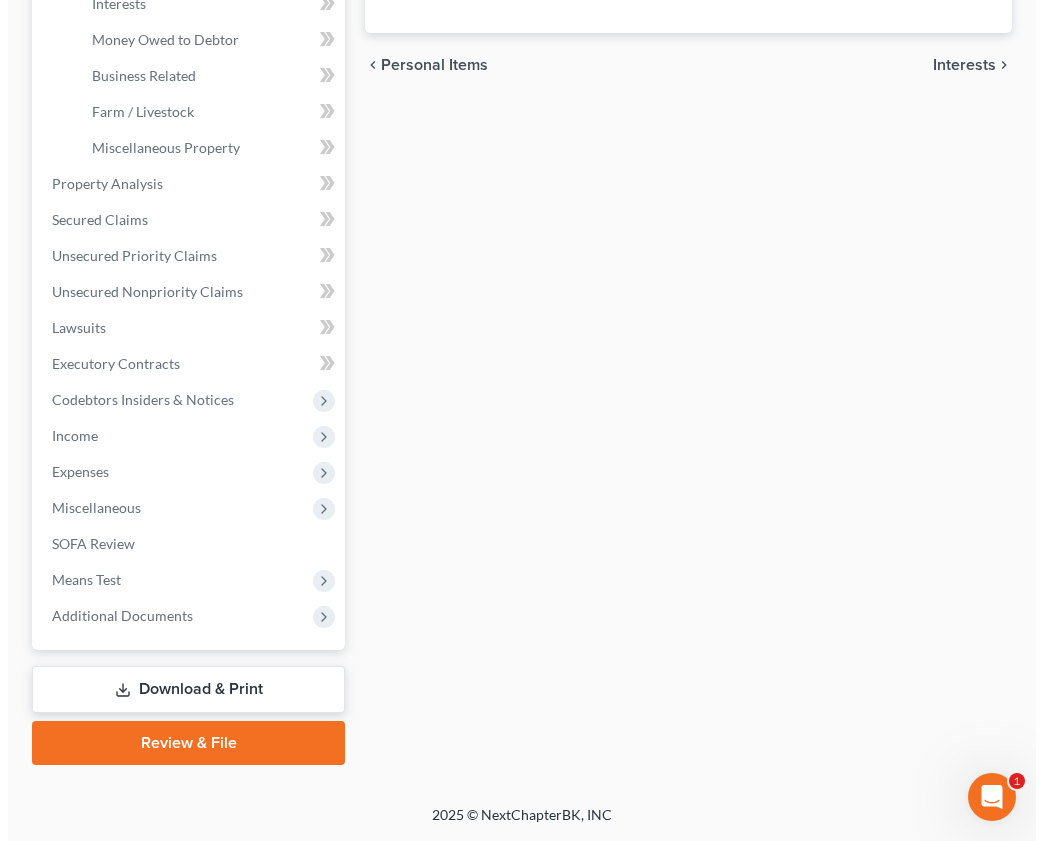 scroll, scrollTop: 0, scrollLeft: 0, axis: both 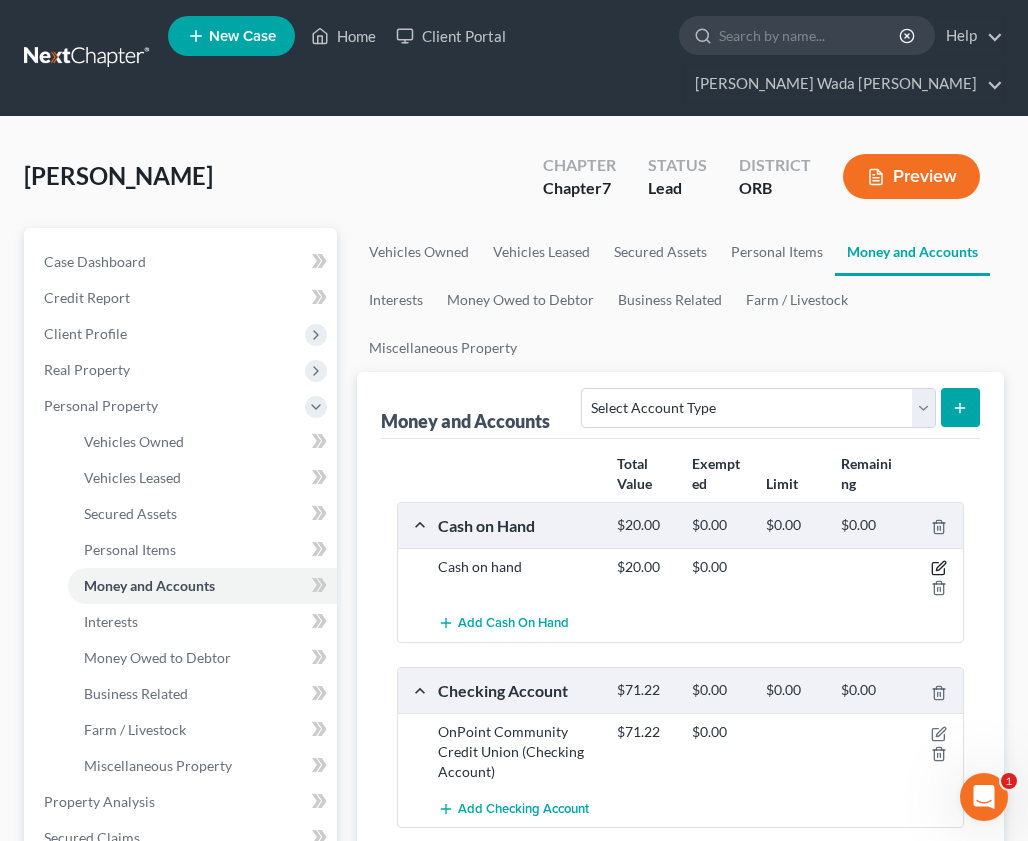 click 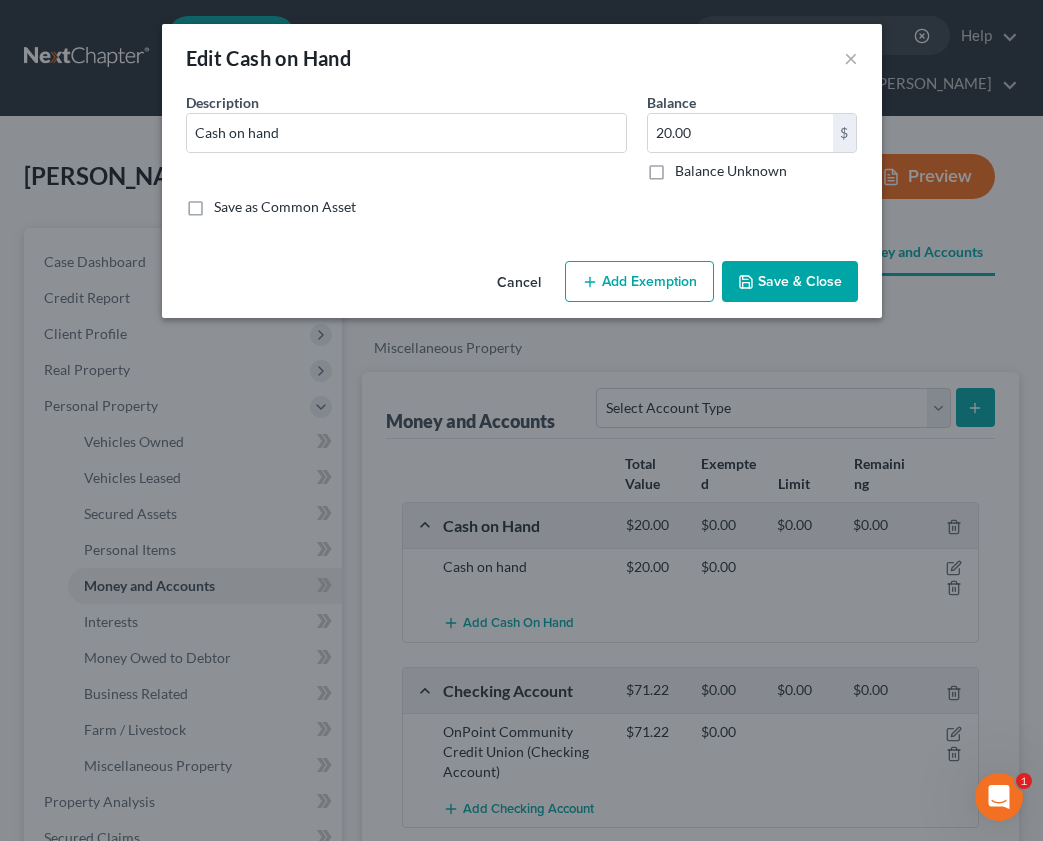 click on "Add Exemption" at bounding box center (639, 282) 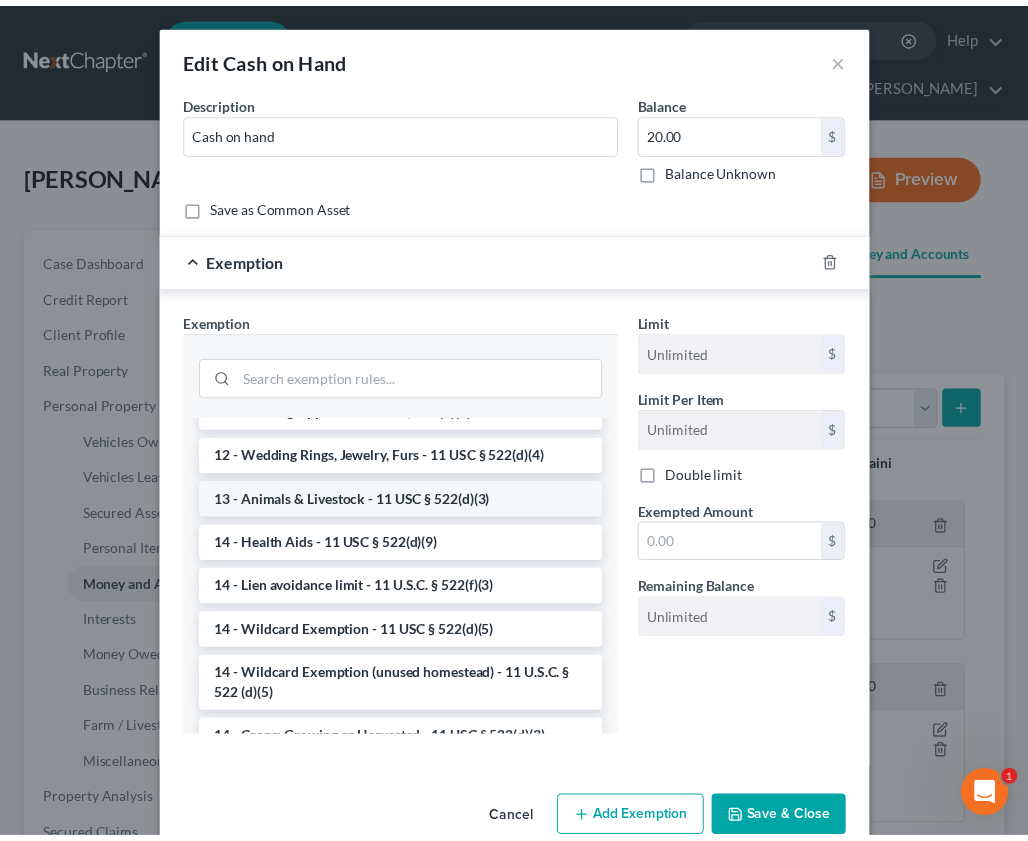 scroll, scrollTop: 300, scrollLeft: 0, axis: vertical 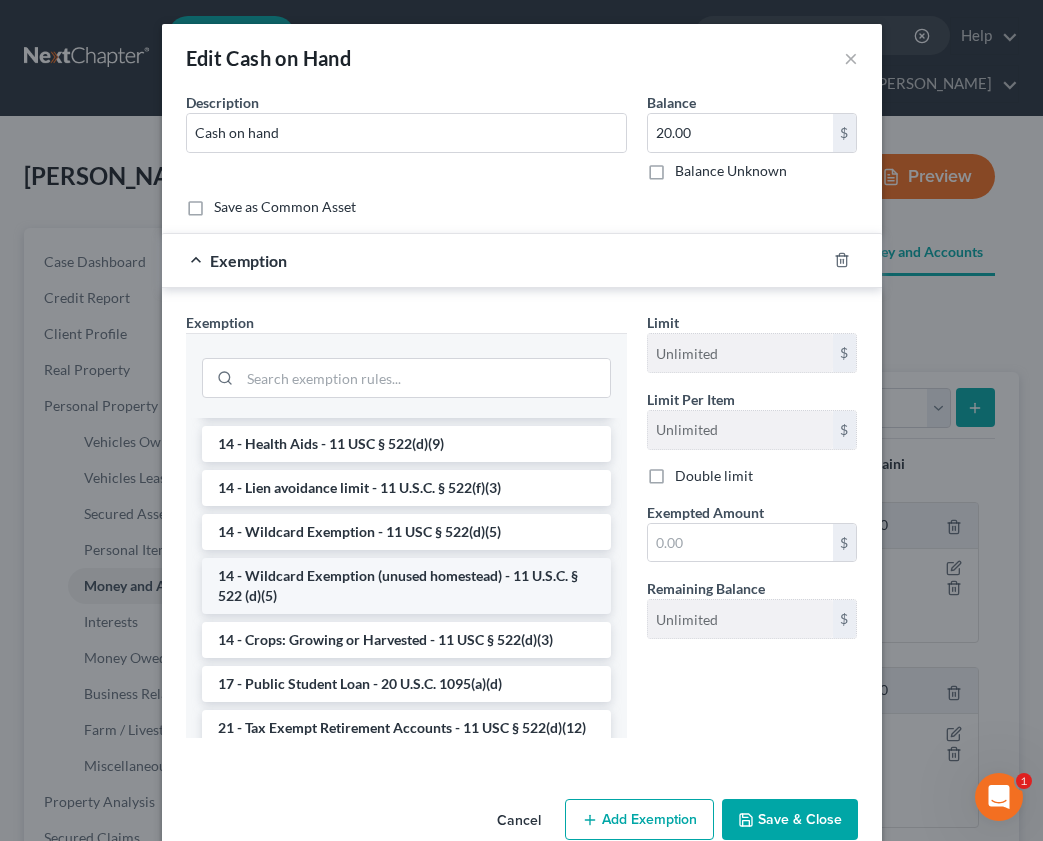 click on "14 - Wildcard Exemption (unused homestead) - 11 U.S.C. § 522 (d)(5)" at bounding box center [406, 586] 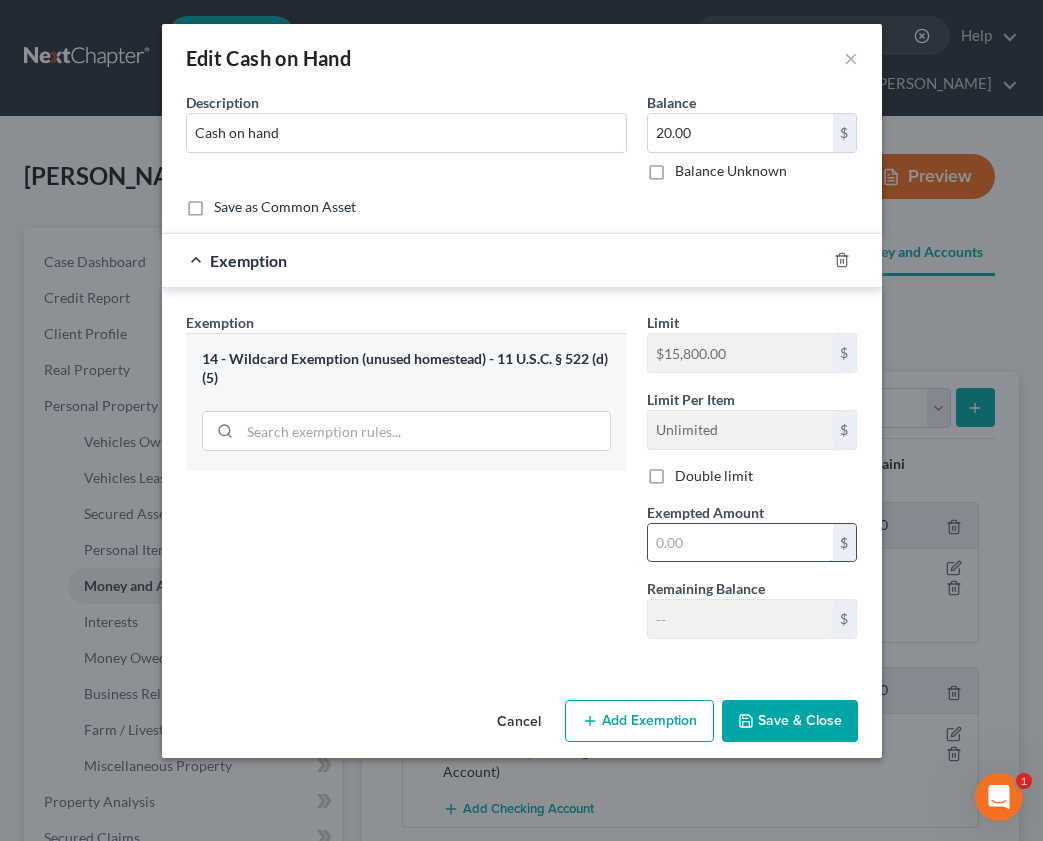 click at bounding box center (740, 543) 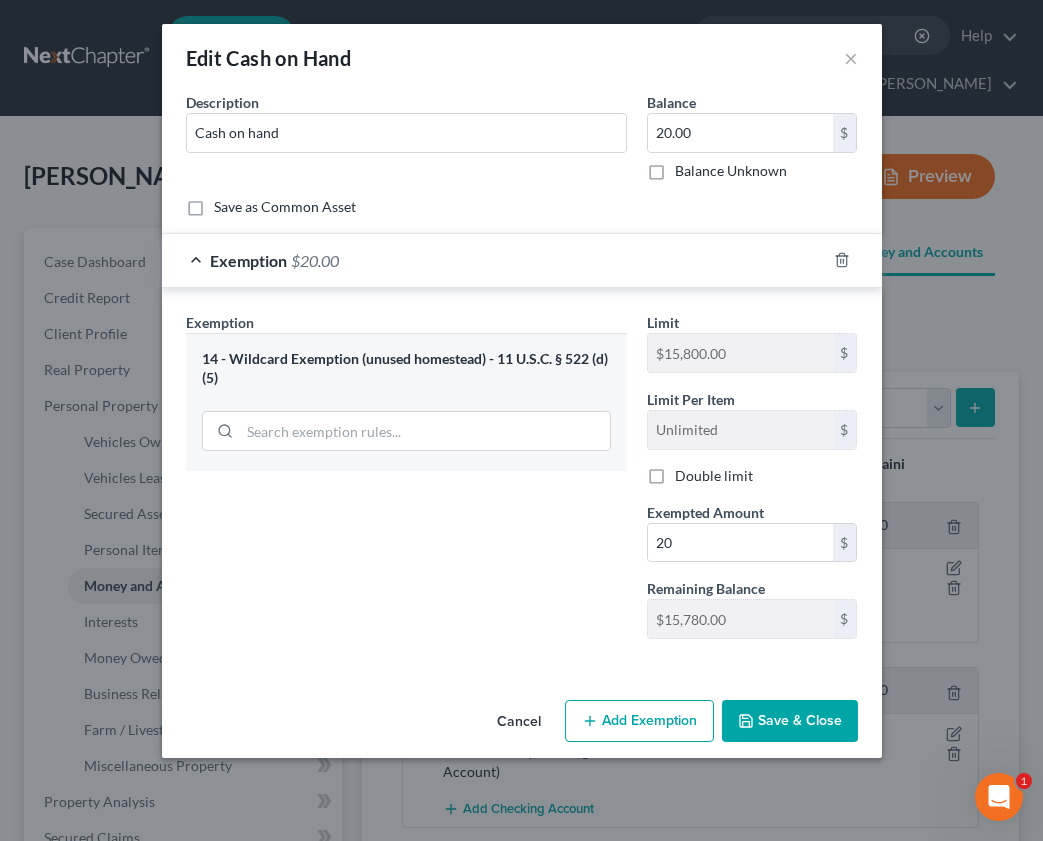 click on "Save & Close" at bounding box center (790, 721) 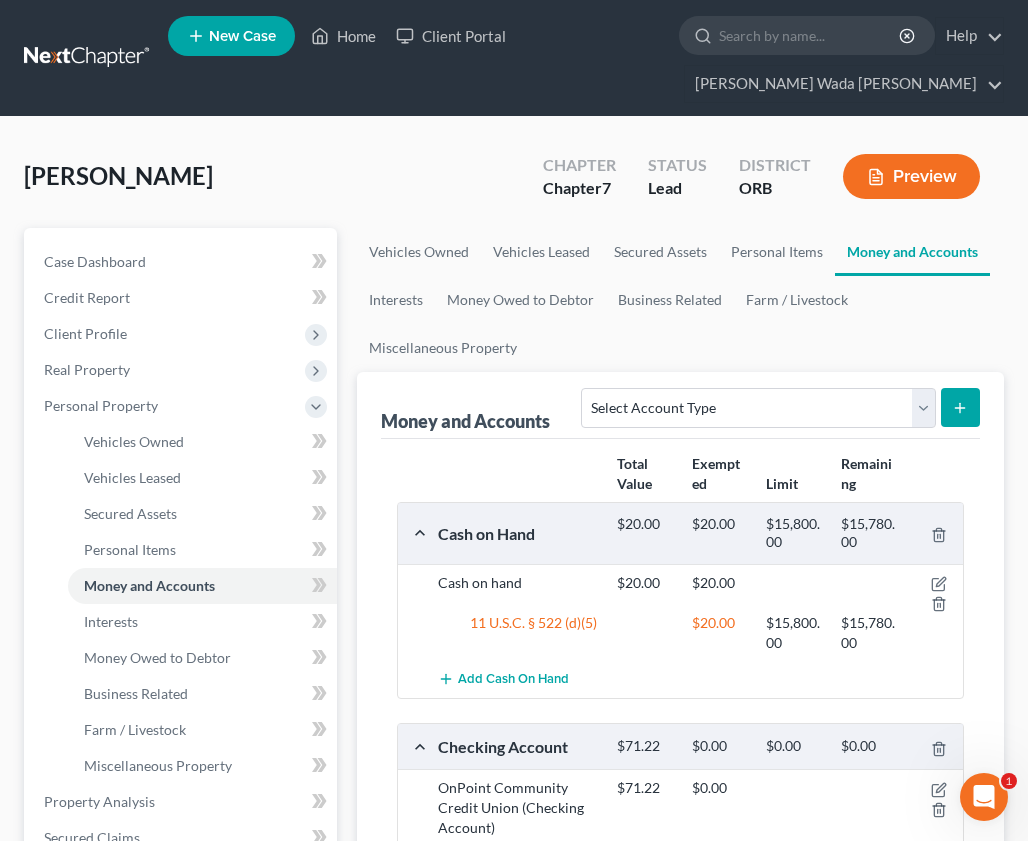 scroll, scrollTop: 200, scrollLeft: 0, axis: vertical 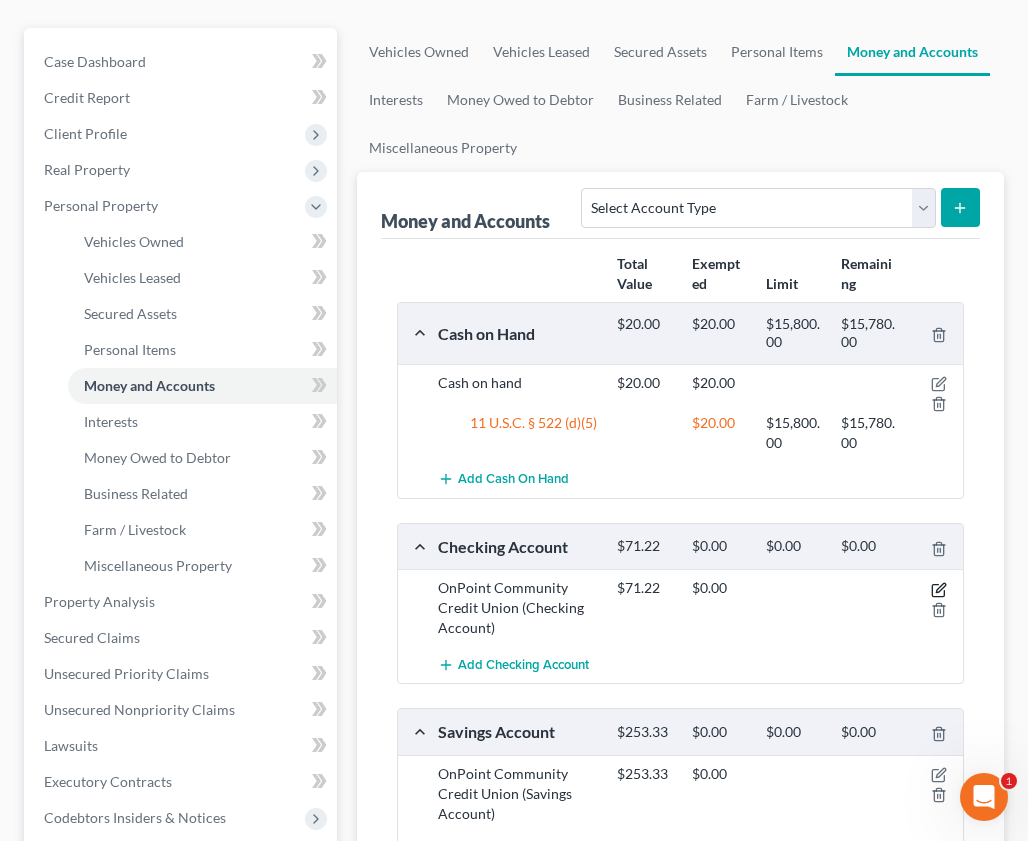 click 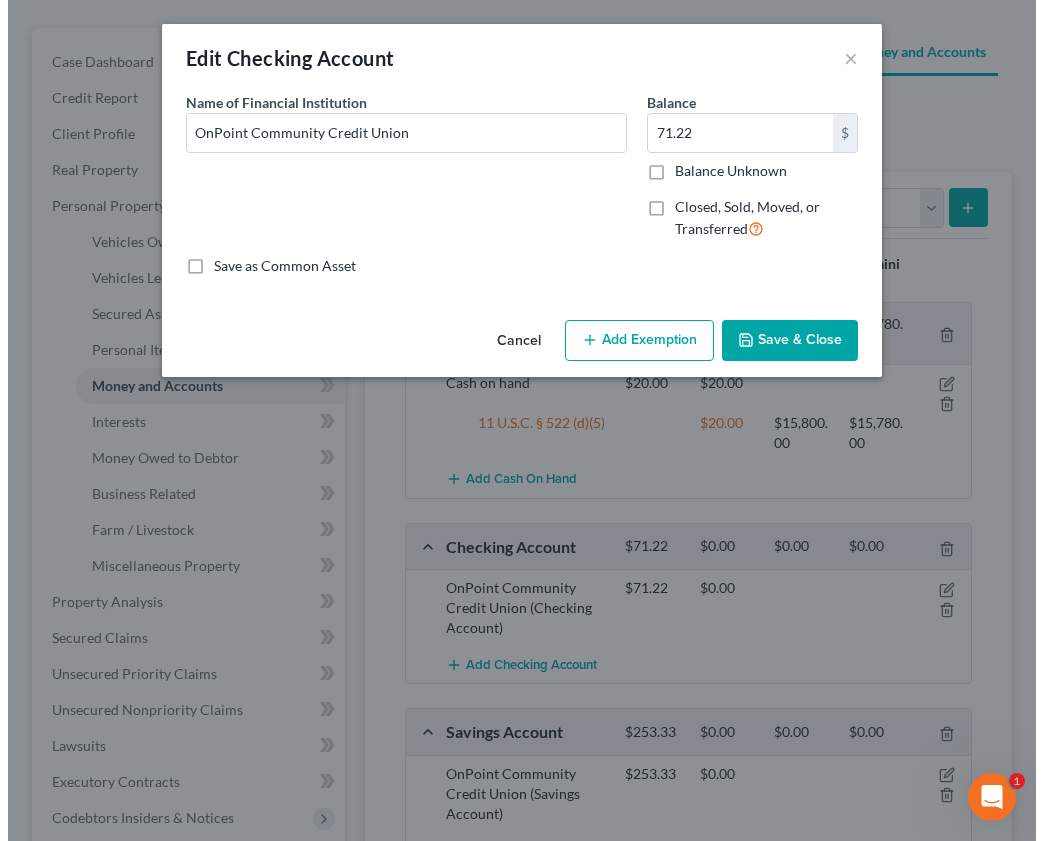 scroll, scrollTop: 164, scrollLeft: 0, axis: vertical 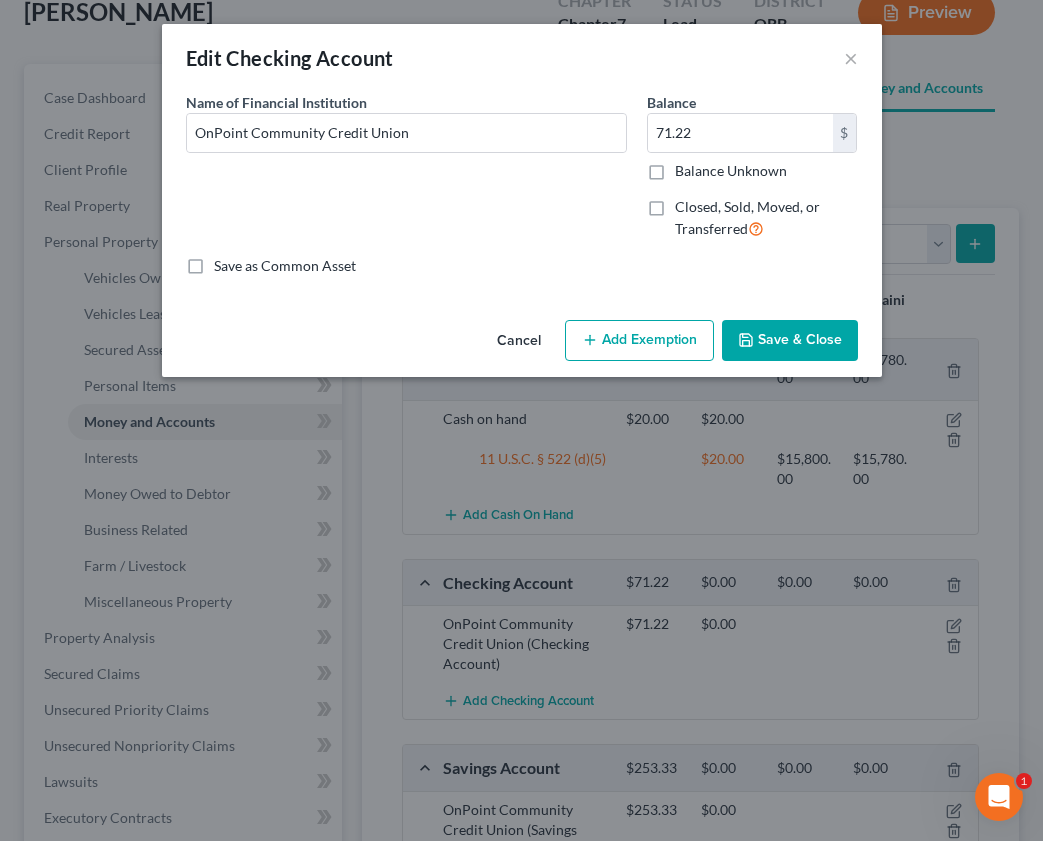 click on "Add Exemption" at bounding box center [639, 341] 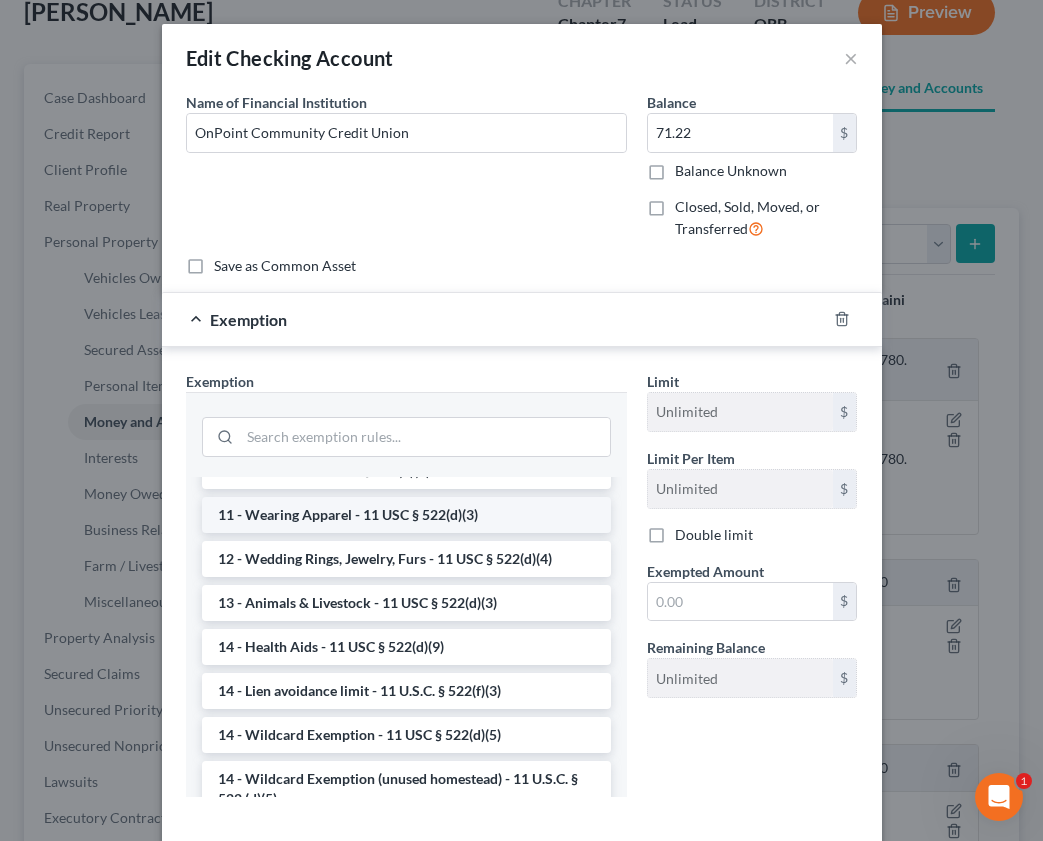 scroll, scrollTop: 400, scrollLeft: 0, axis: vertical 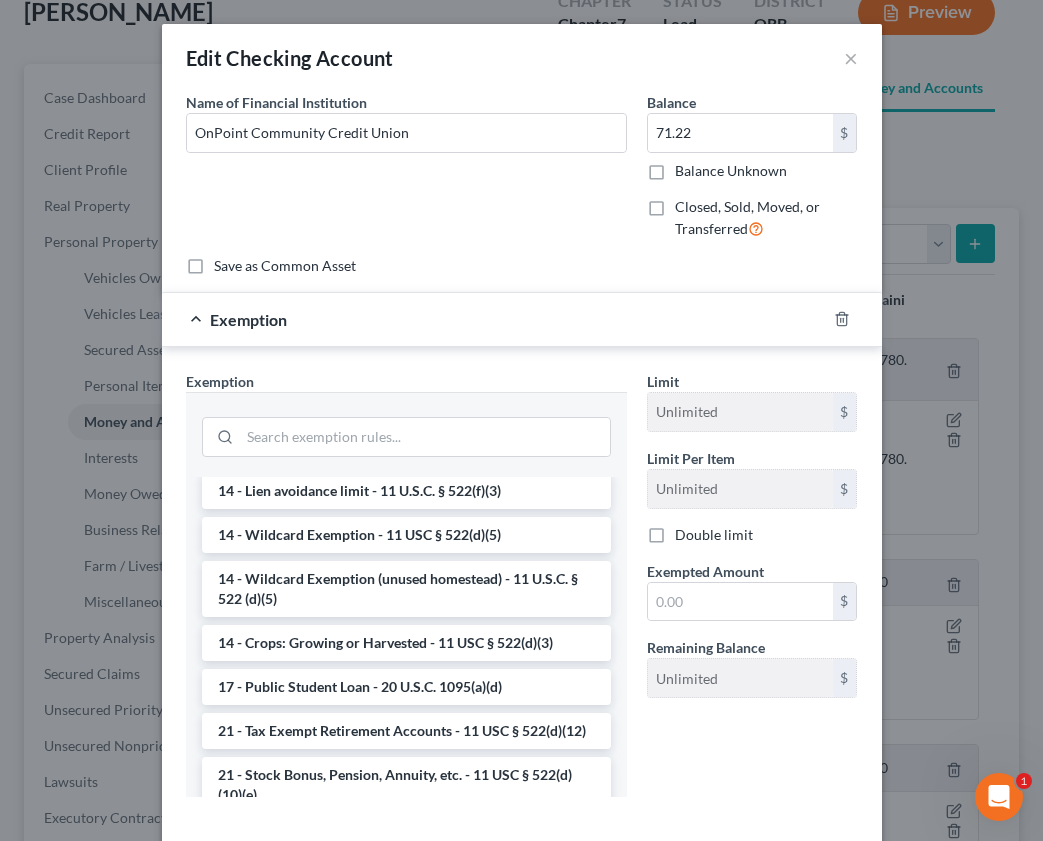 click on "14 - Wildcard Exemption - 11 USC § 522(d)(5)" at bounding box center (406, 535) 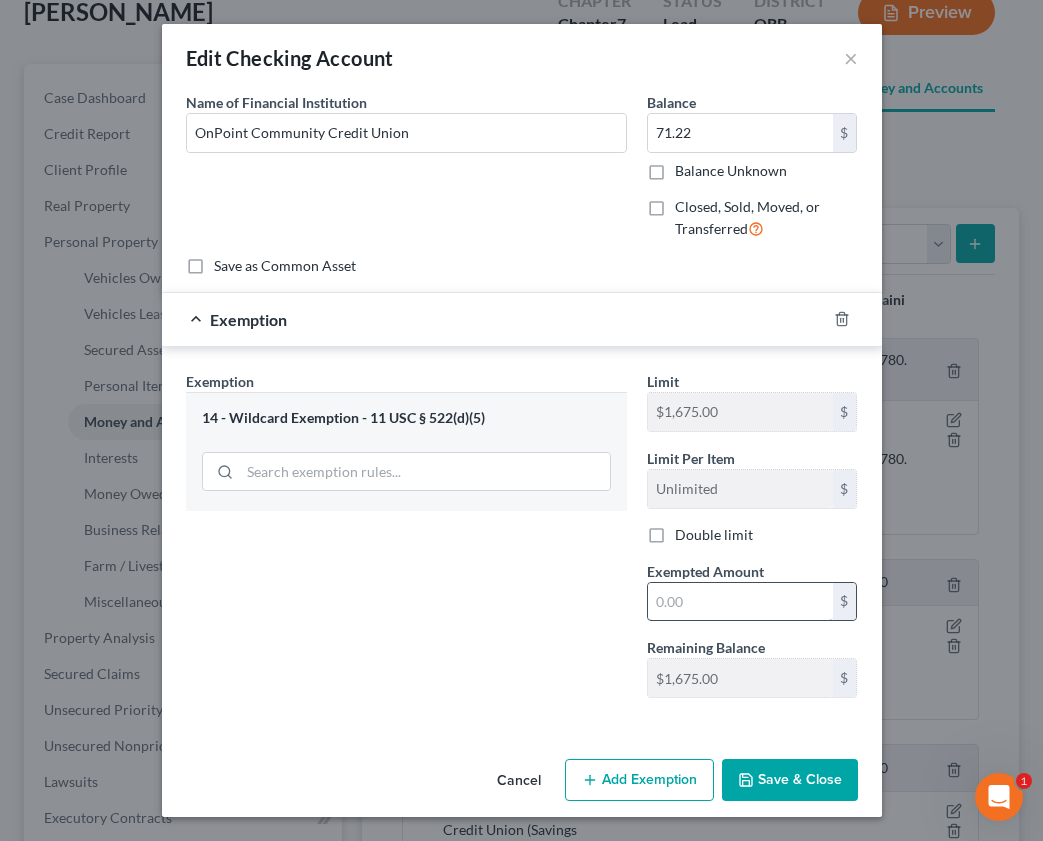 drag, startPoint x: 703, startPoint y: 608, endPoint x: 727, endPoint y: 599, distance: 25.632011 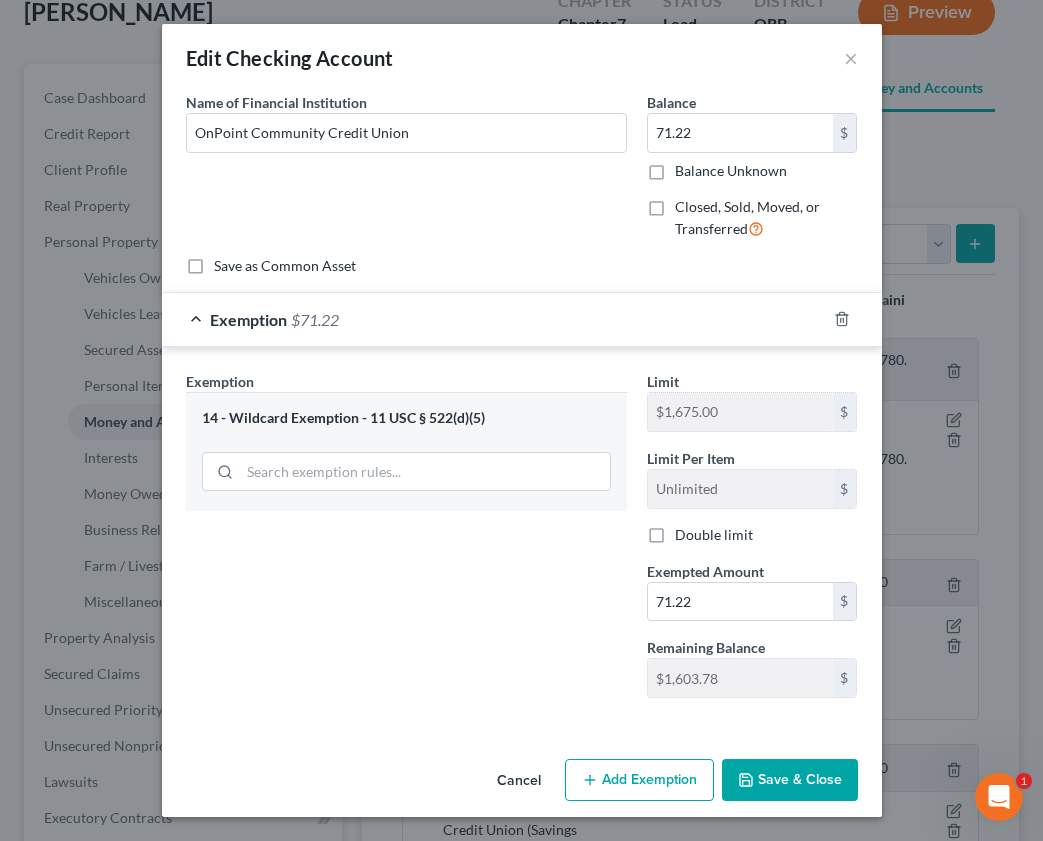 click on "Save & Close" at bounding box center [790, 780] 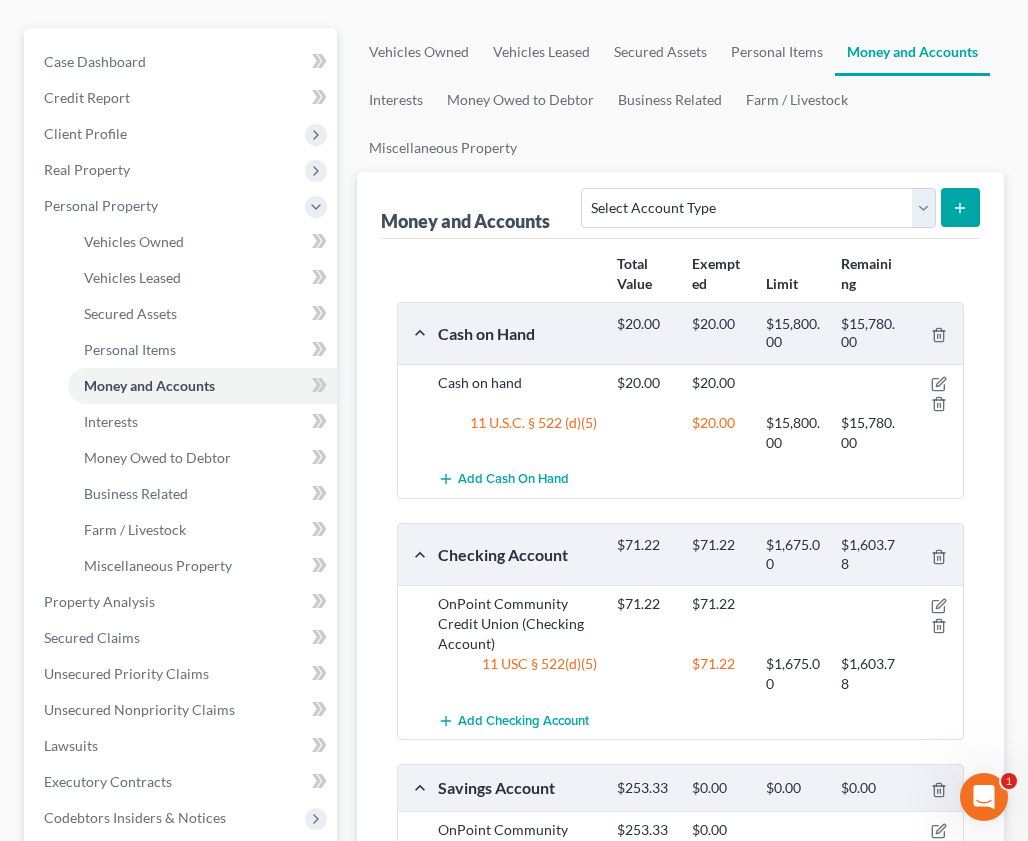 scroll, scrollTop: 600, scrollLeft: 0, axis: vertical 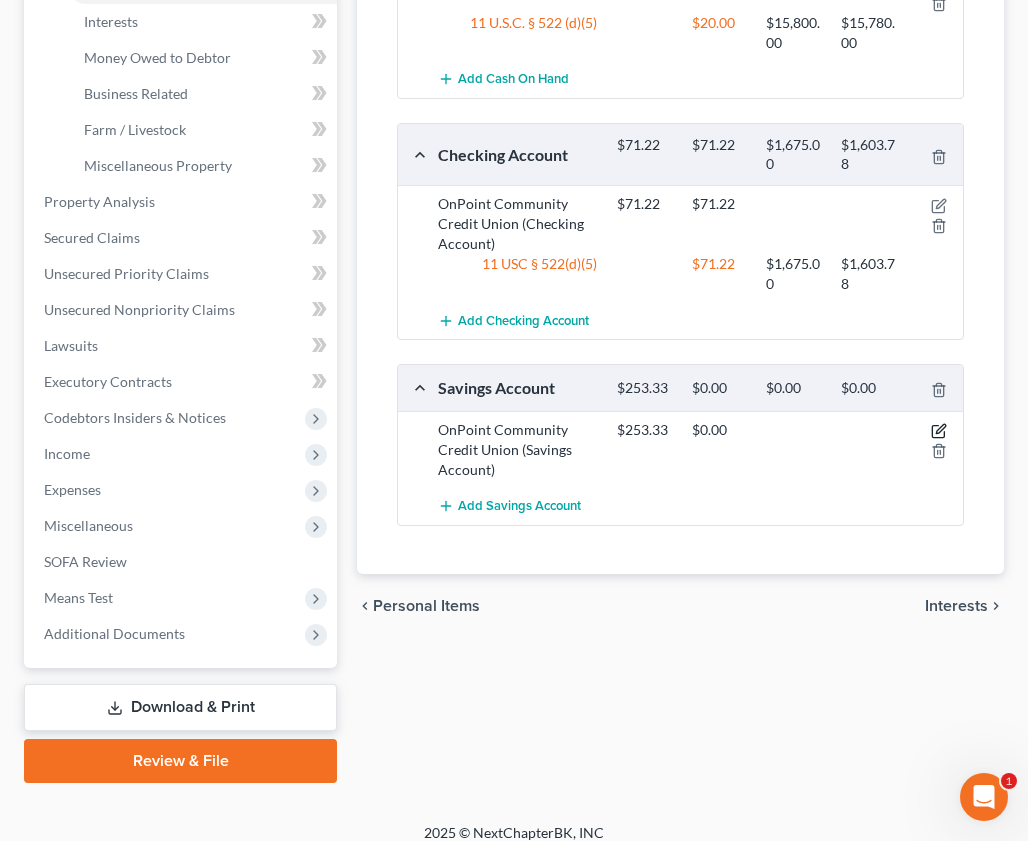 click 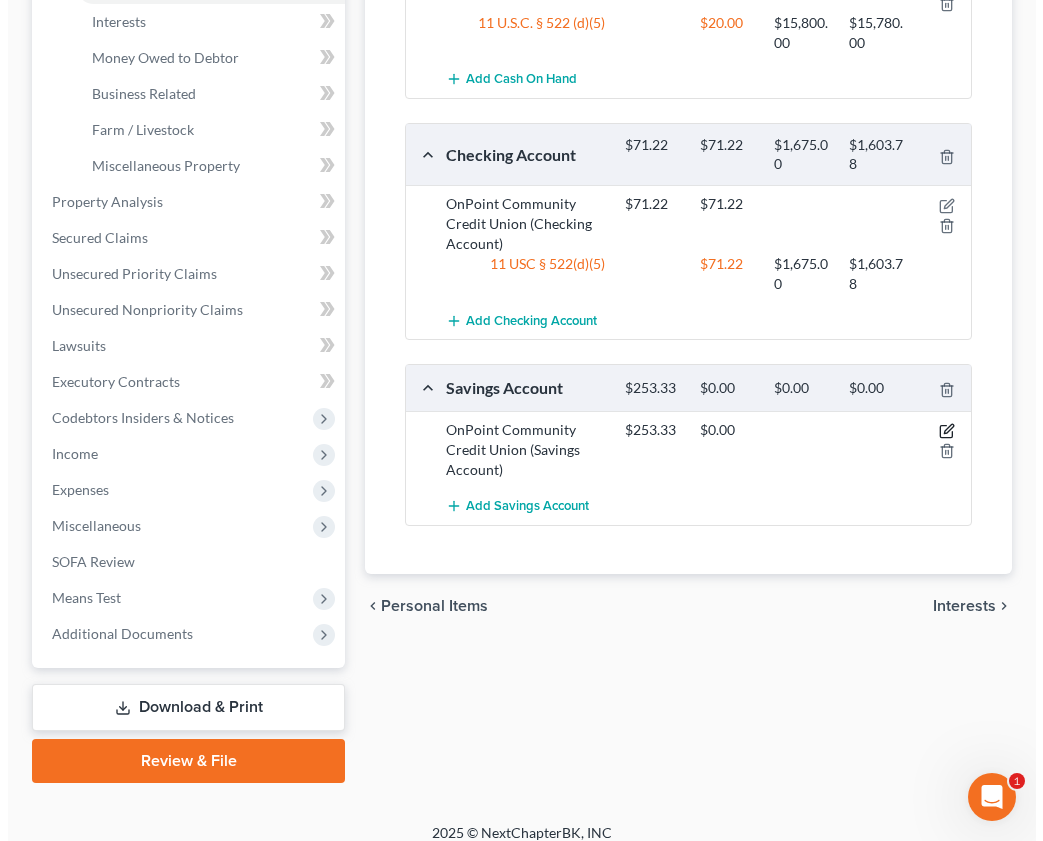 scroll, scrollTop: 564, scrollLeft: 0, axis: vertical 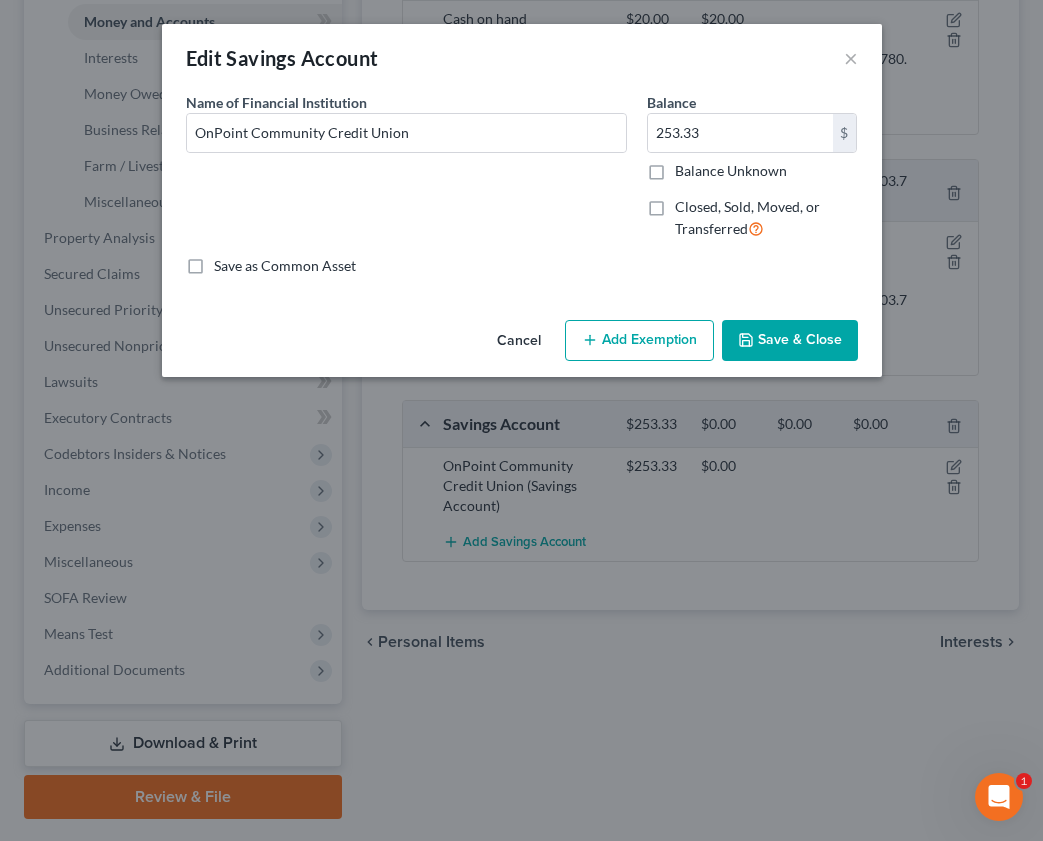 click on "Add Exemption" at bounding box center (639, 341) 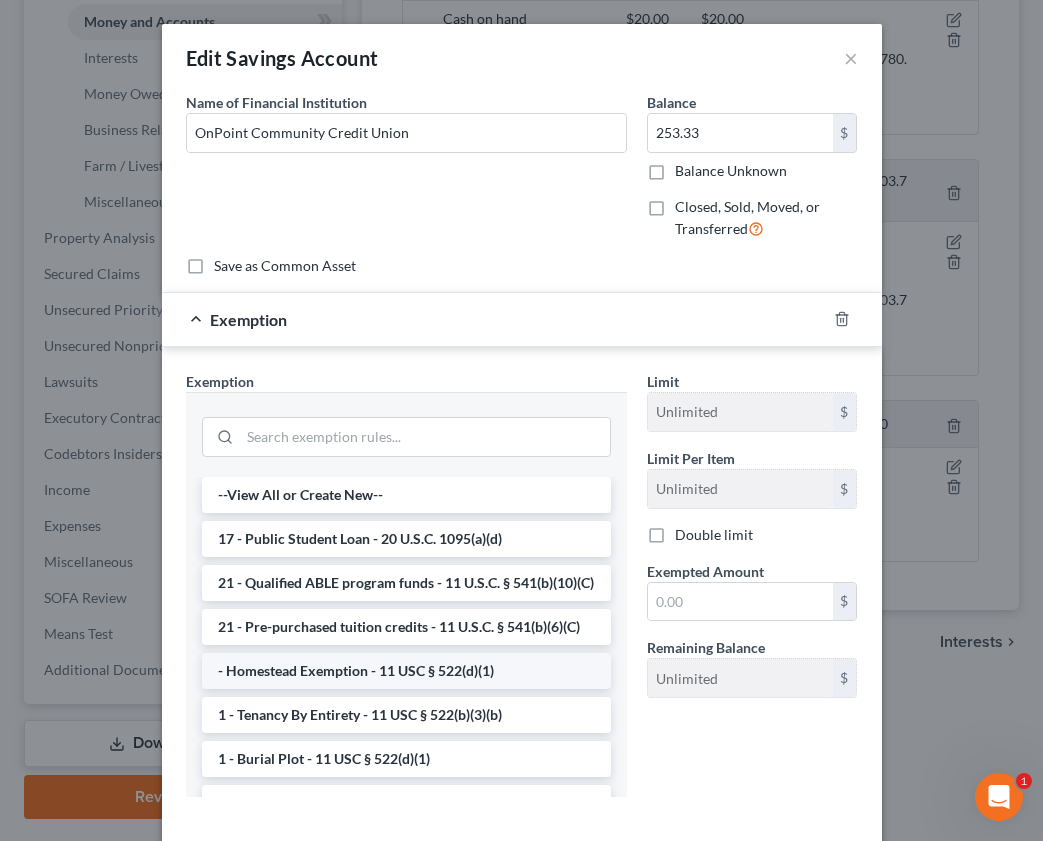 scroll, scrollTop: 300, scrollLeft: 0, axis: vertical 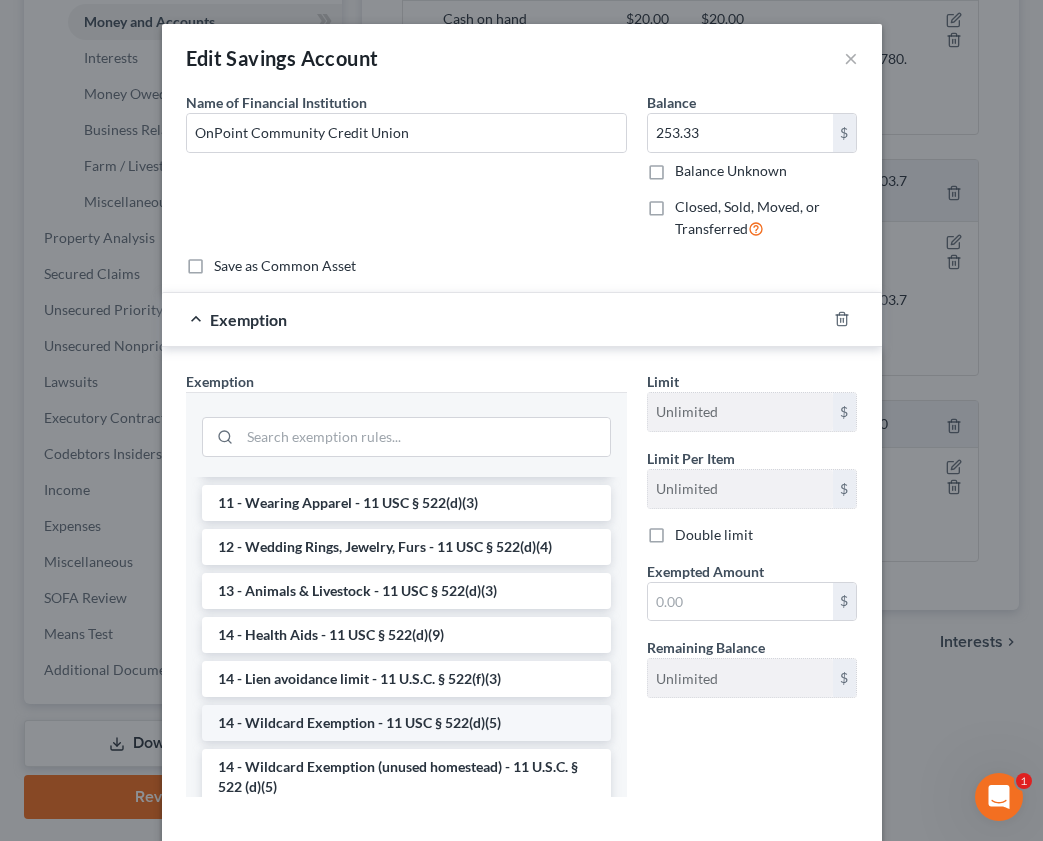 click on "14 - Wildcard Exemption - 11 USC § 522(d)(5)" at bounding box center (406, 723) 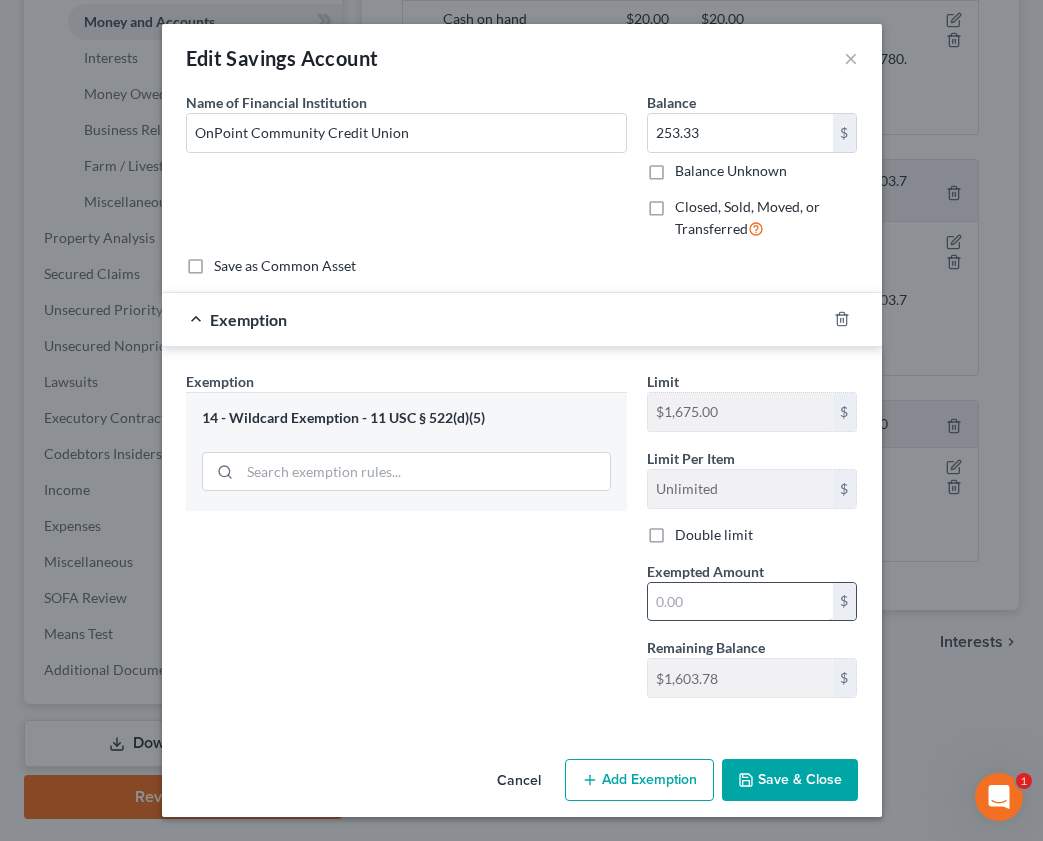 click at bounding box center [740, 602] 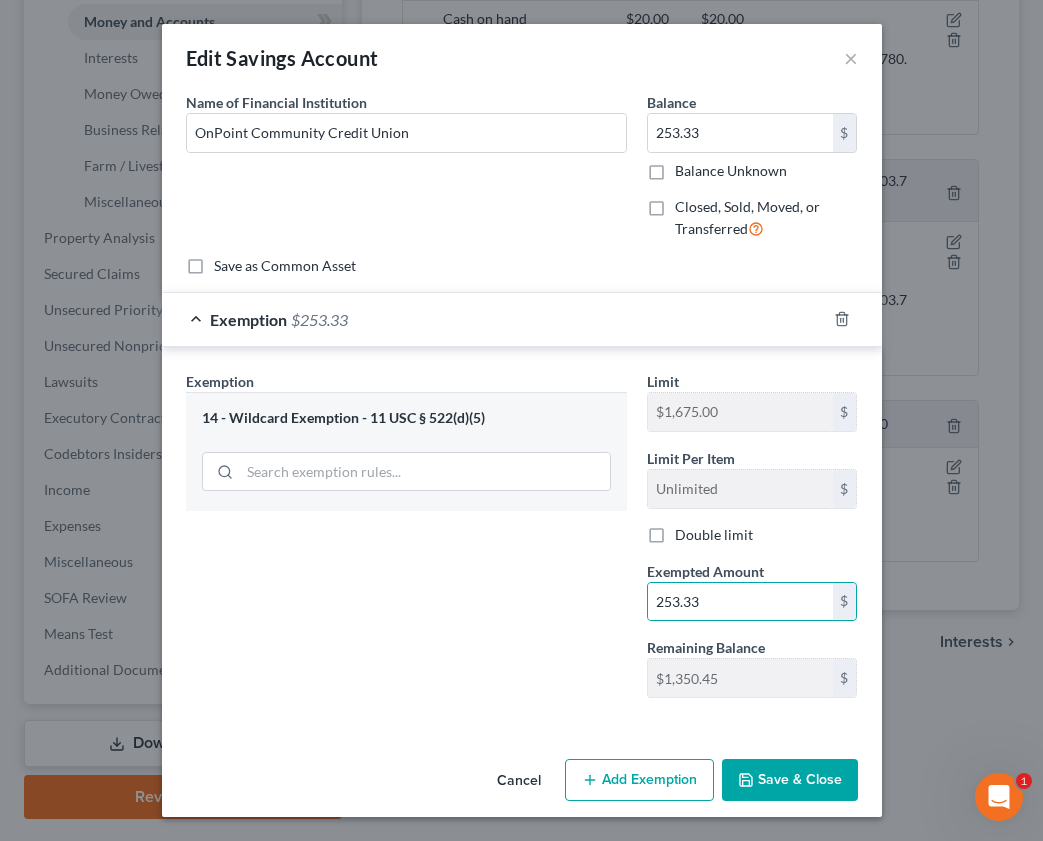click on "Save & Close" at bounding box center (790, 780) 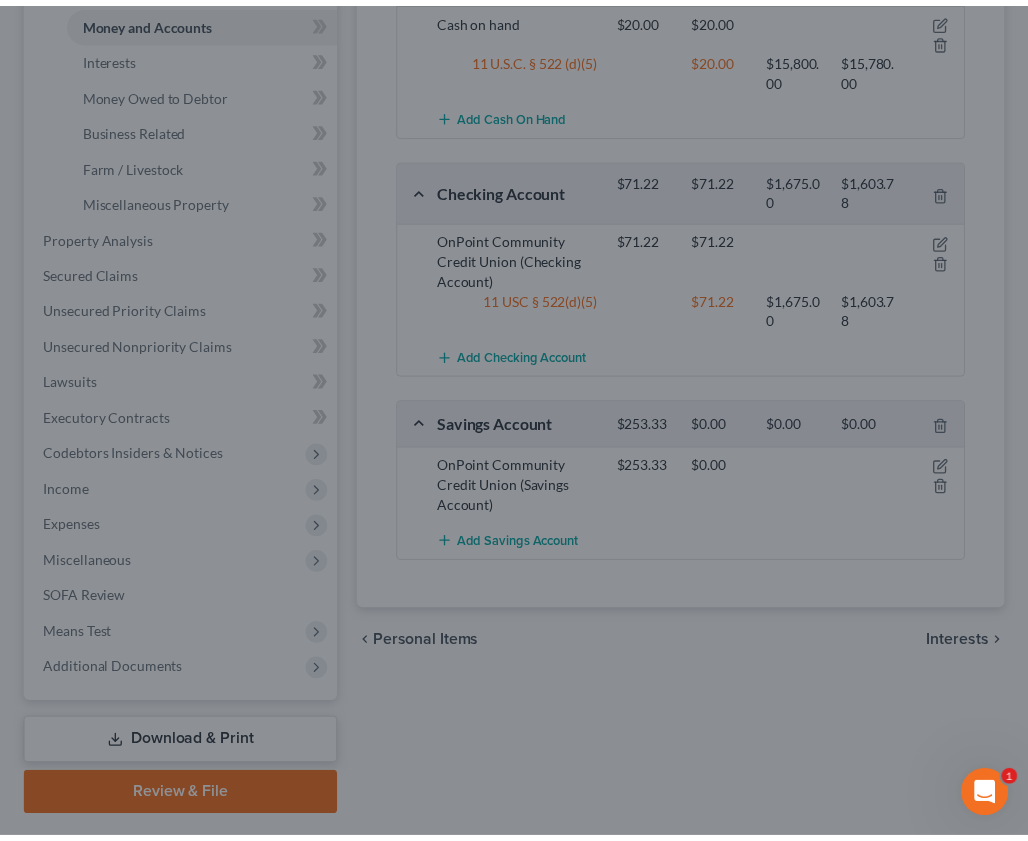 scroll, scrollTop: 600, scrollLeft: 0, axis: vertical 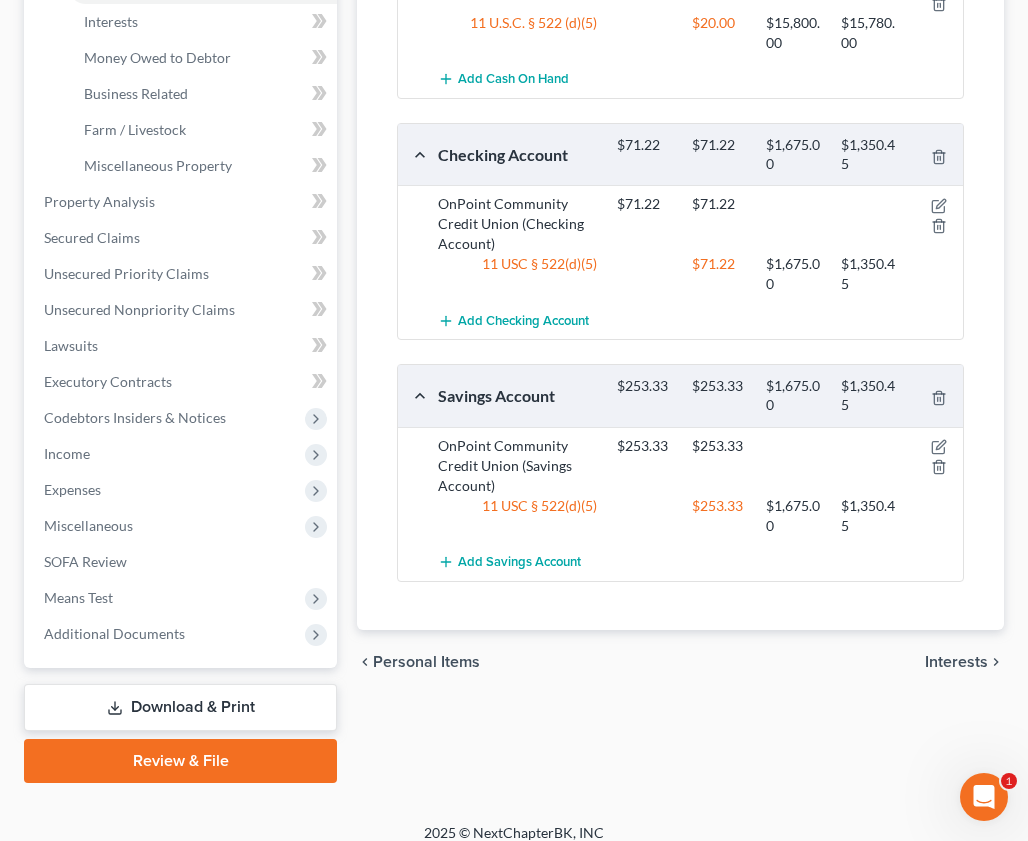 click on "Interests" at bounding box center [956, 662] 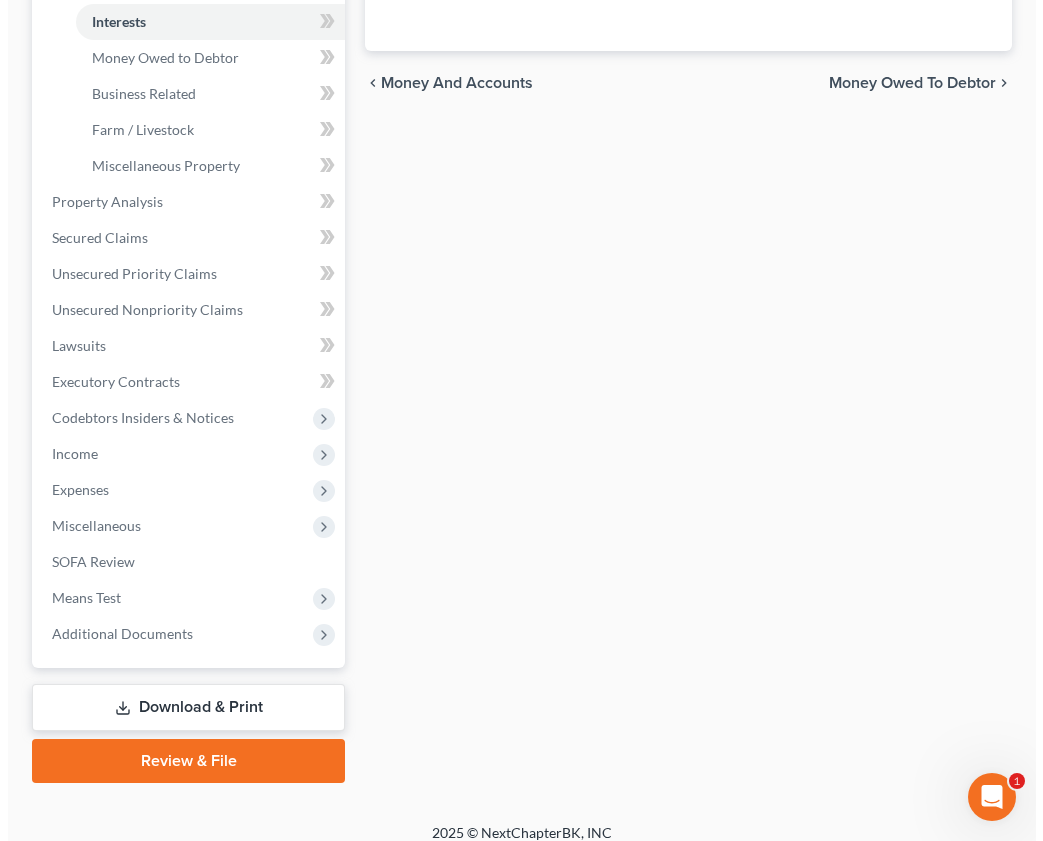 scroll, scrollTop: 0, scrollLeft: 0, axis: both 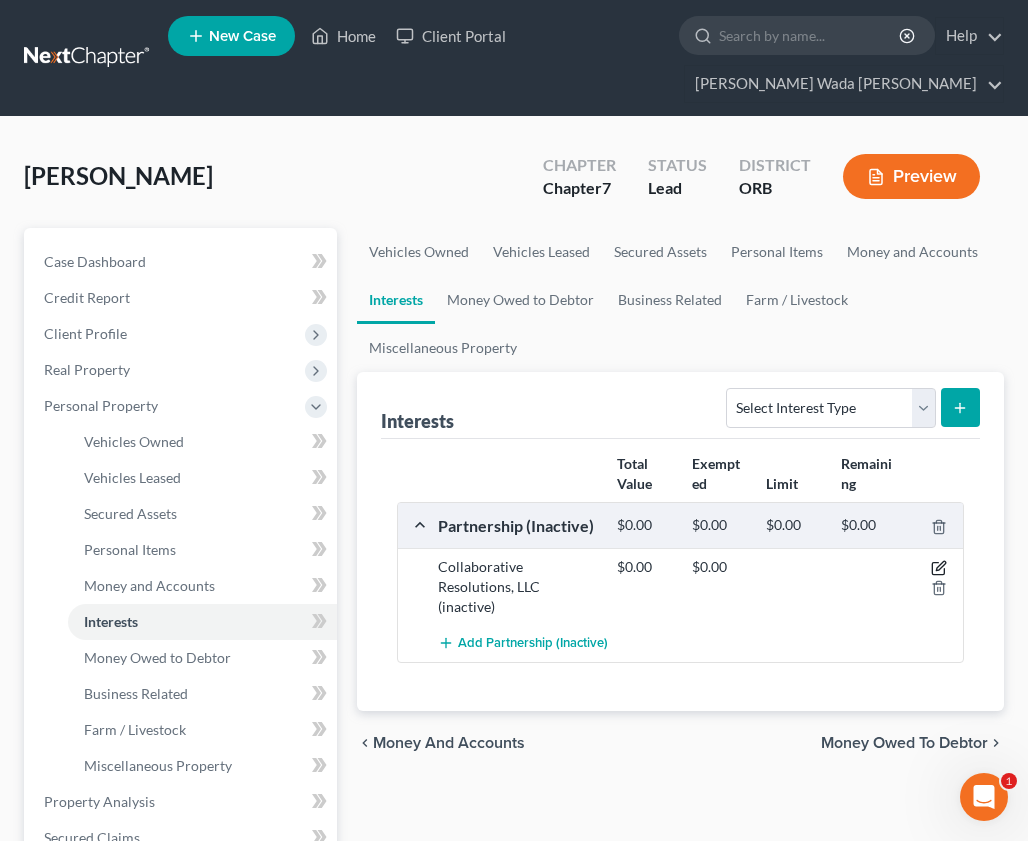 click 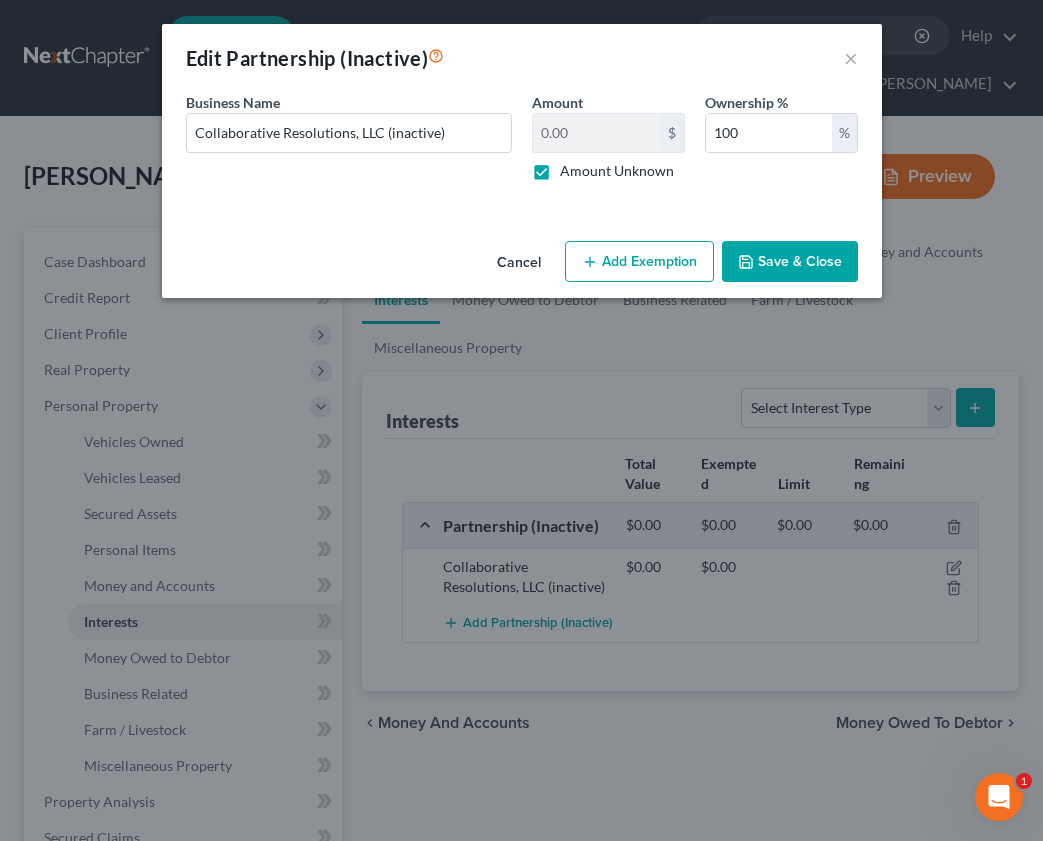 click on "Add Exemption" at bounding box center [639, 262] 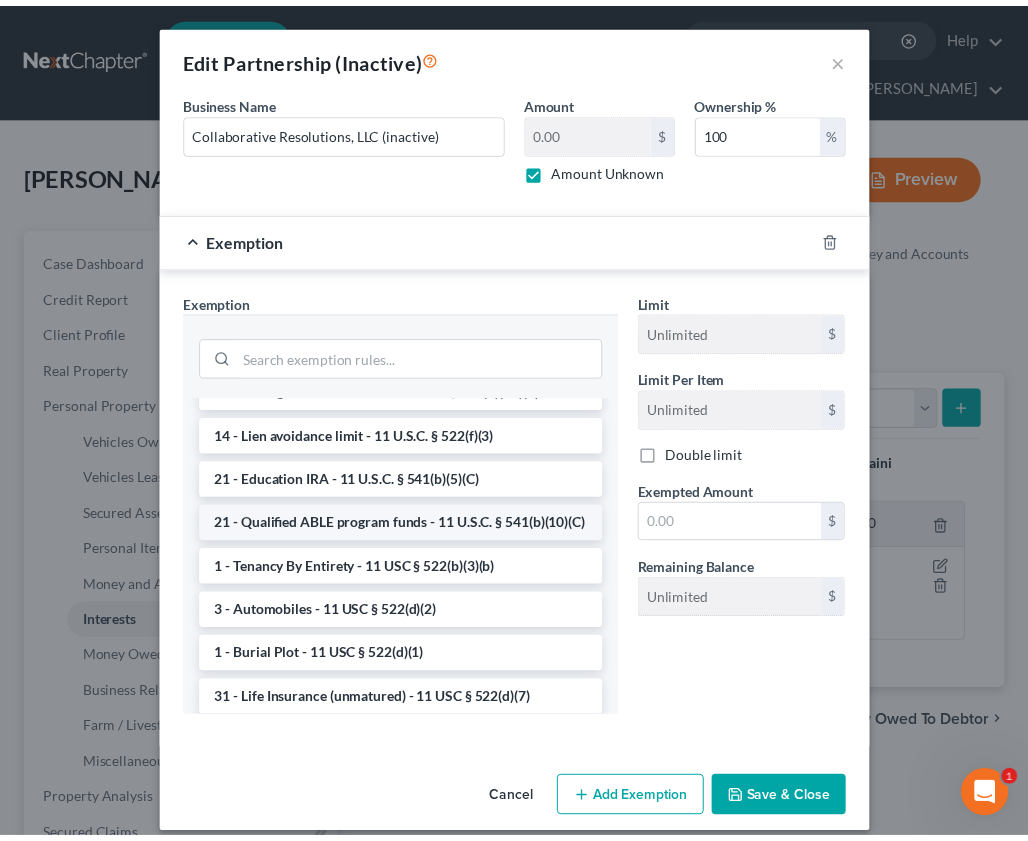 scroll, scrollTop: 500, scrollLeft: 0, axis: vertical 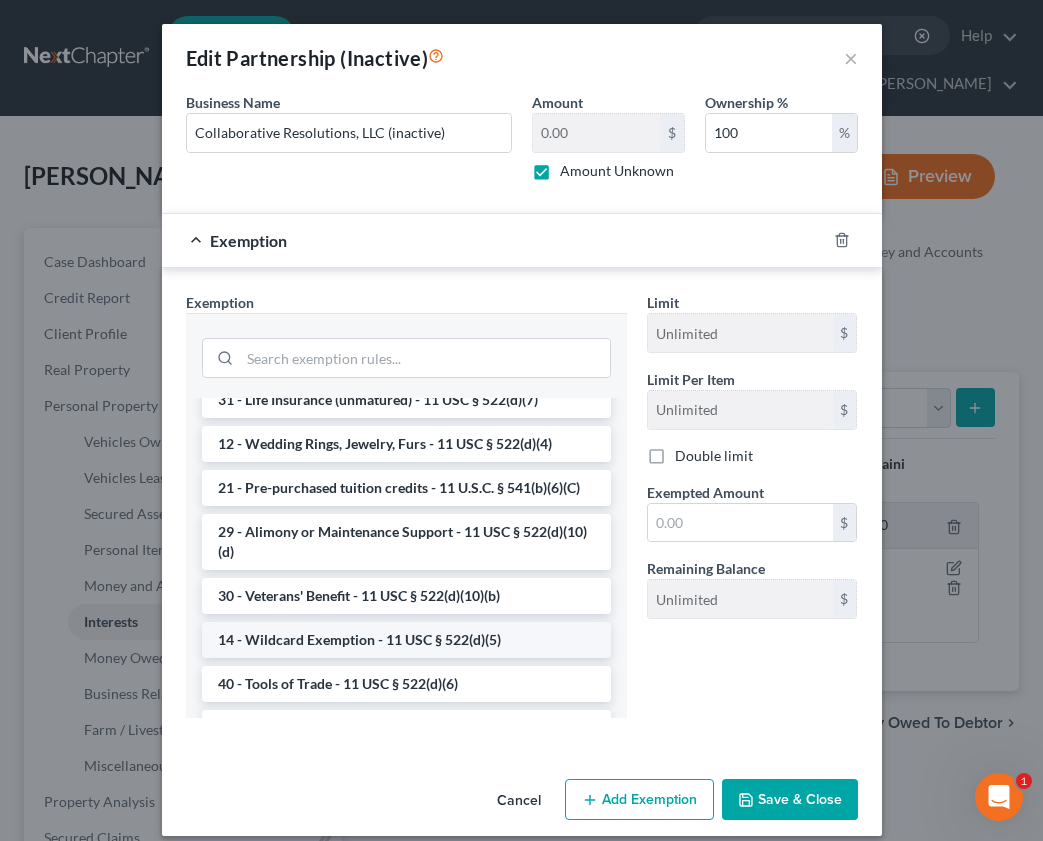 click on "14 - Wildcard Exemption - 11 USC § 522(d)(5)" at bounding box center [406, 640] 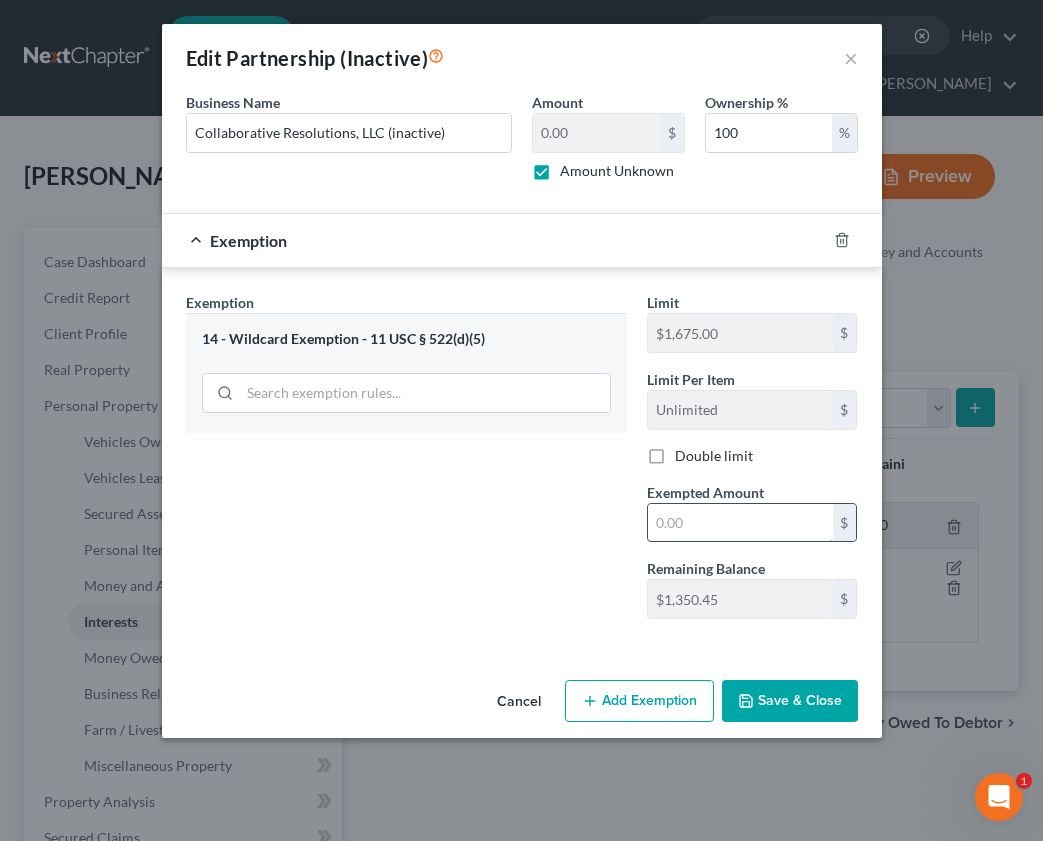 click at bounding box center (740, 523) 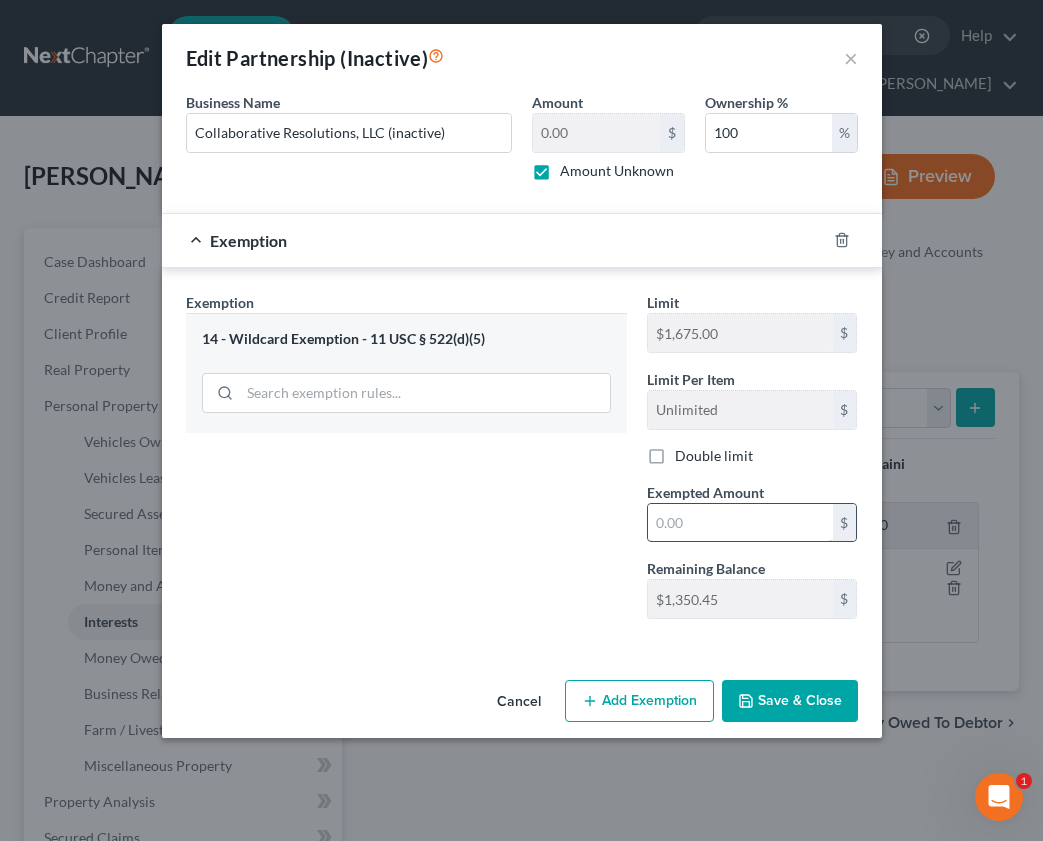 click at bounding box center (740, 523) 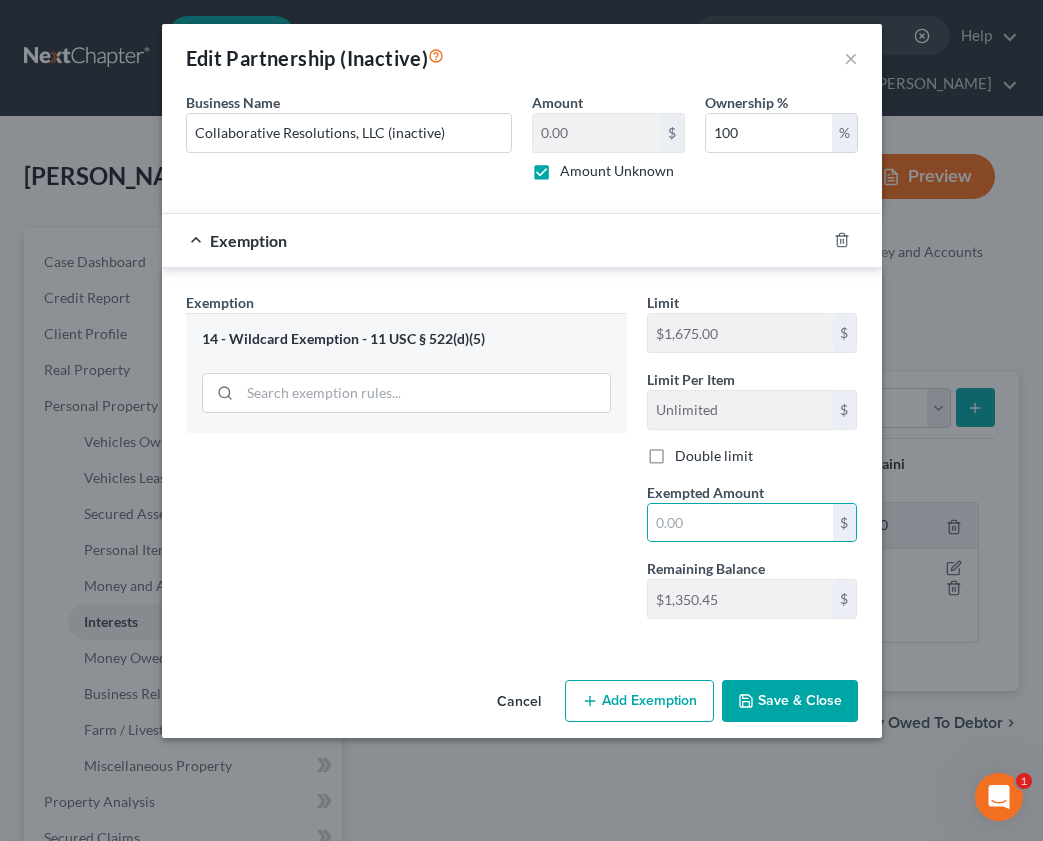 drag, startPoint x: 480, startPoint y: 477, endPoint x: 613, endPoint y: 479, distance: 133.01503 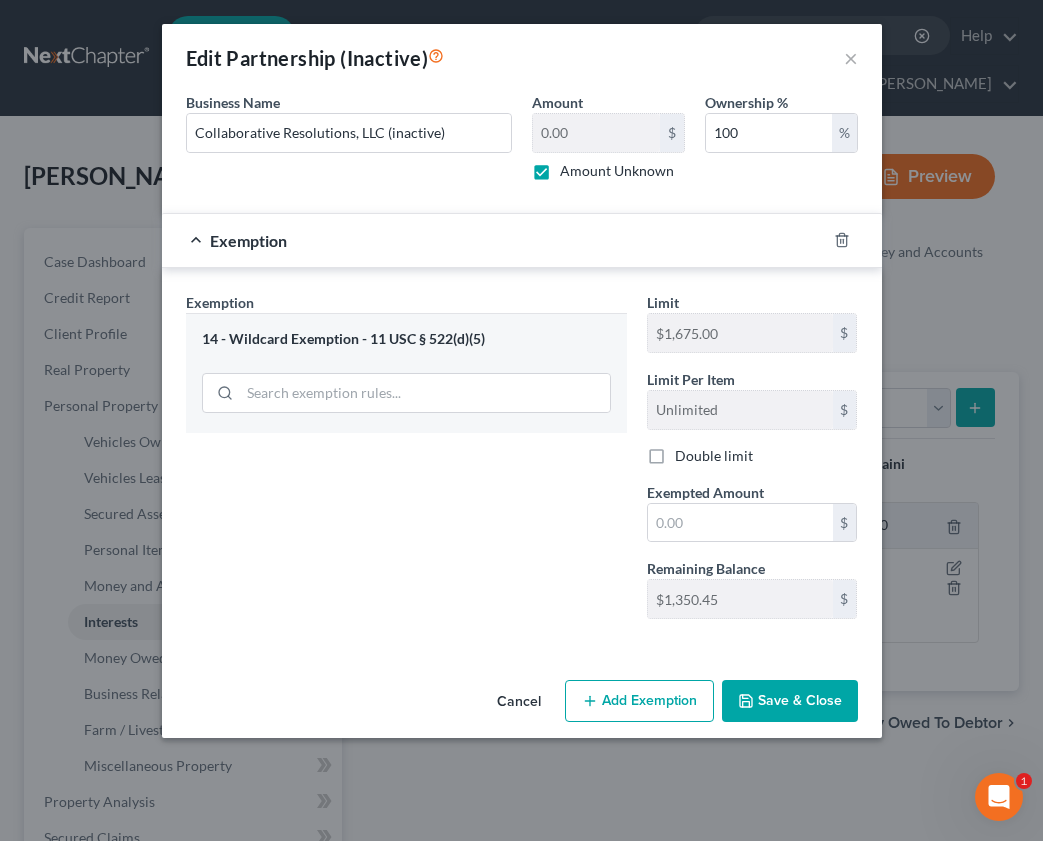 click on "Save & Close" at bounding box center (790, 701) 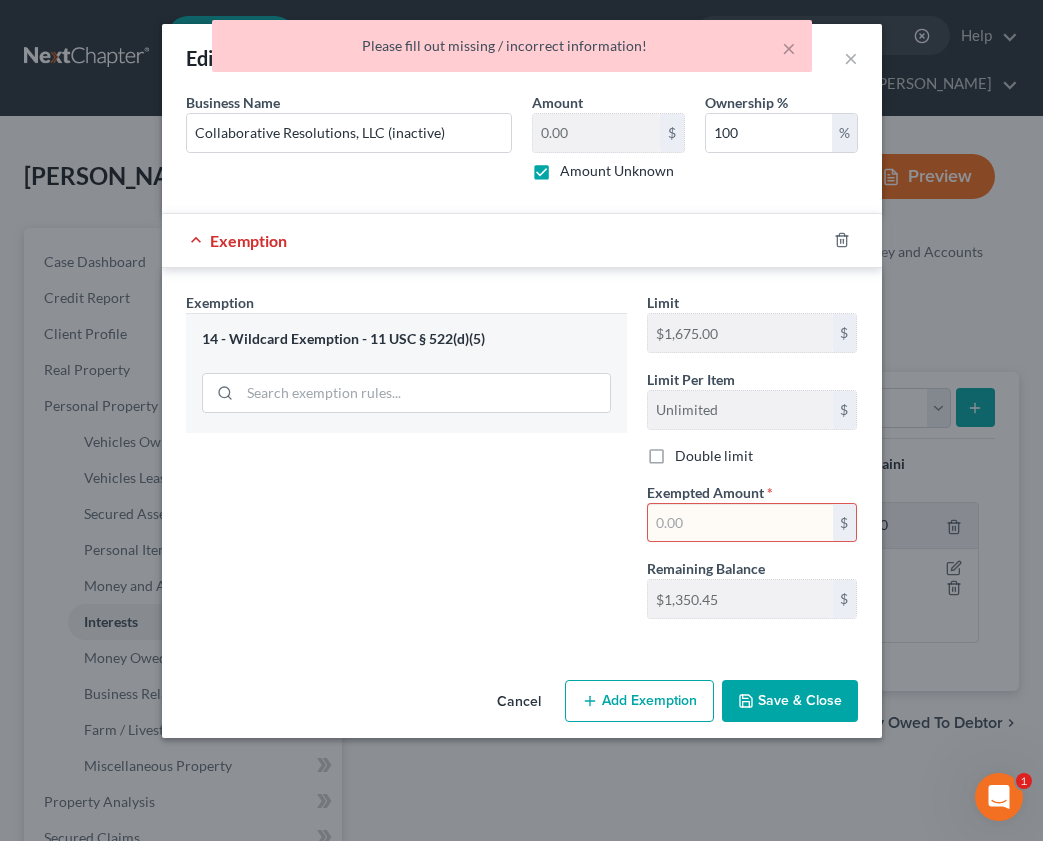 drag, startPoint x: 732, startPoint y: 508, endPoint x: 734, endPoint y: 522, distance: 14.142136 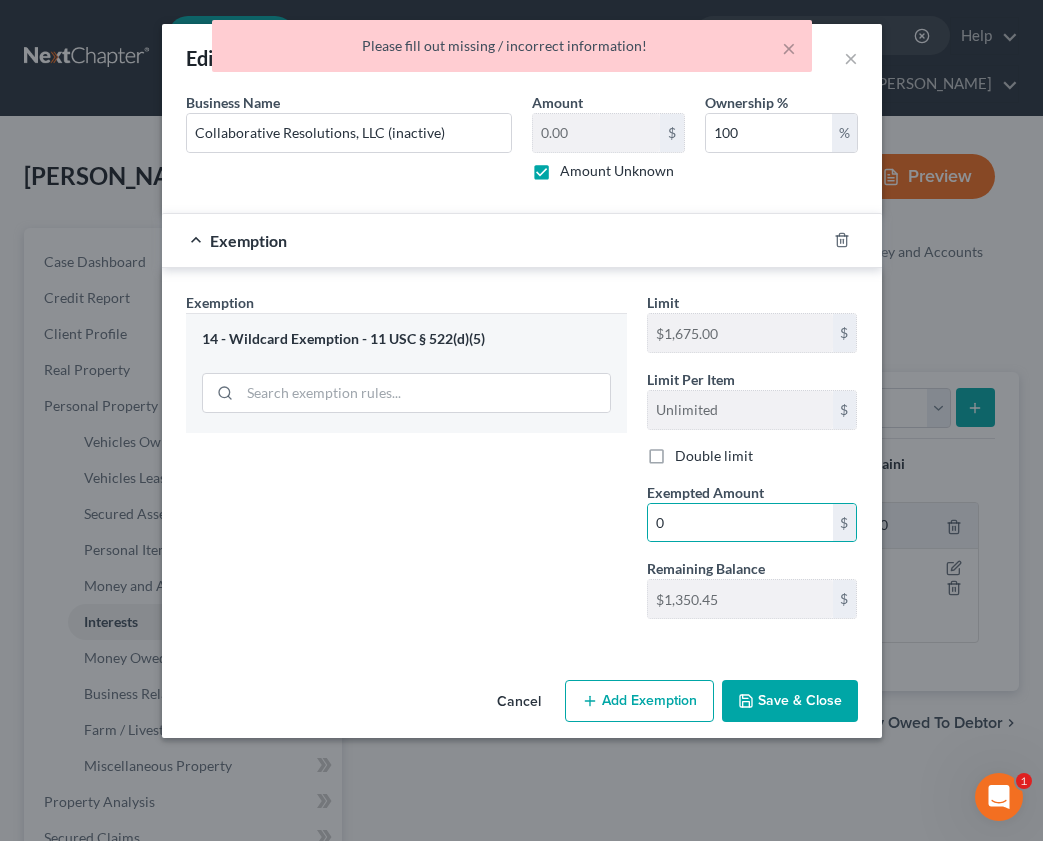 click on "Save & Close" at bounding box center (790, 701) 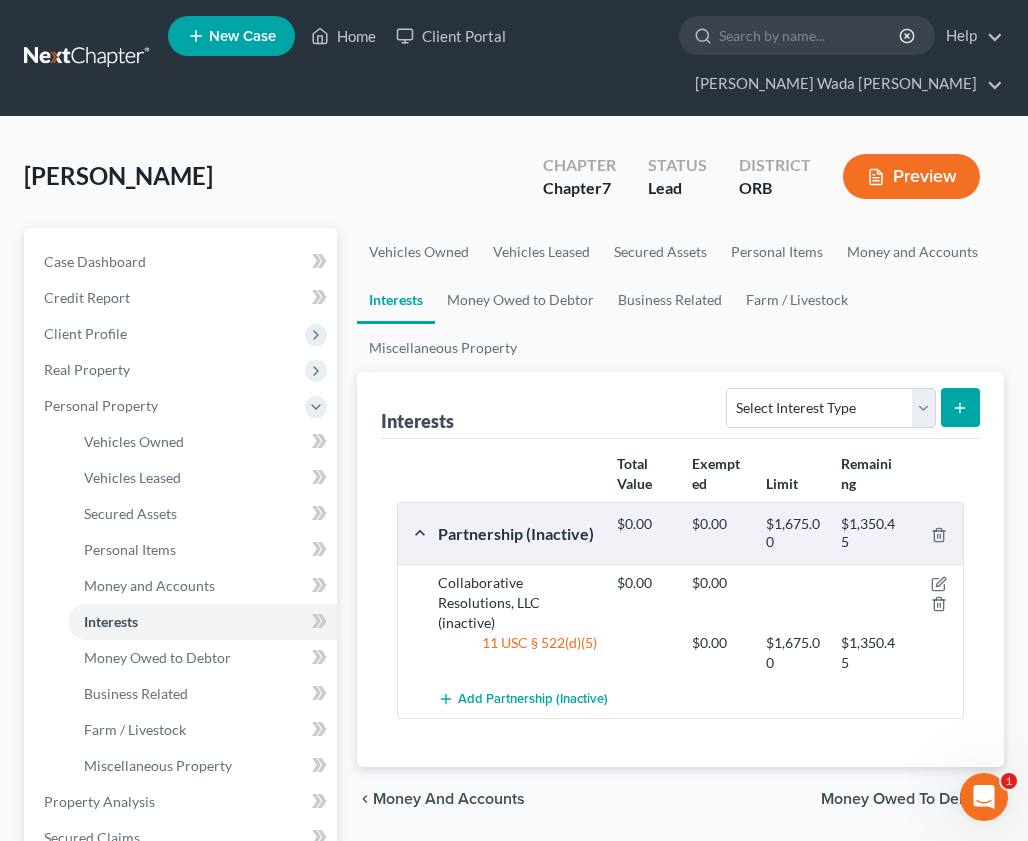scroll, scrollTop: 100, scrollLeft: 0, axis: vertical 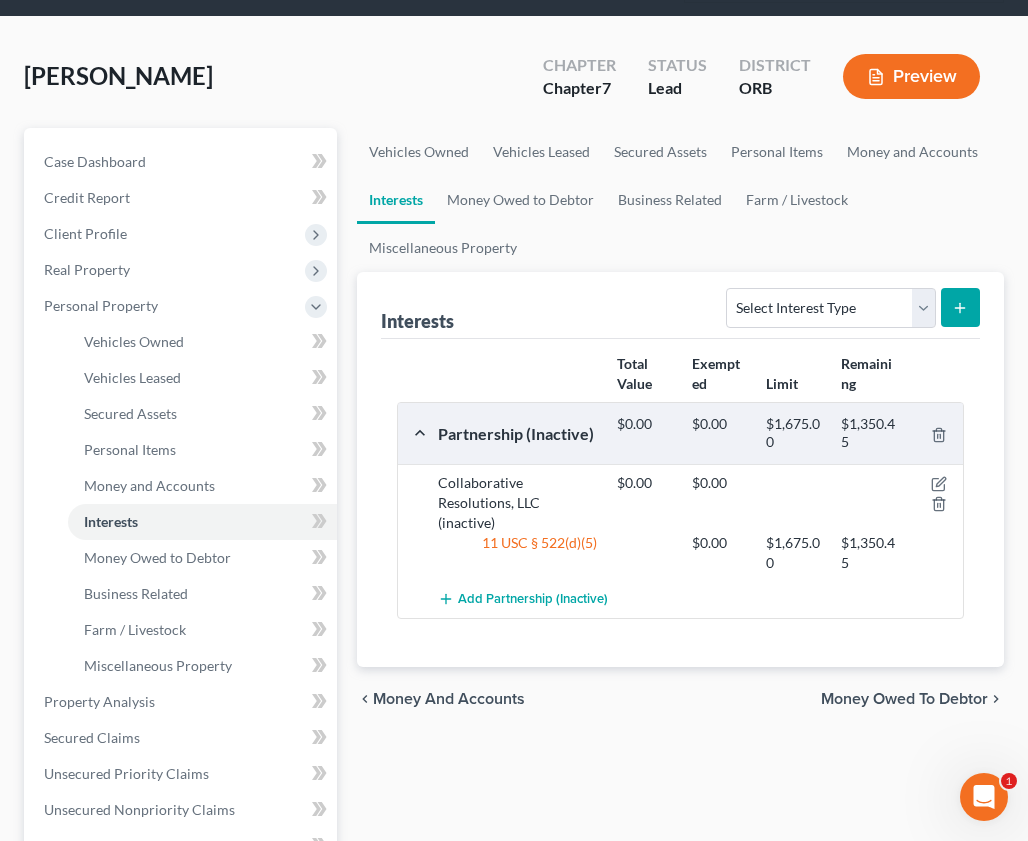 click on "Money Owed to Debtor" at bounding box center [904, 699] 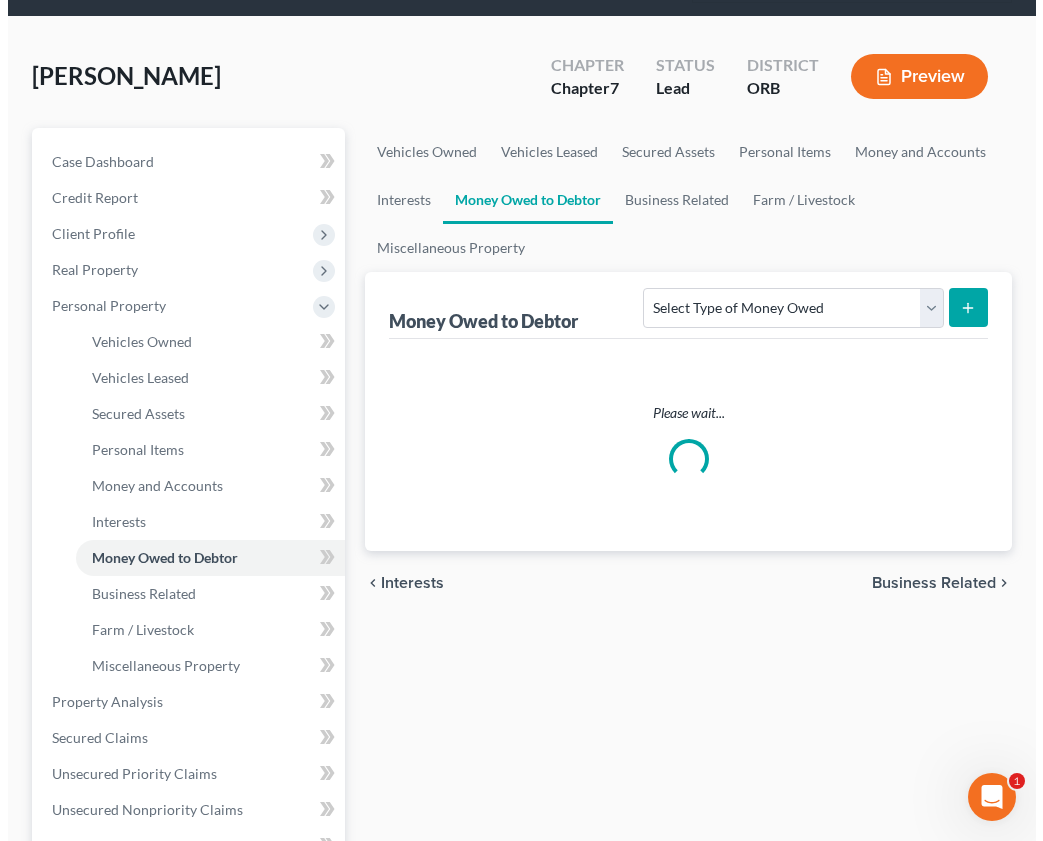 scroll, scrollTop: 0, scrollLeft: 0, axis: both 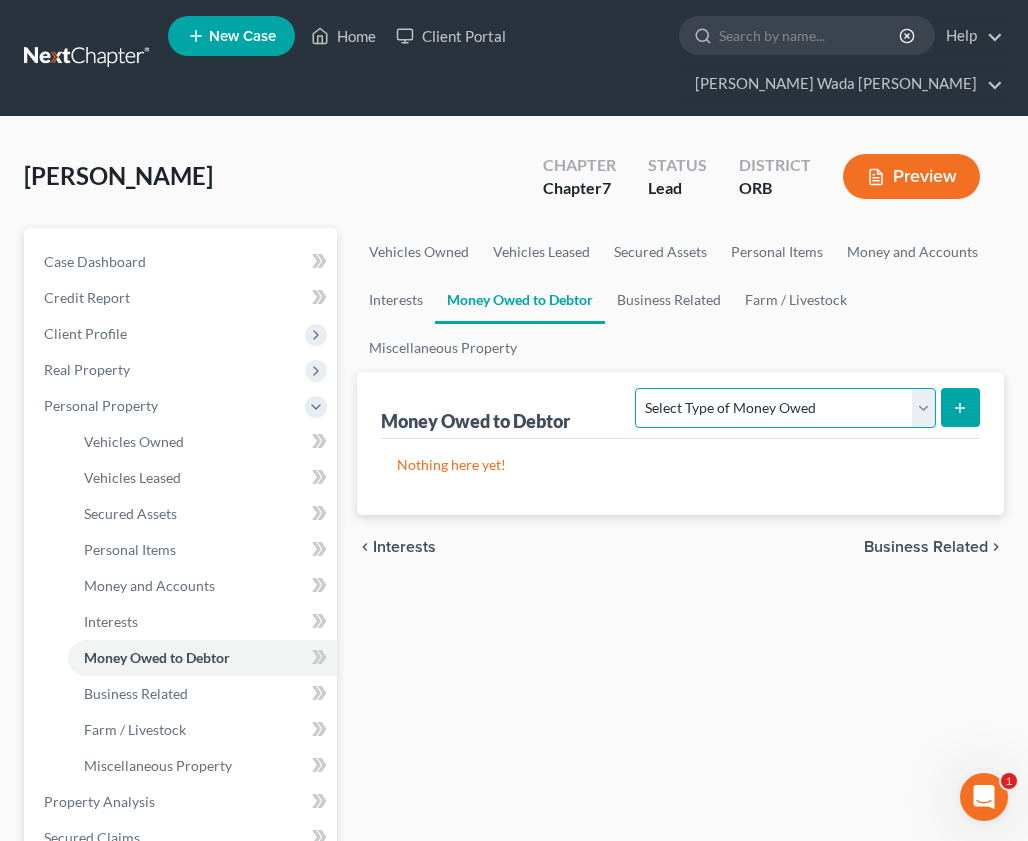 click on "Select Type of Money Owed Accounts Receivable Alimony Child Support Claims Against Third Parties Disability Benefits Disability Insurance Payments Divorce Settlements Equitable or Future Interests Expected Tax Refund and Unused NOLs Financial Assets Not Yet Listed Life Estate of Descendants Maintenance Other Contingent & Unliquidated Claims Property Settlements Sick or Vacation Pay Social Security Benefits Trusts Unpaid Loans Unpaid Wages Workers Compensation" at bounding box center [785, 408] 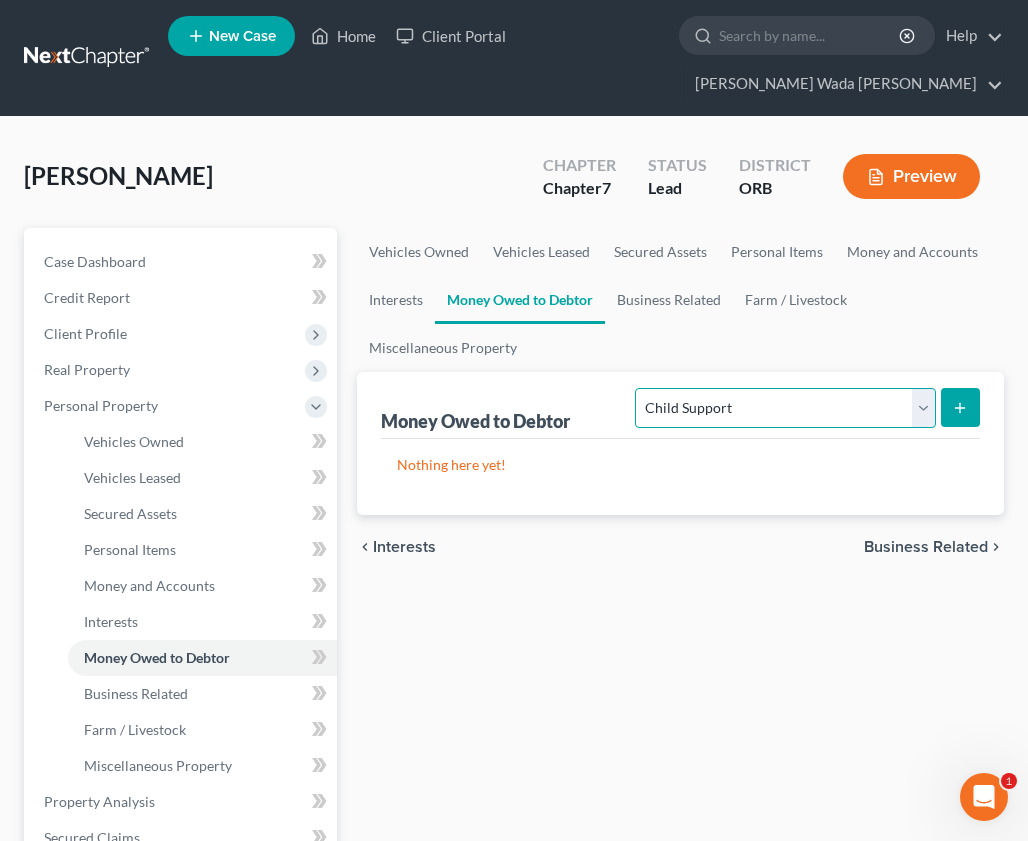 click on "Select Type of Money Owed Accounts Receivable Alimony Child Support Claims Against Third Parties Disability Benefits Disability Insurance Payments Divorce Settlements Equitable or Future Interests Expected Tax Refund and Unused NOLs Financial Assets Not Yet Listed Life Estate of Descendants Maintenance Other Contingent & Unliquidated Claims Property Settlements Sick or Vacation Pay Social Security Benefits Trusts Unpaid Loans Unpaid Wages Workers Compensation" at bounding box center (785, 408) 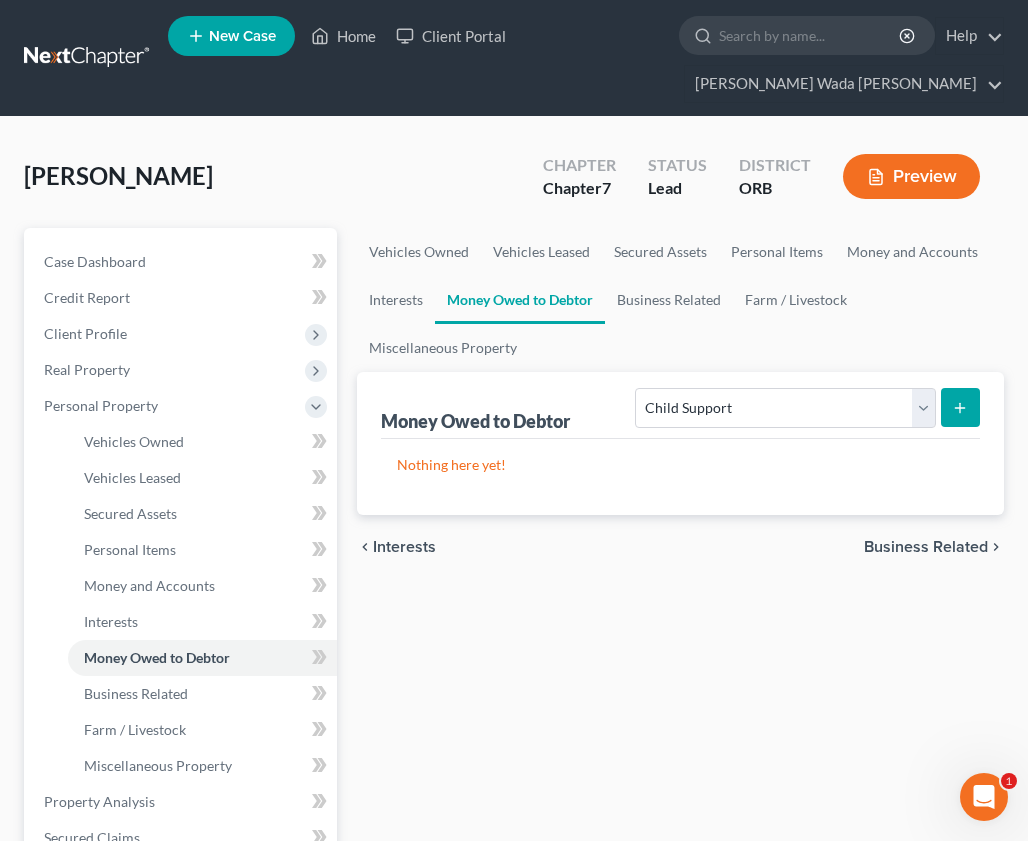 click 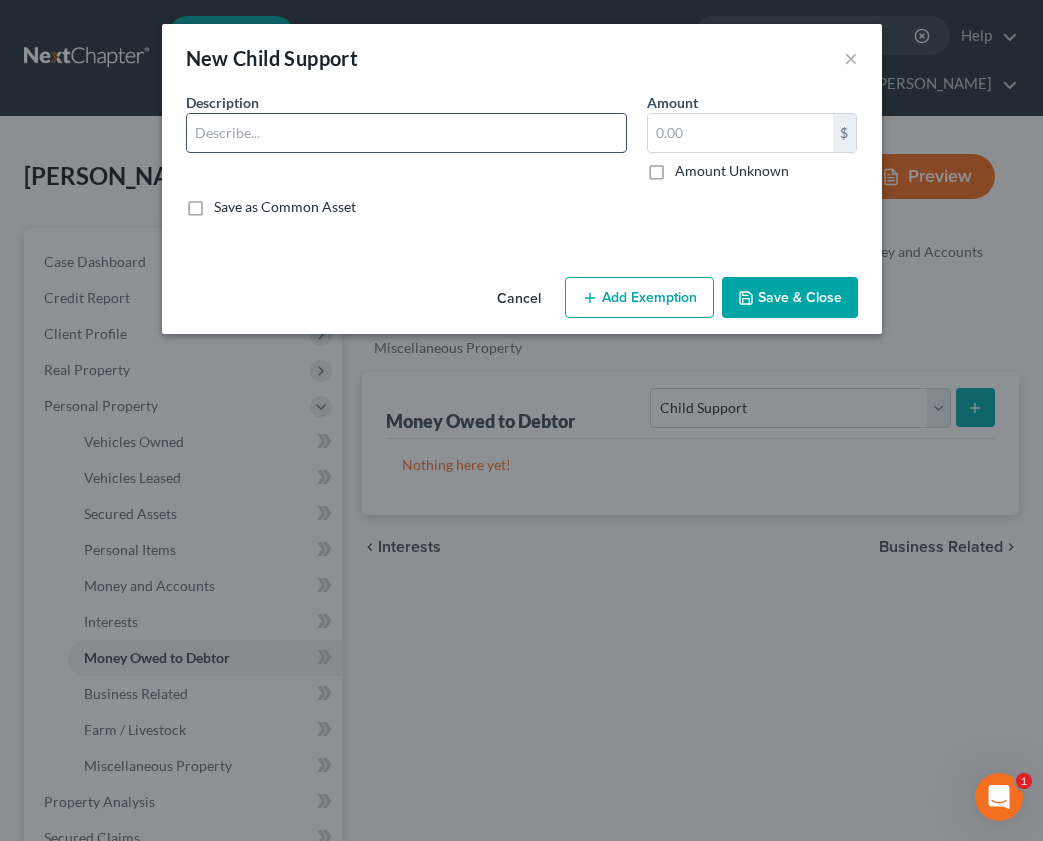 click at bounding box center [406, 133] 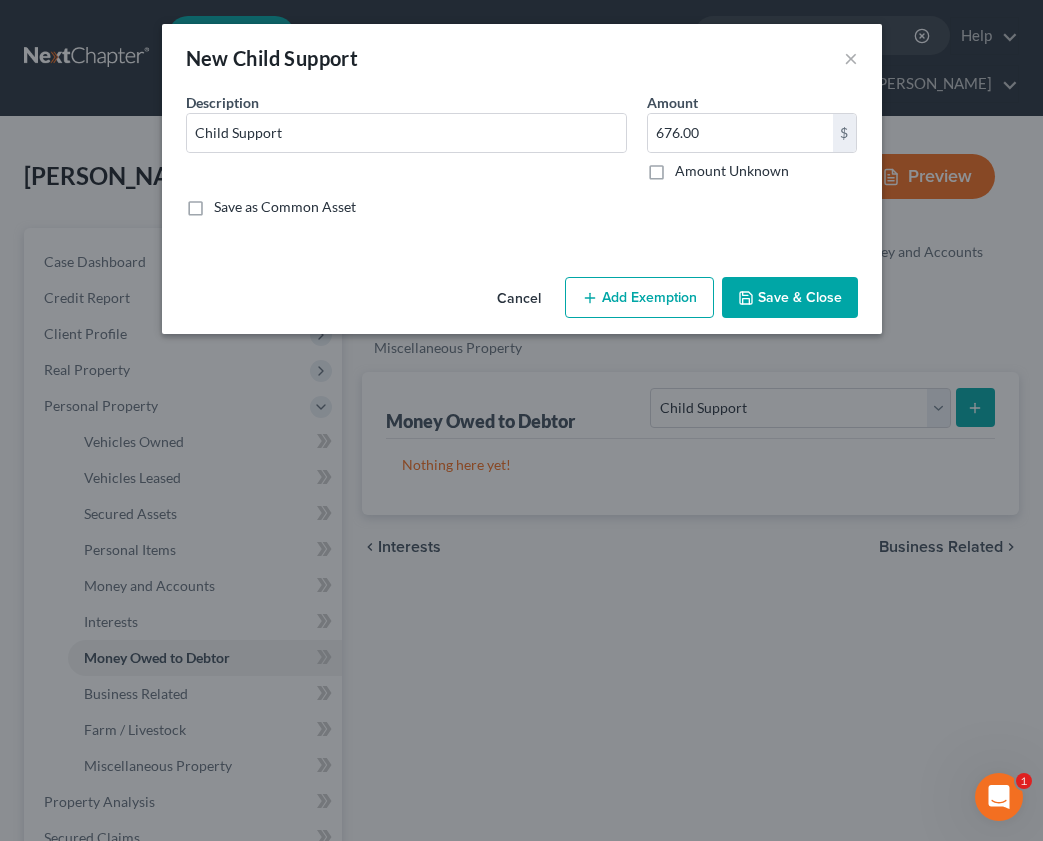 click on "Save & Close" at bounding box center (790, 298) 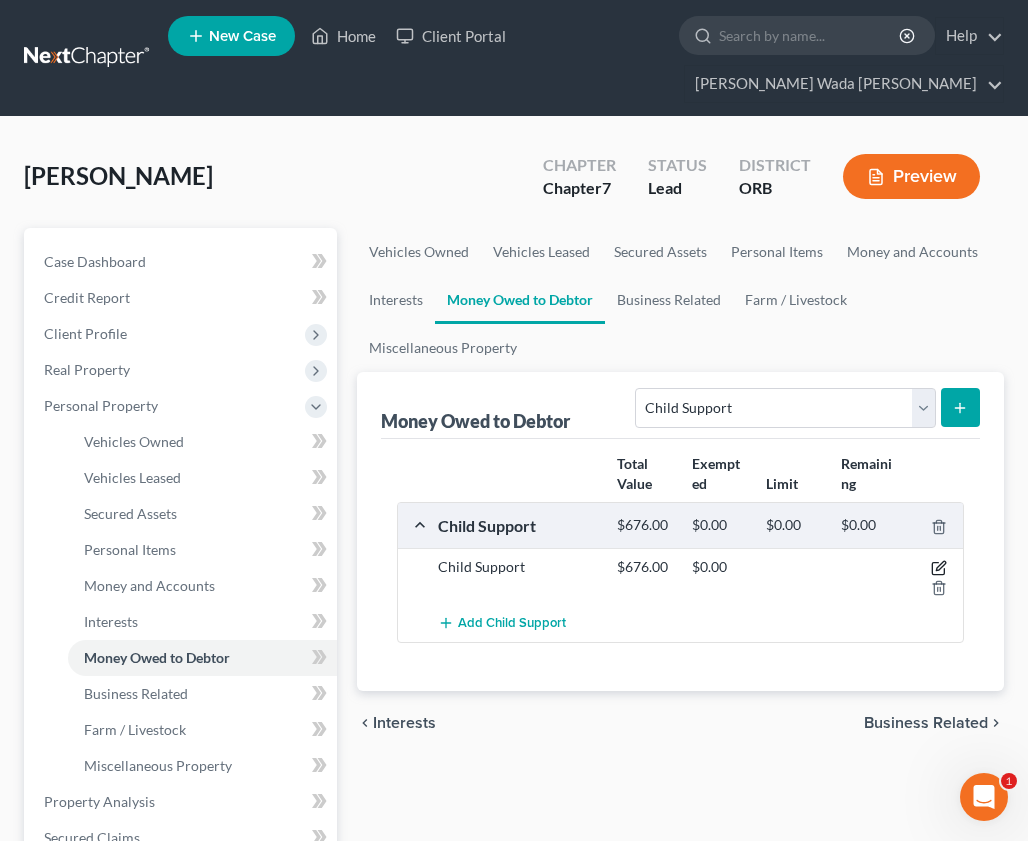 click 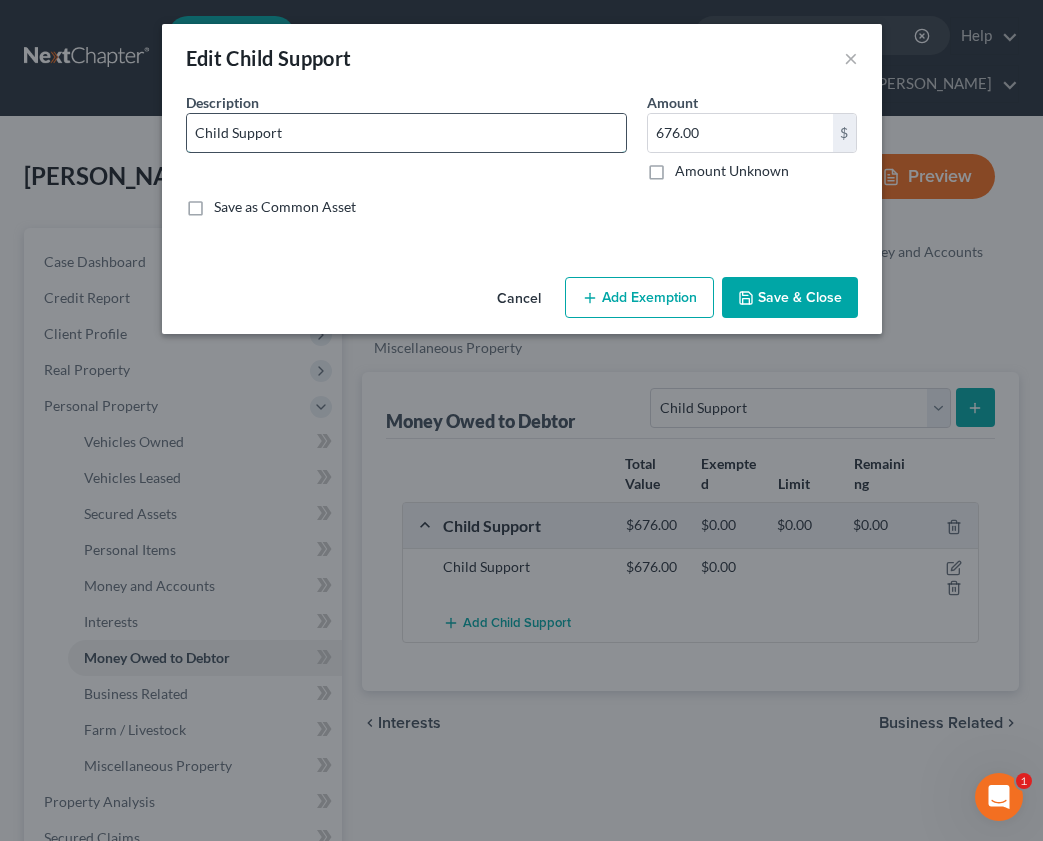 click on "Child Support" at bounding box center [406, 133] 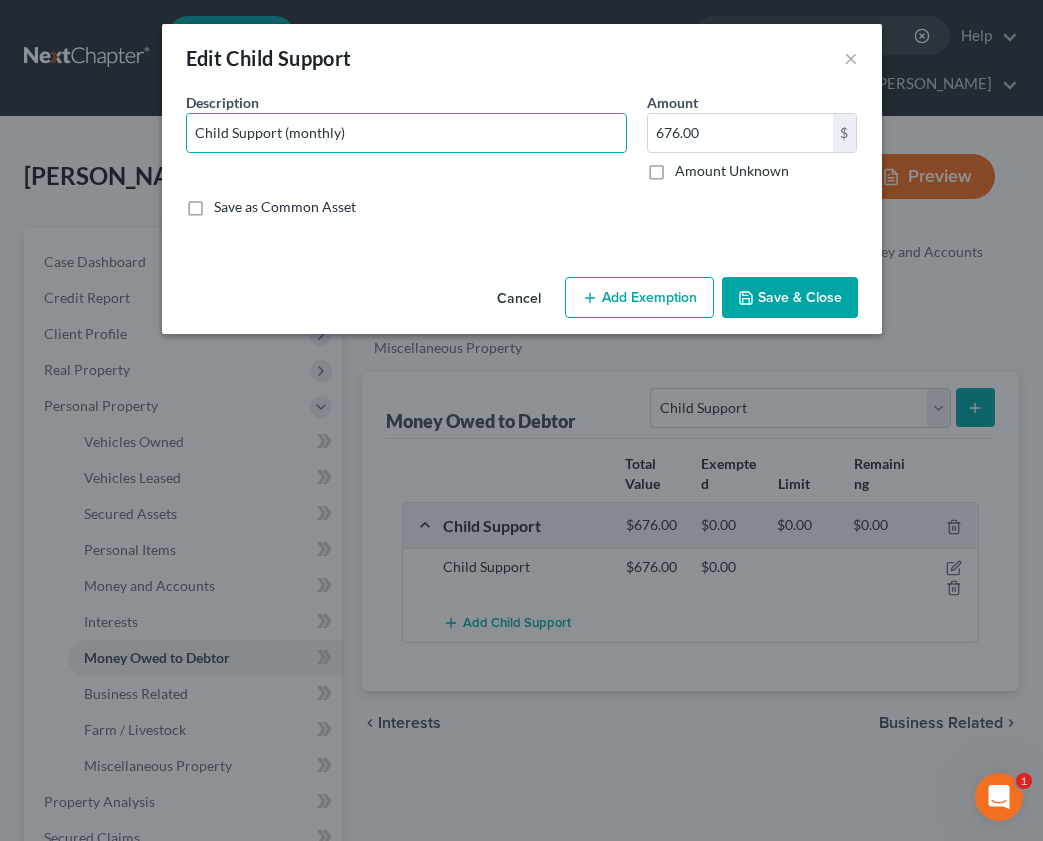 click on "Add Exemption" at bounding box center (639, 298) 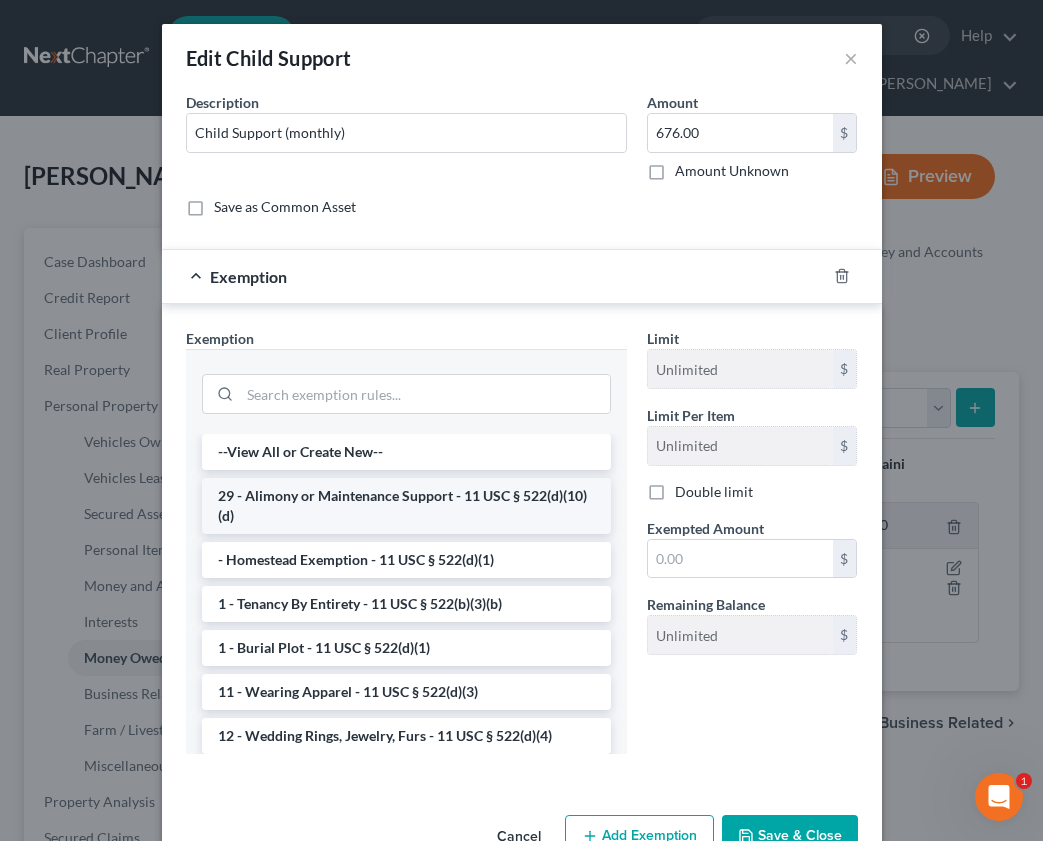 click on "29 - Alimony or Maintenance Support  - 11 USC § 522(d)(10)(d)" at bounding box center [406, 506] 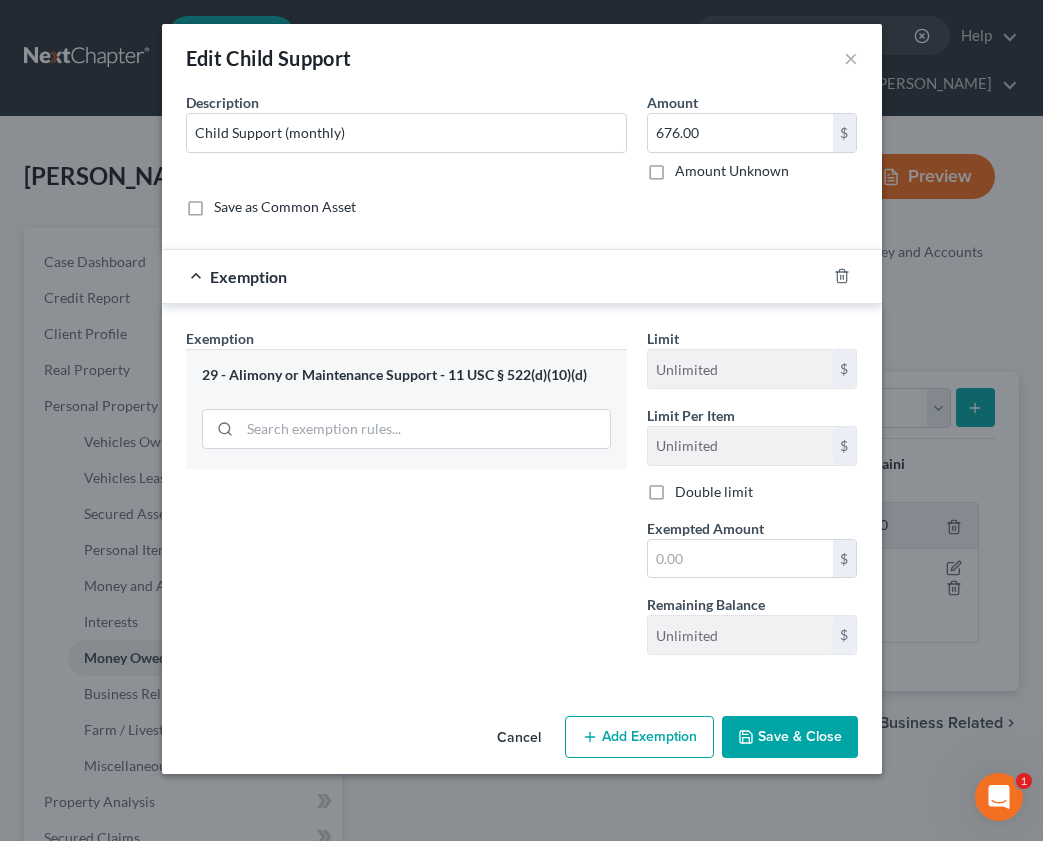 click on "Double limit" at bounding box center (714, 492) 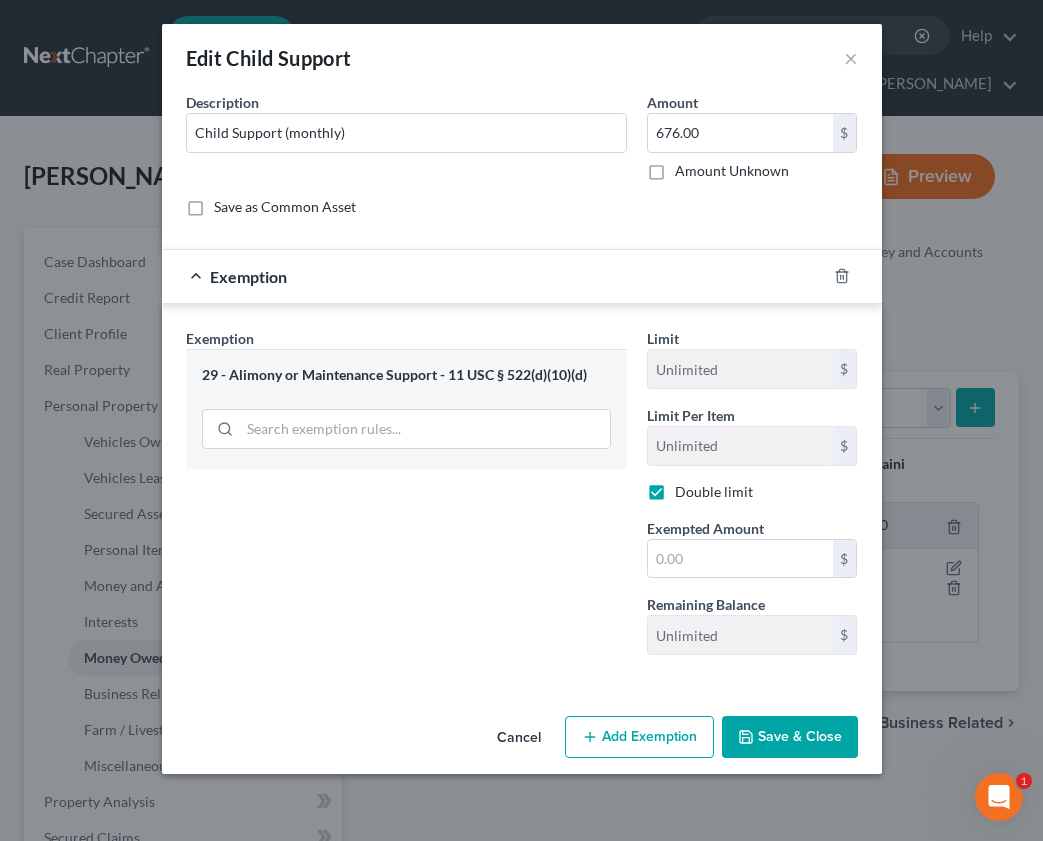 click on "Save & Close" at bounding box center (790, 737) 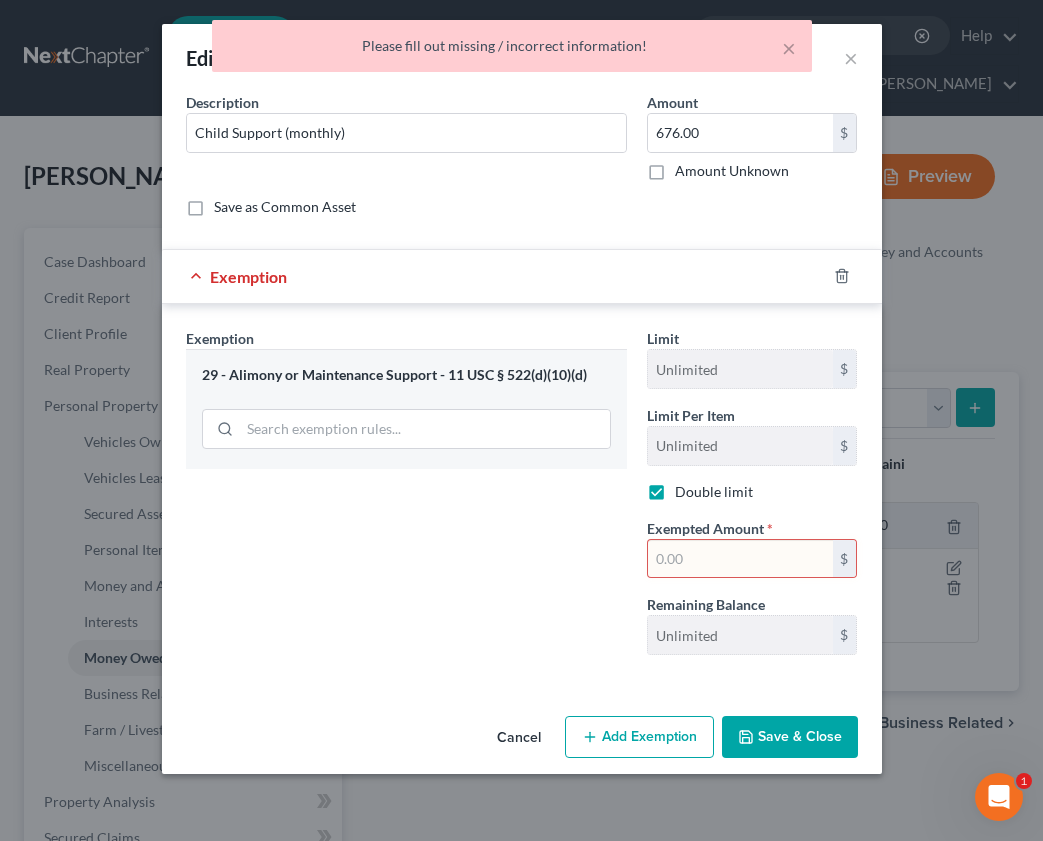 click at bounding box center [740, 559] 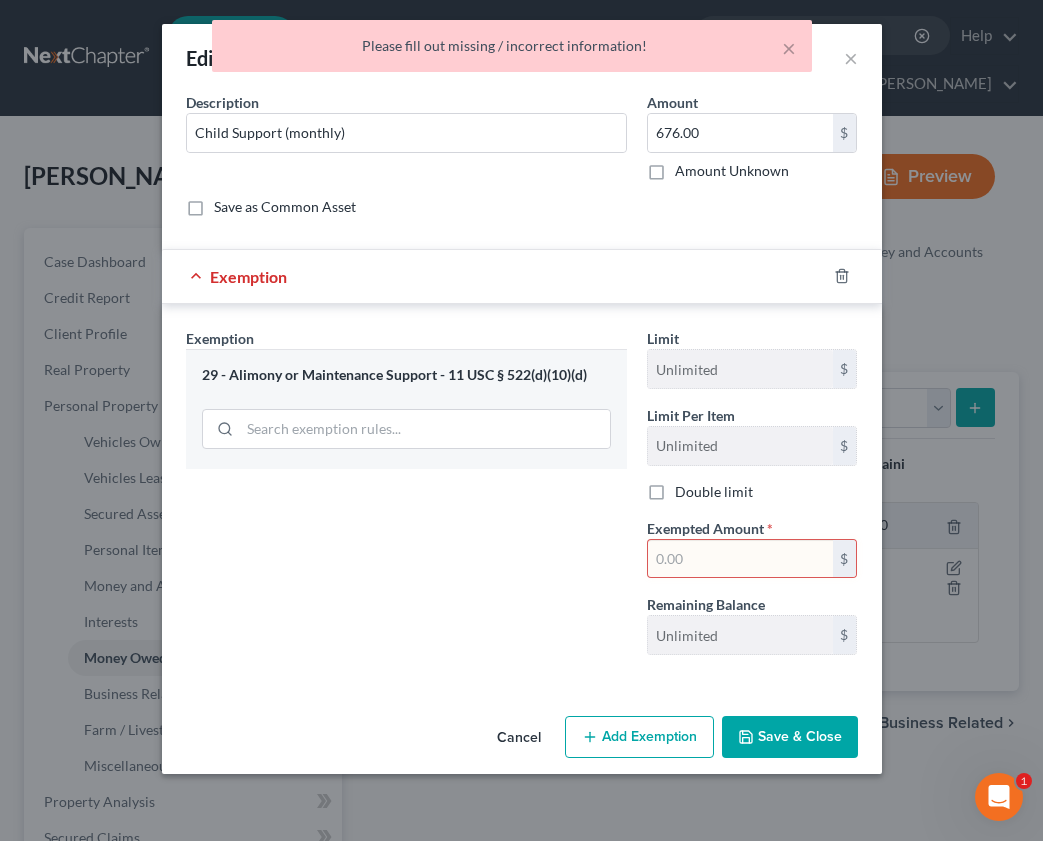 drag, startPoint x: 720, startPoint y: 559, endPoint x: 731, endPoint y: 569, distance: 14.866069 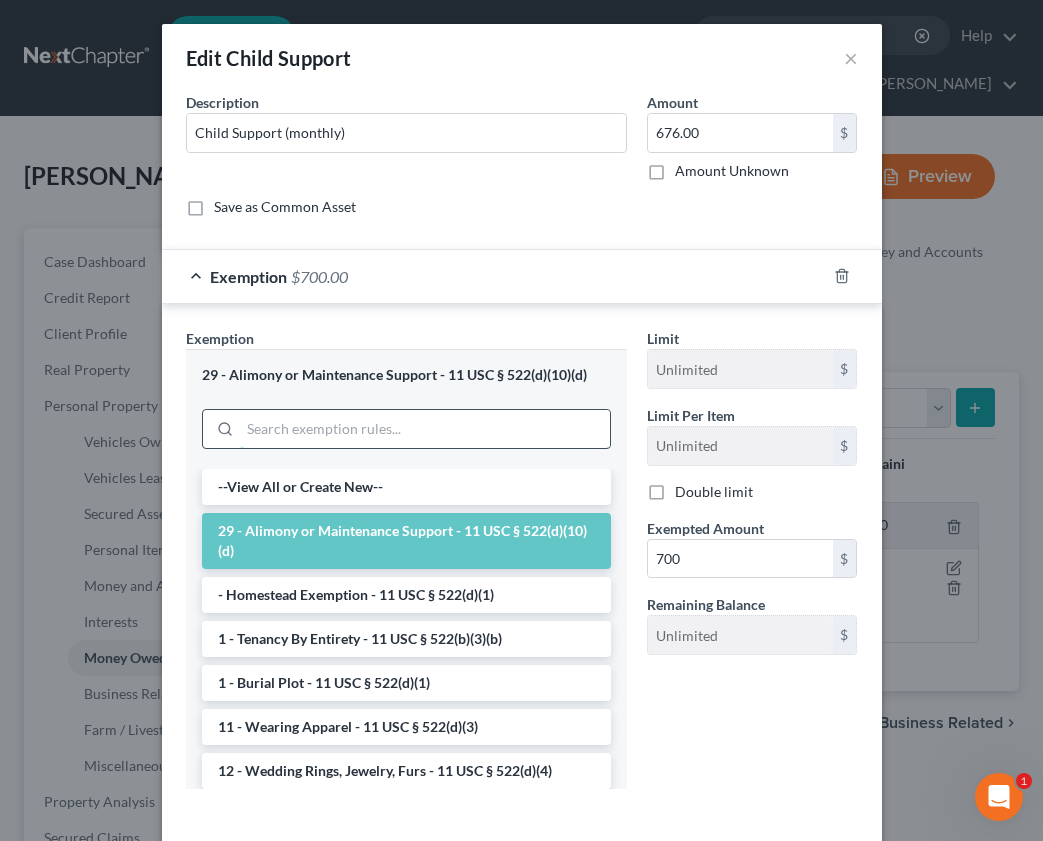 click at bounding box center [425, 429] 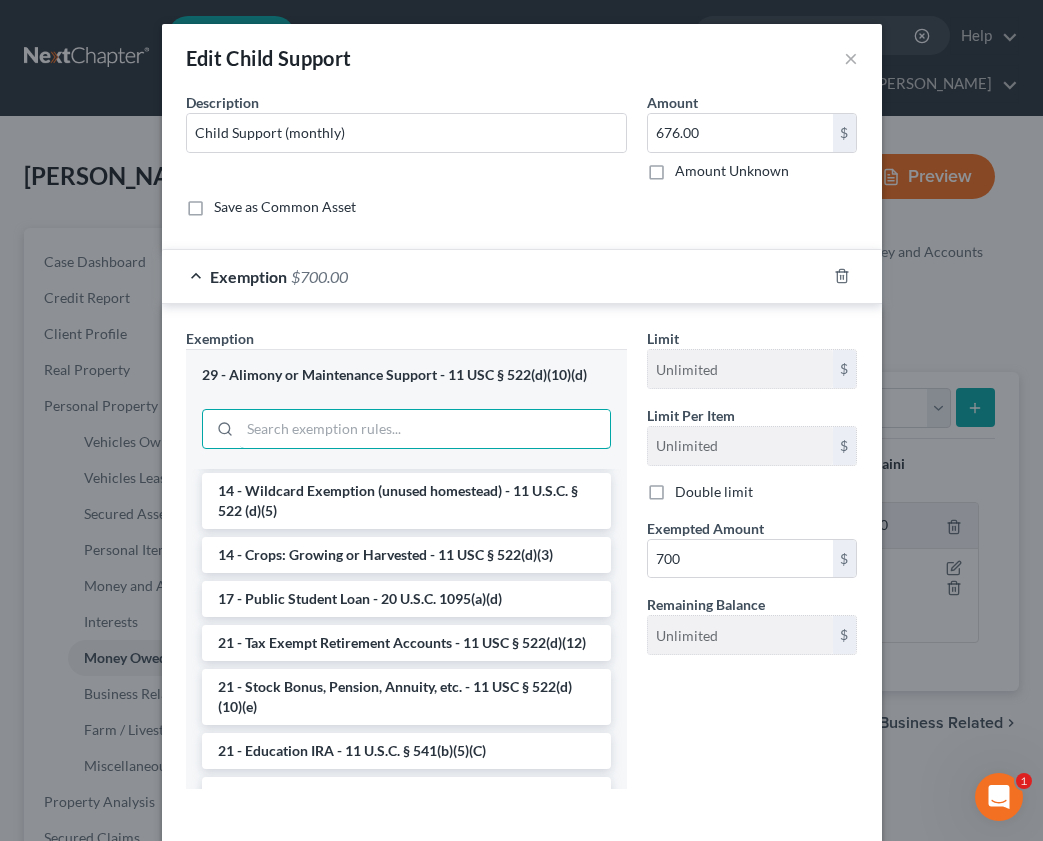 scroll, scrollTop: 600, scrollLeft: 0, axis: vertical 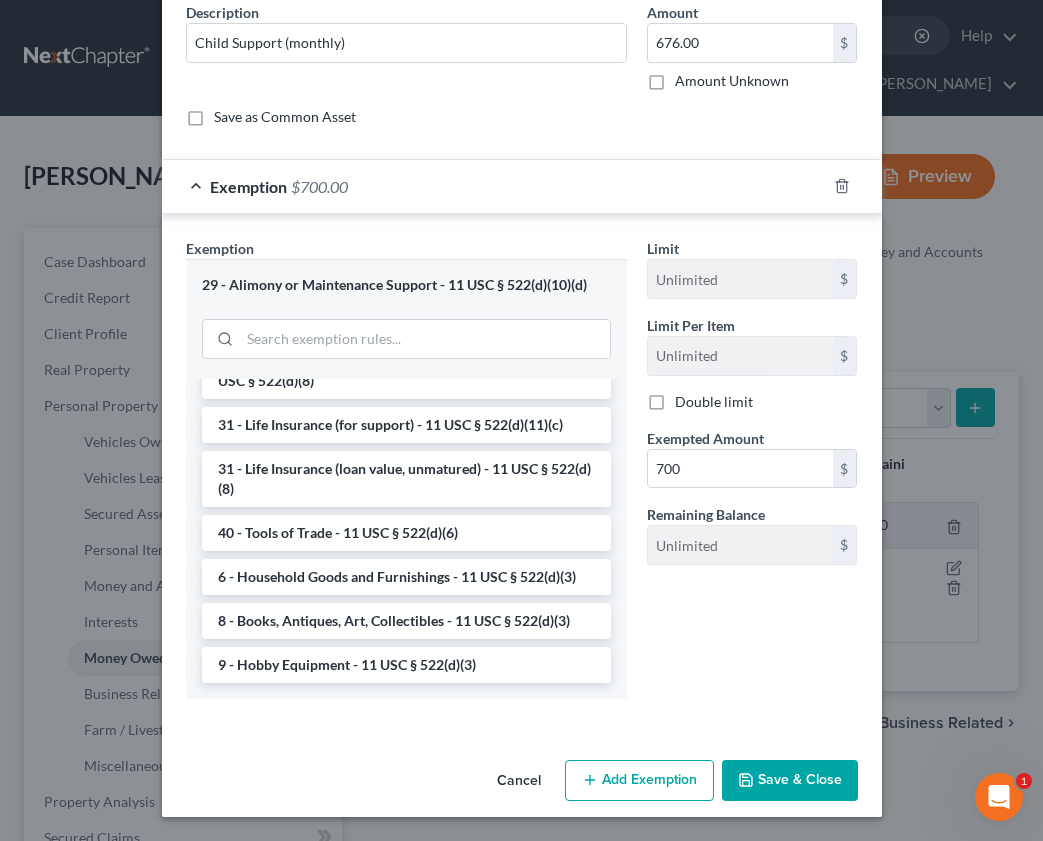 click on "Save & Close" at bounding box center (790, 781) 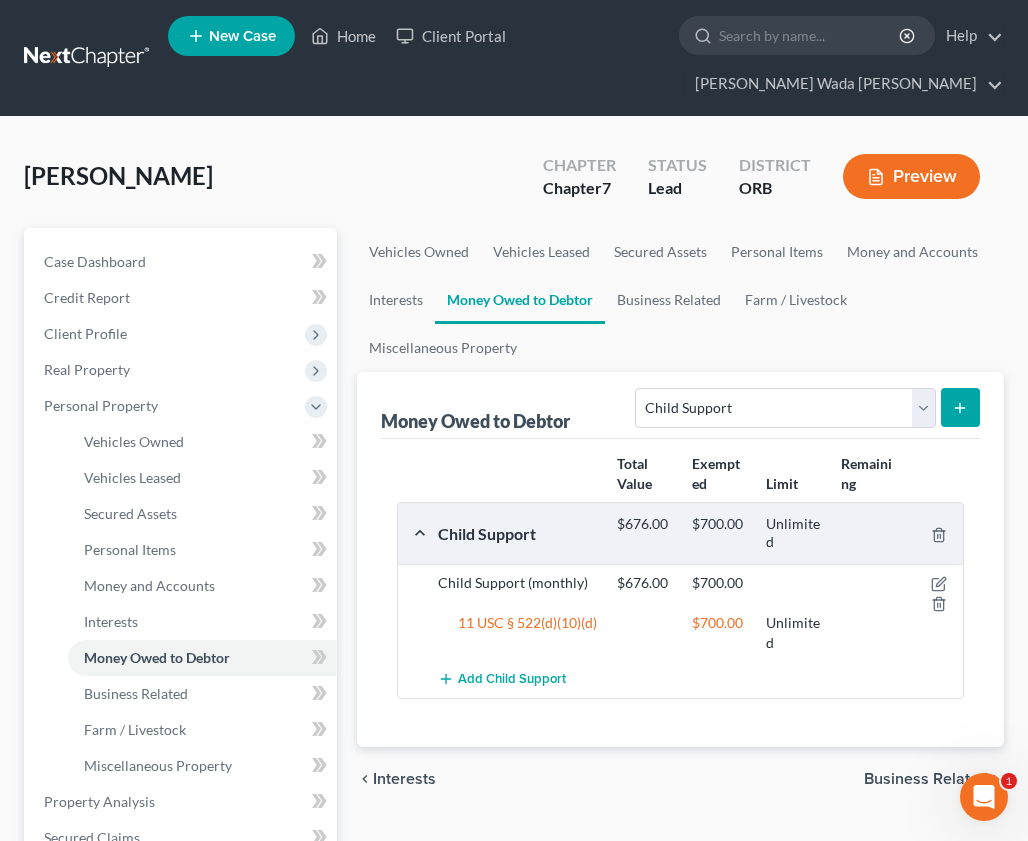 click on "Business Related" at bounding box center (926, 779) 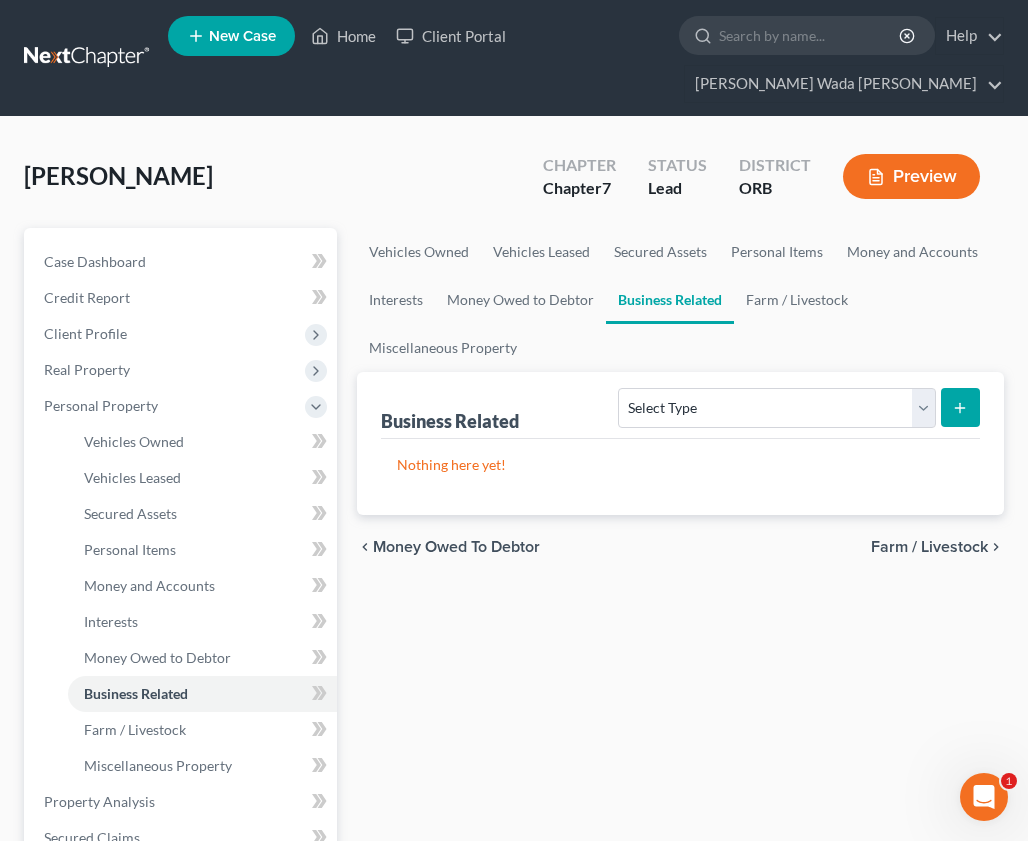 click on "Farm / Livestock" at bounding box center (929, 547) 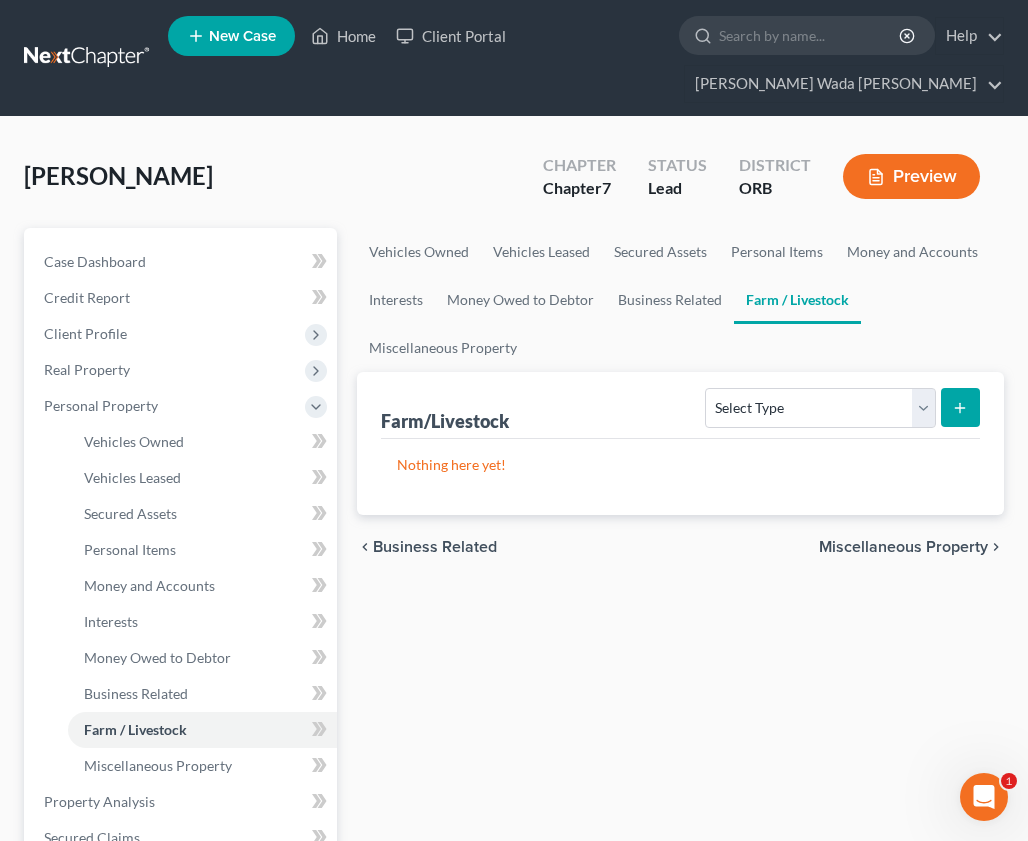 click on "Vehicles Owned
Vehicles Leased
Secured Assets
Personal Items
Money and Accounts
Interests
Money Owed to Debtor
Business Related
Farm / Livestock
Miscellaneous Property
Farm/Livestock Select Type Animals & Livestock Crops: Growing or Harvested Farming Equipment Farming Supplies Other Farm Property
Nothing here yet!
chevron_left
Business Related
Miscellaneous Property
chevron_right" at bounding box center [680, 805] 